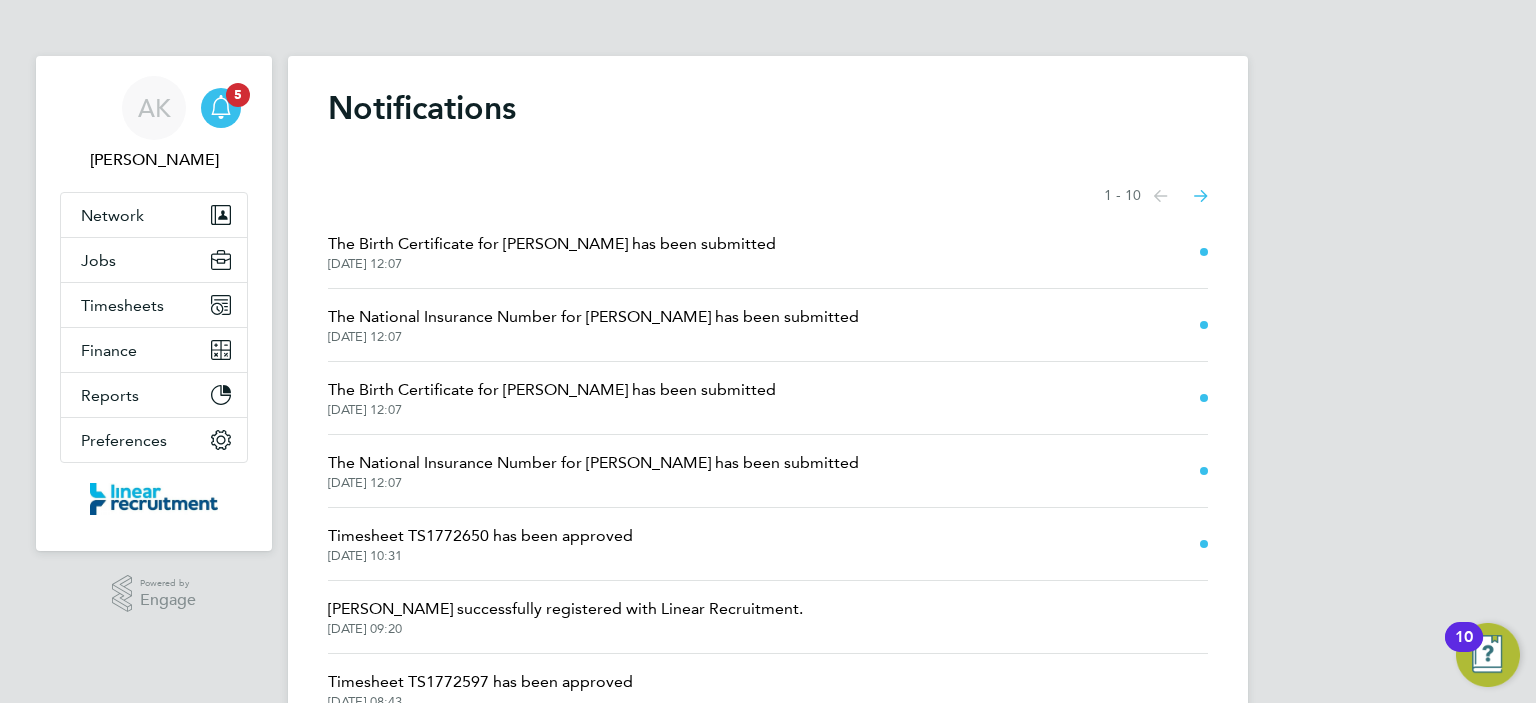 scroll, scrollTop: 0, scrollLeft: 0, axis: both 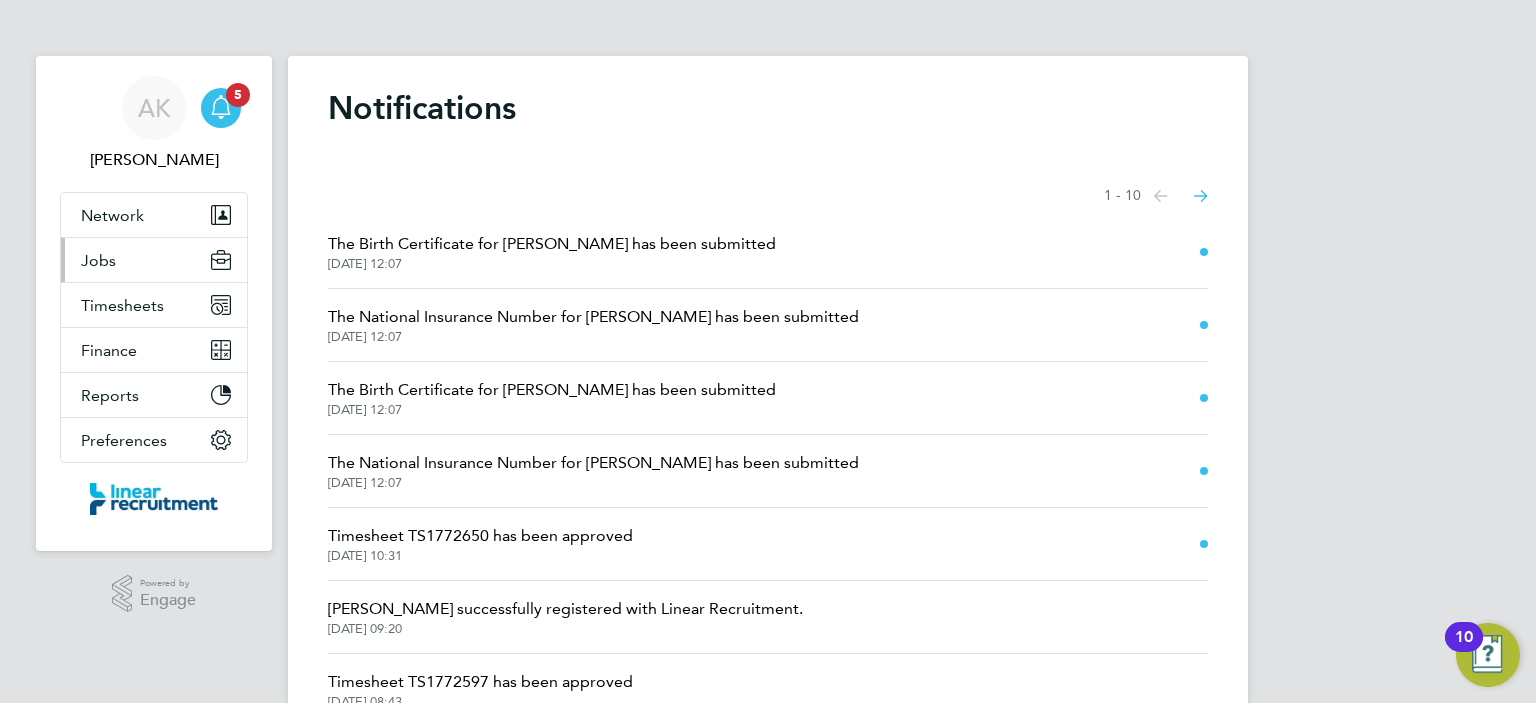 click on "Jobs" at bounding box center [154, 260] 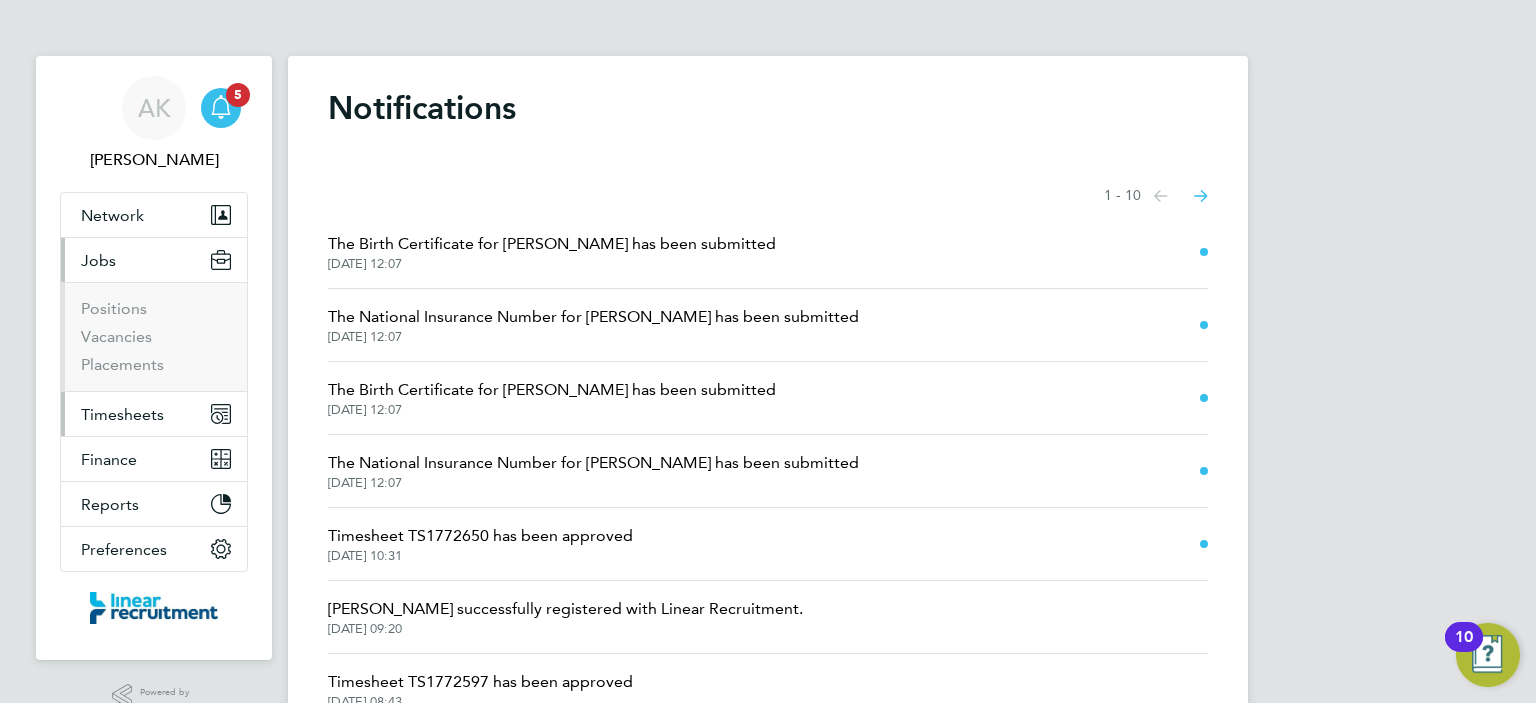 click on "Timesheets" at bounding box center (122, 414) 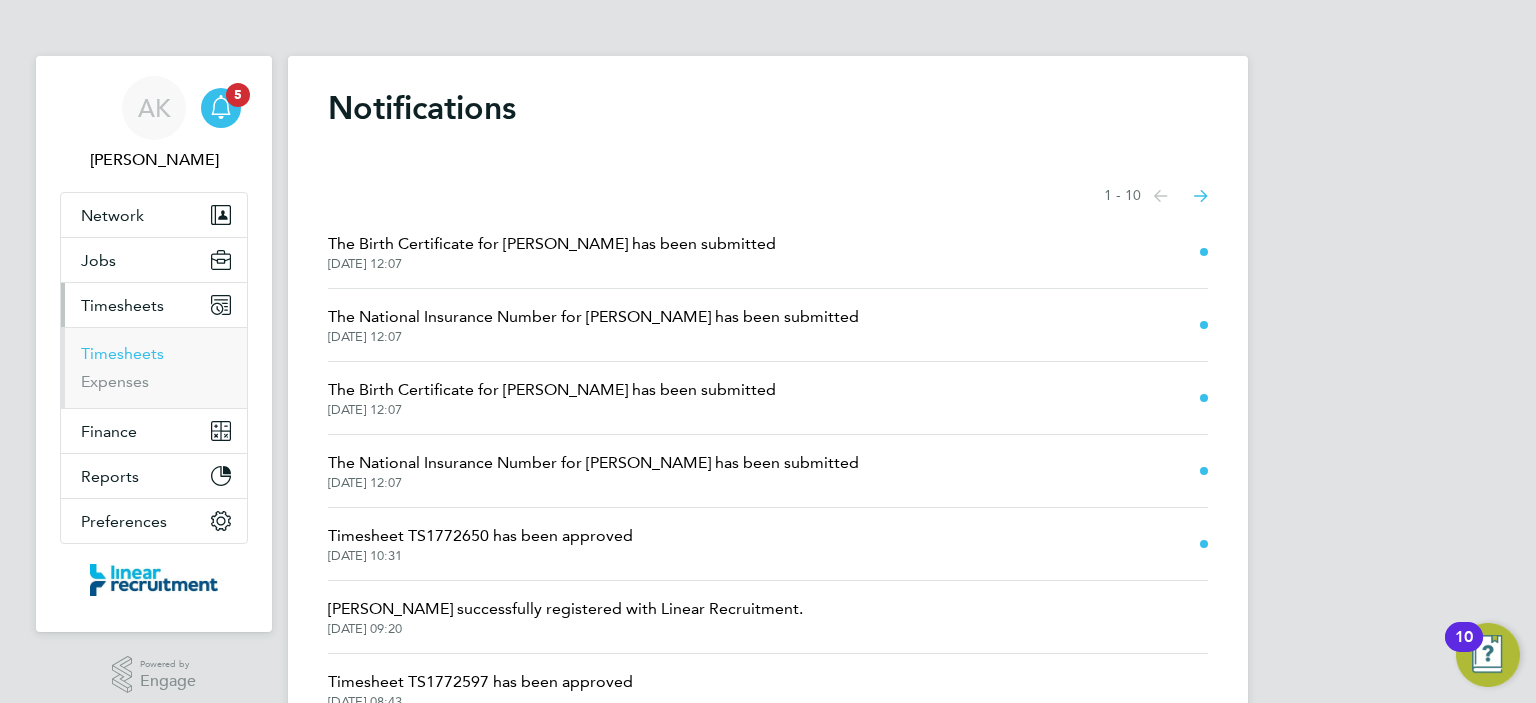 click on "Timesheets" at bounding box center [122, 353] 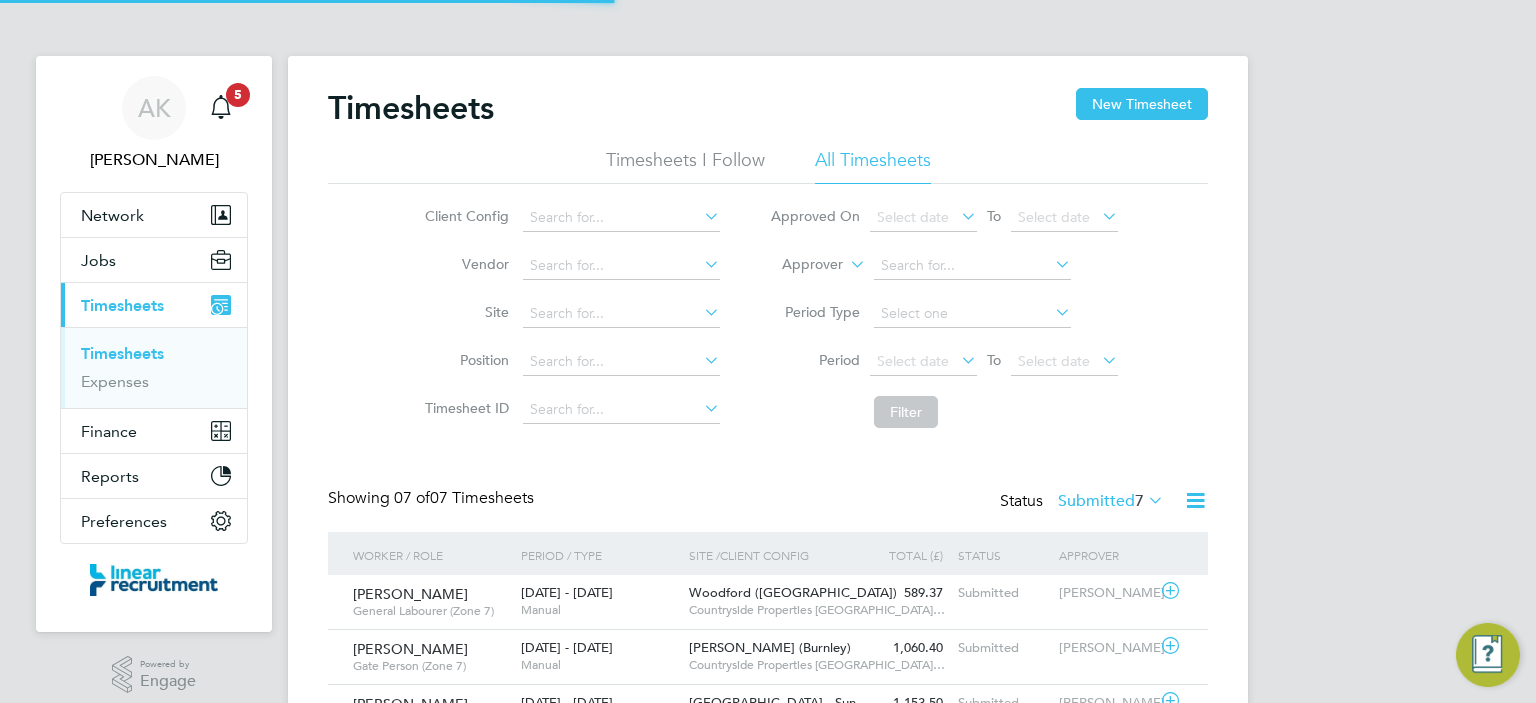 scroll, scrollTop: 9, scrollLeft: 10, axis: both 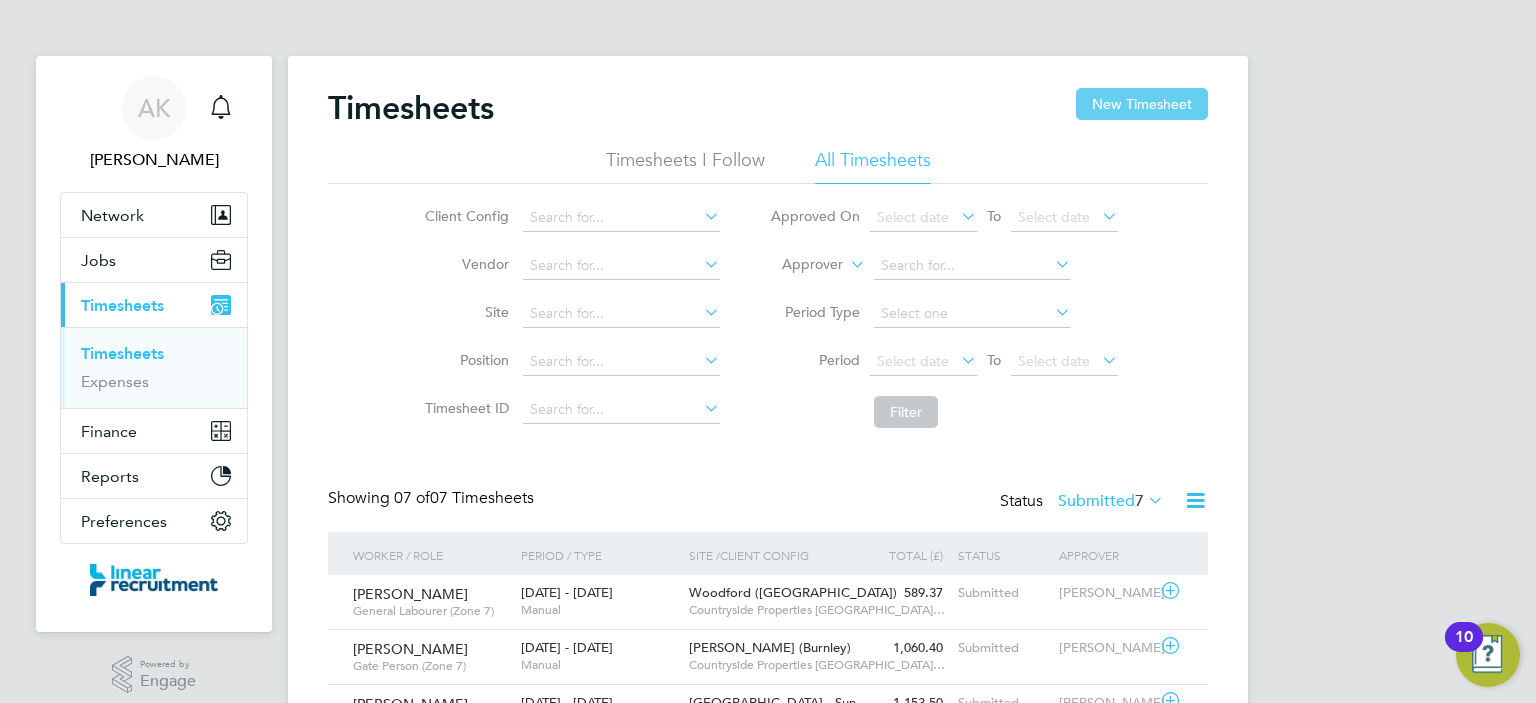 click on "New Timesheet" 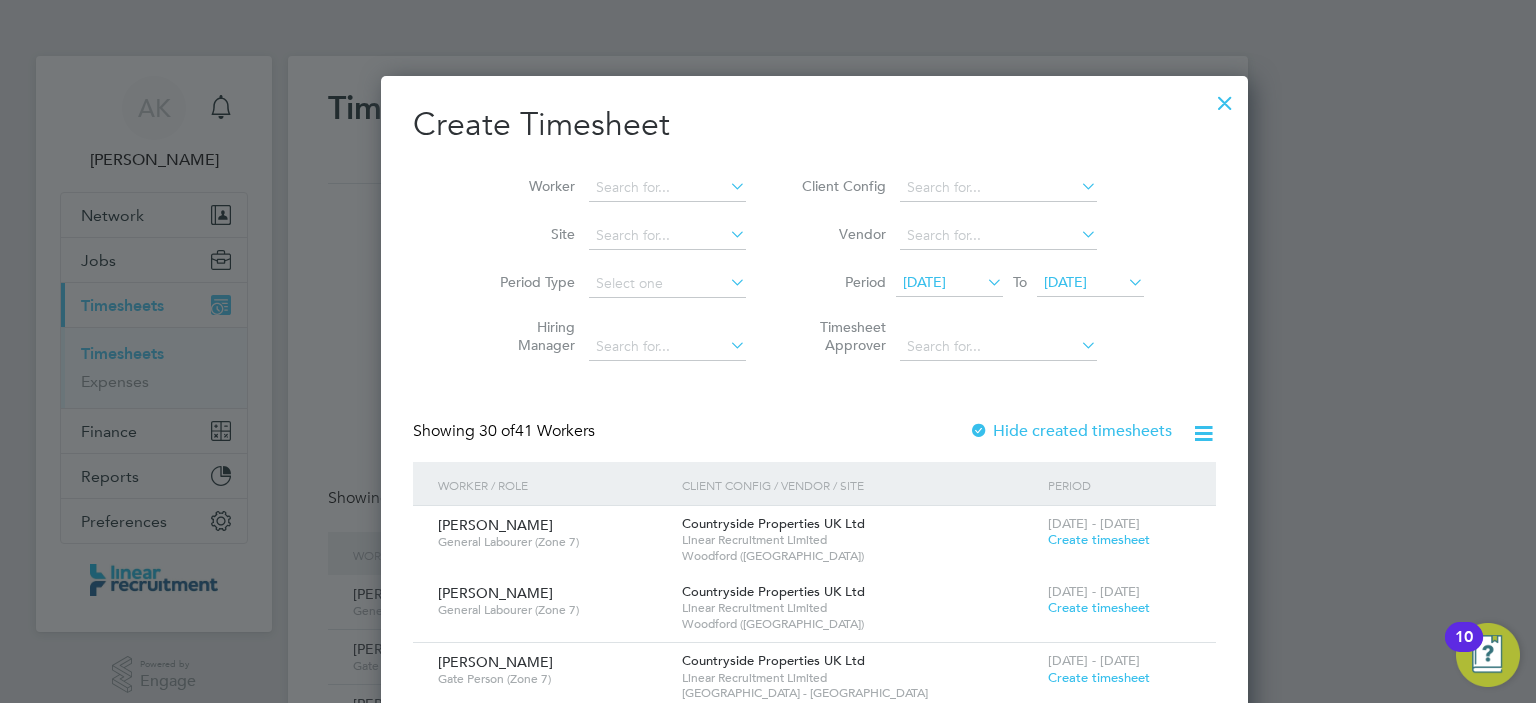 click at bounding box center [983, 282] 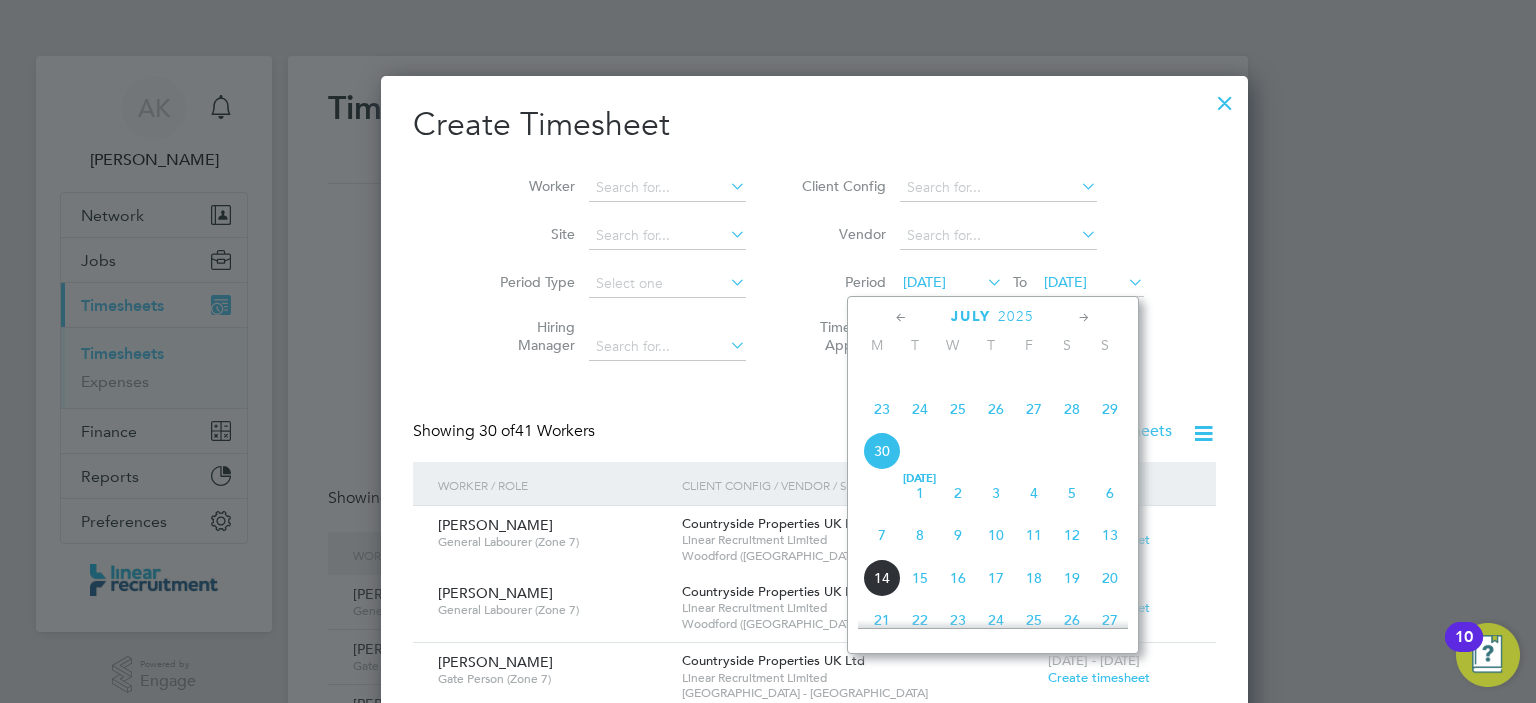 click on "7" 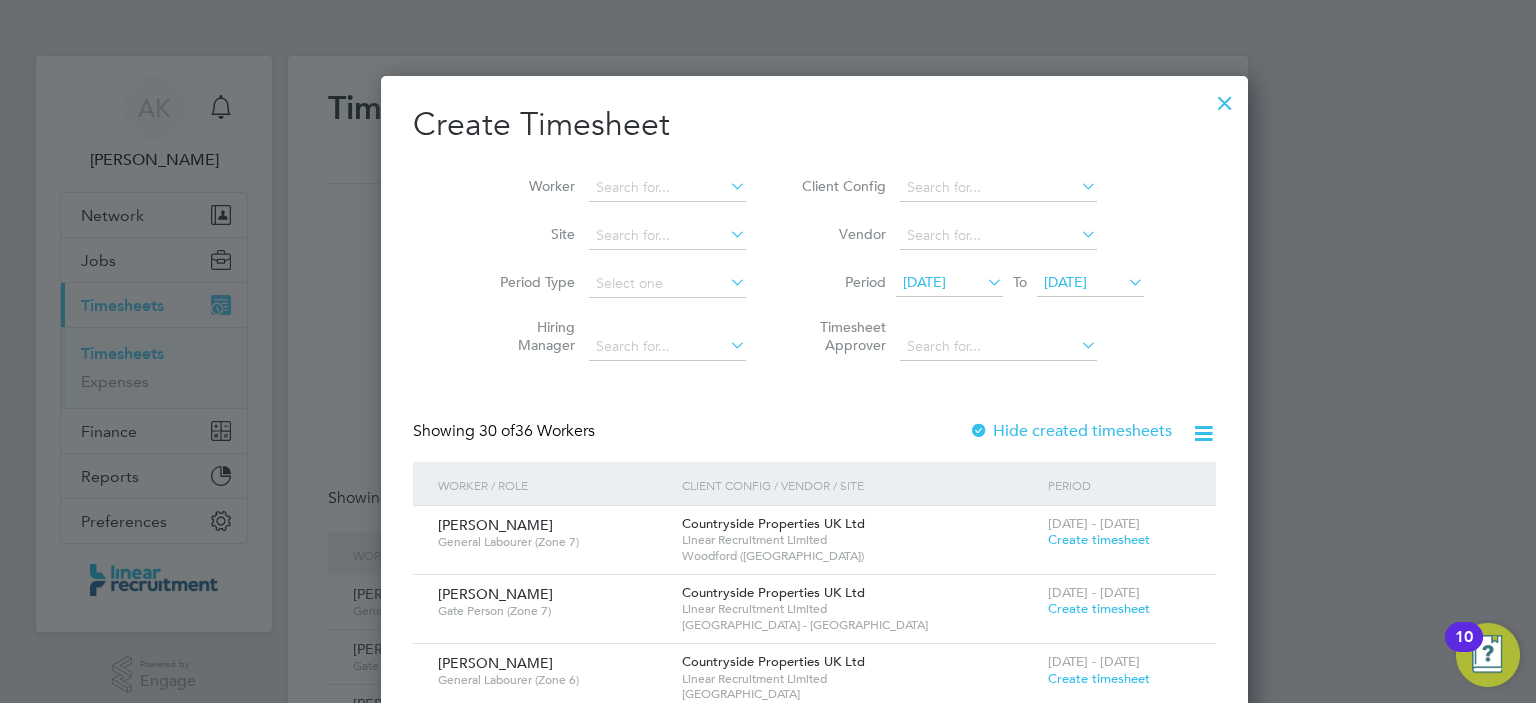 click on "[DATE]" at bounding box center (1065, 282) 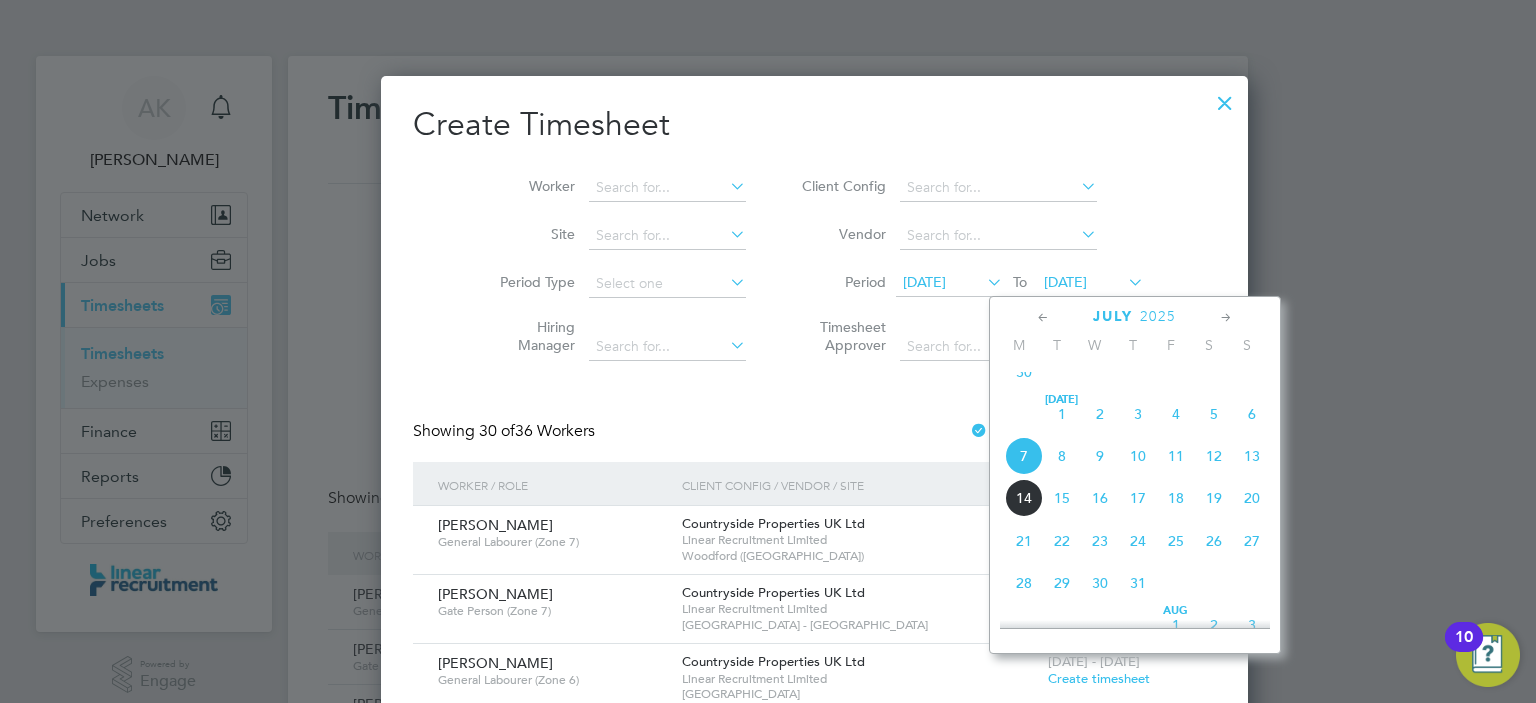 click on "13" 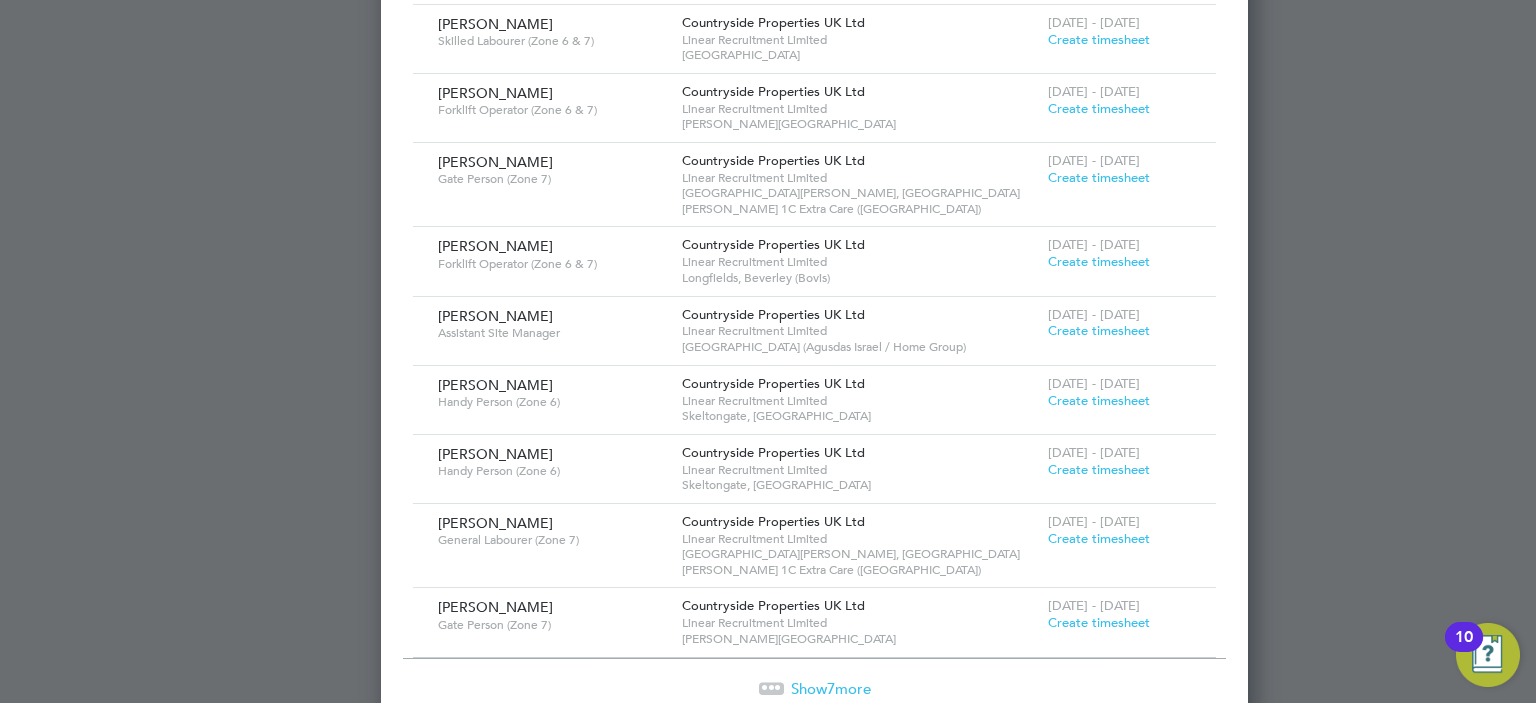 click on "Show  7  more" at bounding box center (831, 688) 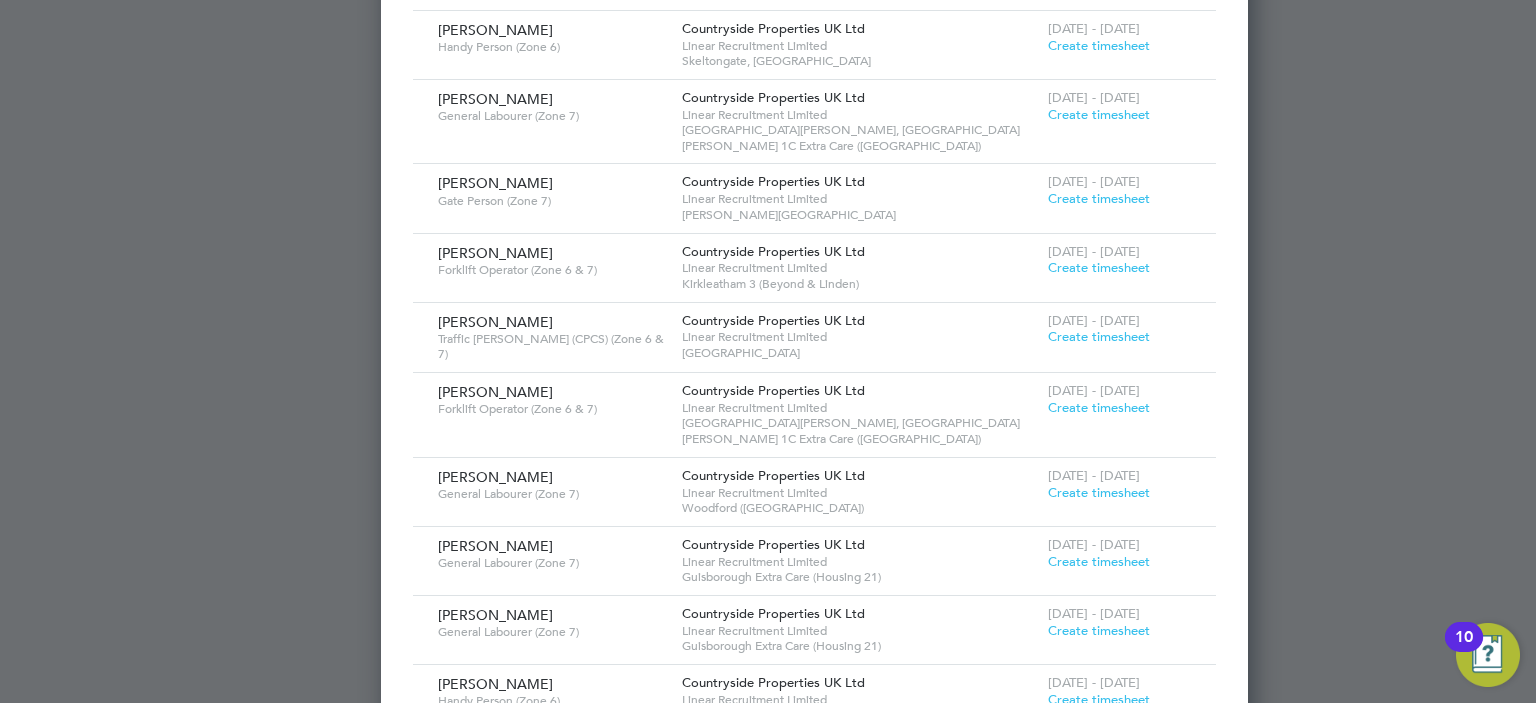 click on "Create timesheet" at bounding box center [1099, 699] 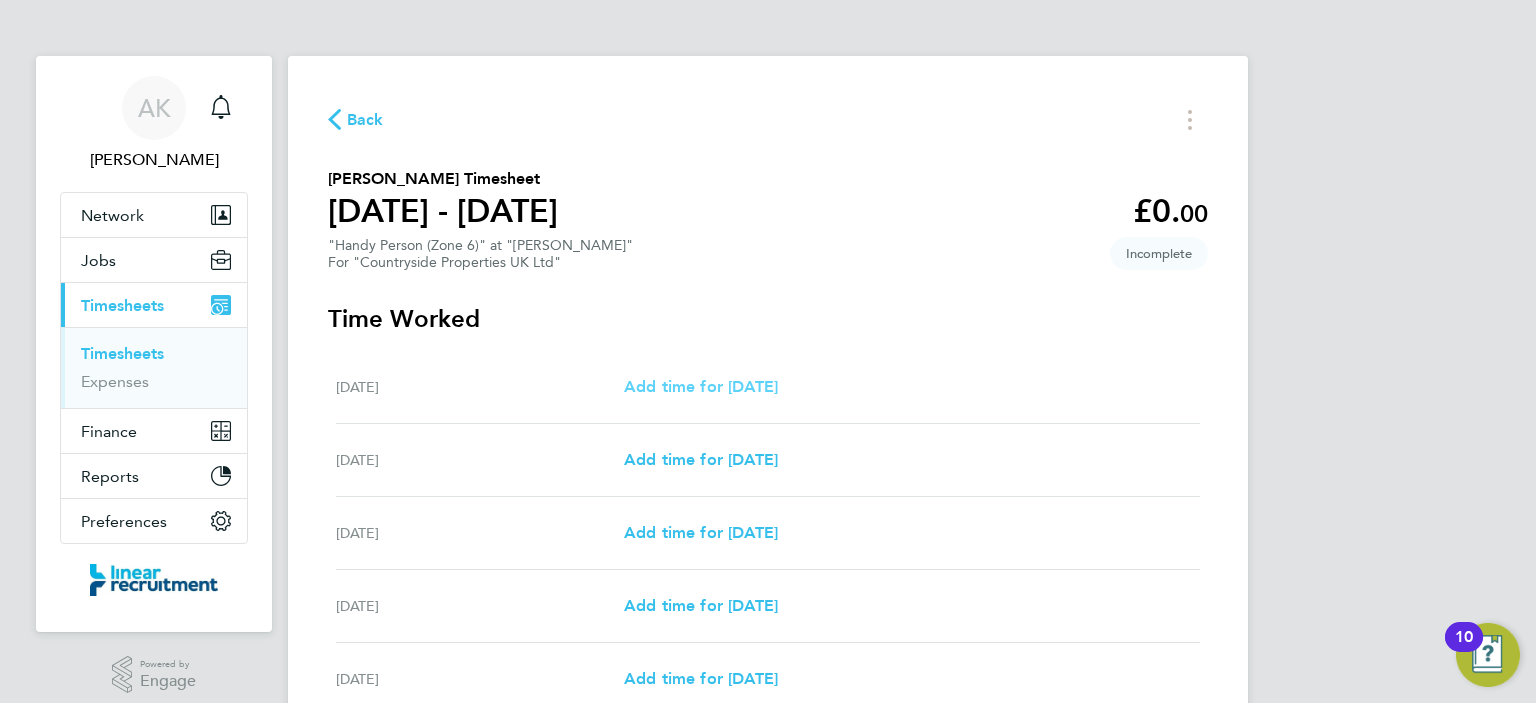 click on "Add time for [DATE]" at bounding box center (701, 386) 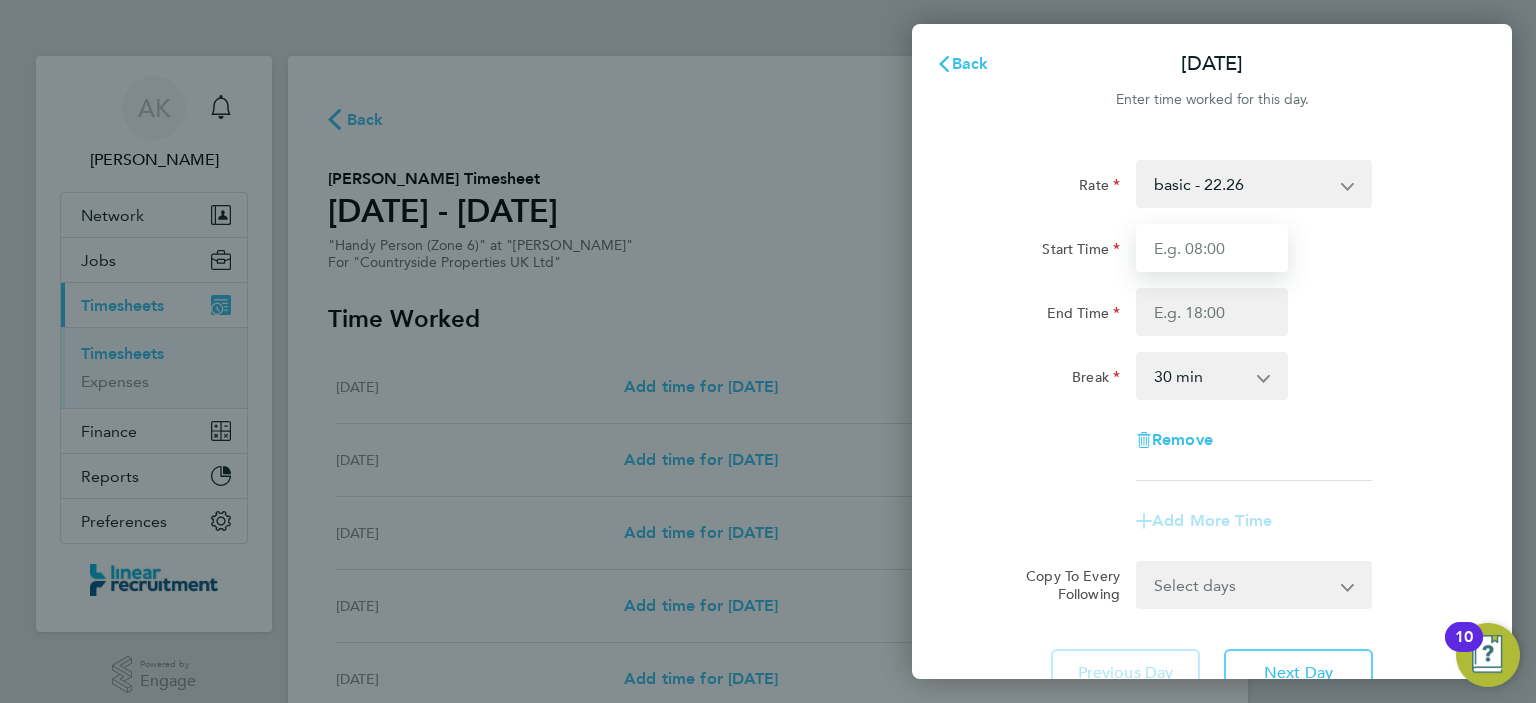click on "Start Time" at bounding box center [1212, 248] 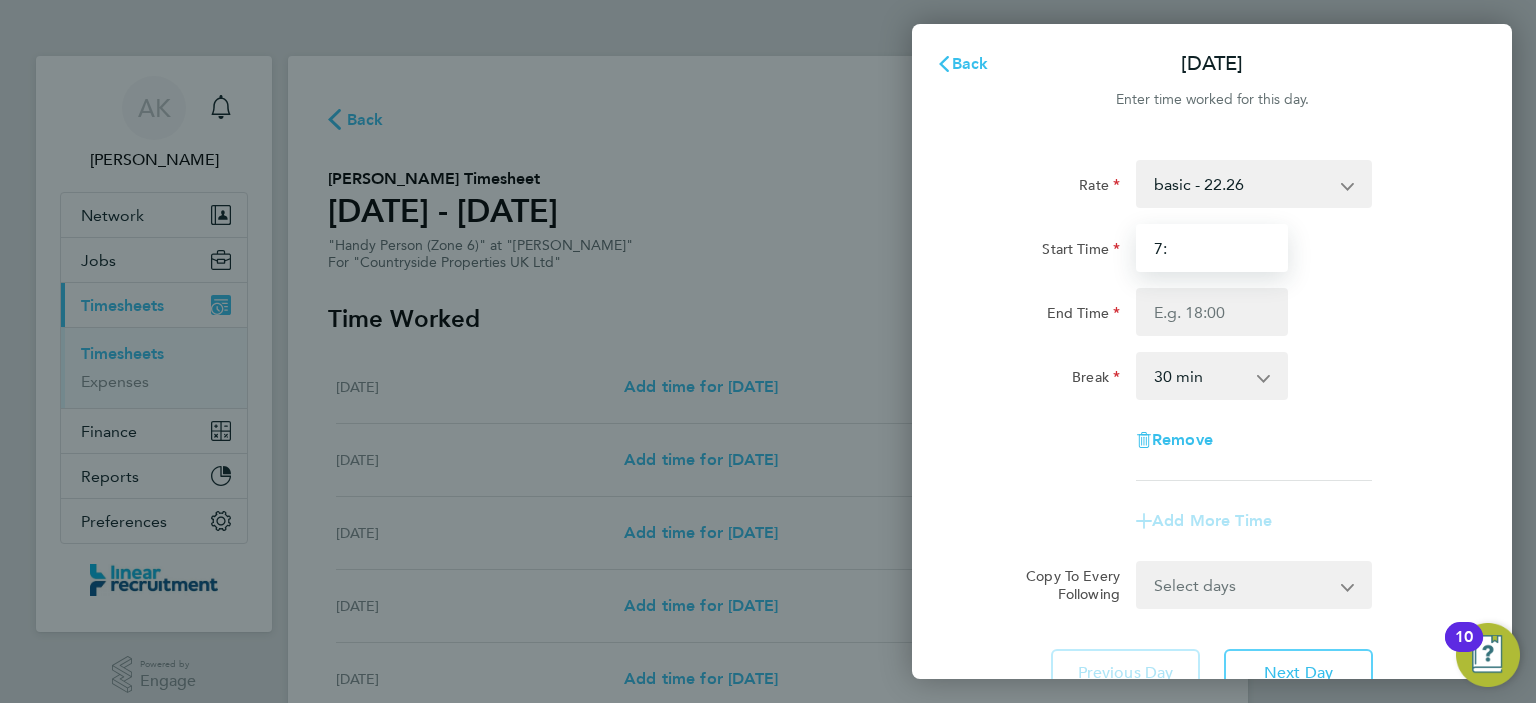 type on "7" 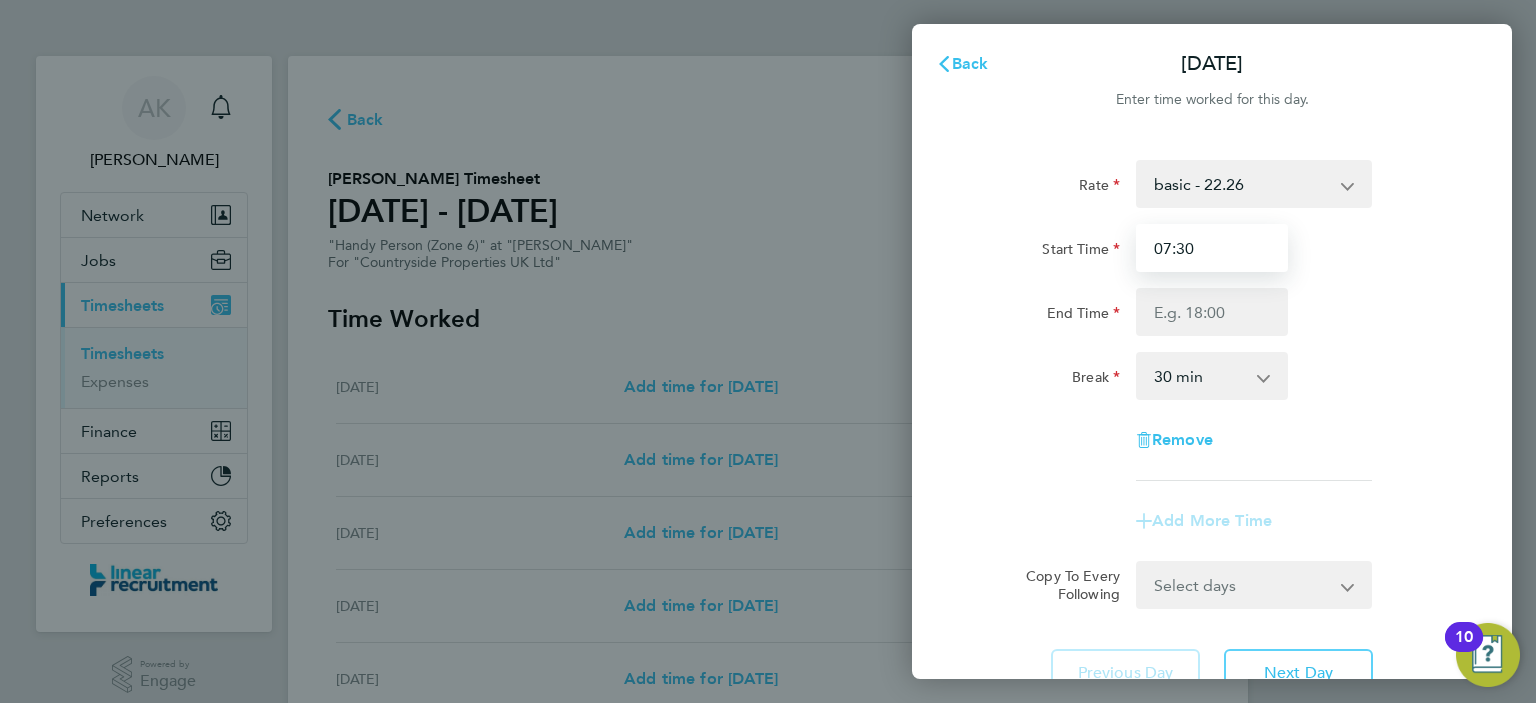 type on "07:30" 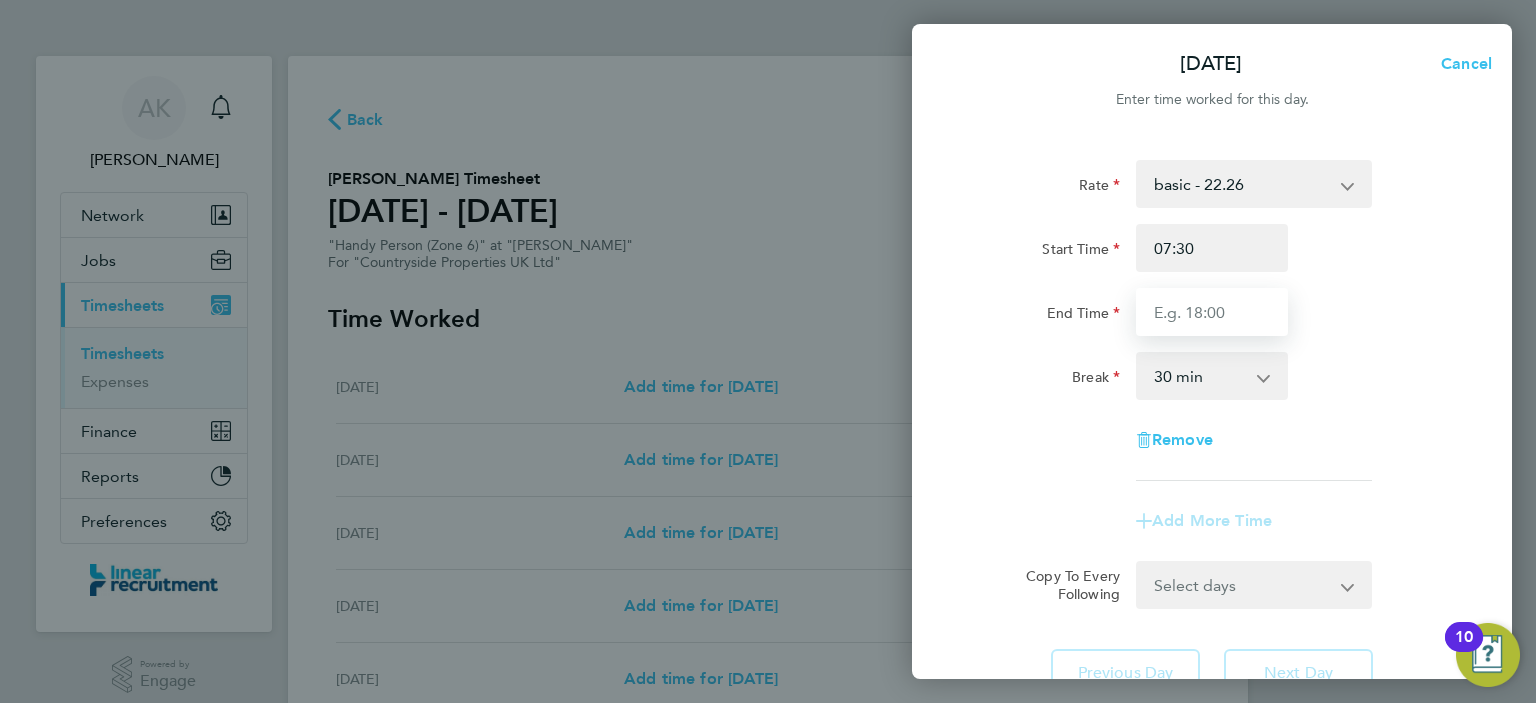 click on "End Time" at bounding box center (1212, 312) 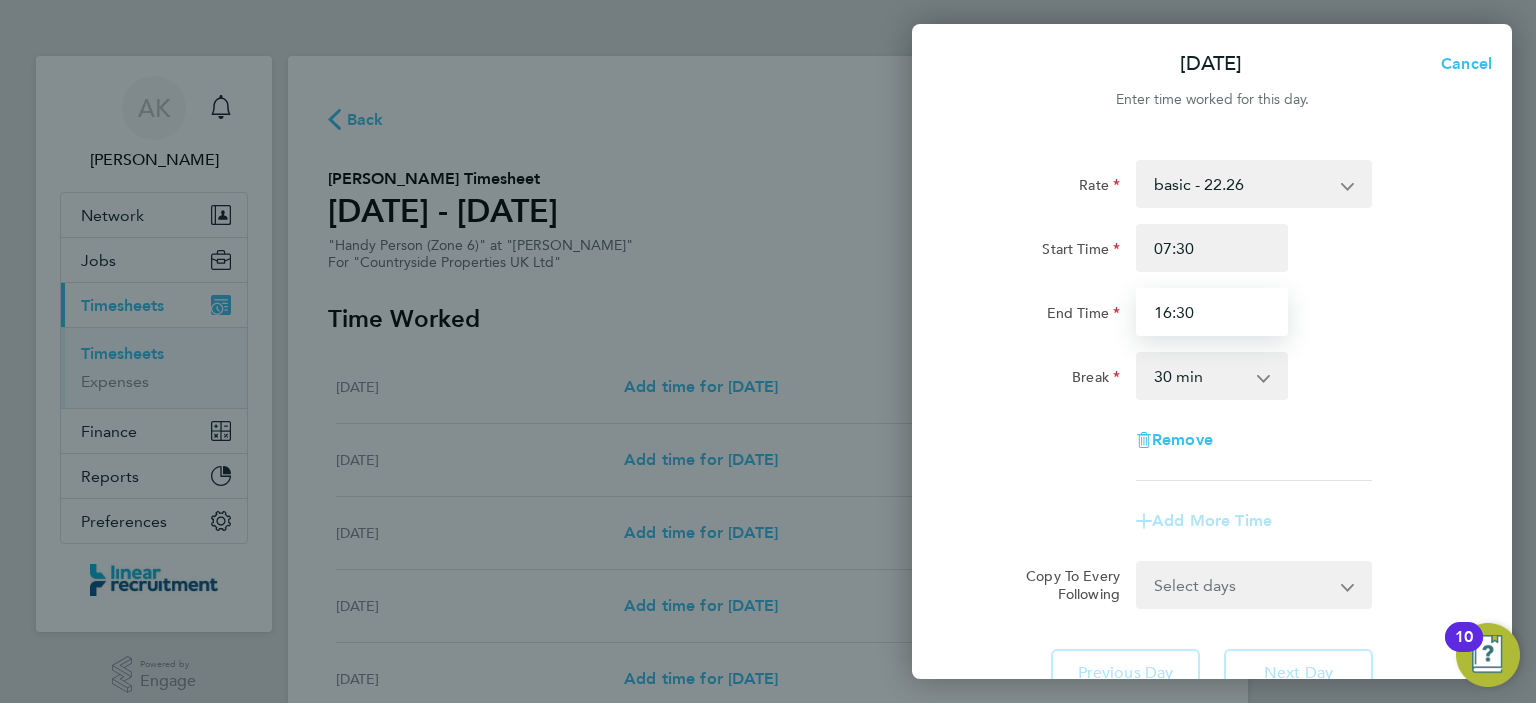 type on "16:30" 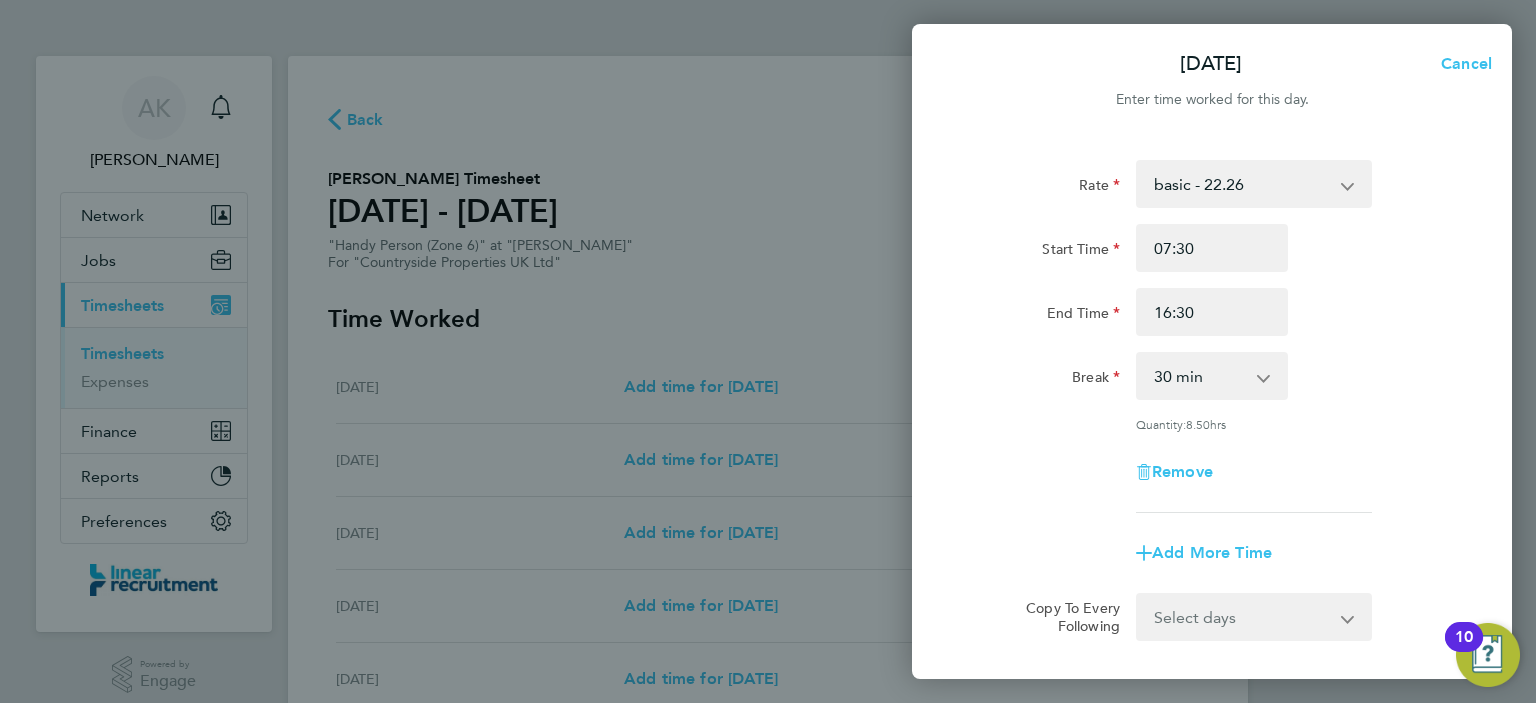 click on "Rate  basic - 22.26
Start Time 07:30 End Time 16:30 Break  0 min   15 min   30 min   45 min   60 min   75 min   90 min
Quantity:  8.50  hrs
Remove" 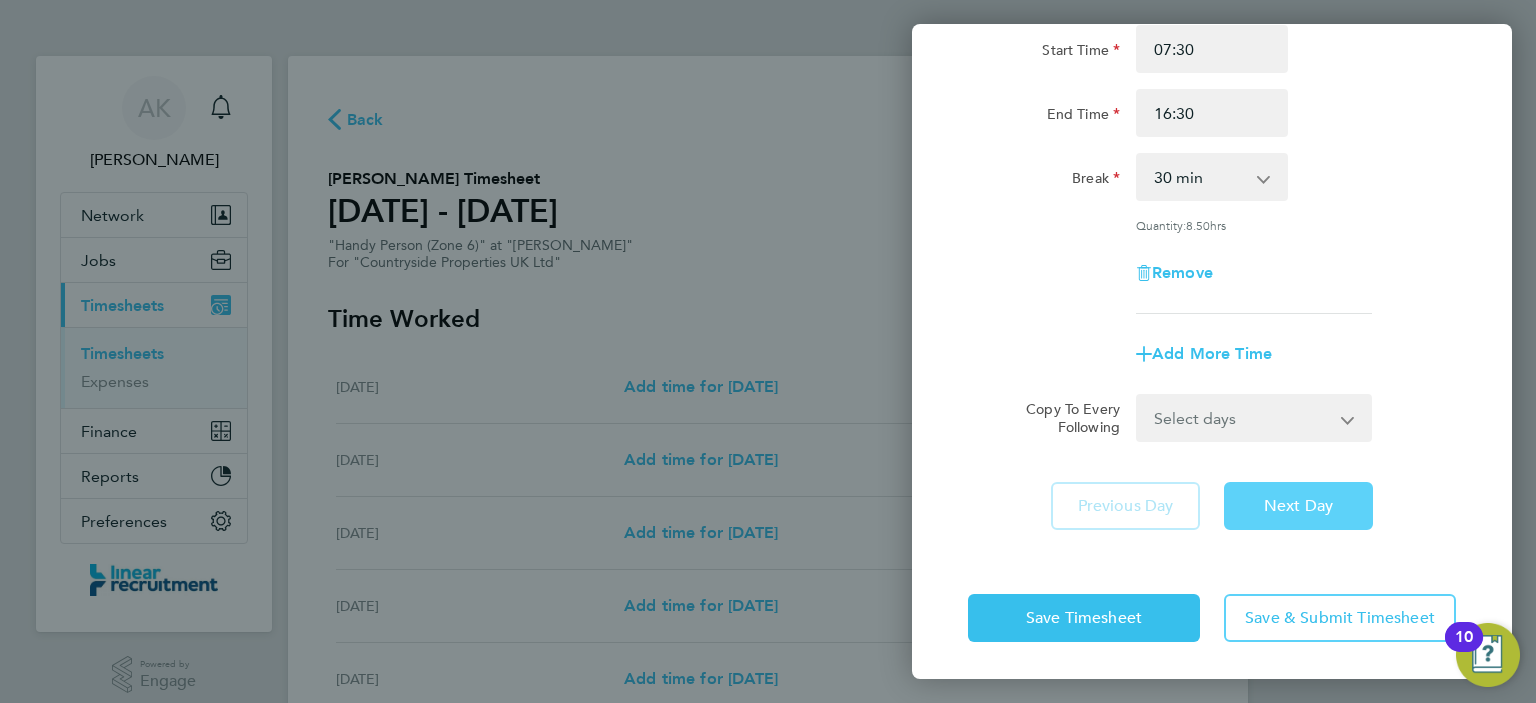 click on "Next Day" 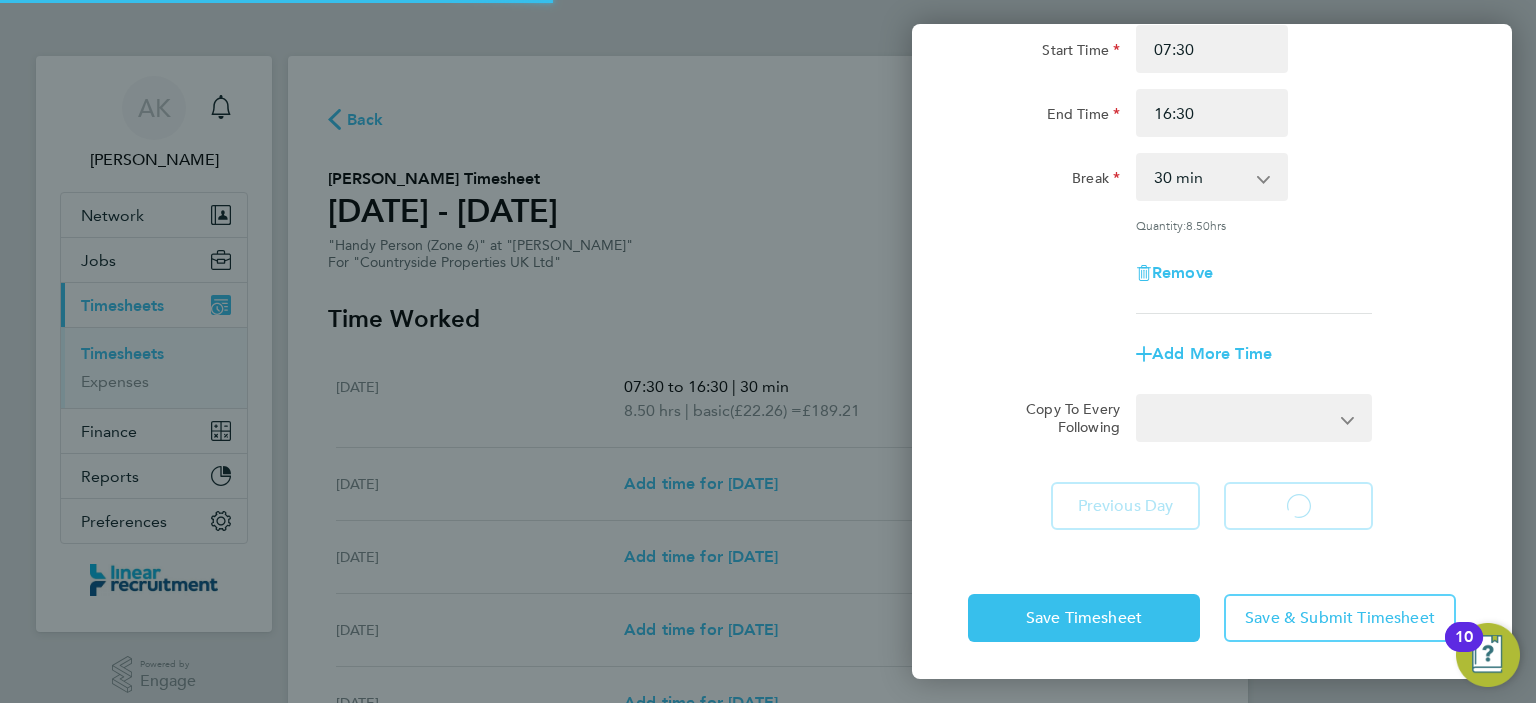 select on "30" 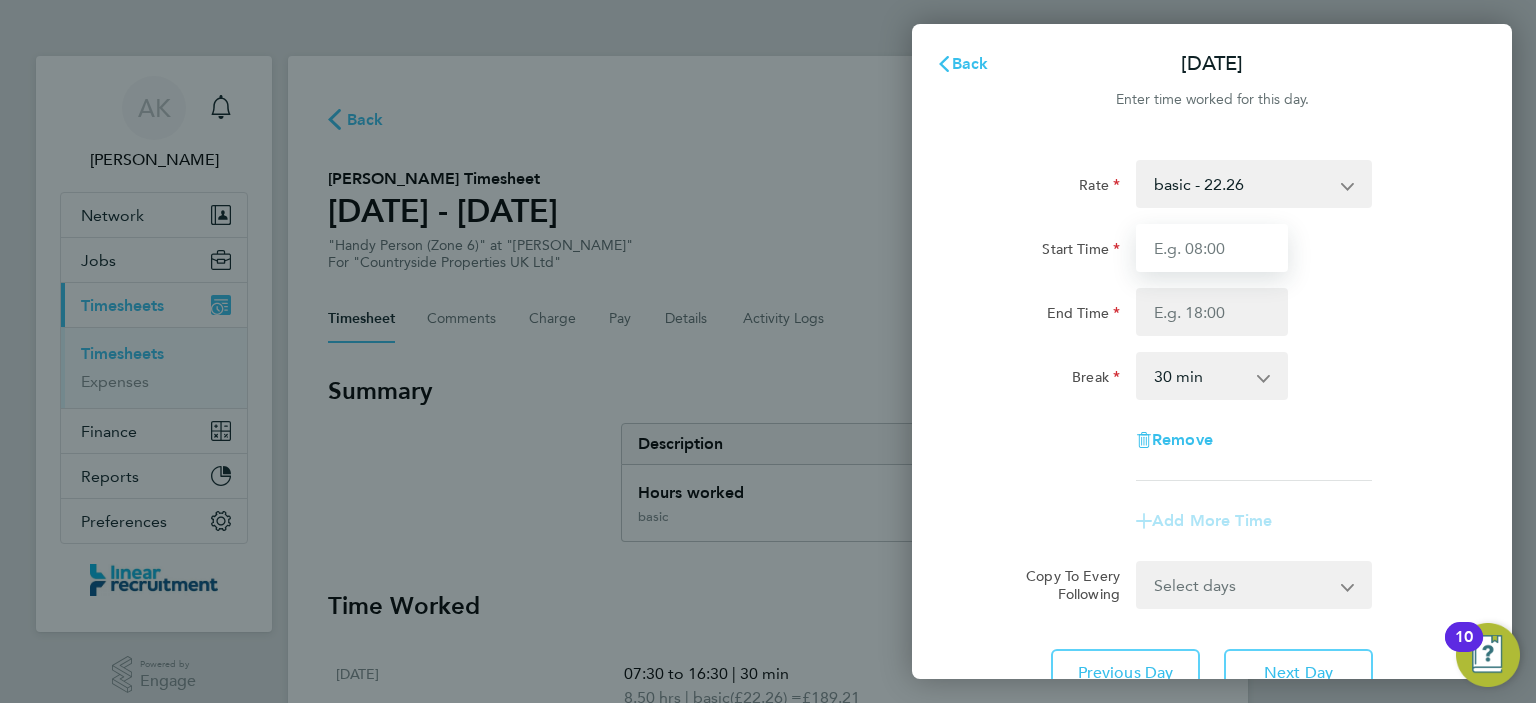 click on "Start Time" at bounding box center [1212, 248] 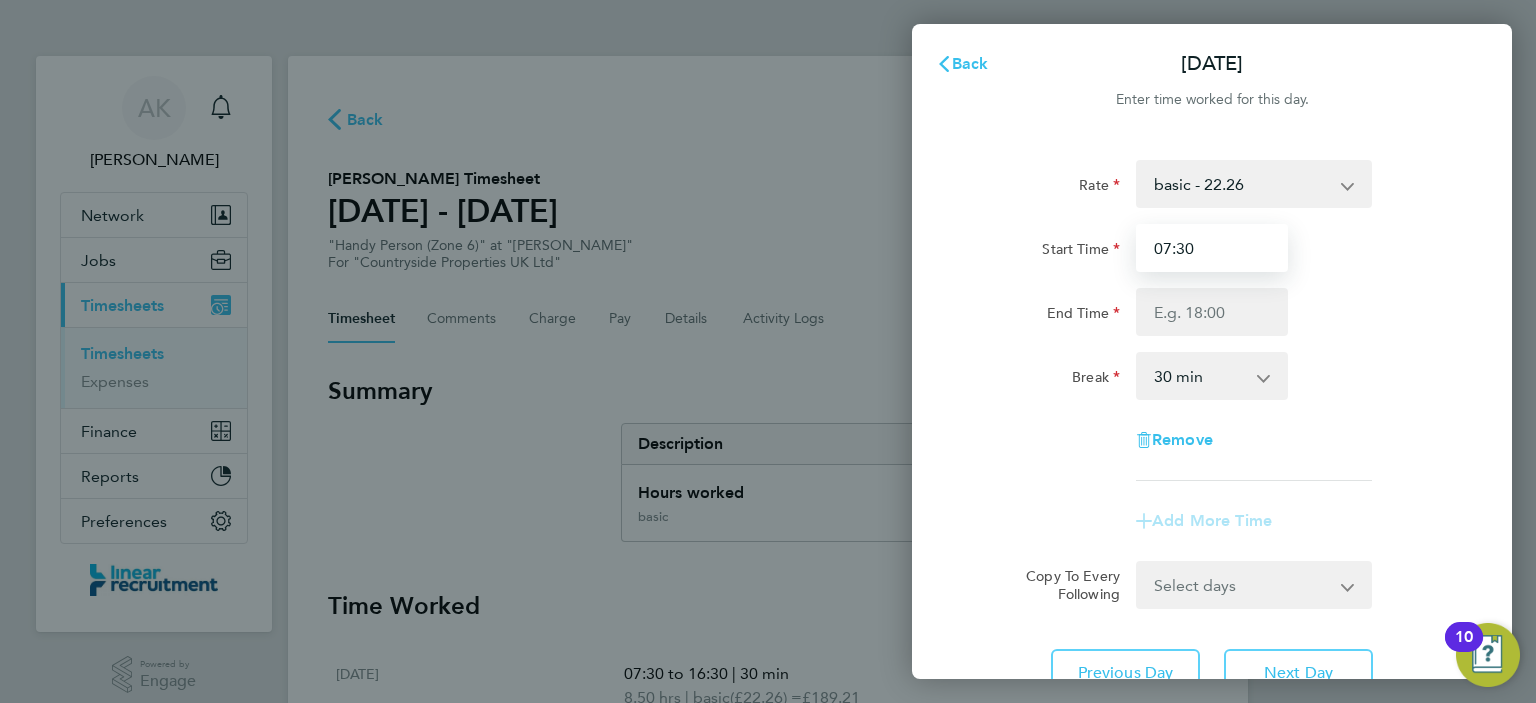 type on "07:30" 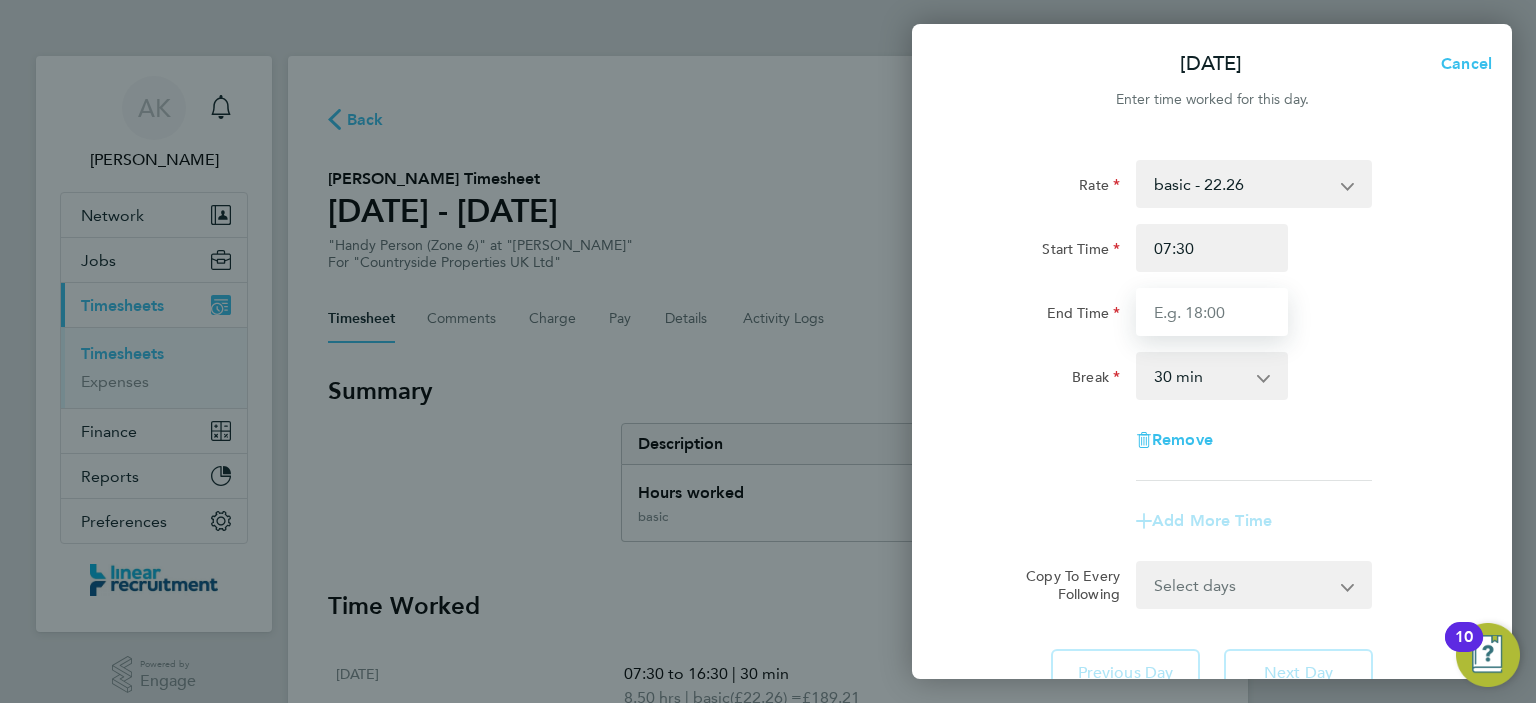 click on "End Time" at bounding box center (1212, 312) 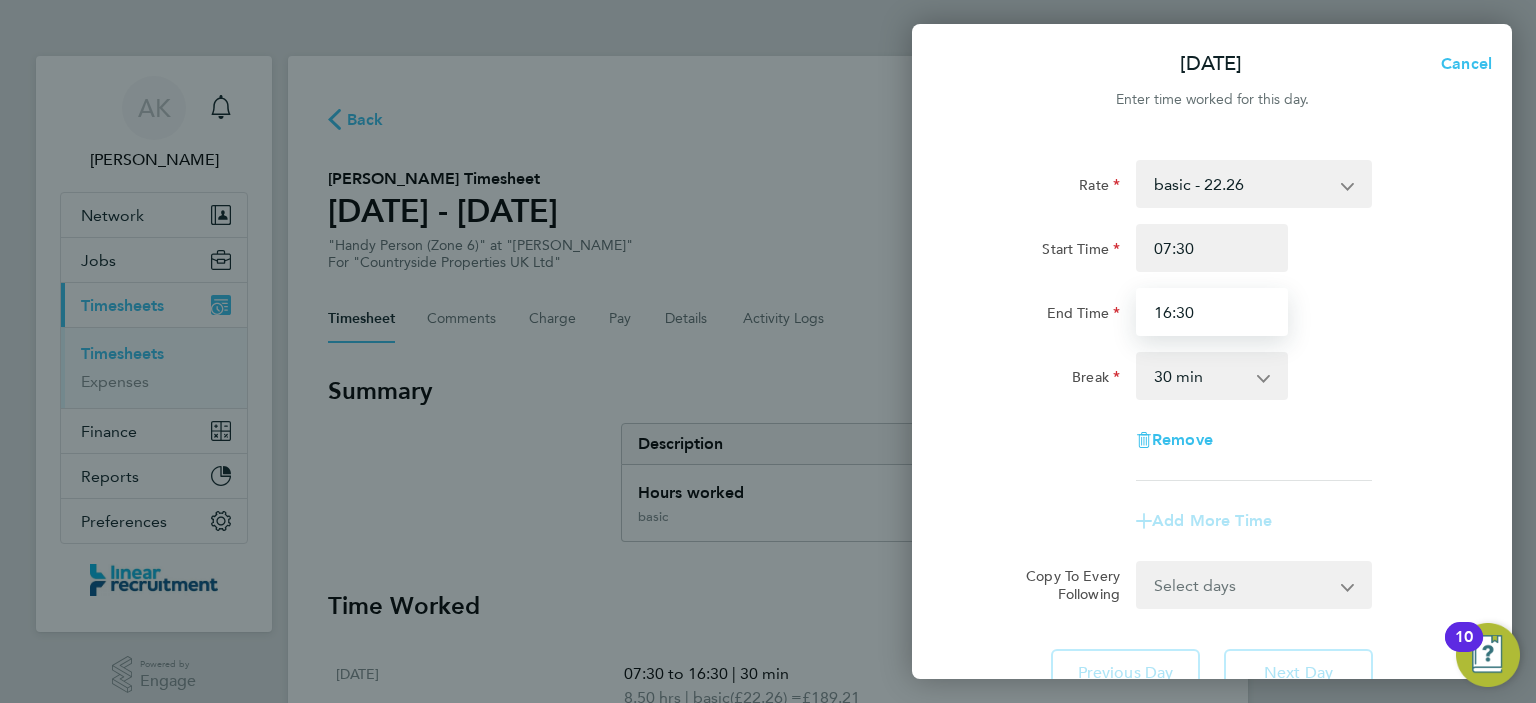 type on "16:30" 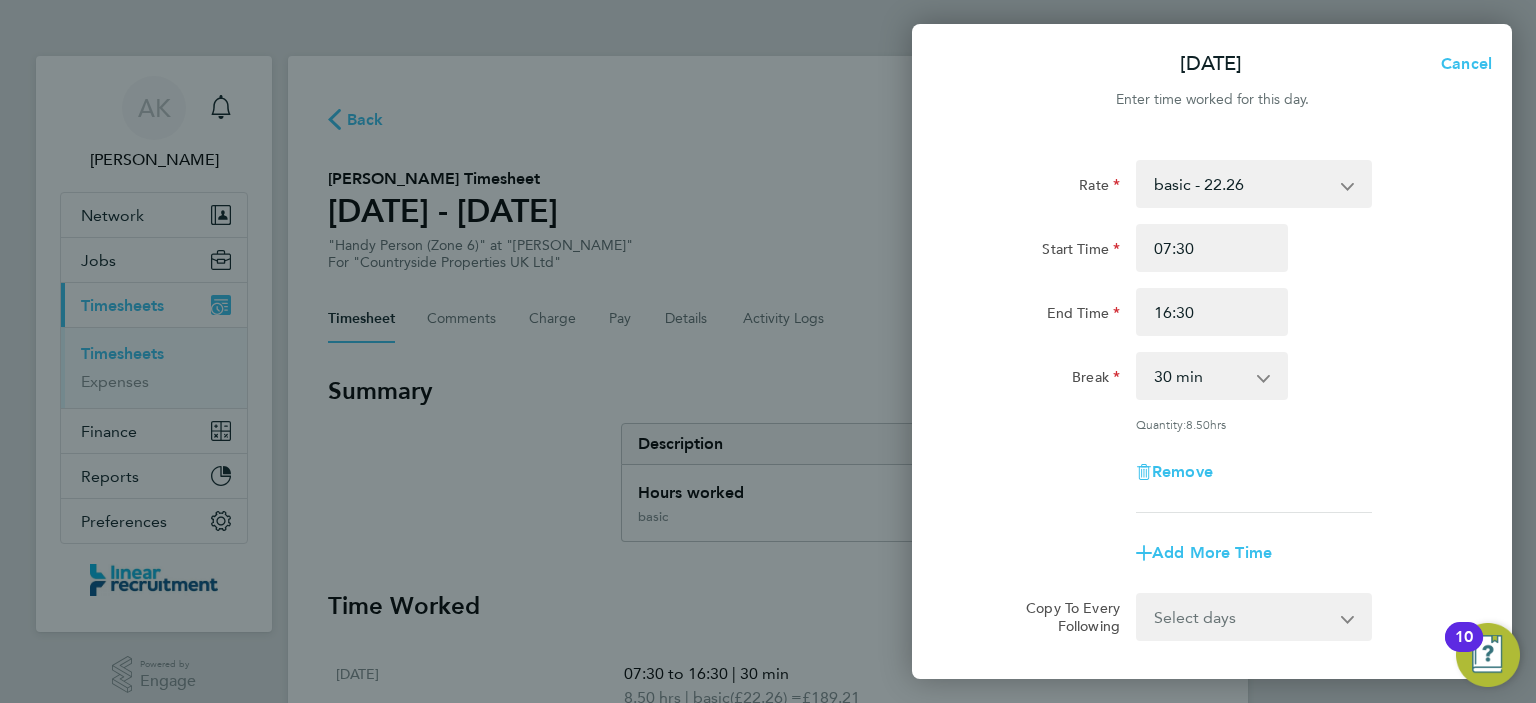 click on "Remove" 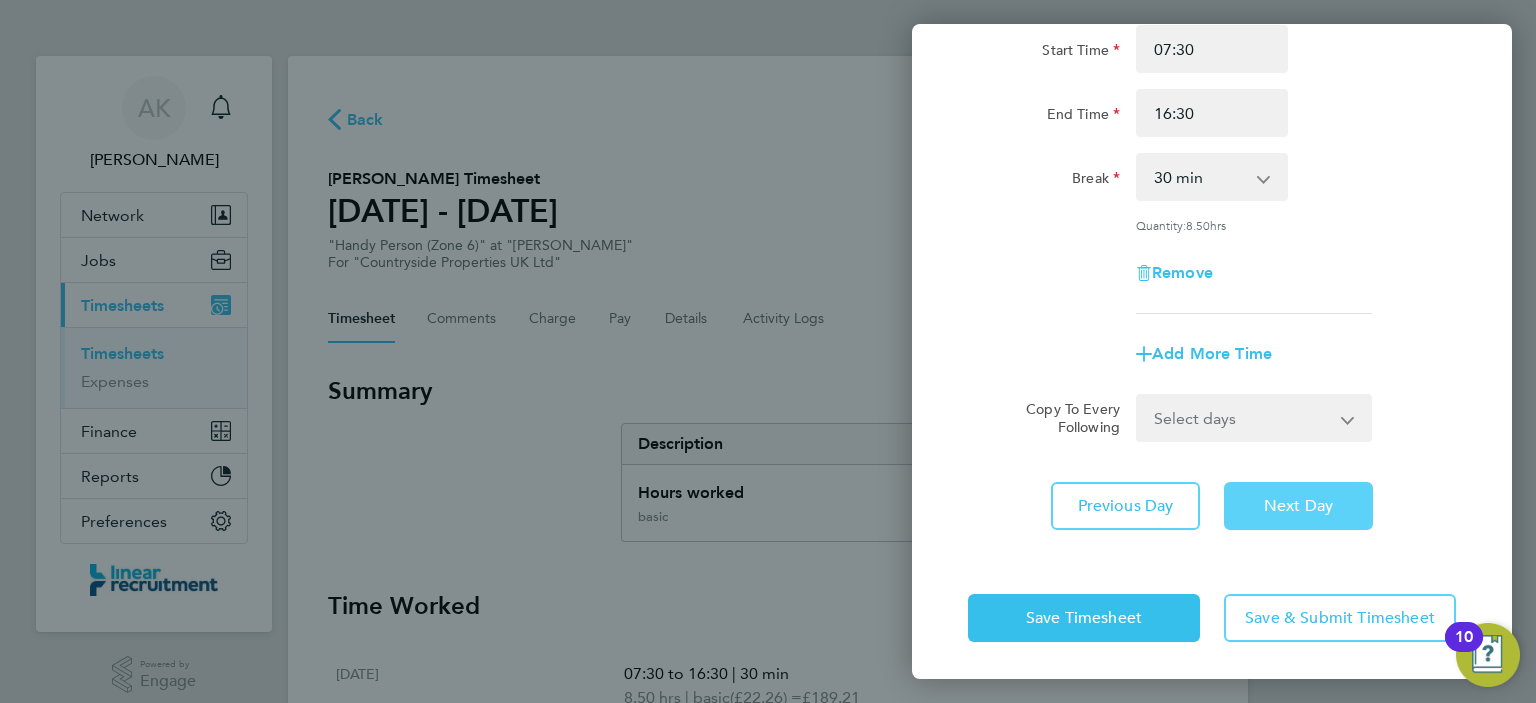 click on "Next Day" 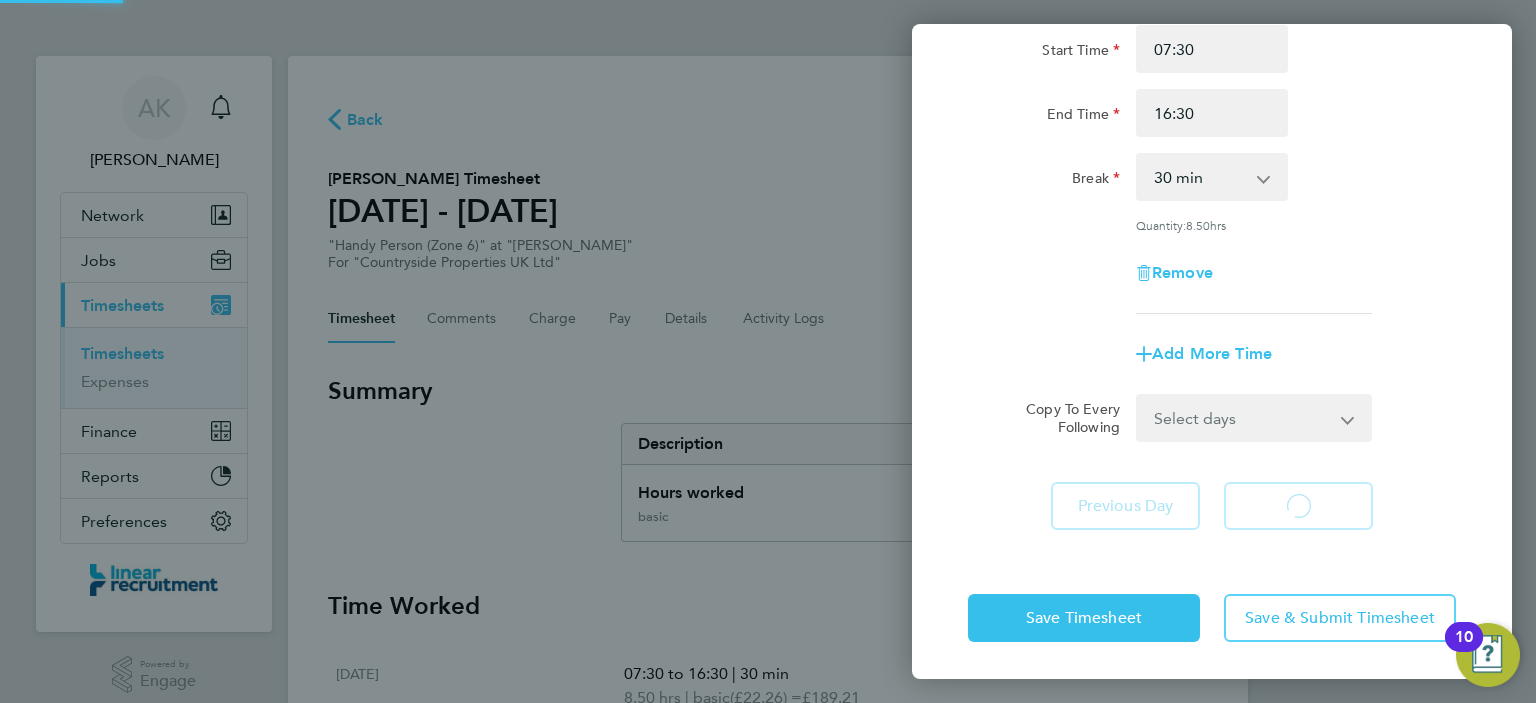 select on "30" 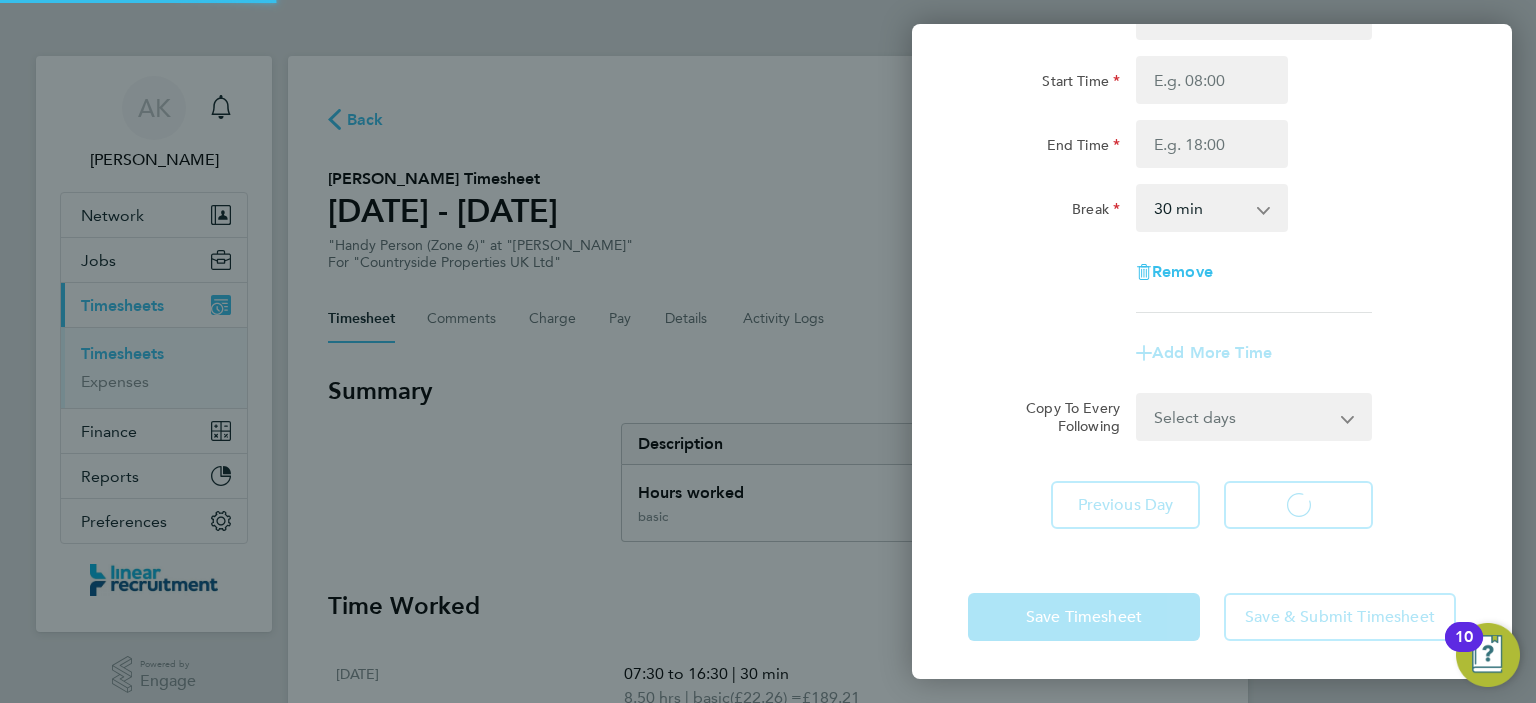 select on "30" 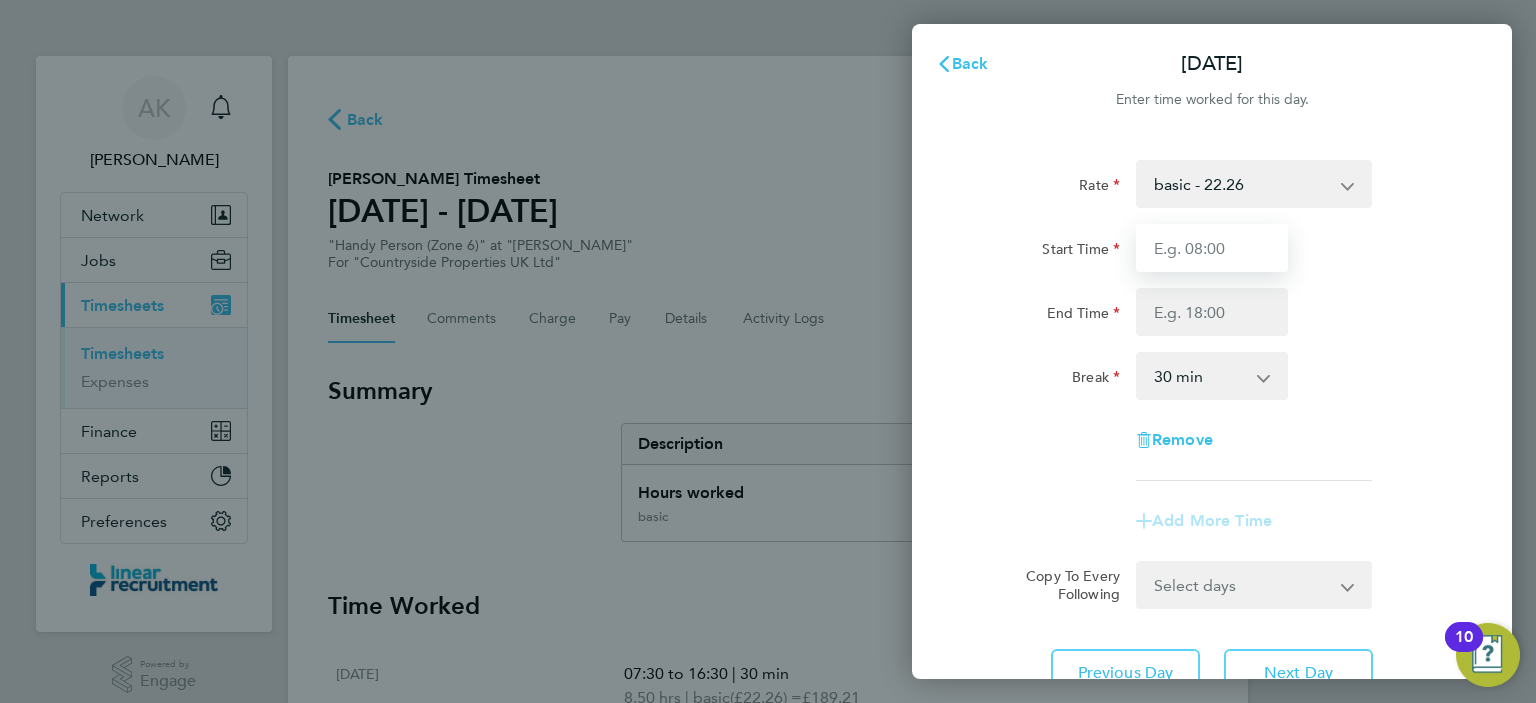 click on "Start Time" at bounding box center [1212, 248] 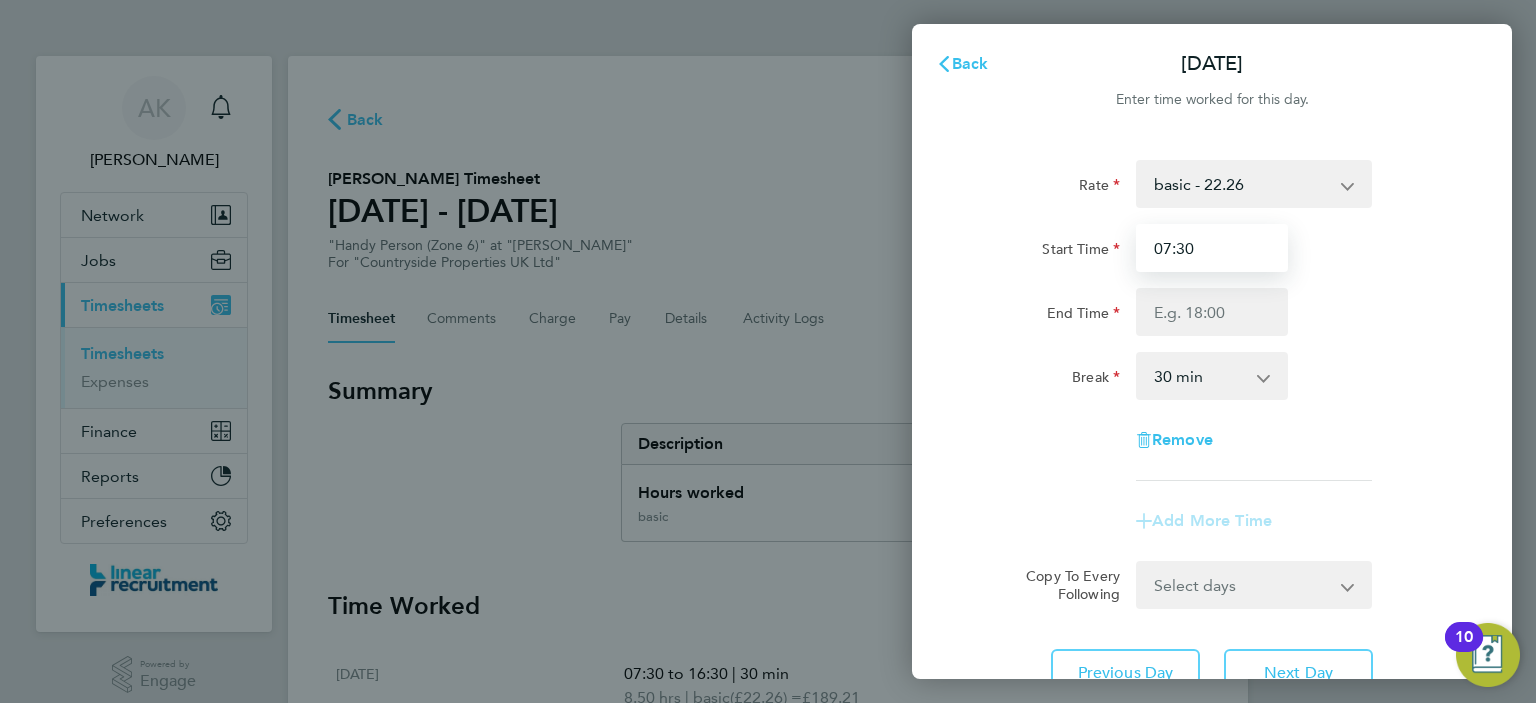 type on "07:30" 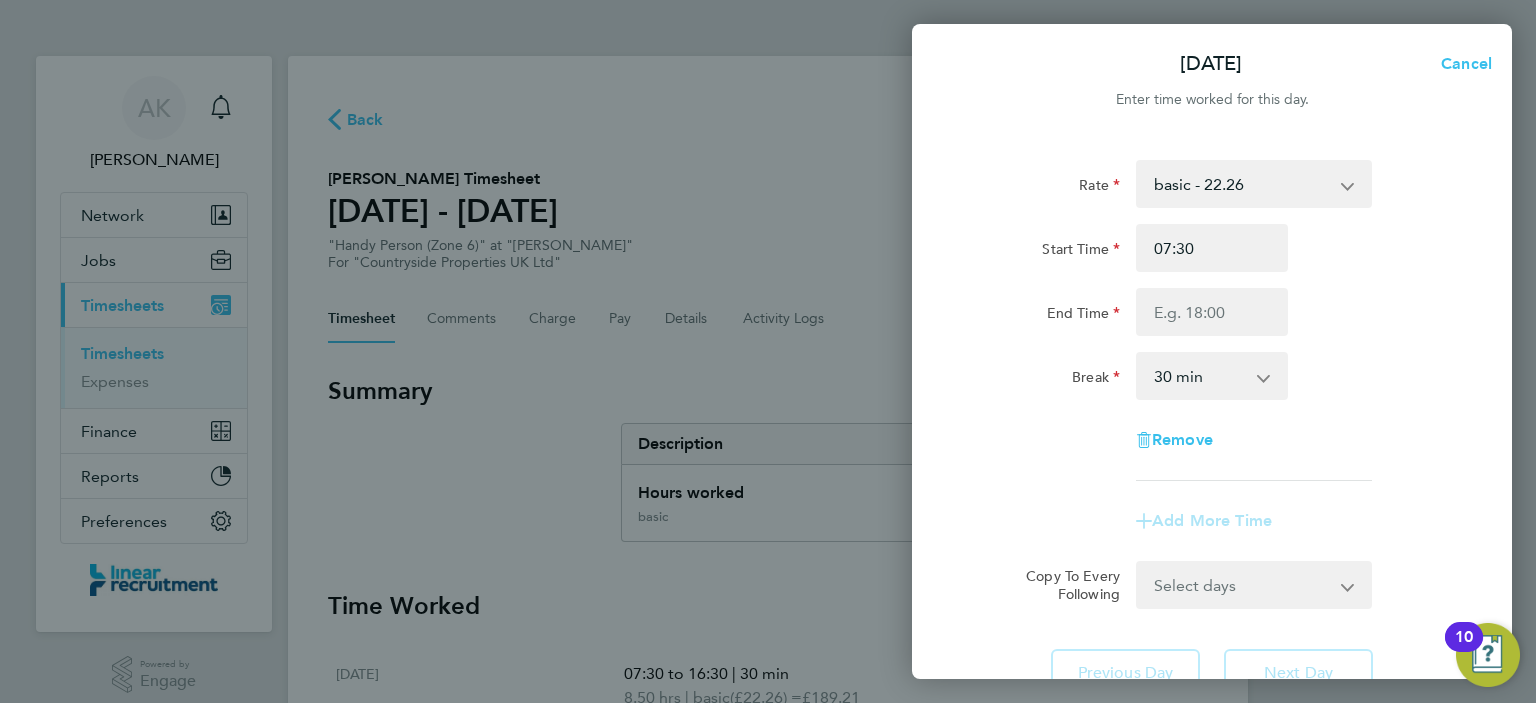 click on "Rate  basic - 22.26
Start Time 07:30 End Time Break  0 min   15 min   30 min   45 min   60 min   75 min   90 min
Remove" 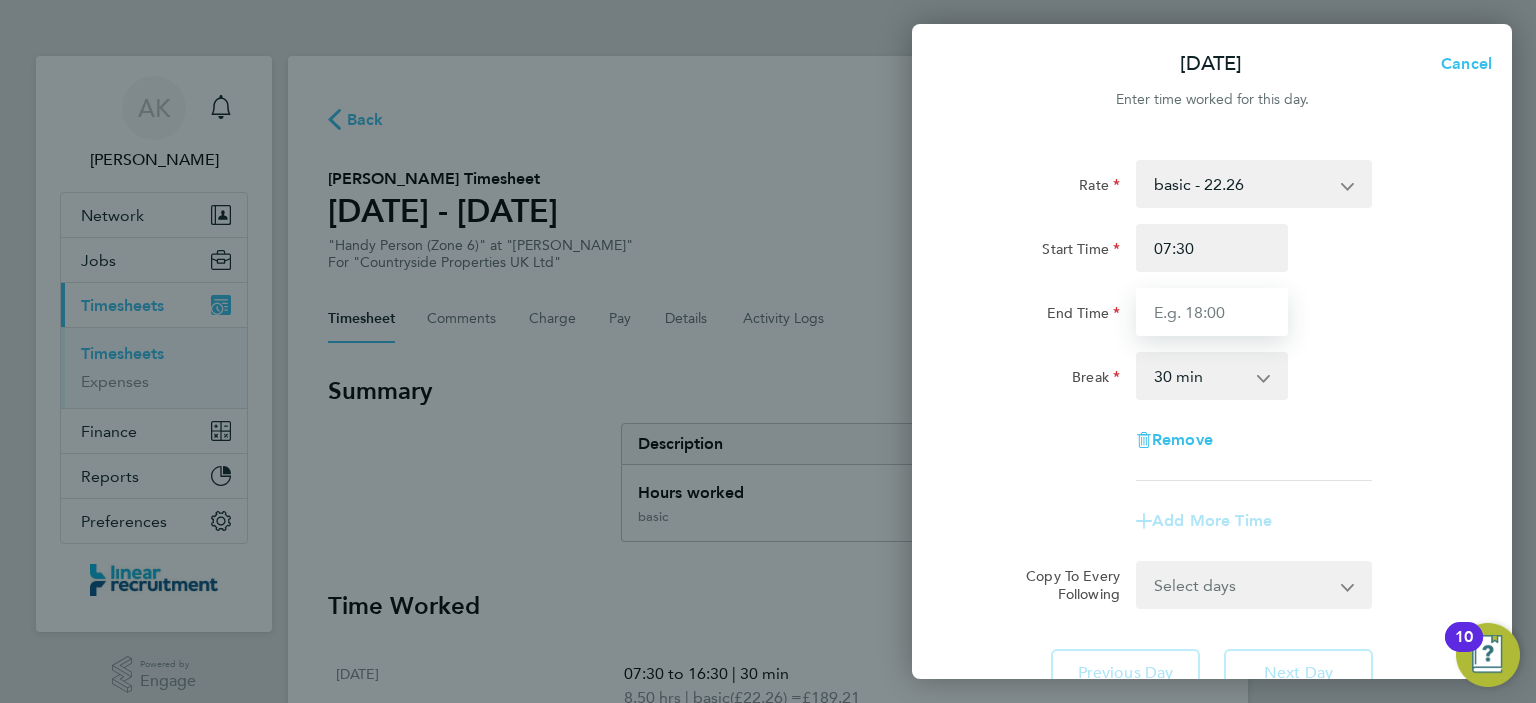 click on "End Time" at bounding box center (1212, 312) 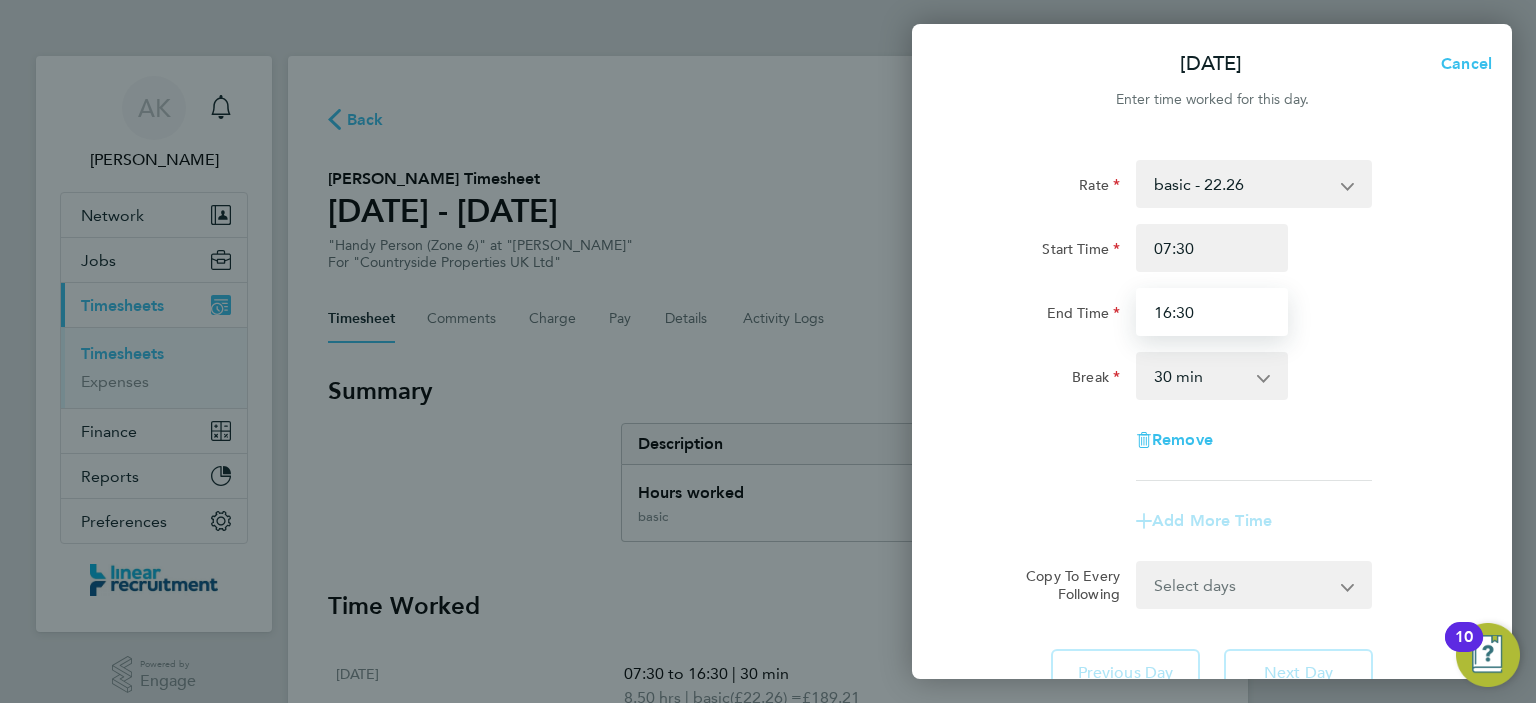 type on "16:30" 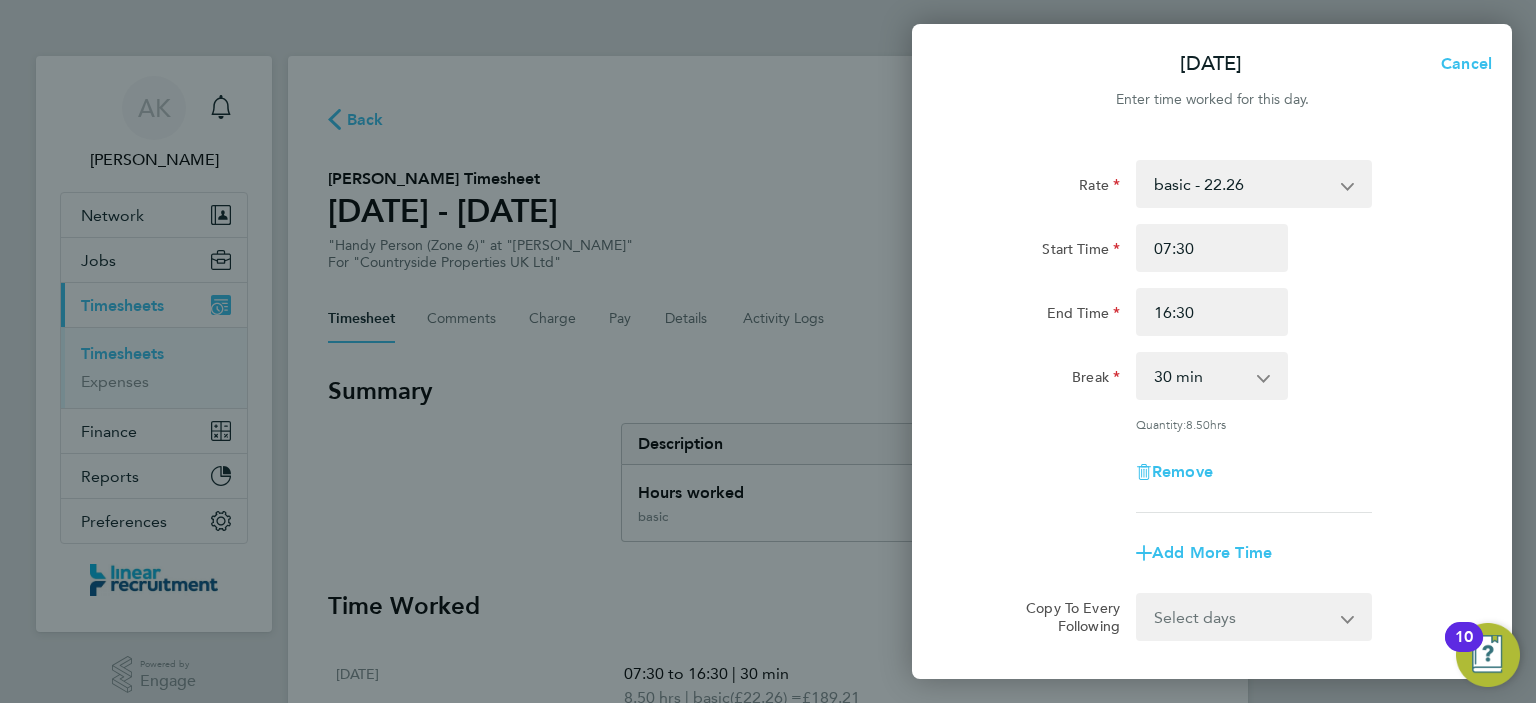click on "Rate  basic - 22.26
Start Time 07:30 End Time 16:30 Break  0 min   15 min   30 min   45 min   60 min   75 min   90 min
Quantity:  8.50  hrs
Remove
Add More Time  Copy To Every Following  Select days   Day   Weekend (Sat-Sun)   [DATE]   [DATE]   [DATE]
Previous Day   Next Day" 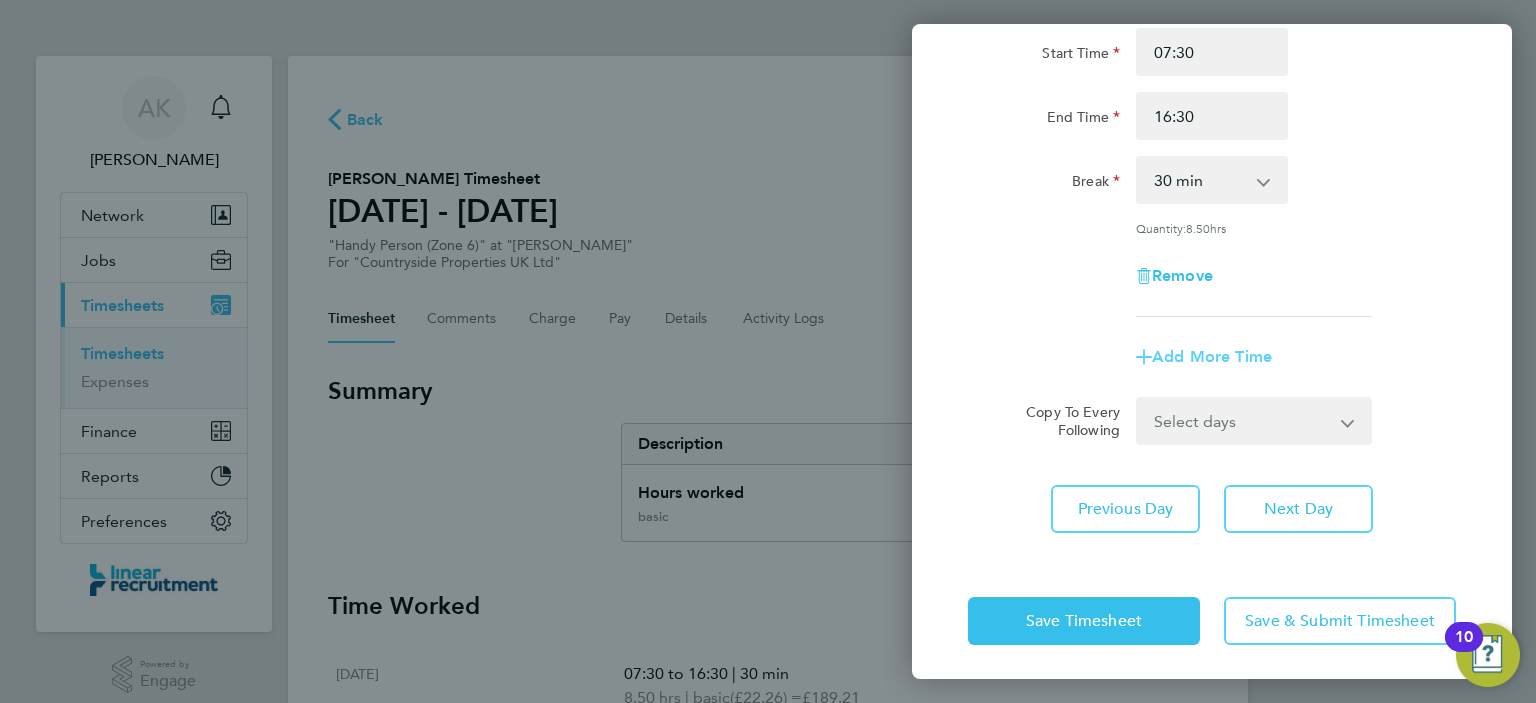 scroll, scrollTop: 199, scrollLeft: 0, axis: vertical 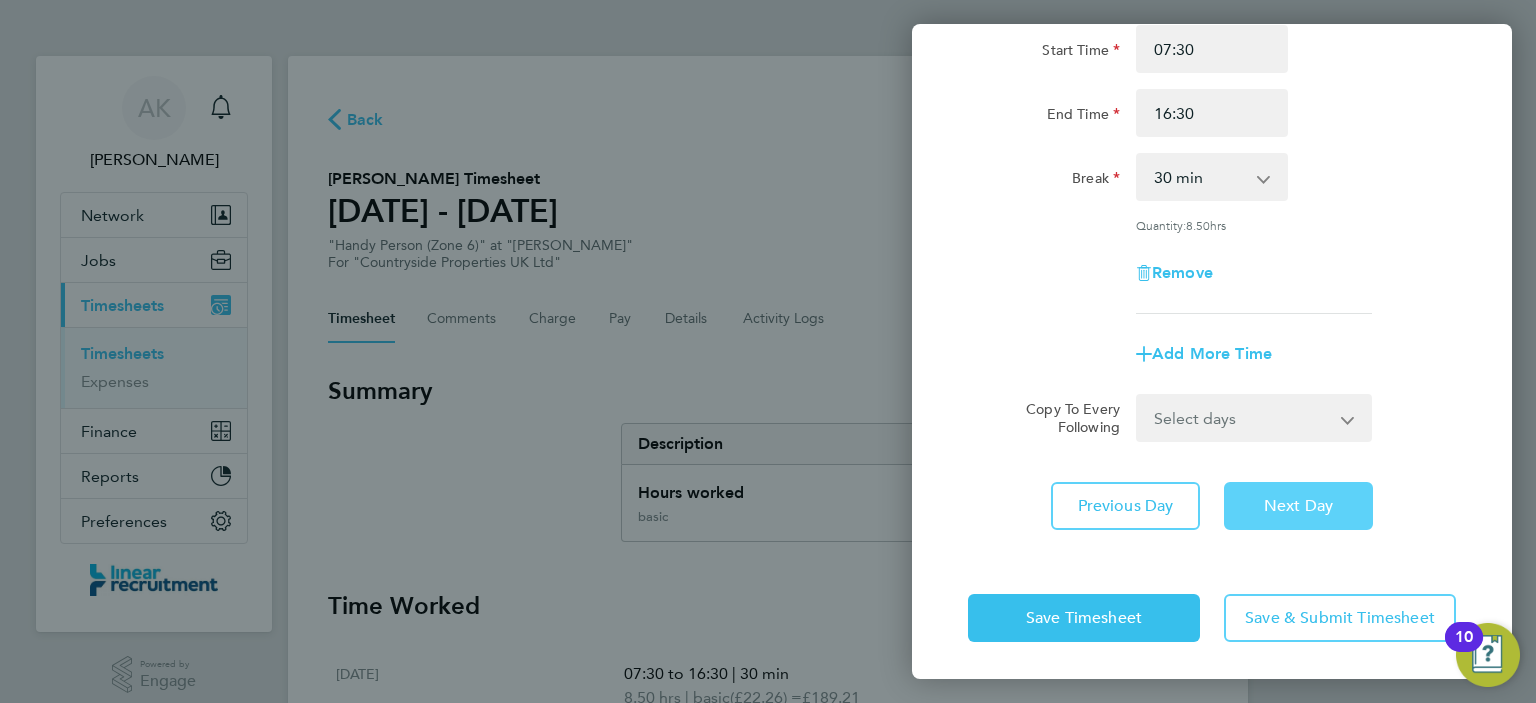 click on "Next Day" 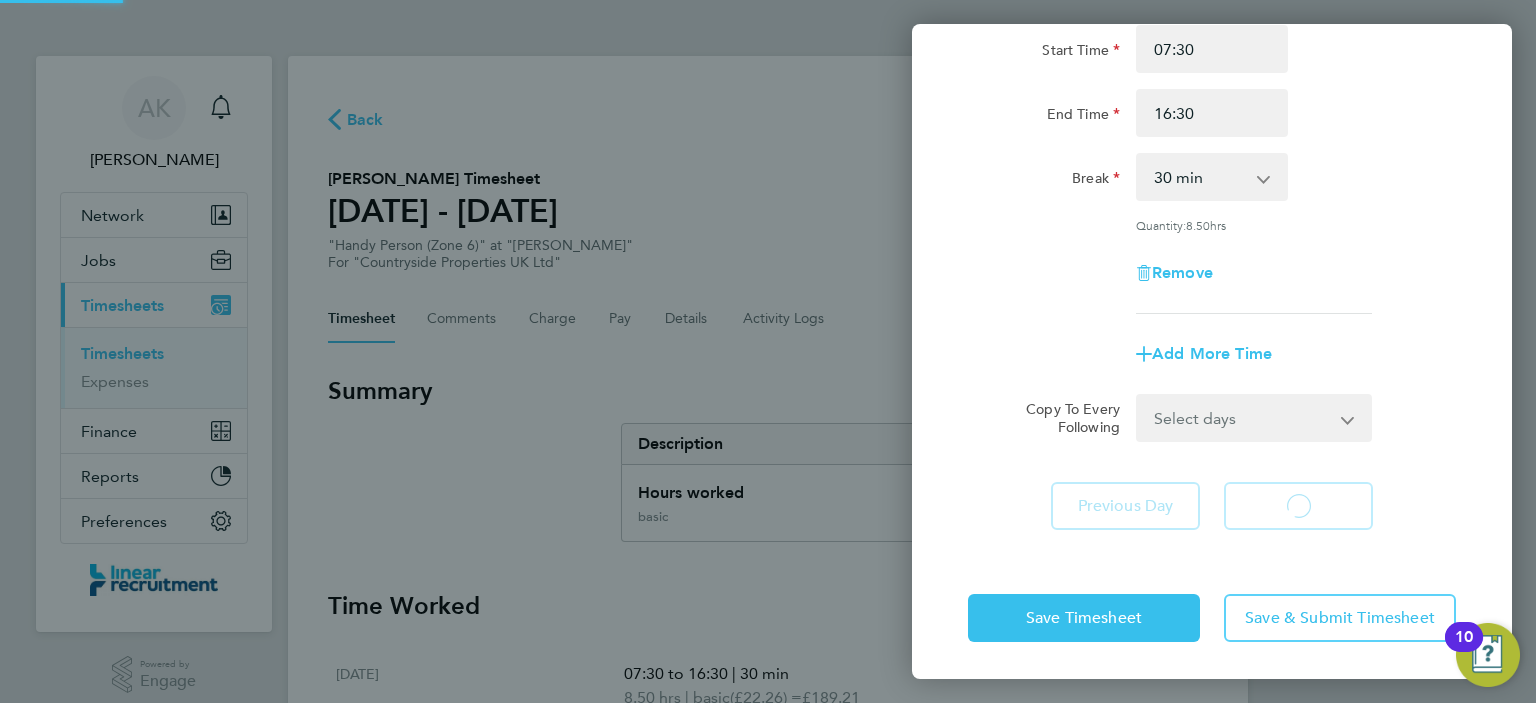 scroll, scrollTop: 168, scrollLeft: 0, axis: vertical 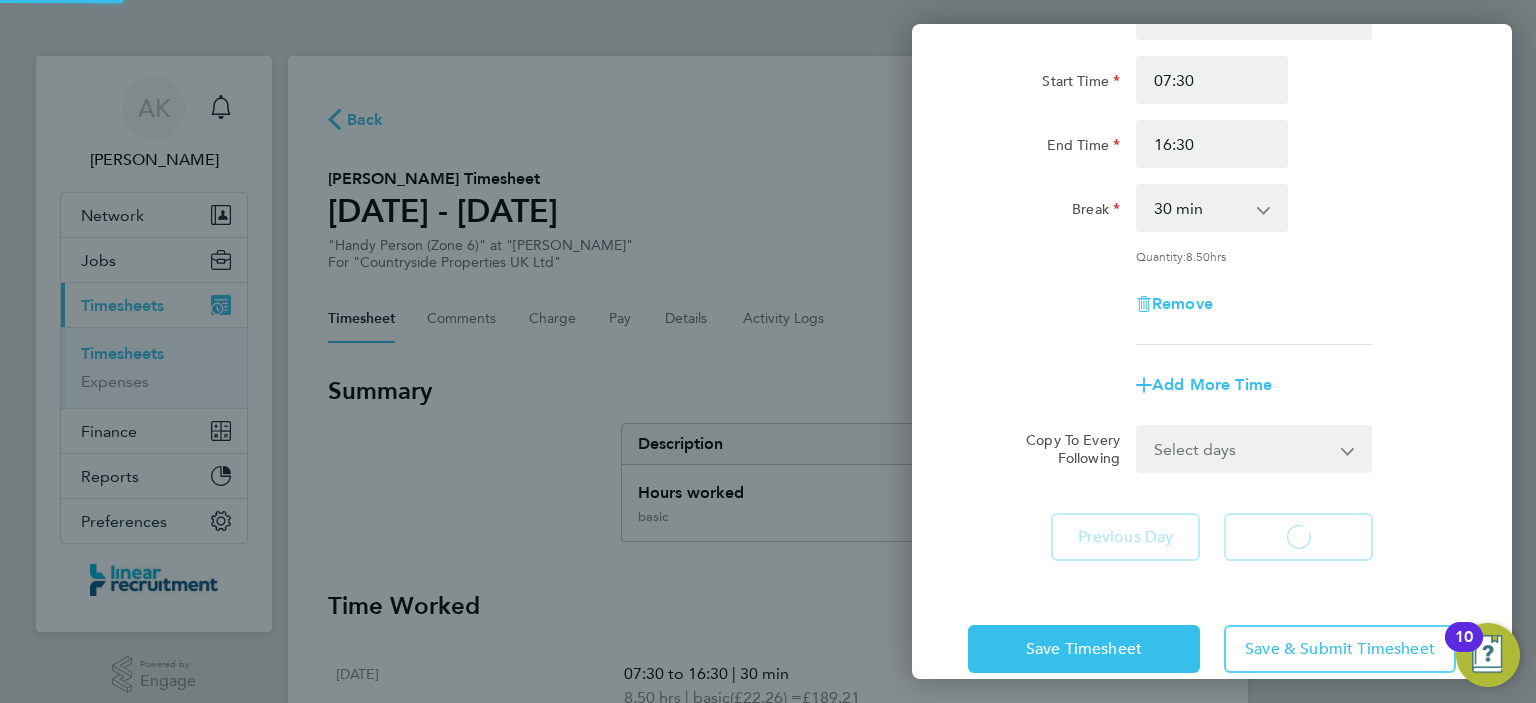 select on "30" 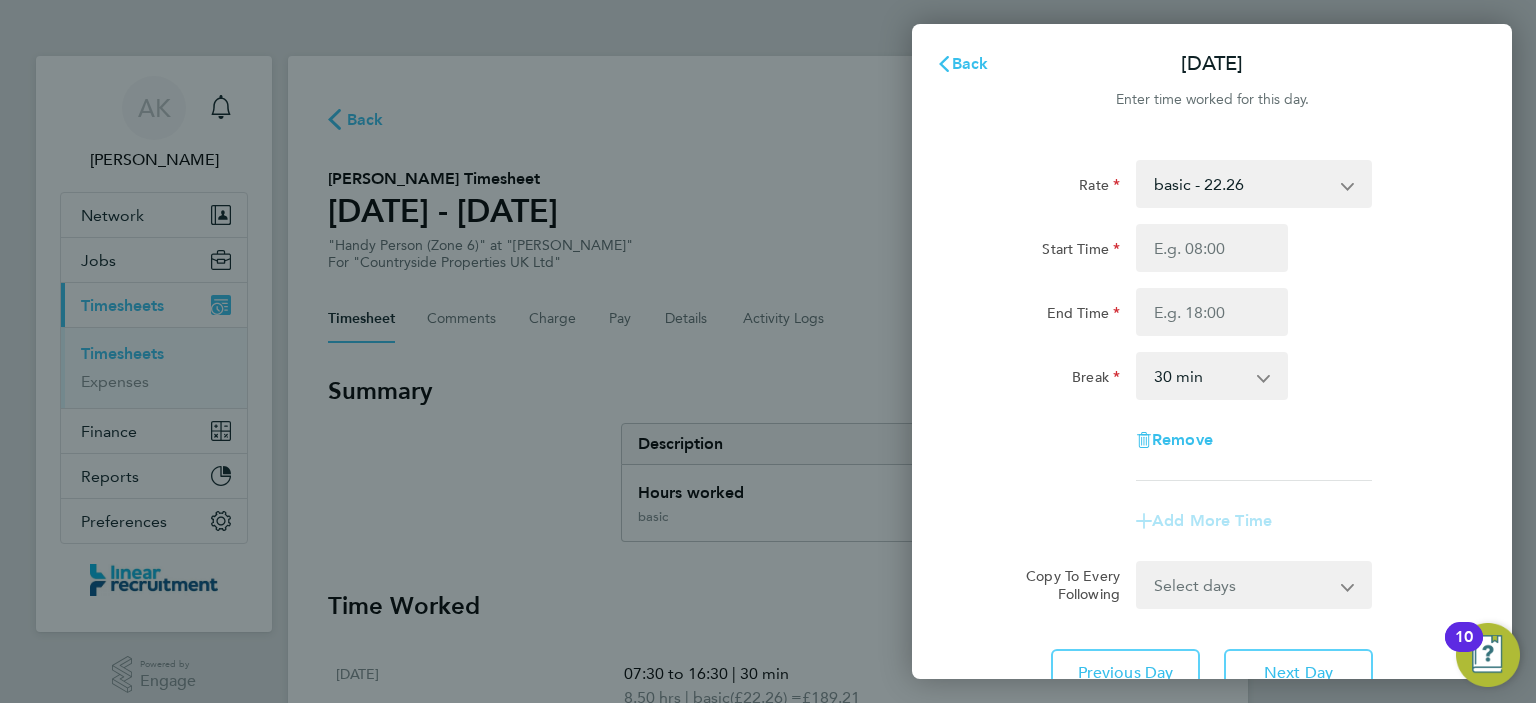 scroll, scrollTop: 0, scrollLeft: 0, axis: both 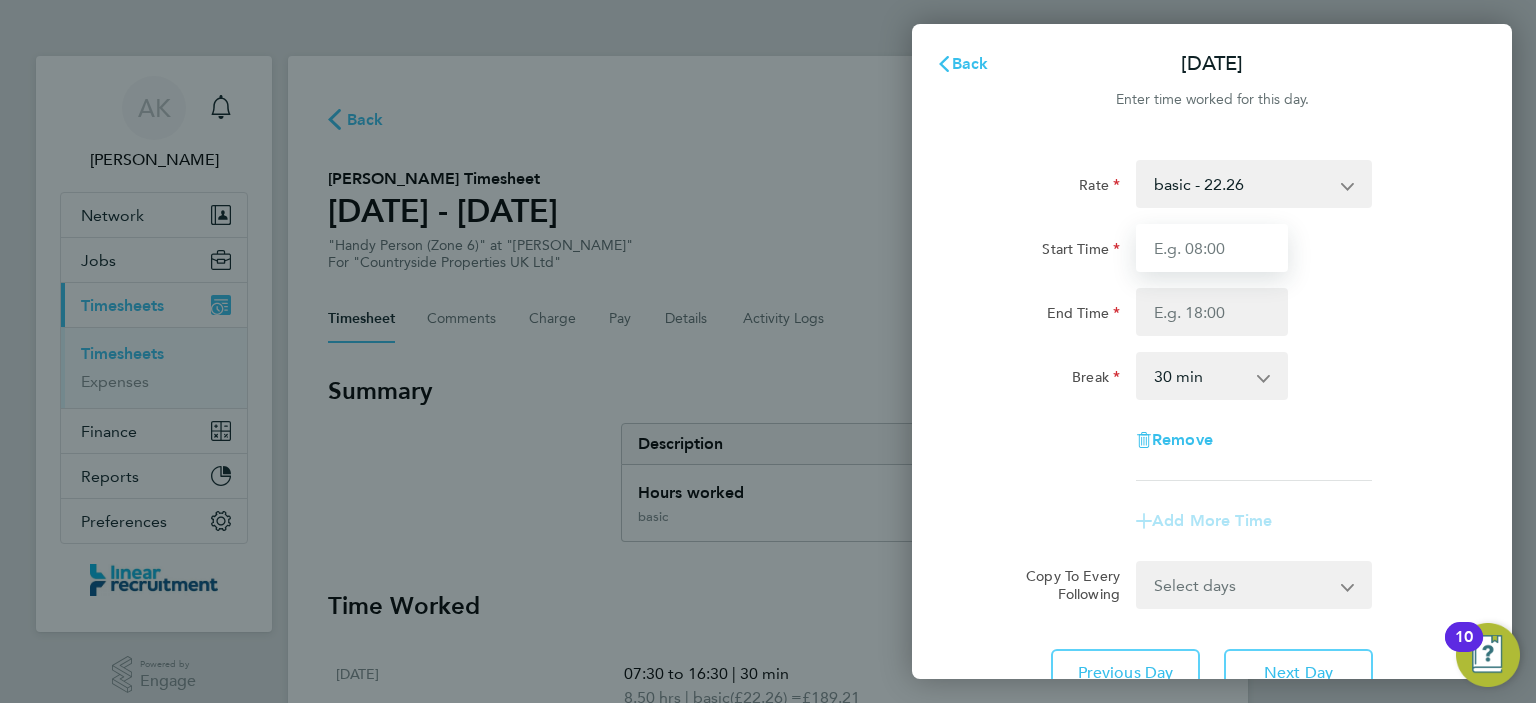 click on "Start Time" at bounding box center (1212, 248) 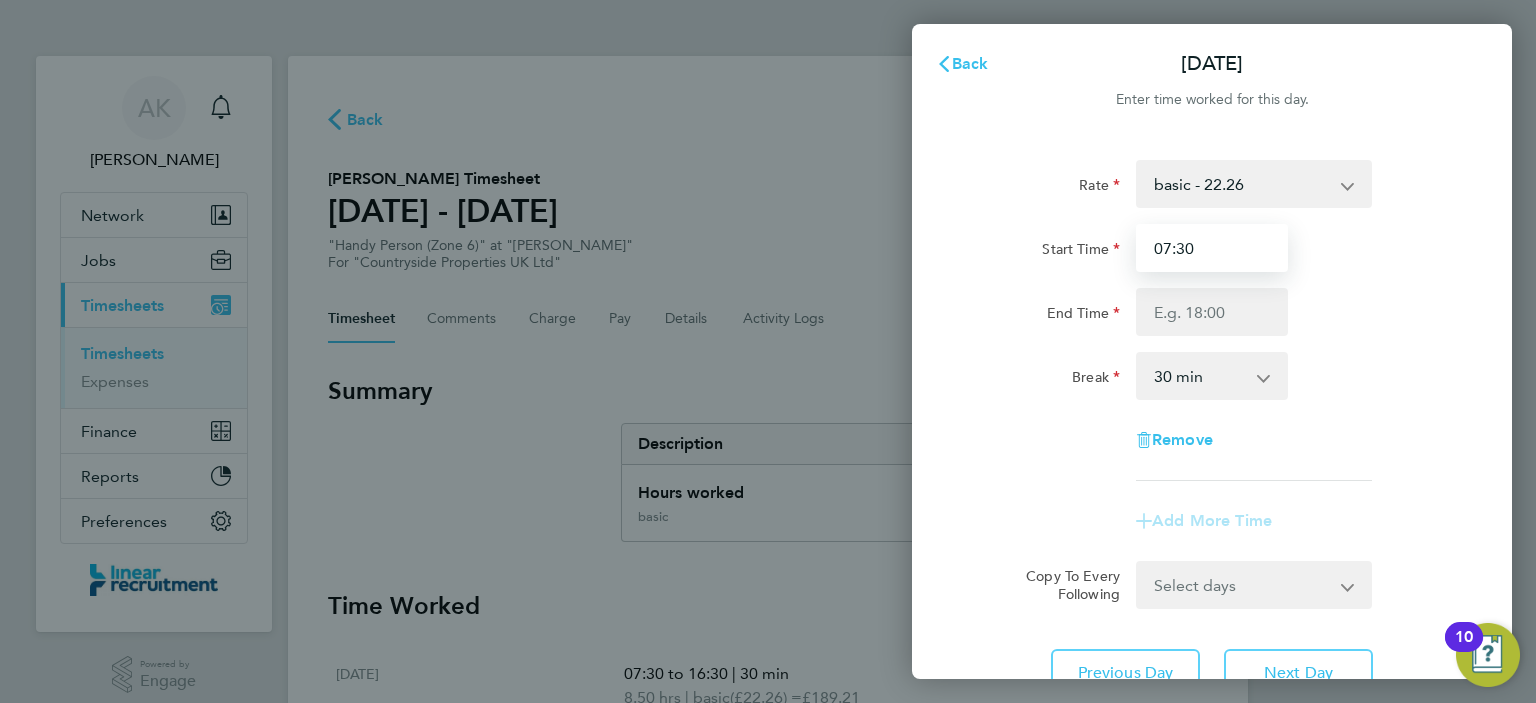 type on "07:30" 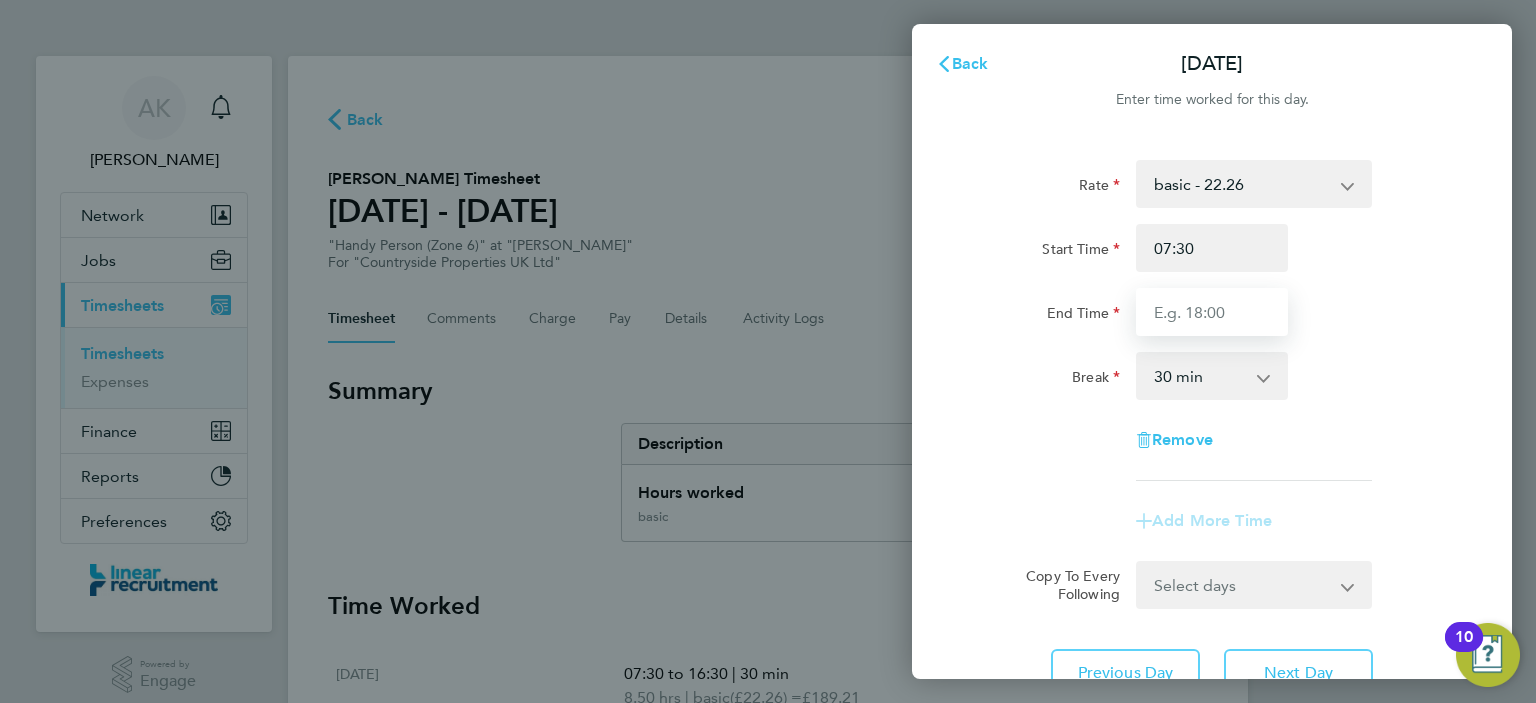 click on "End Time" at bounding box center (1212, 312) 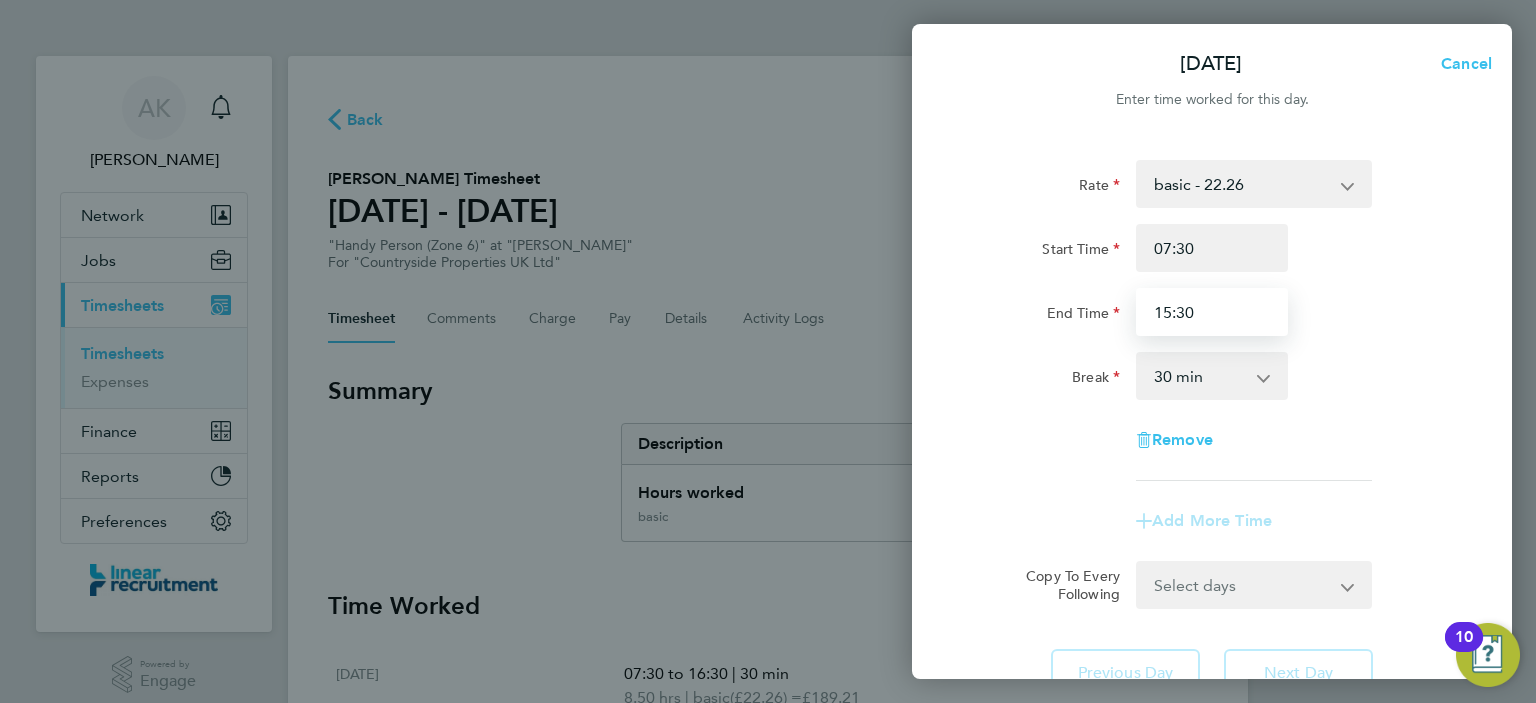 type on "15:30" 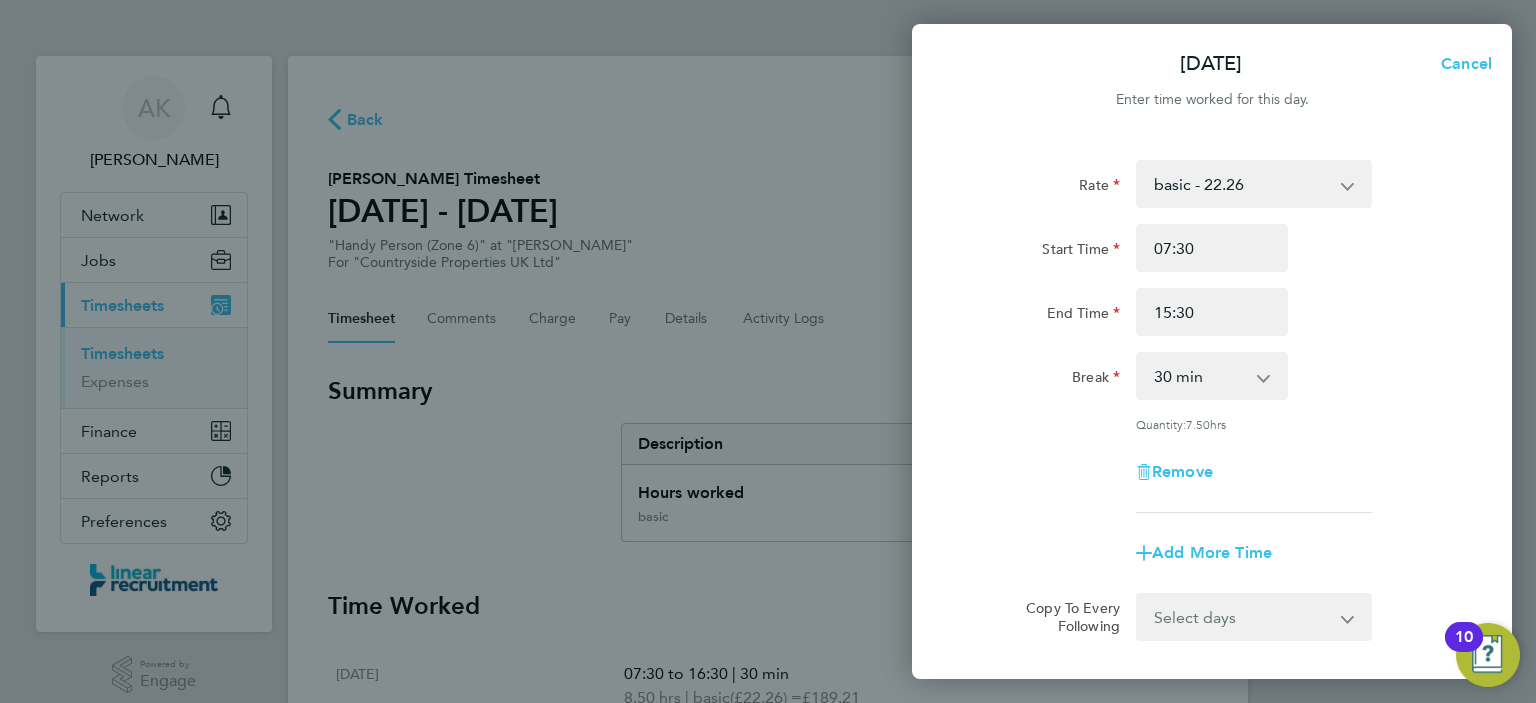 click on "Rate  basic - 22.26
Start Time 07:30 End Time 15:30 Break  0 min   15 min   30 min   45 min   60 min   75 min   90 min
Quantity:  7.50  hrs
Remove" 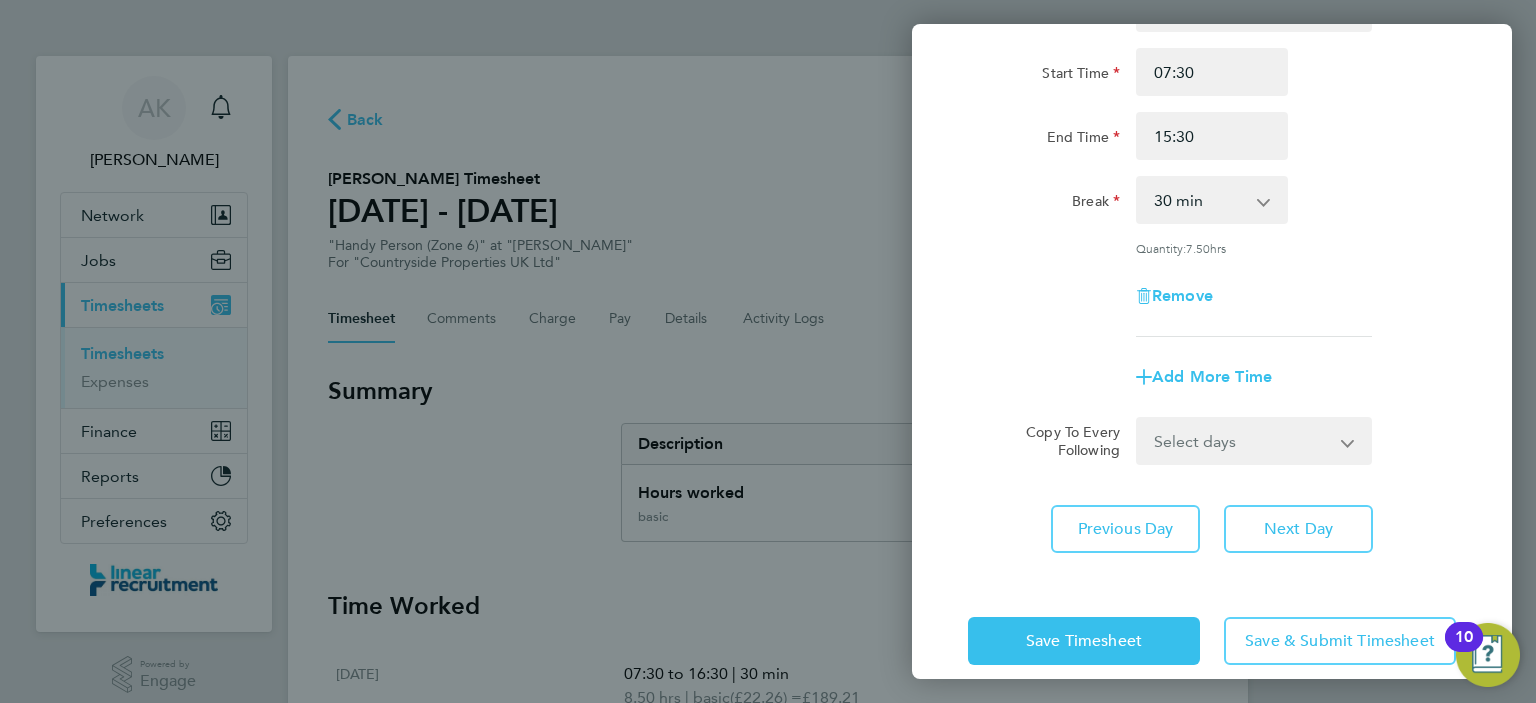 scroll, scrollTop: 178, scrollLeft: 0, axis: vertical 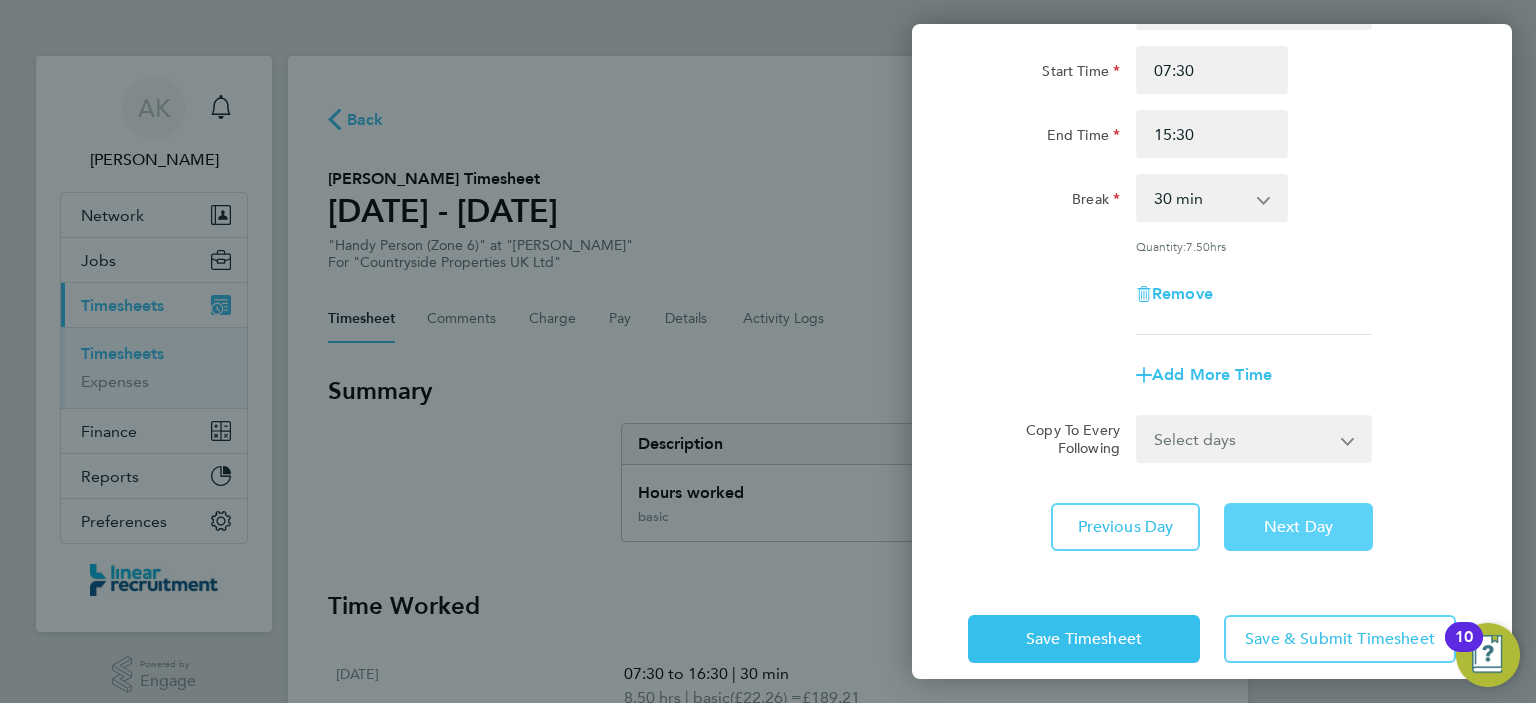 click on "Next Day" 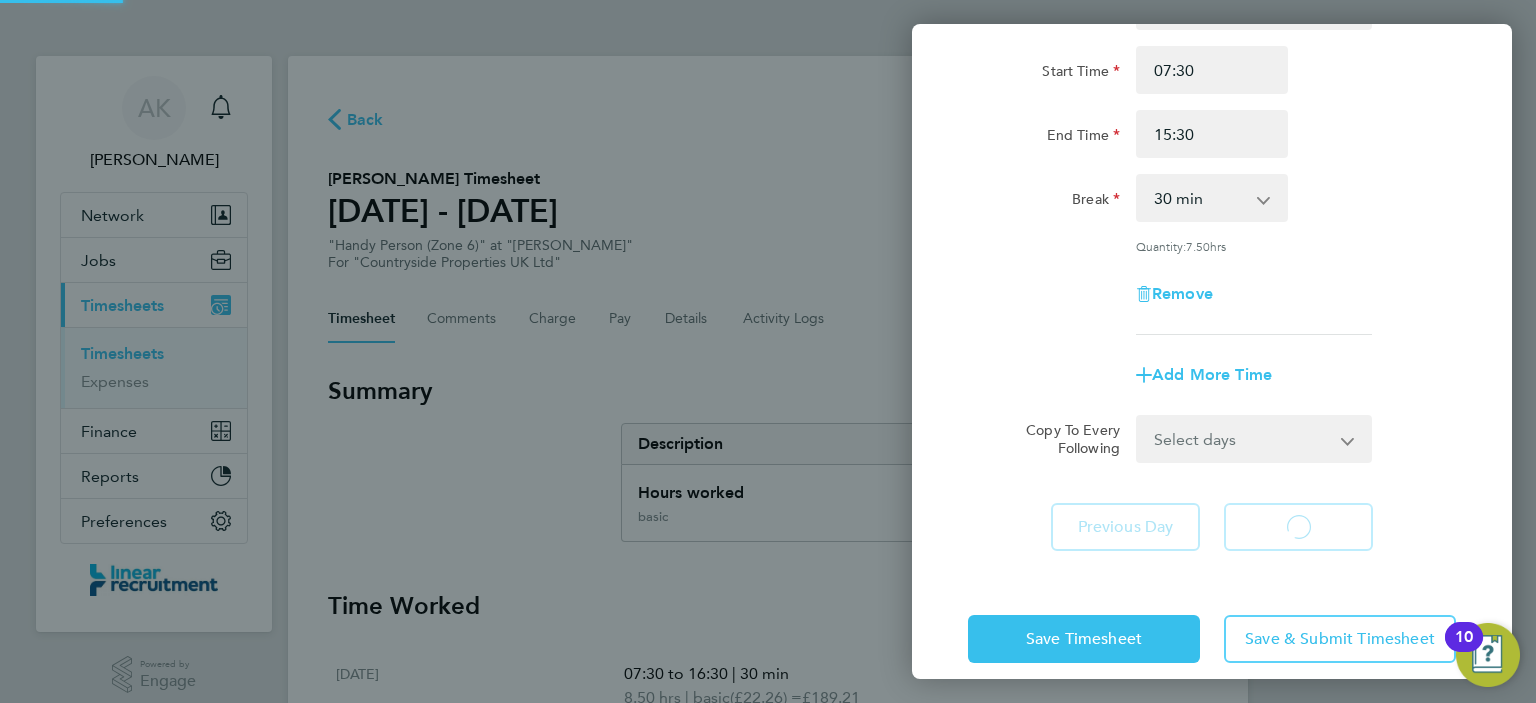 scroll, scrollTop: 168, scrollLeft: 0, axis: vertical 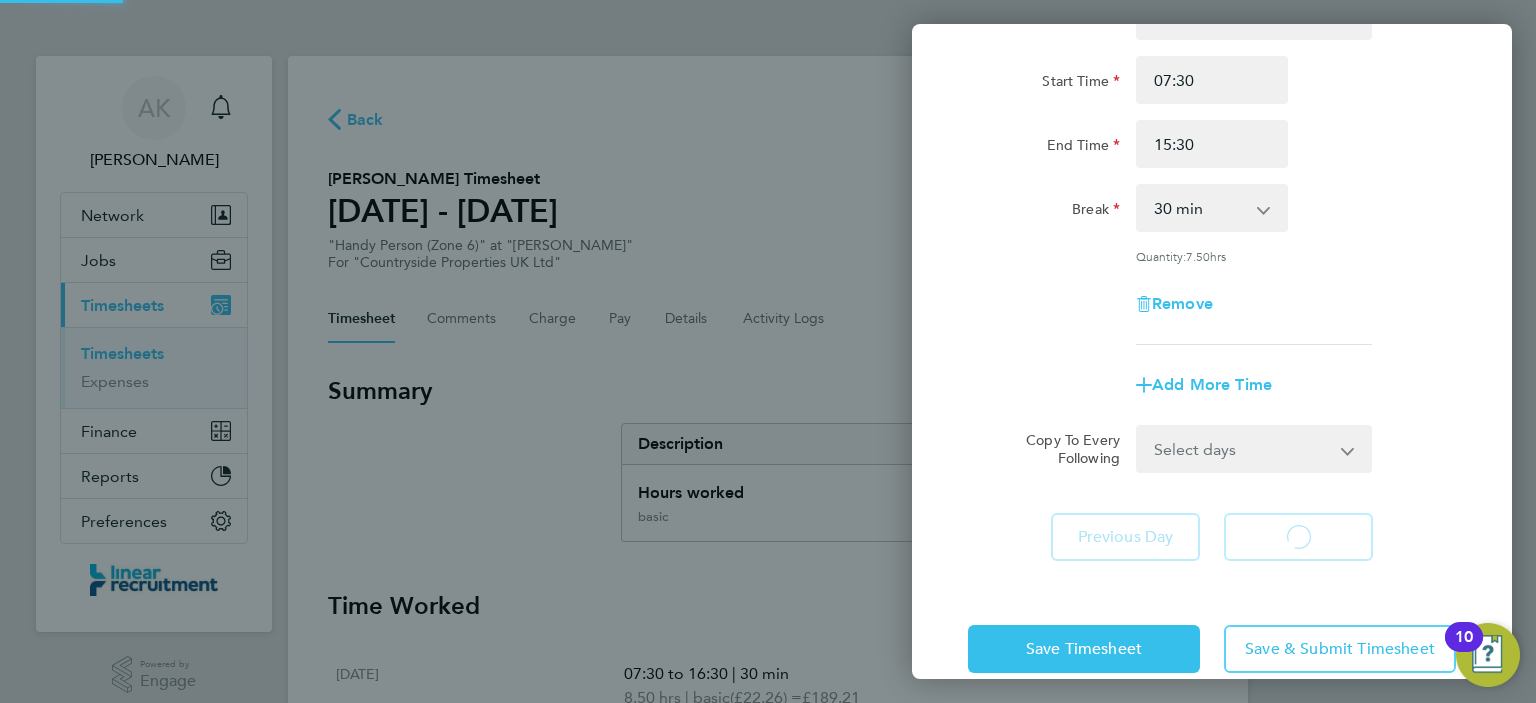 select on "30" 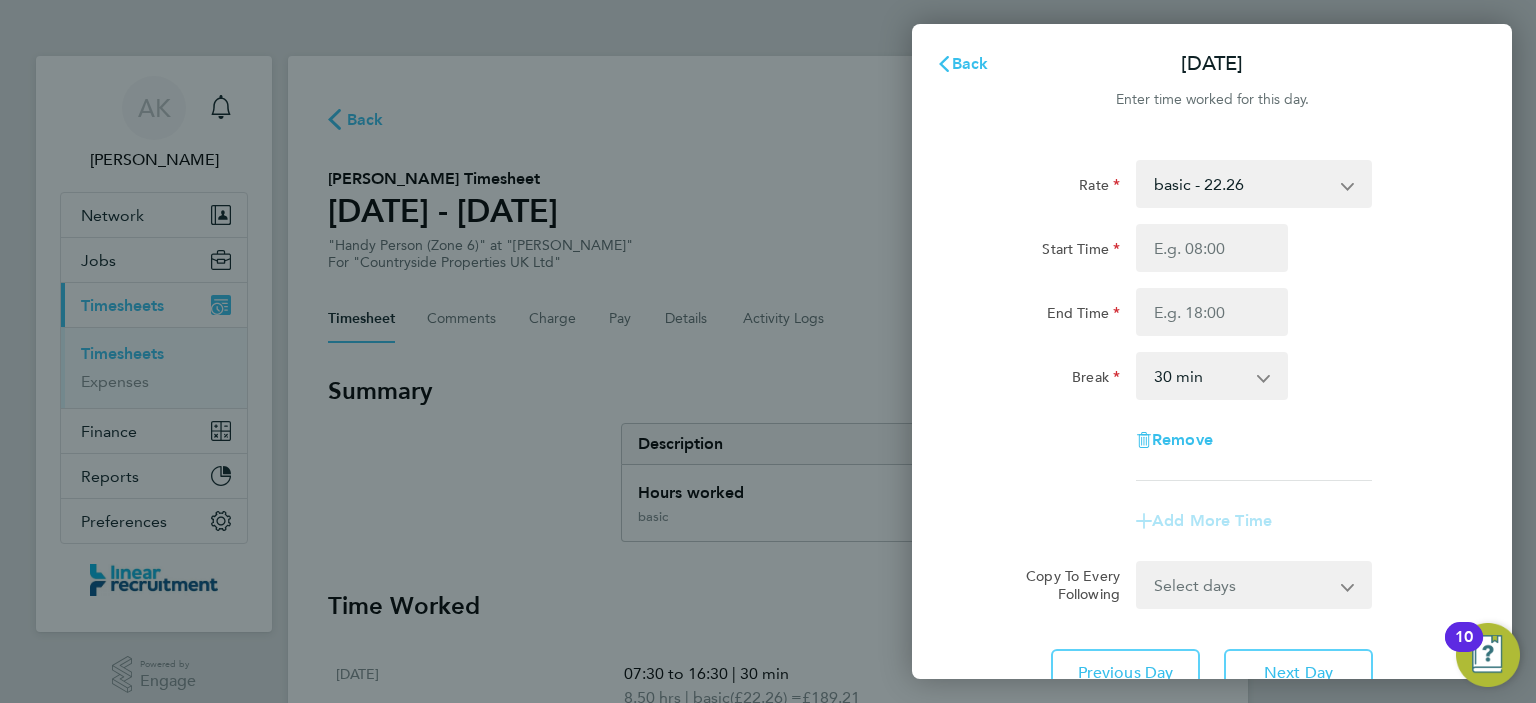 scroll, scrollTop: 168, scrollLeft: 0, axis: vertical 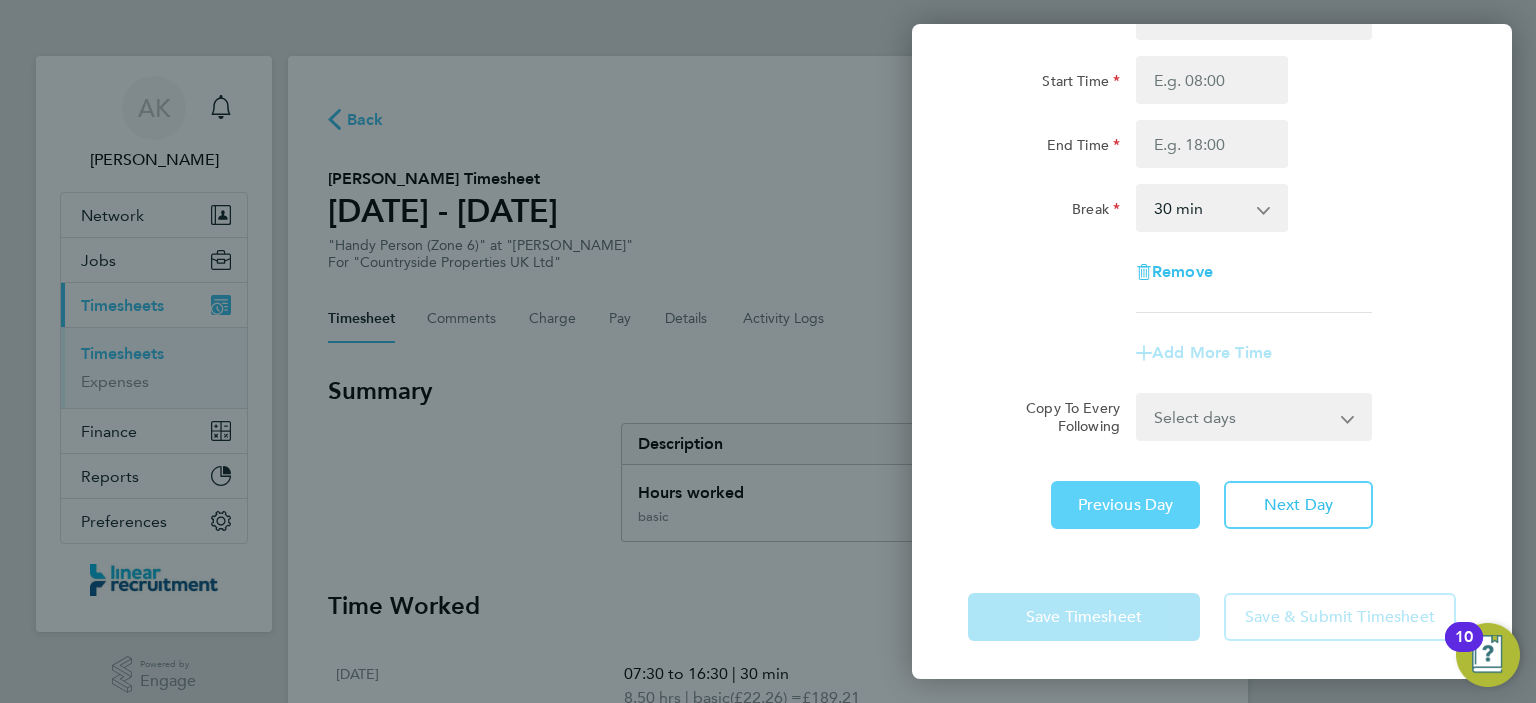 click on "Previous Day" 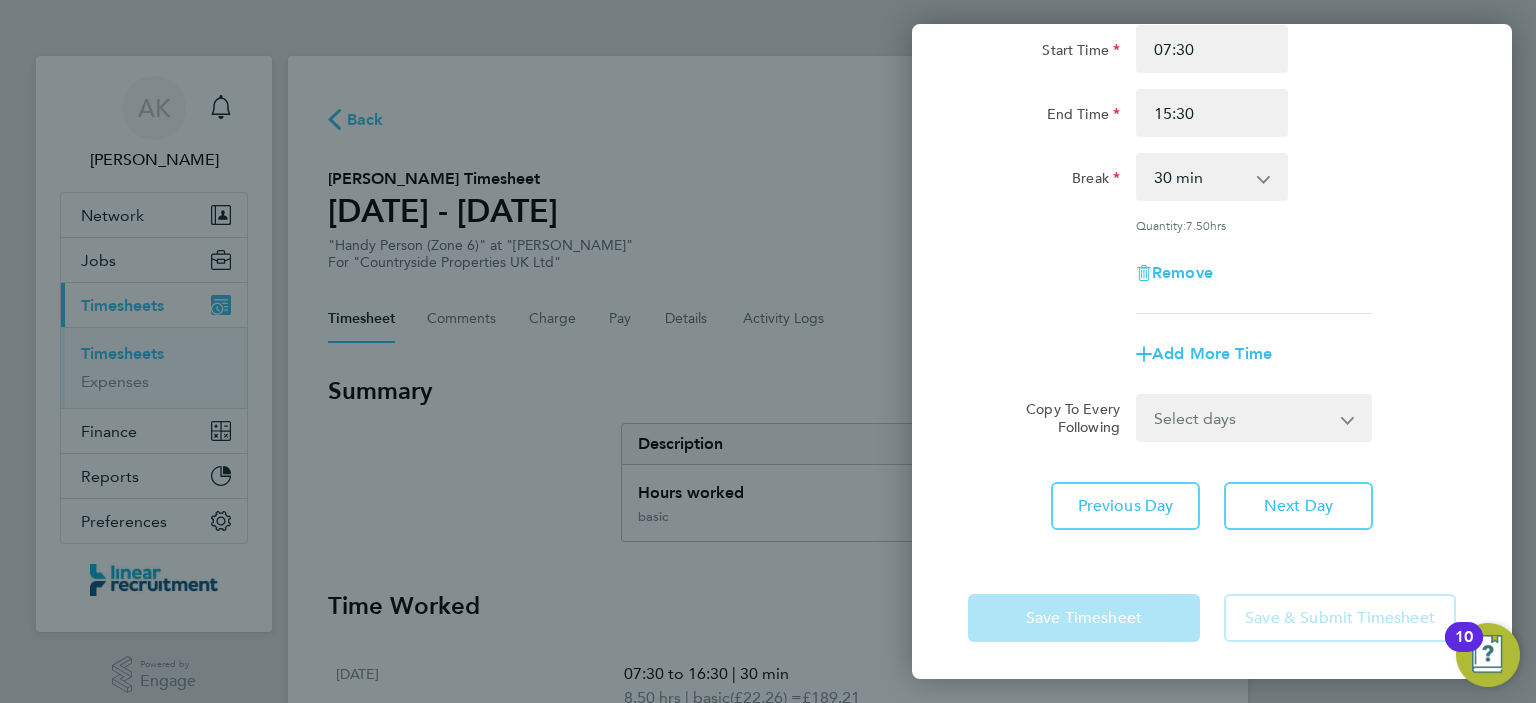 scroll, scrollTop: 198, scrollLeft: 0, axis: vertical 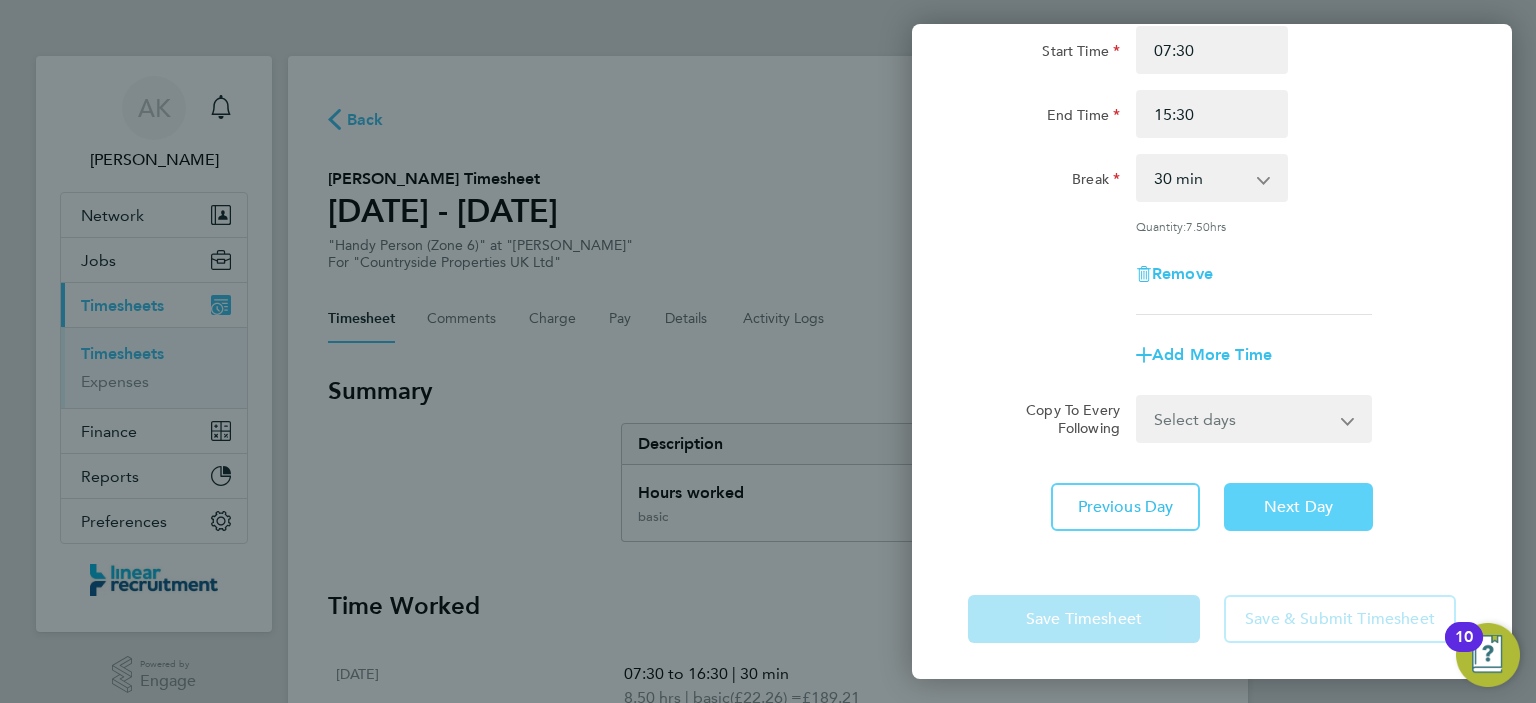 click on "Next Day" 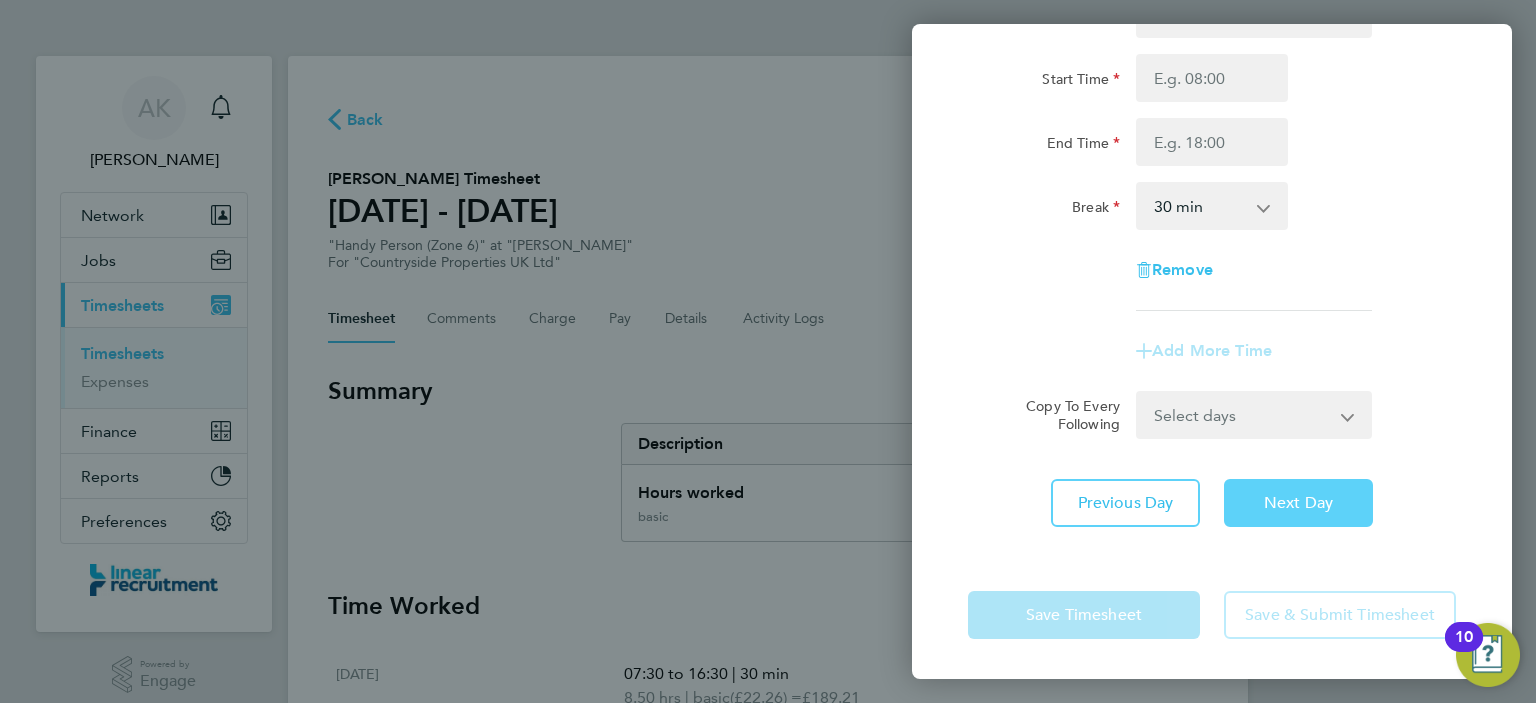 scroll, scrollTop: 168, scrollLeft: 0, axis: vertical 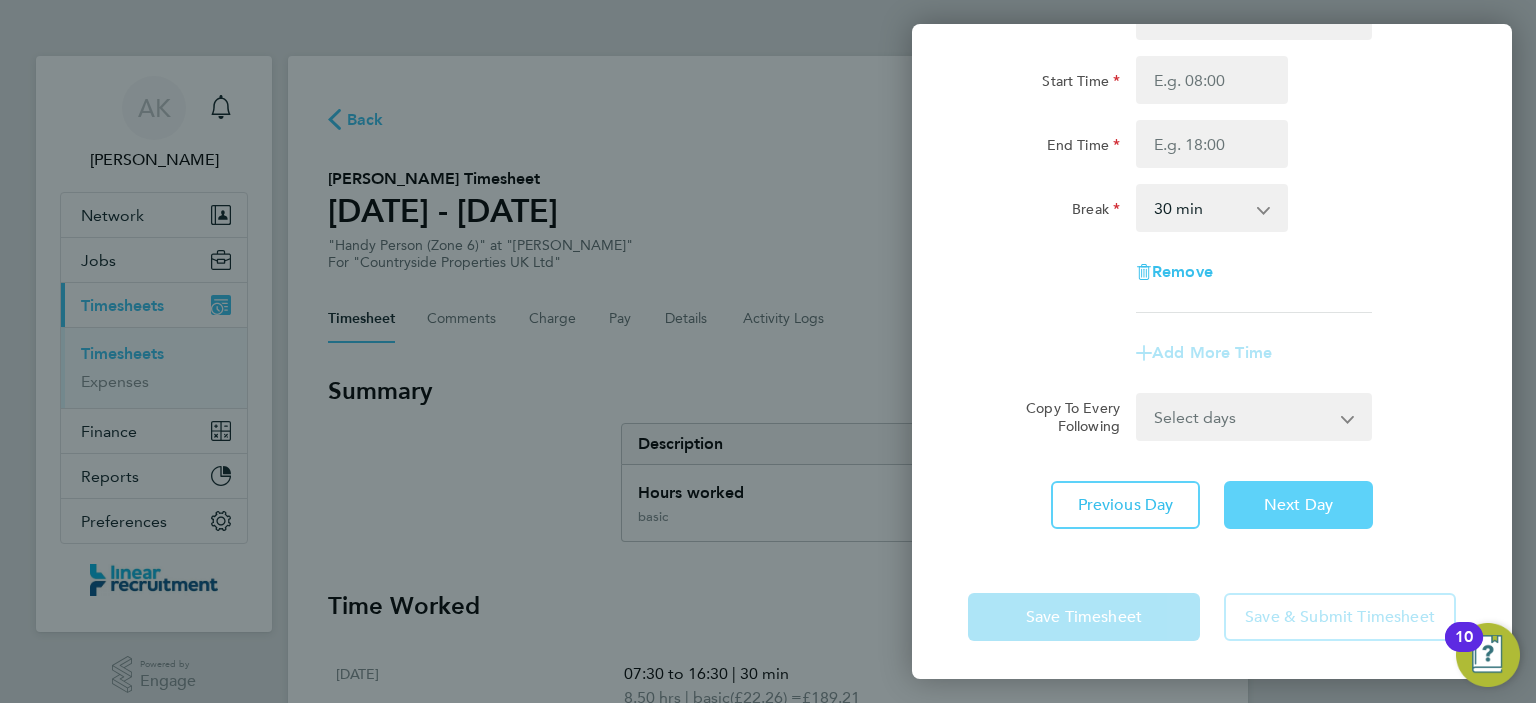click on "Next Day" 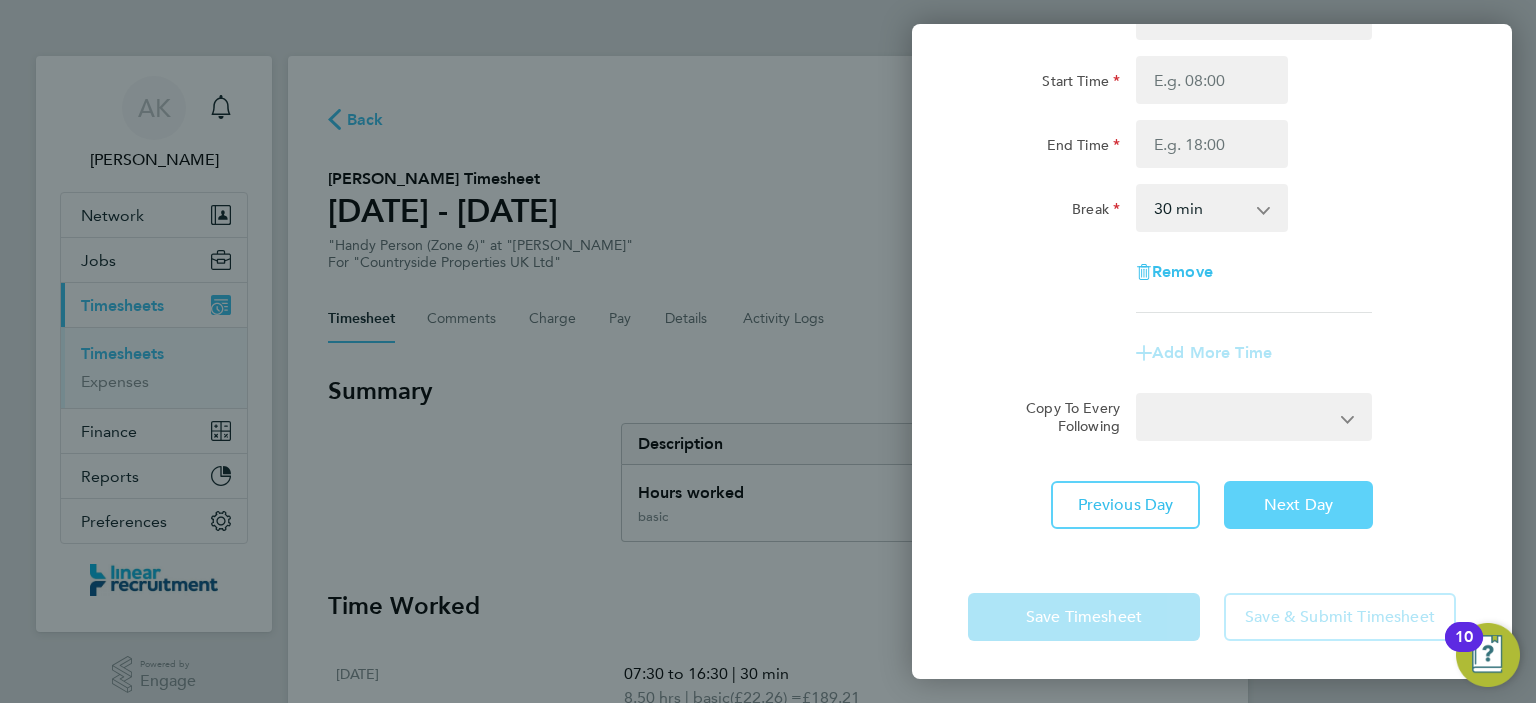 select on "30" 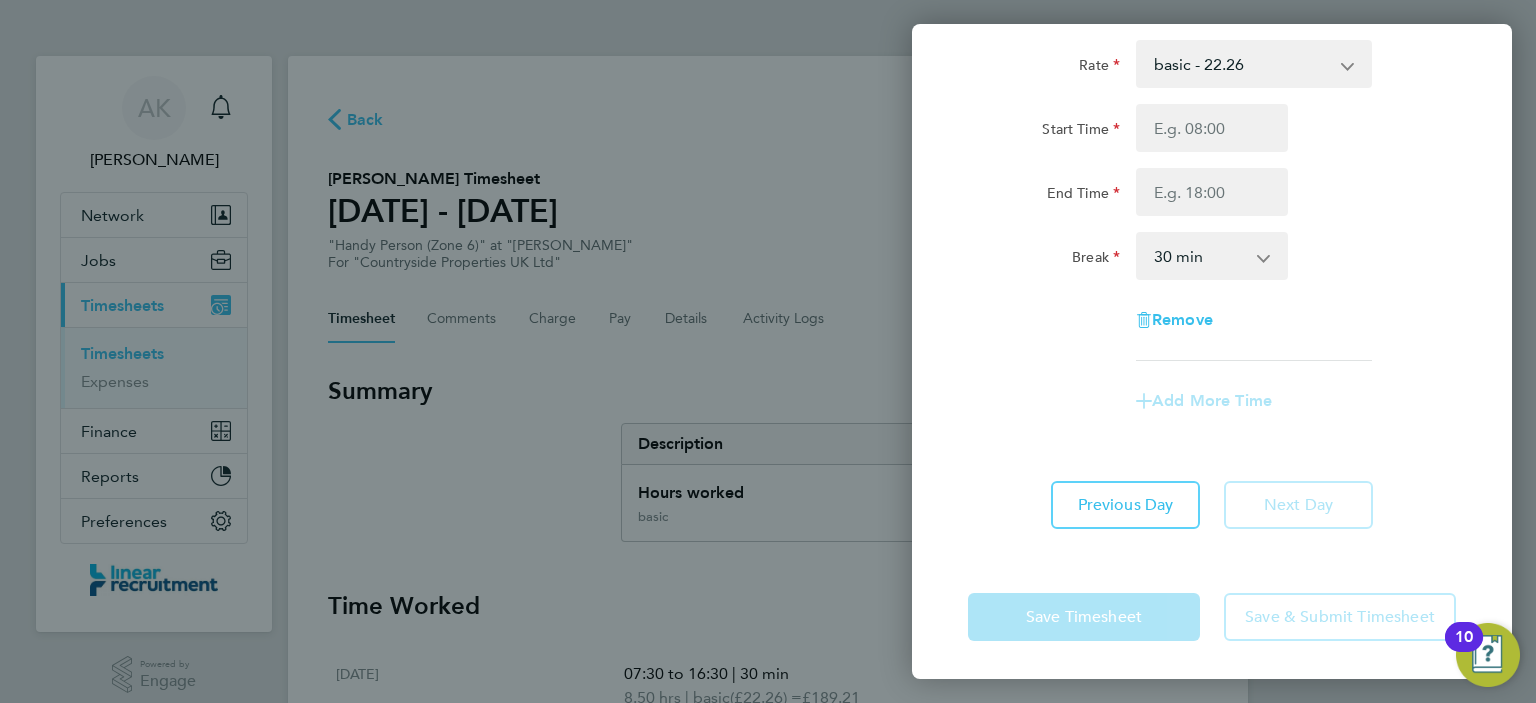 scroll, scrollTop: 0, scrollLeft: 0, axis: both 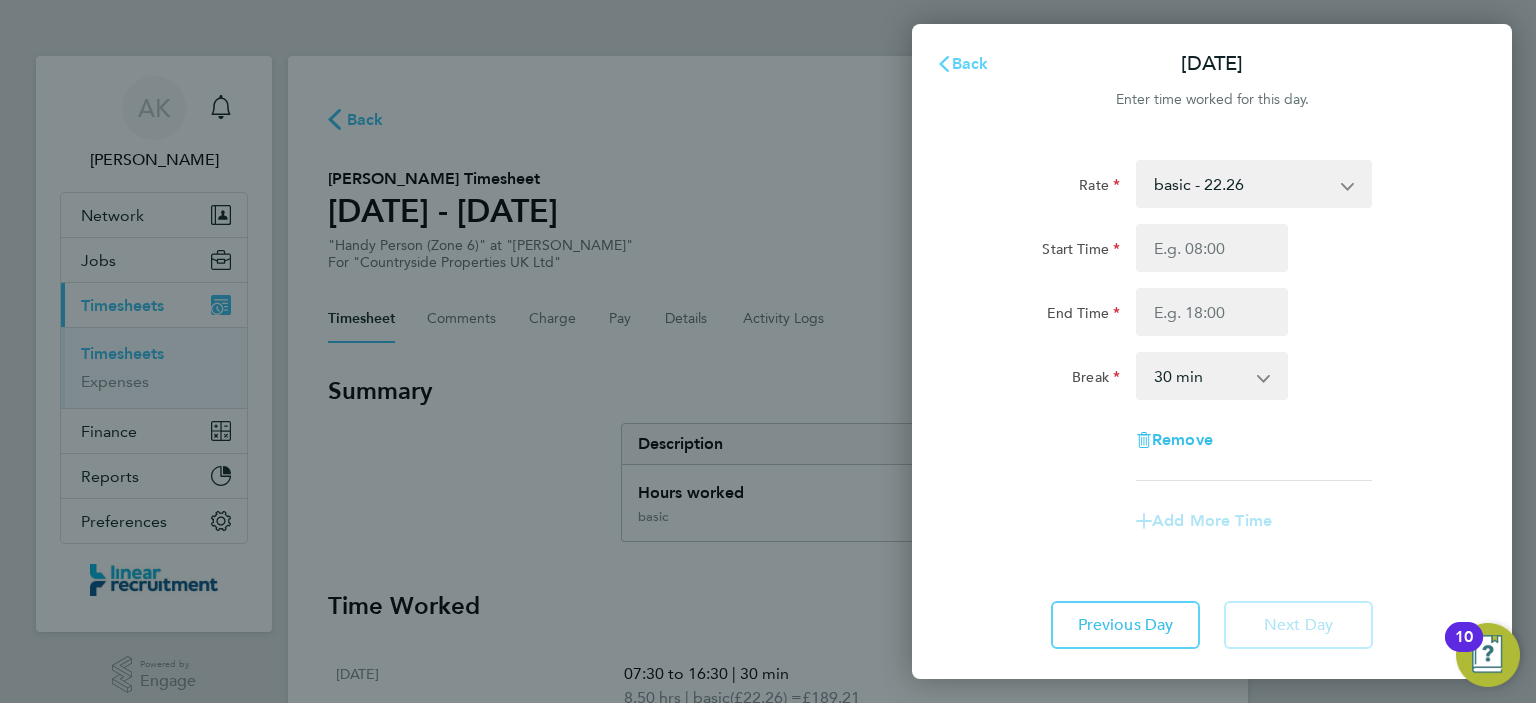click on "Back" 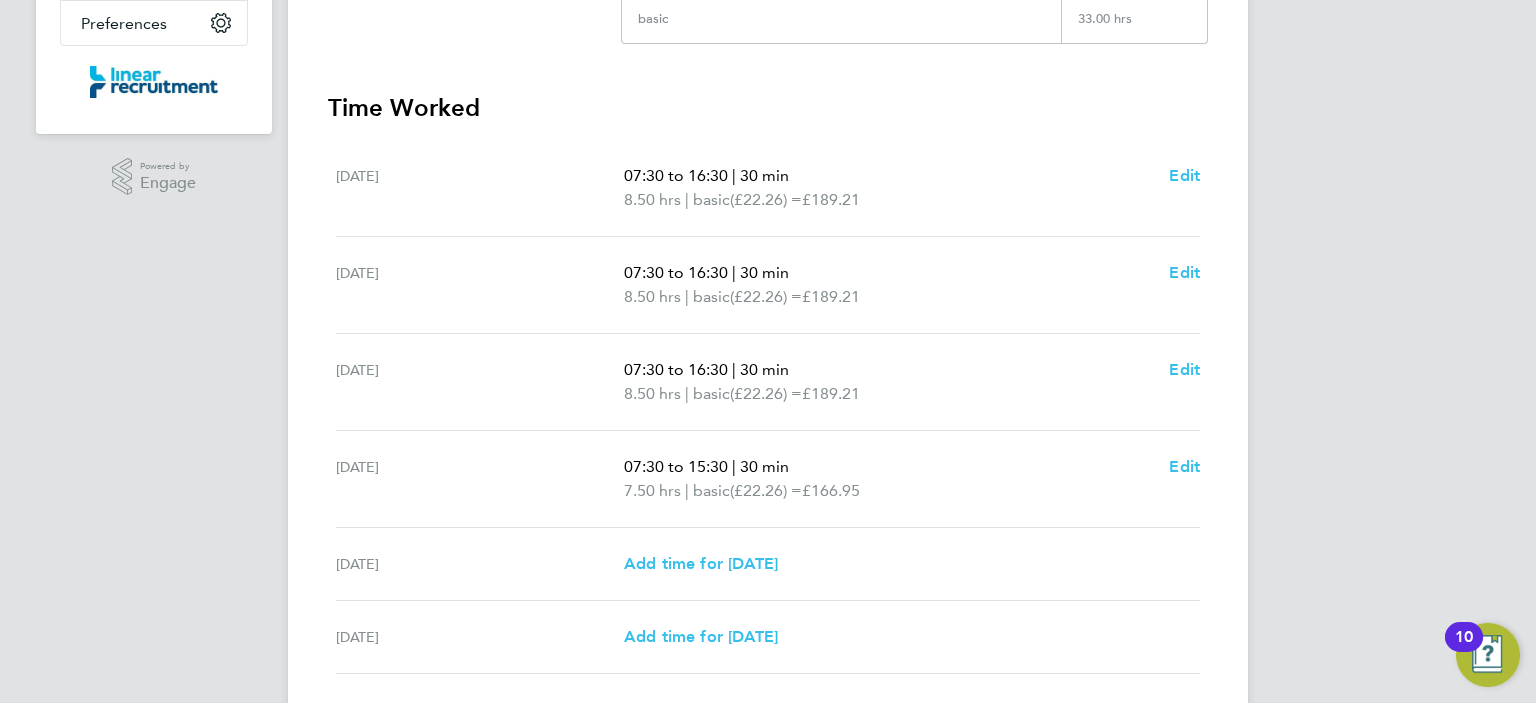 scroll, scrollTop: 642, scrollLeft: 0, axis: vertical 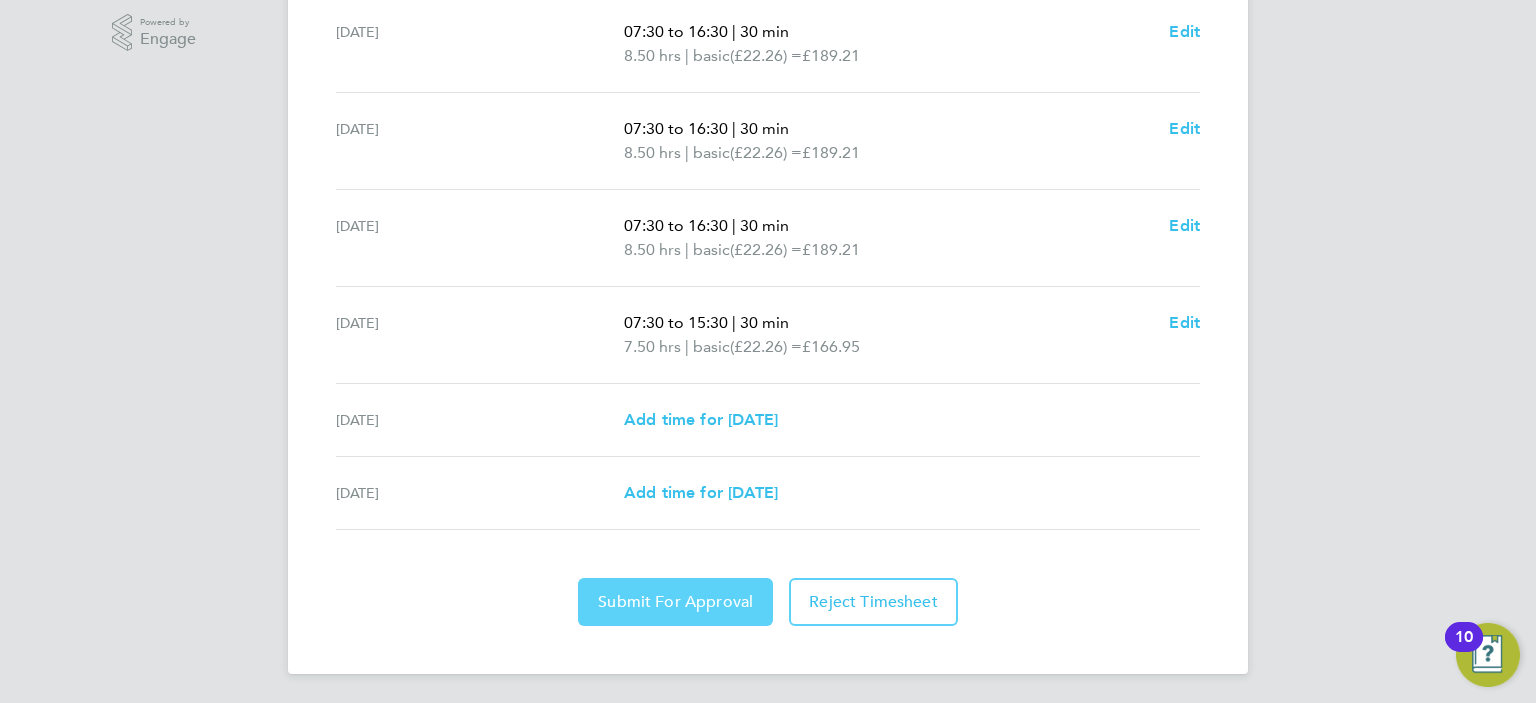 click on "Submit For Approval" 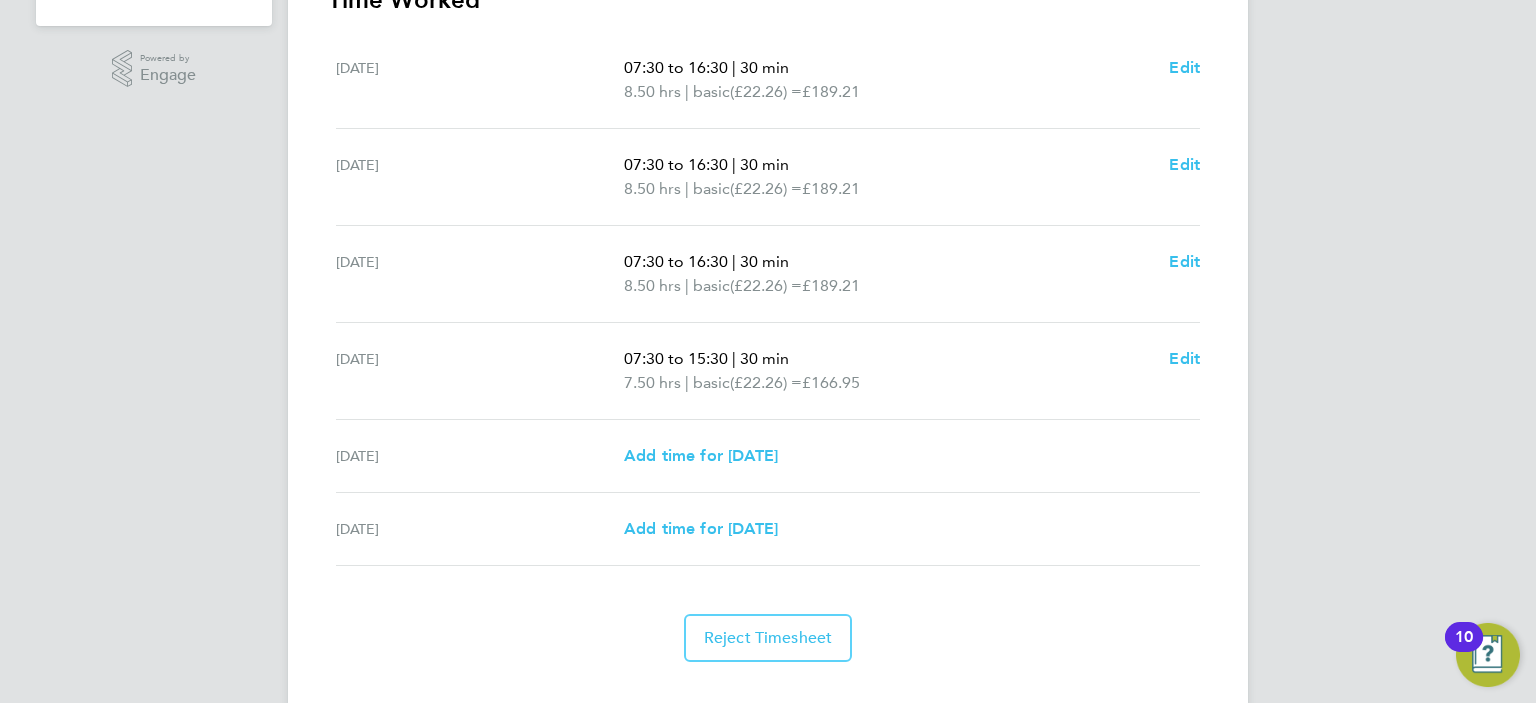 scroll, scrollTop: 0, scrollLeft: 0, axis: both 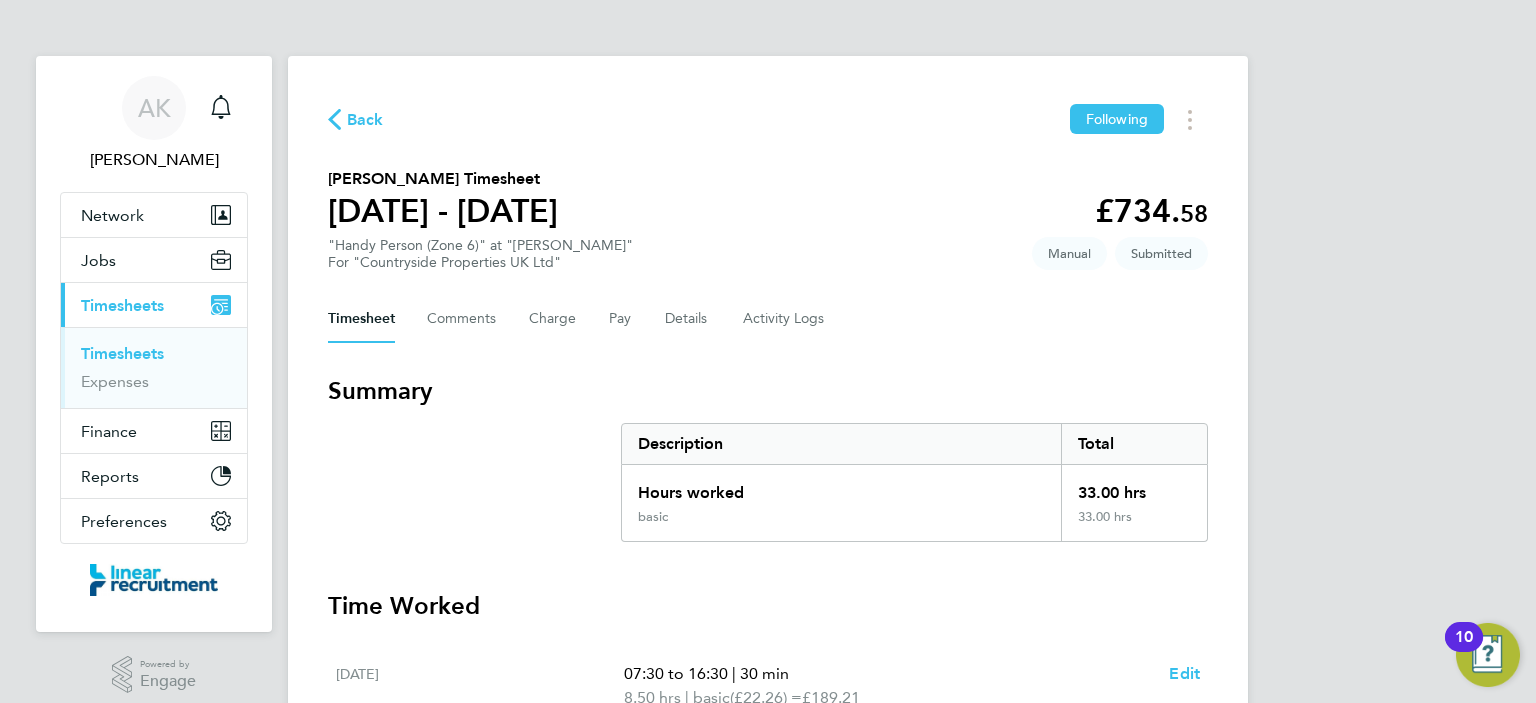 click on "Back" 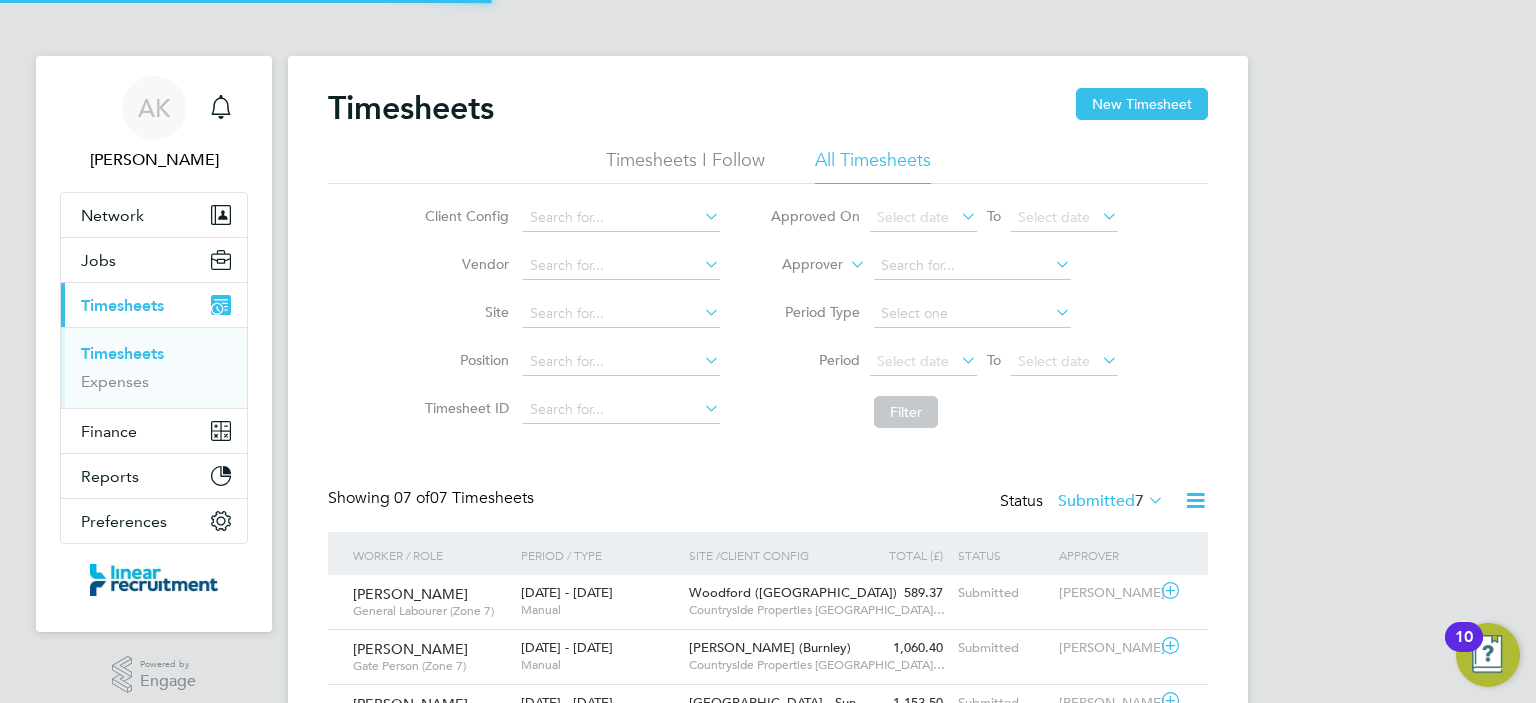 scroll, scrollTop: 9, scrollLeft: 10, axis: both 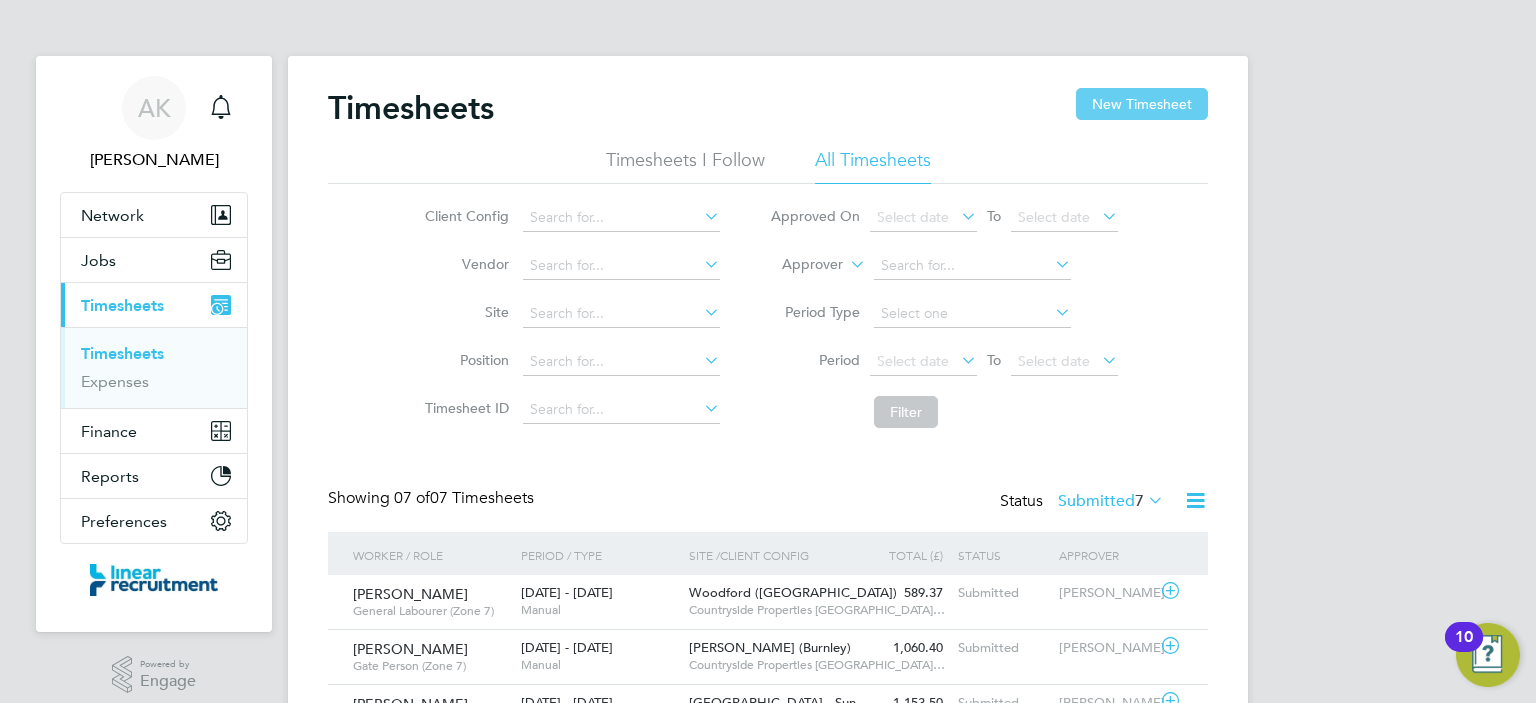 click on "New Timesheet" 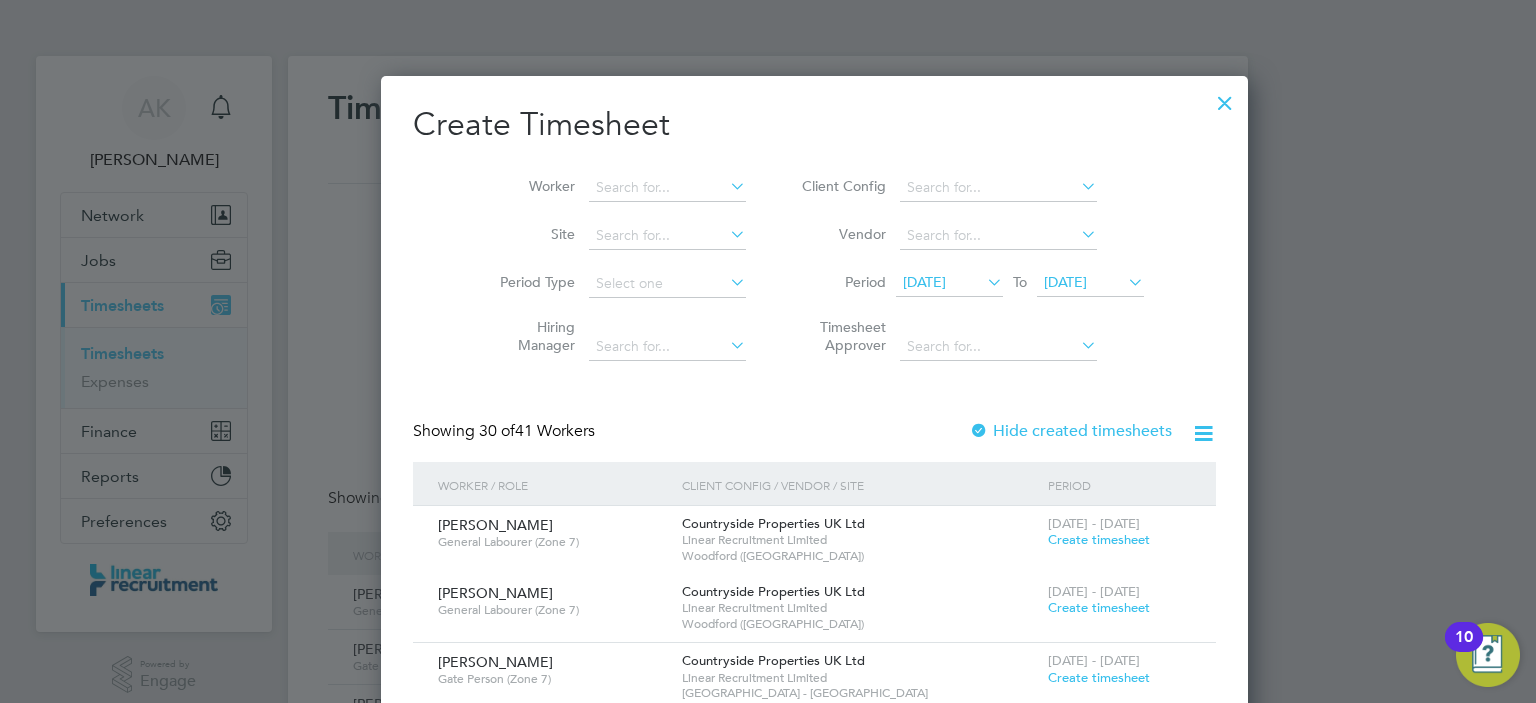 click on "[DATE]" at bounding box center [924, 282] 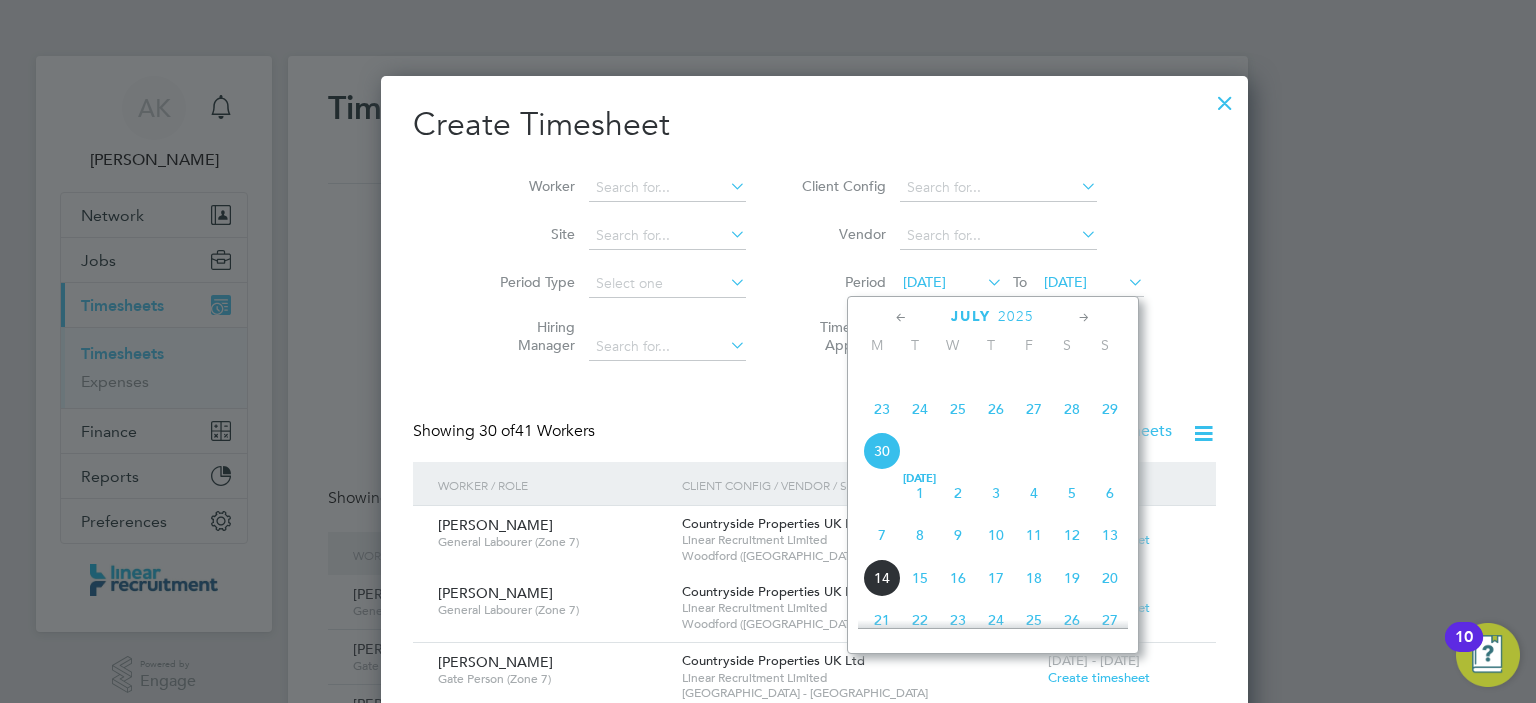 click on "7" 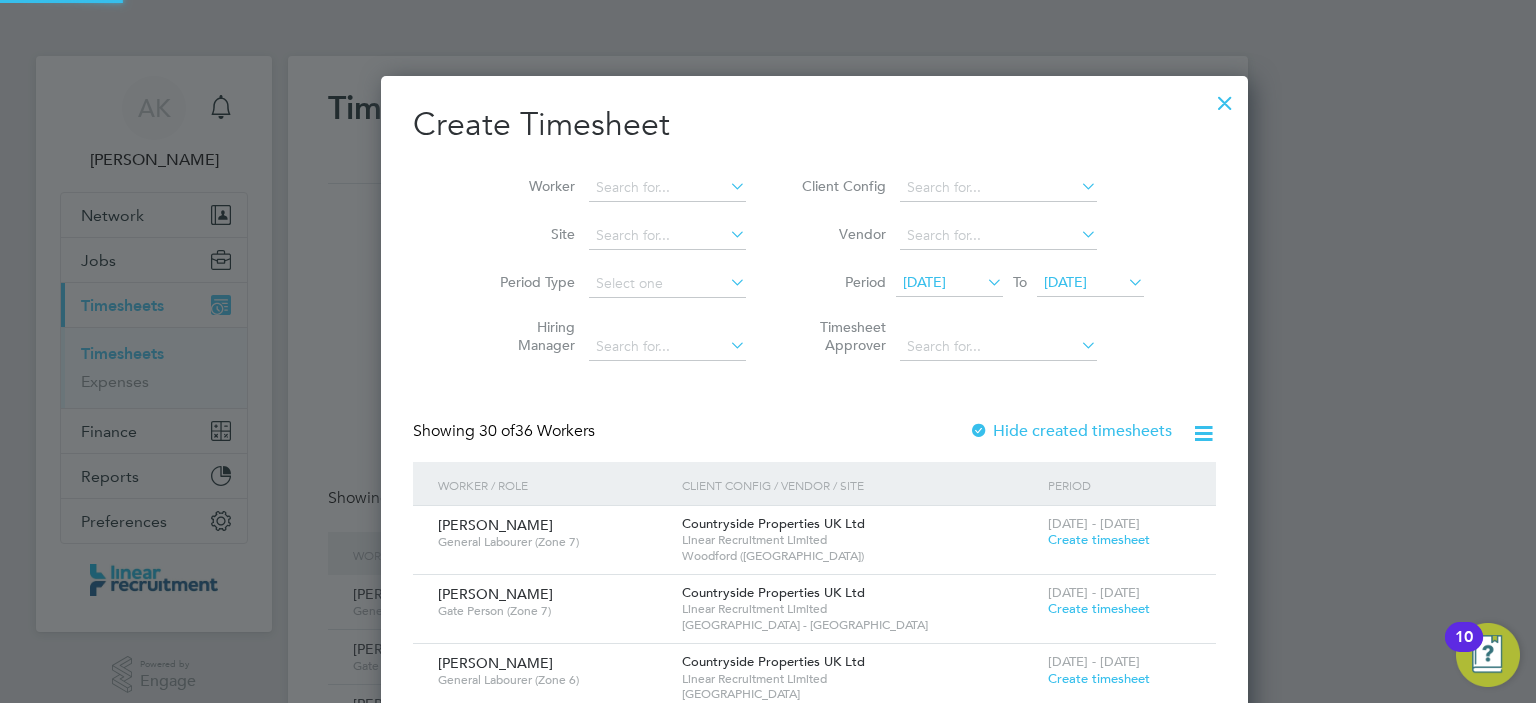 scroll, scrollTop: 10, scrollLeft: 10, axis: both 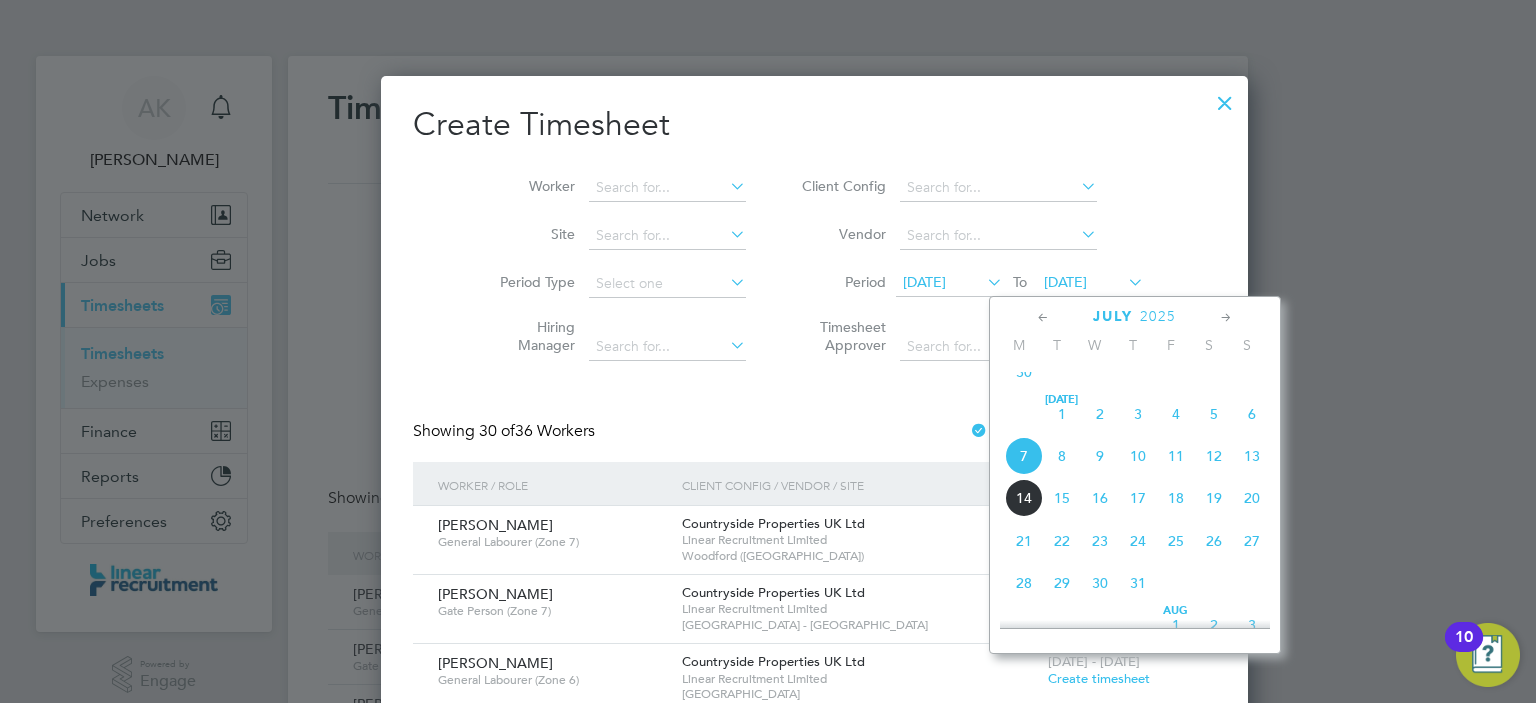 click on "13" 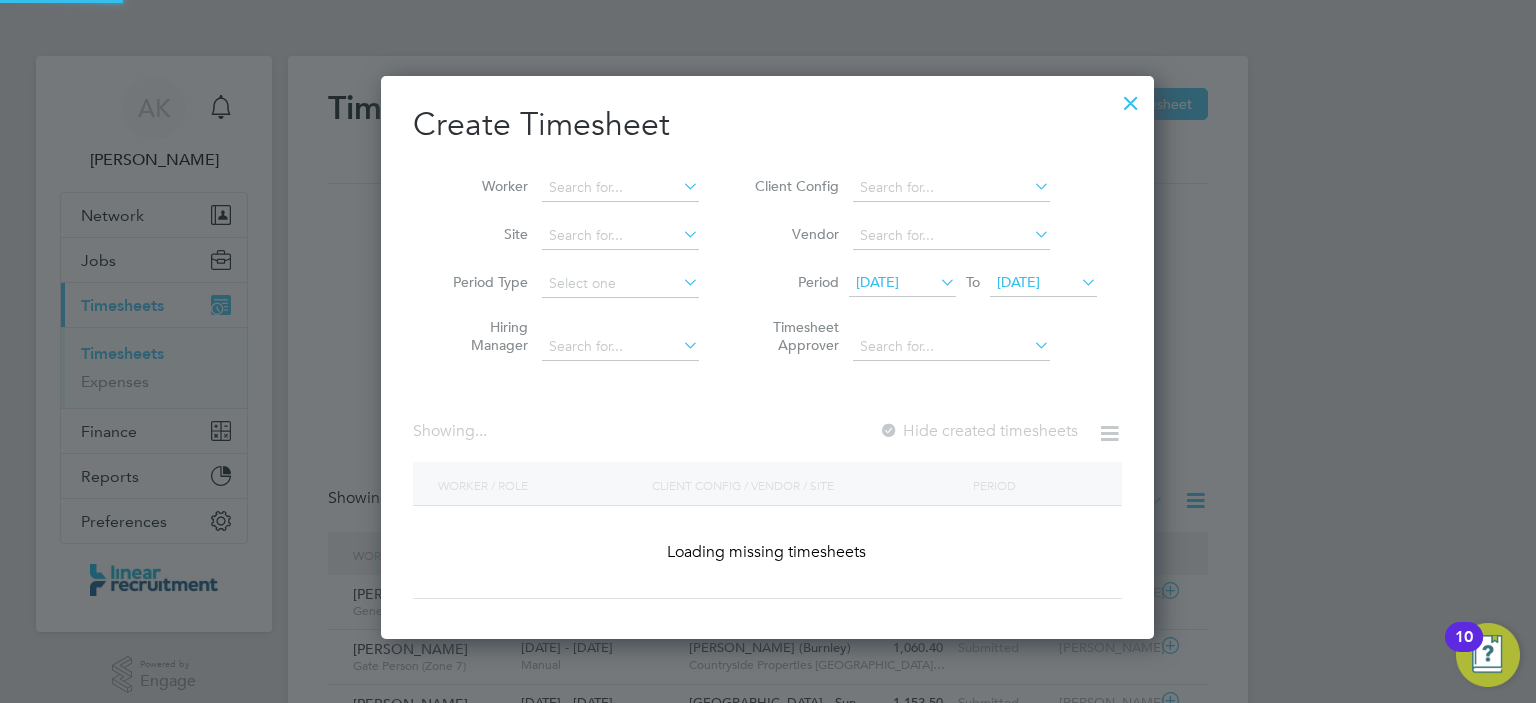 scroll, scrollTop: 10, scrollLeft: 10, axis: both 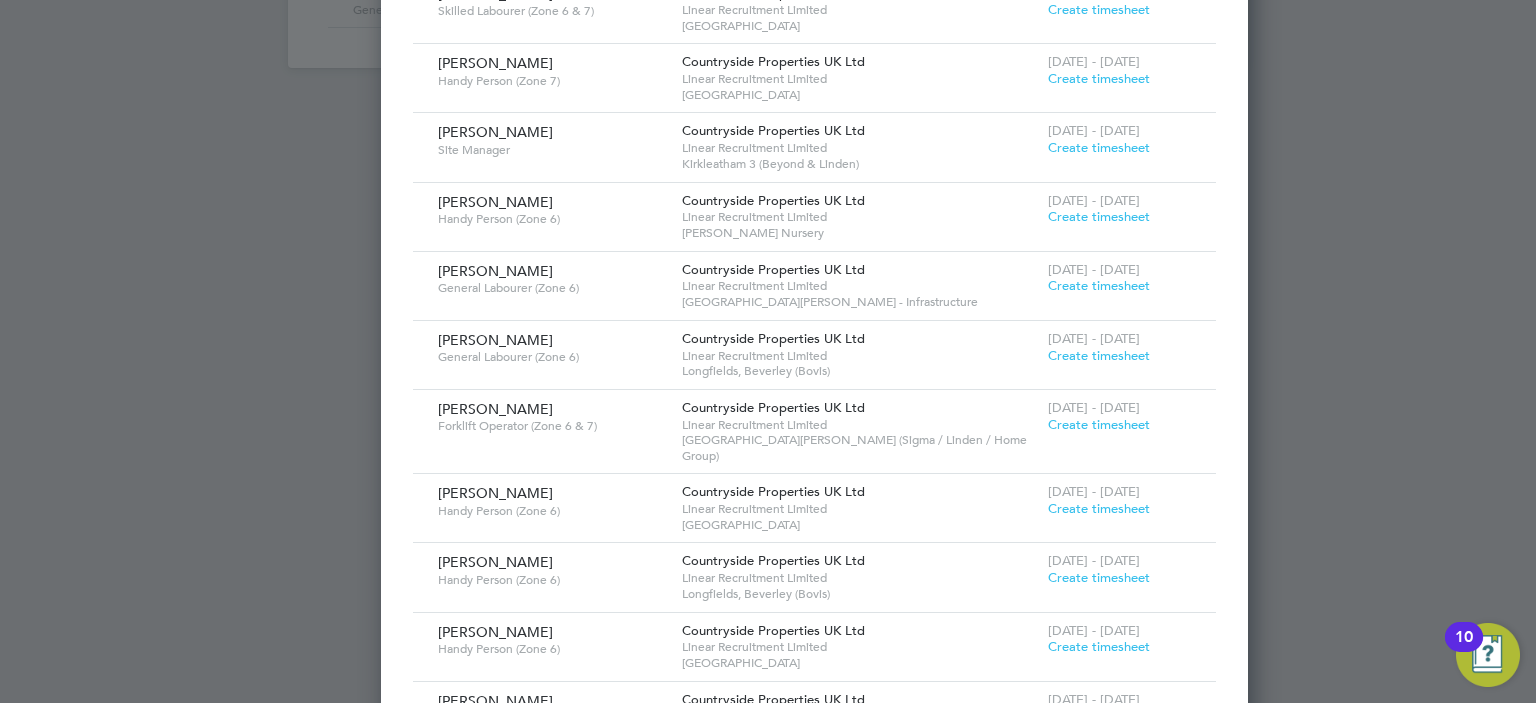 click on "Create timesheet" at bounding box center (1099, 285) 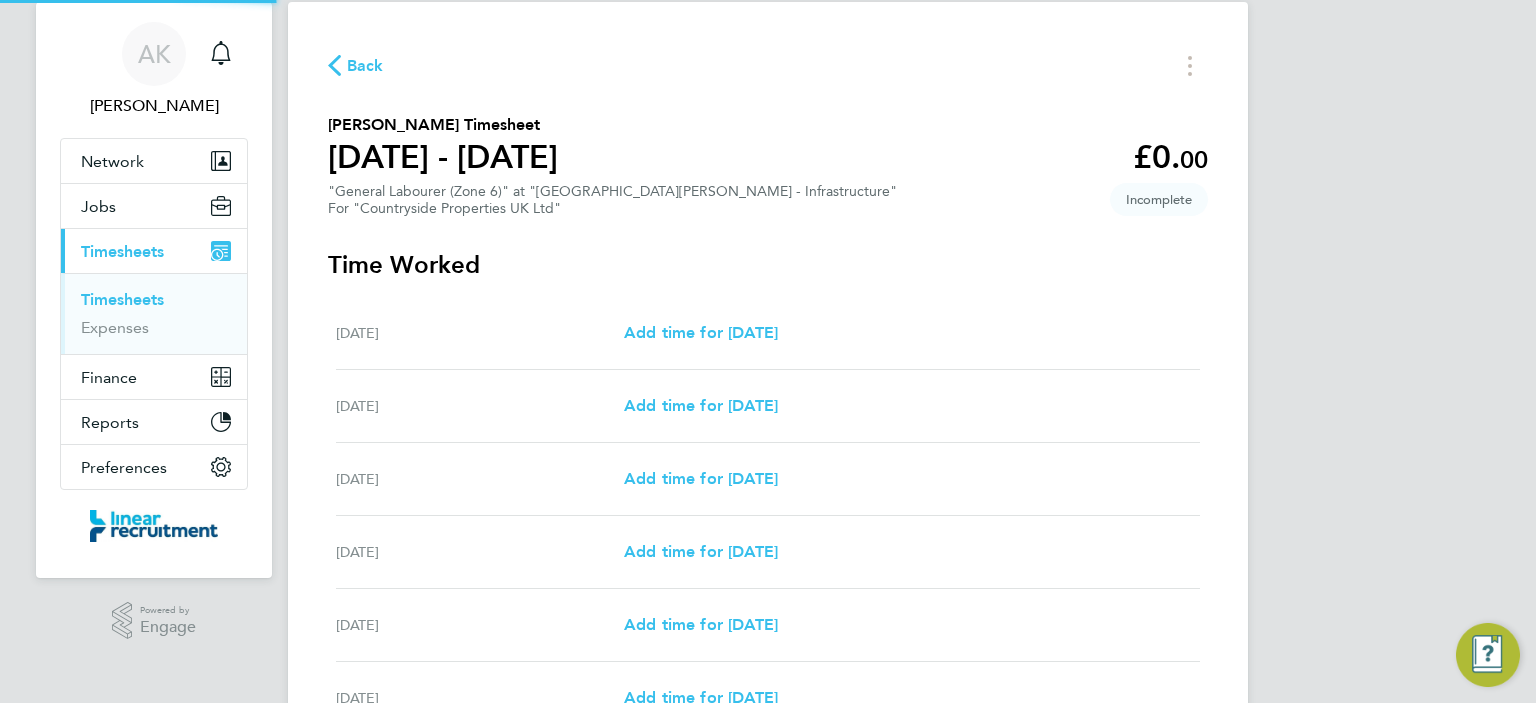 scroll, scrollTop: 0, scrollLeft: 0, axis: both 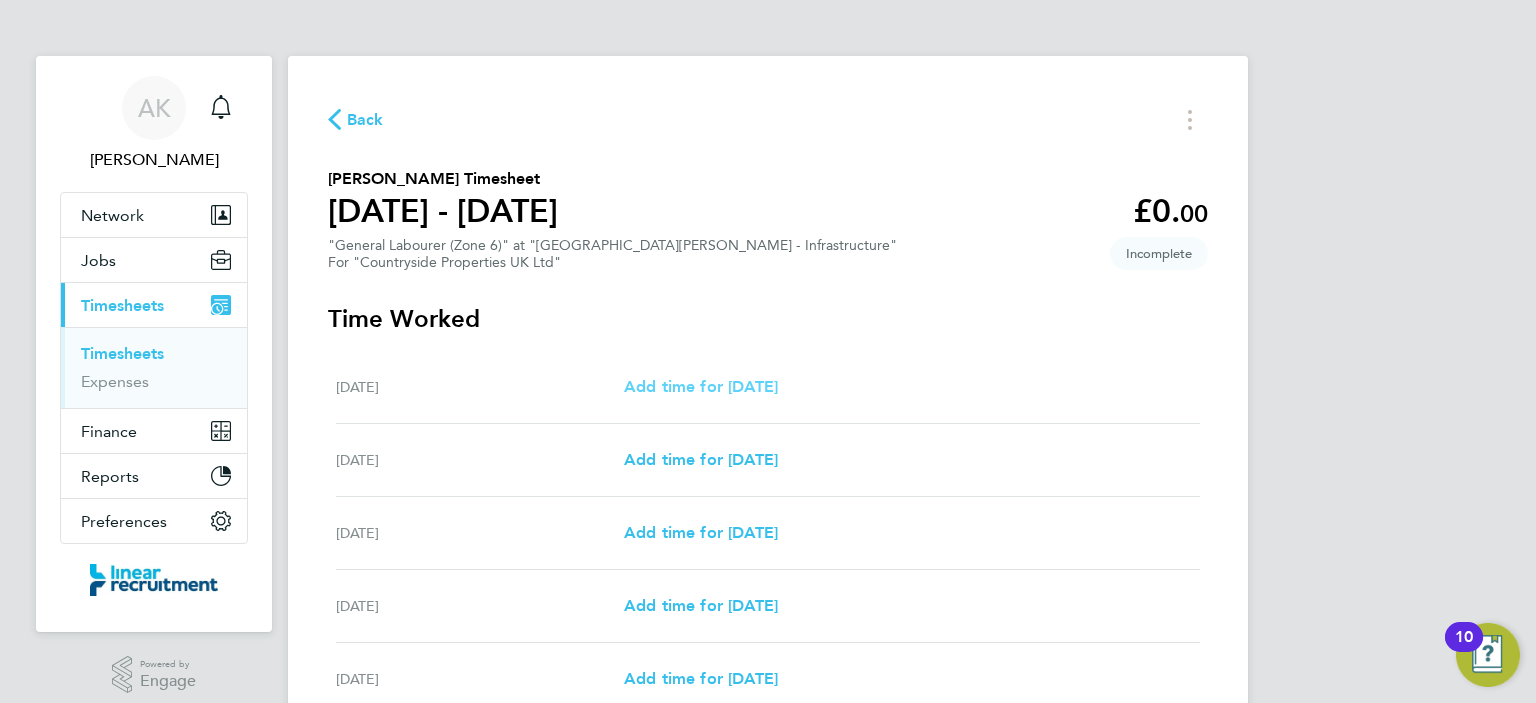 click on "Add time for [DATE]" at bounding box center (701, 386) 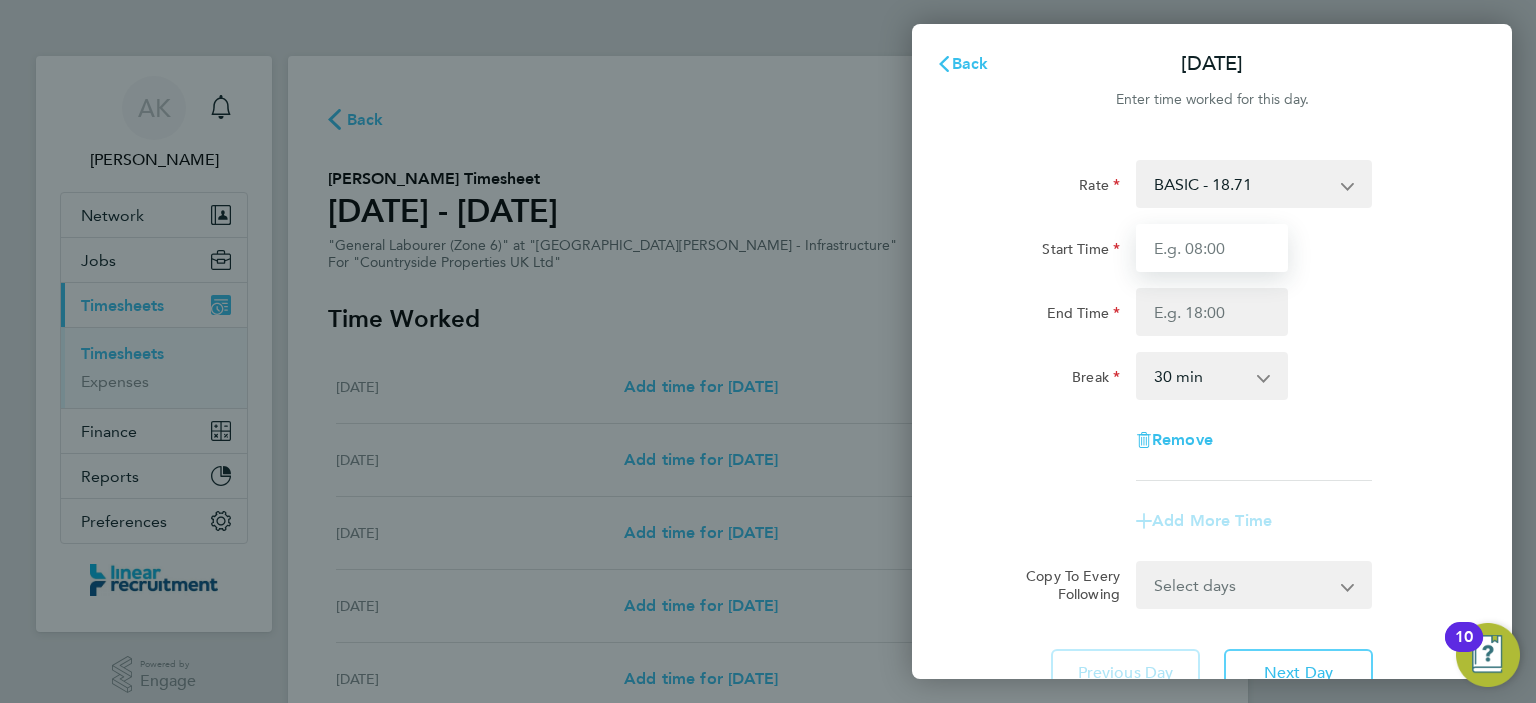 click on "Start Time" at bounding box center (1212, 248) 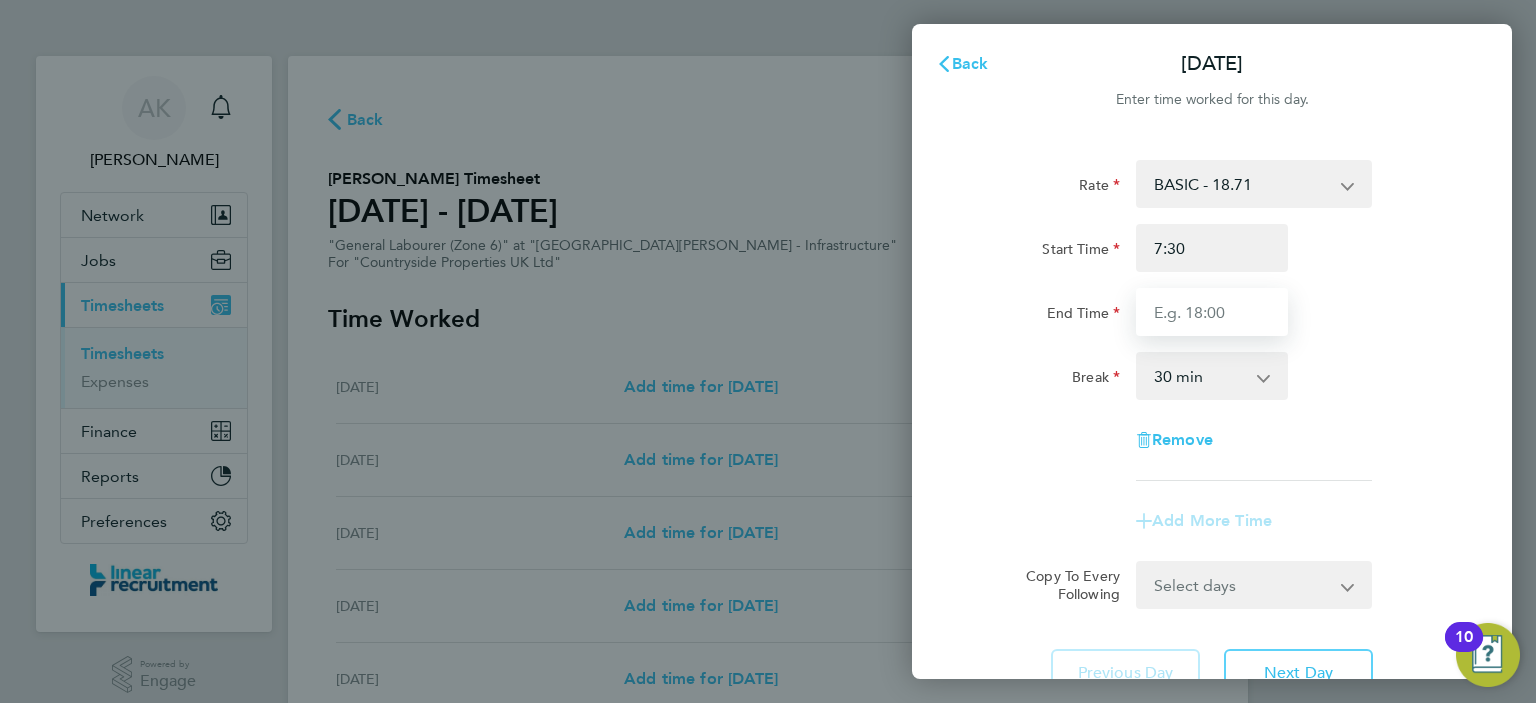 type on "07:30" 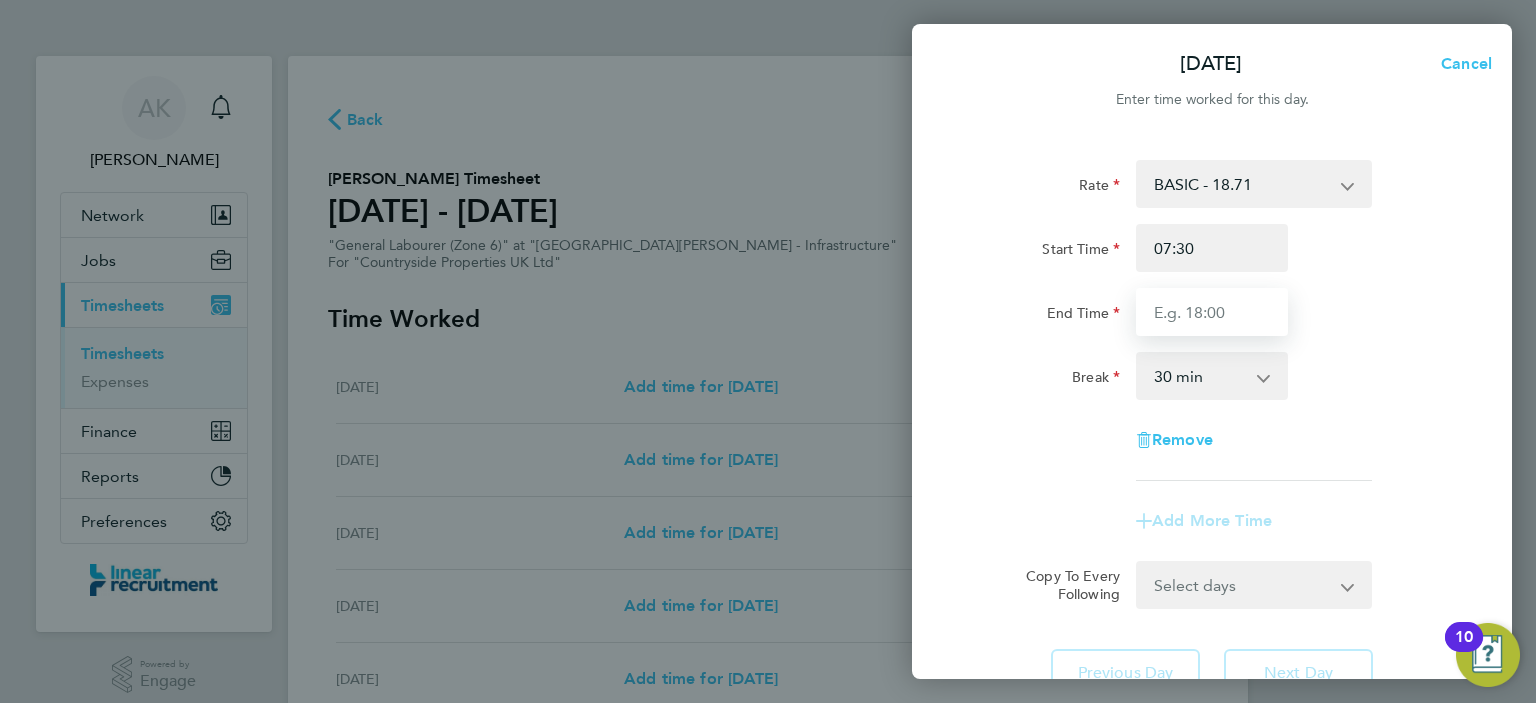 click on "End Time" at bounding box center (1212, 312) 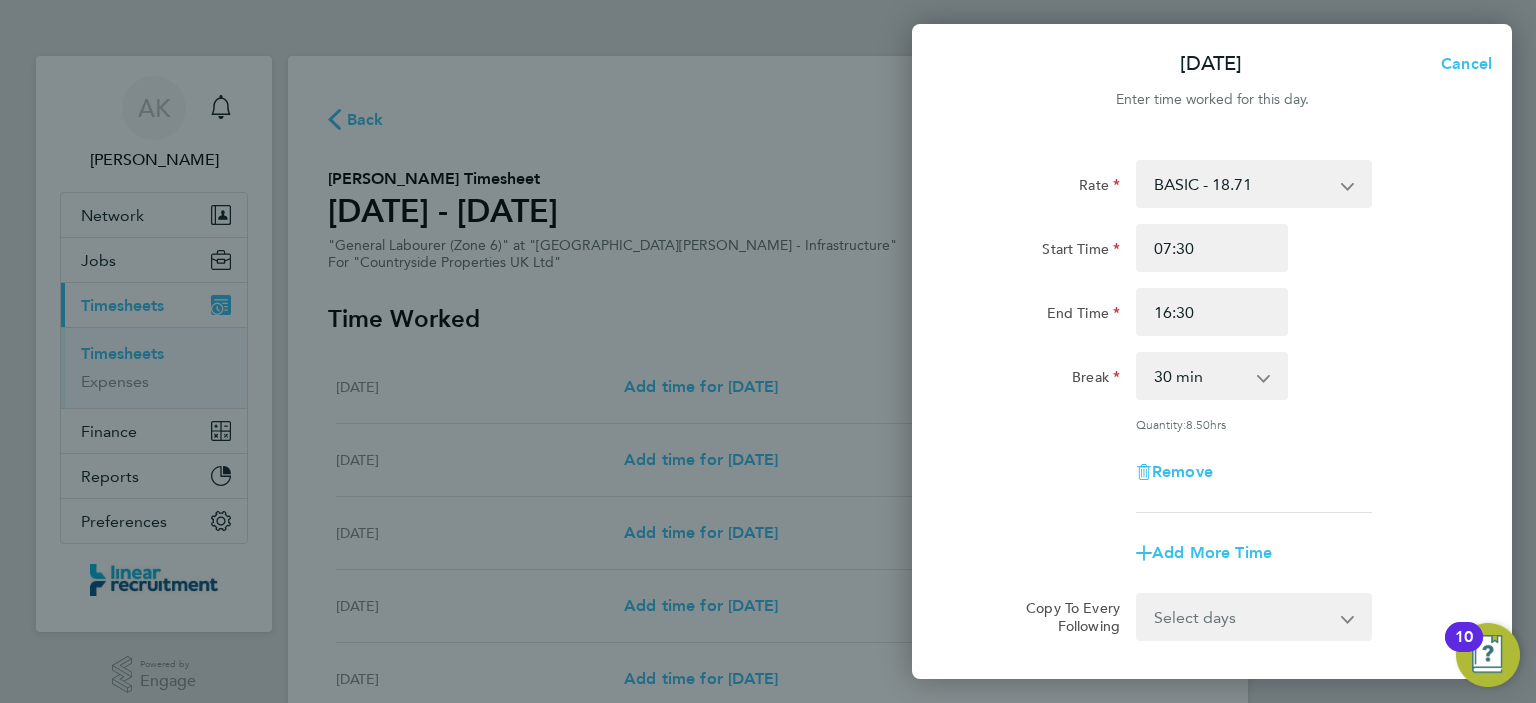 click on "Remove" 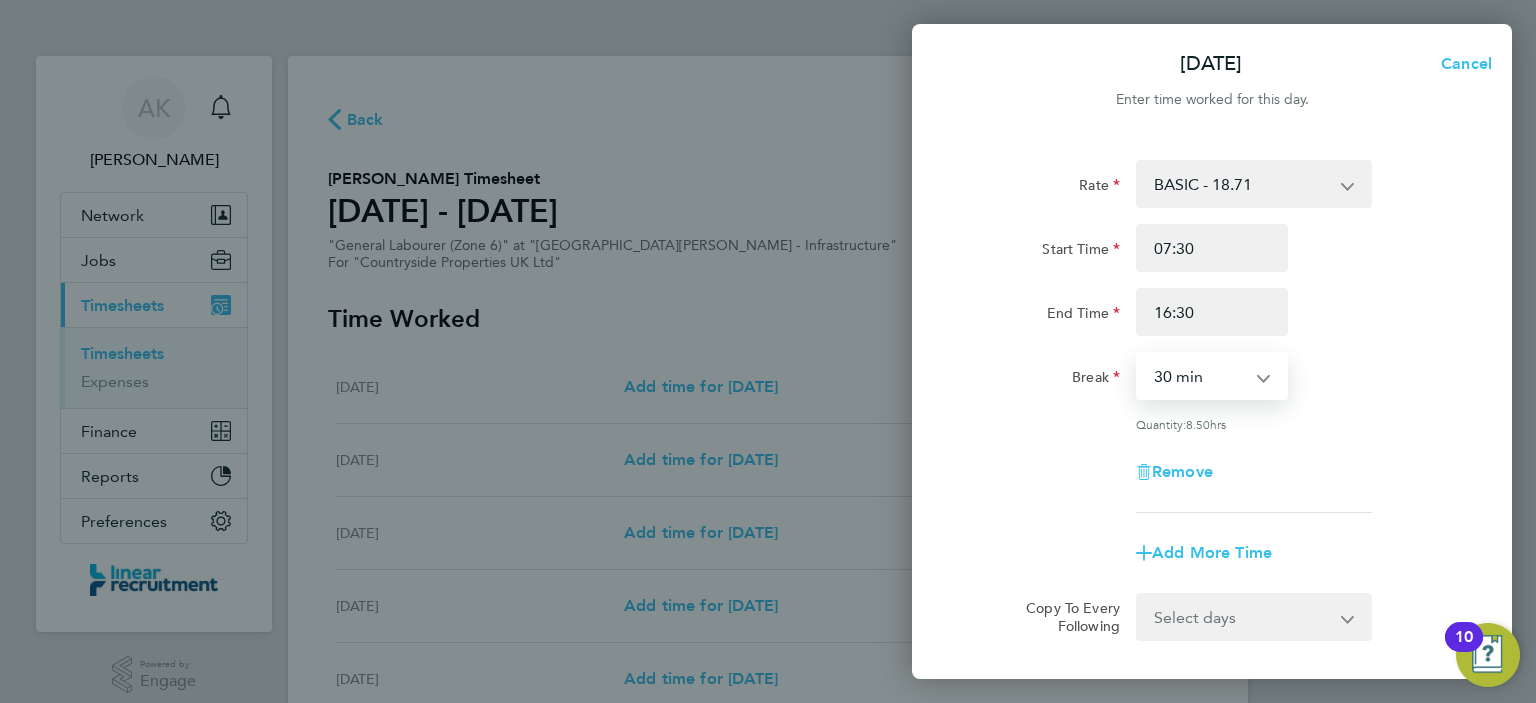 click on "0 min   15 min   30 min   45 min   60 min   75 min   90 min" at bounding box center [1200, 376] 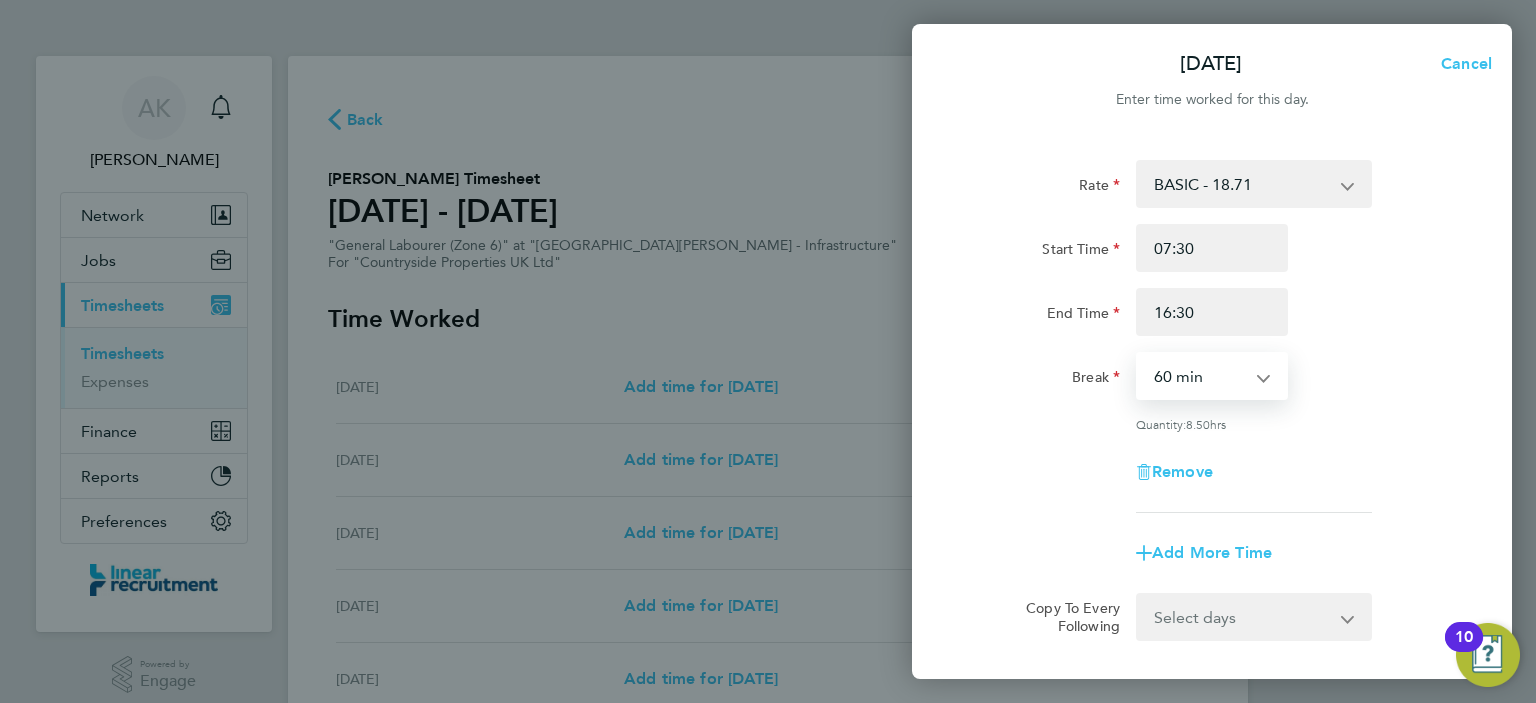 click on "0 min   15 min   30 min   45 min   60 min   75 min   90 min" at bounding box center [1200, 376] 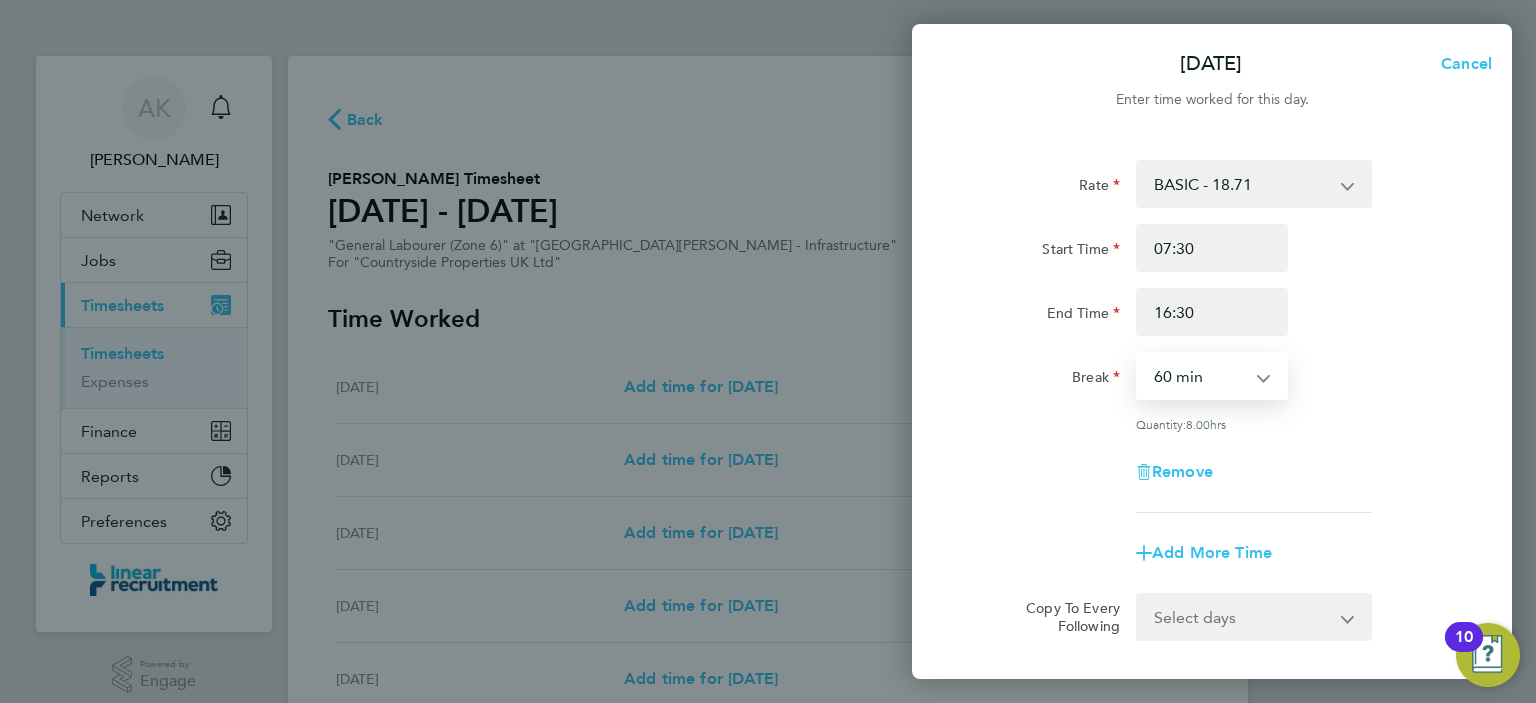 scroll, scrollTop: 199, scrollLeft: 0, axis: vertical 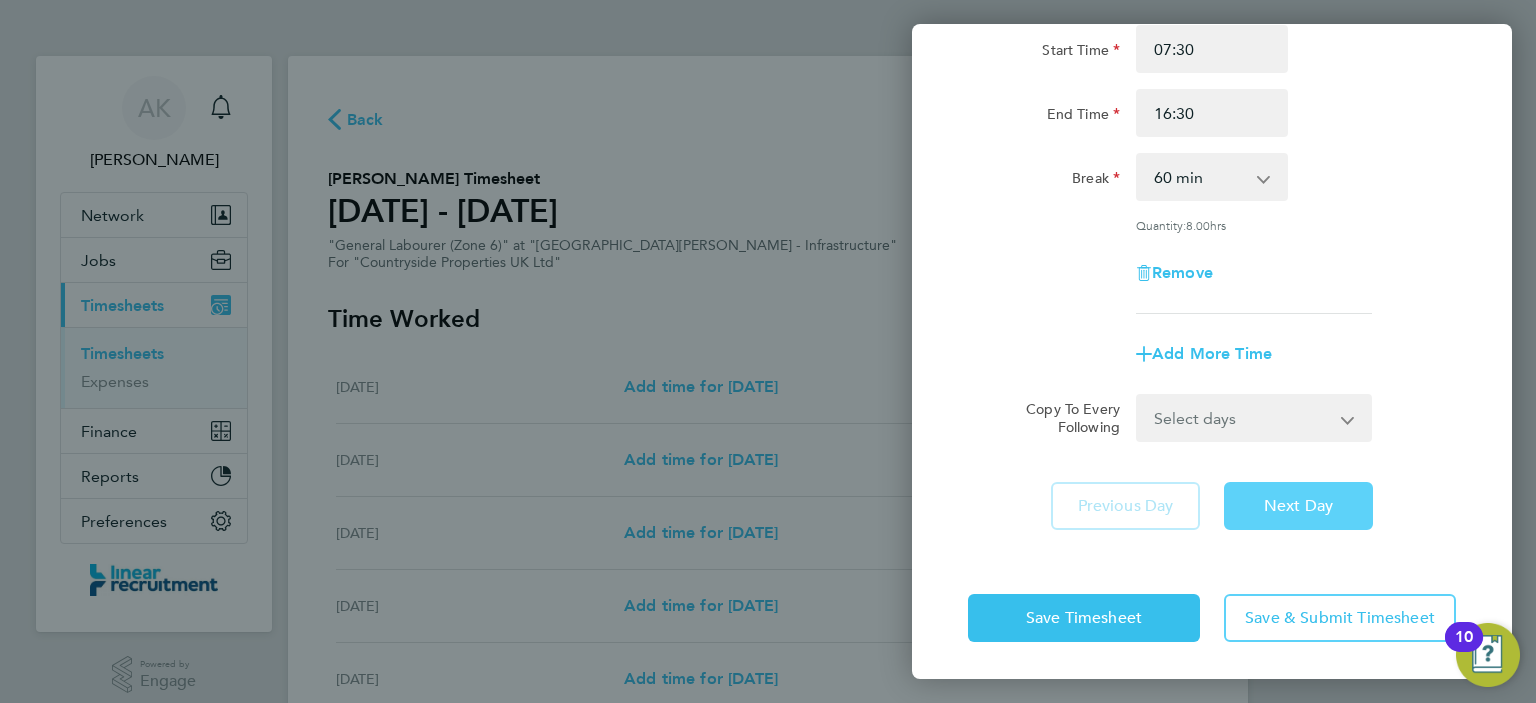 drag, startPoint x: 1312, startPoint y: 527, endPoint x: 1291, endPoint y: 507, distance: 29 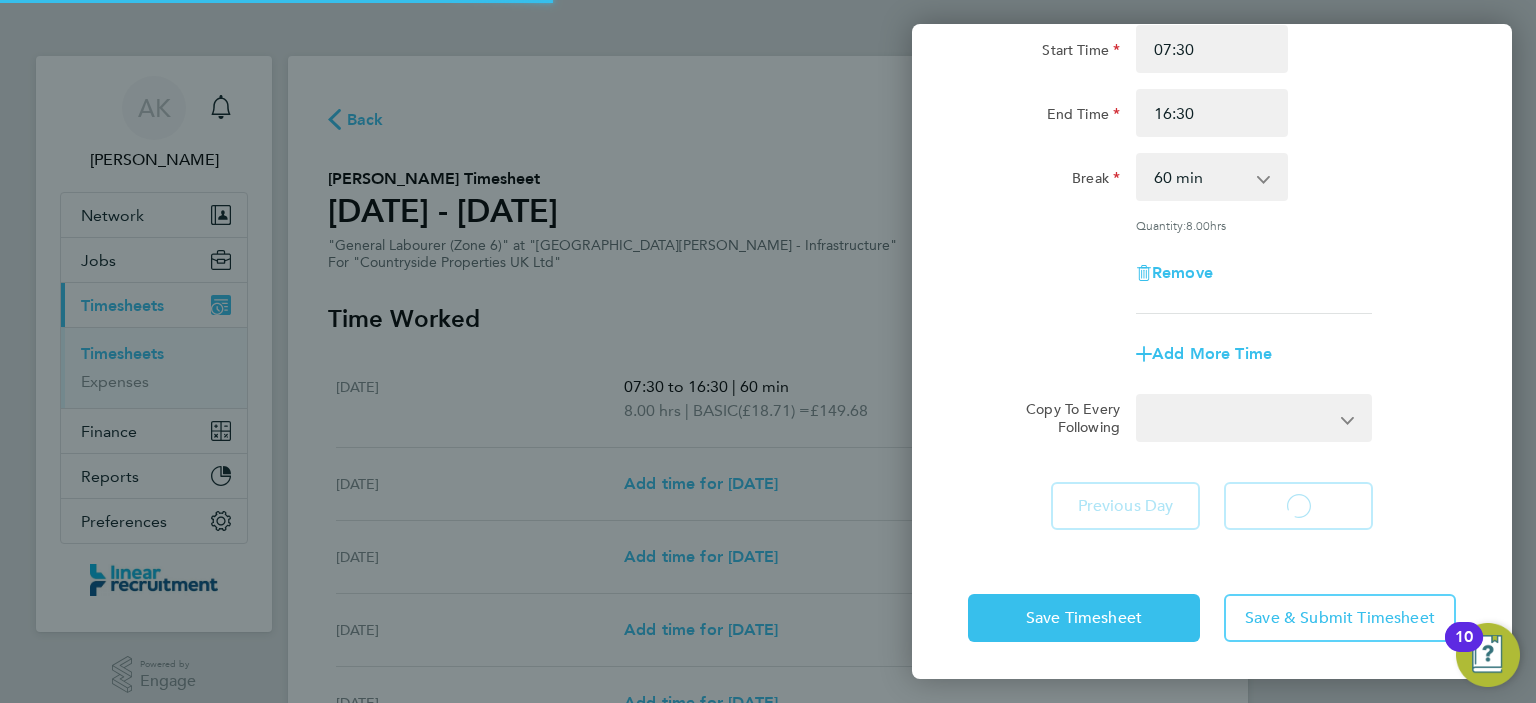 select on "30" 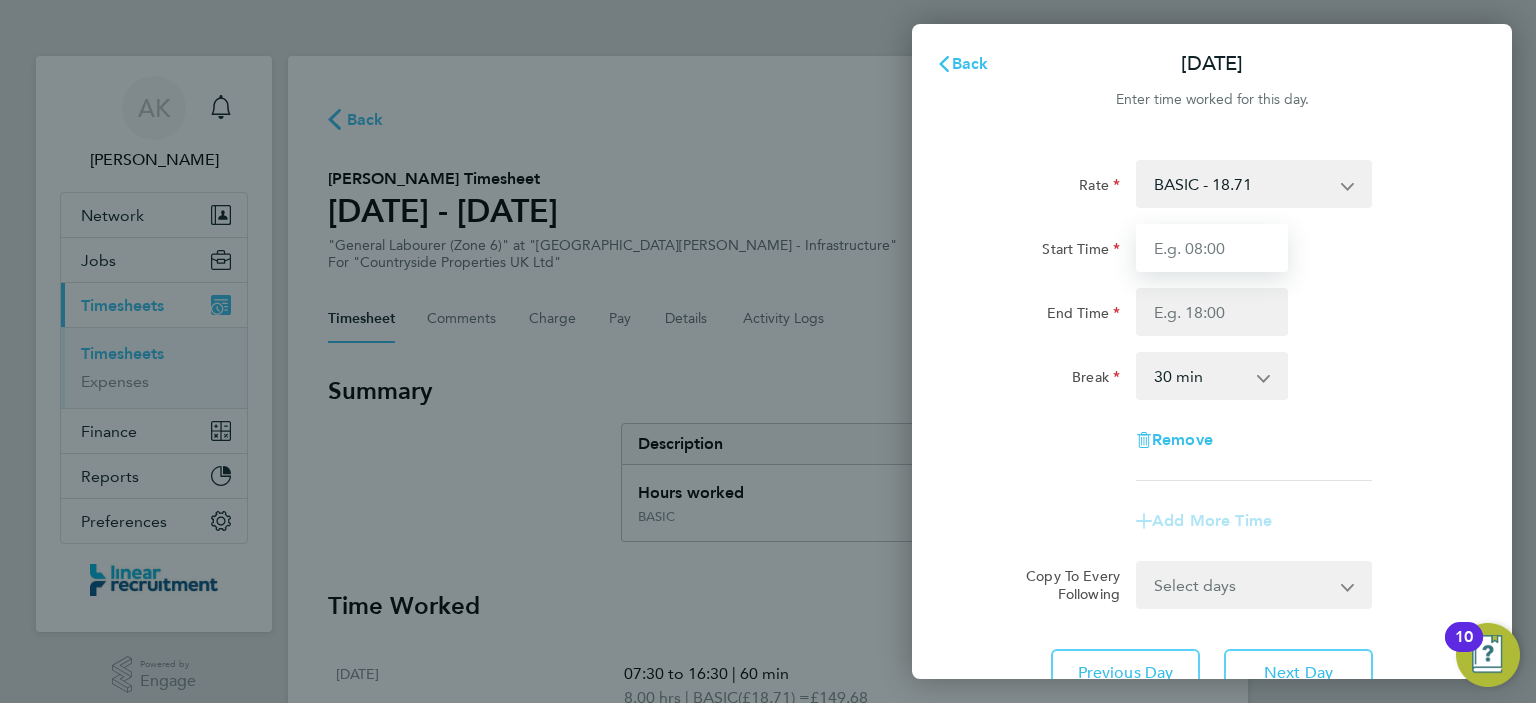 click on "Start Time" at bounding box center [1212, 248] 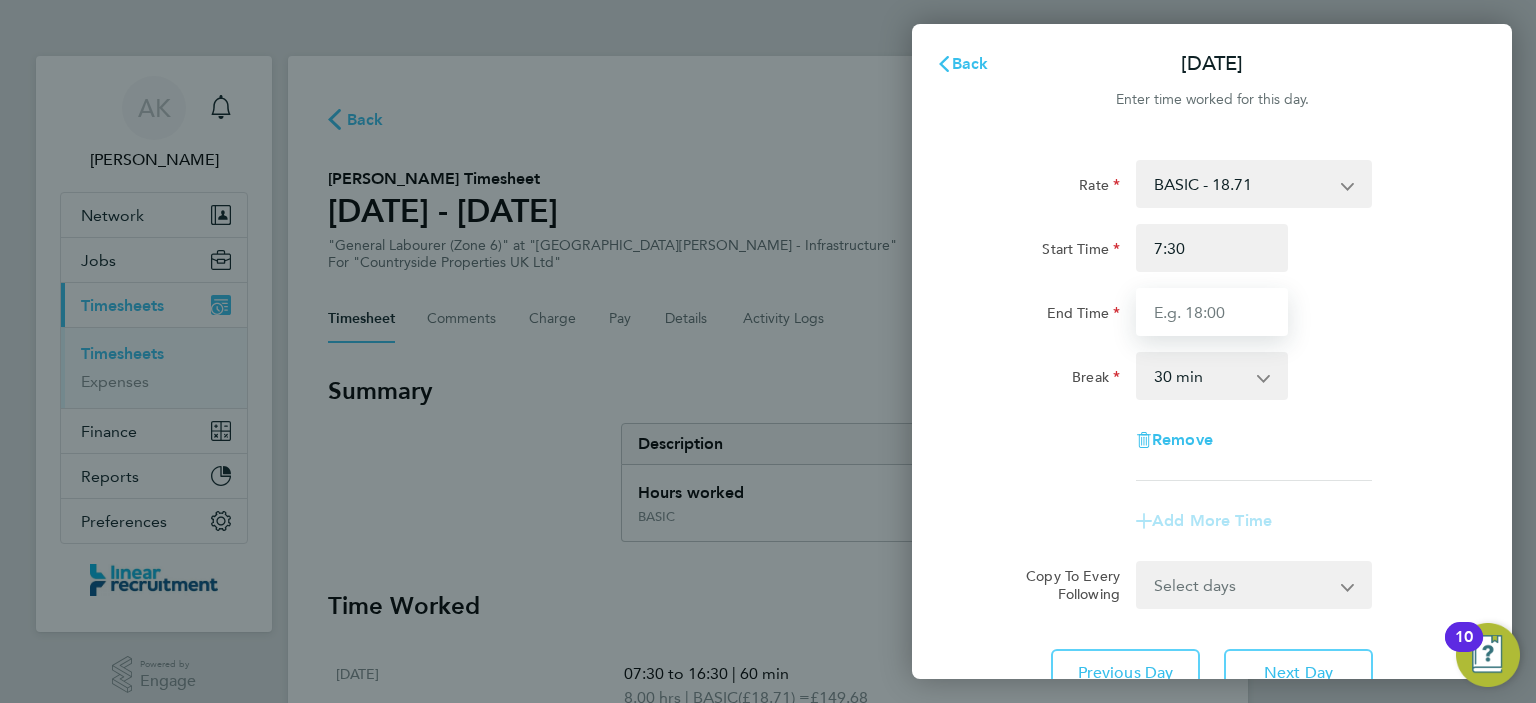 type on "07:30" 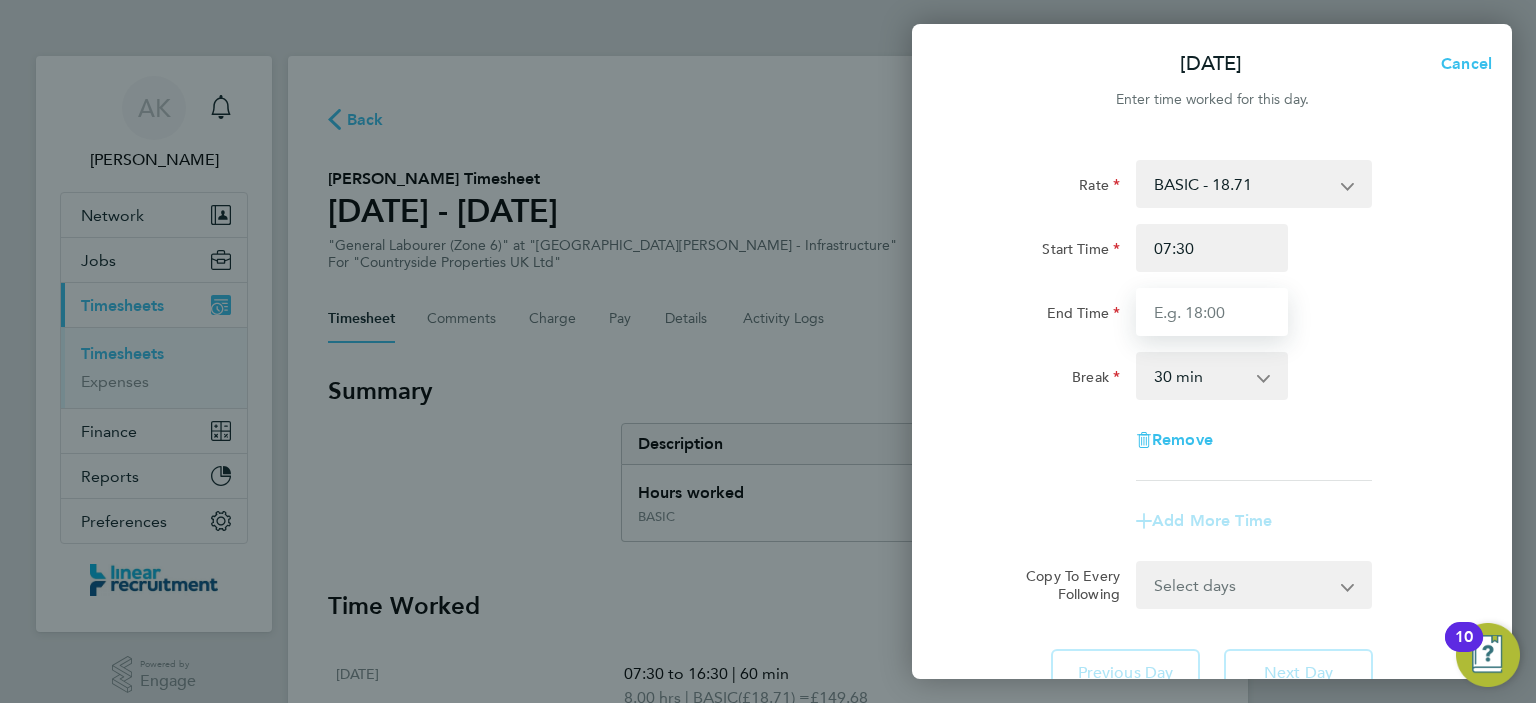 click on "End Time" at bounding box center [1212, 312] 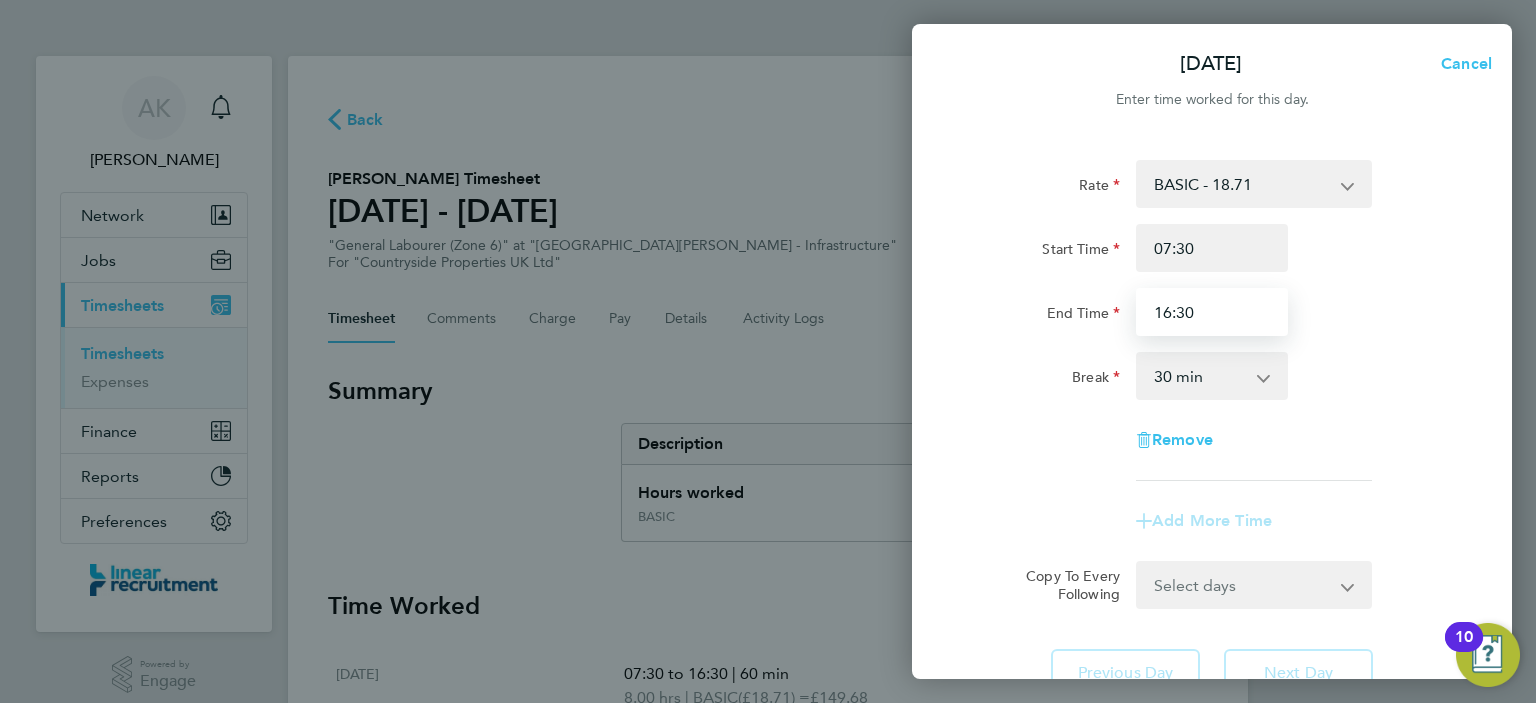 type on "16:30" 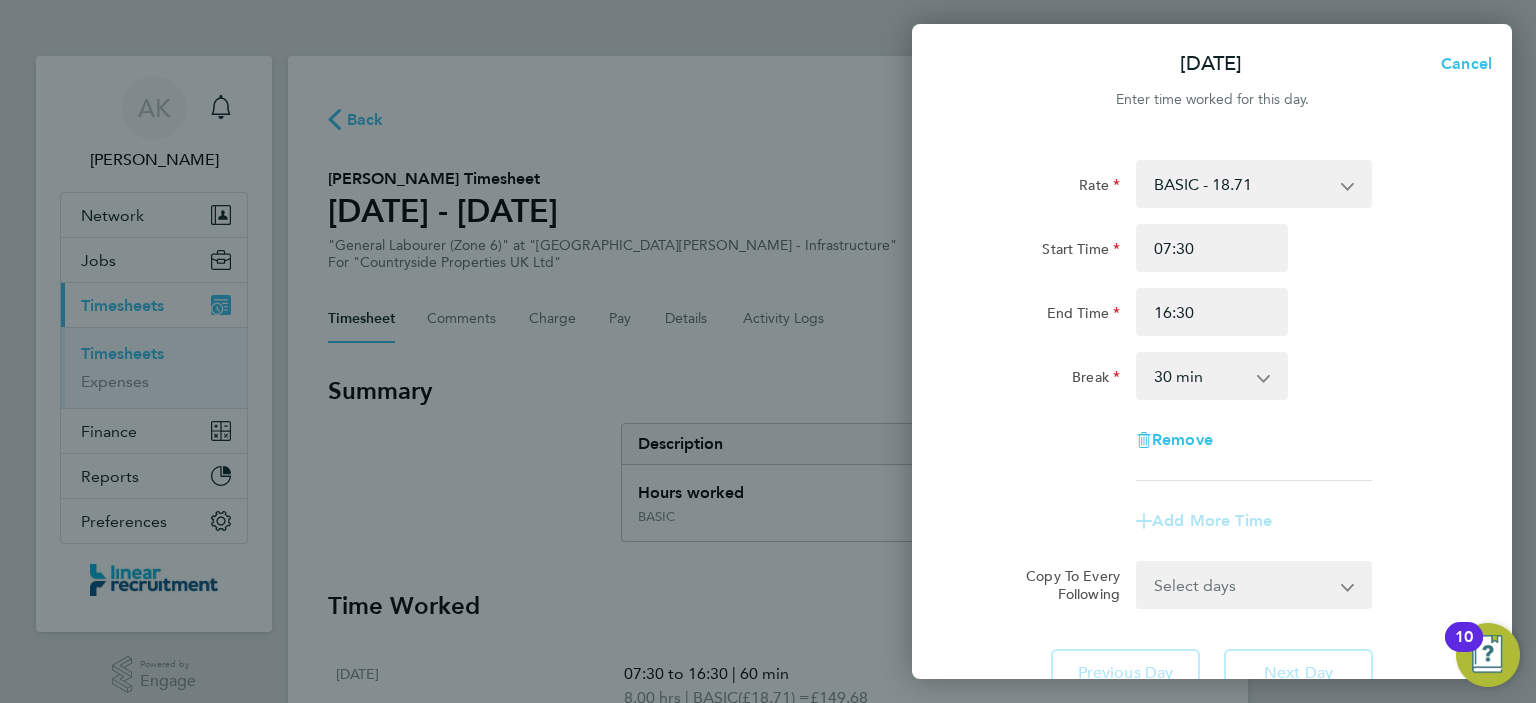 click on "0 min   15 min   30 min   45 min   60 min   75 min   90 min" at bounding box center (1200, 376) 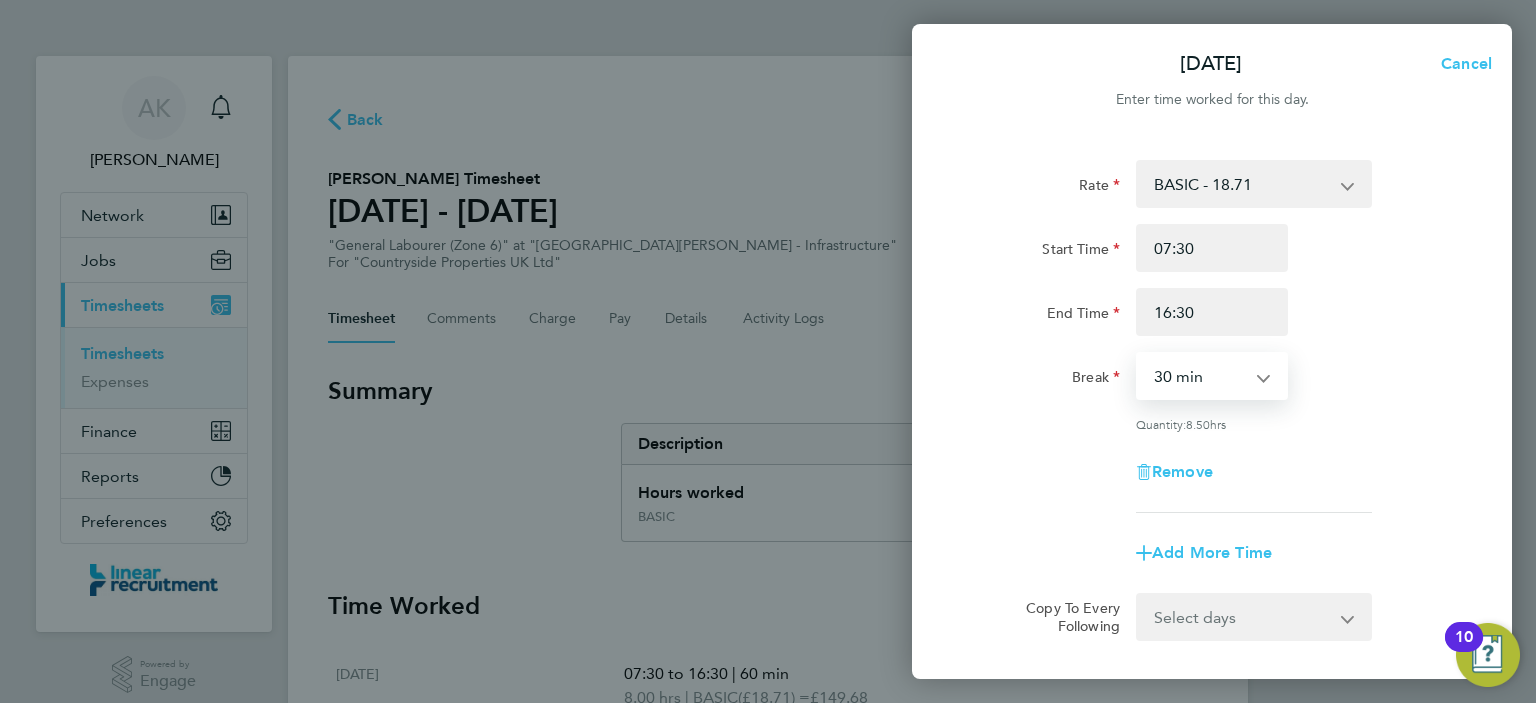 select on "60" 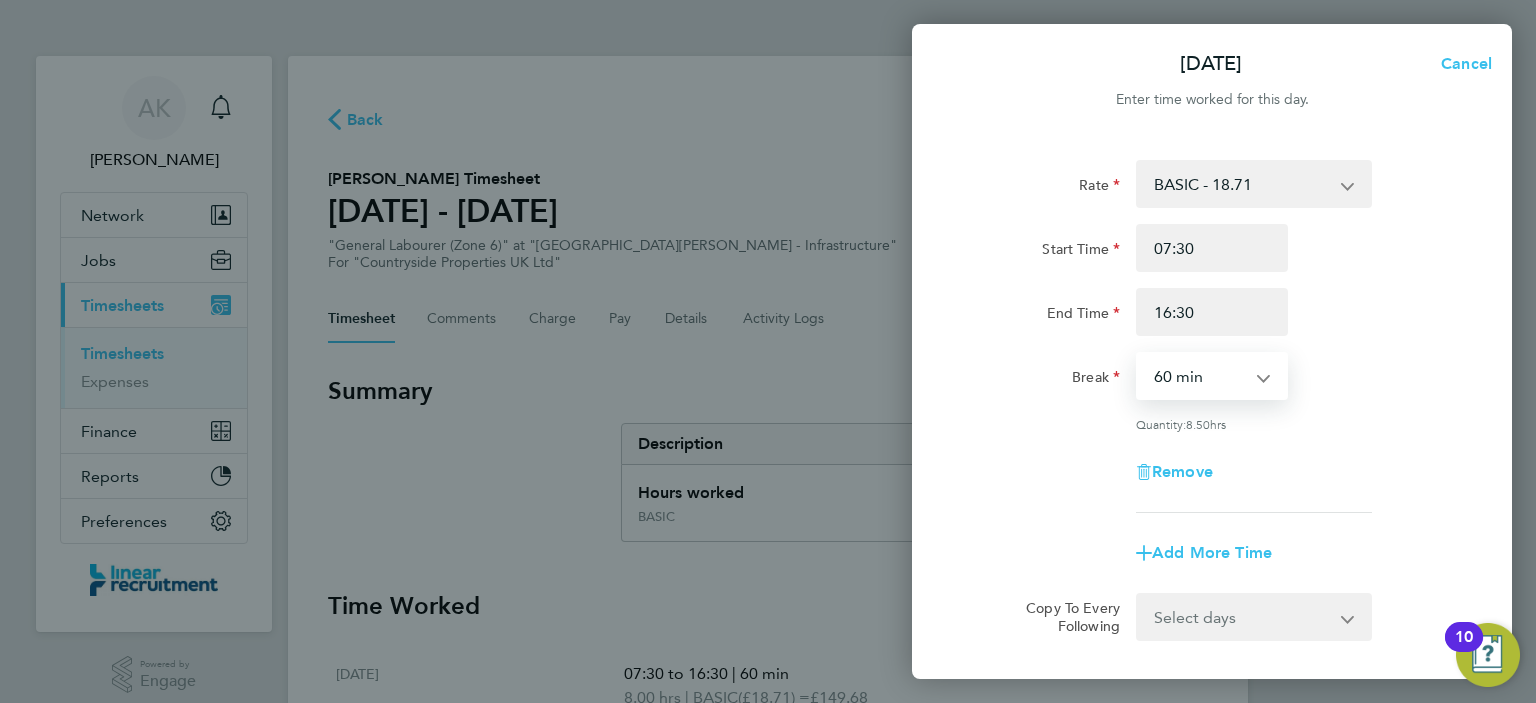 click on "0 min   15 min   30 min   45 min   60 min   75 min   90 min" at bounding box center (1200, 376) 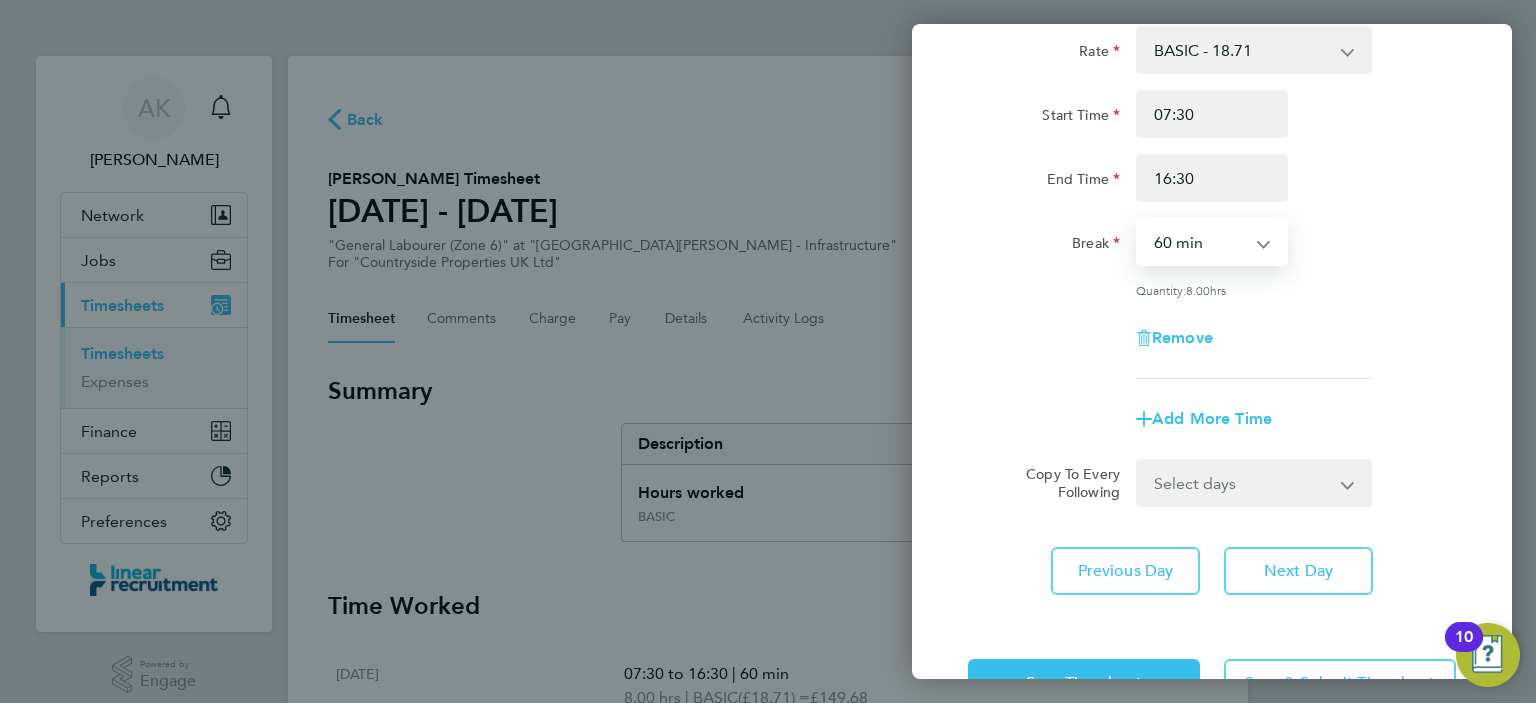scroll, scrollTop: 199, scrollLeft: 0, axis: vertical 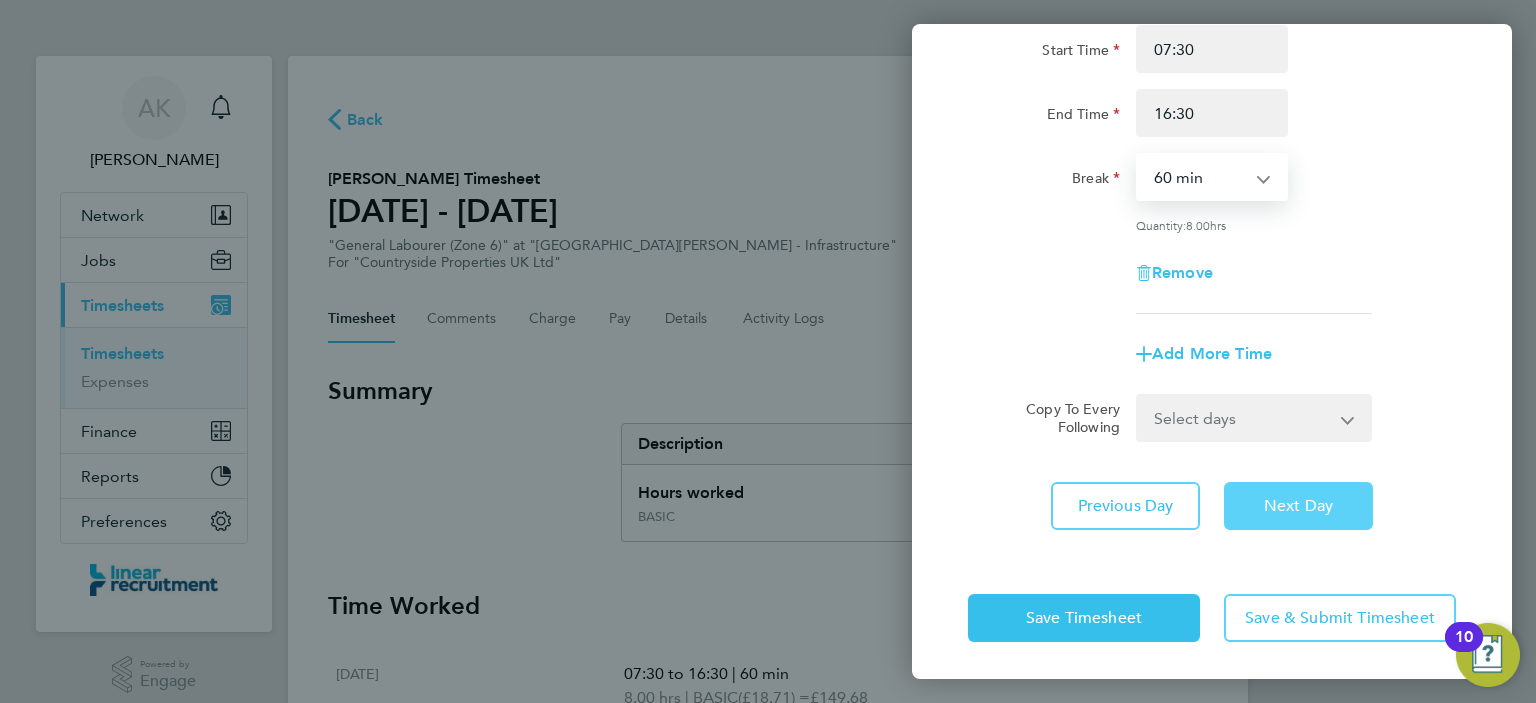 click on "Next Day" 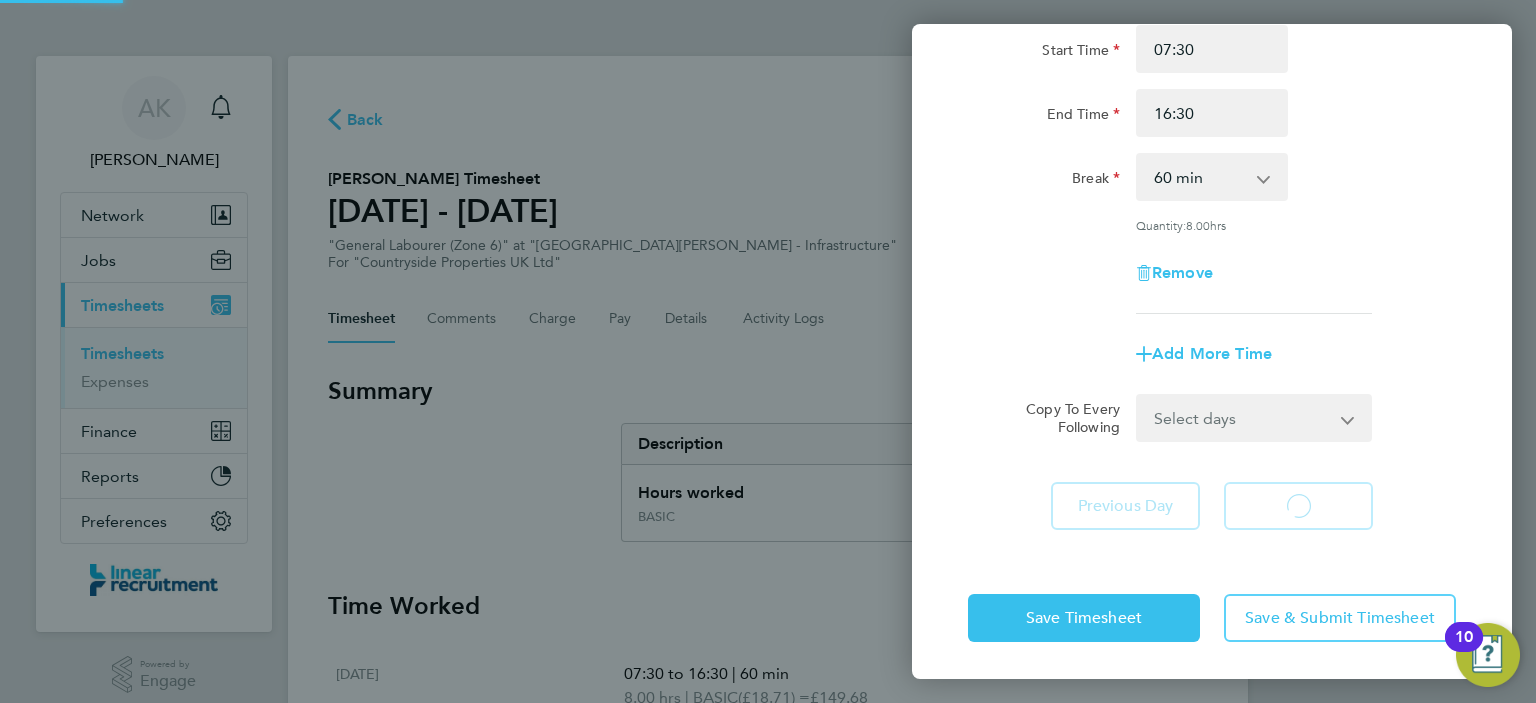 select on "30" 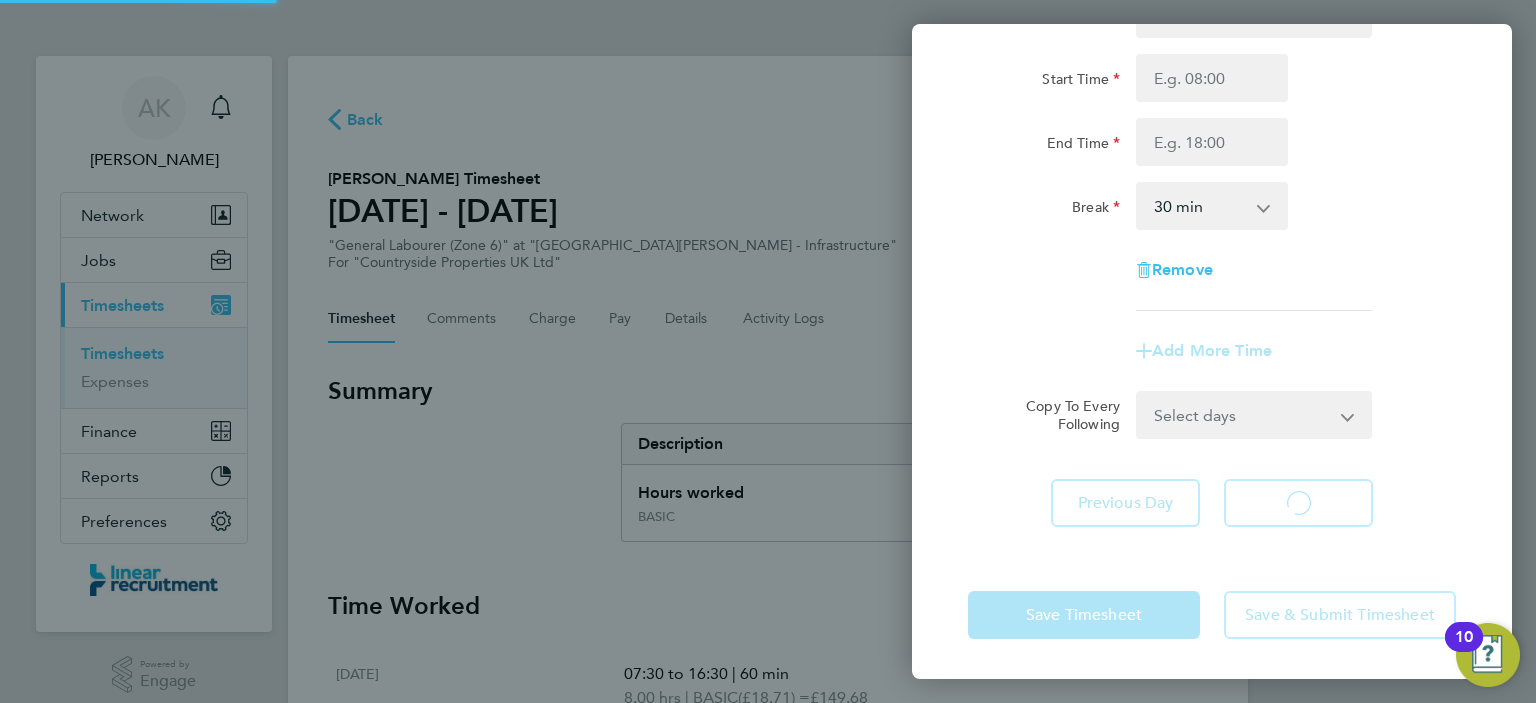scroll, scrollTop: 168, scrollLeft: 0, axis: vertical 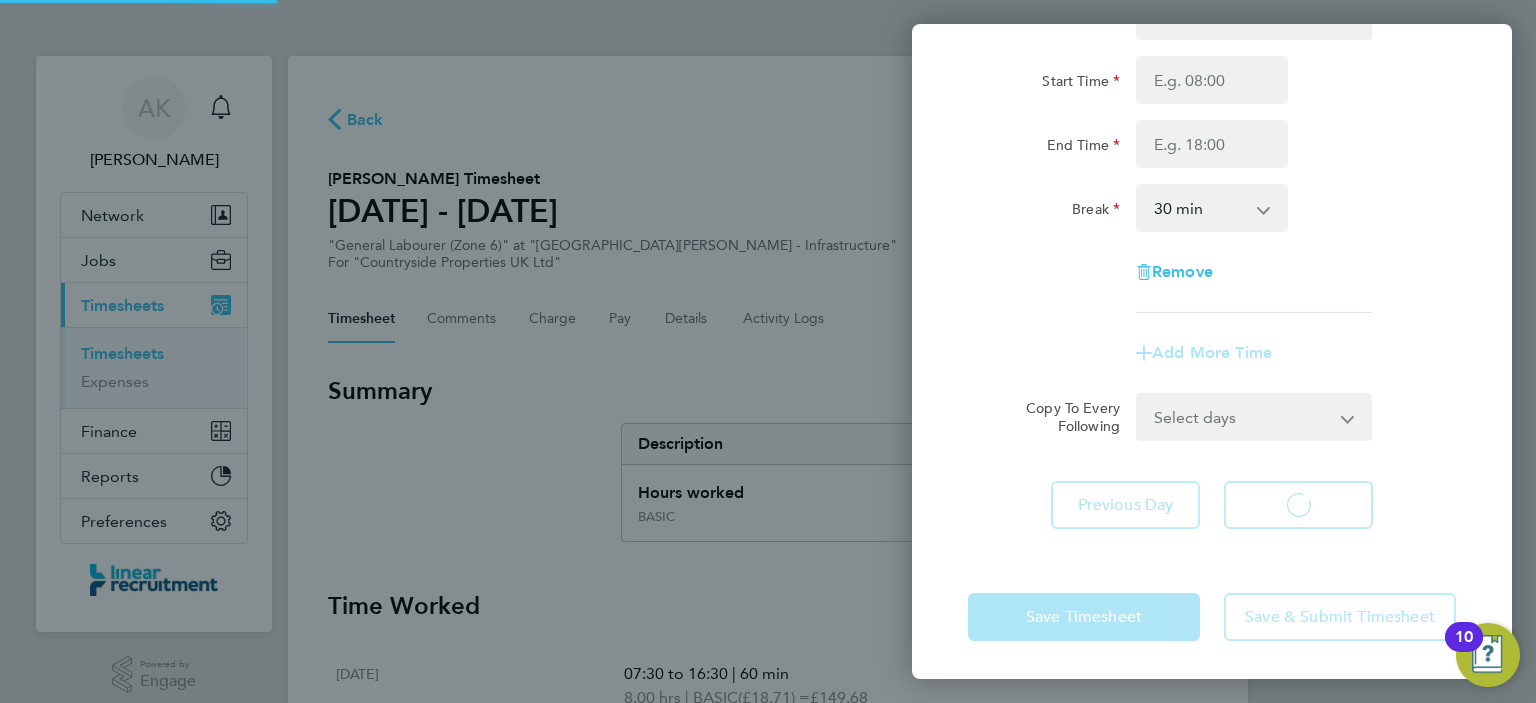 select on "30" 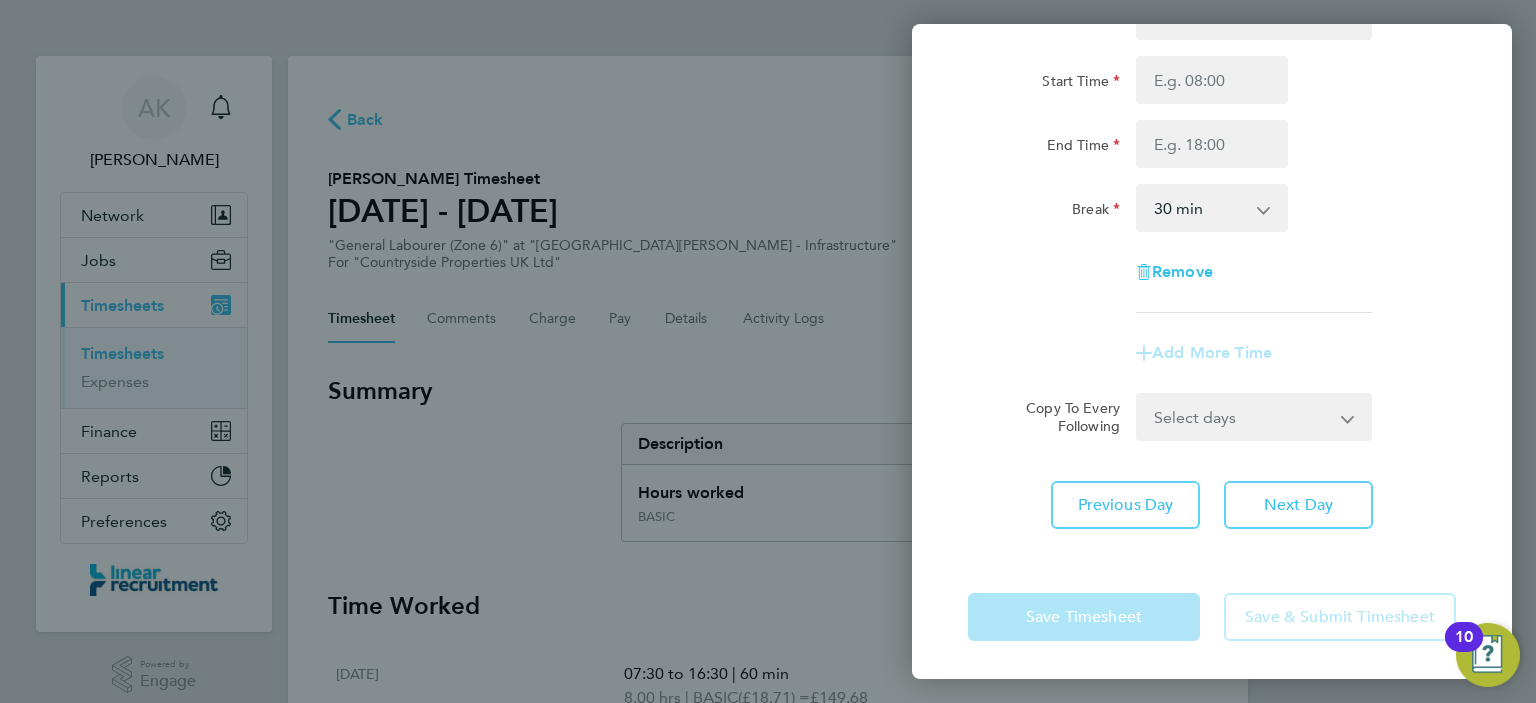 scroll, scrollTop: 0, scrollLeft: 0, axis: both 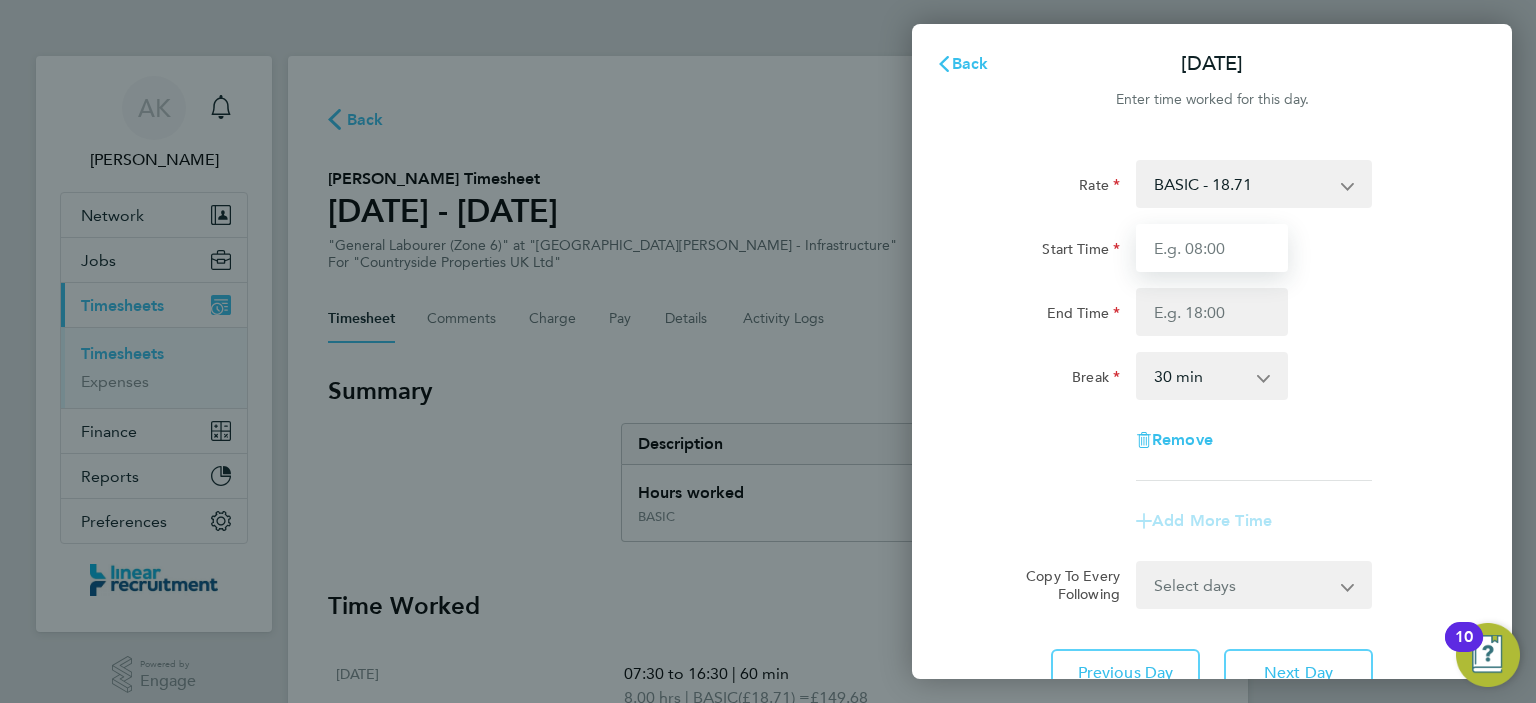click on "Start Time" at bounding box center [1212, 248] 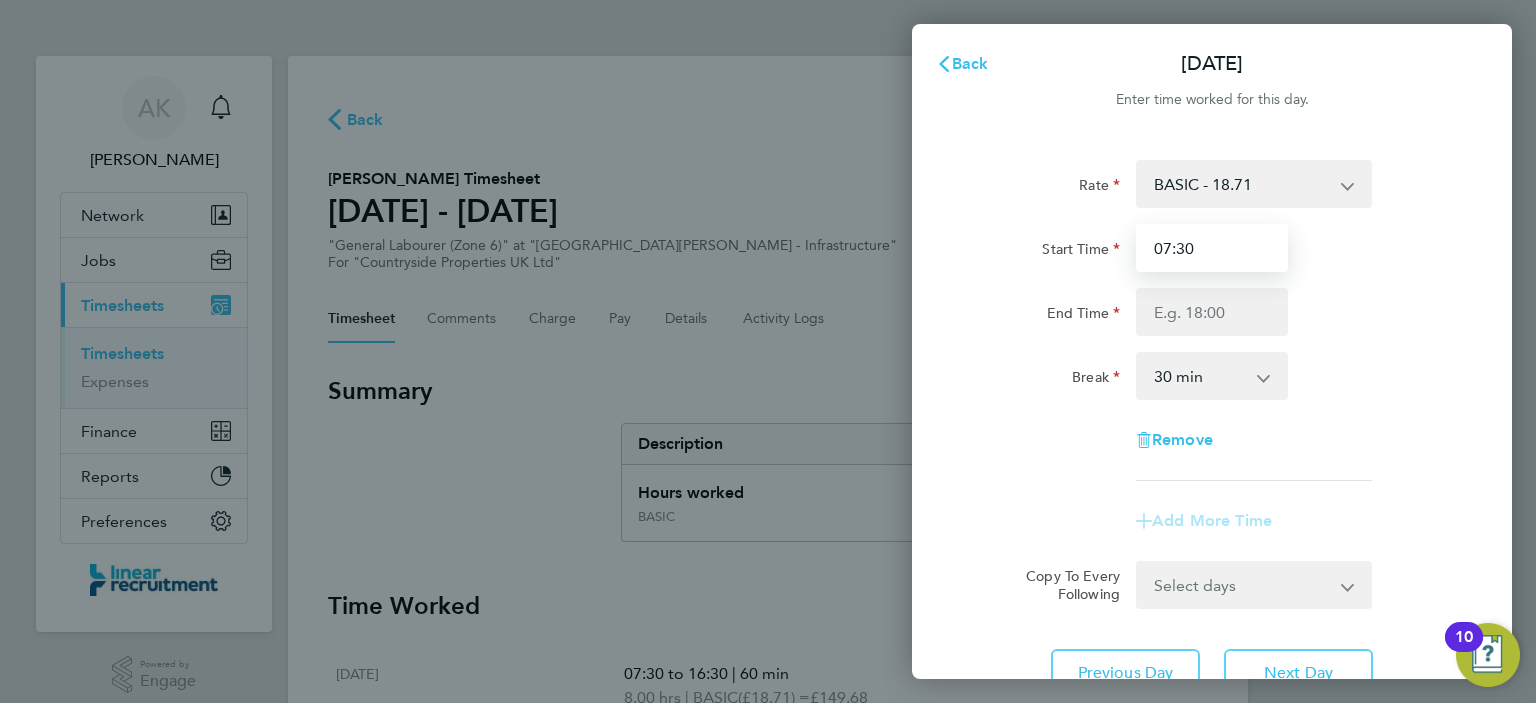 type on "07:30" 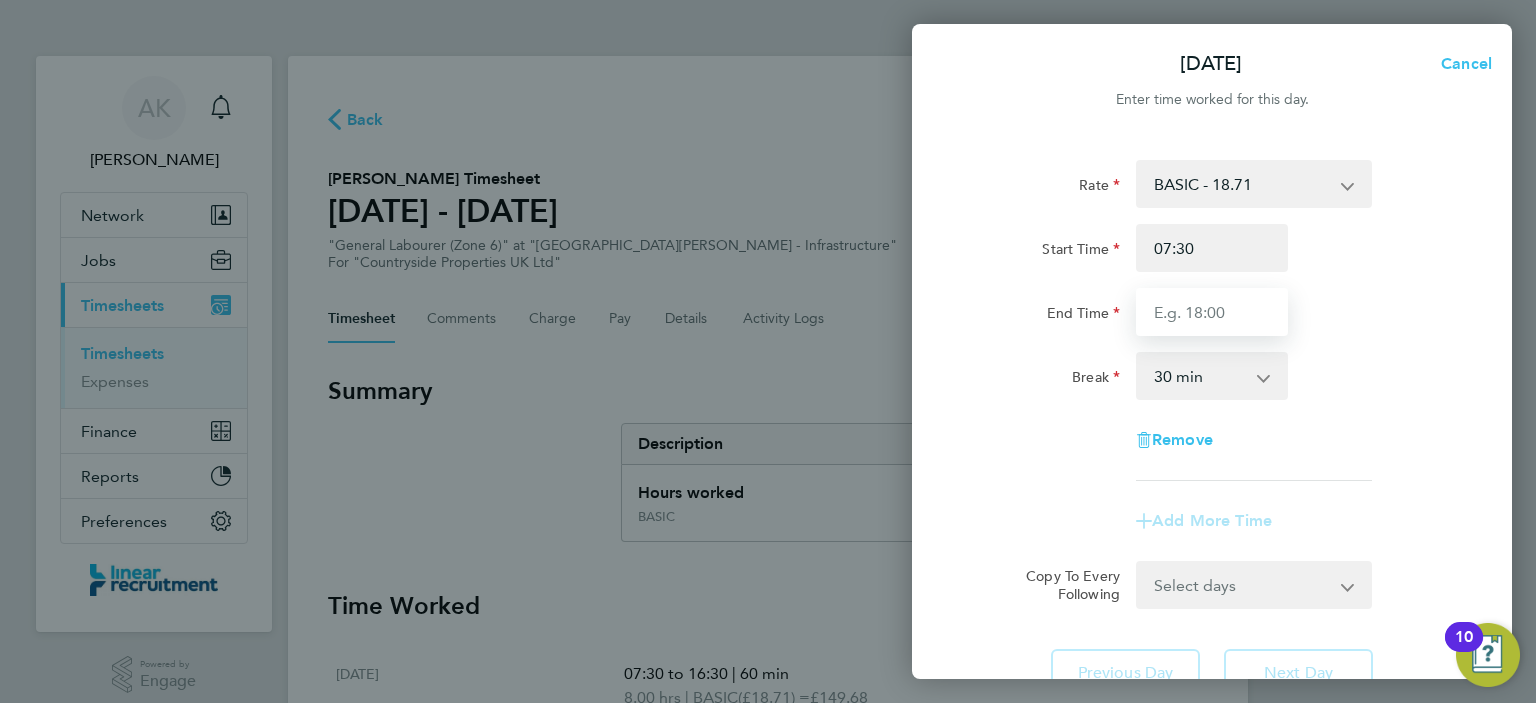 click on "End Time" at bounding box center (1212, 312) 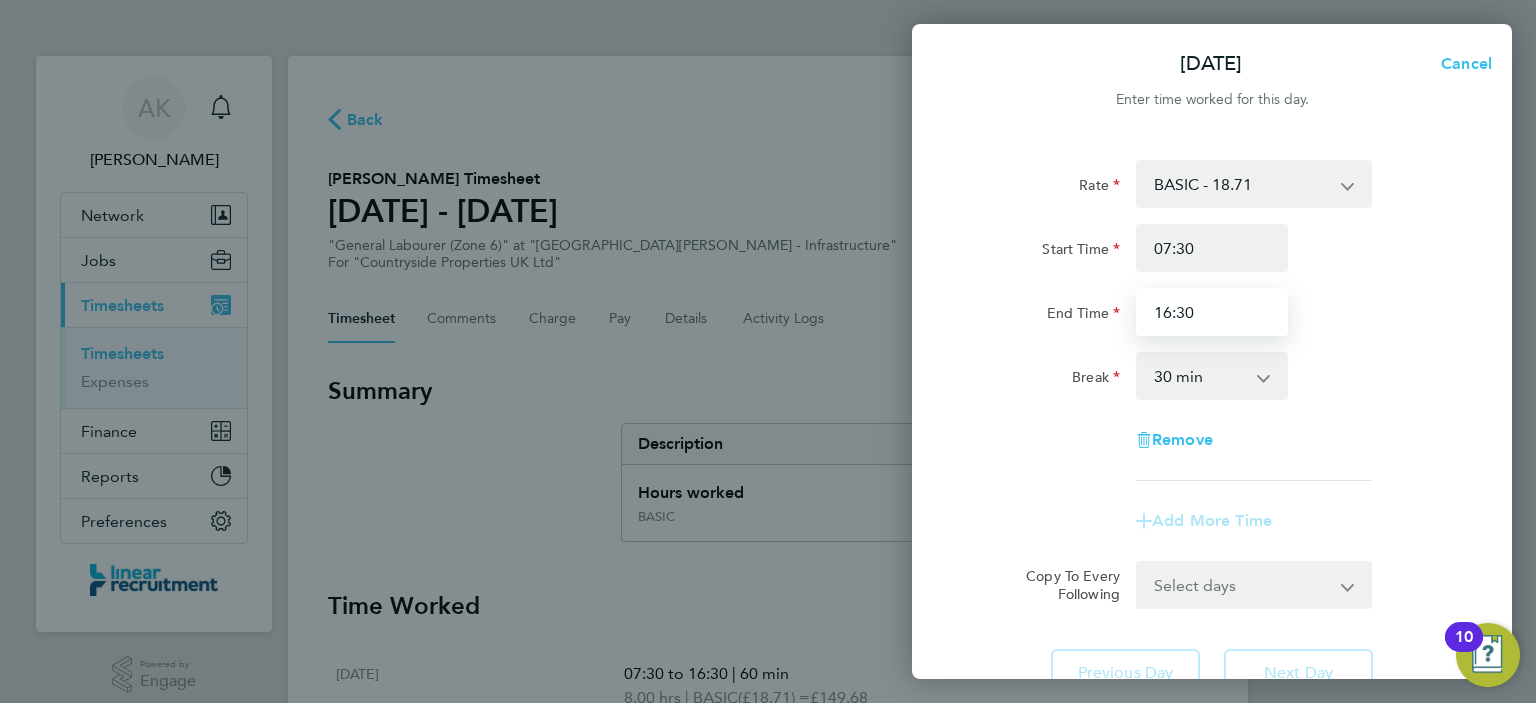 type on "16:30" 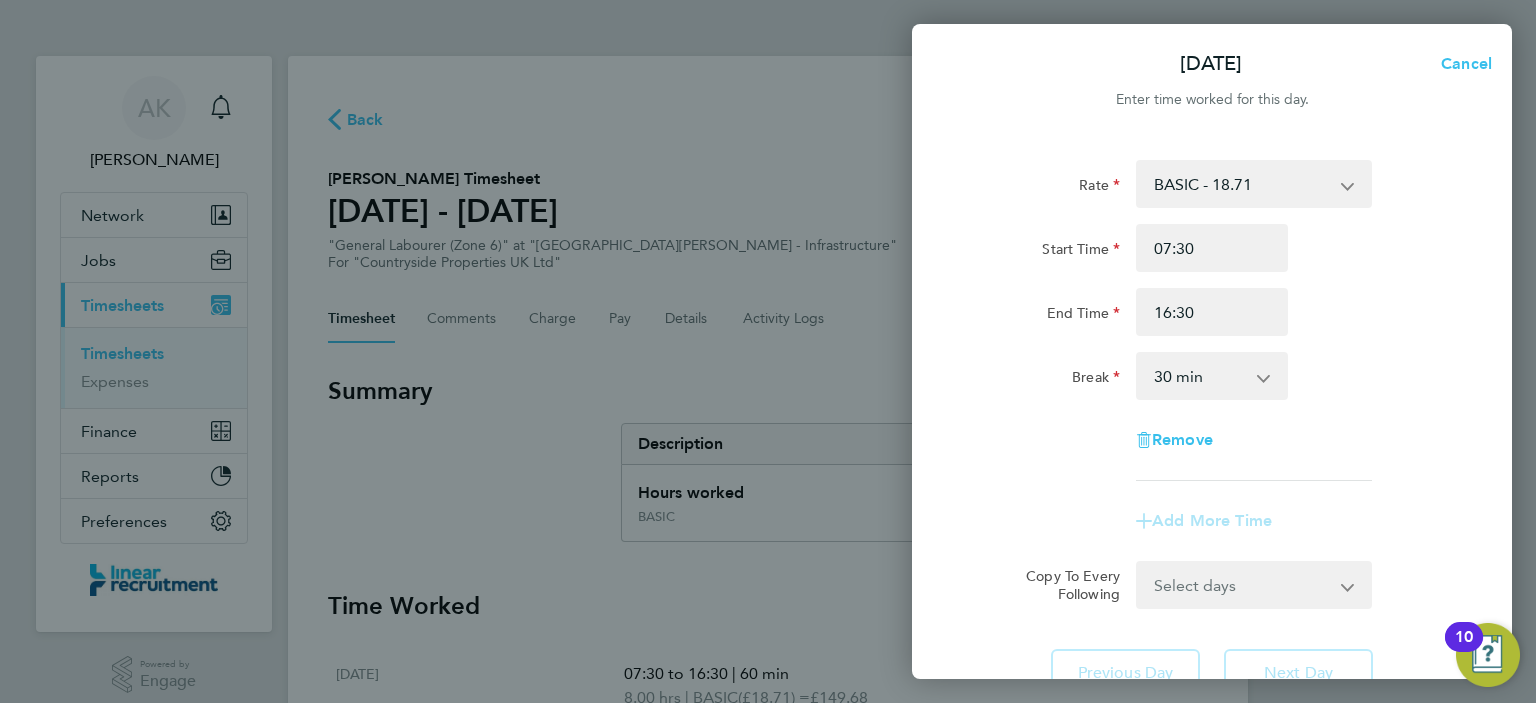 click on "0 min   15 min   30 min   45 min   60 min   75 min   90 min" at bounding box center [1200, 376] 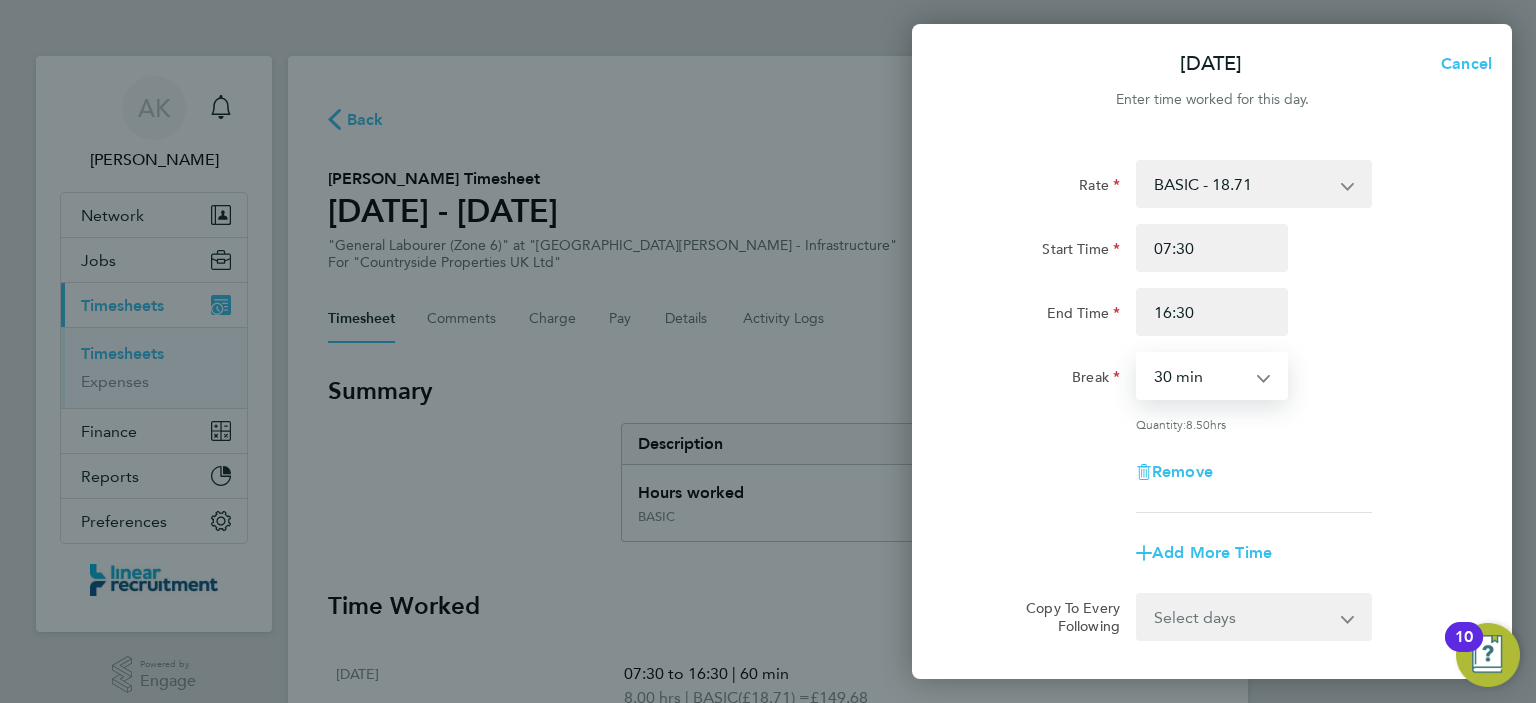 select on "60" 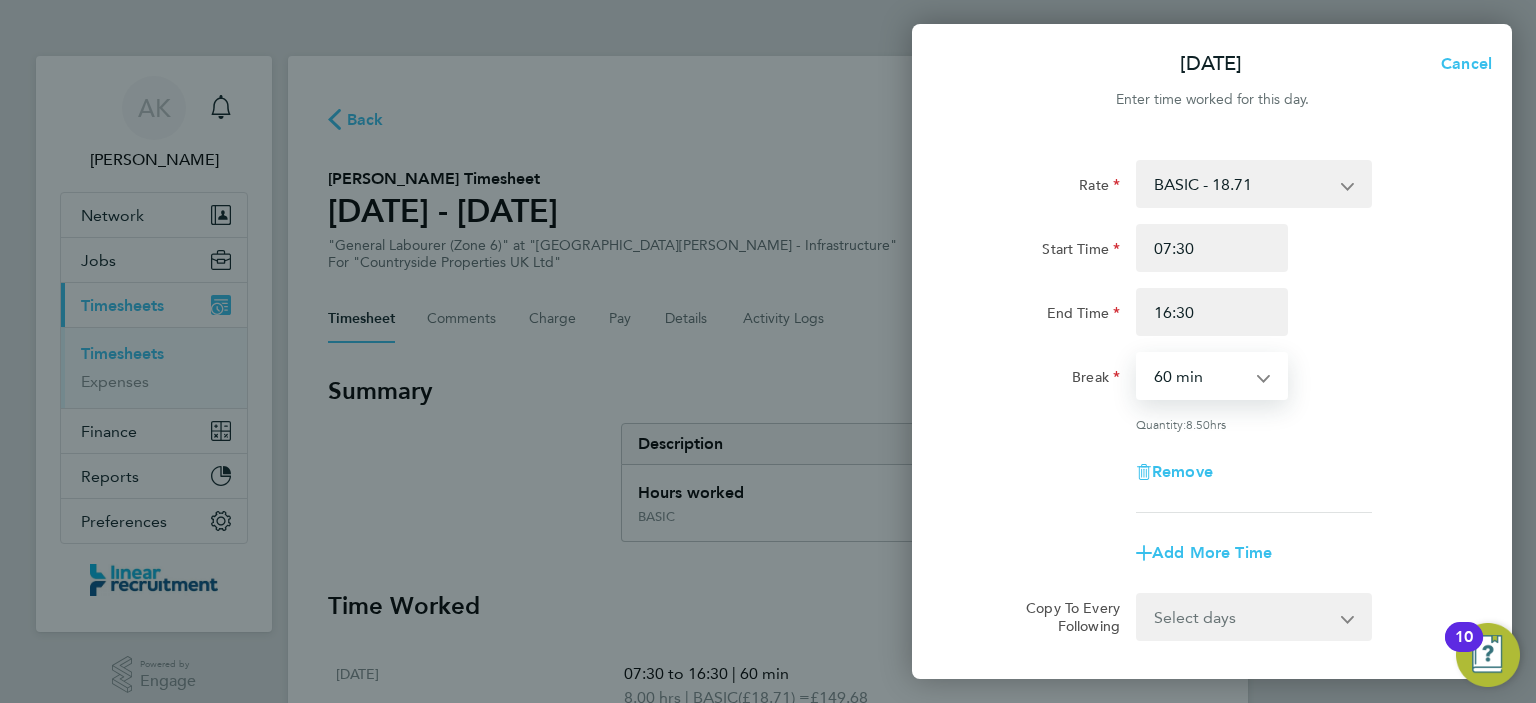 click on "0 min   15 min   30 min   45 min   60 min   75 min   90 min" at bounding box center (1200, 376) 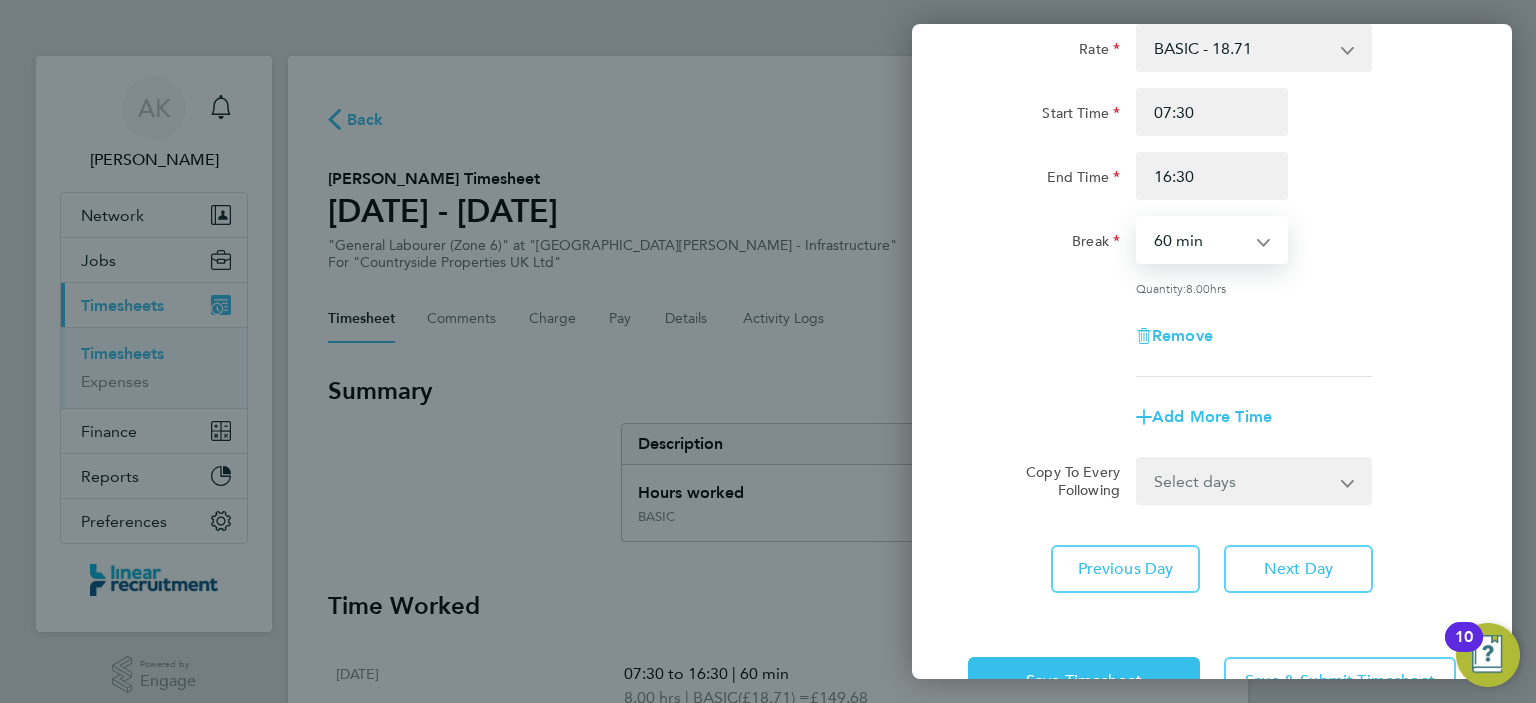 scroll, scrollTop: 140, scrollLeft: 0, axis: vertical 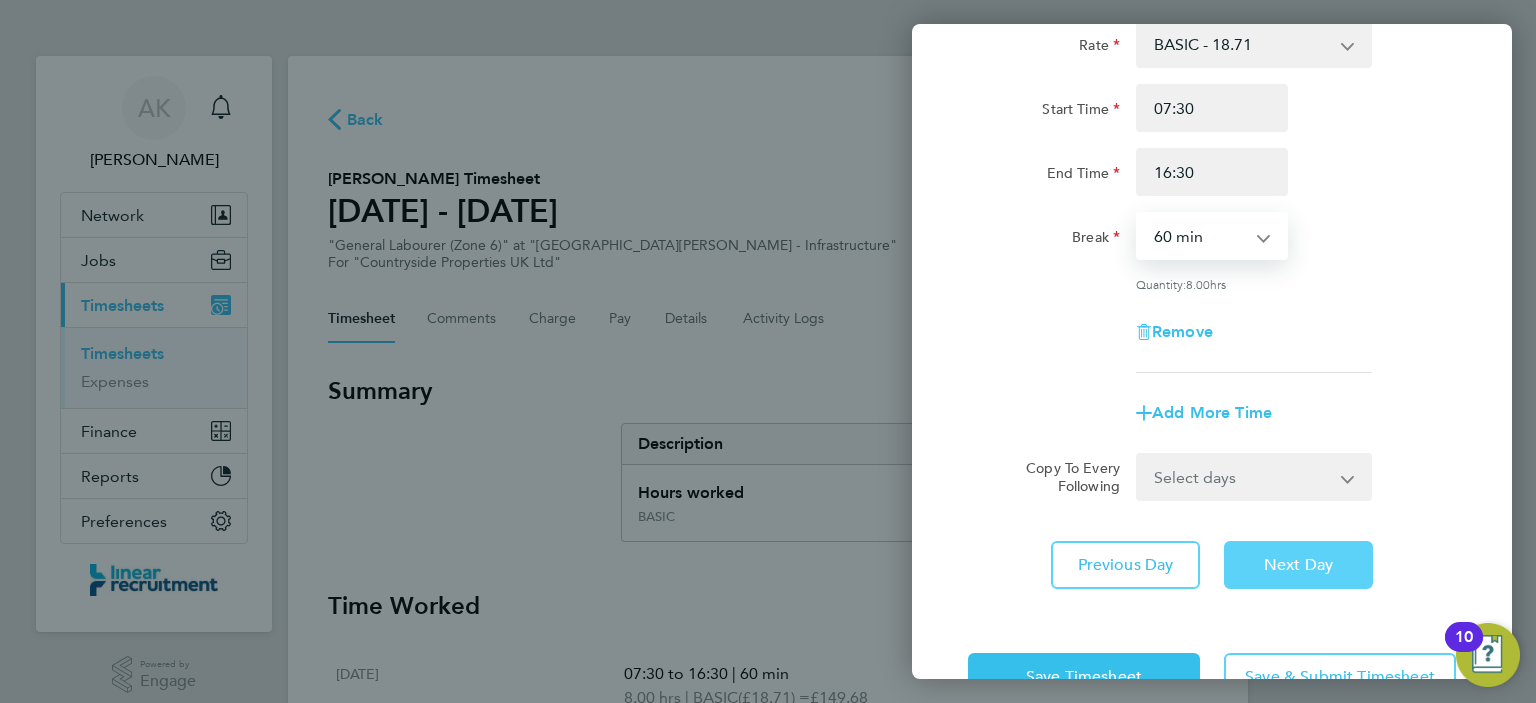 click on "Next Day" 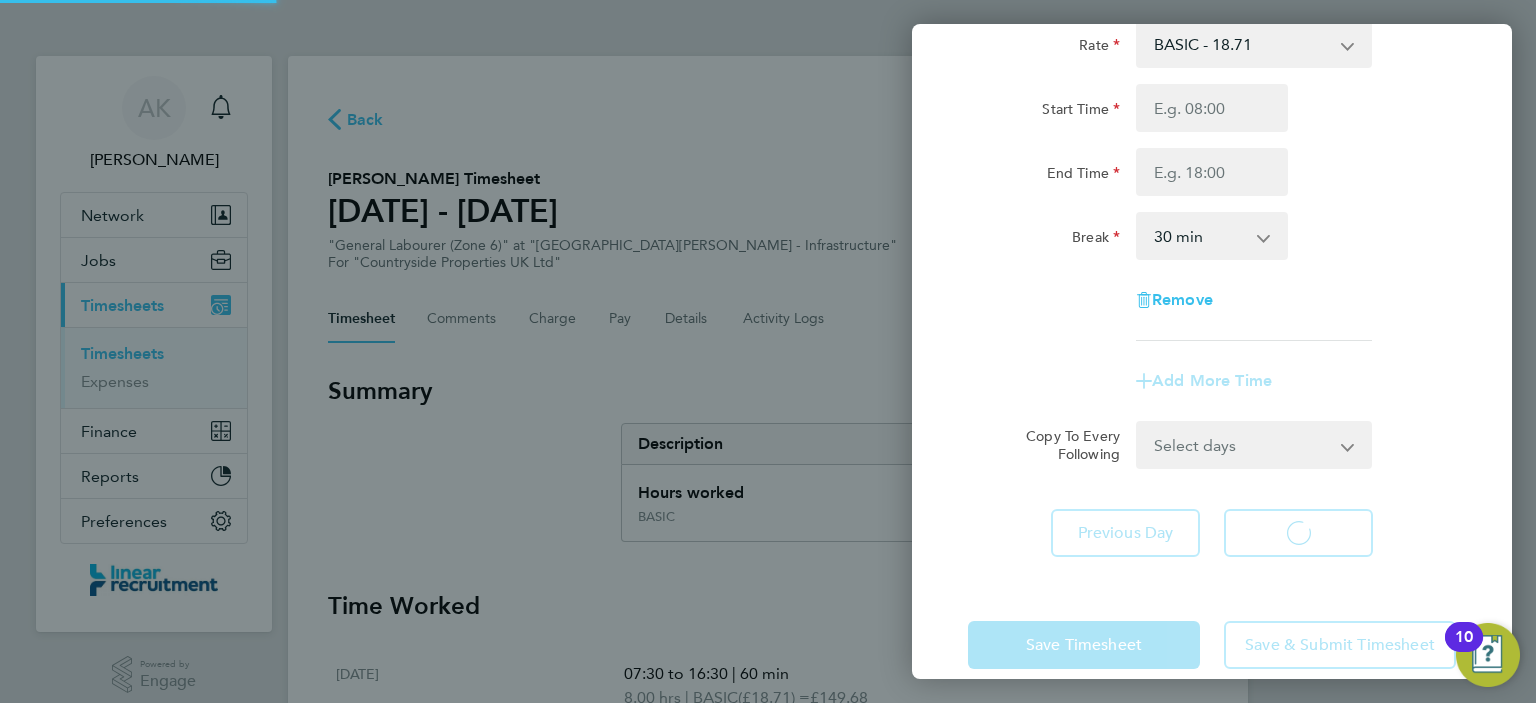 select on "30" 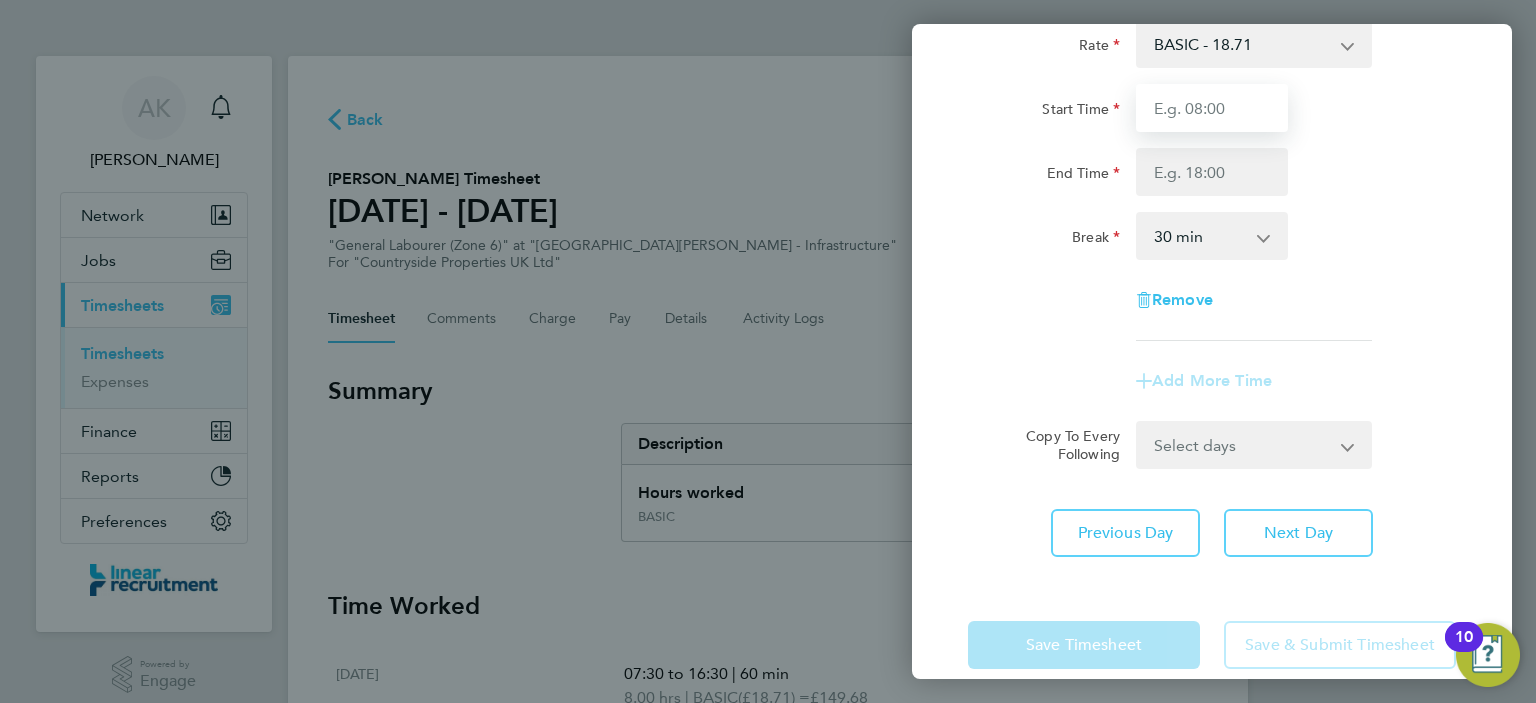 click on "Start Time" at bounding box center (1212, 108) 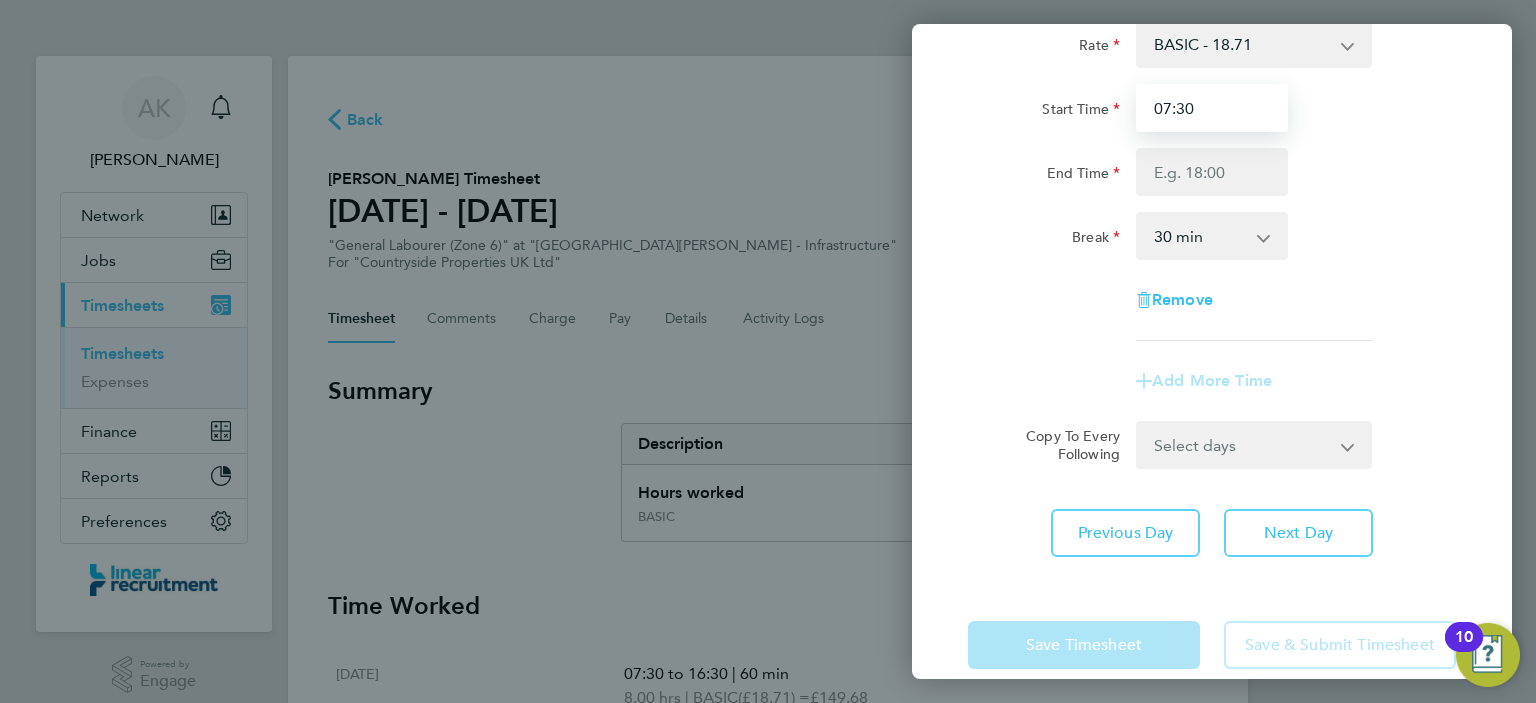 type on "07:30" 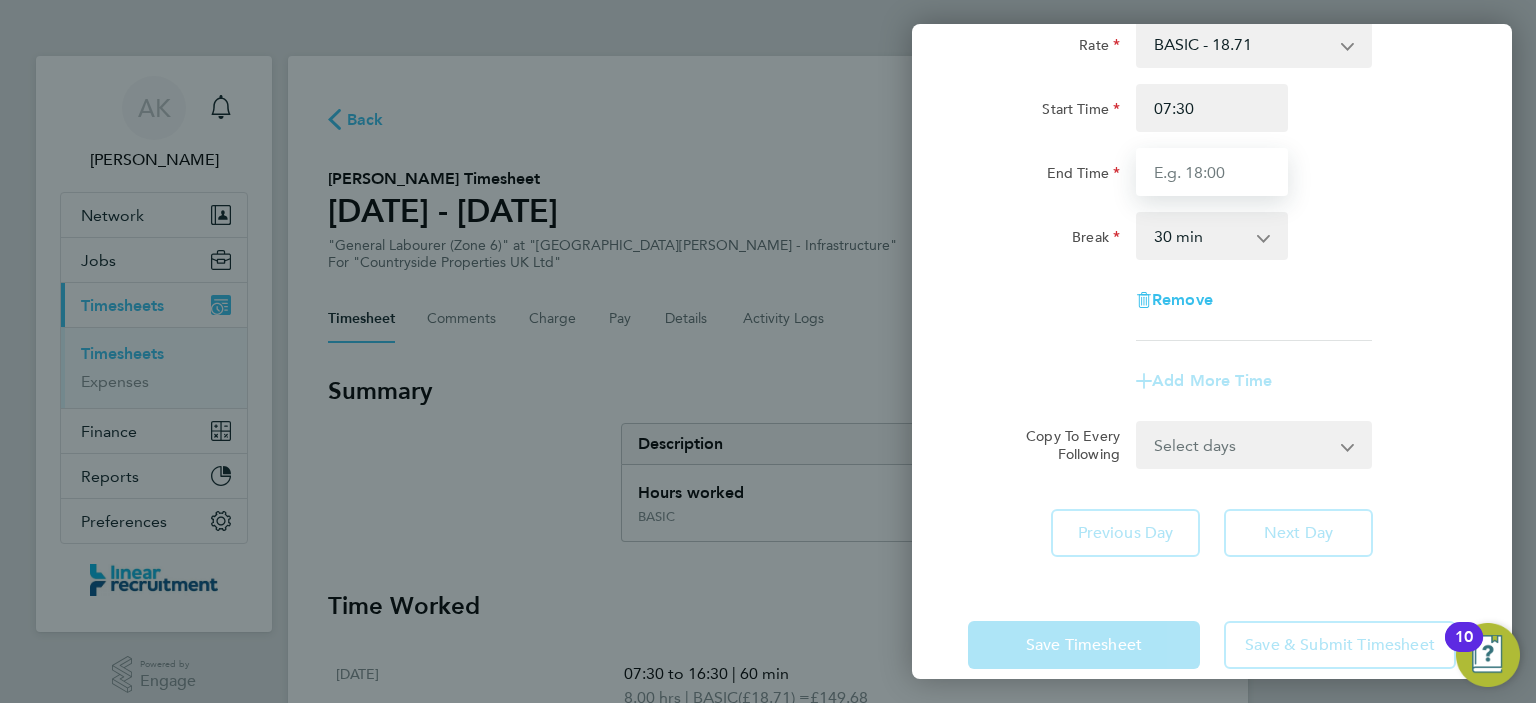 click on "End Time" at bounding box center [1212, 172] 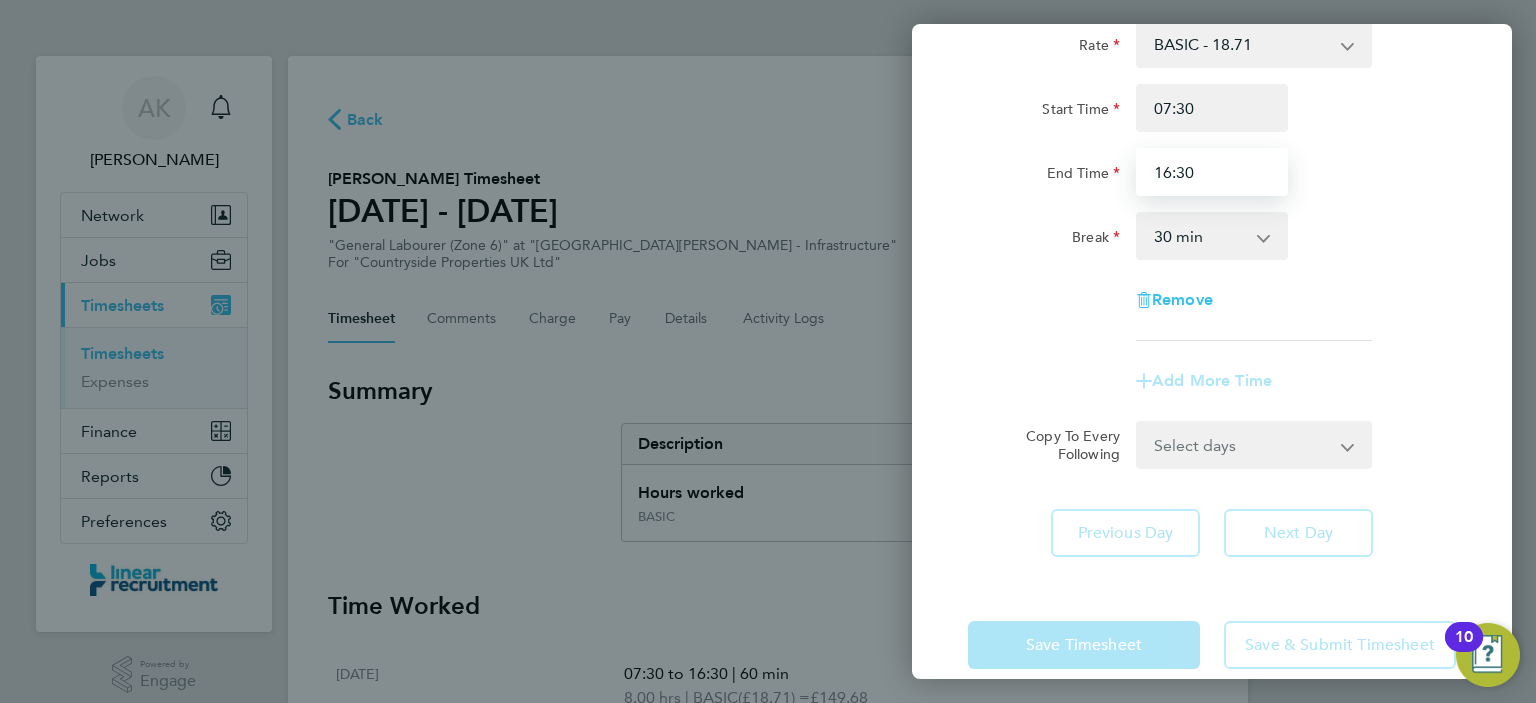 type on "16:30" 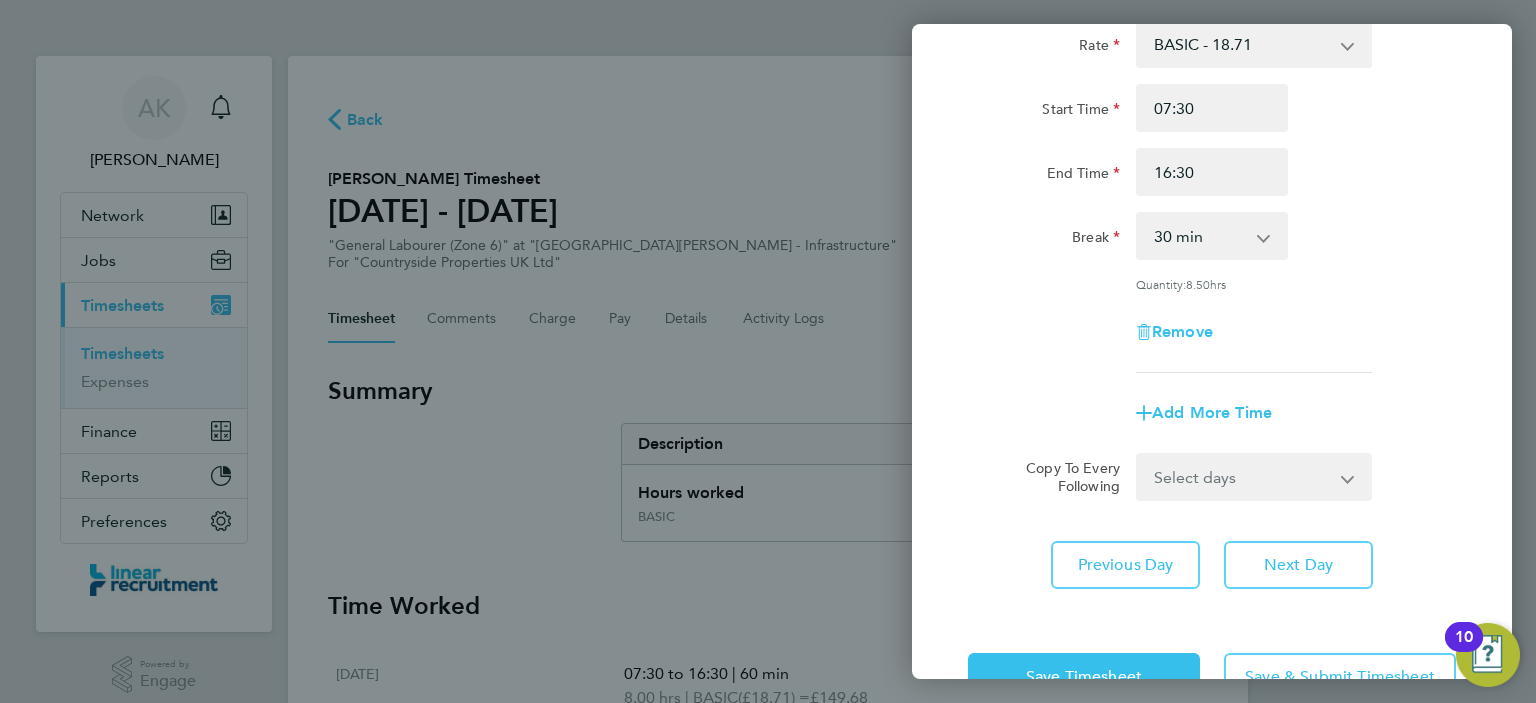 click on "Rate  BASIC - 18.71
Start Time 07:30 End Time 16:30 Break  0 min   15 min   30 min   45 min   60 min   75 min   90 min
Quantity:  8.50  hrs
Remove" 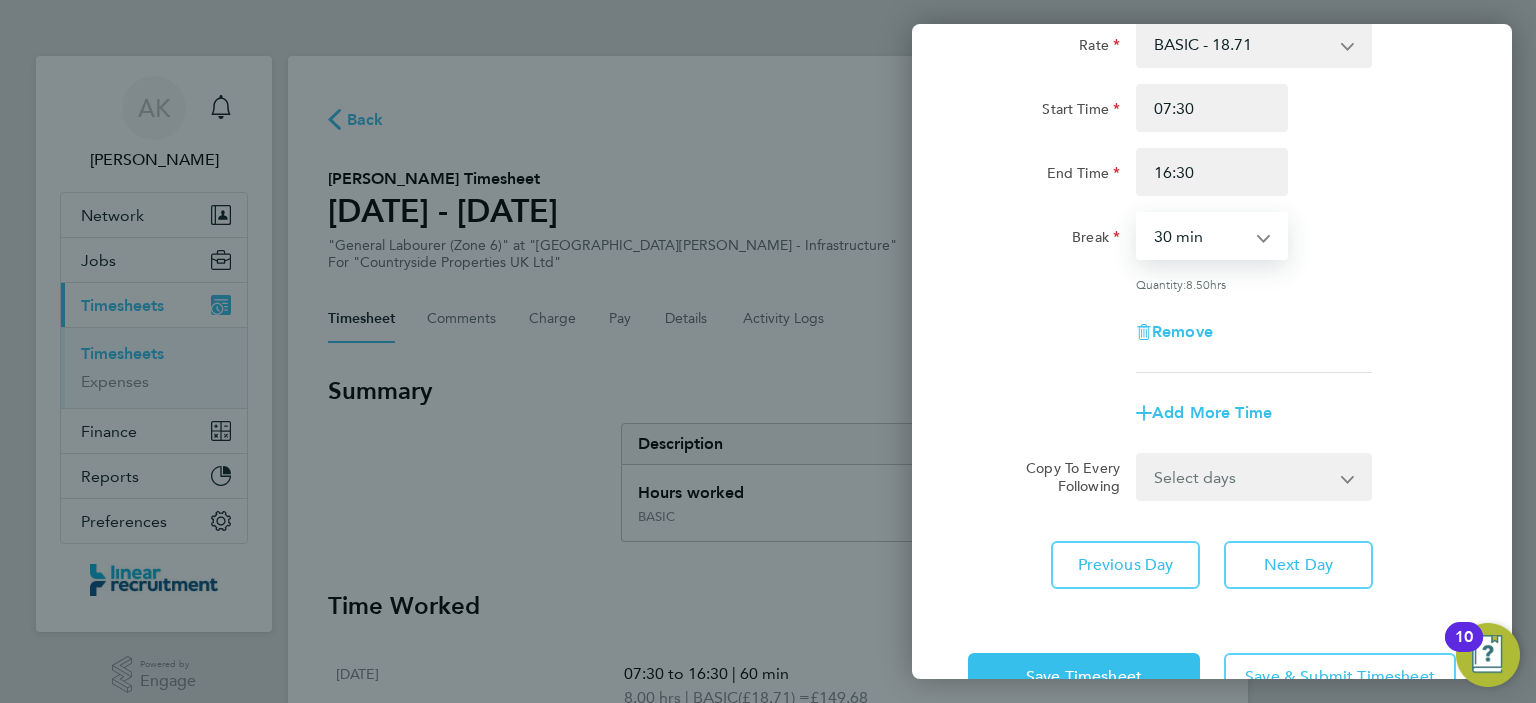 select on "60" 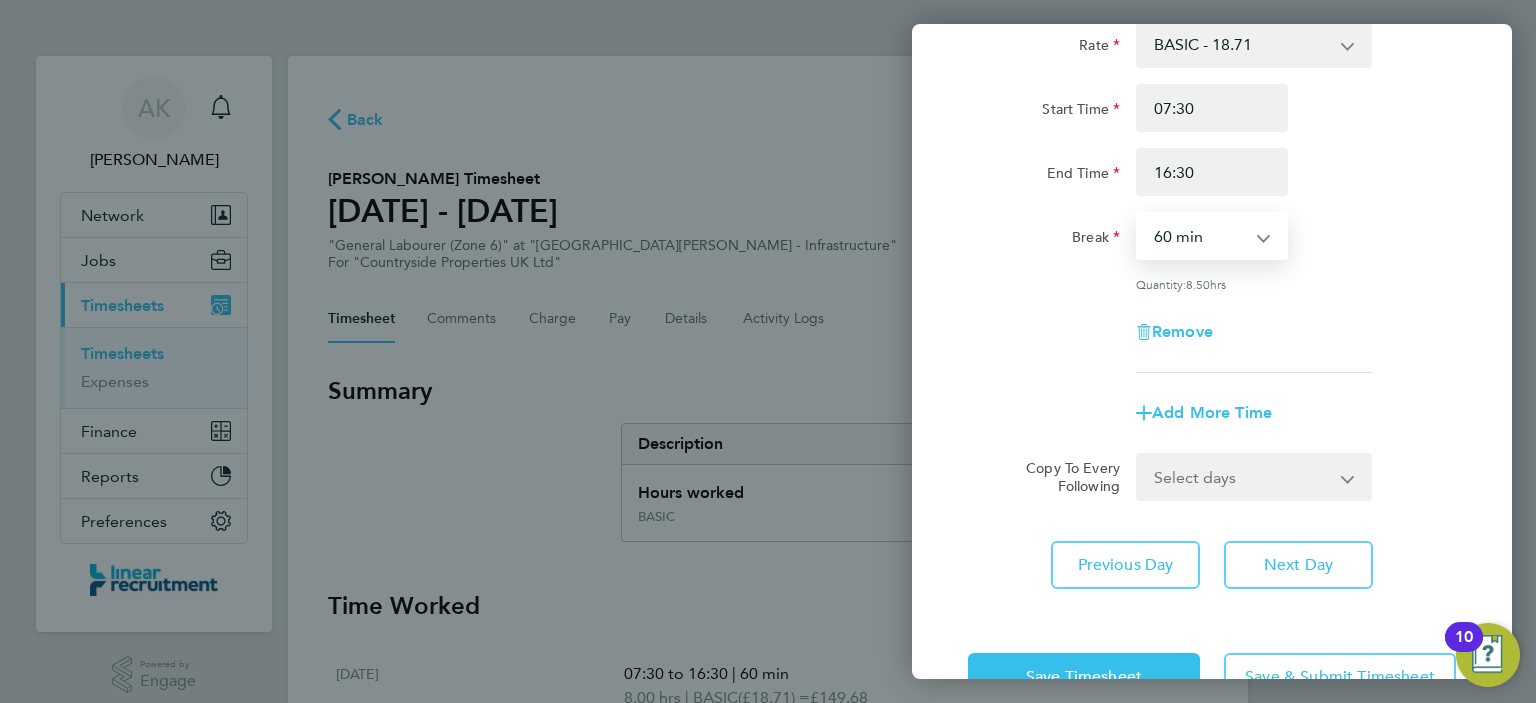click on "0 min   15 min   30 min   45 min   60 min   75 min   90 min" at bounding box center (1200, 236) 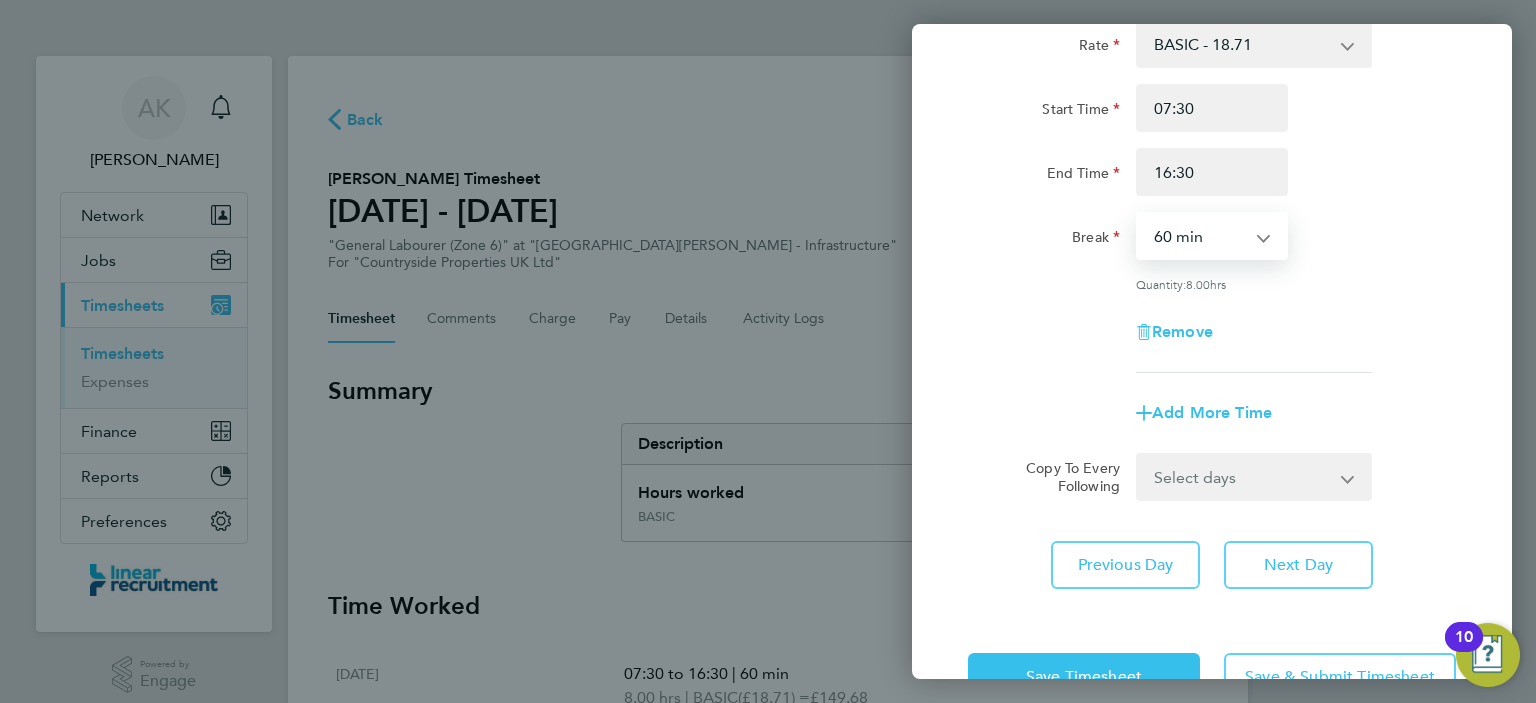 click on "Remove" 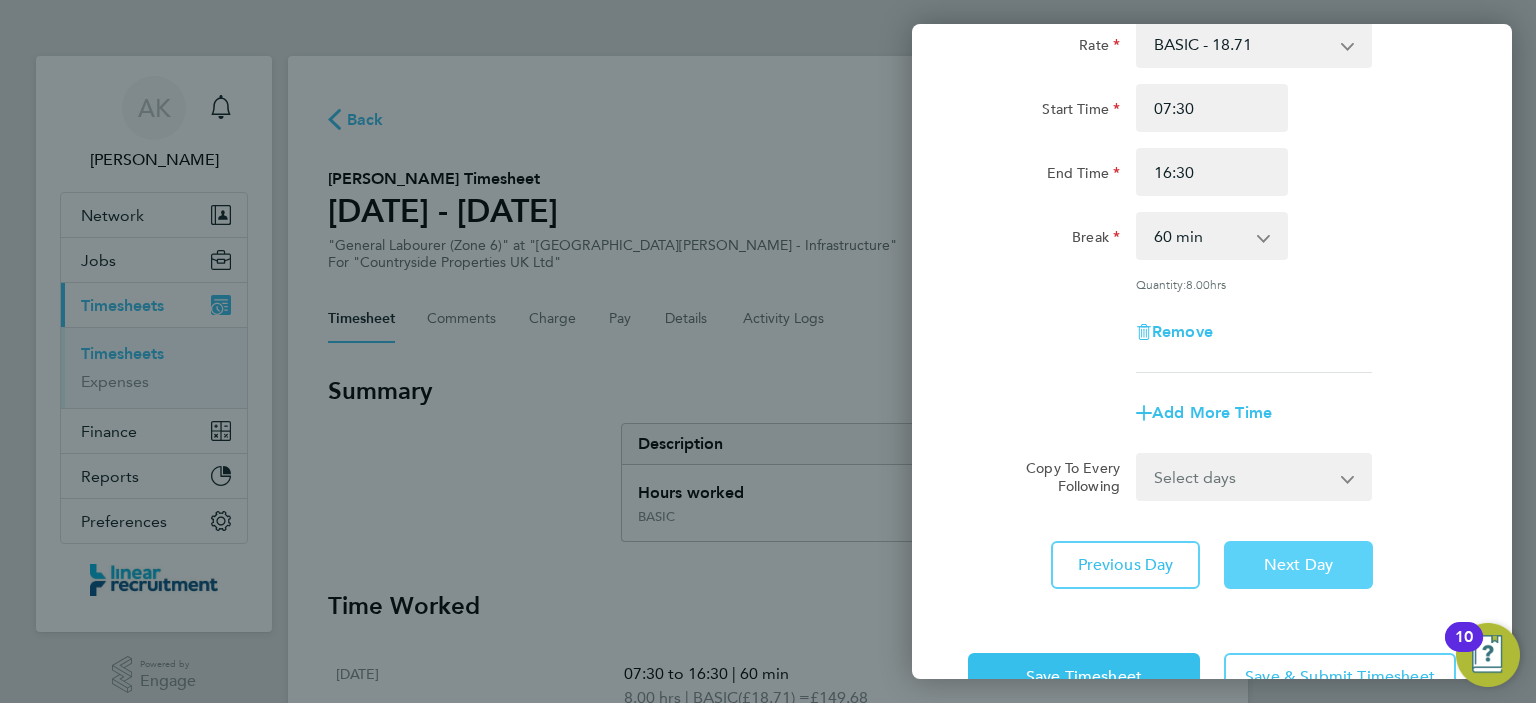 click on "Next Day" 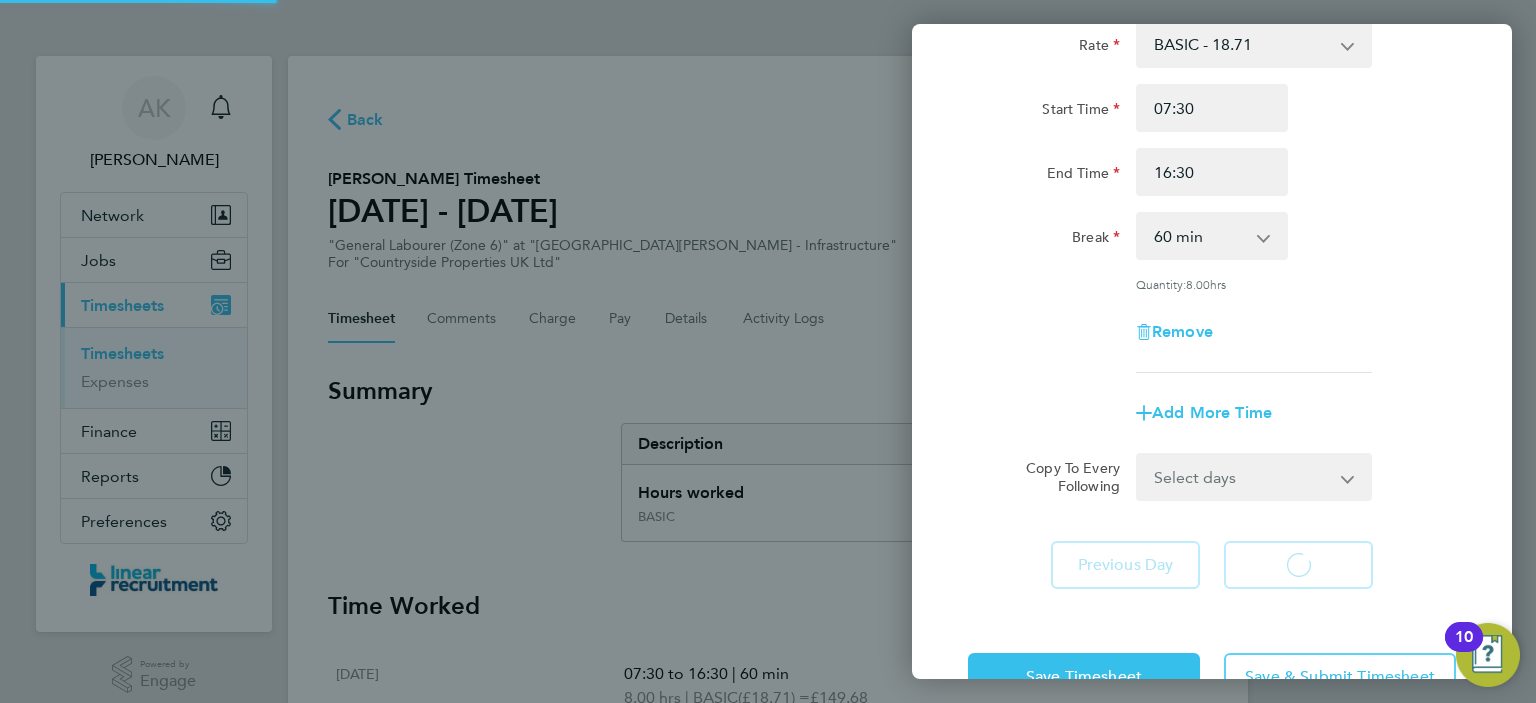select on "30" 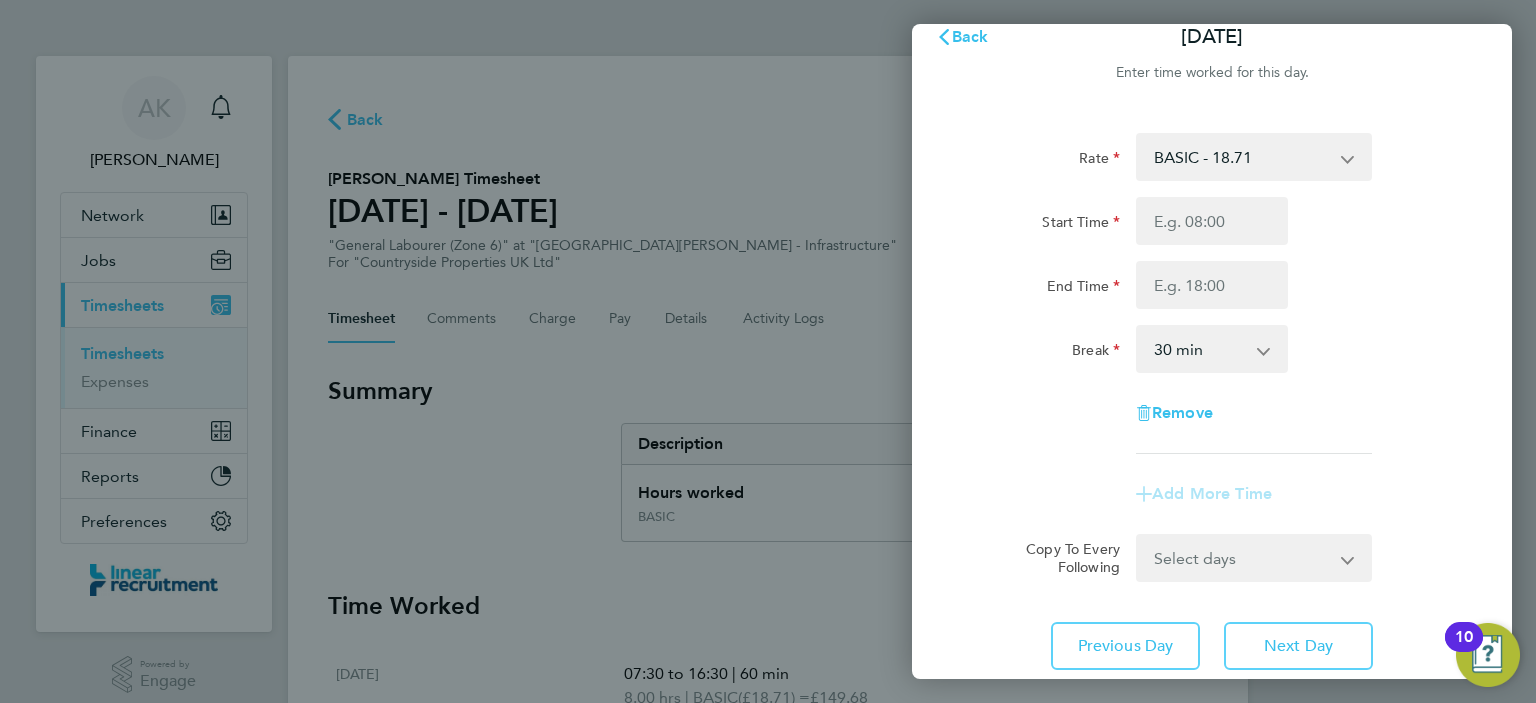 scroll, scrollTop: 0, scrollLeft: 0, axis: both 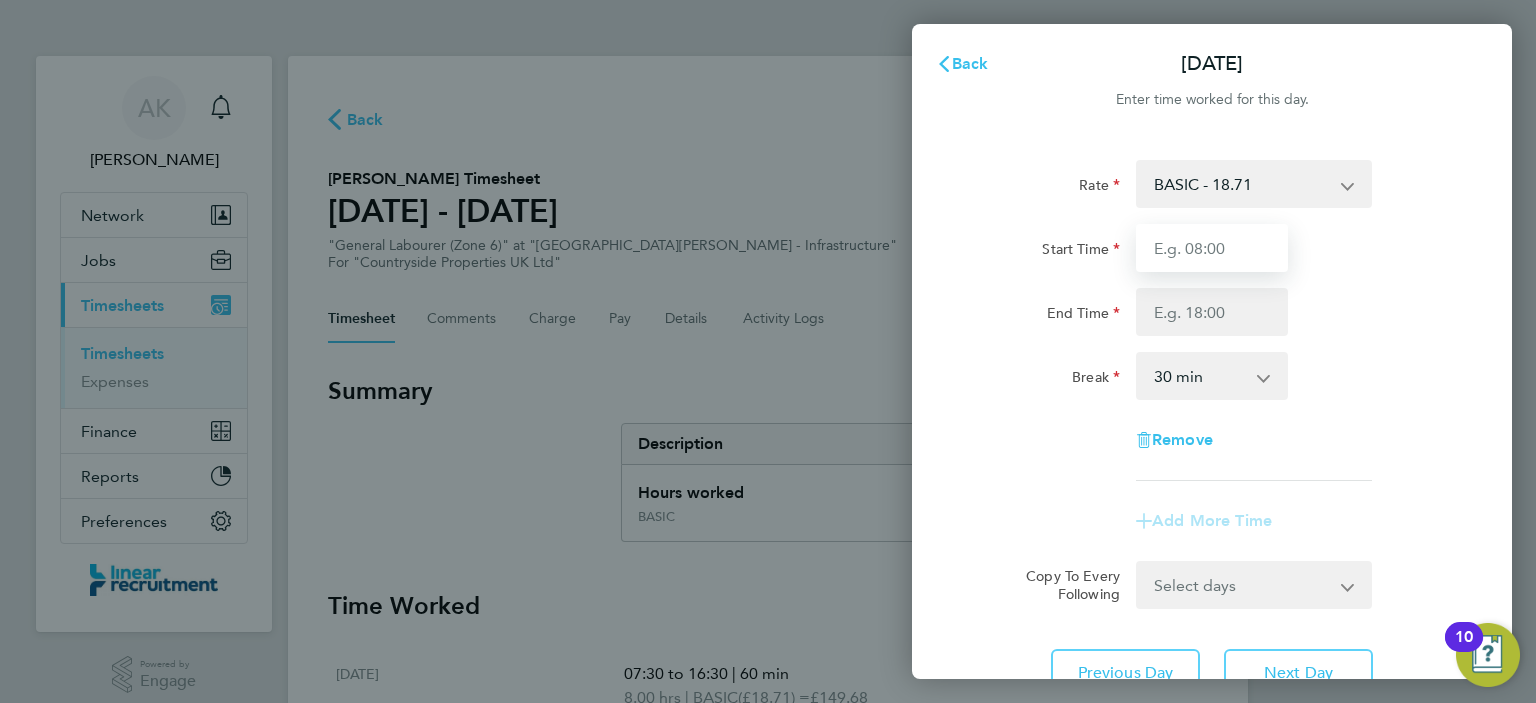 click on "Start Time" at bounding box center [1212, 248] 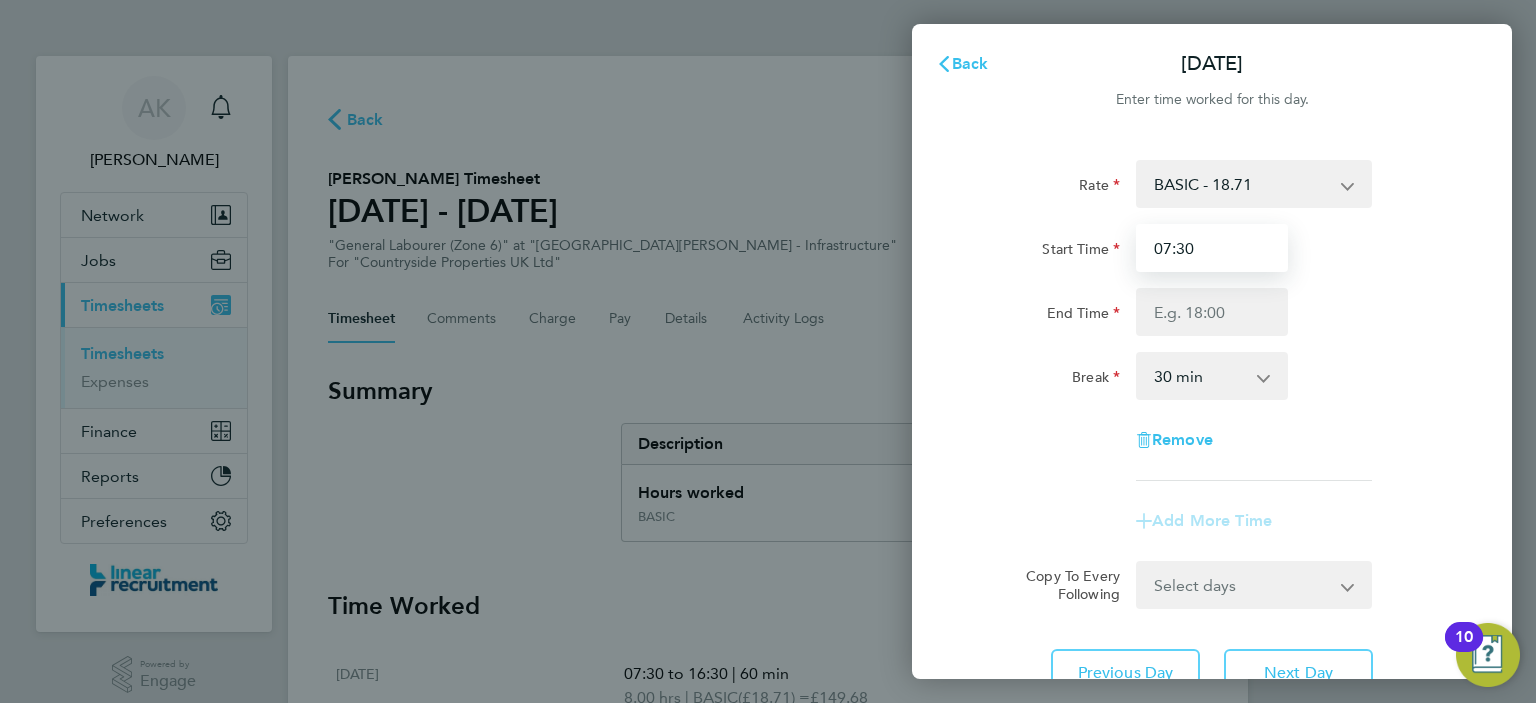 type on "07:30" 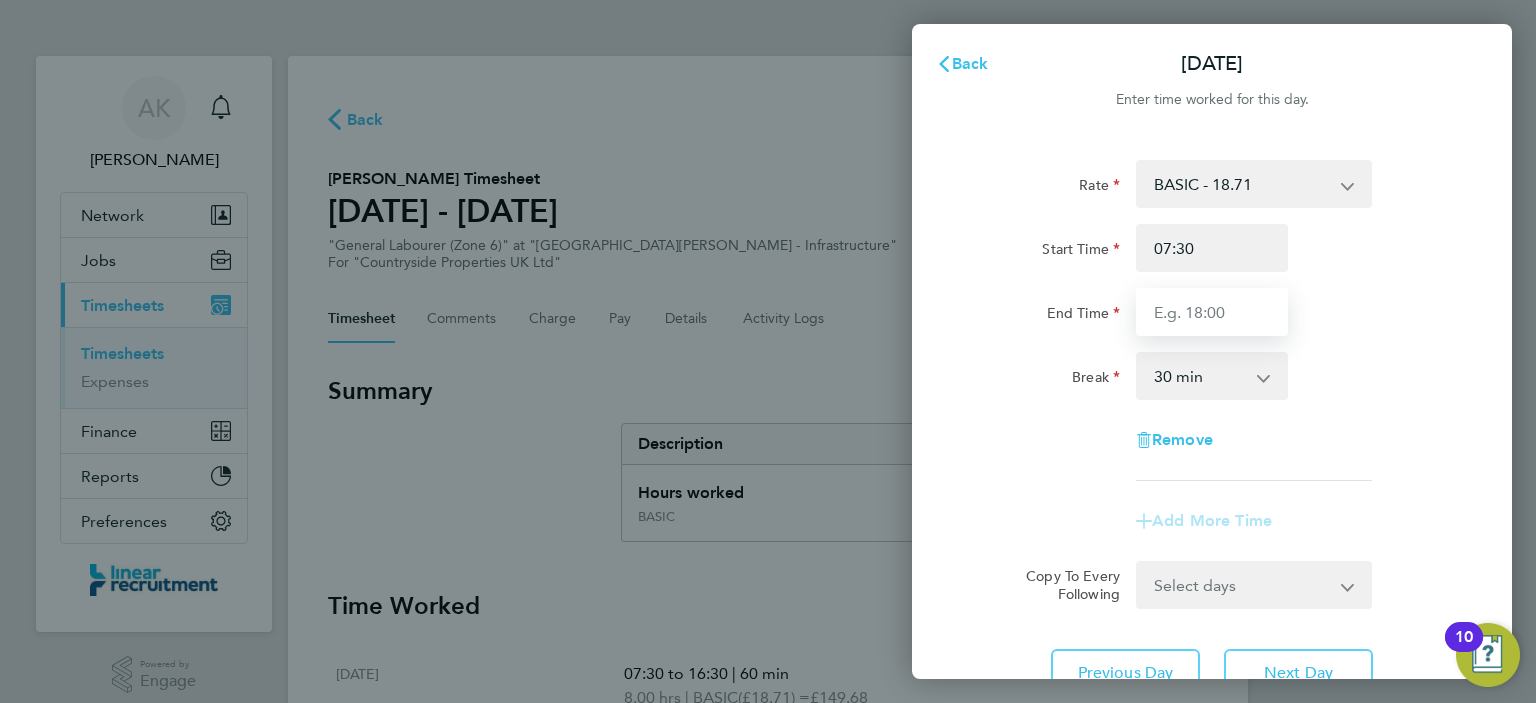 click on "End Time" at bounding box center [1212, 312] 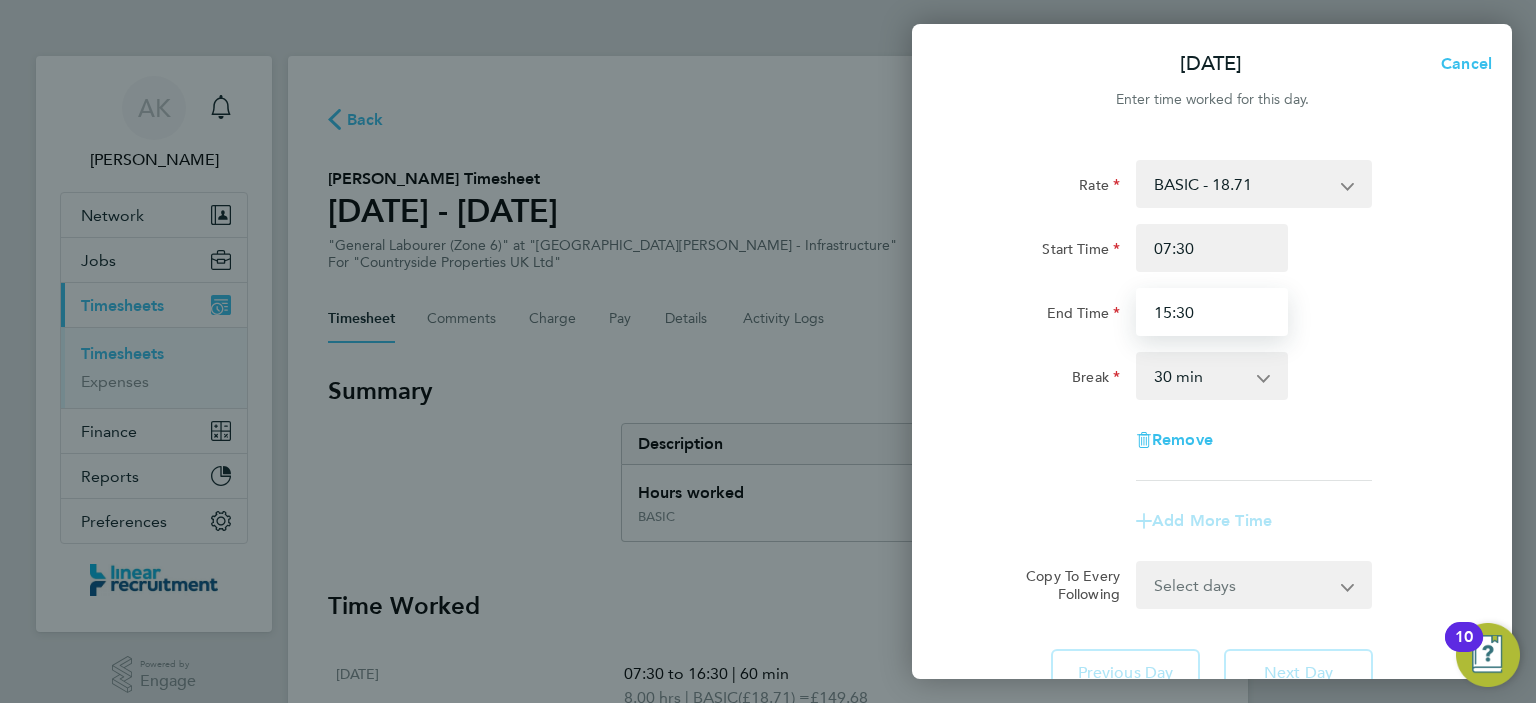type on "15:30" 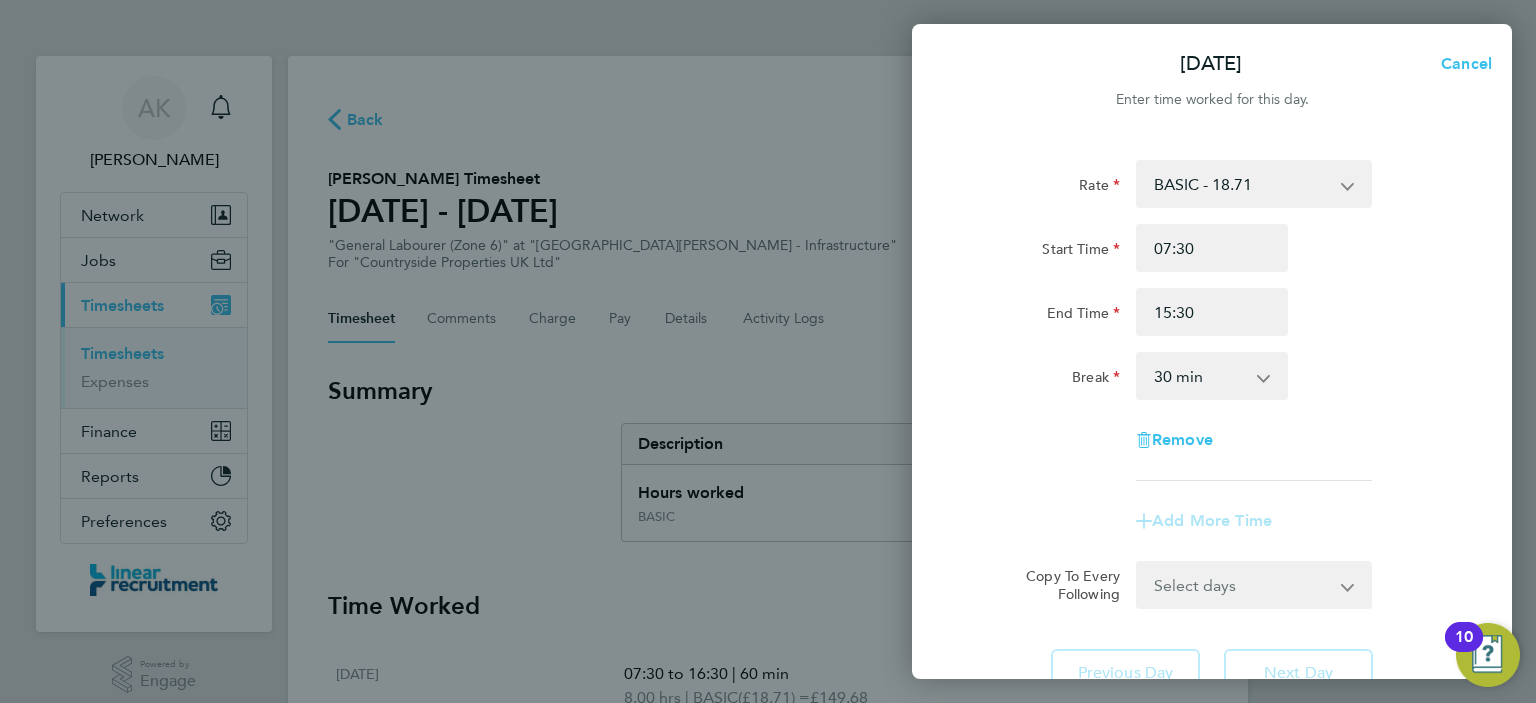 click on "Break  0 min   15 min   30 min   45 min   60 min   75 min   90 min" 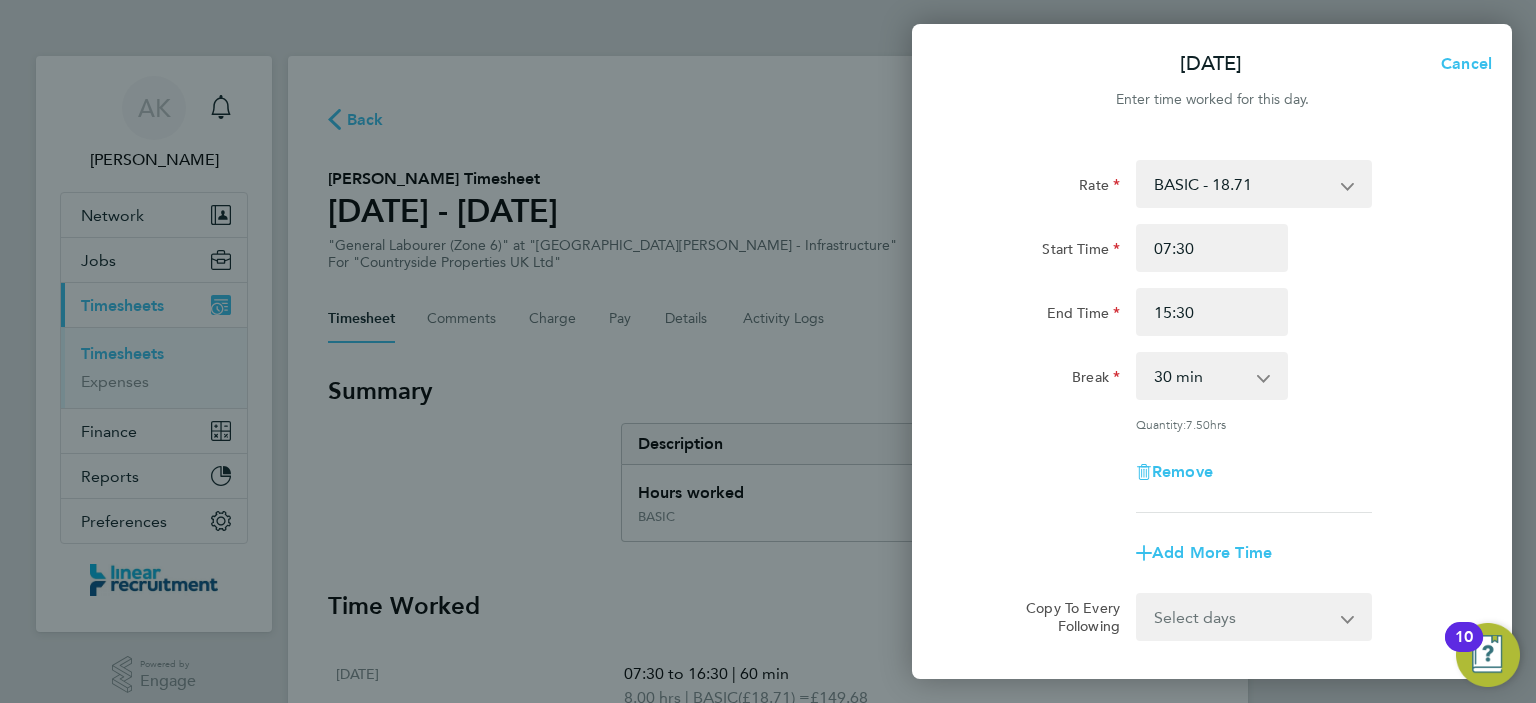 click on "0 min   15 min   30 min   45 min   60 min   75 min   90 min" at bounding box center [1200, 376] 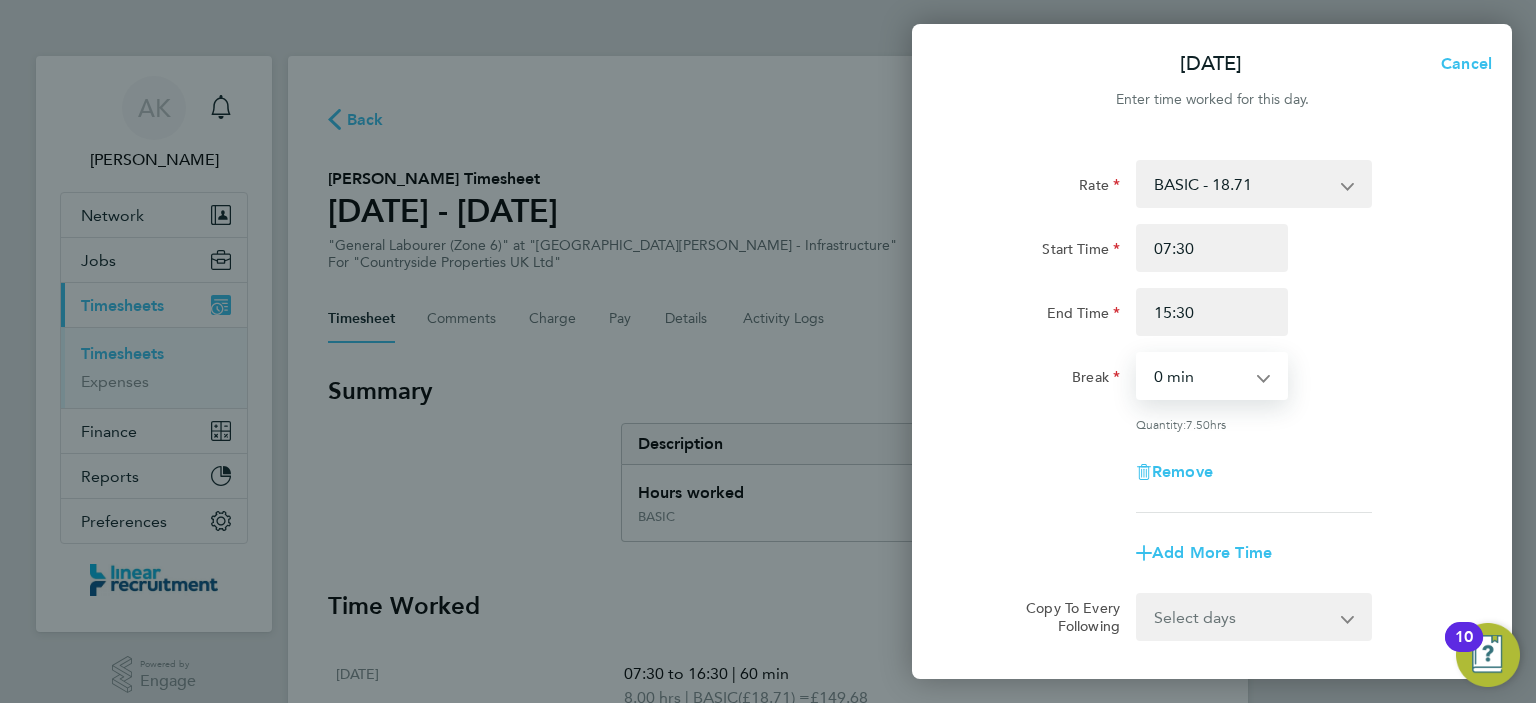 click on "0 min   15 min   30 min   45 min   60 min   75 min   90 min" at bounding box center (1200, 376) 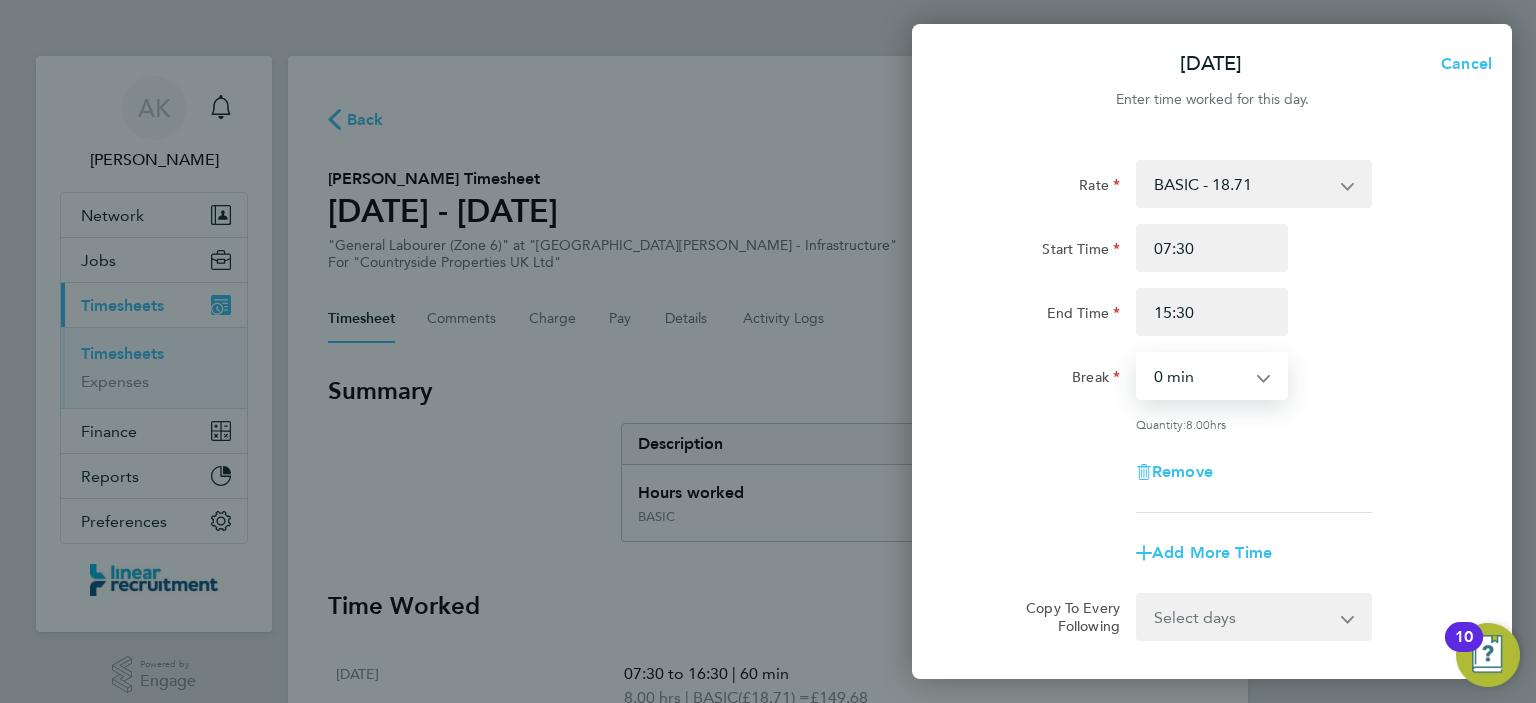 click on "0 min   15 min   30 min   45 min   60 min   75 min   90 min" at bounding box center [1200, 376] 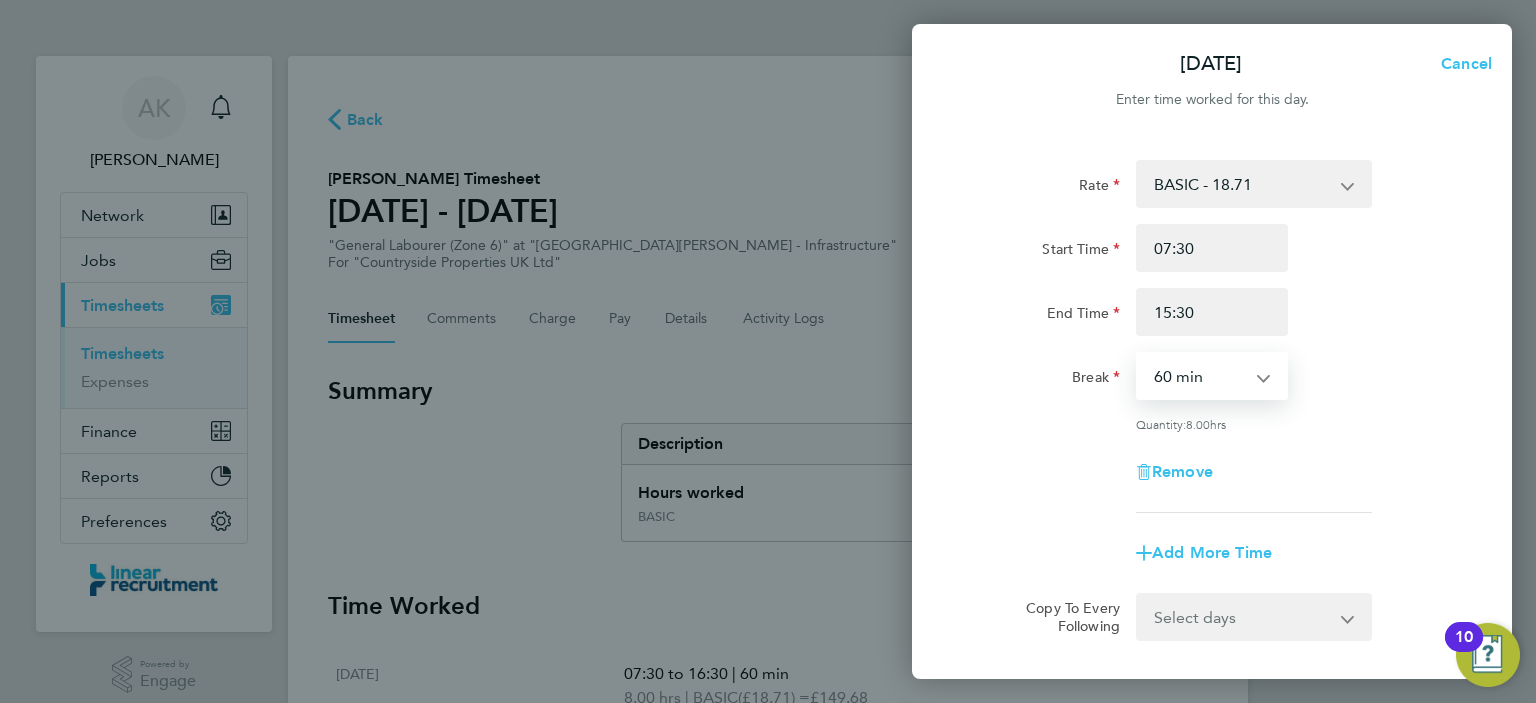 click on "0 min   15 min   30 min   45 min   60 min   75 min   90 min" at bounding box center [1200, 376] 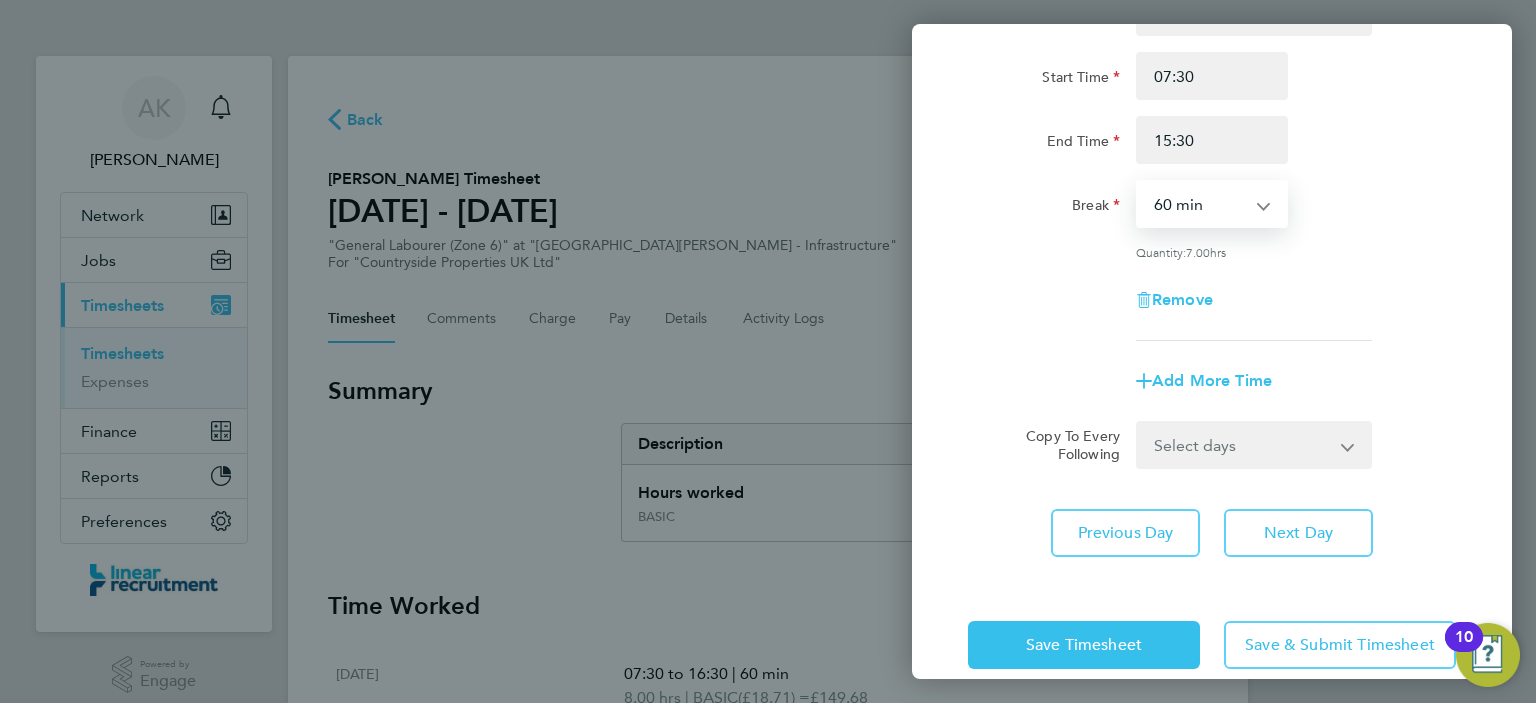 scroll, scrollTop: 199, scrollLeft: 0, axis: vertical 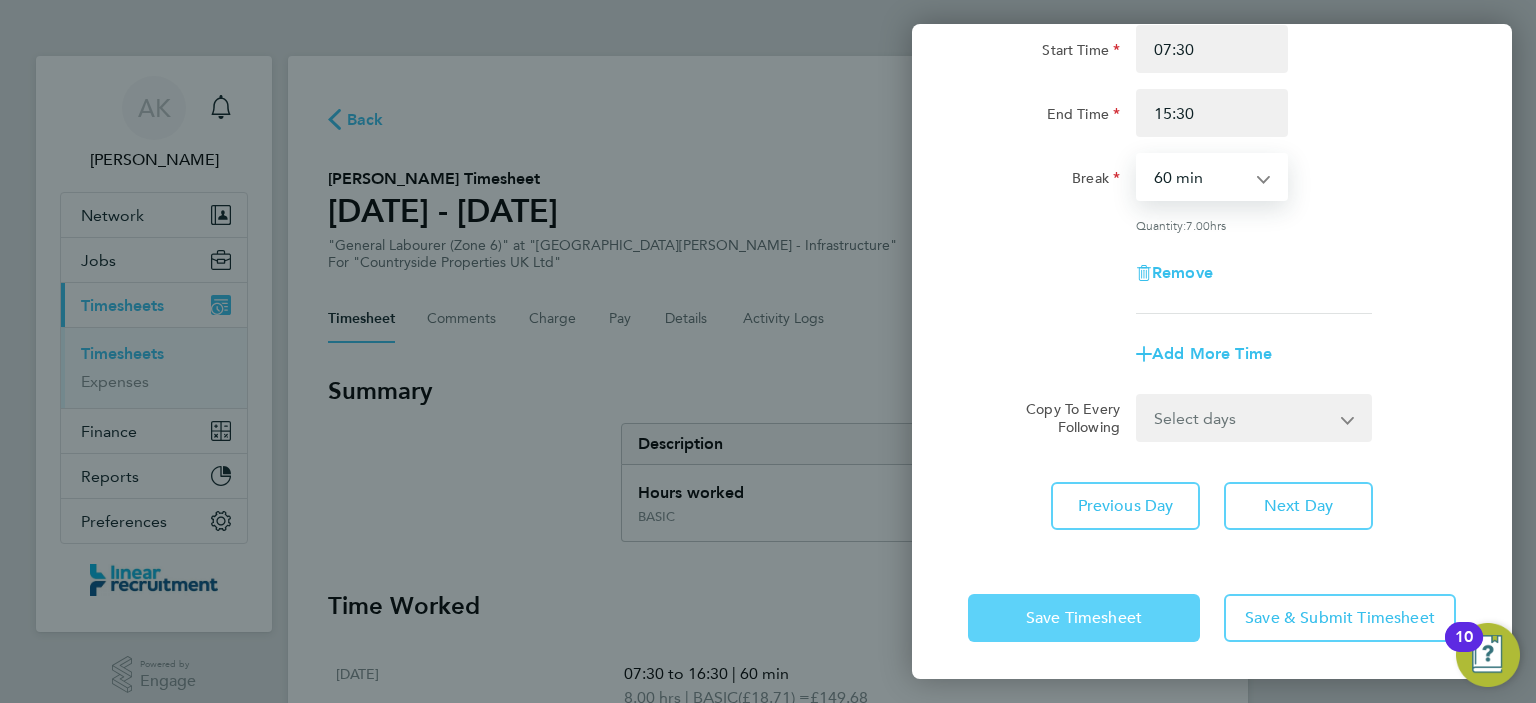 click on "Save Timesheet" 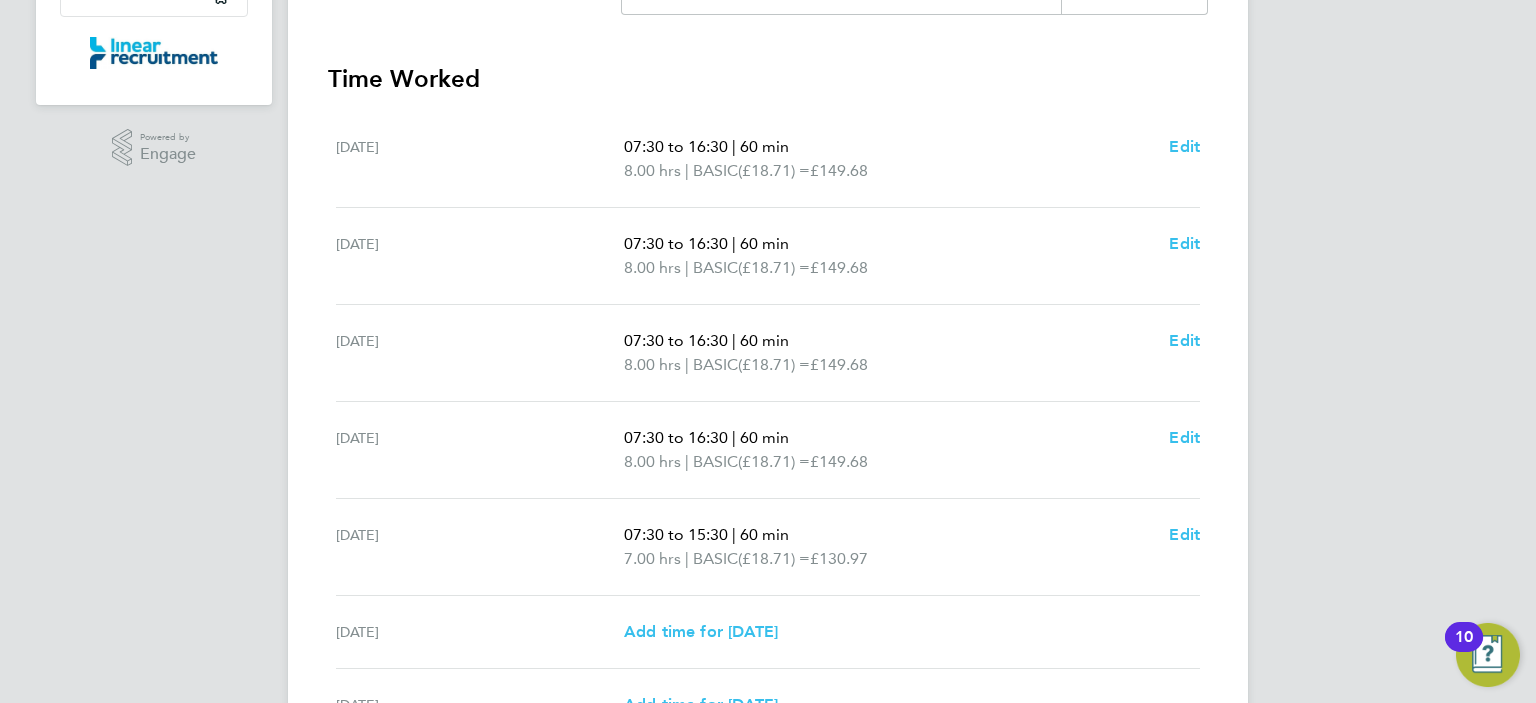 scroll, scrollTop: 739, scrollLeft: 0, axis: vertical 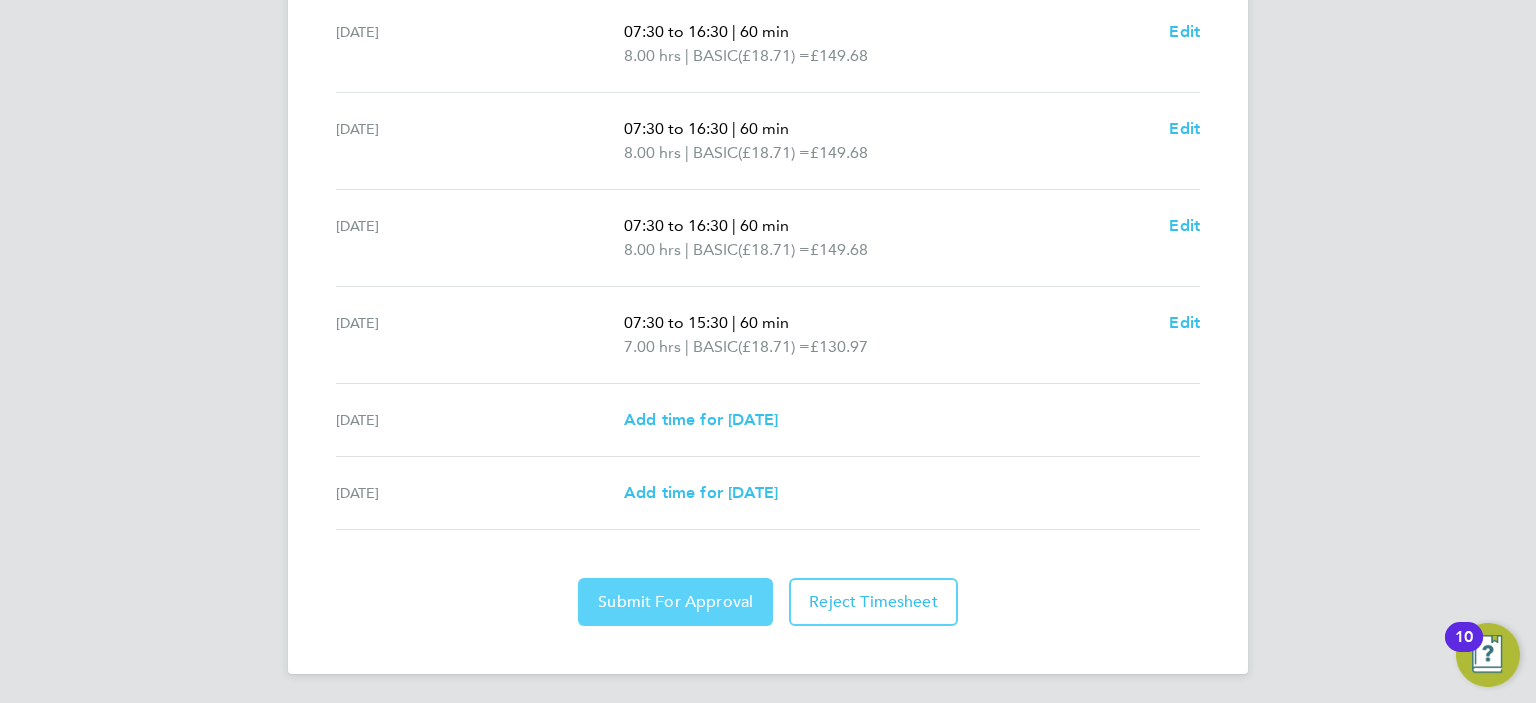 click on "Submit For Approval" 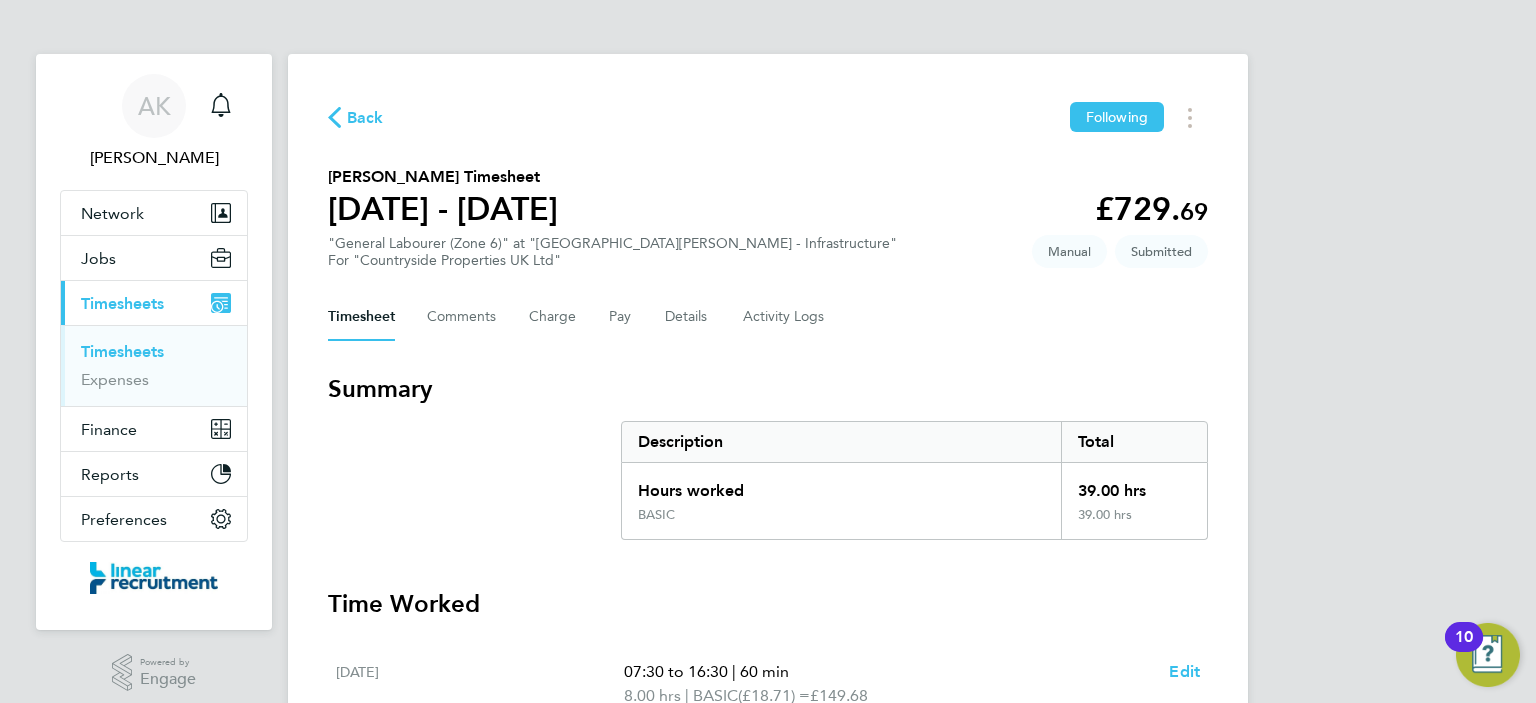 scroll, scrollTop: 0, scrollLeft: 0, axis: both 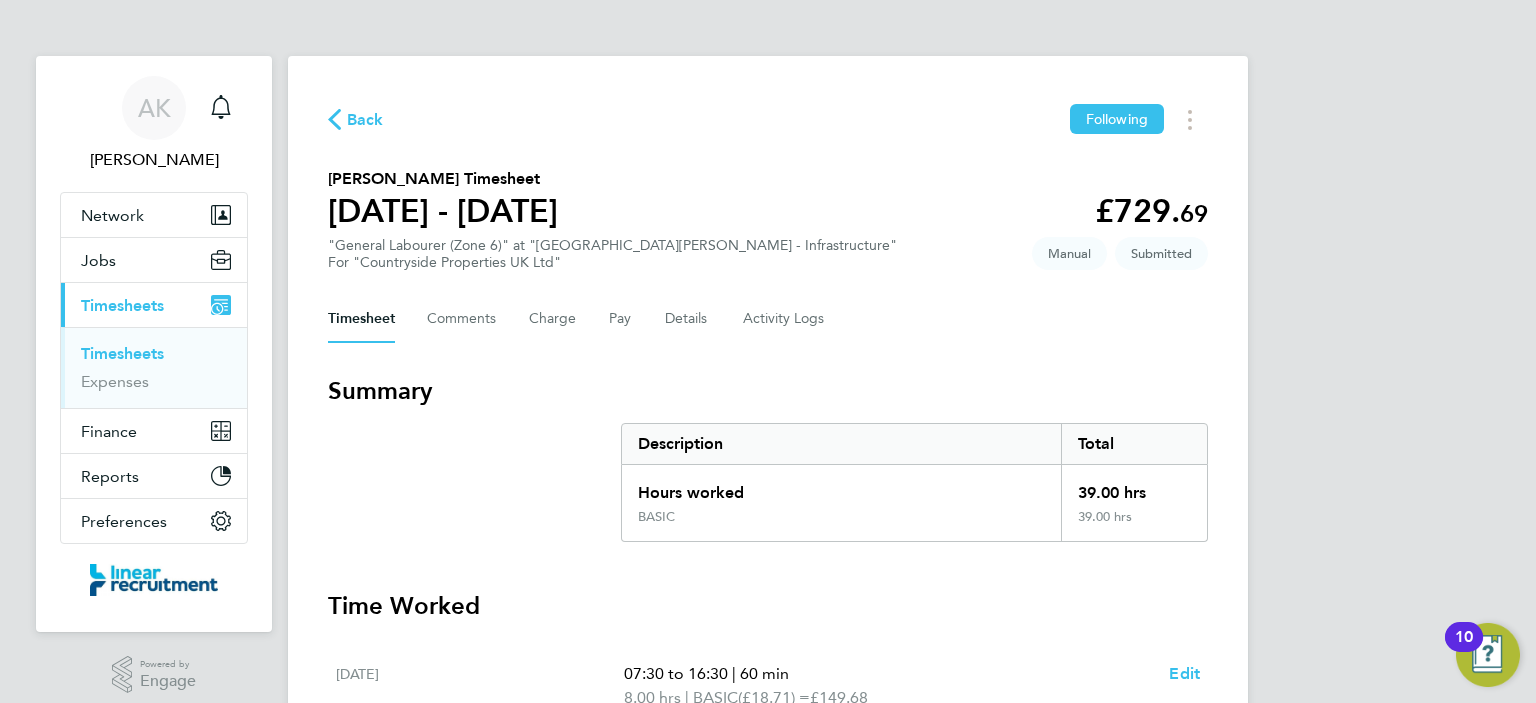 click on "Back" 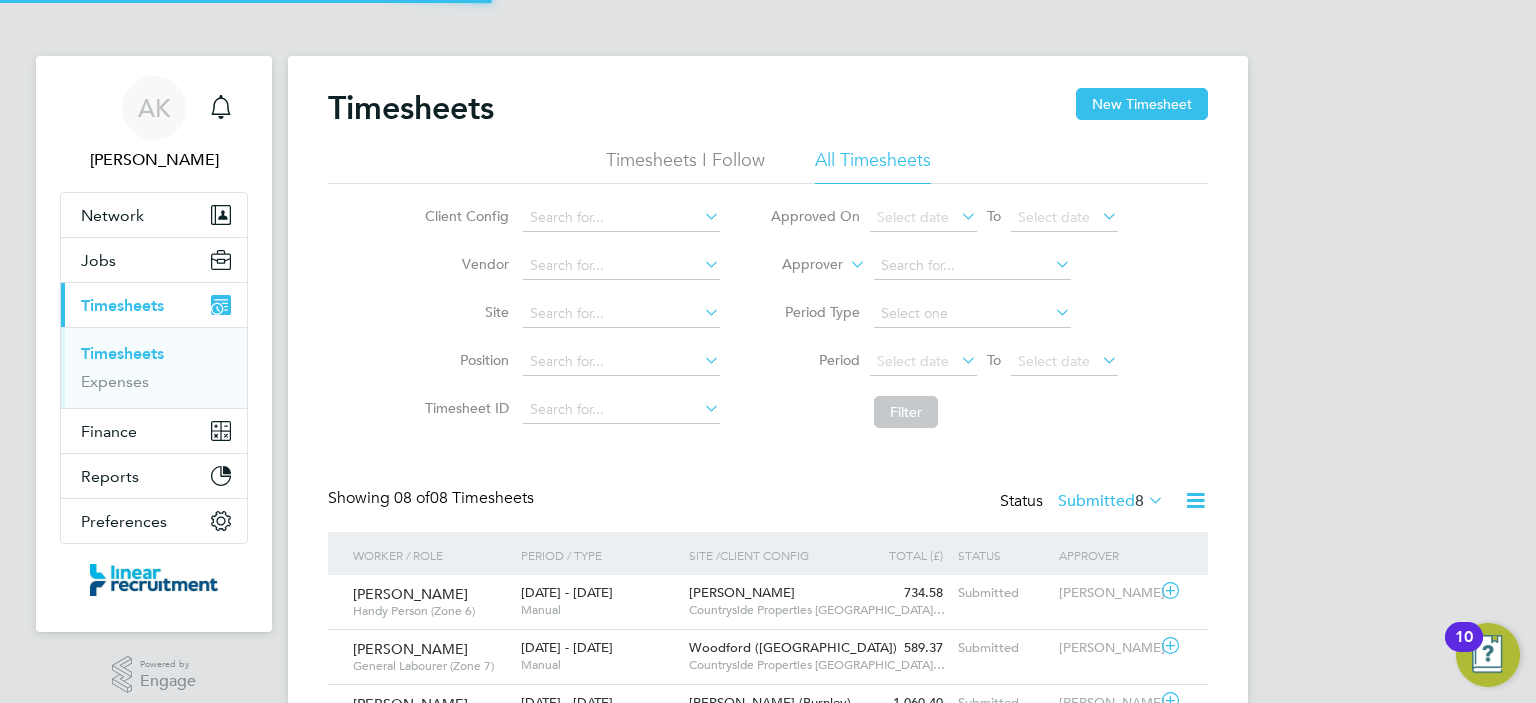 scroll, scrollTop: 9, scrollLeft: 10, axis: both 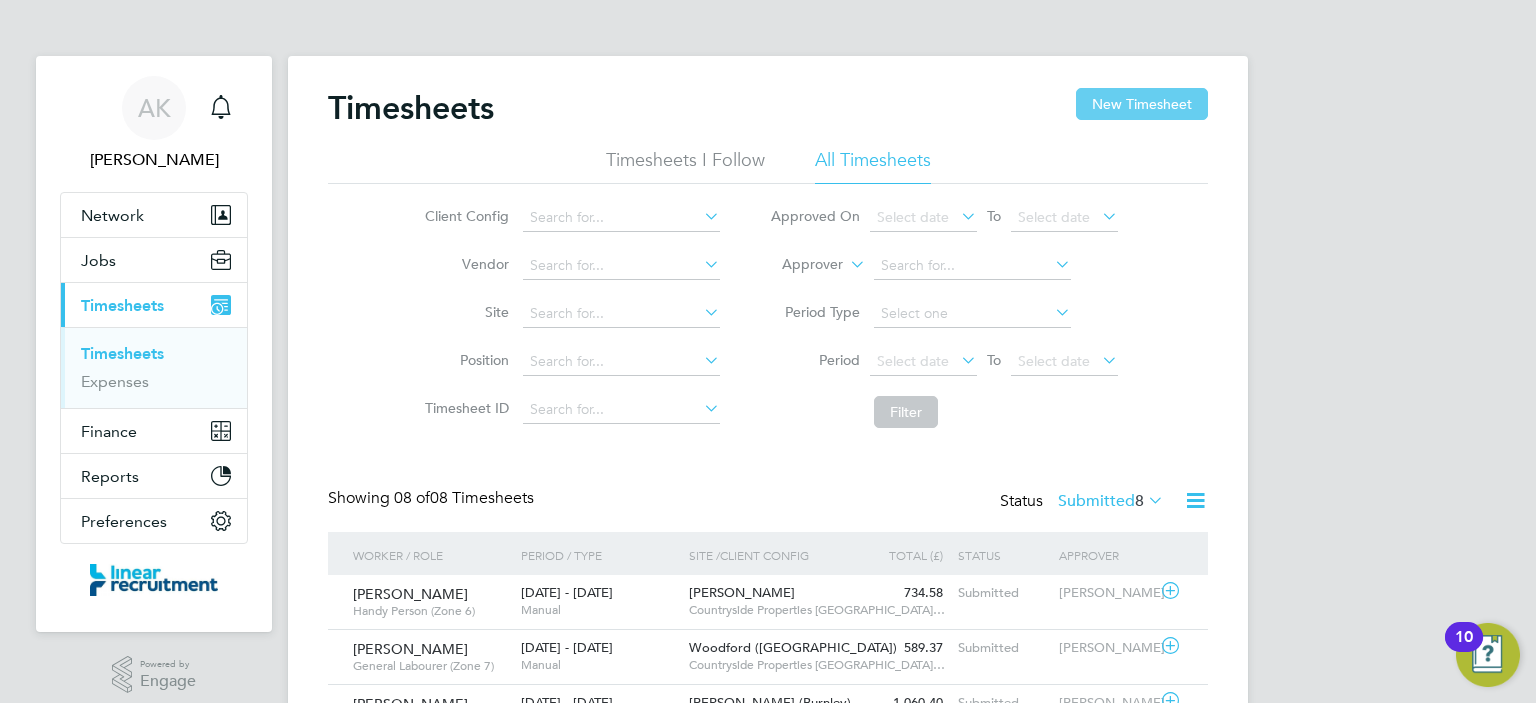 click on "New Timesheet" 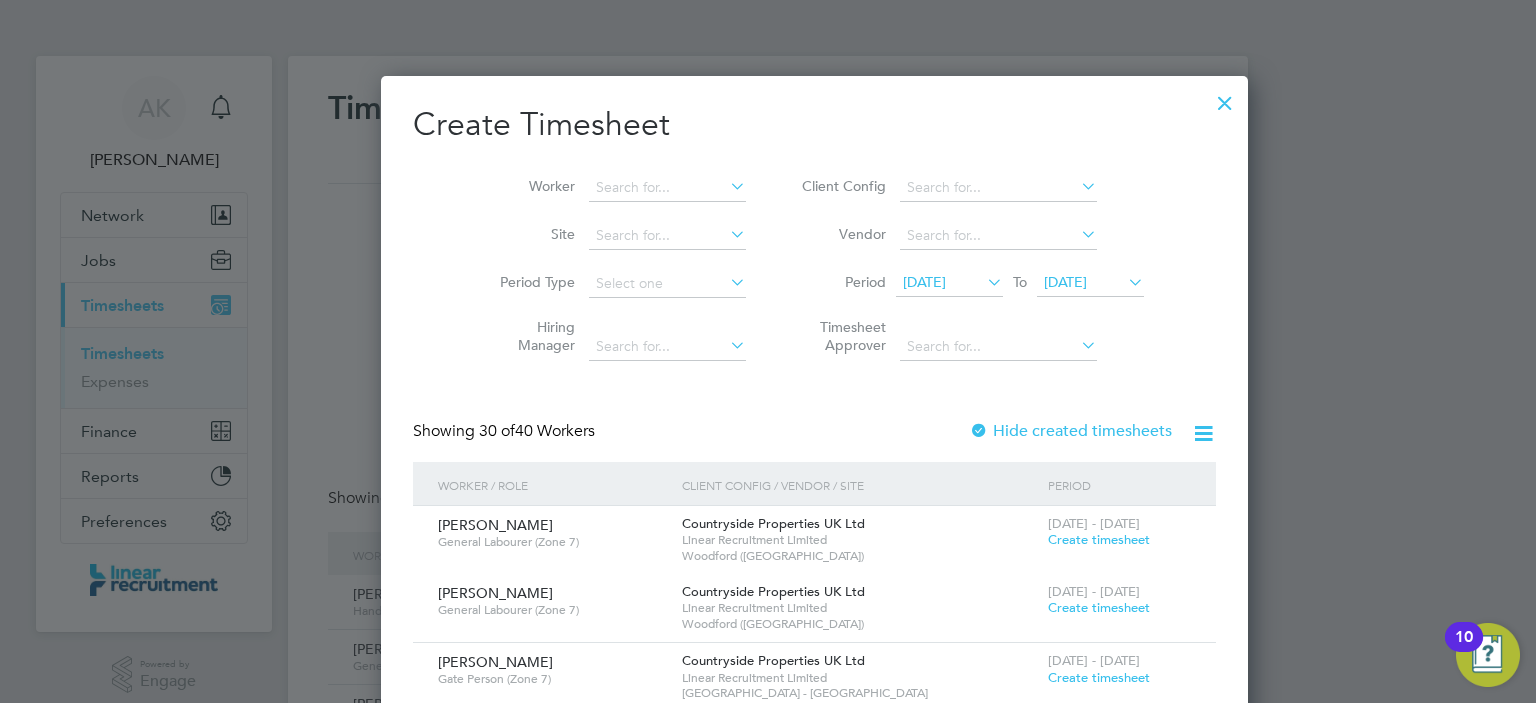 click at bounding box center [983, 282] 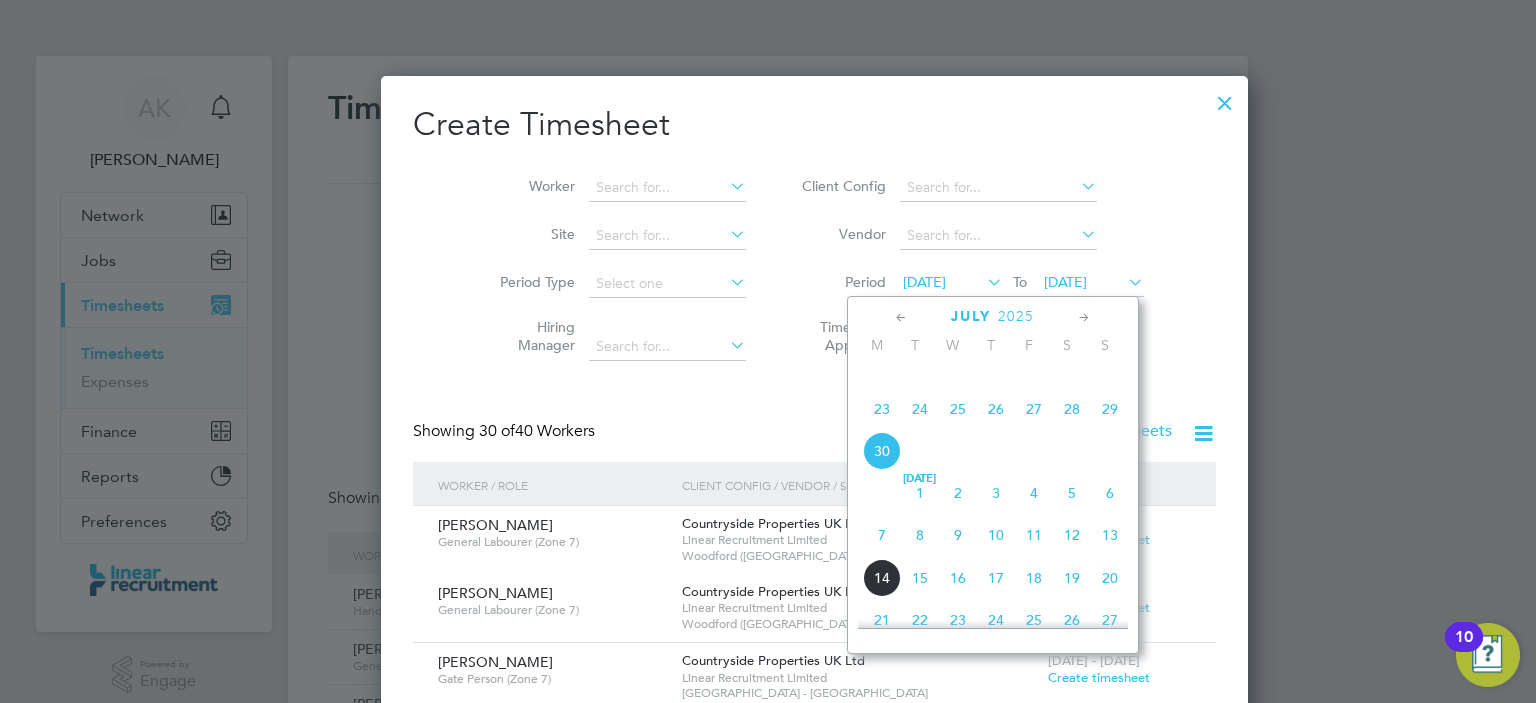click on "7" 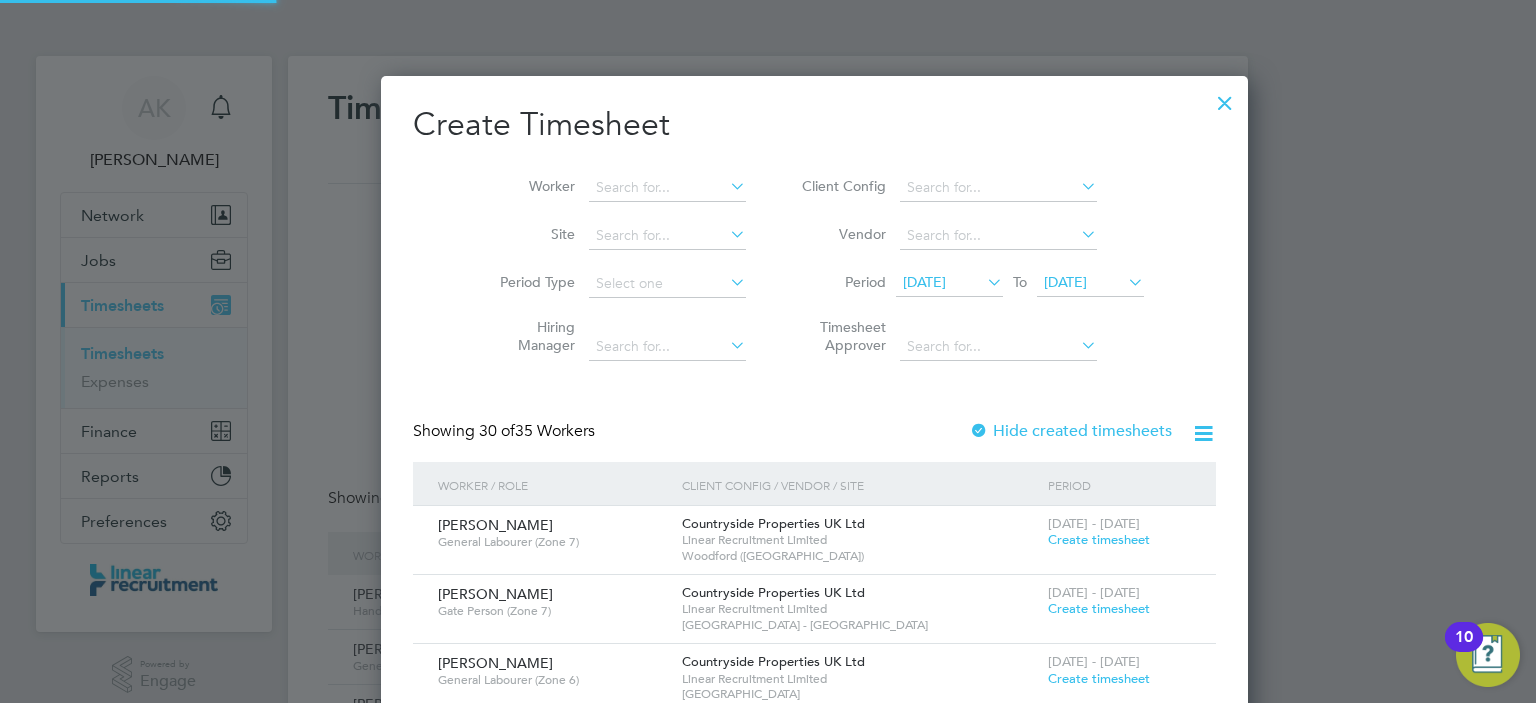 click on "[DATE]" at bounding box center (1065, 282) 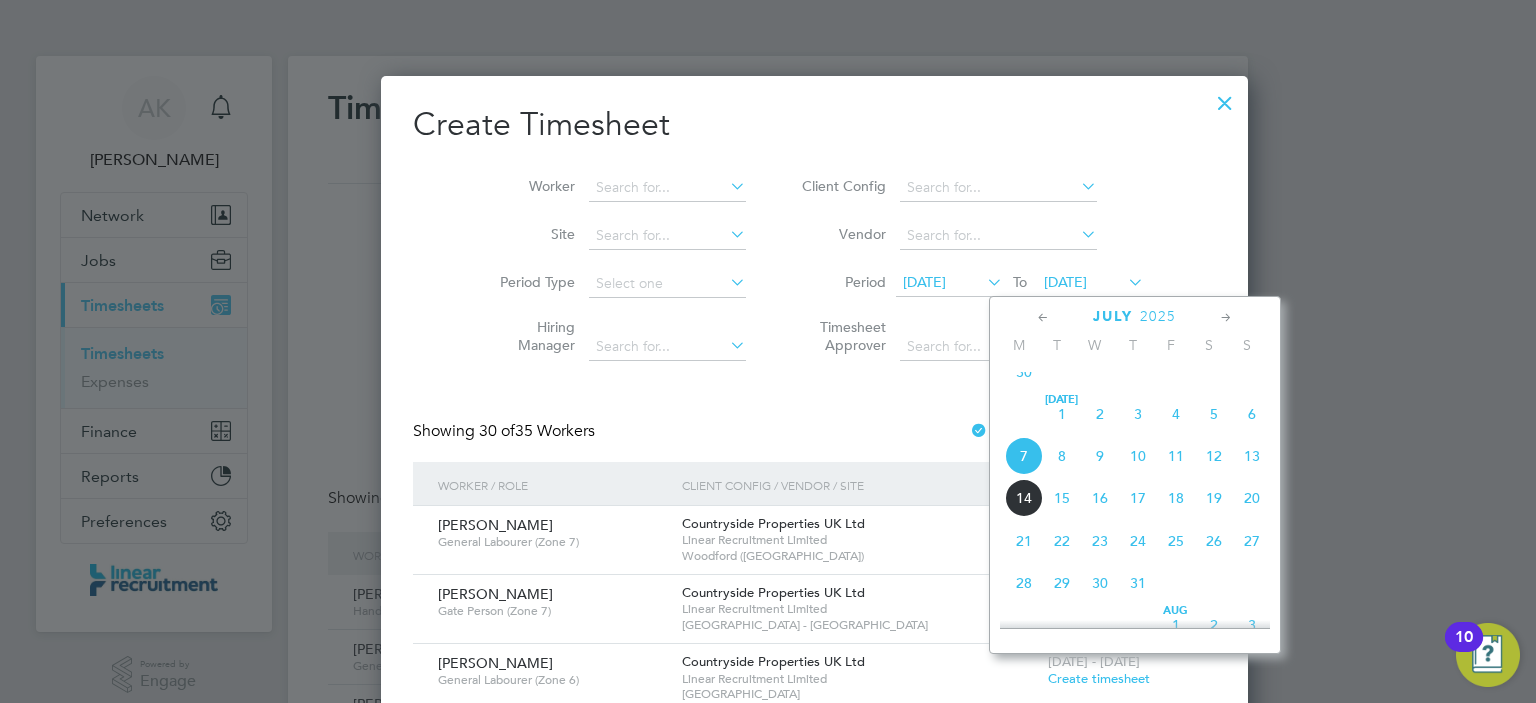 click on "13" 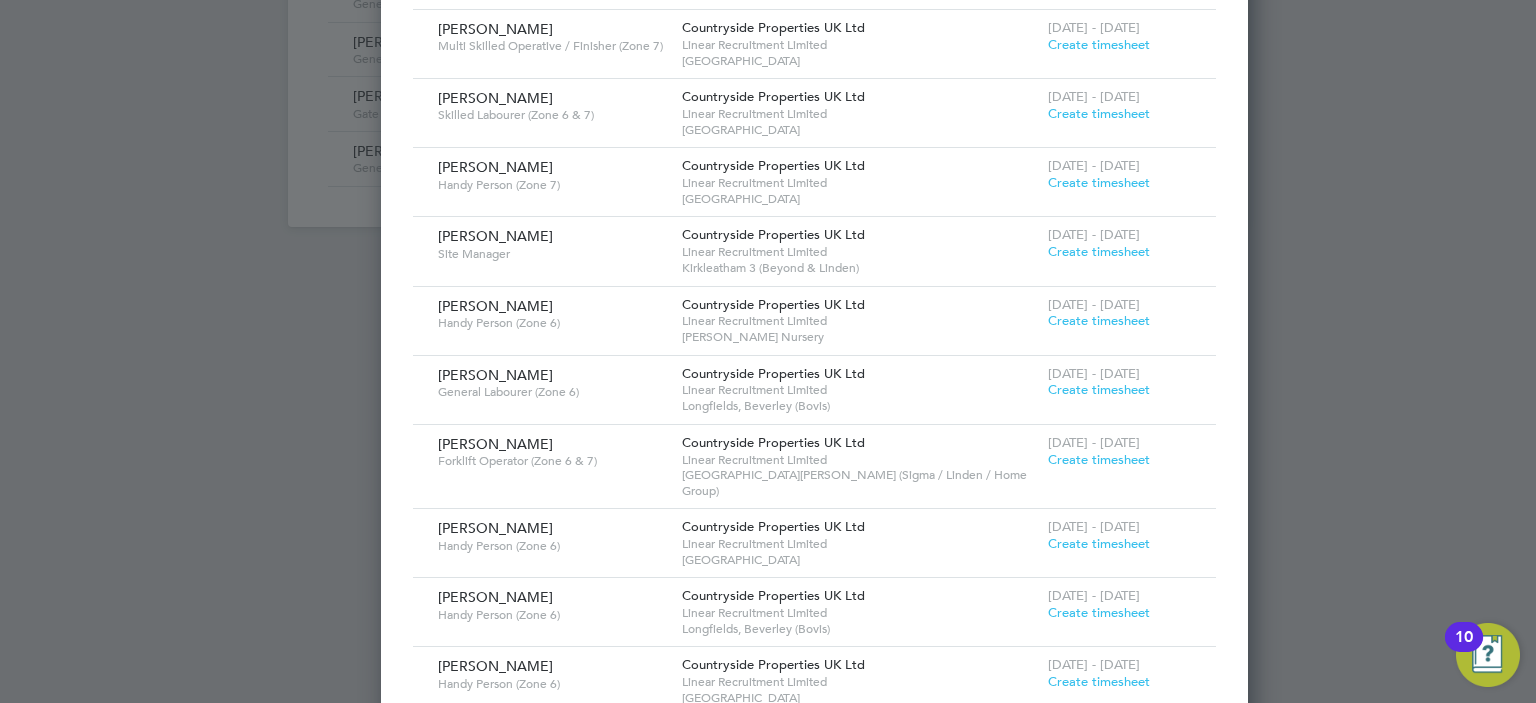 scroll, scrollTop: 843, scrollLeft: 0, axis: vertical 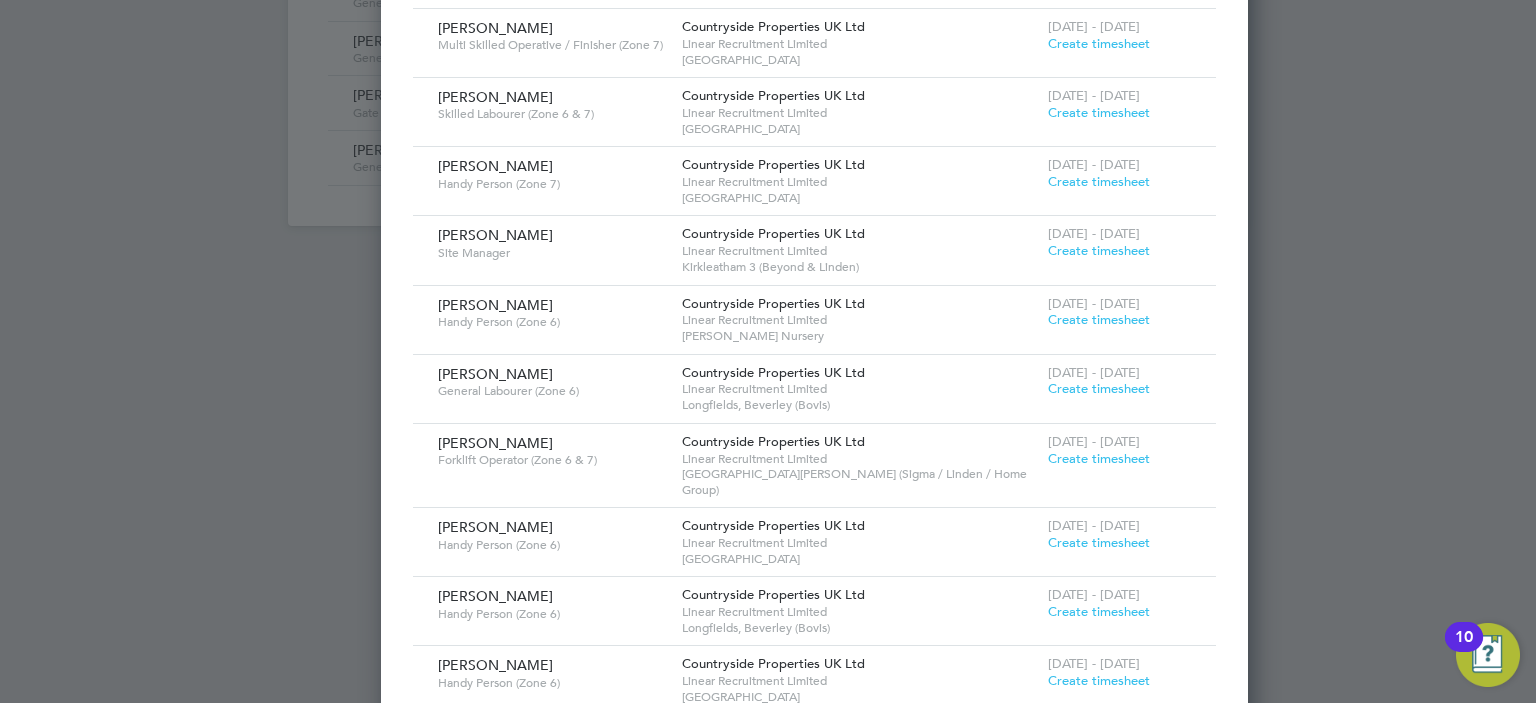 click on "Create timesheet" at bounding box center (1099, 319) 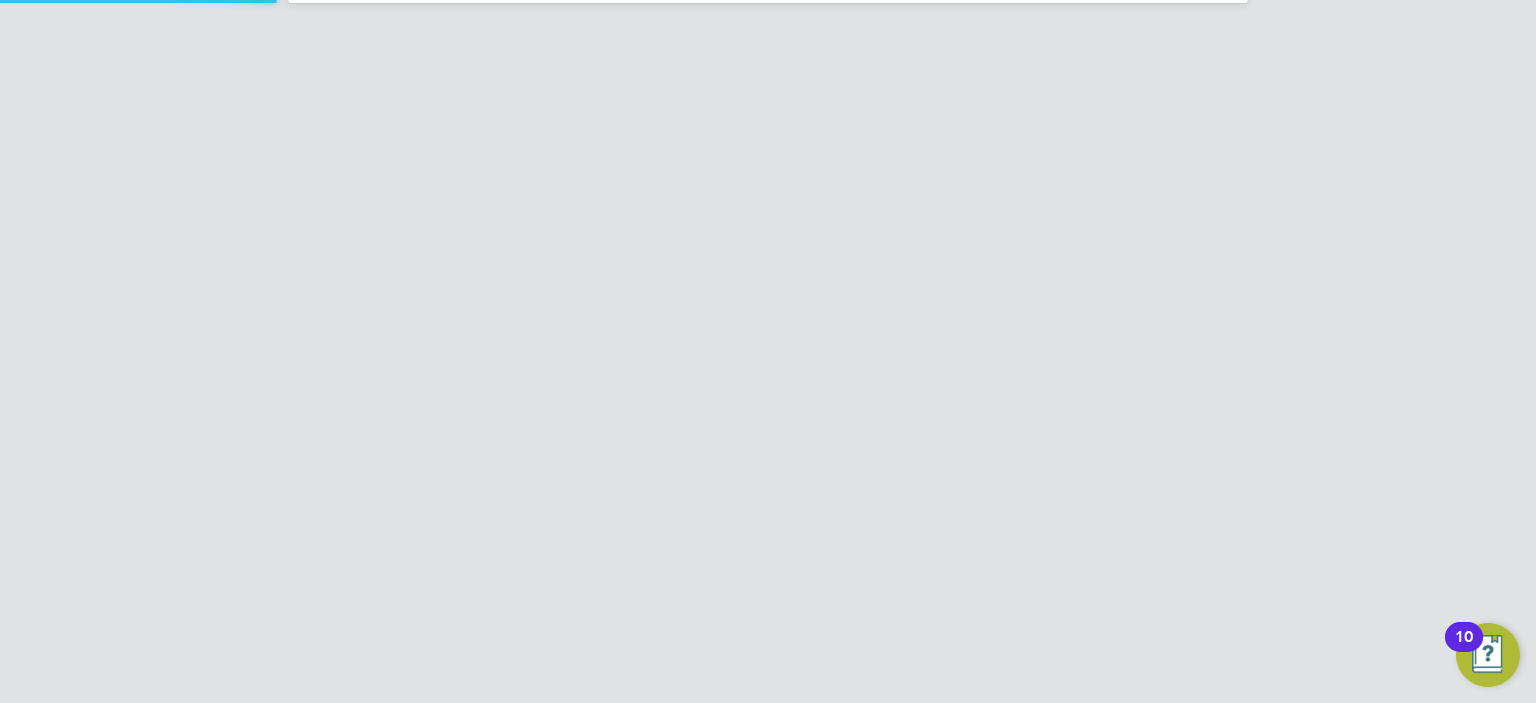scroll, scrollTop: 598, scrollLeft: 0, axis: vertical 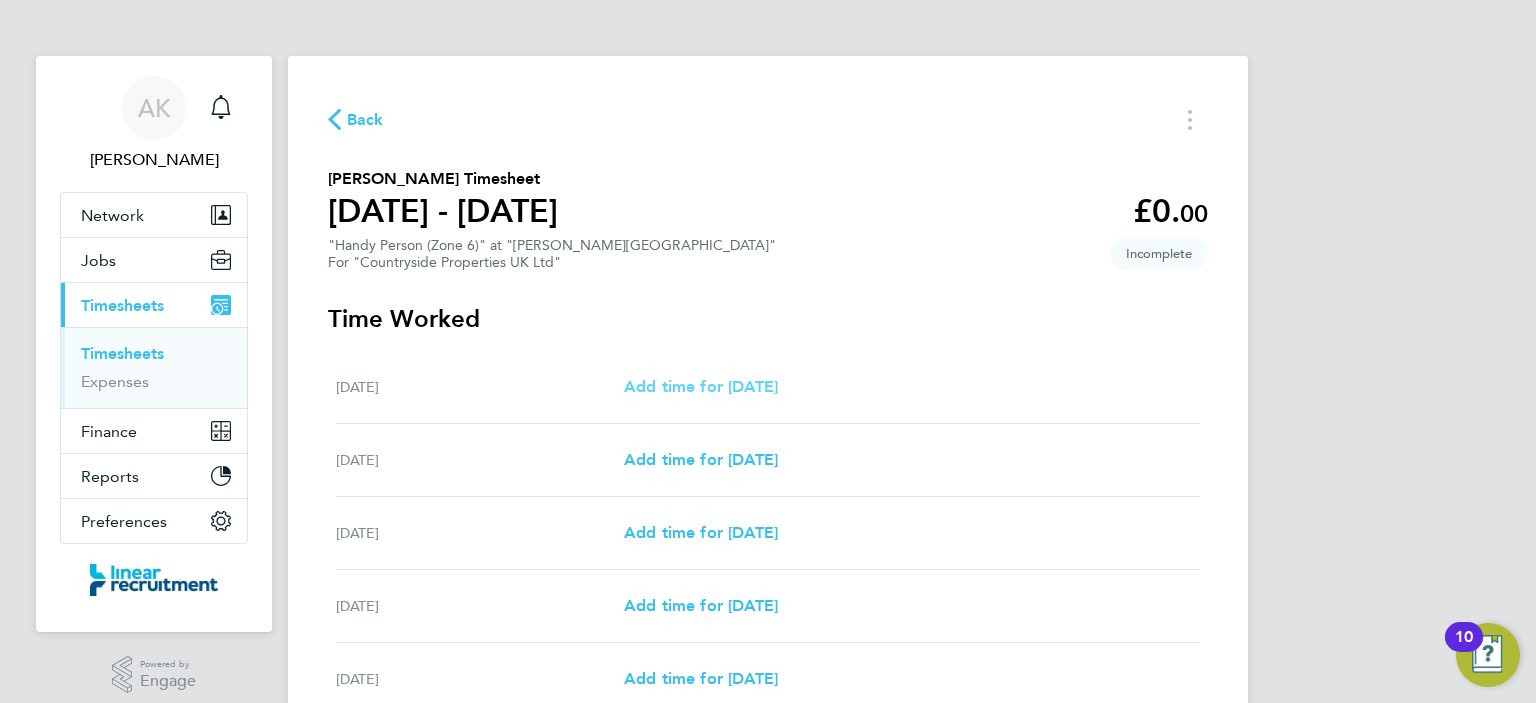 click on "Add time for [DATE]" at bounding box center [701, 386] 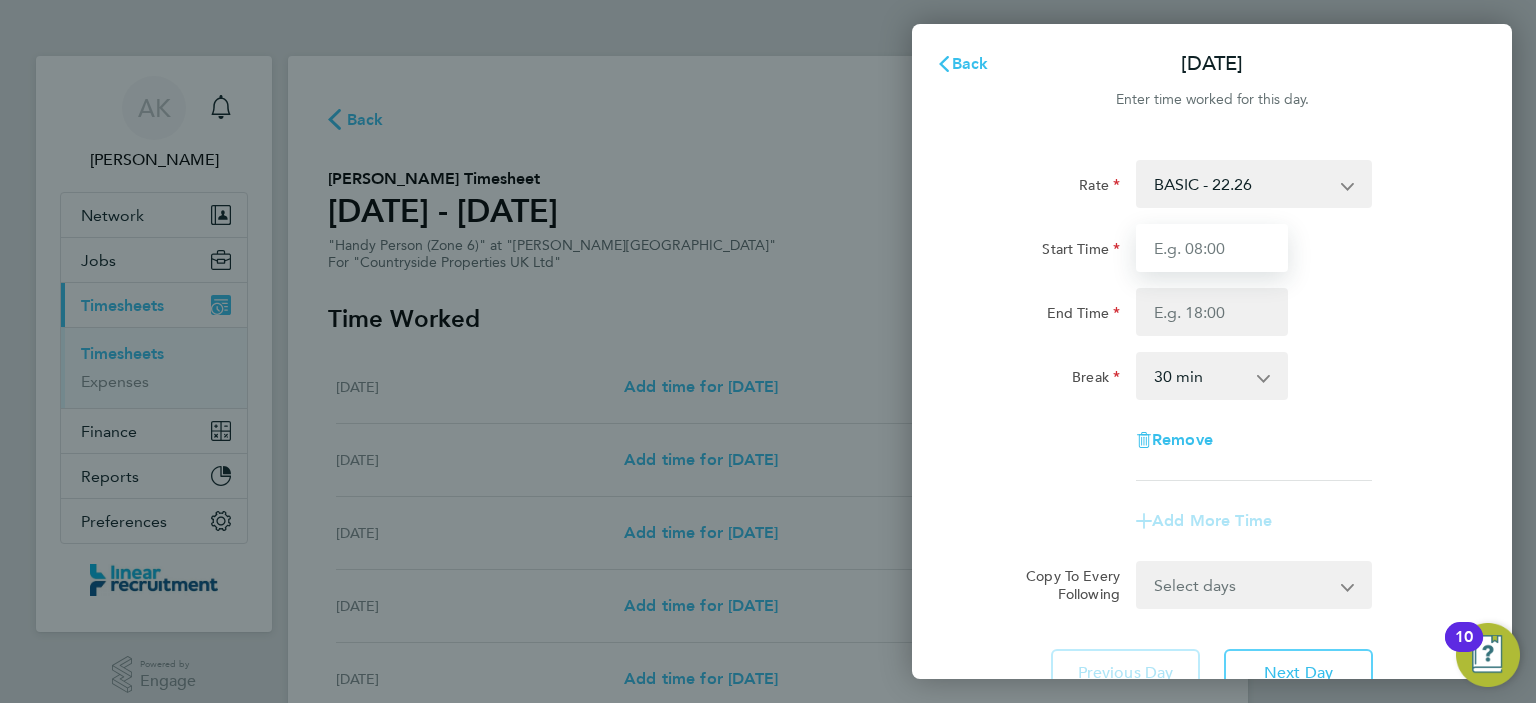 click on "Start Time" at bounding box center [1212, 248] 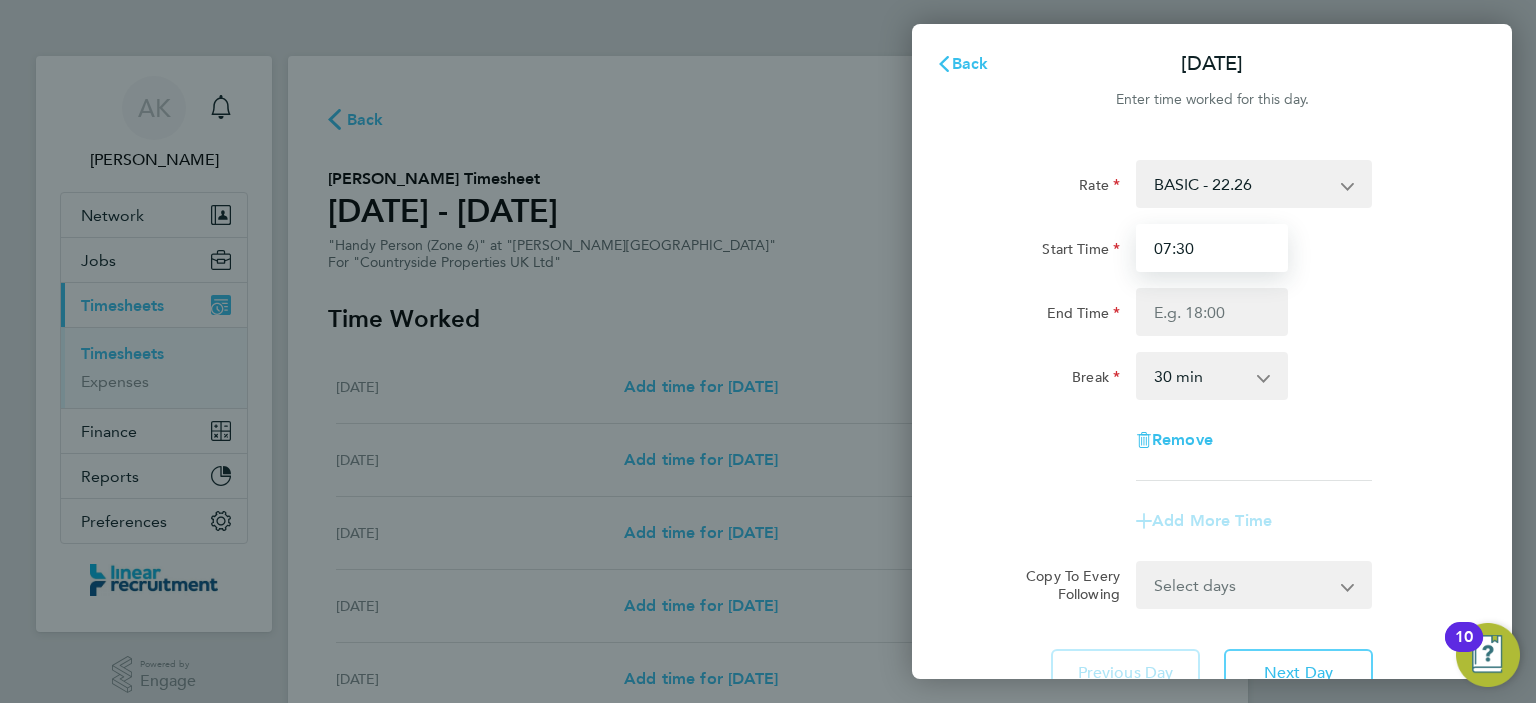 type on "07:30" 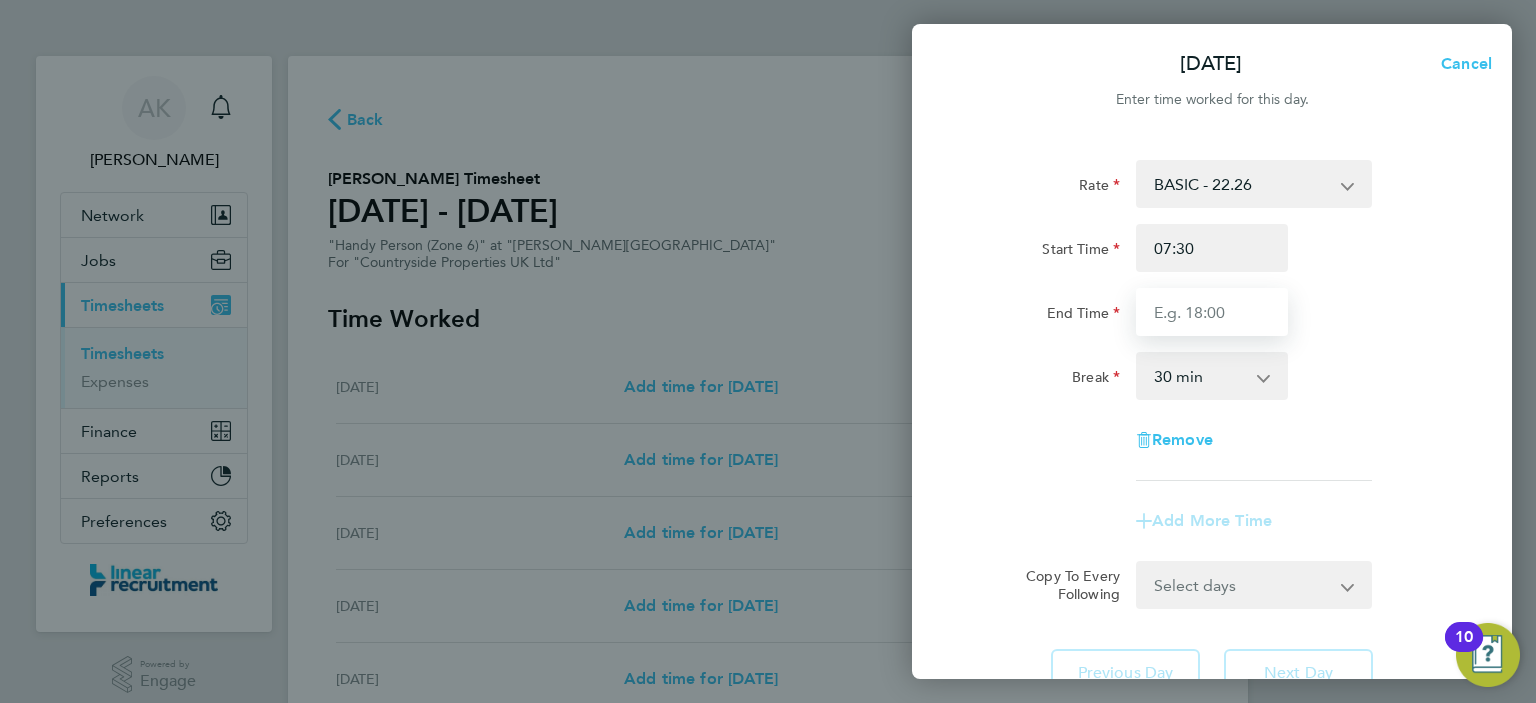 click on "End Time" at bounding box center (1212, 312) 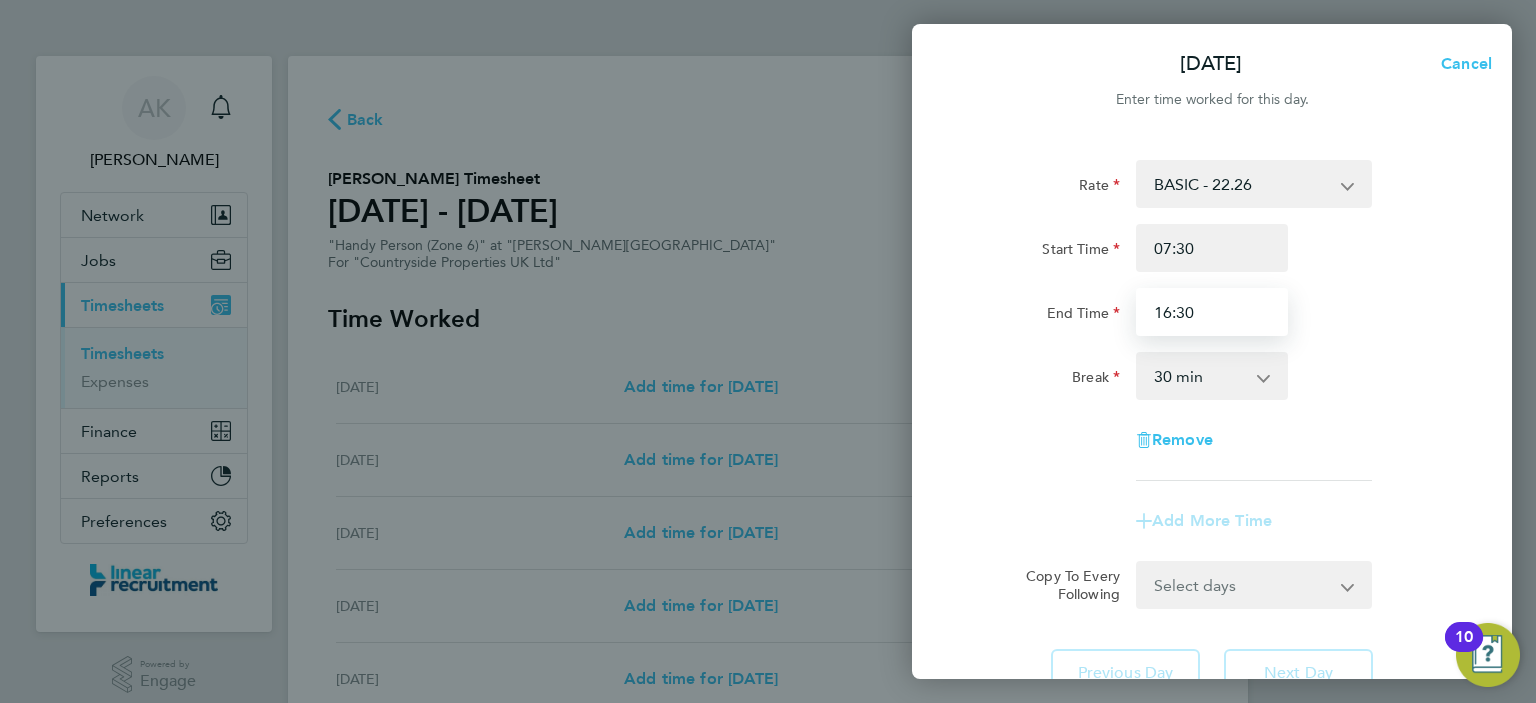 scroll, scrollTop: 168, scrollLeft: 0, axis: vertical 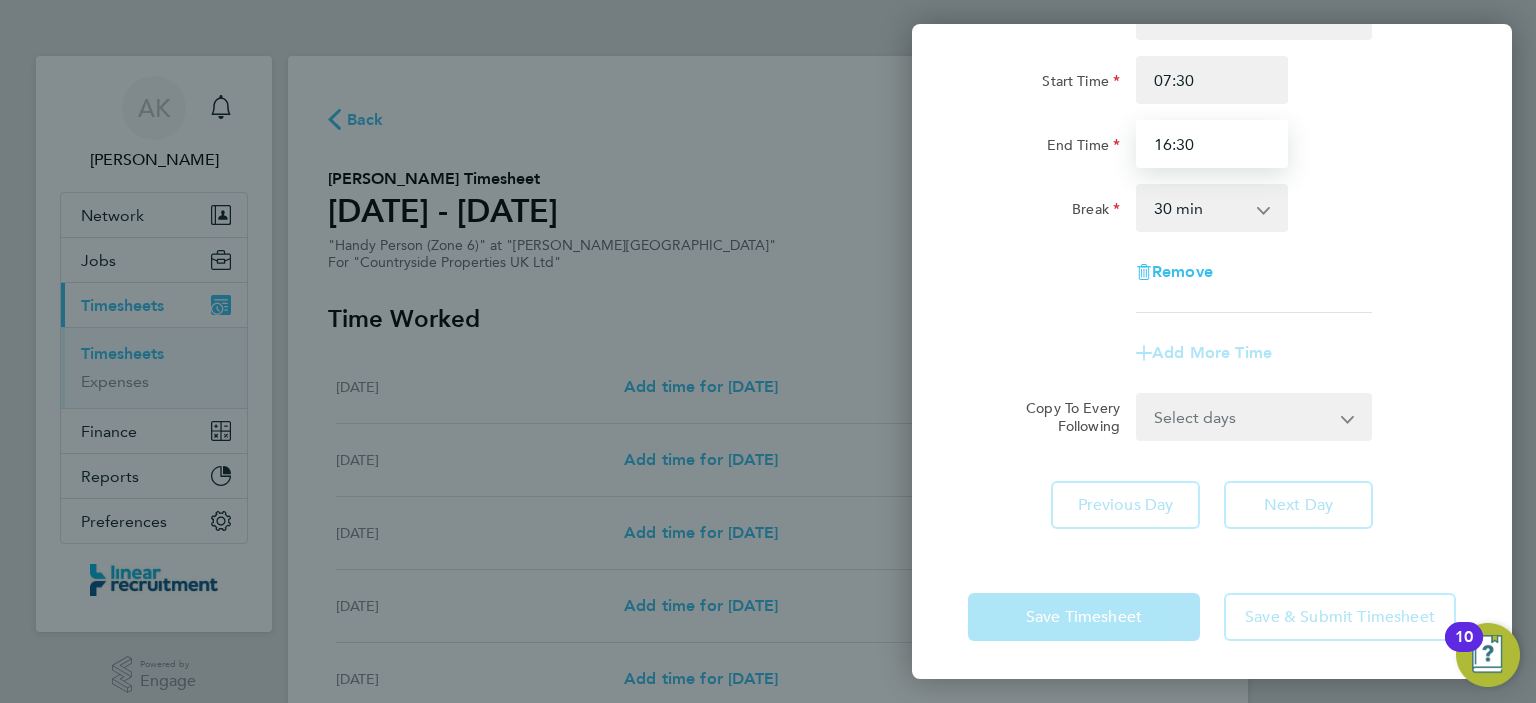 type on "16:30" 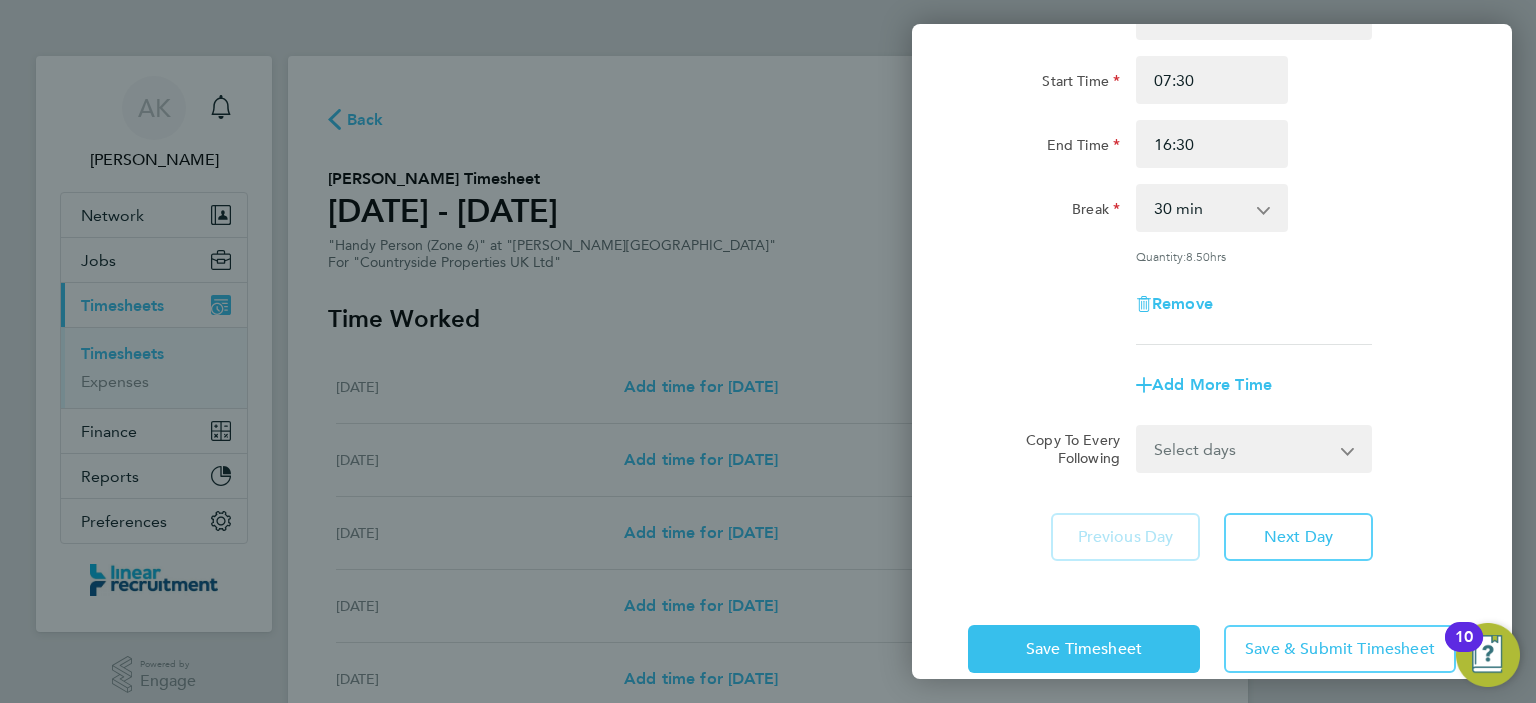 click on "Rate  BASIC - 22.26
Start Time 07:30 End Time 16:30 Break  0 min   15 min   30 min   45 min   60 min   75 min   90 min
Quantity:  8.50  hrs
Remove
Add More Time  Copy To Every Following  Select days   Day   Weekday (Mon-Fri)   Weekend (Sat-Sun)   [DATE]   [DATE]   [DATE]   [DATE]   [DATE]   [DATE]" 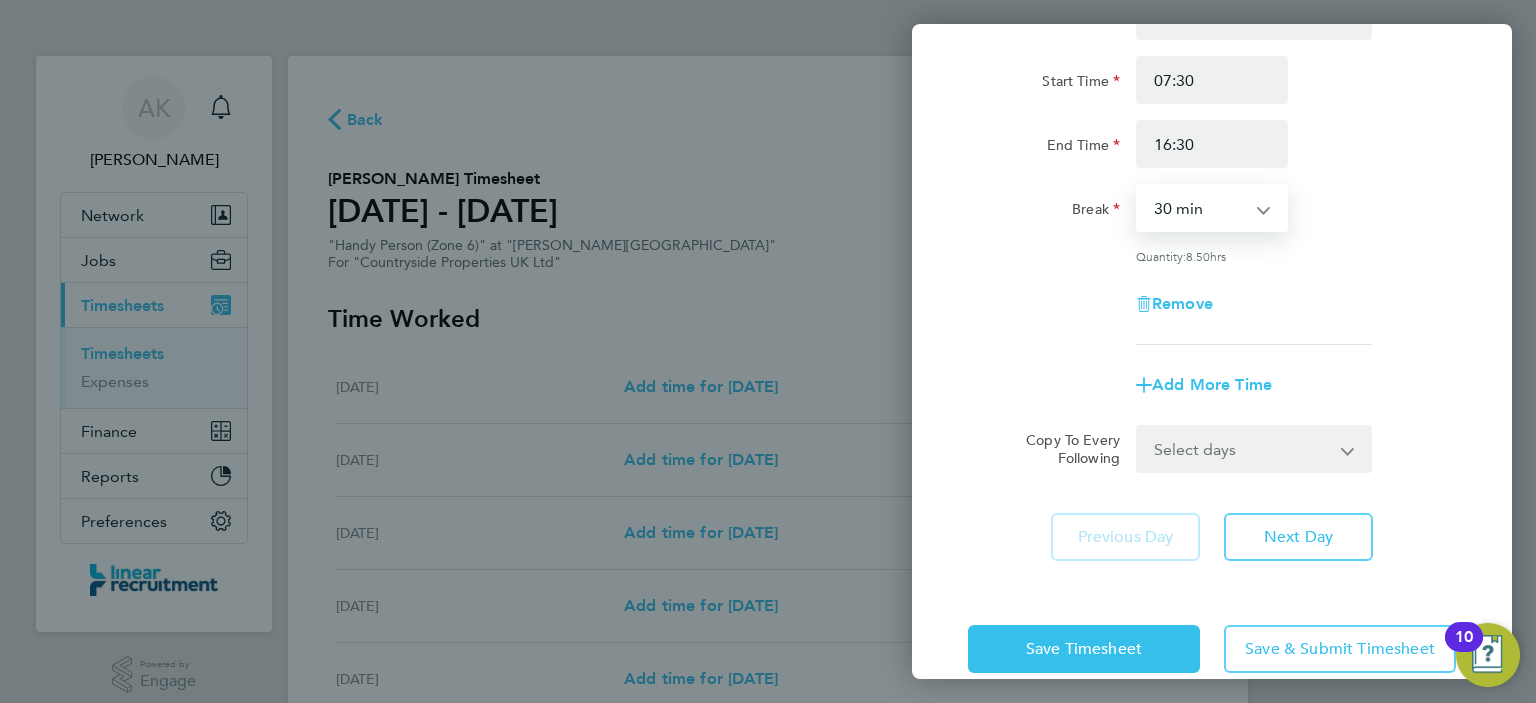 click on "0 min   15 min   30 min   45 min   60 min   75 min   90 min" at bounding box center (1200, 208) 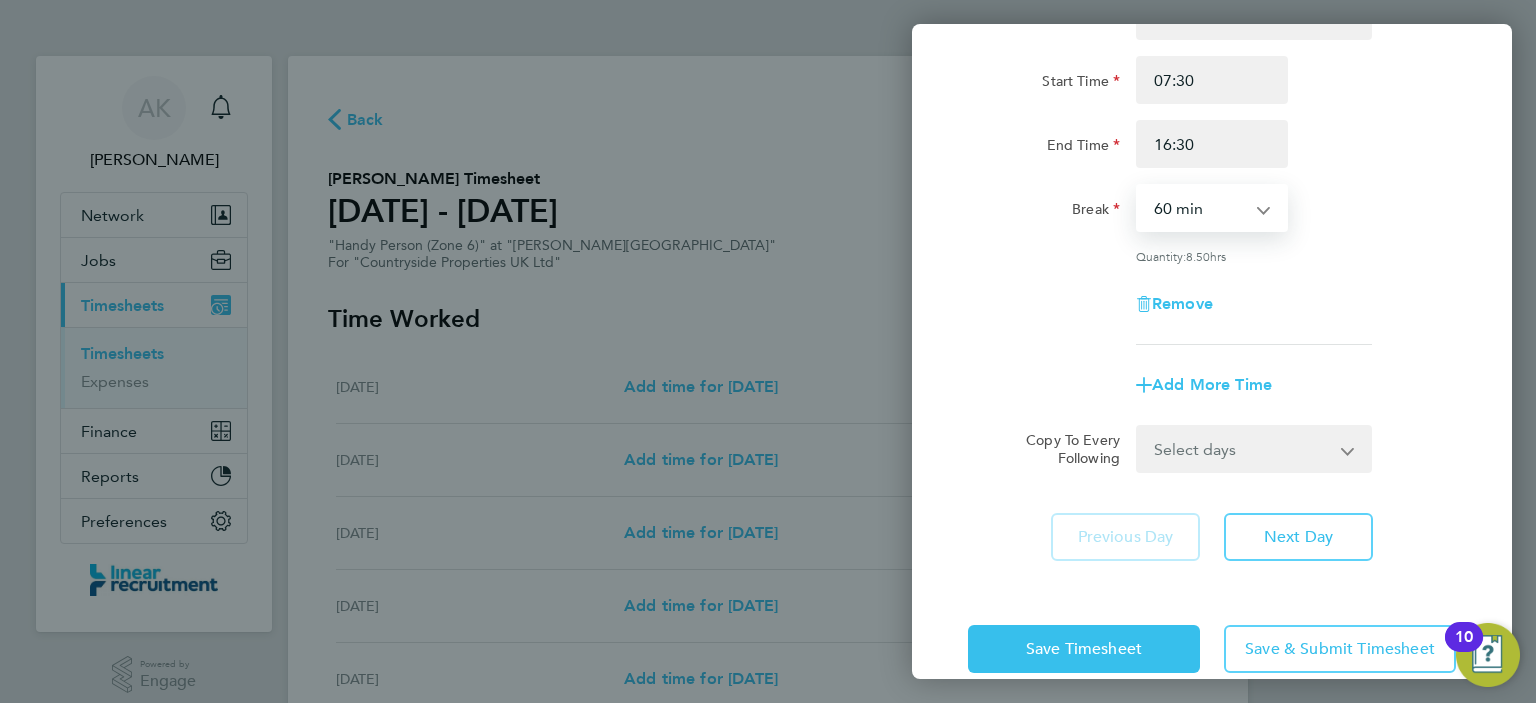 click on "0 min   15 min   30 min   45 min   60 min   75 min   90 min" at bounding box center (1200, 208) 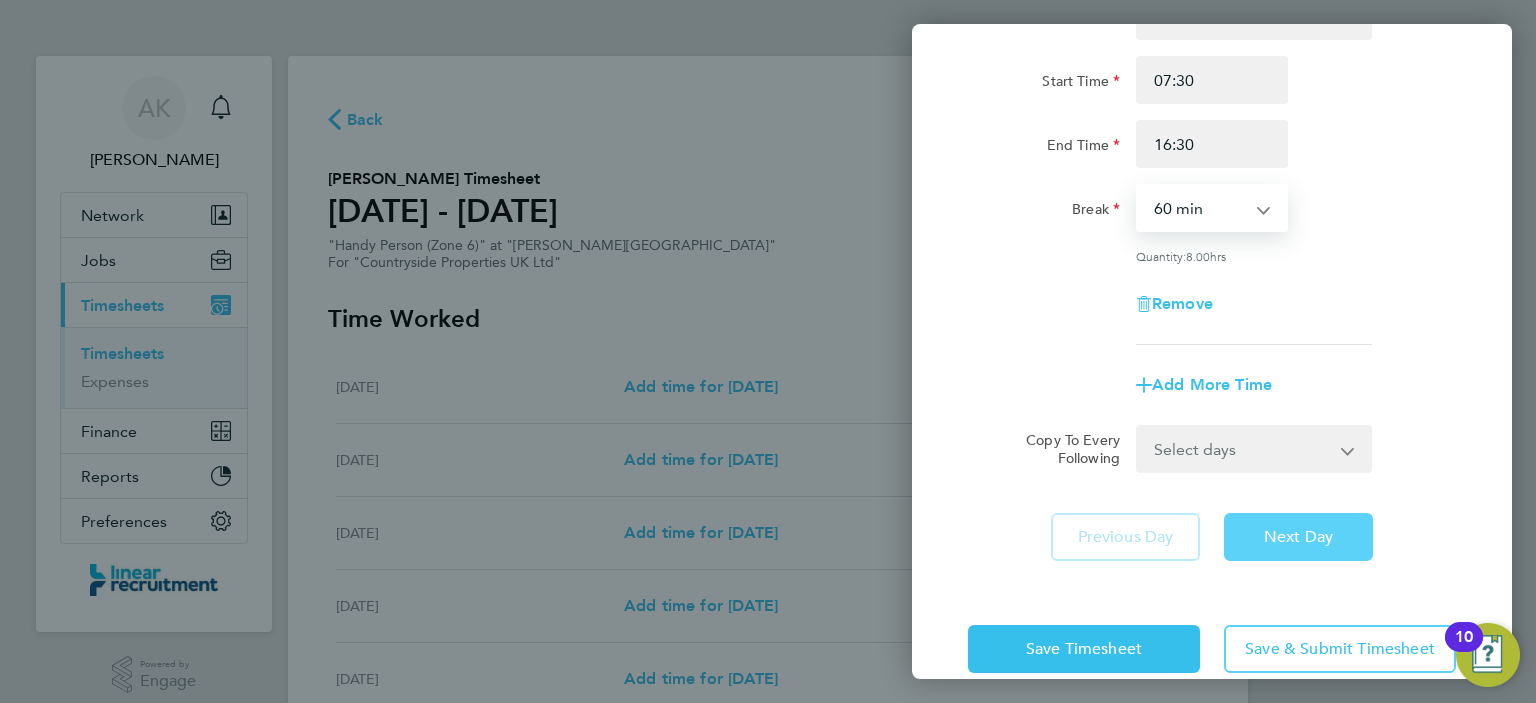 click on "Next Day" 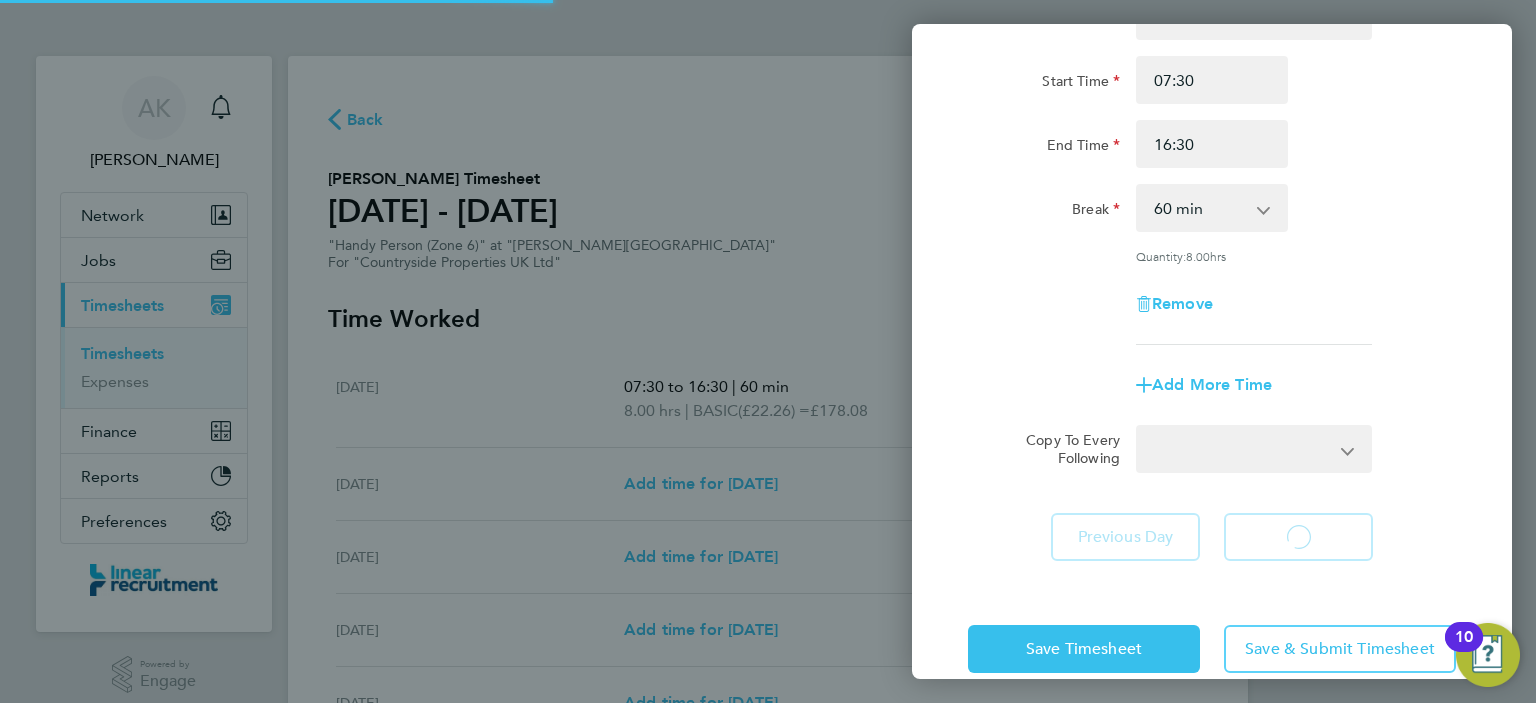 select on "30" 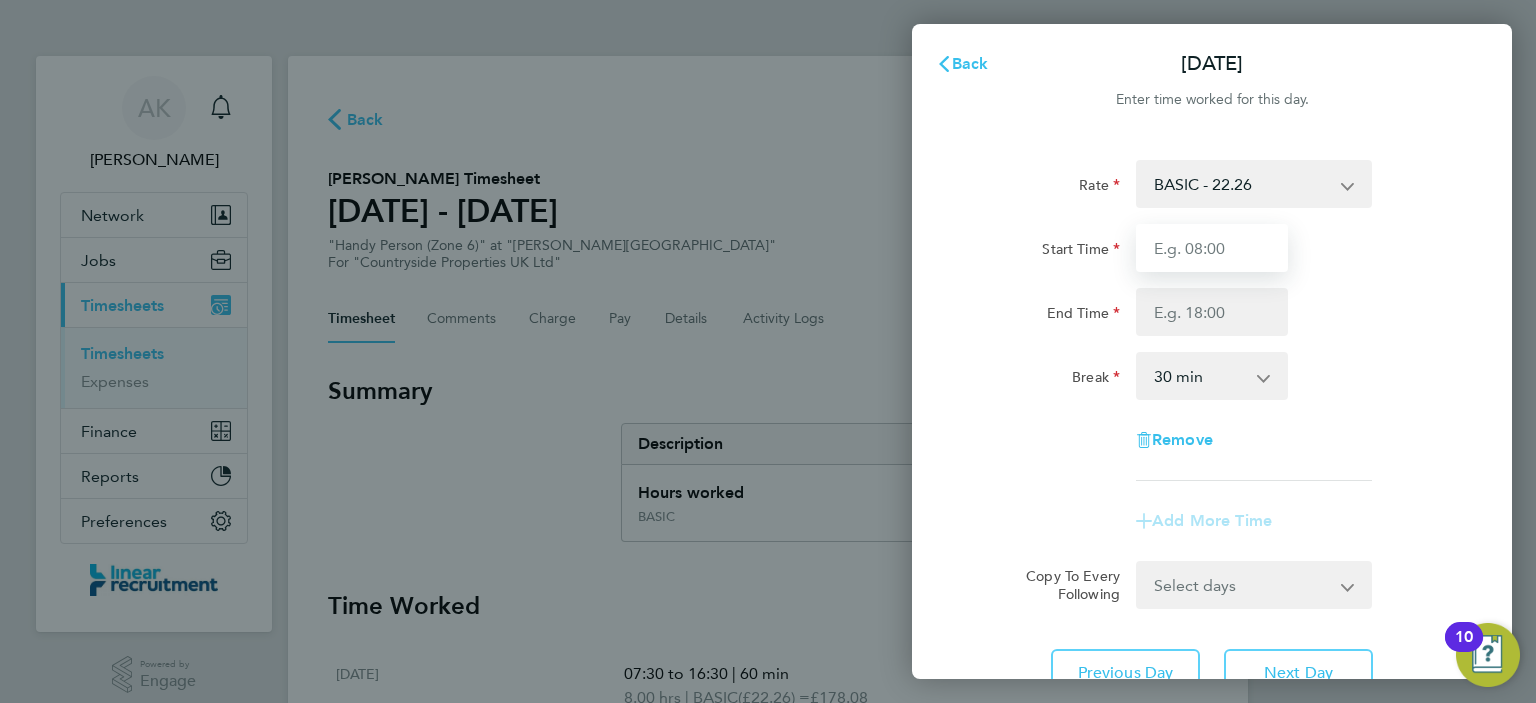 click on "Start Time" at bounding box center [1212, 248] 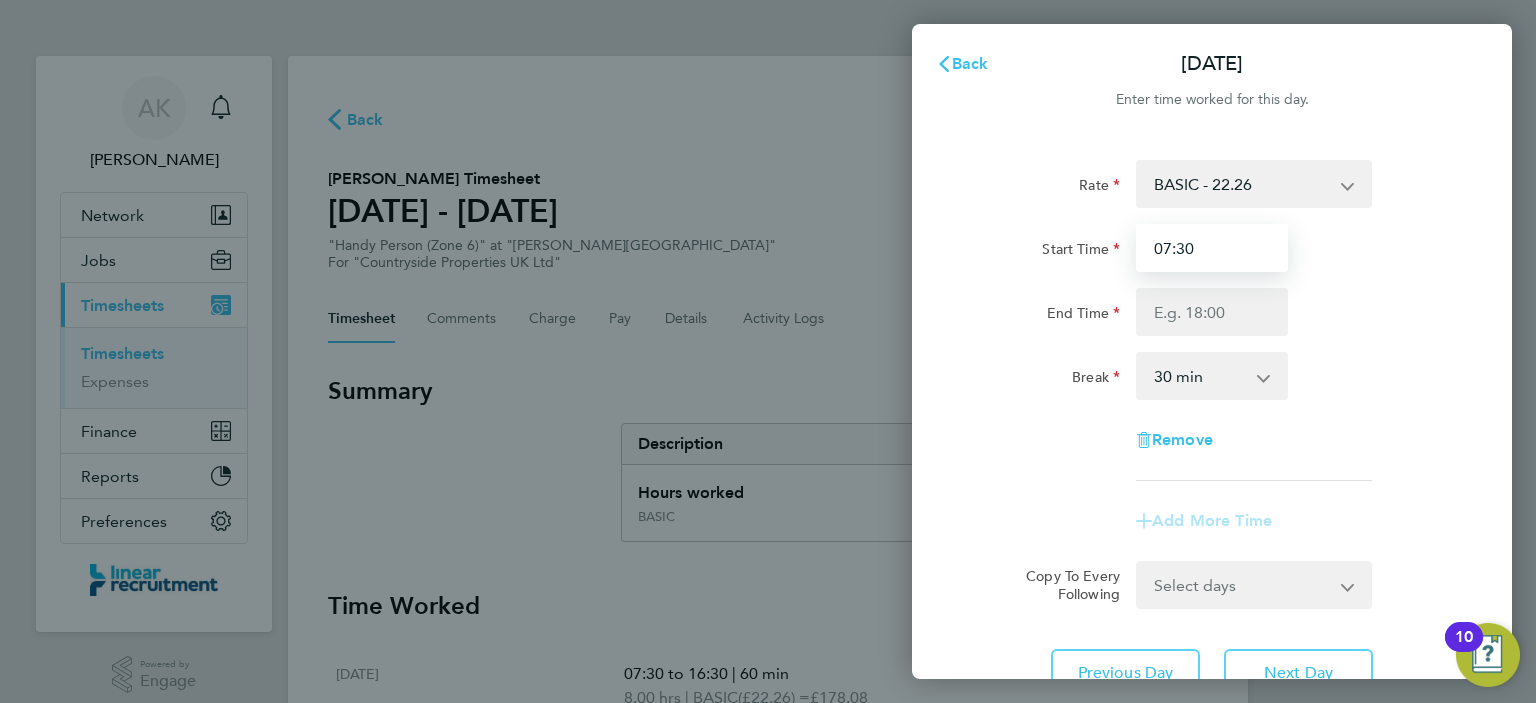 type on "07:30" 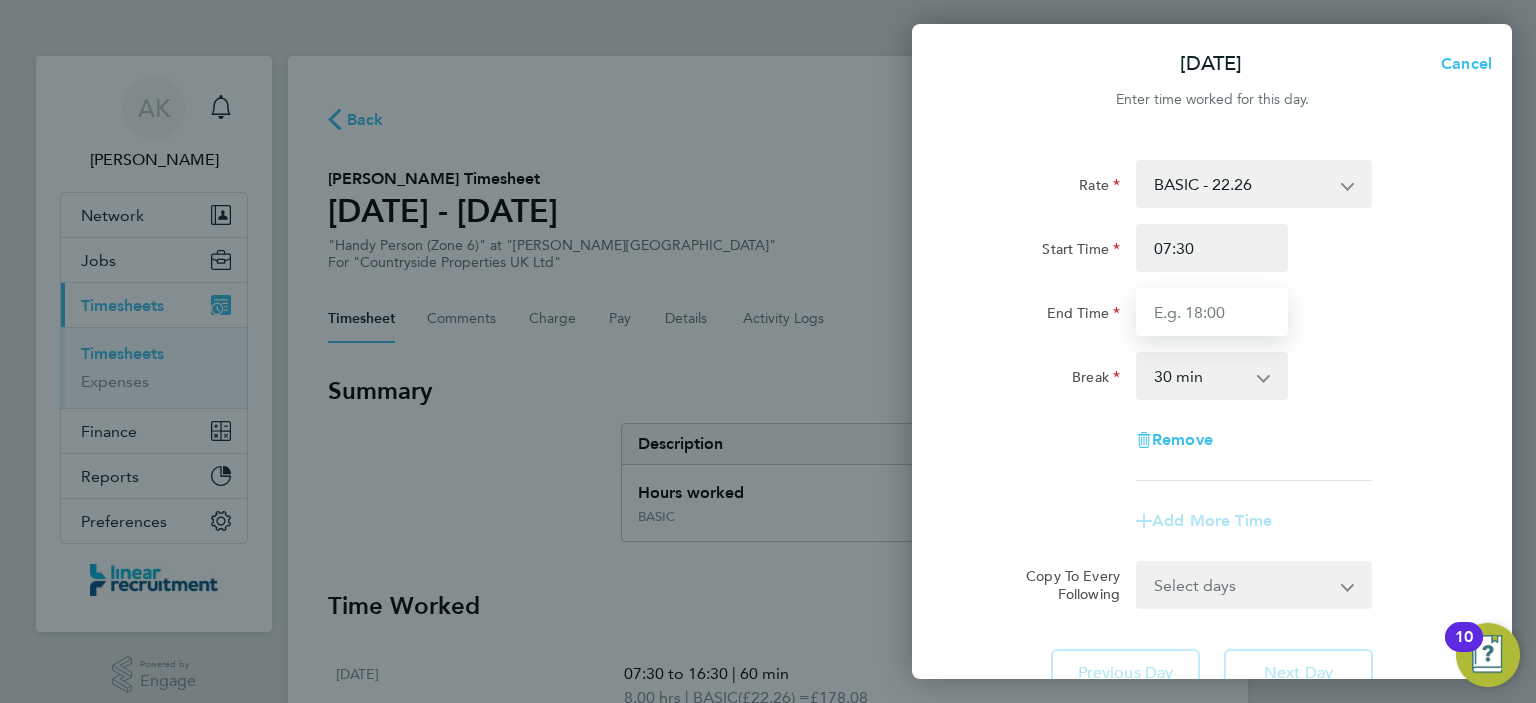 click on "End Time" at bounding box center [1212, 312] 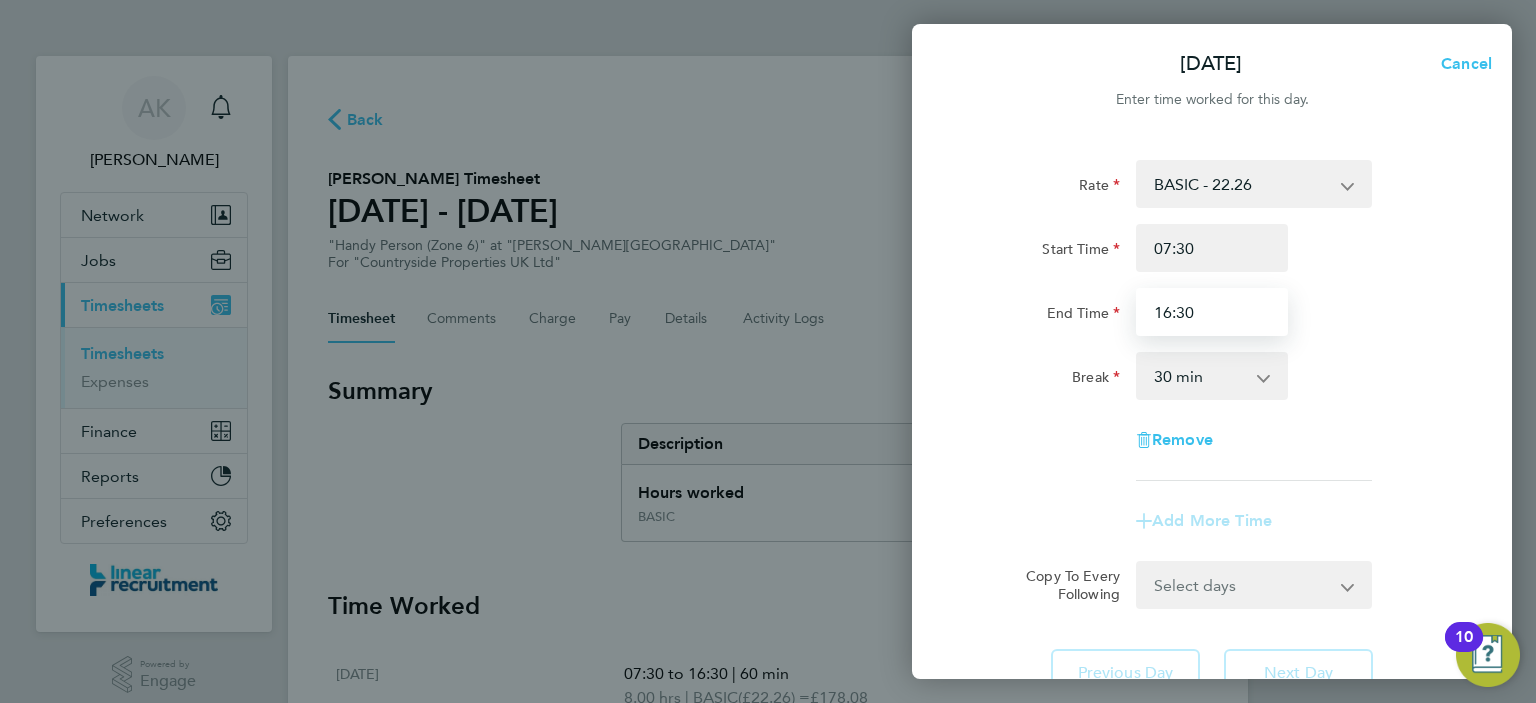type on "16:30" 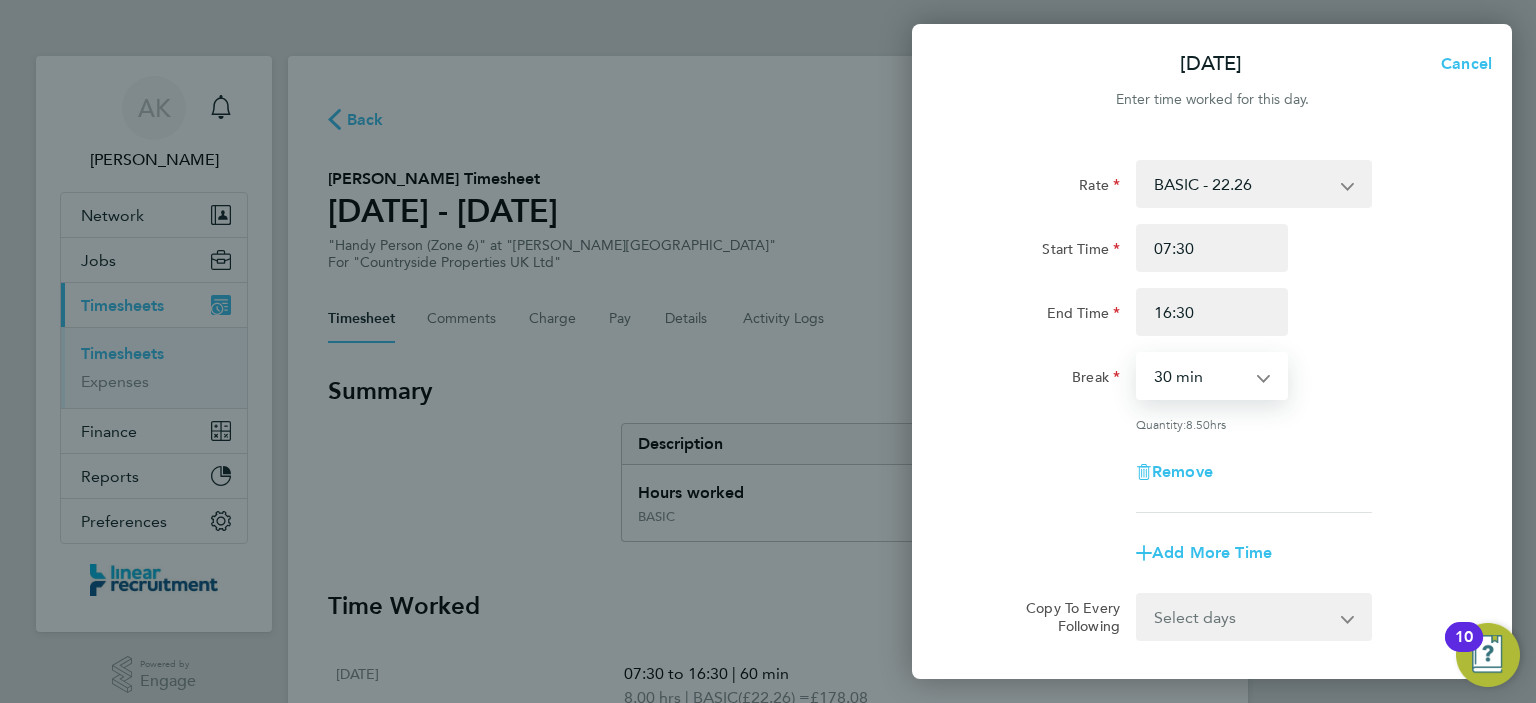 click on "0 min   15 min   30 min   45 min   60 min   75 min   90 min" at bounding box center [1200, 376] 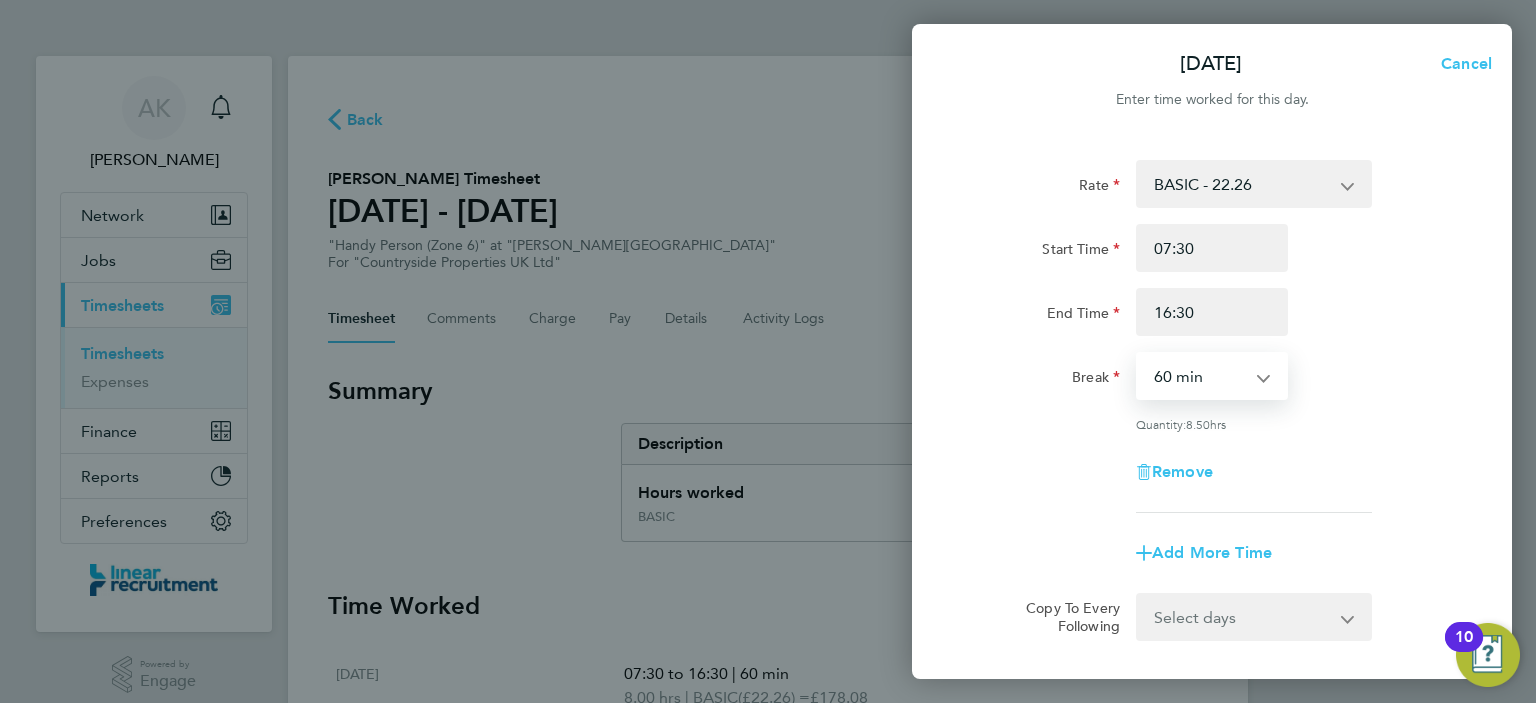 click on "0 min   15 min   30 min   45 min   60 min   75 min   90 min" at bounding box center (1200, 376) 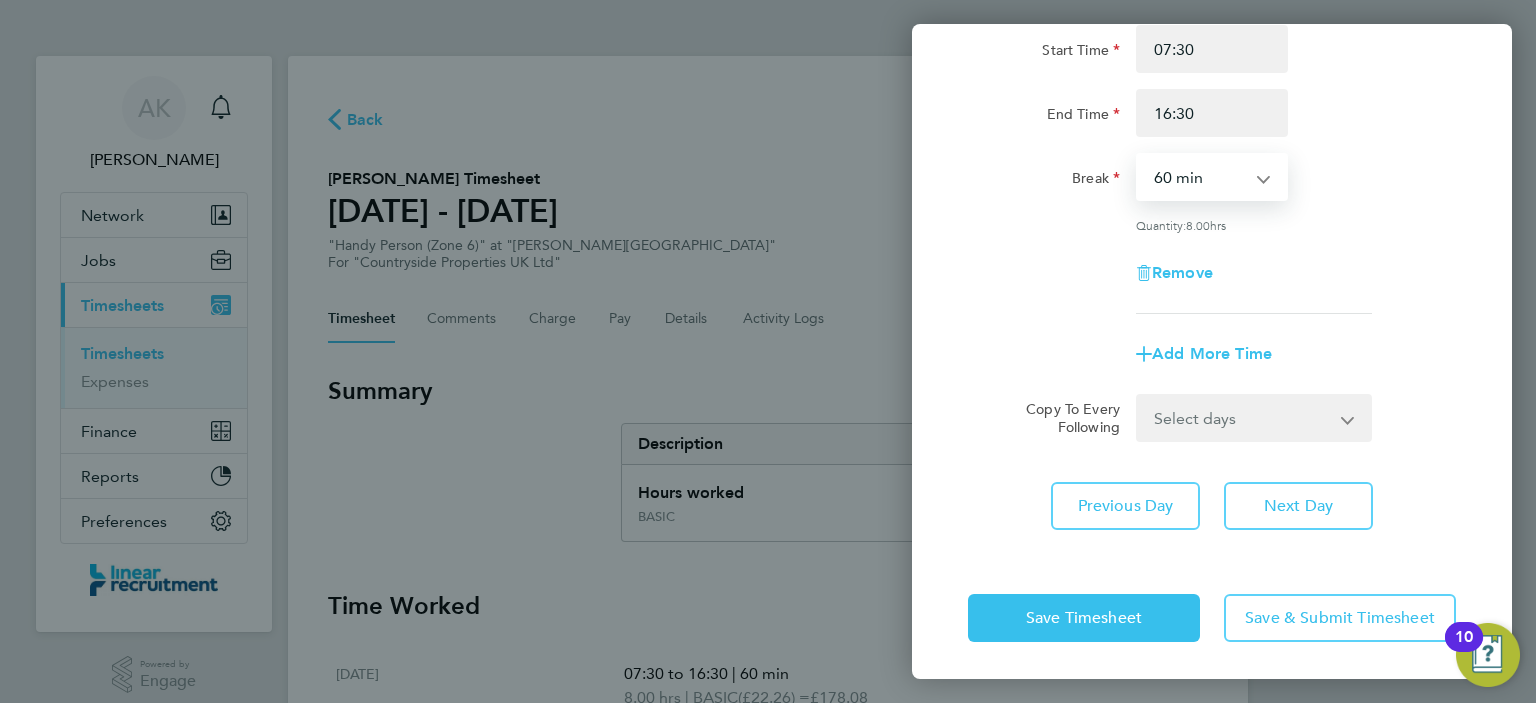 scroll, scrollTop: 198, scrollLeft: 0, axis: vertical 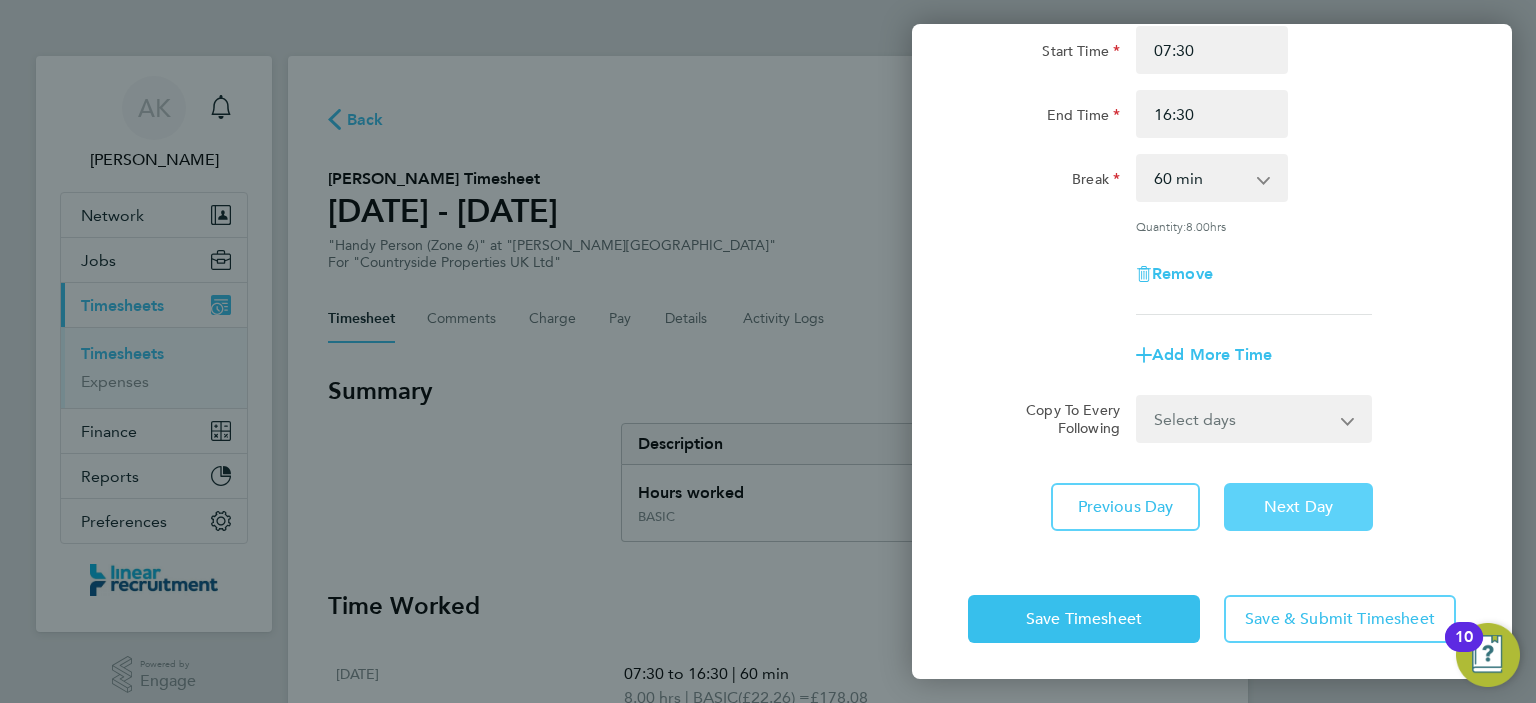 click on "Next Day" 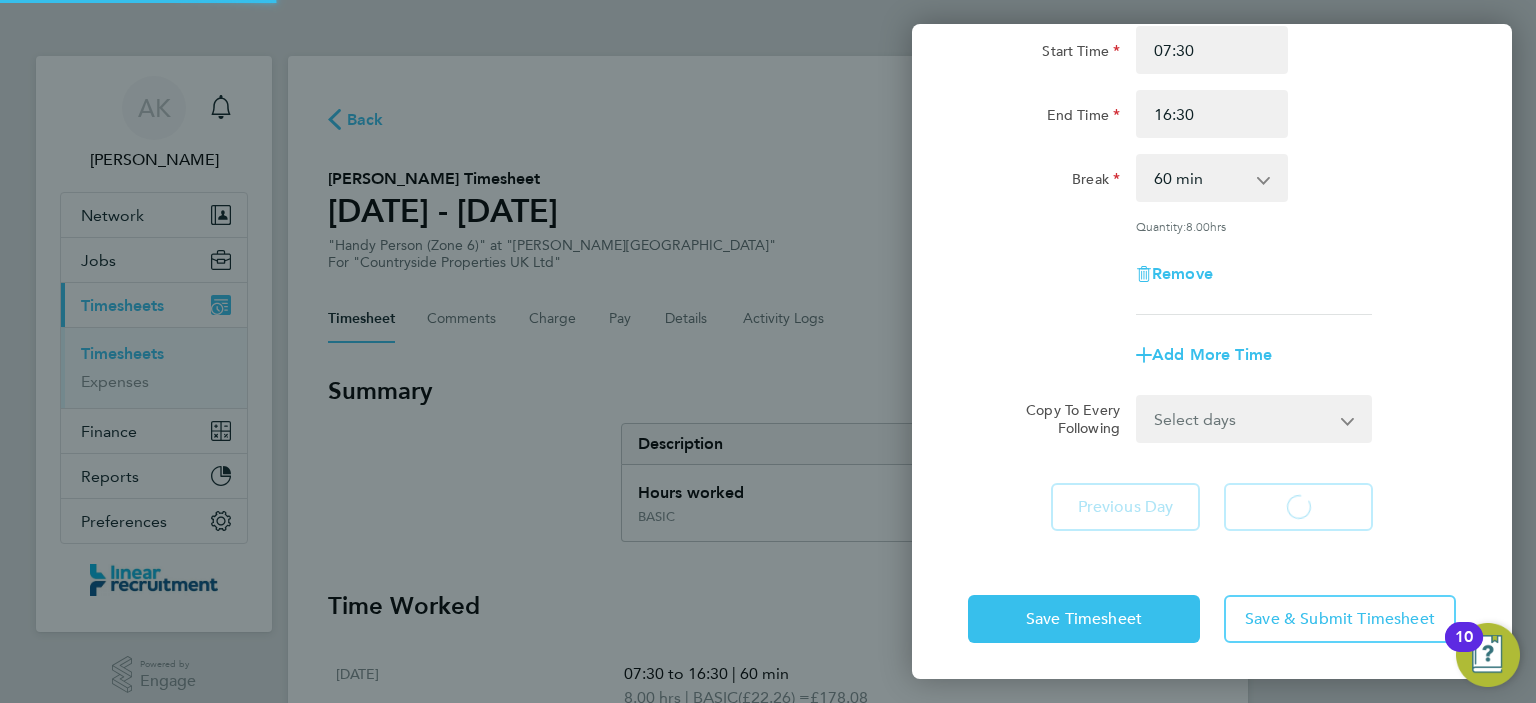 scroll, scrollTop: 168, scrollLeft: 0, axis: vertical 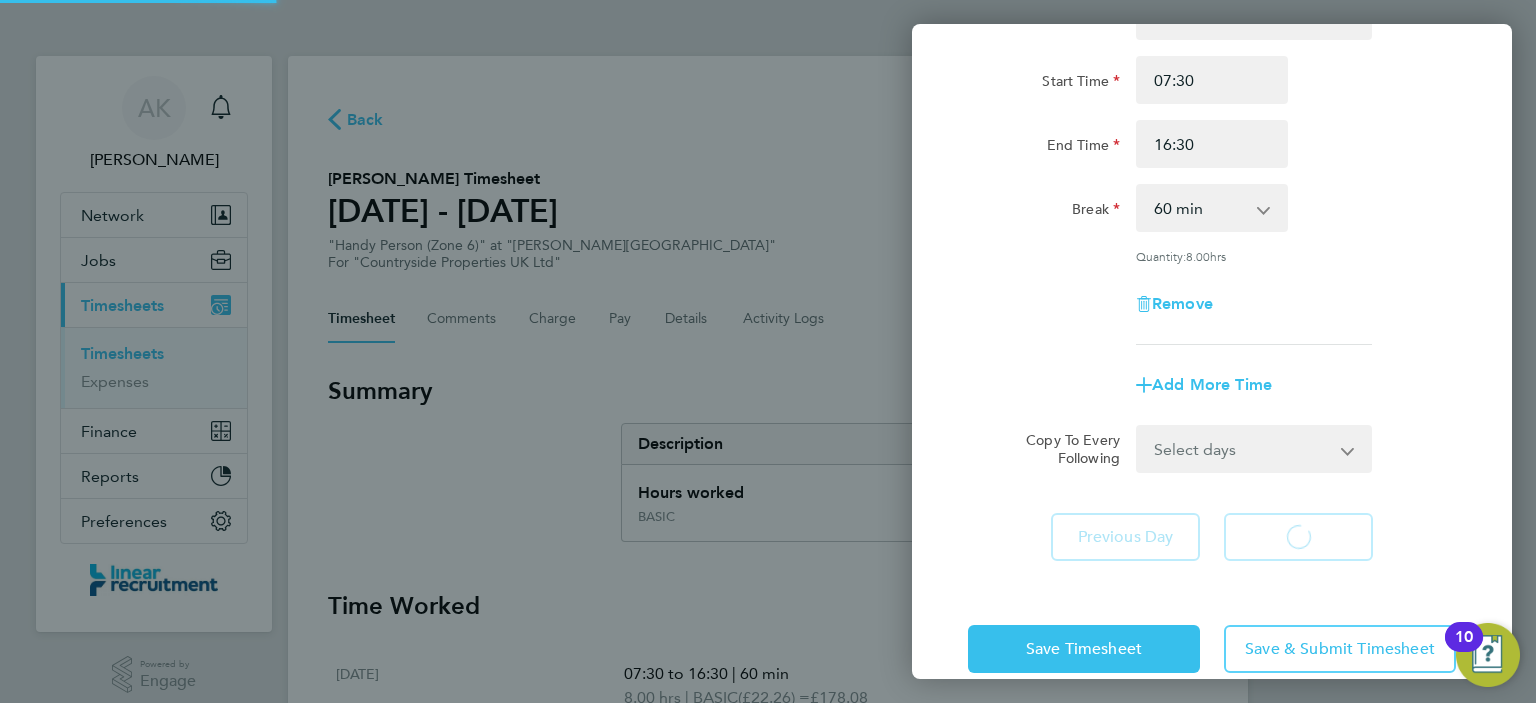 select on "30" 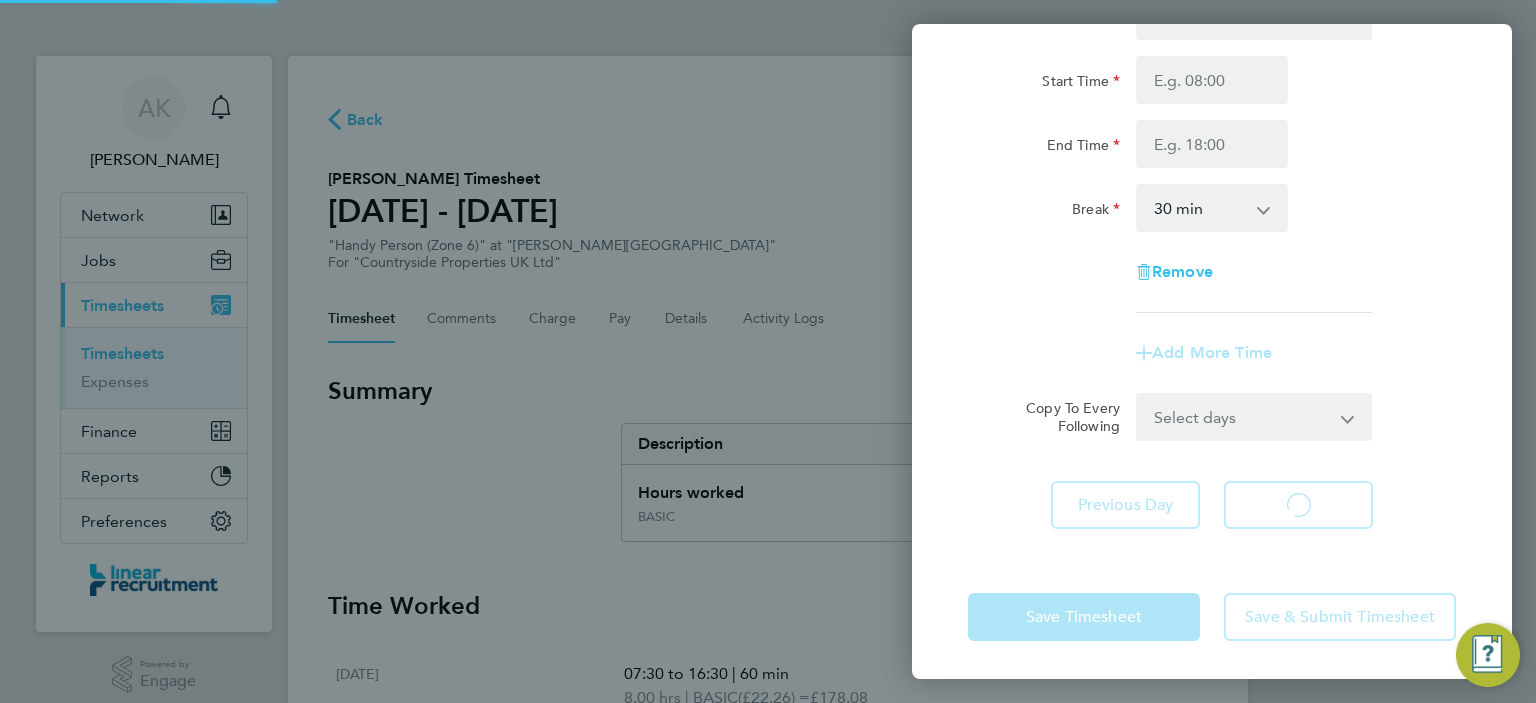 select on "30" 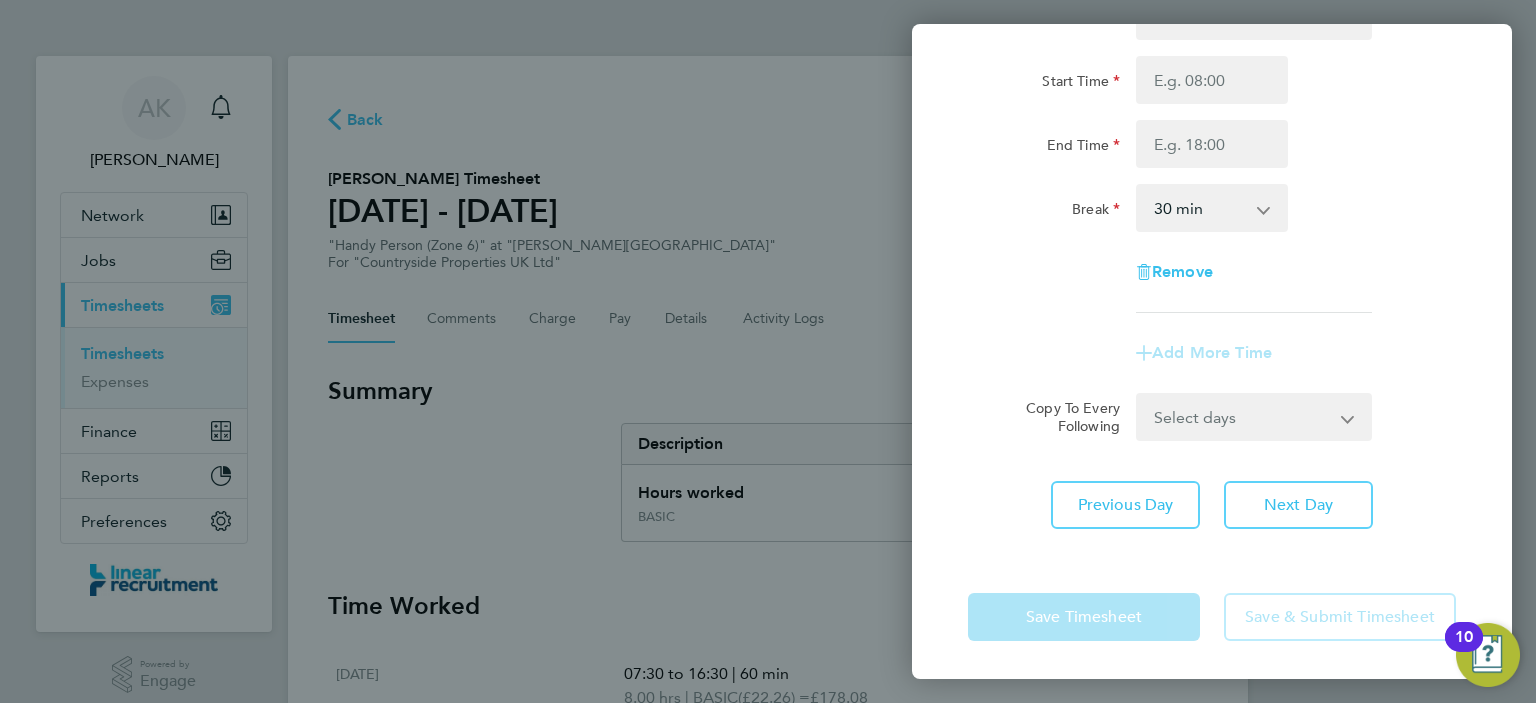 scroll, scrollTop: 0, scrollLeft: 0, axis: both 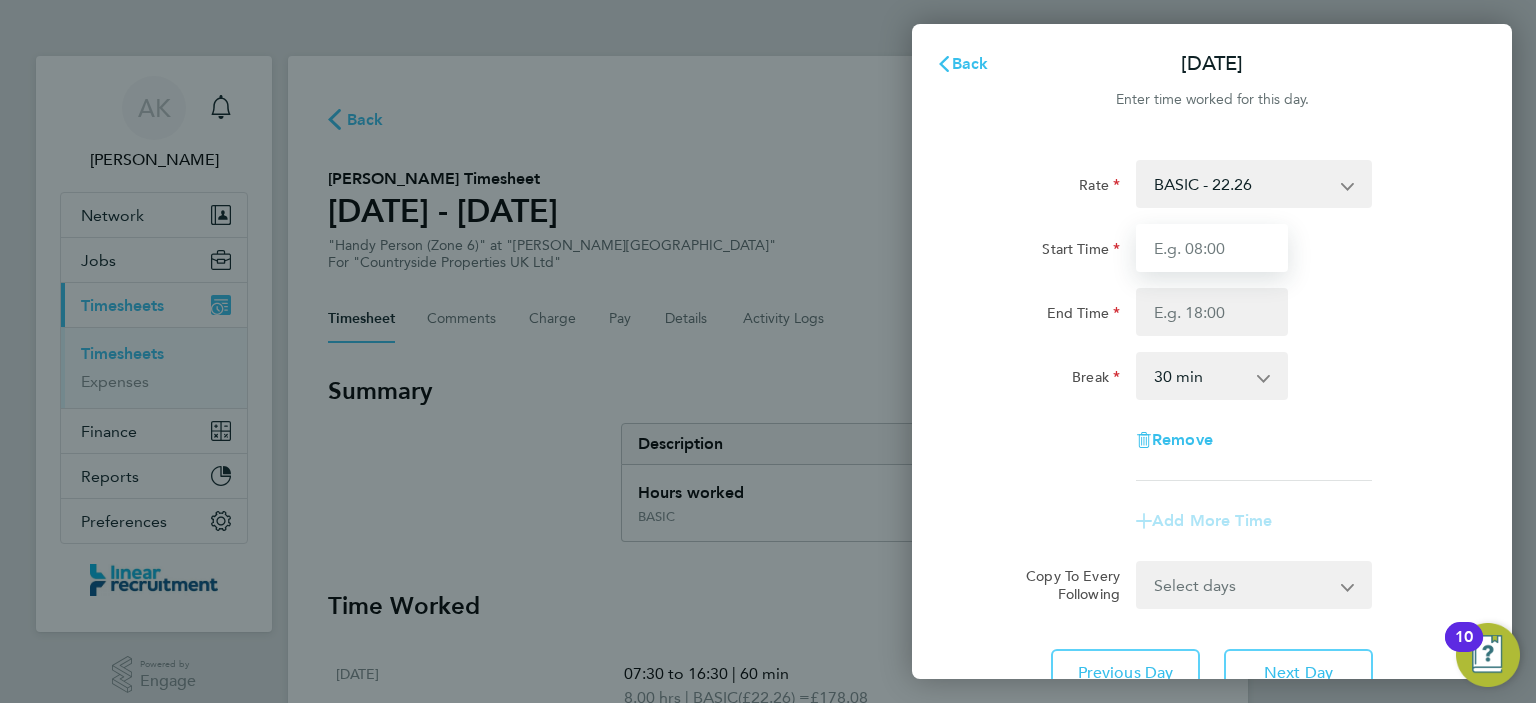 click on "Start Time" at bounding box center (1212, 248) 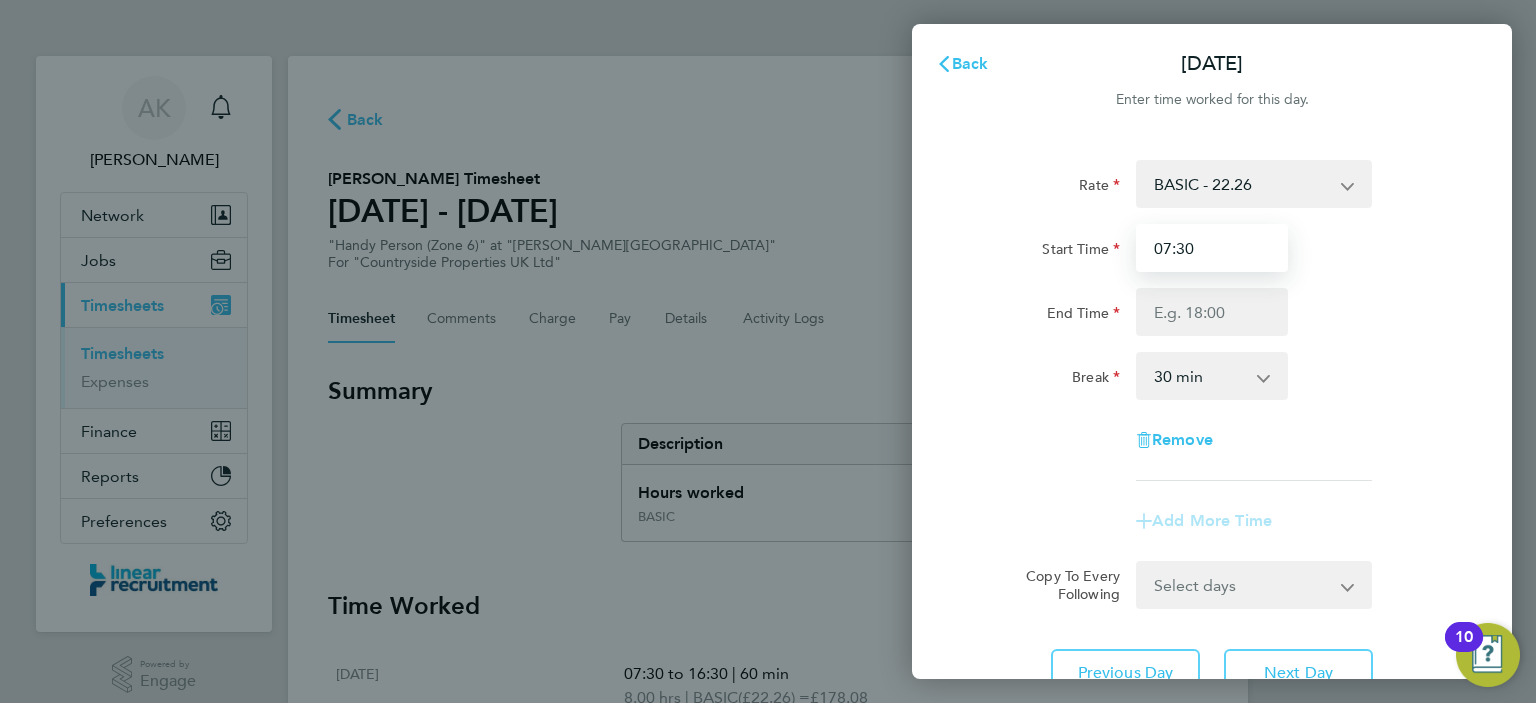 type on "07:30" 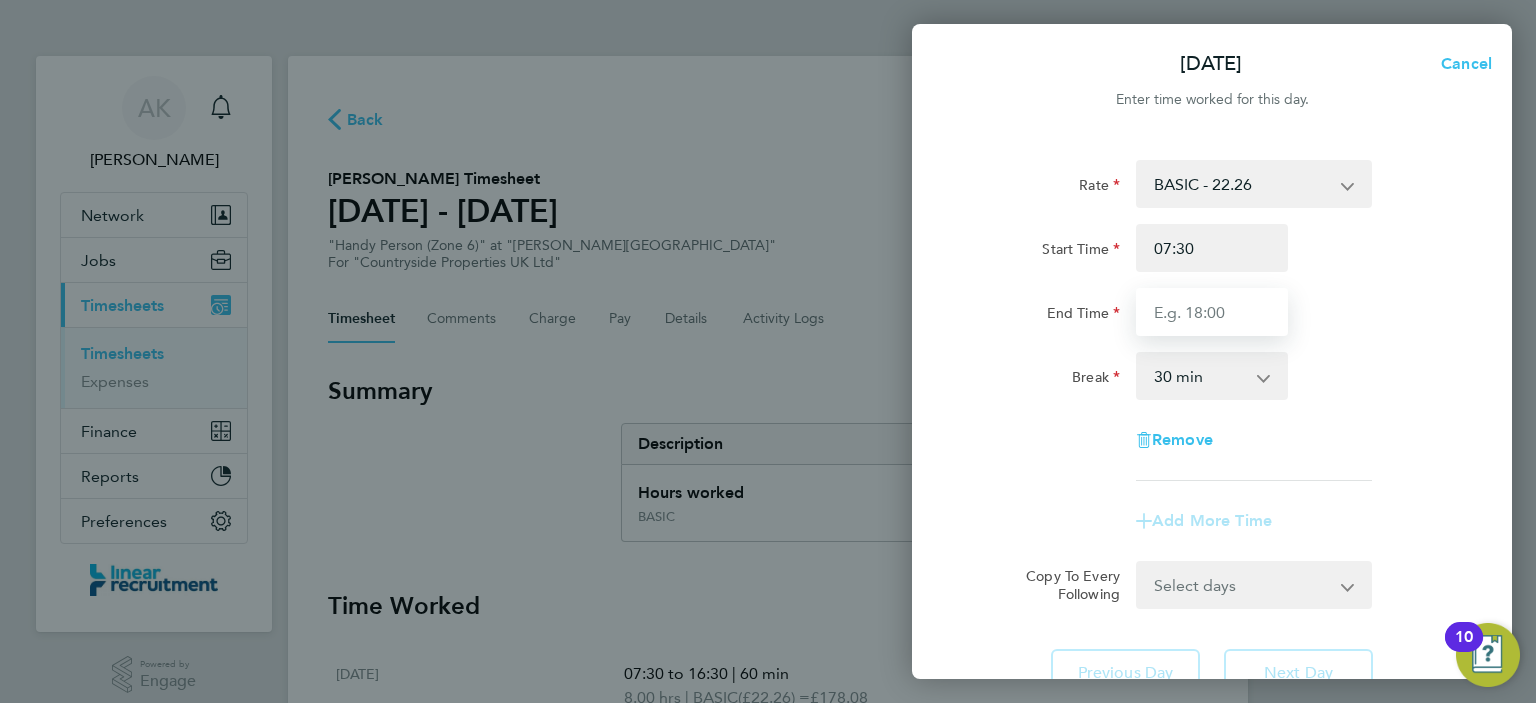click on "End Time" at bounding box center [1212, 312] 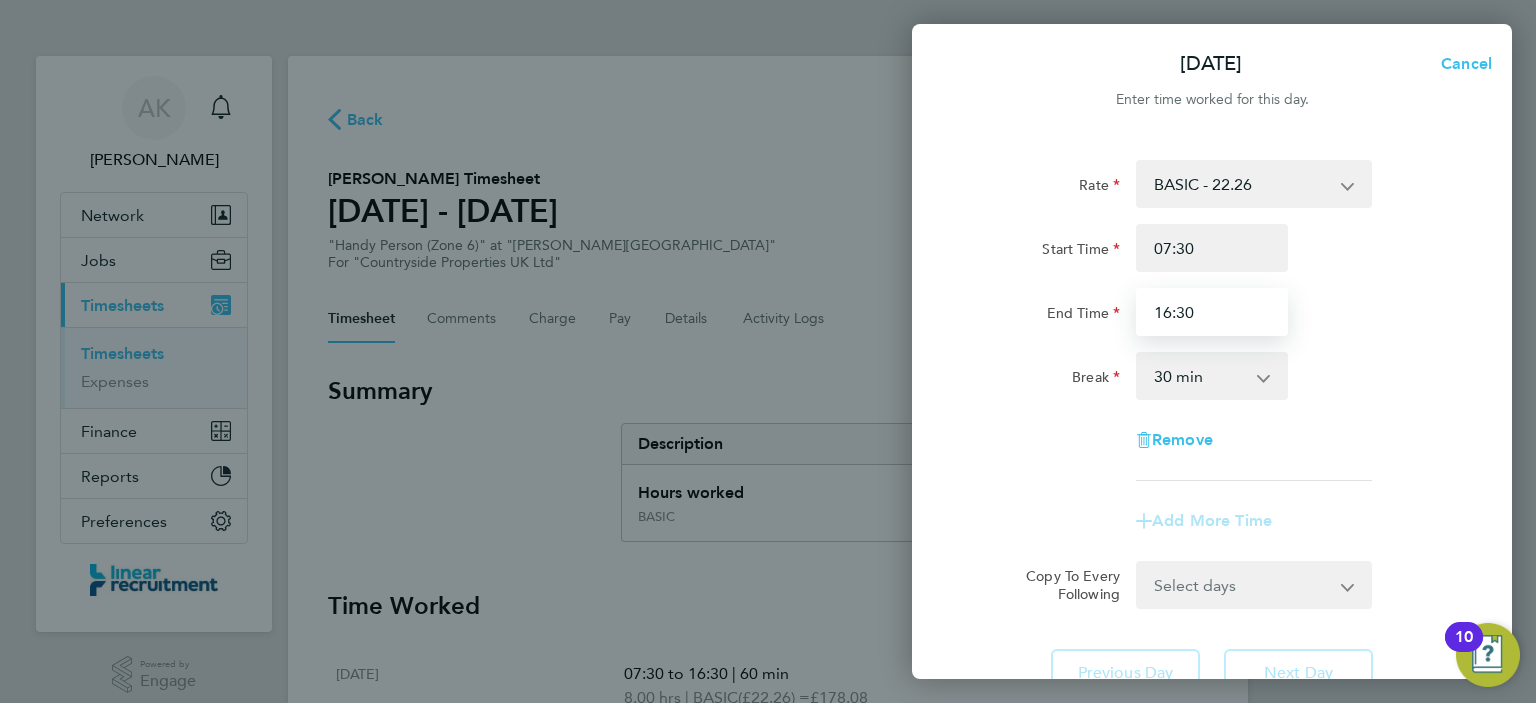 type on "16:30" 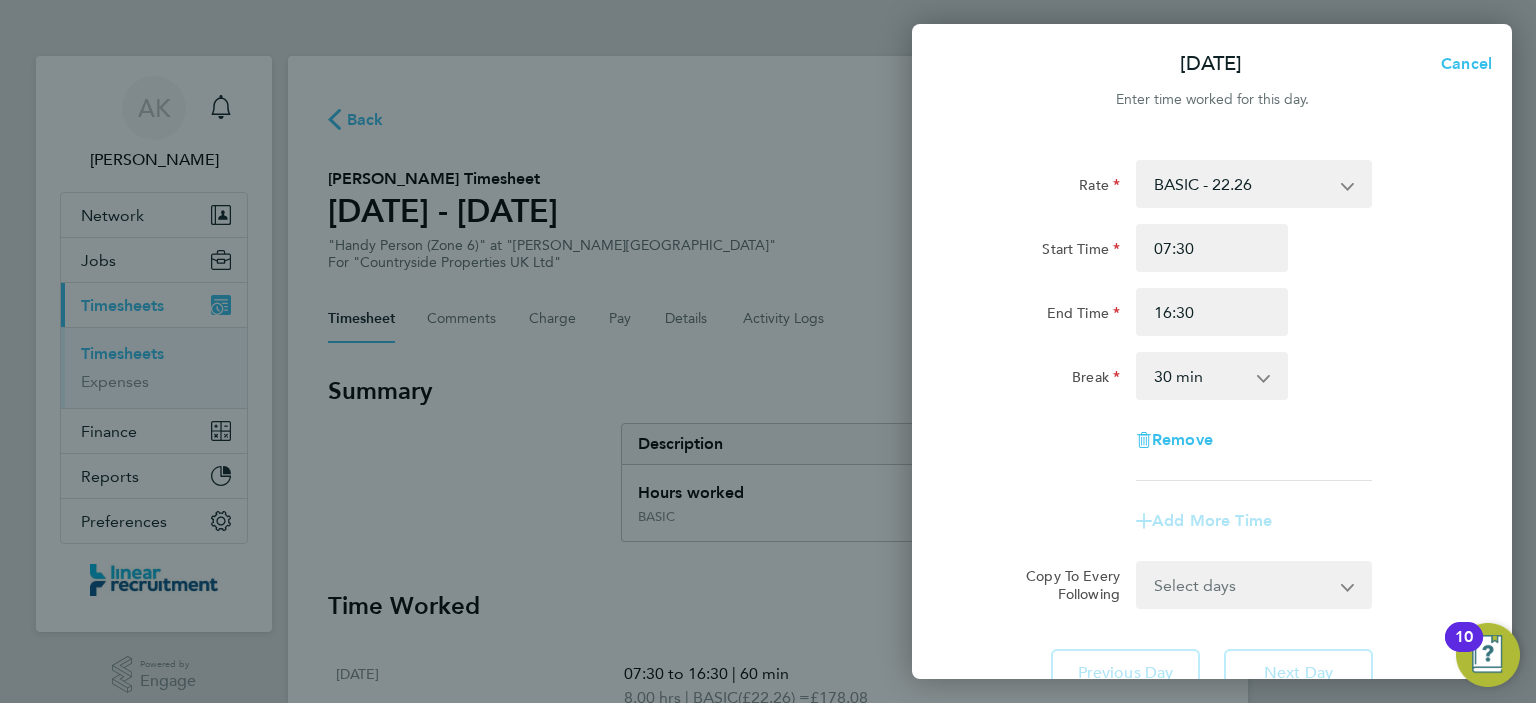 click on "Rate  BASIC - 22.26
Start Time 07:30 End Time 16:30 Break  0 min   15 min   30 min   45 min   60 min   75 min   90 min
Remove" 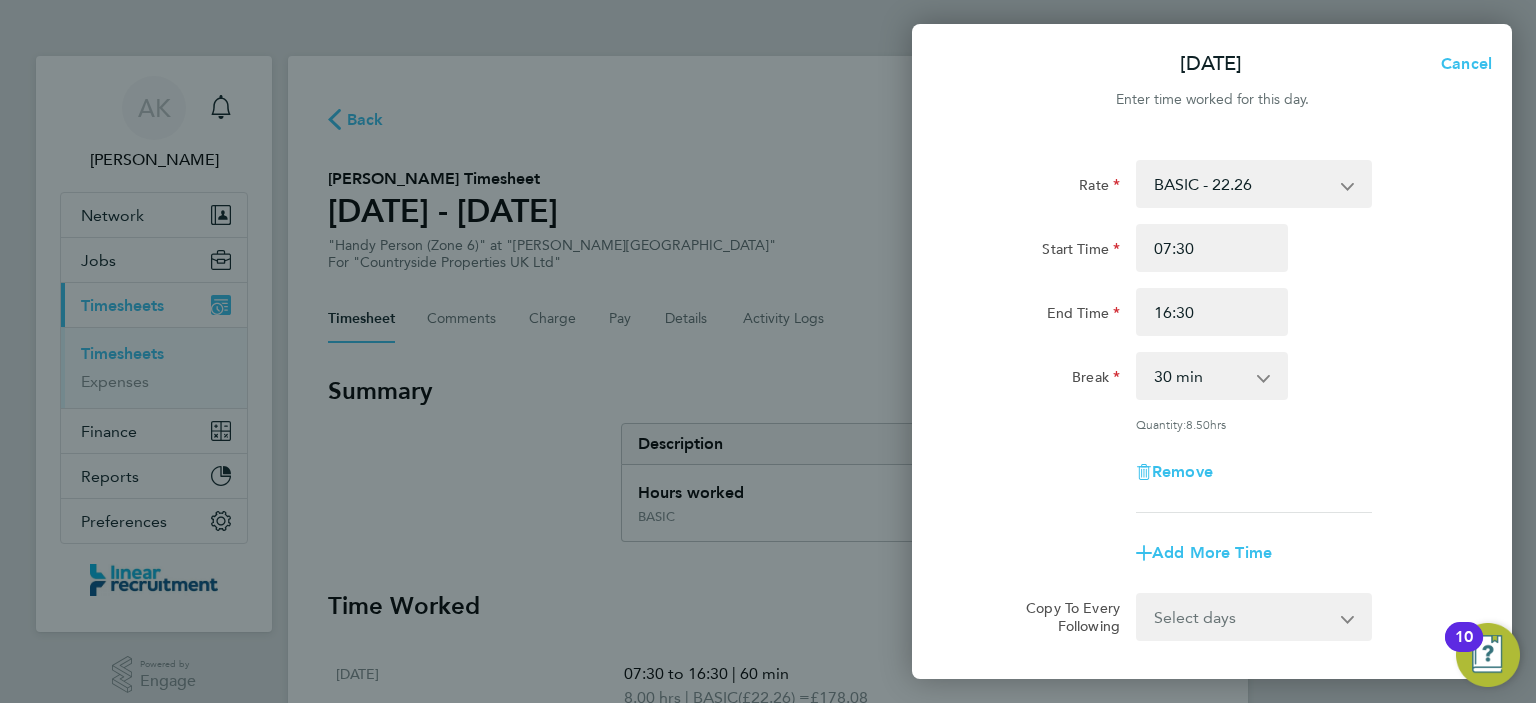 click 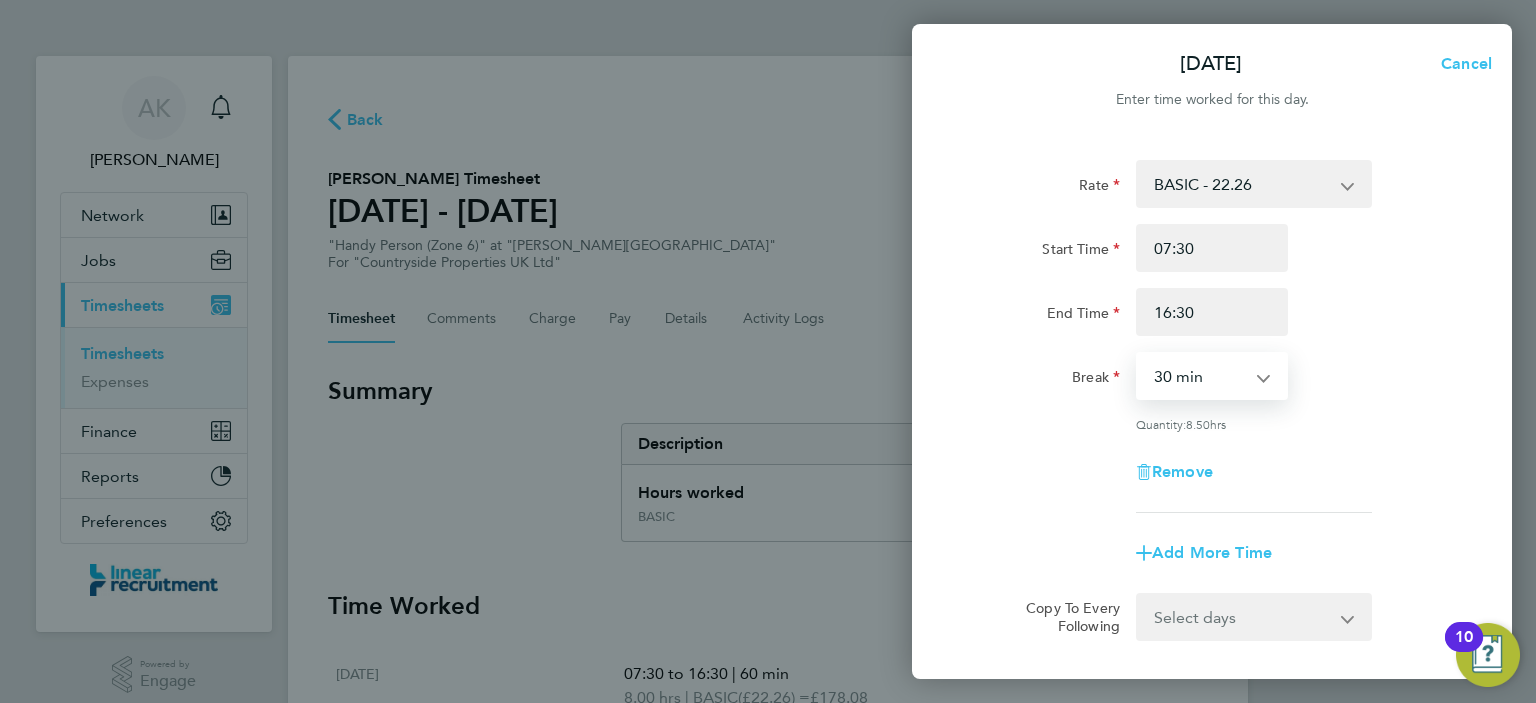 select on "60" 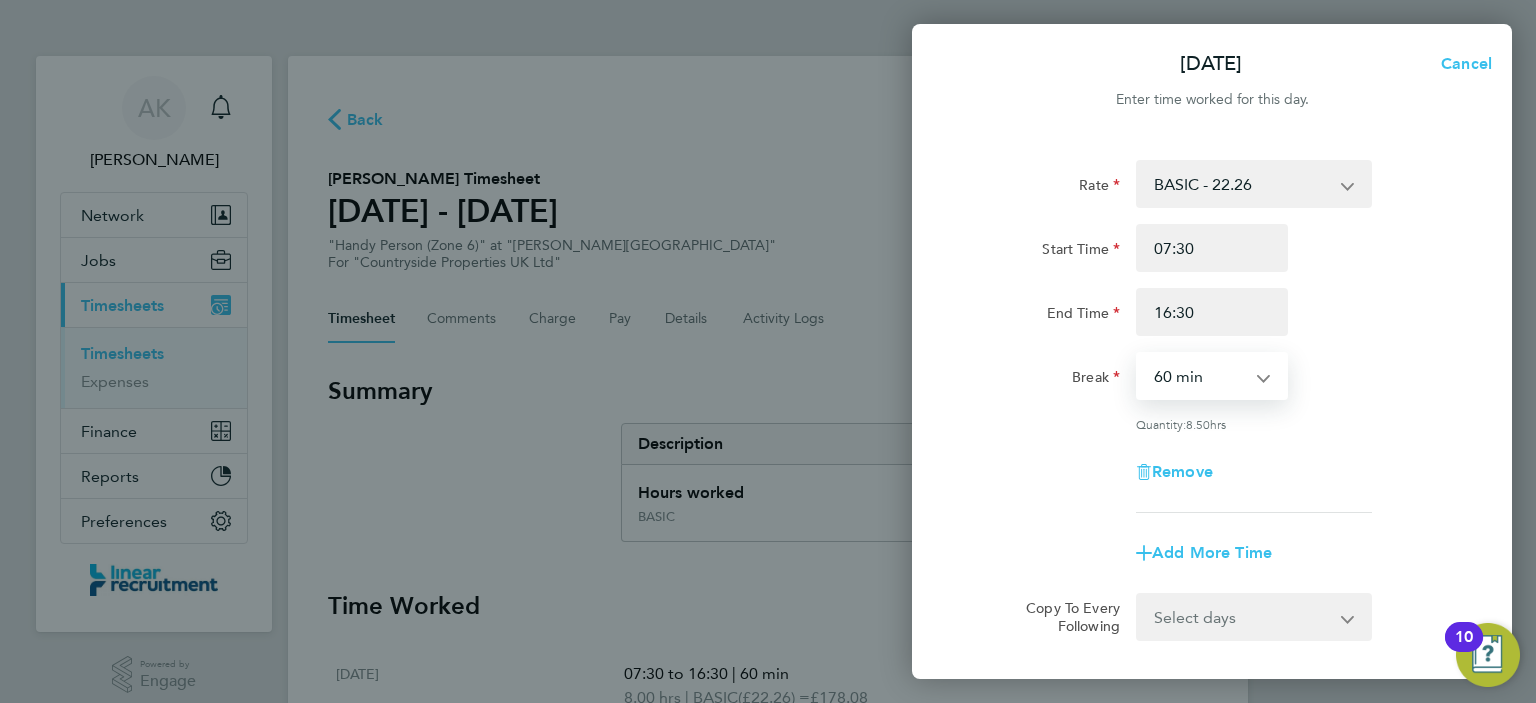 click on "0 min   15 min   30 min   45 min   60 min   75 min   90 min" at bounding box center (1200, 376) 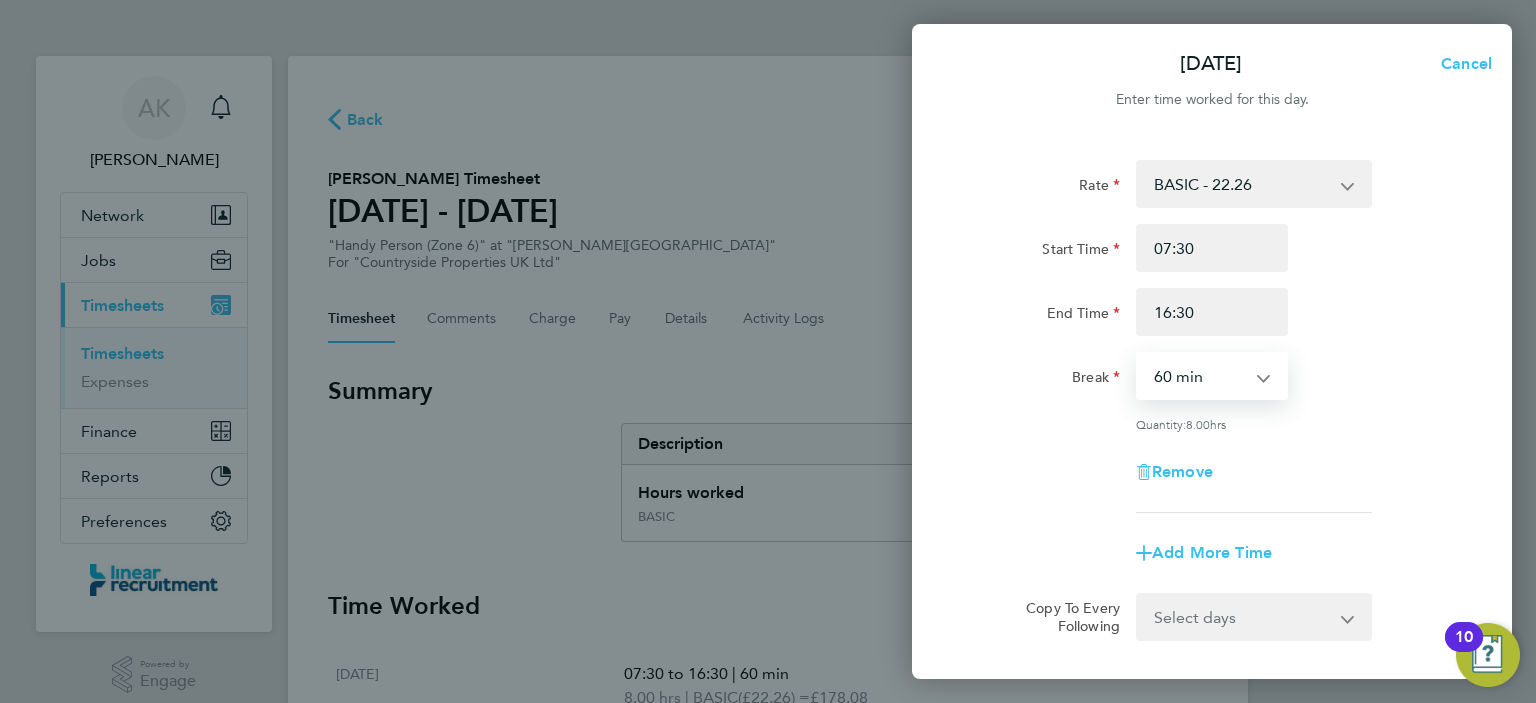scroll, scrollTop: 199, scrollLeft: 0, axis: vertical 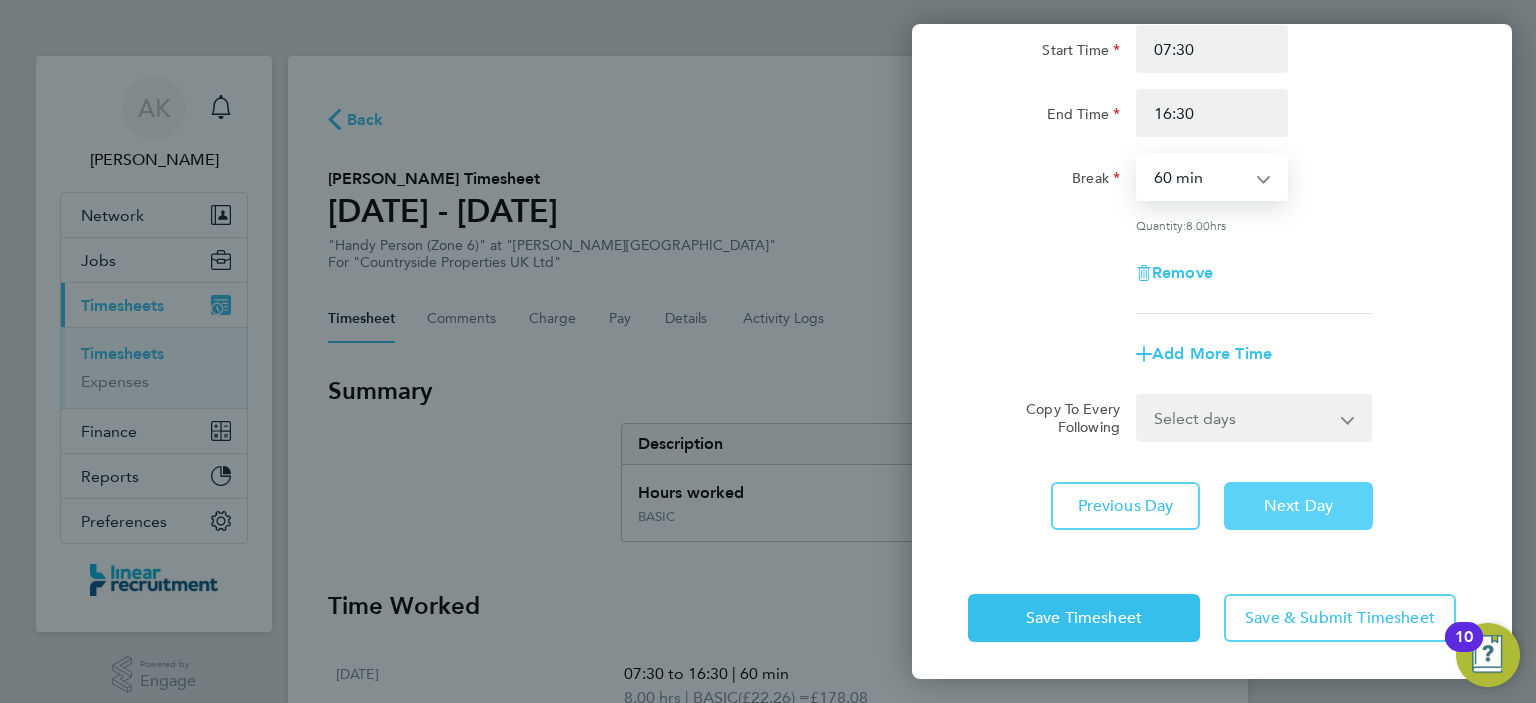 click on "Next Day" 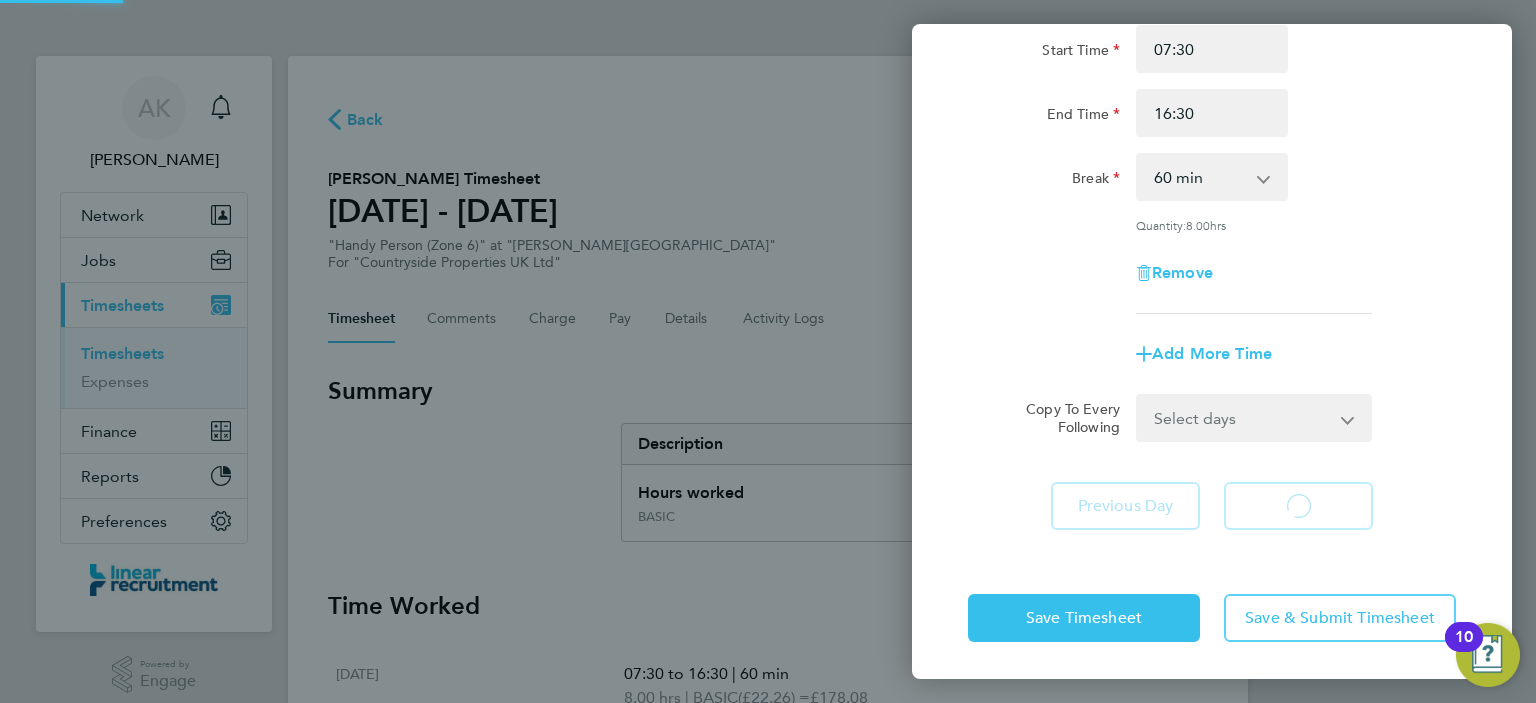 select on "30" 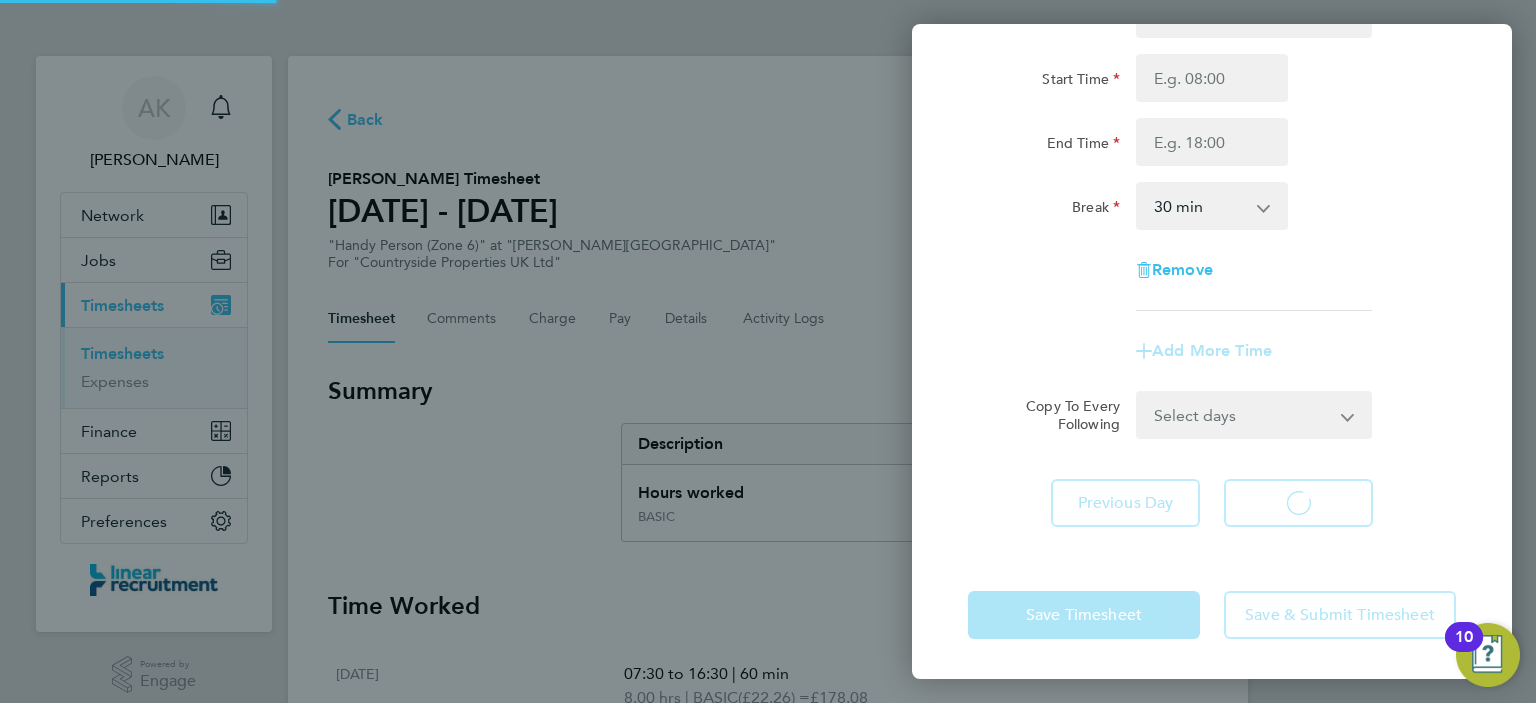 scroll, scrollTop: 168, scrollLeft: 0, axis: vertical 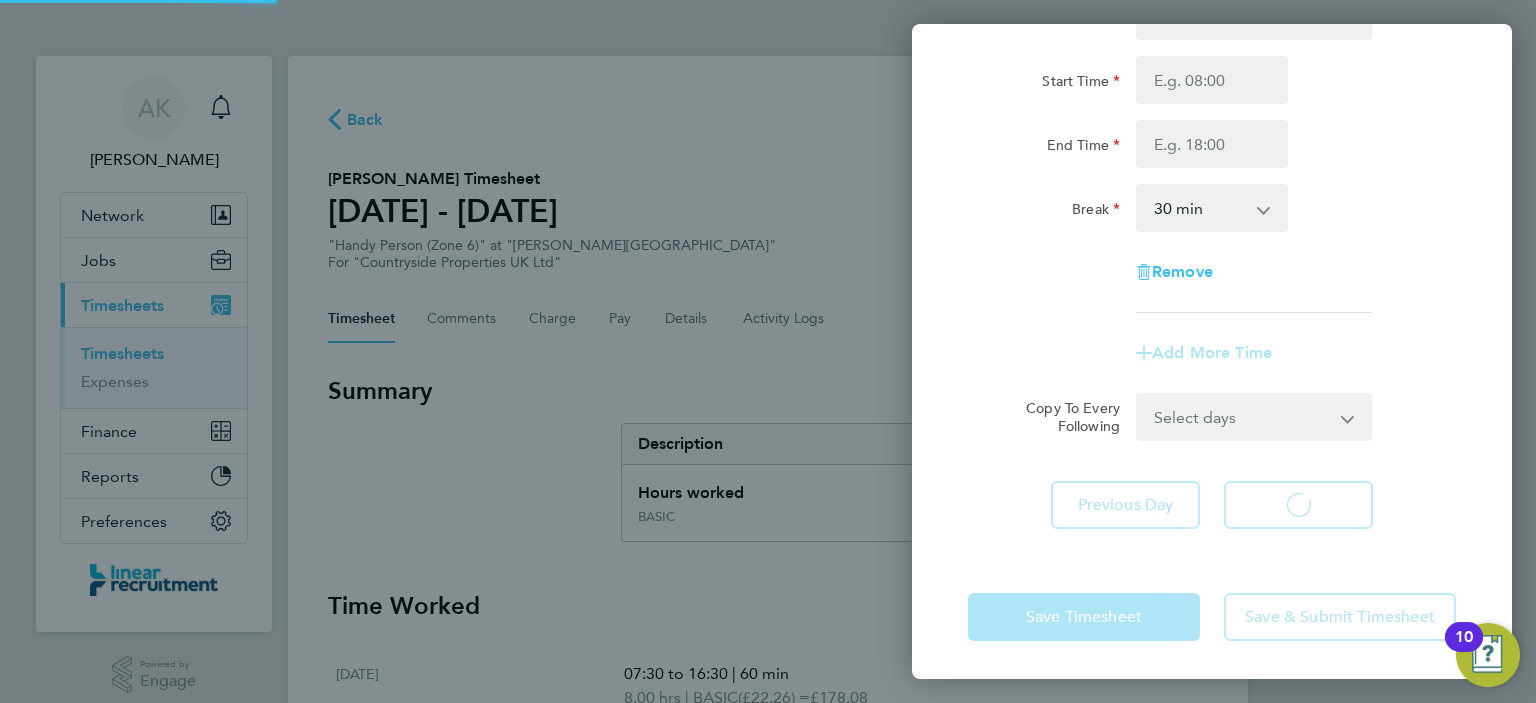 select on "30" 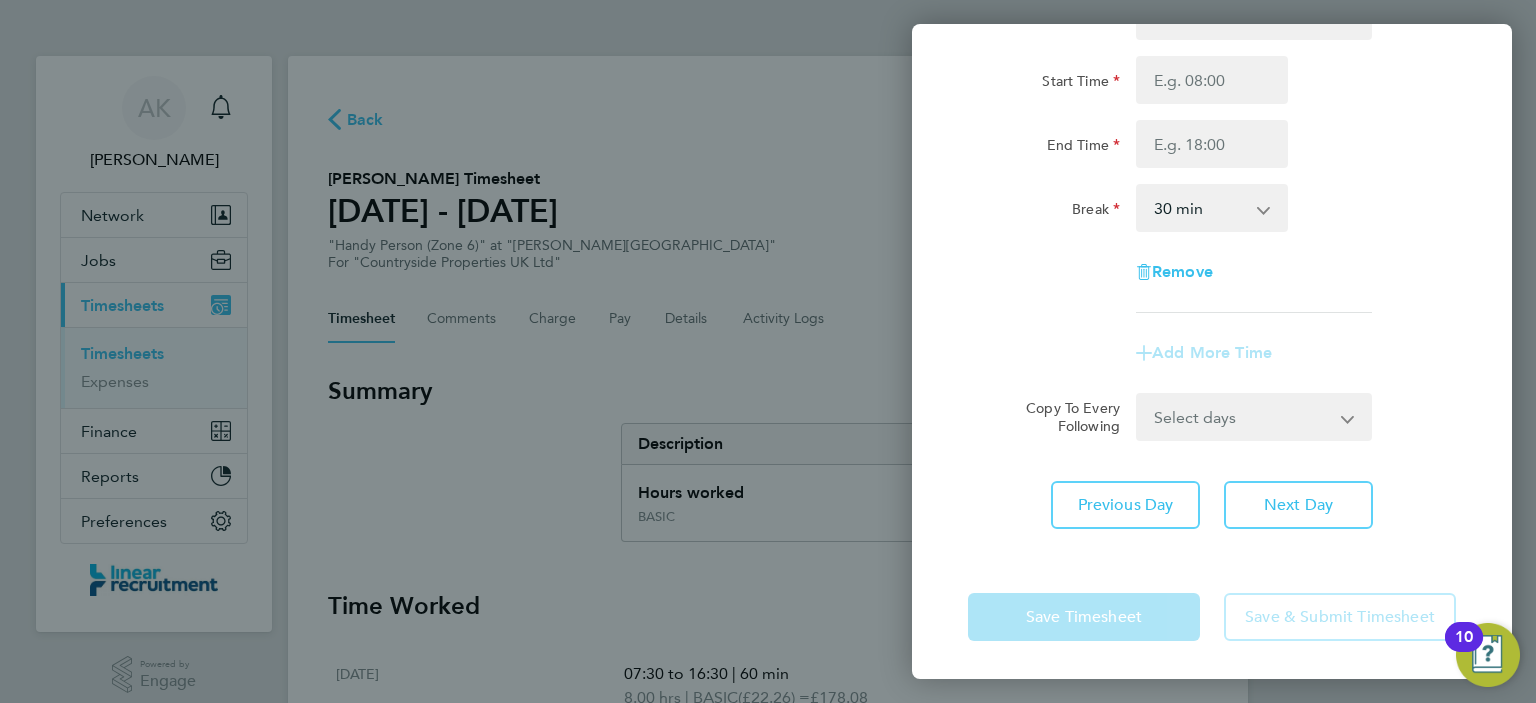 scroll, scrollTop: 0, scrollLeft: 0, axis: both 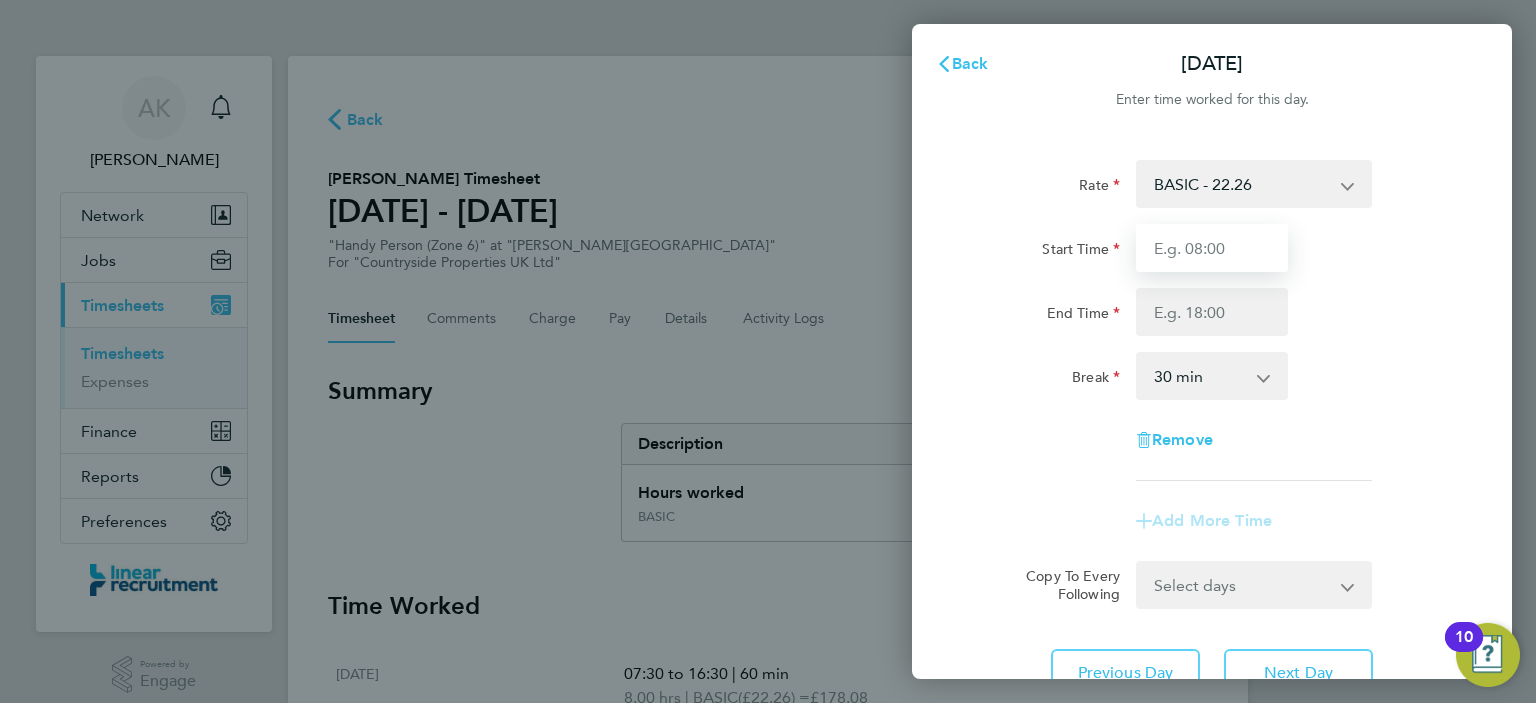 click on "Start Time" at bounding box center (1212, 248) 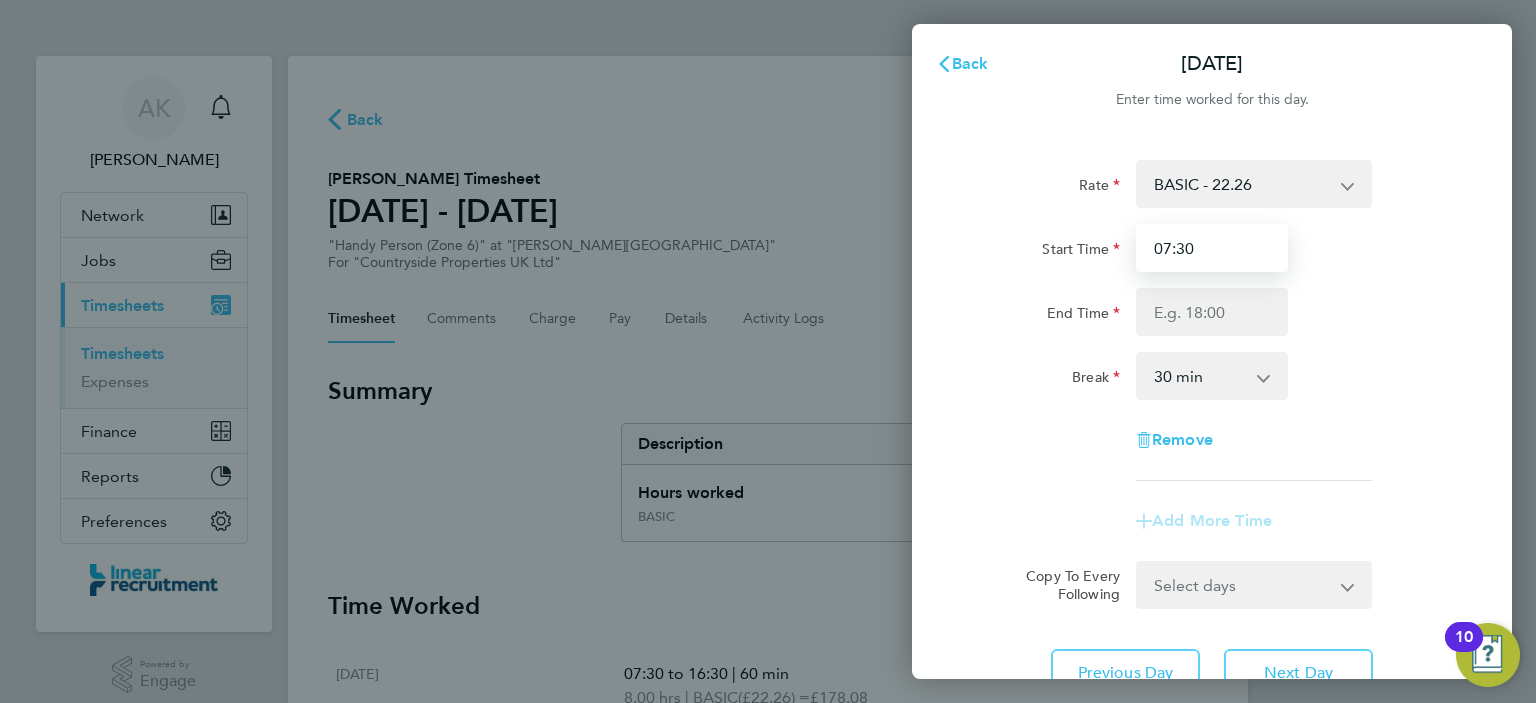 type on "07:30" 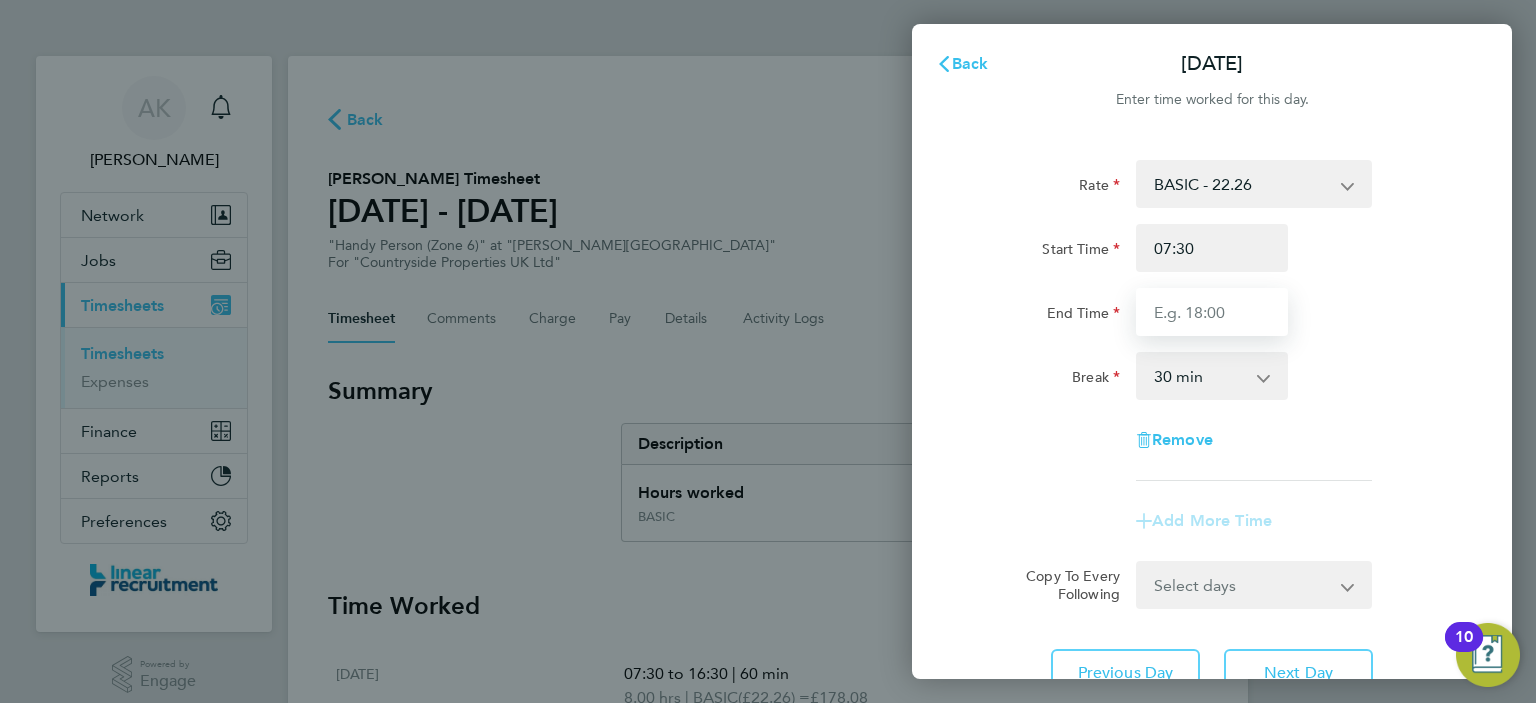 click on "End Time" at bounding box center (1212, 312) 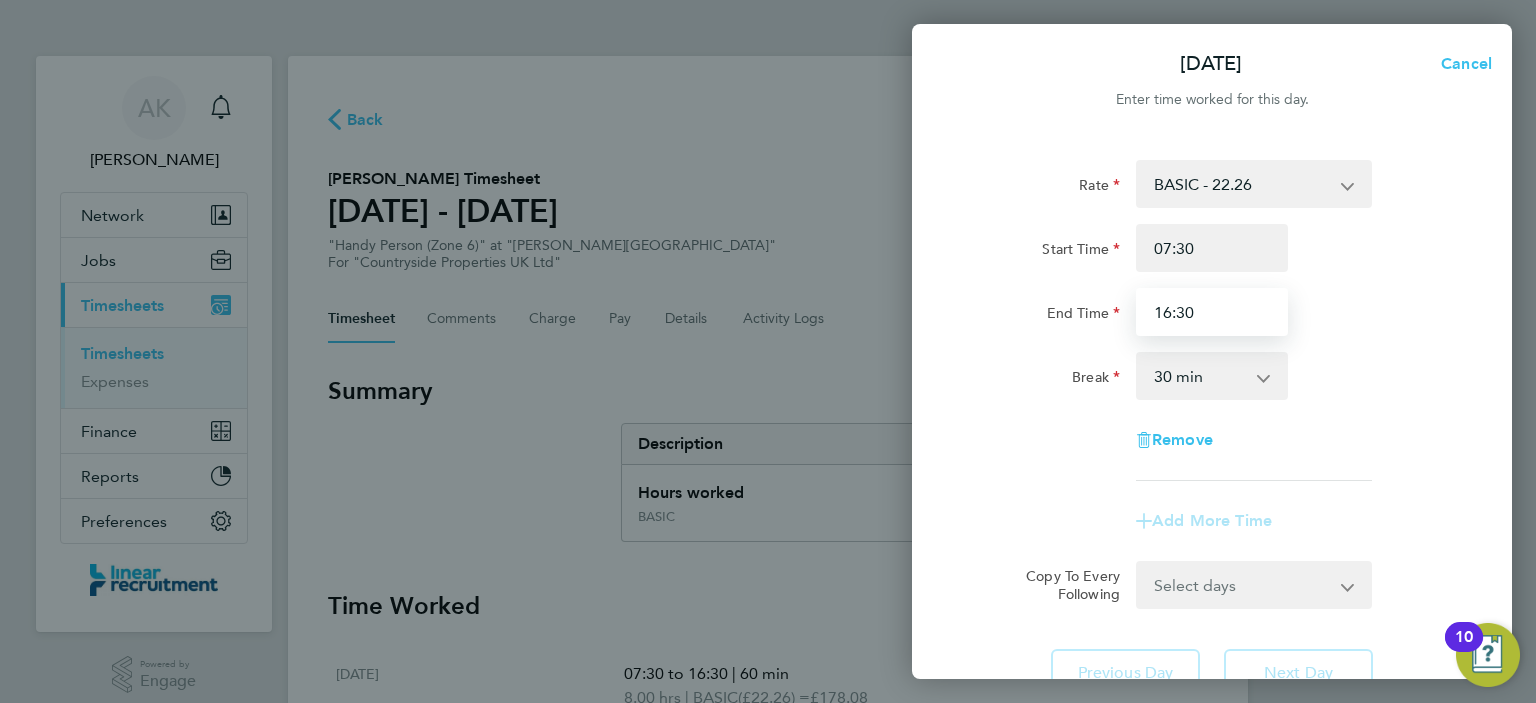 type on "16:30" 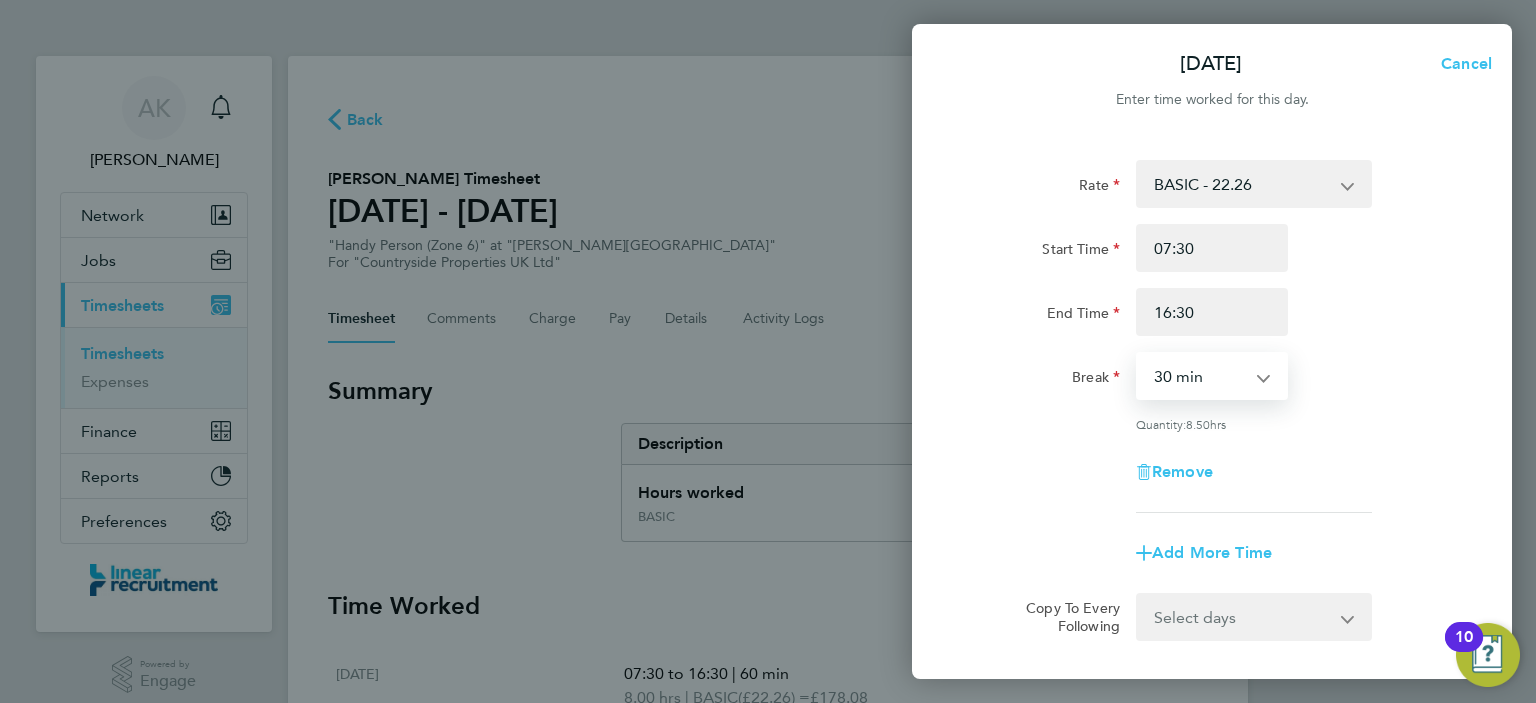 click on "0 min   15 min   30 min   45 min   60 min   75 min   90 min" at bounding box center [1200, 376] 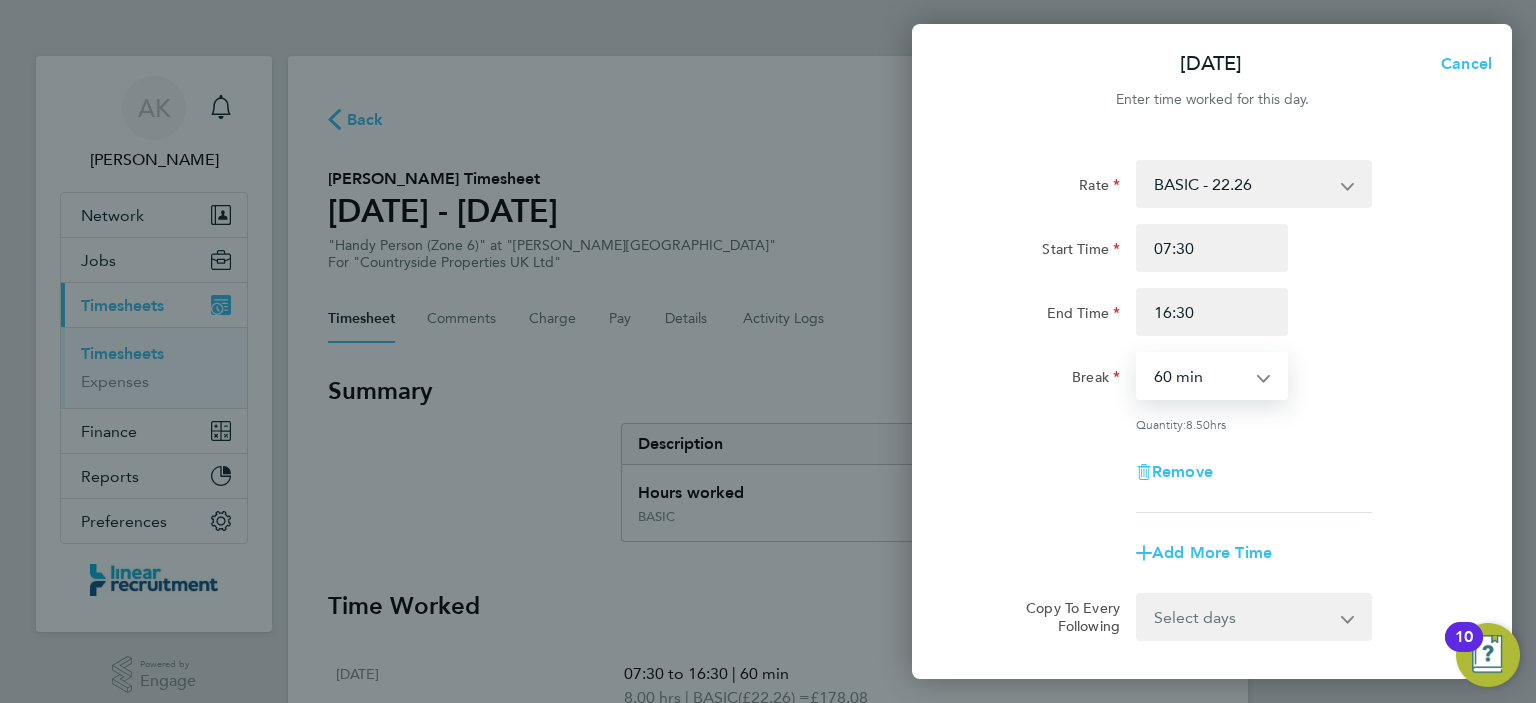 click on "0 min   15 min   30 min   45 min   60 min   75 min   90 min" at bounding box center [1200, 376] 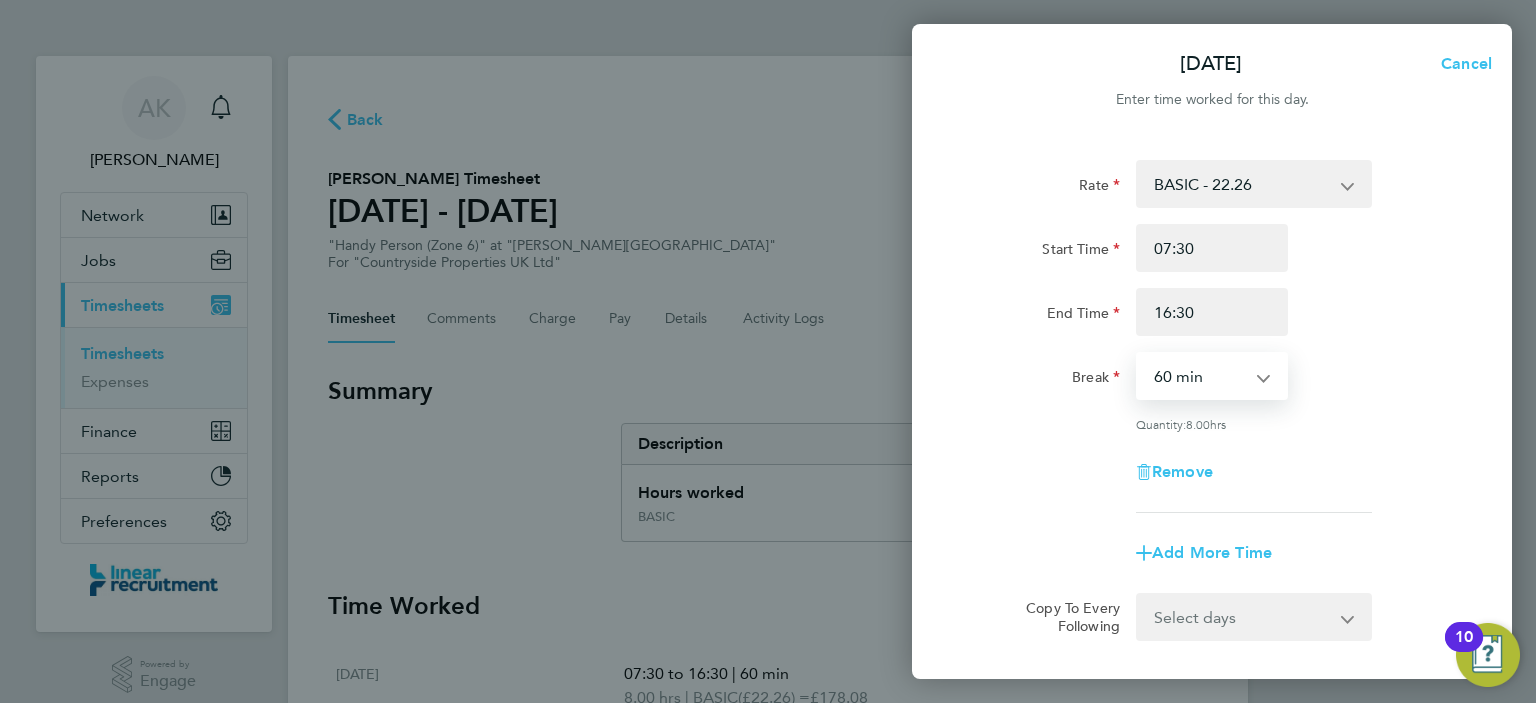 scroll, scrollTop: 199, scrollLeft: 0, axis: vertical 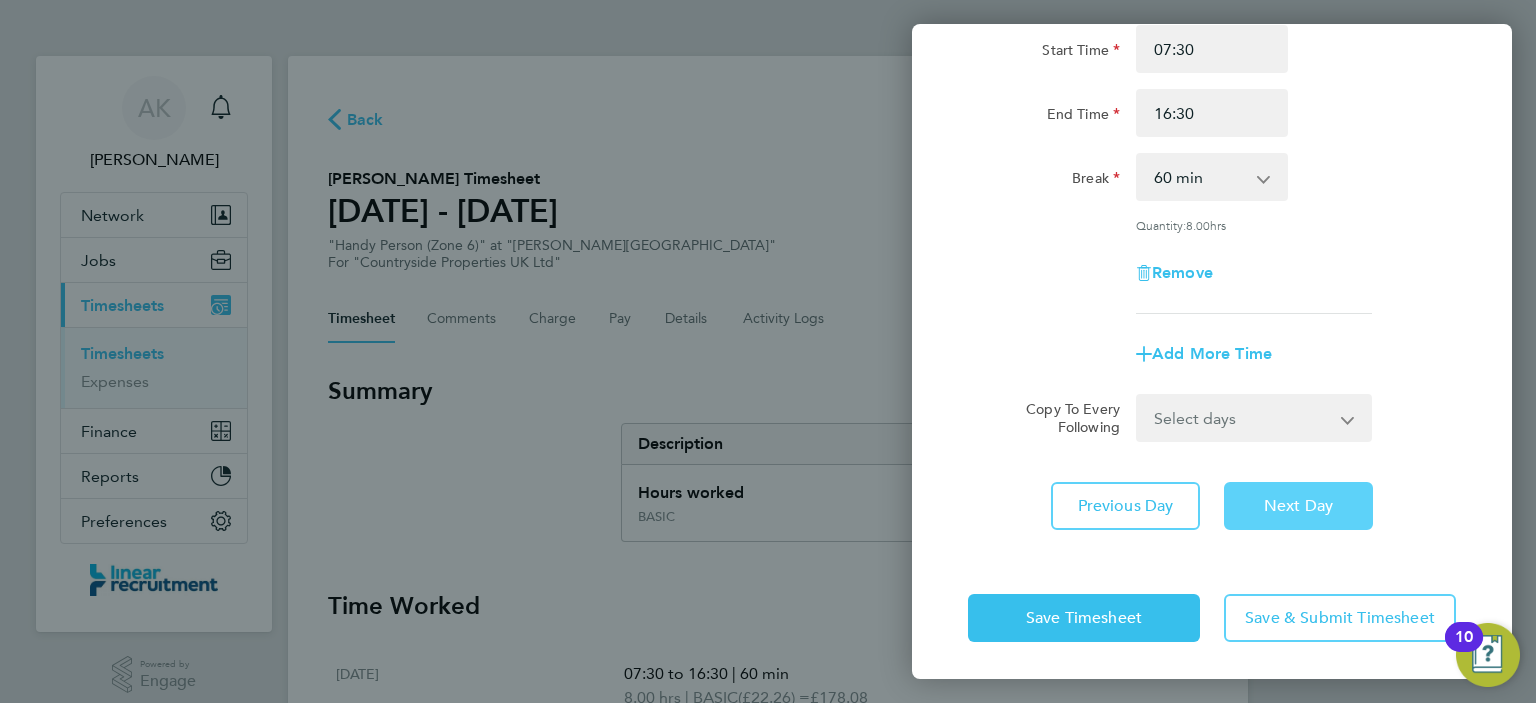 click on "Next Day" 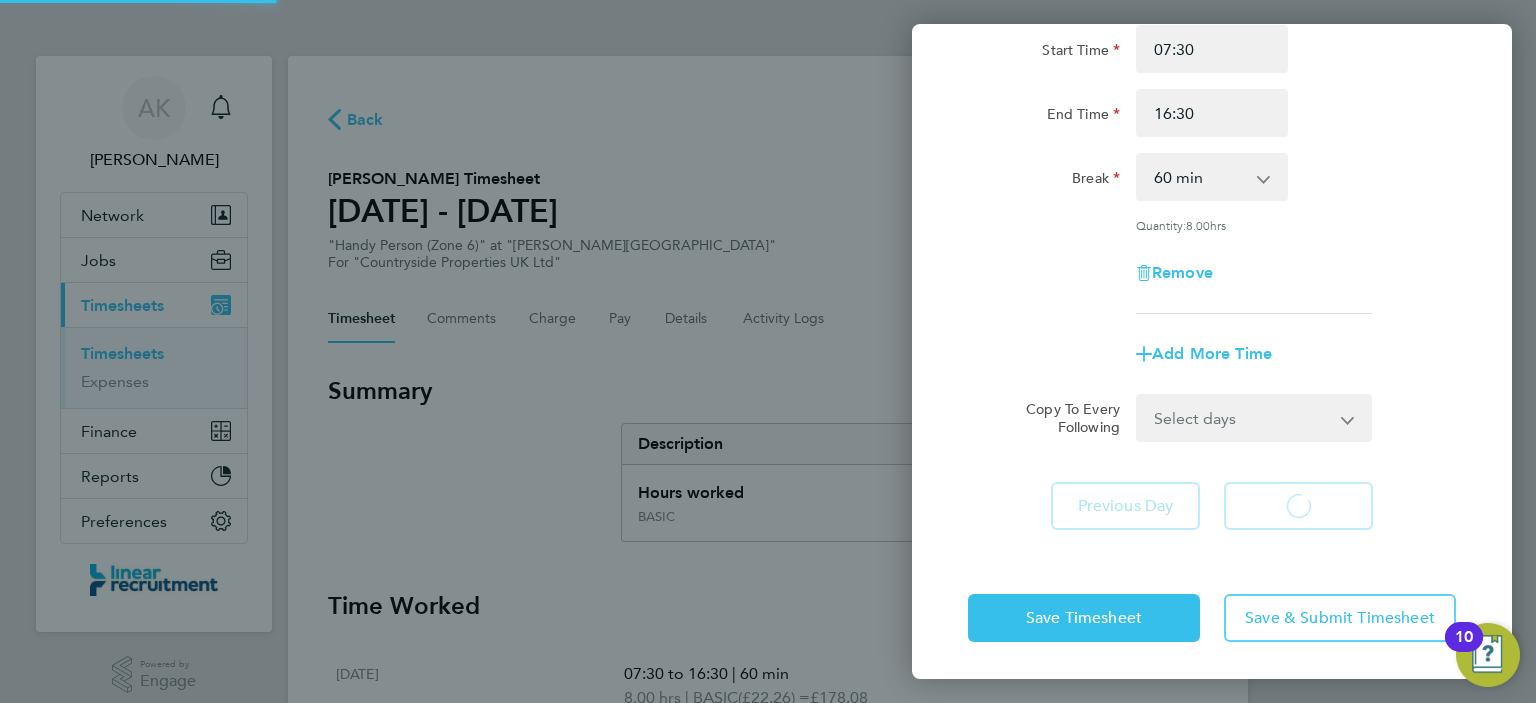 select on "30" 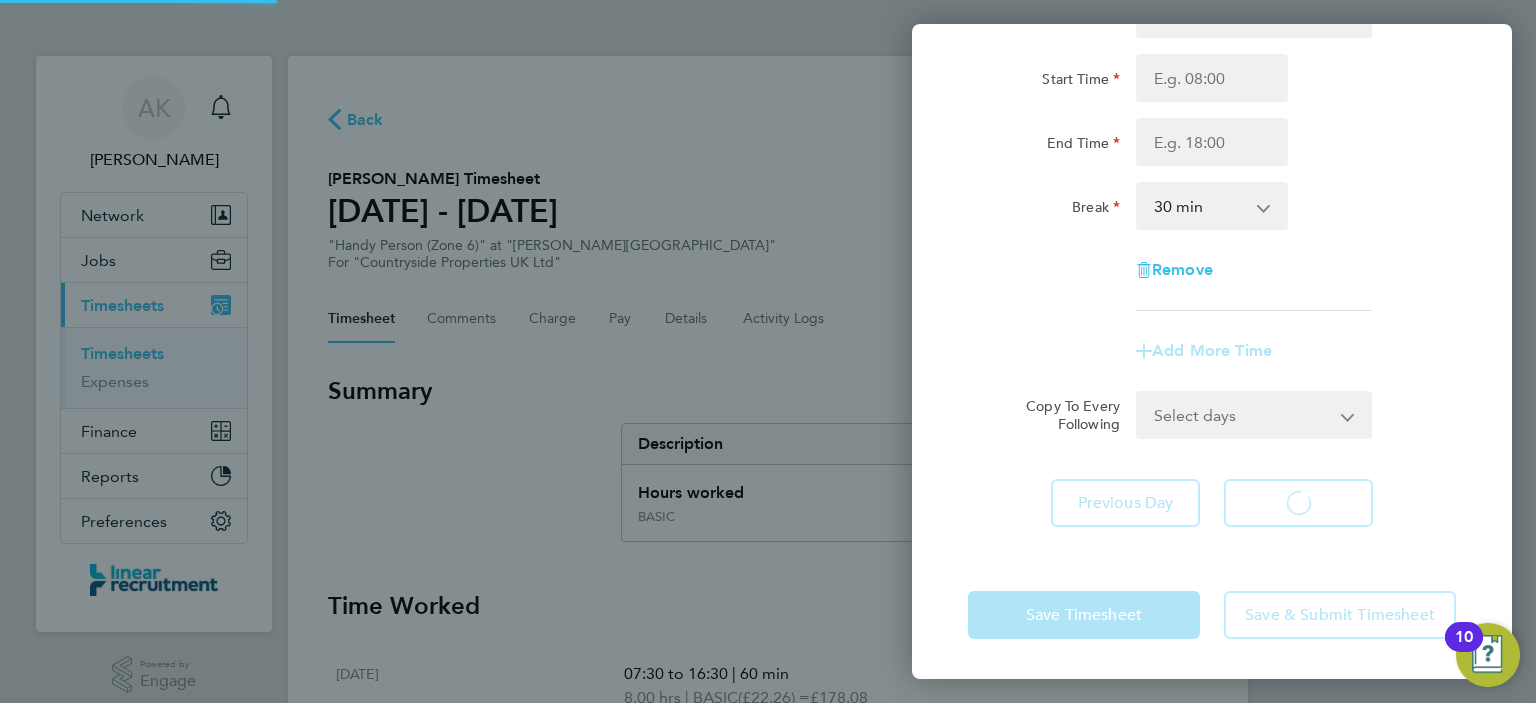 scroll, scrollTop: 168, scrollLeft: 0, axis: vertical 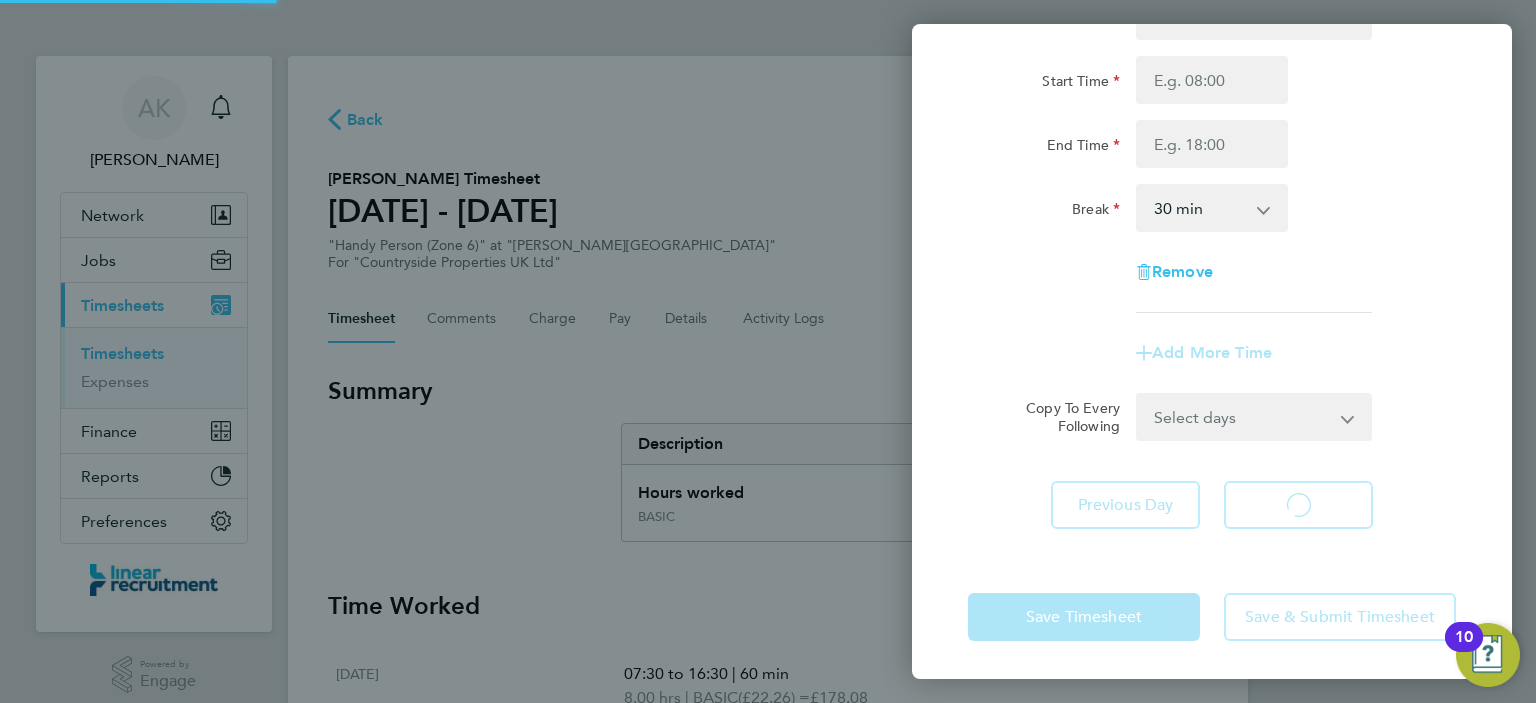 select on "30" 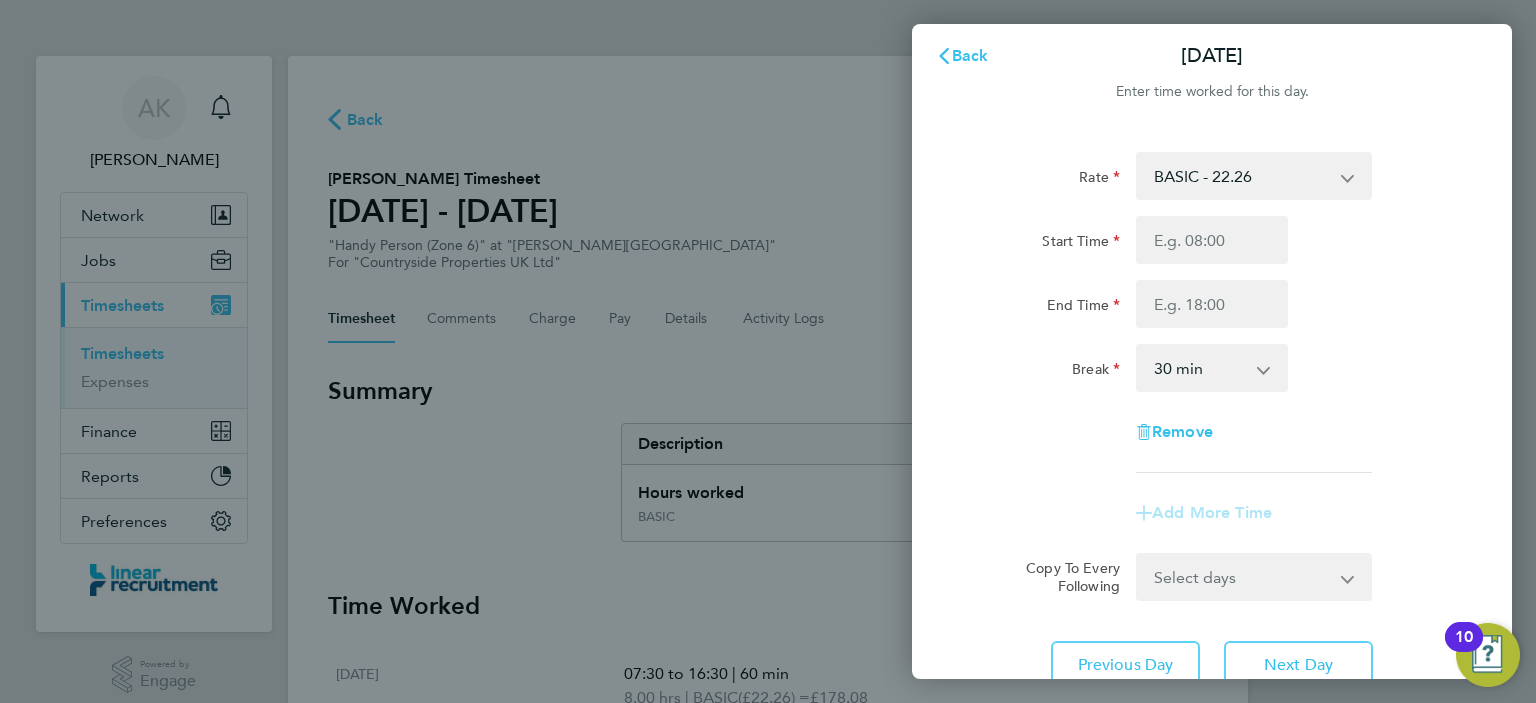 scroll, scrollTop: 0, scrollLeft: 0, axis: both 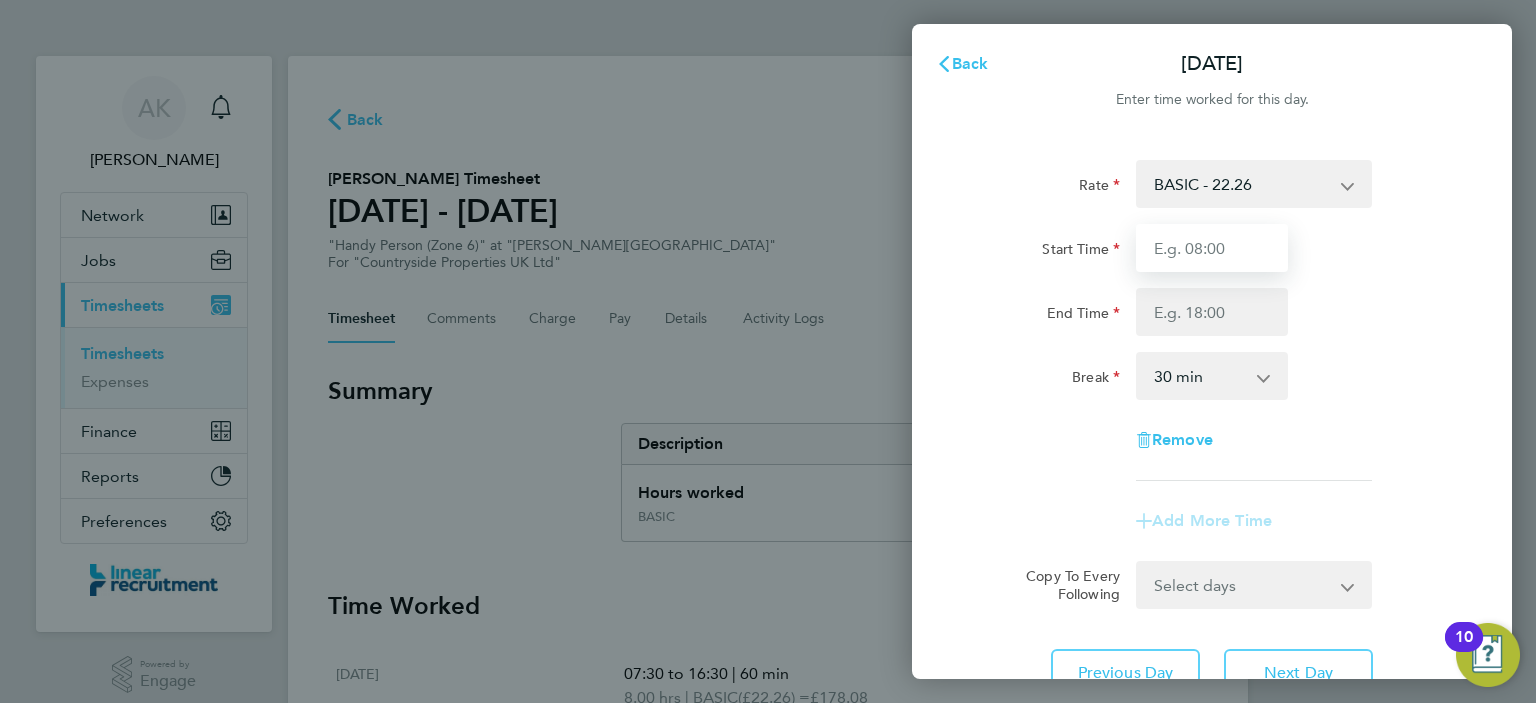 click on "Start Time" at bounding box center (1212, 248) 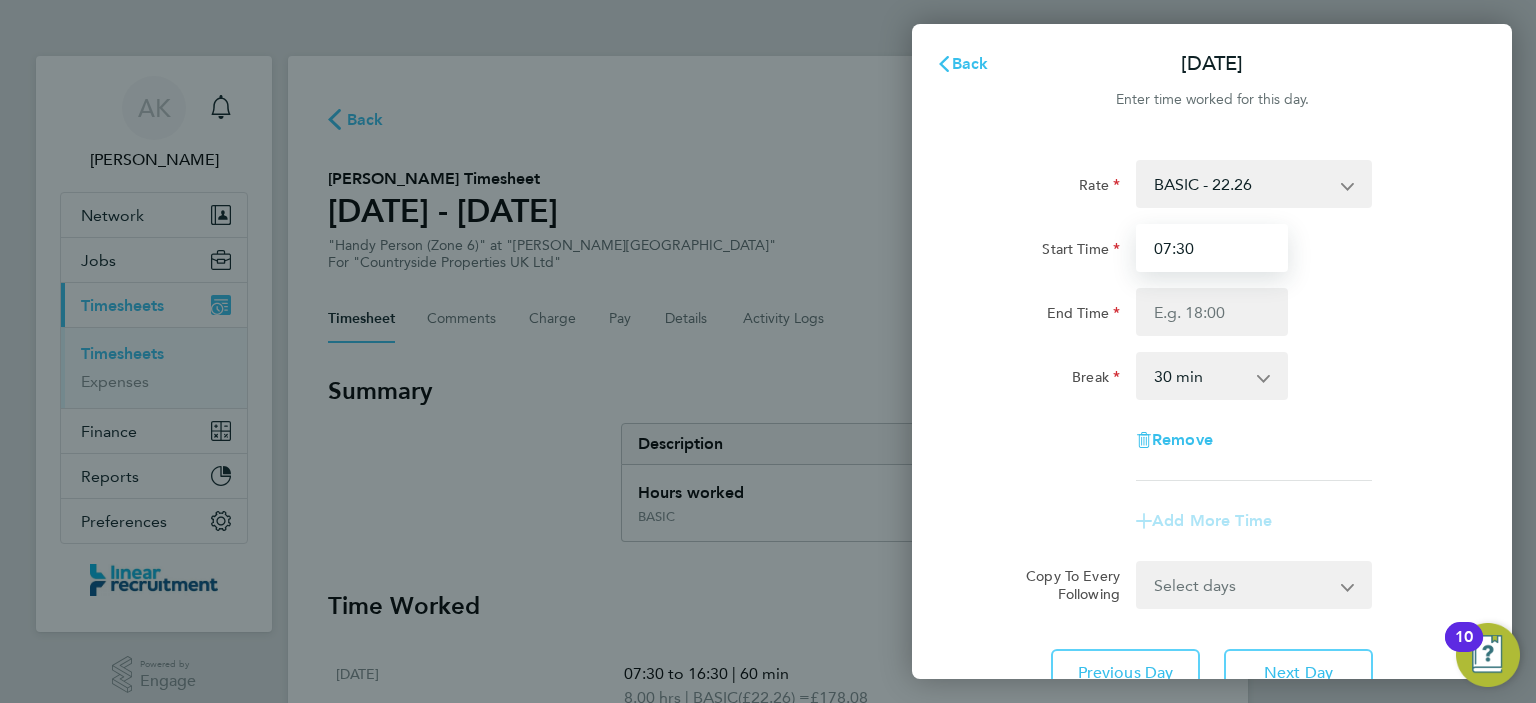 type on "07:30" 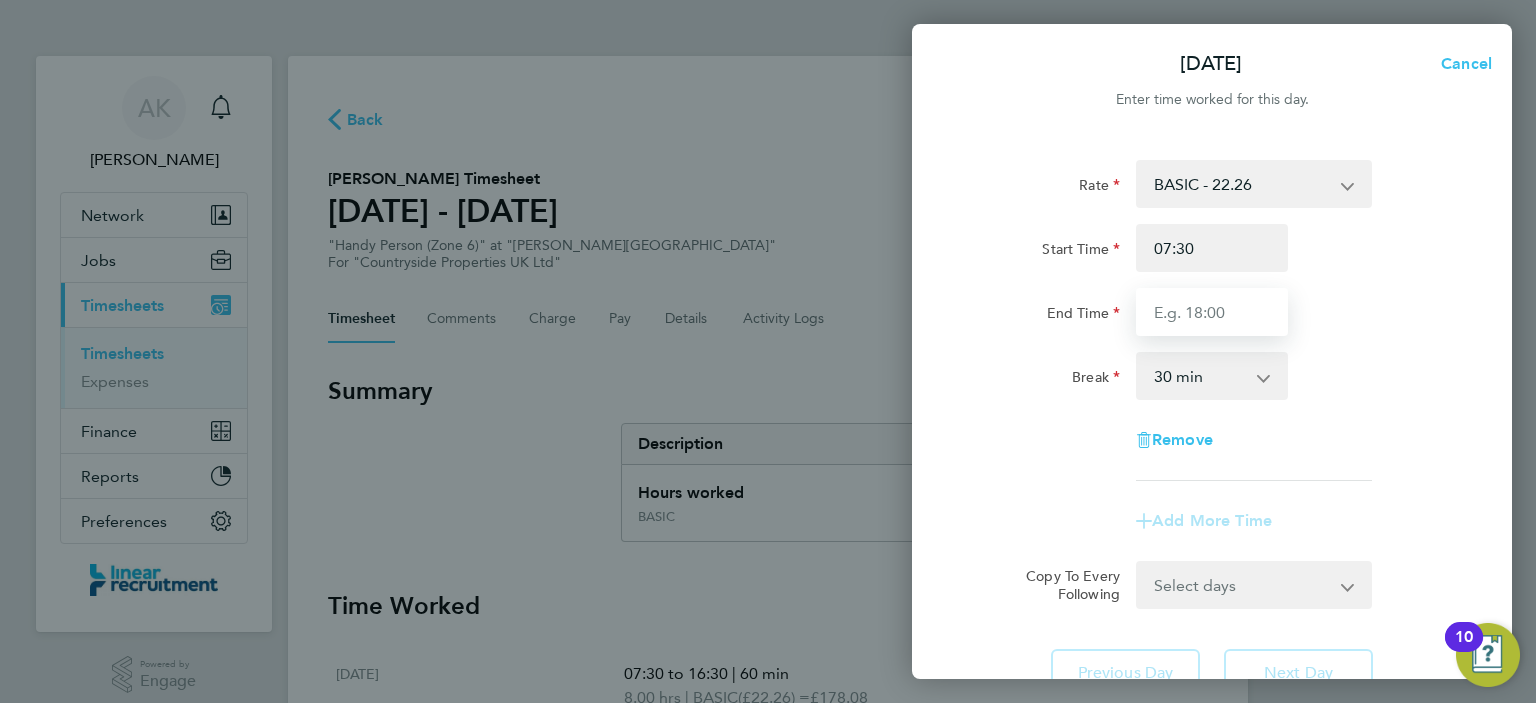 click on "End Time" at bounding box center (1212, 312) 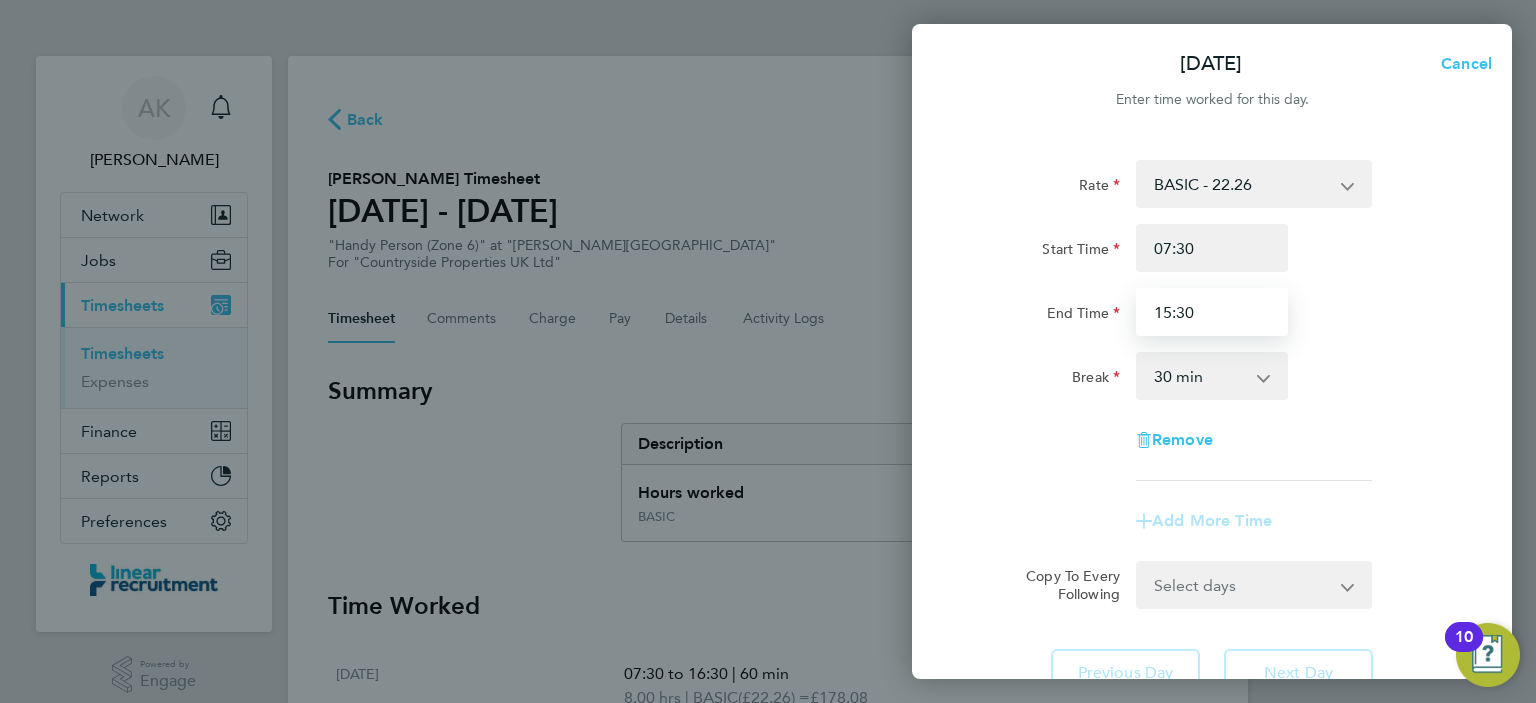 type on "15:30" 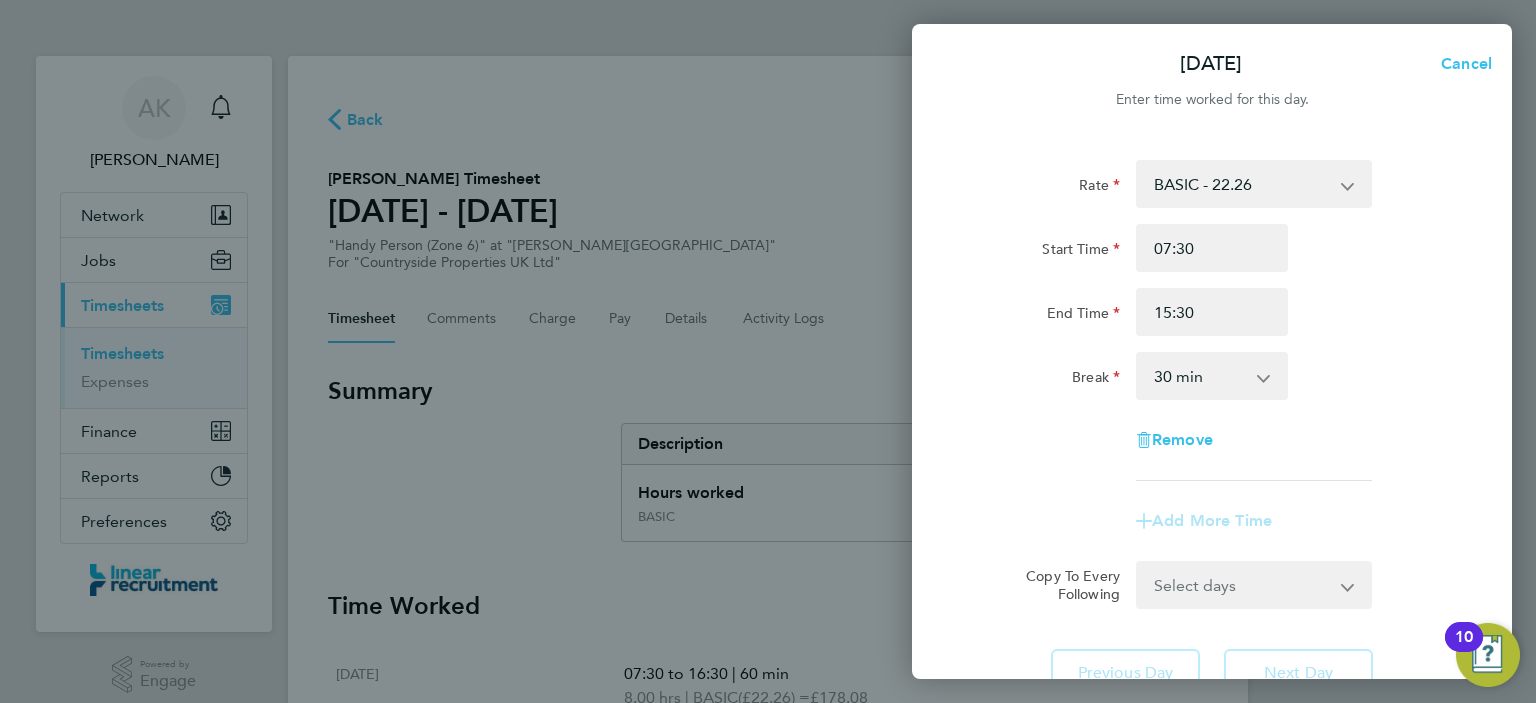click on "Rate  BASIC - 22.26
Start Time 07:30 End Time 15:30 Break  0 min   15 min   30 min   45 min   60 min   75 min   90 min
Remove" 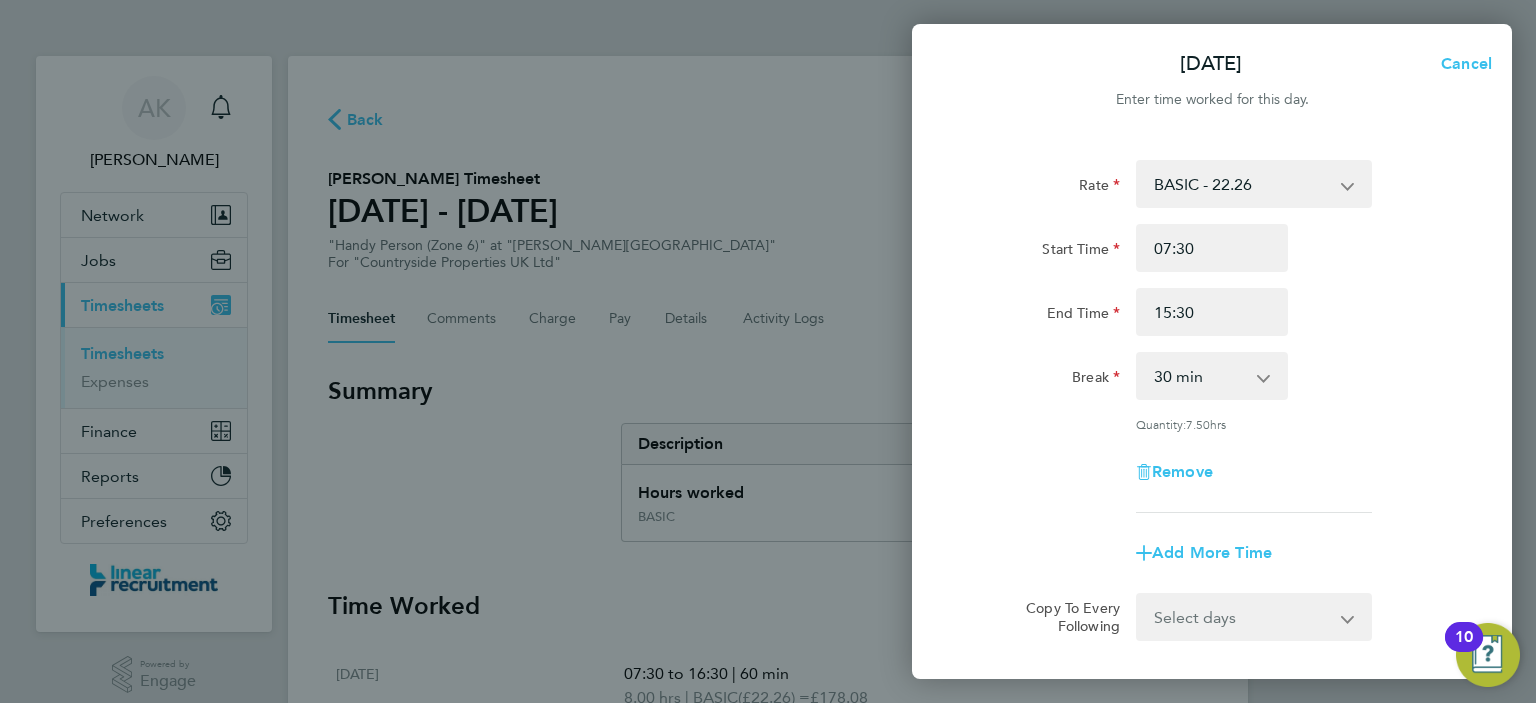 click on "0 min   15 min   30 min   45 min   60 min   75 min   90 min" at bounding box center [1200, 376] 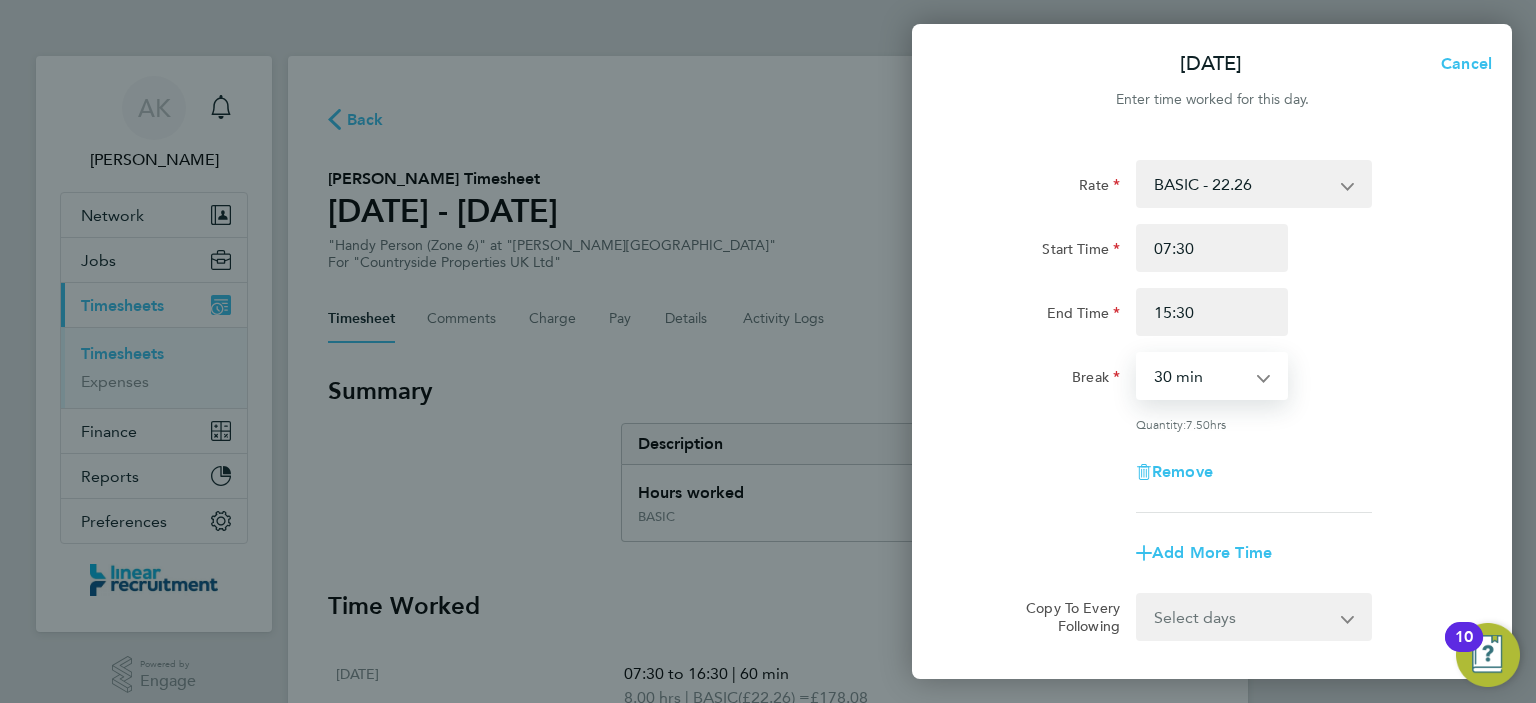 select on "60" 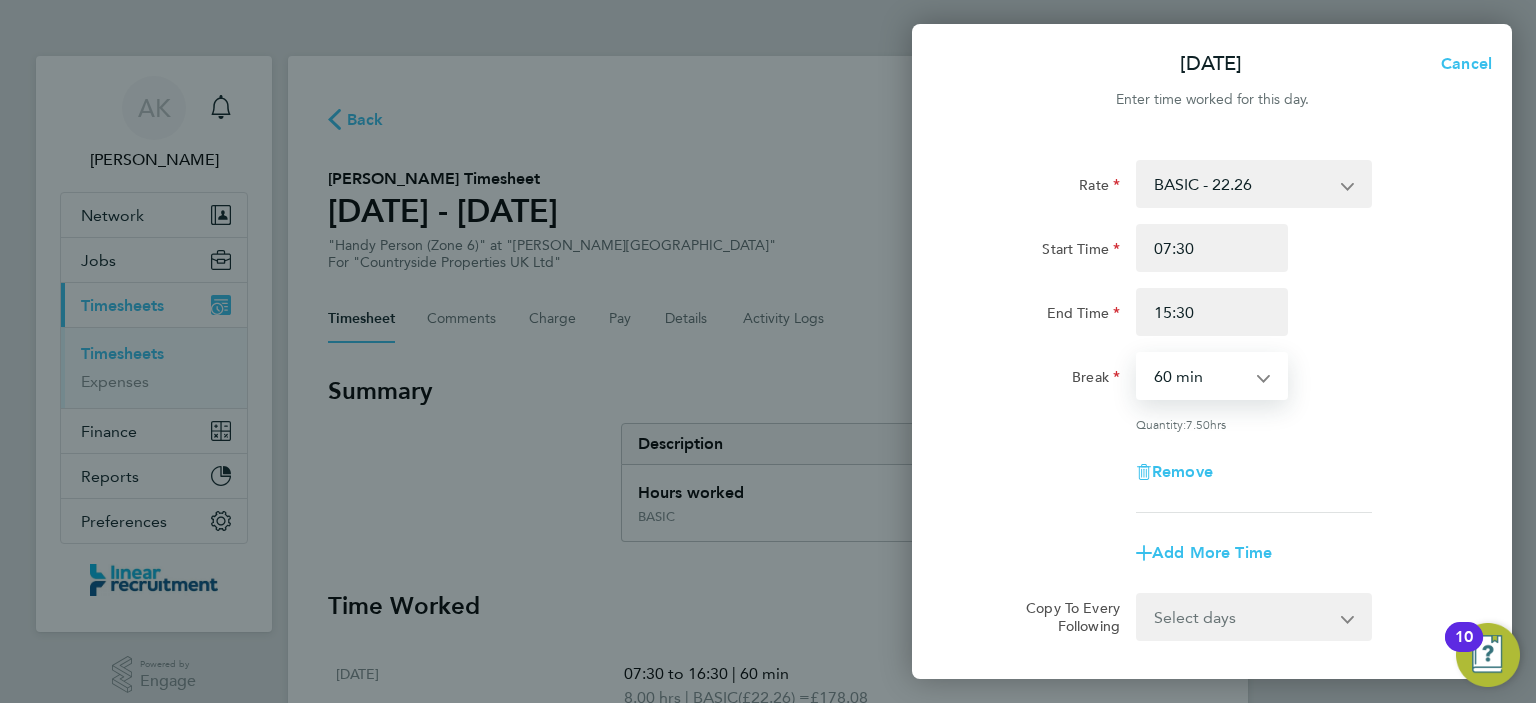 click on "0 min   15 min   30 min   45 min   60 min   75 min   90 min" at bounding box center [1200, 376] 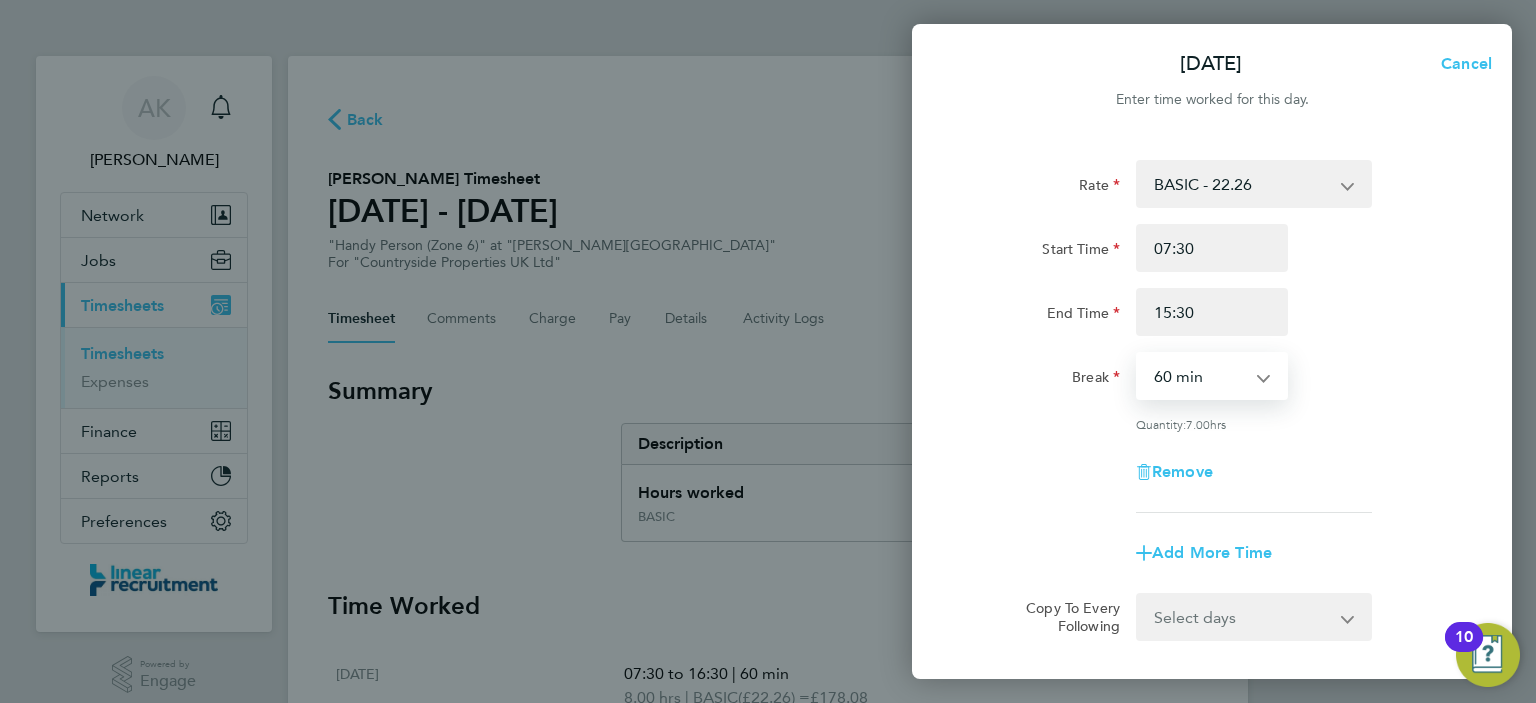 scroll, scrollTop: 199, scrollLeft: 0, axis: vertical 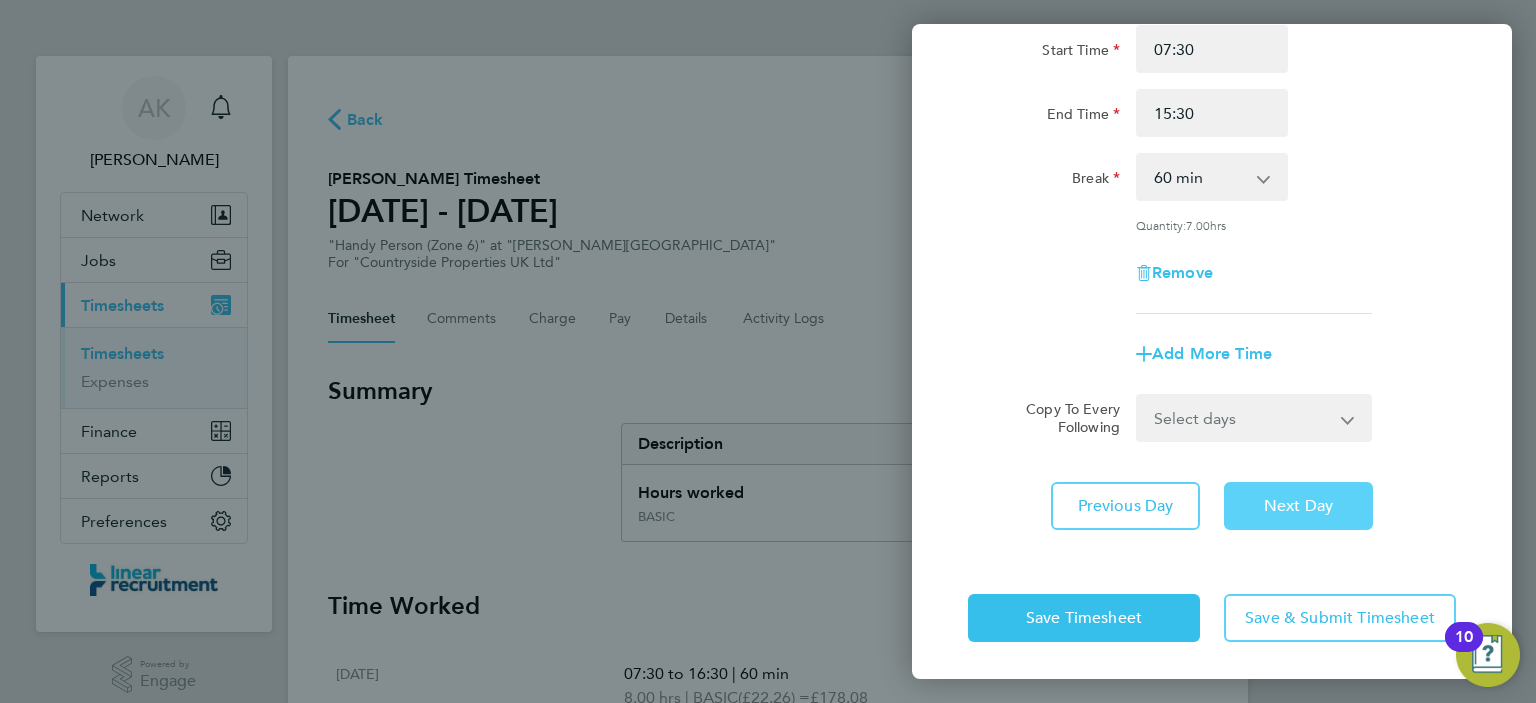 click on "Next Day" 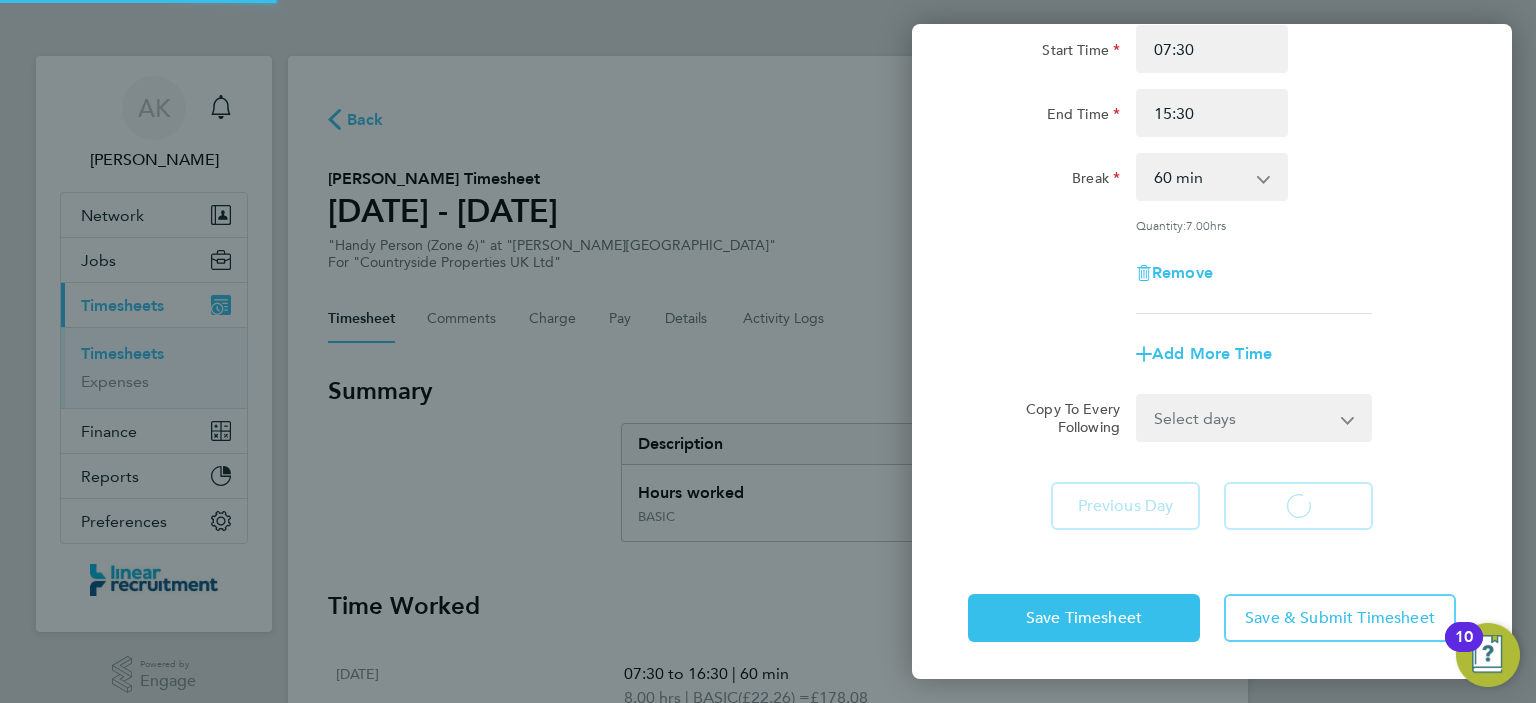 scroll, scrollTop: 168, scrollLeft: 0, axis: vertical 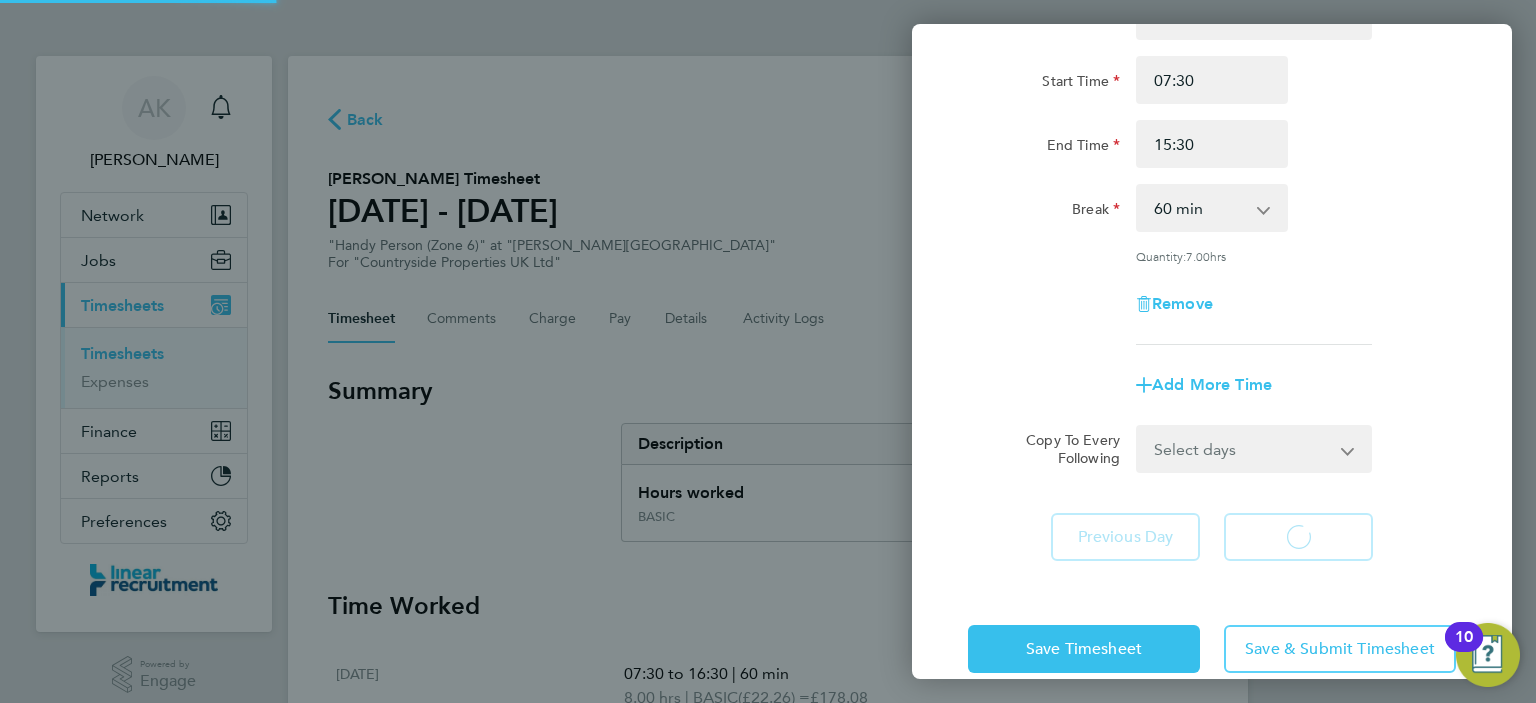 select on "30" 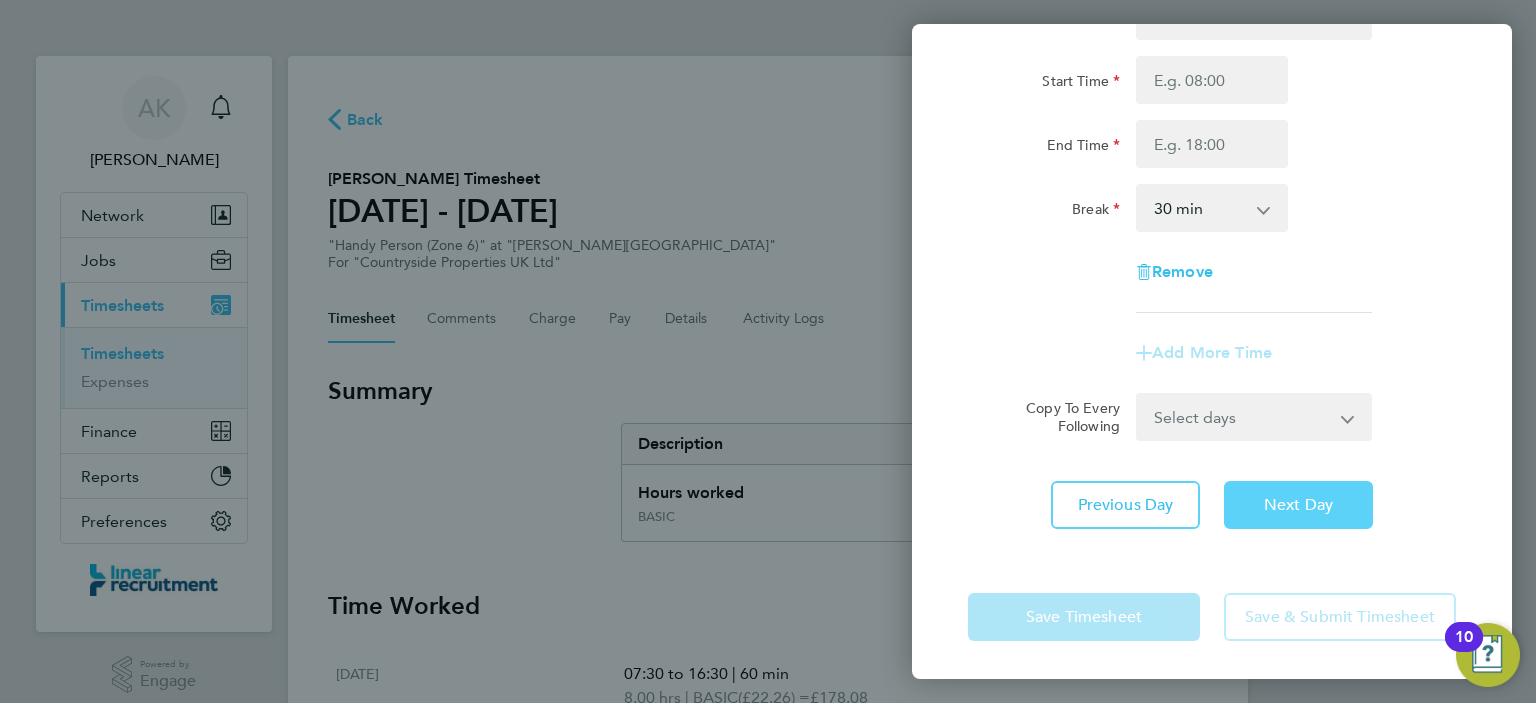 click on "Next Day" 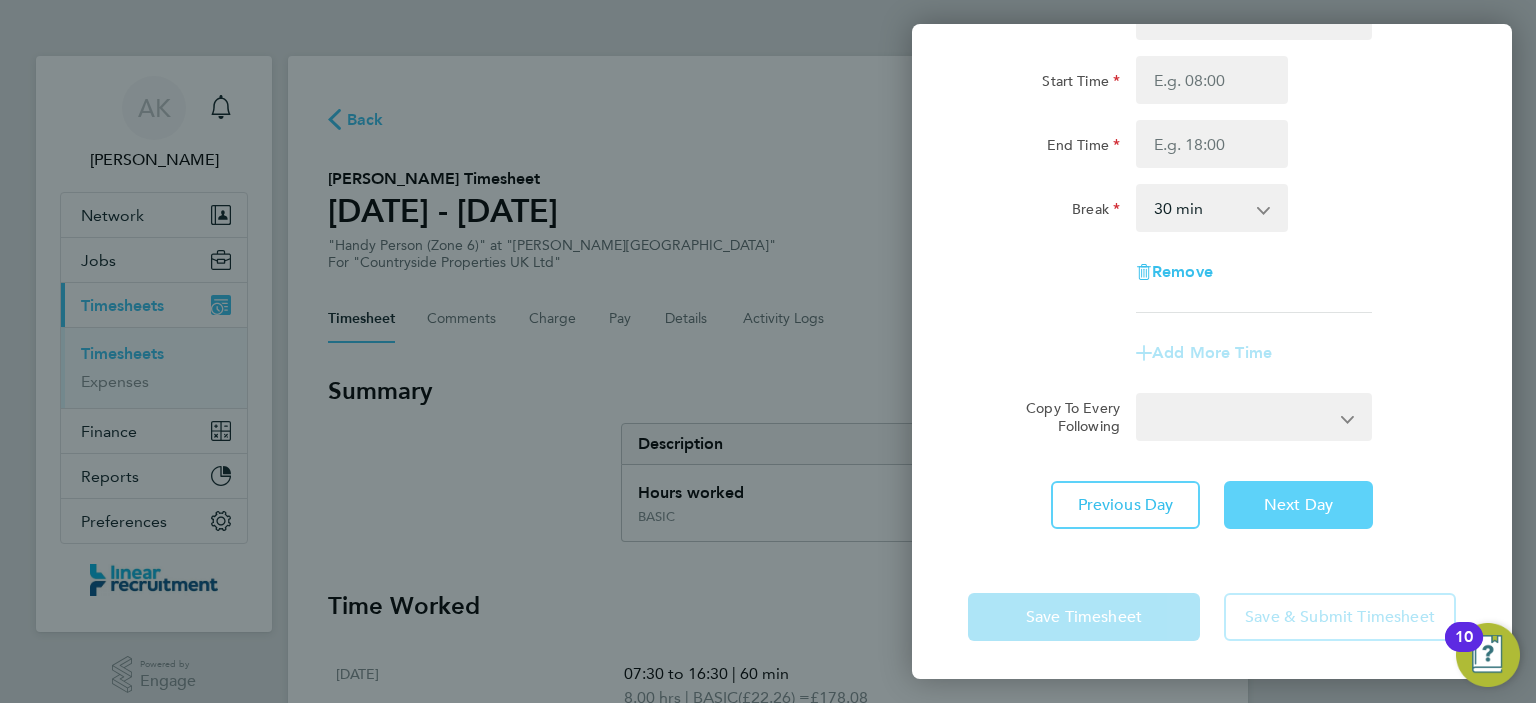 select on "30" 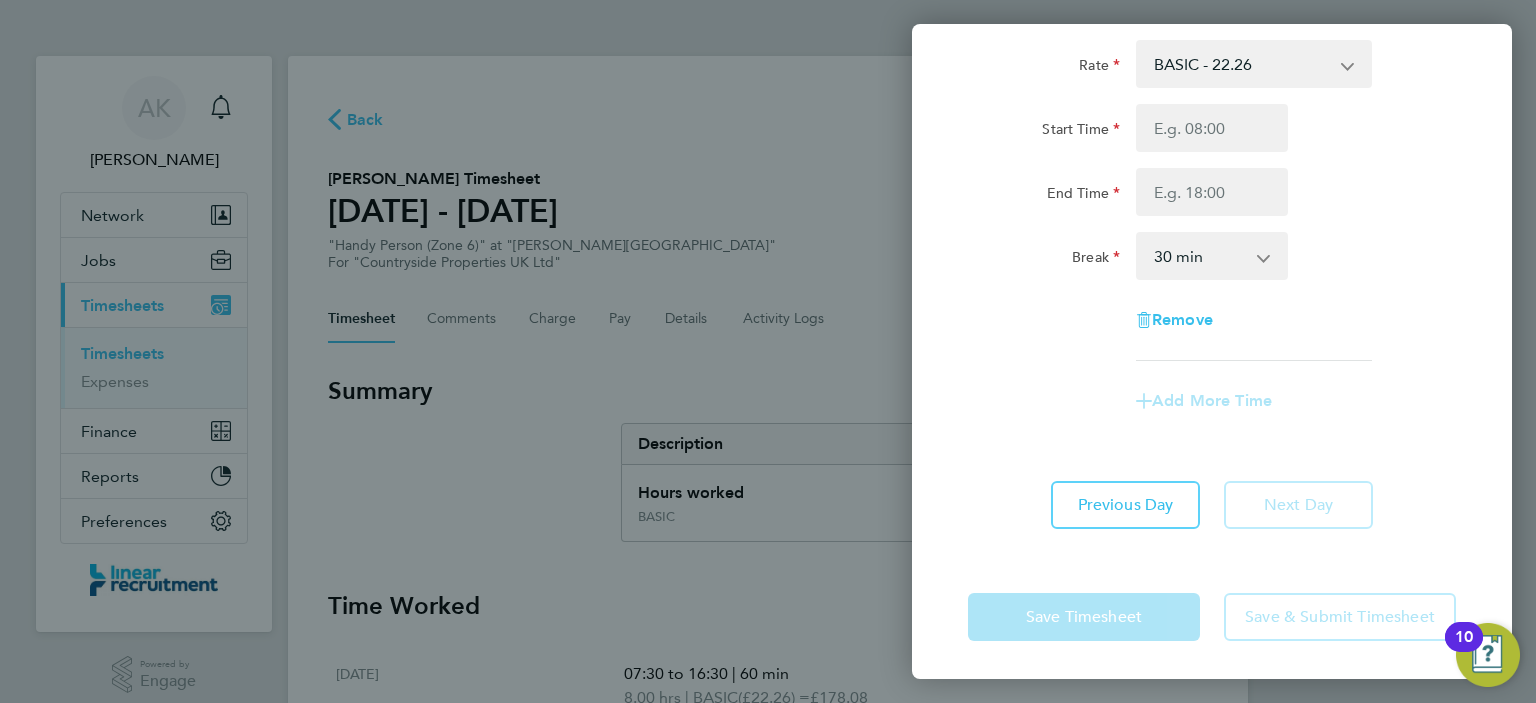 scroll, scrollTop: 0, scrollLeft: 0, axis: both 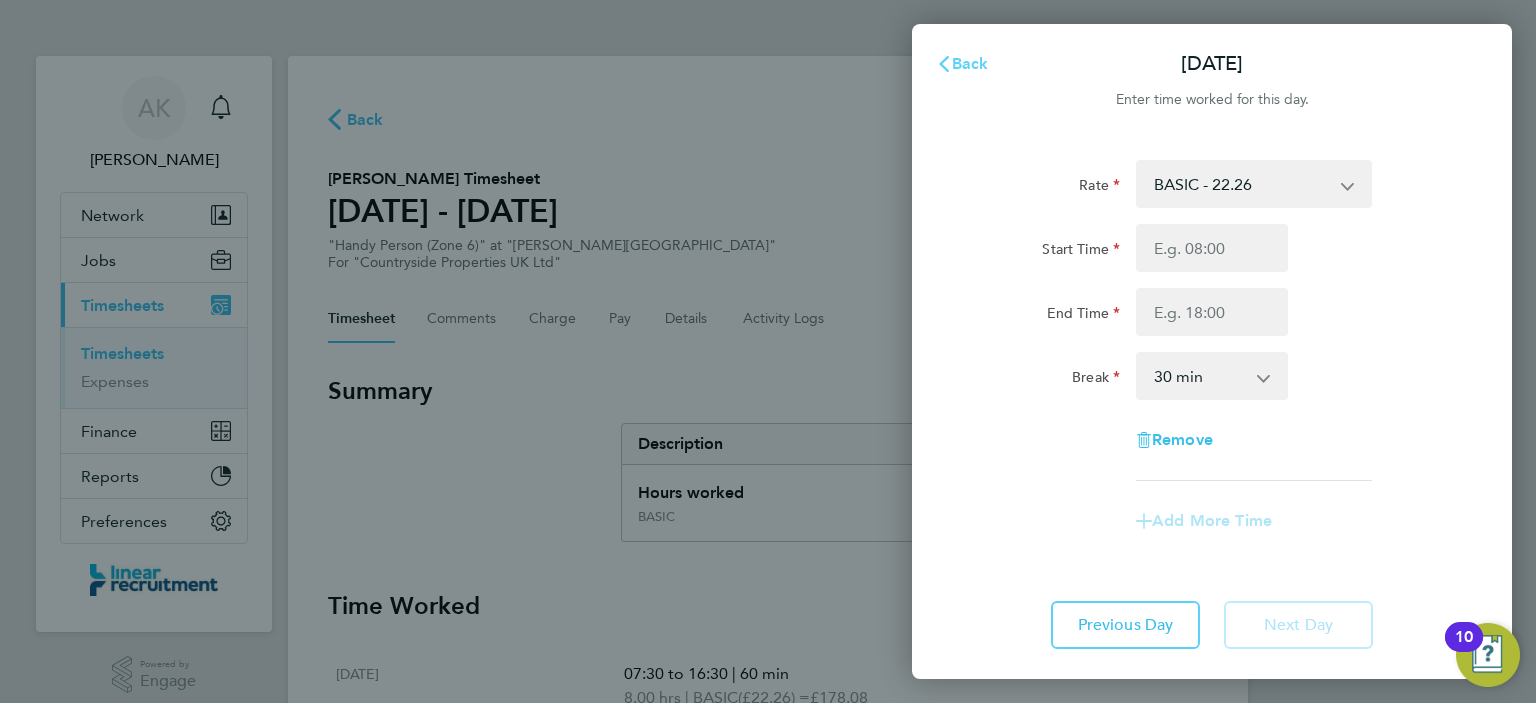 click 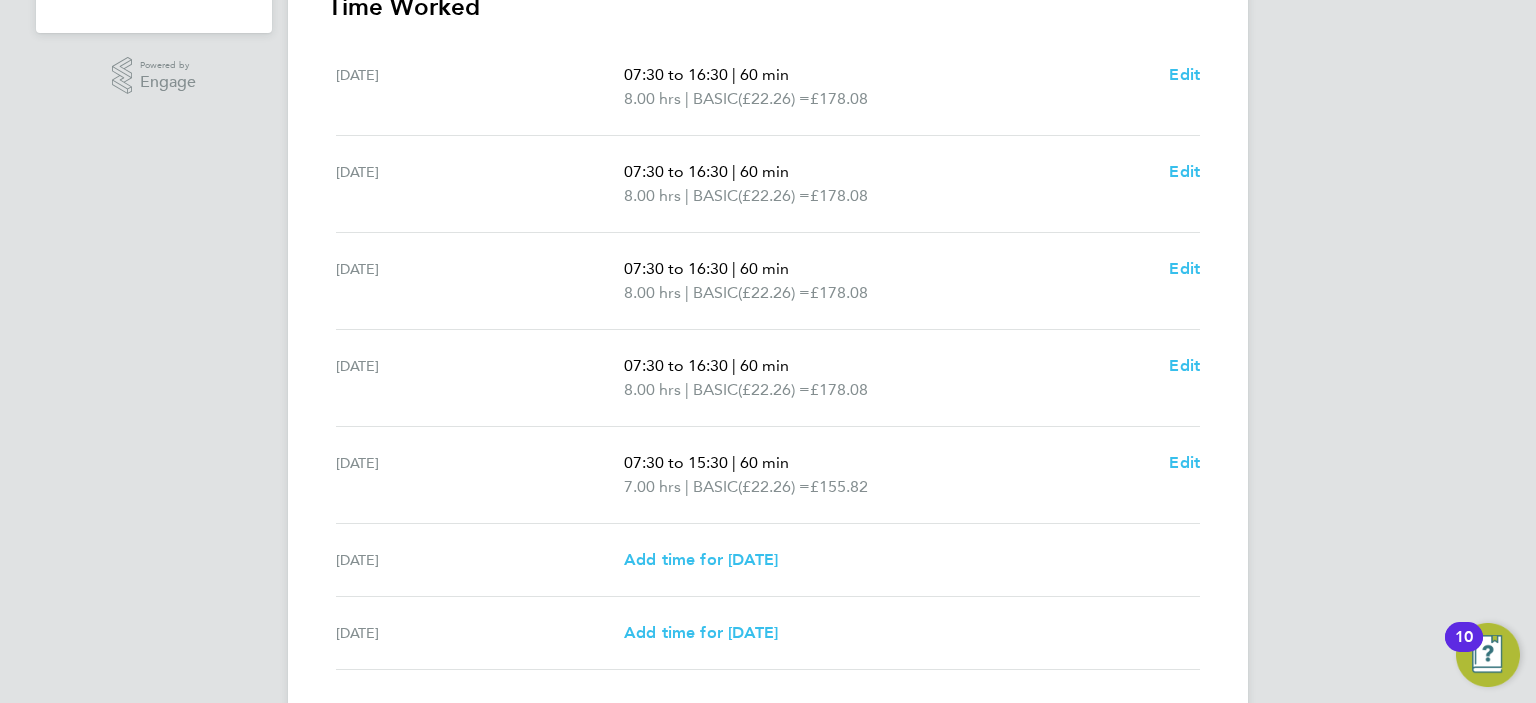 scroll, scrollTop: 739, scrollLeft: 0, axis: vertical 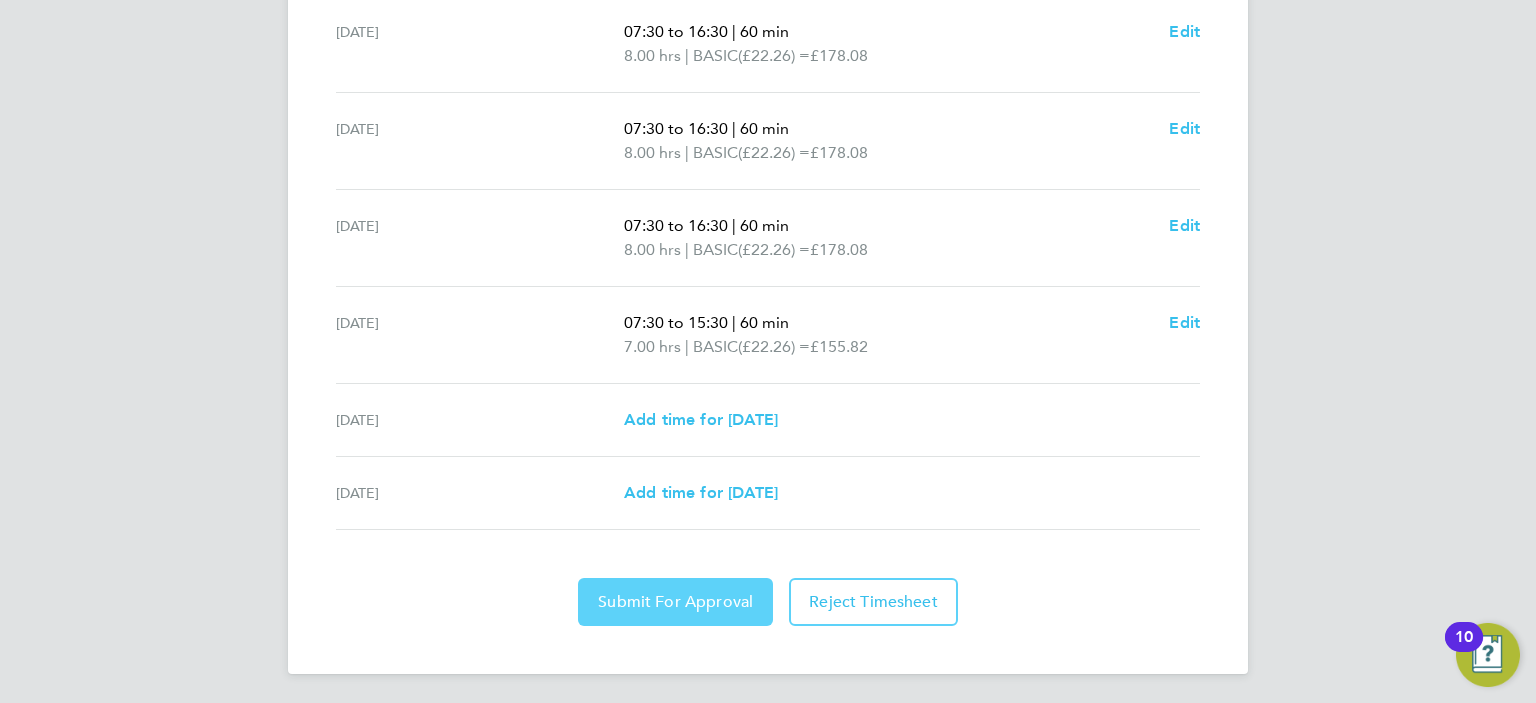 click on "Submit For Approval" 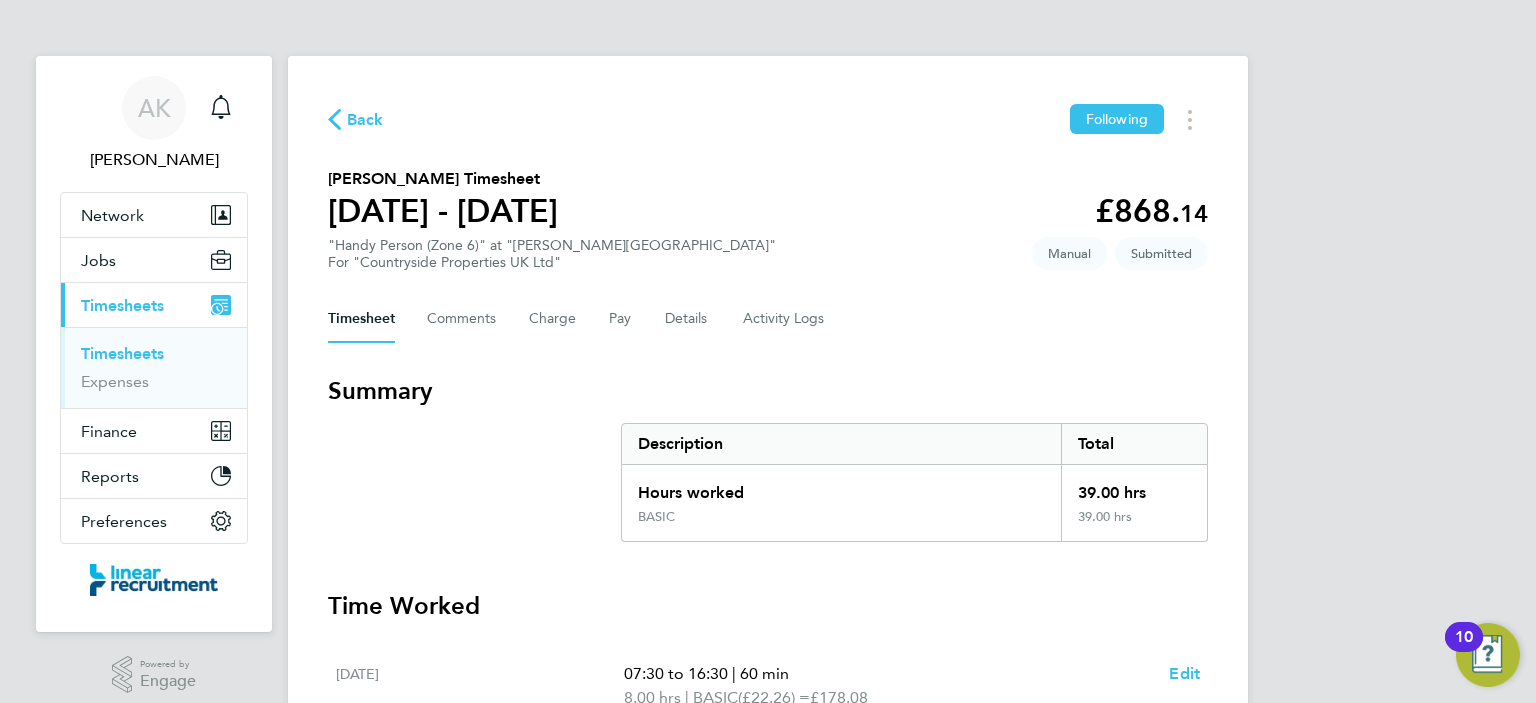 scroll, scrollTop: 8, scrollLeft: 0, axis: vertical 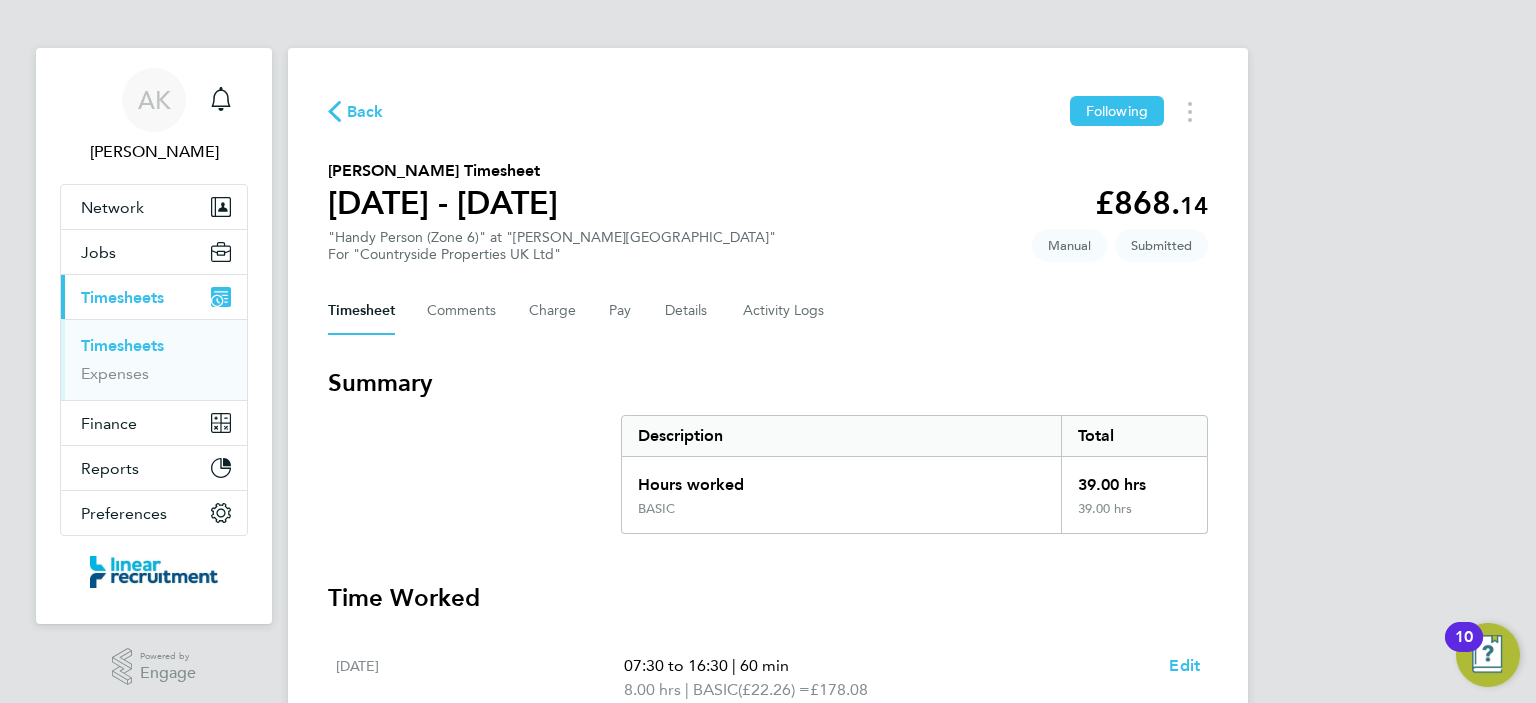 click 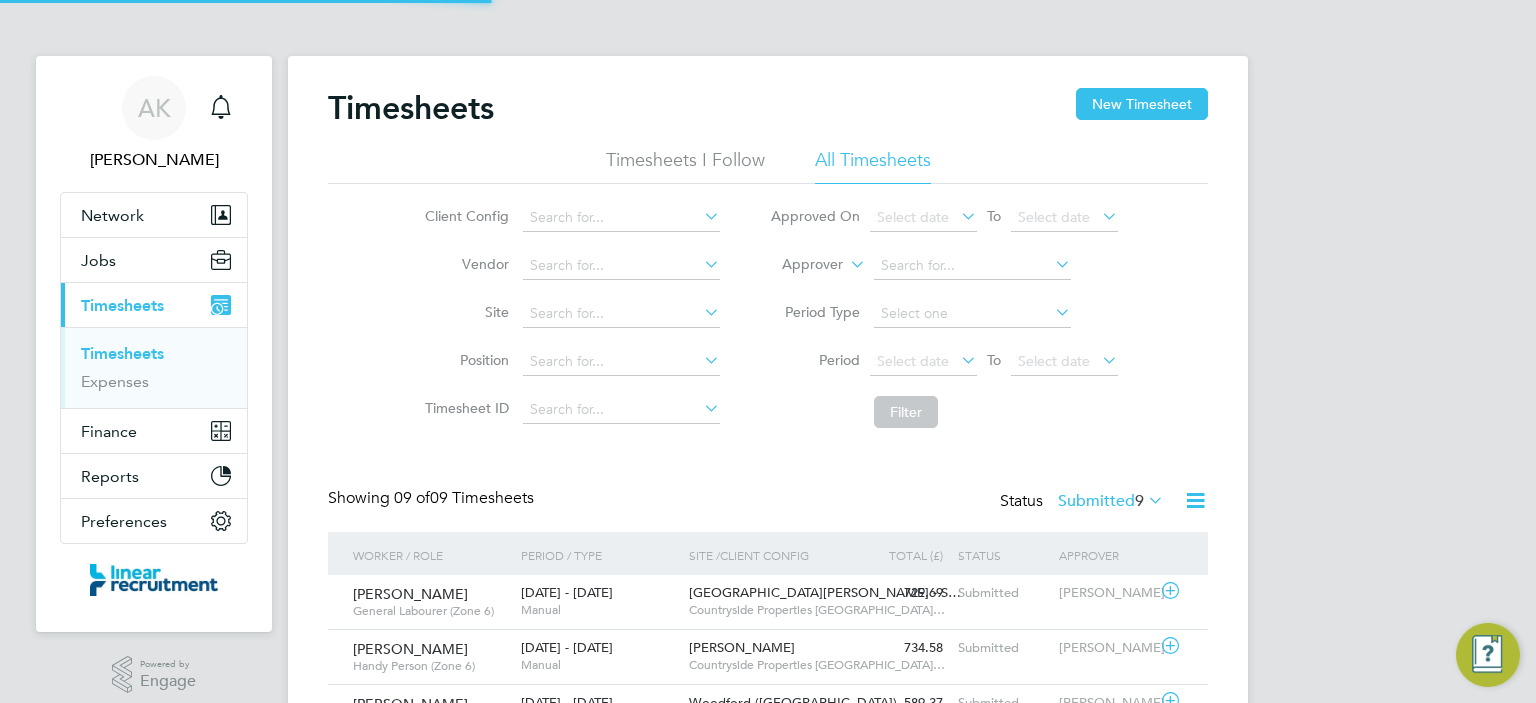 scroll, scrollTop: 9, scrollLeft: 10, axis: both 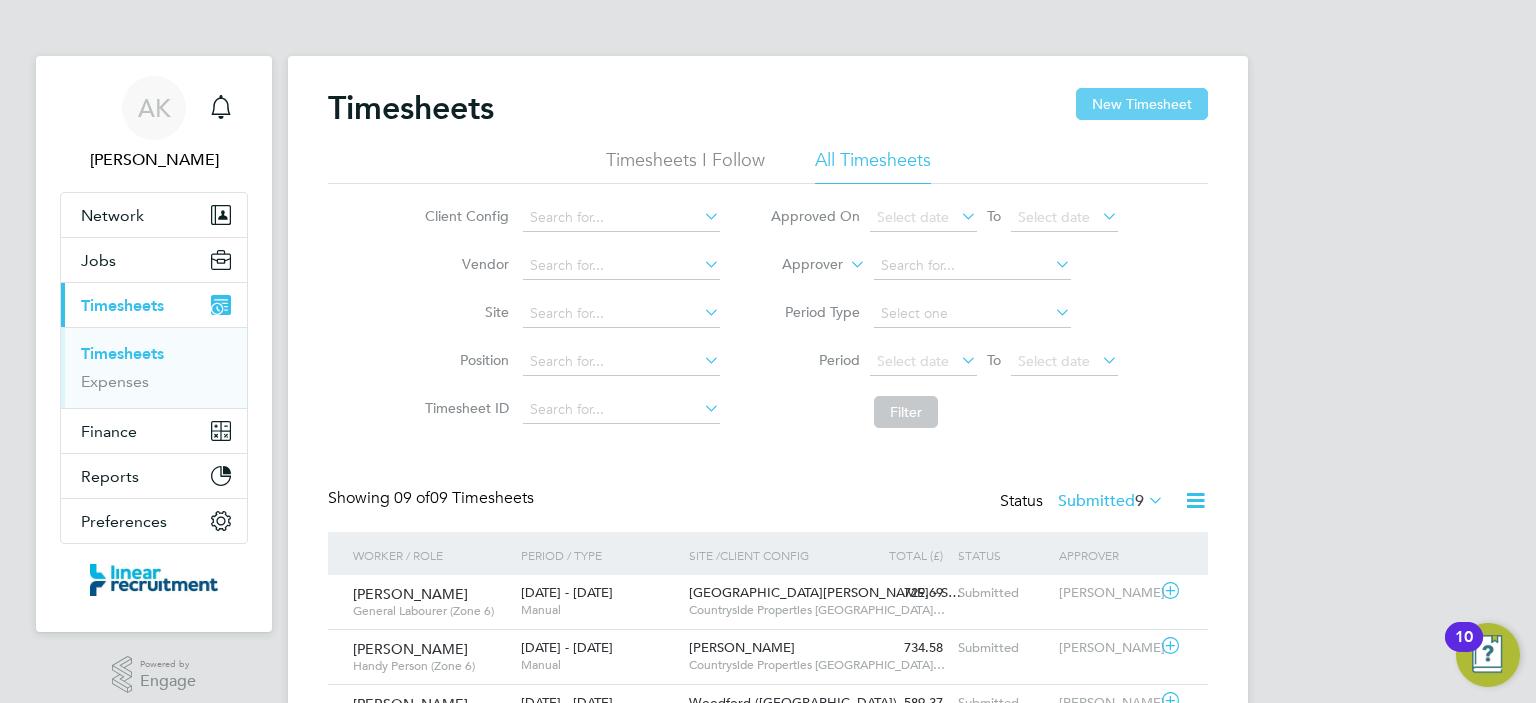 click on "New Timesheet" 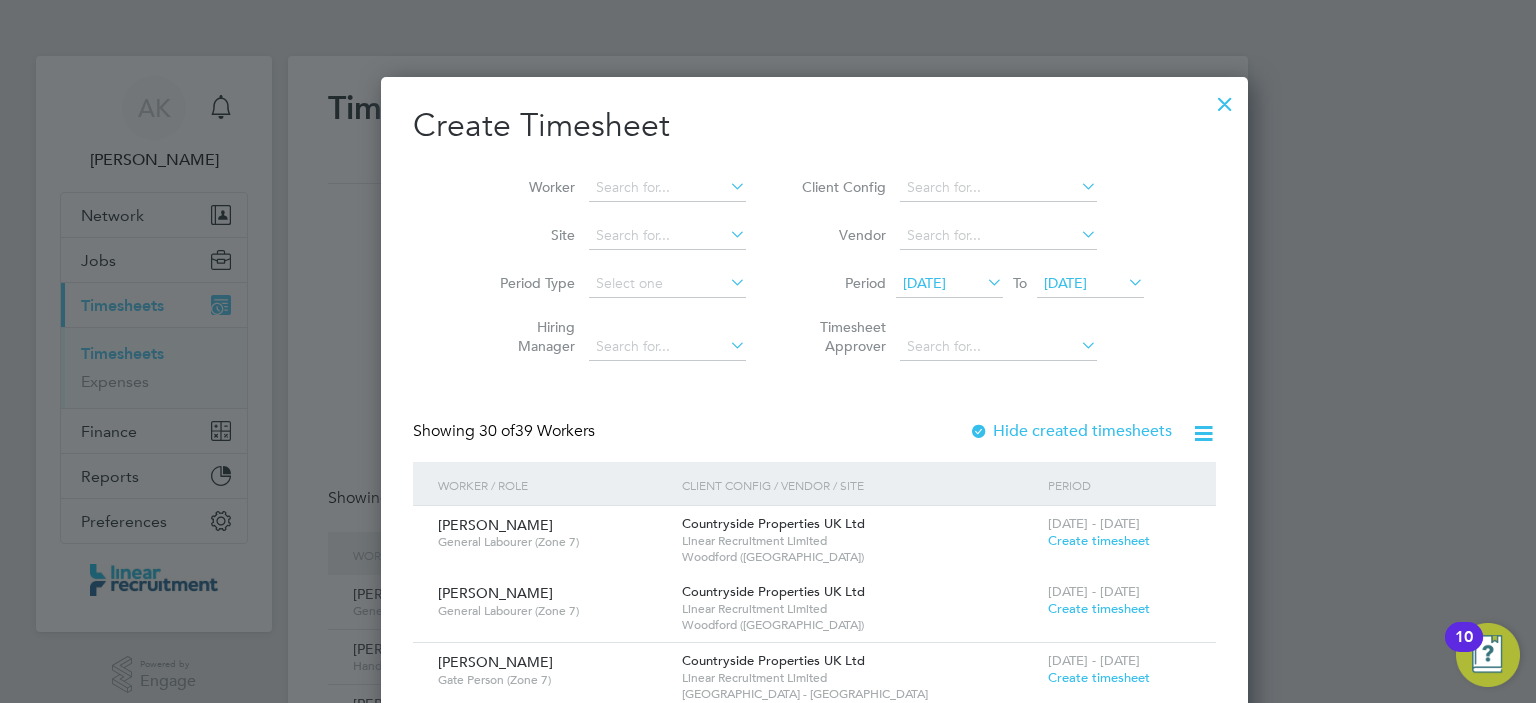 click on "[DATE]" at bounding box center (924, 283) 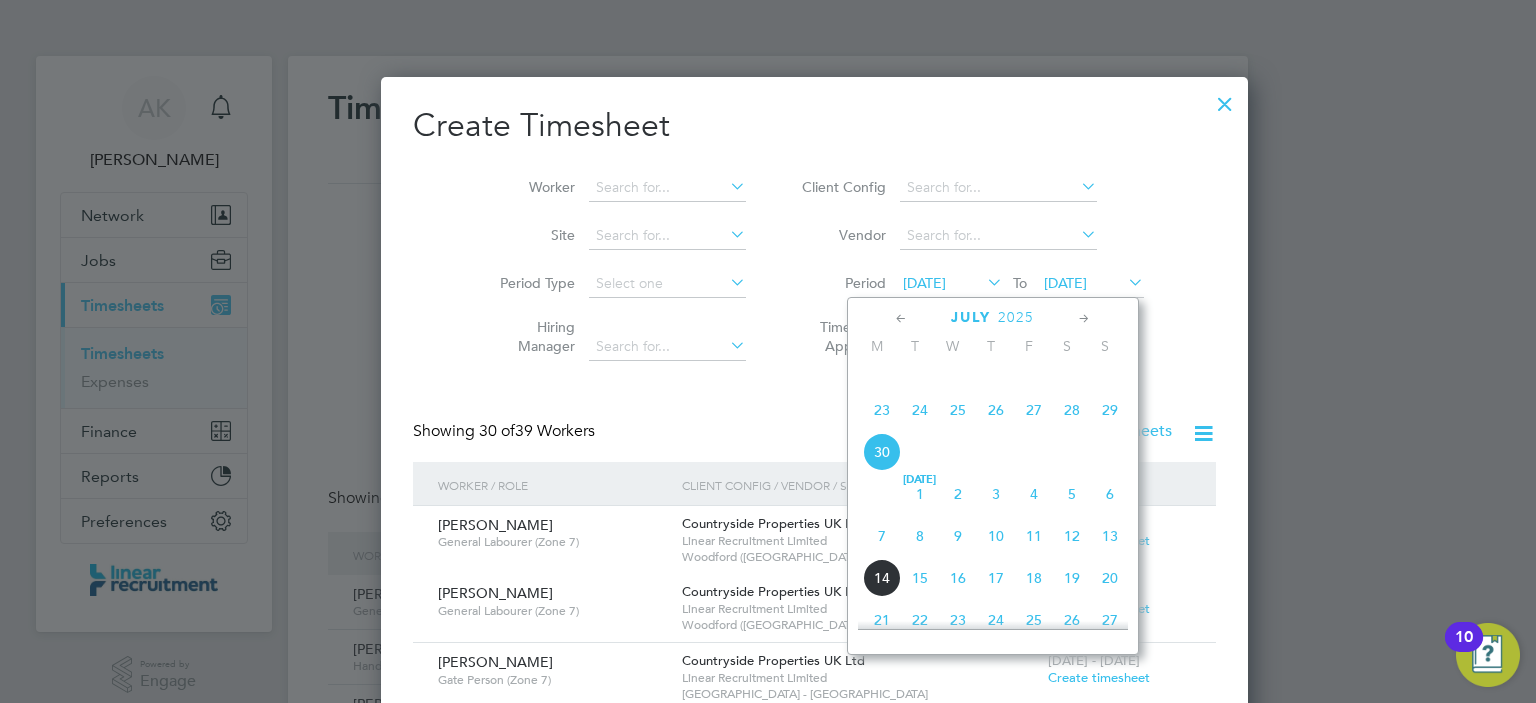 click on "7" 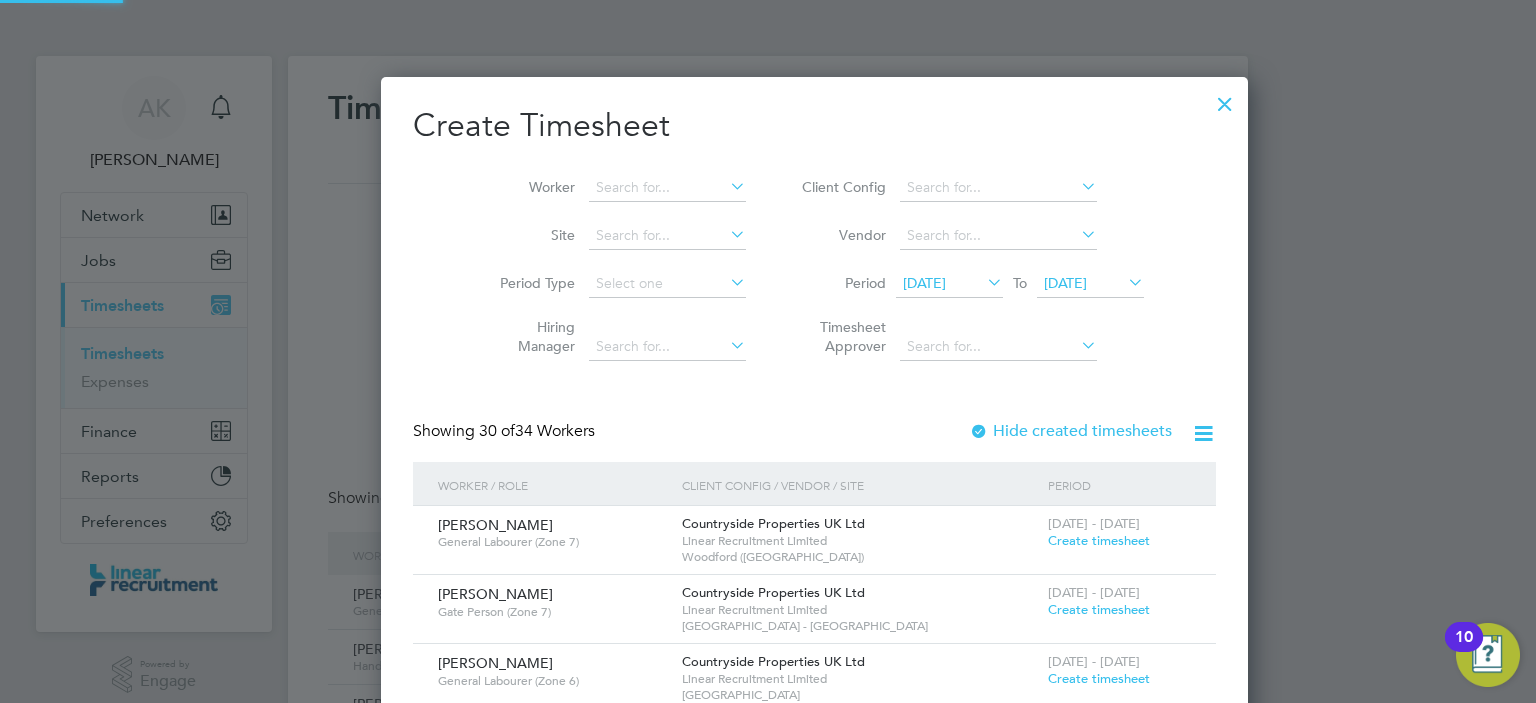 click on "[DATE]" at bounding box center [1065, 283] 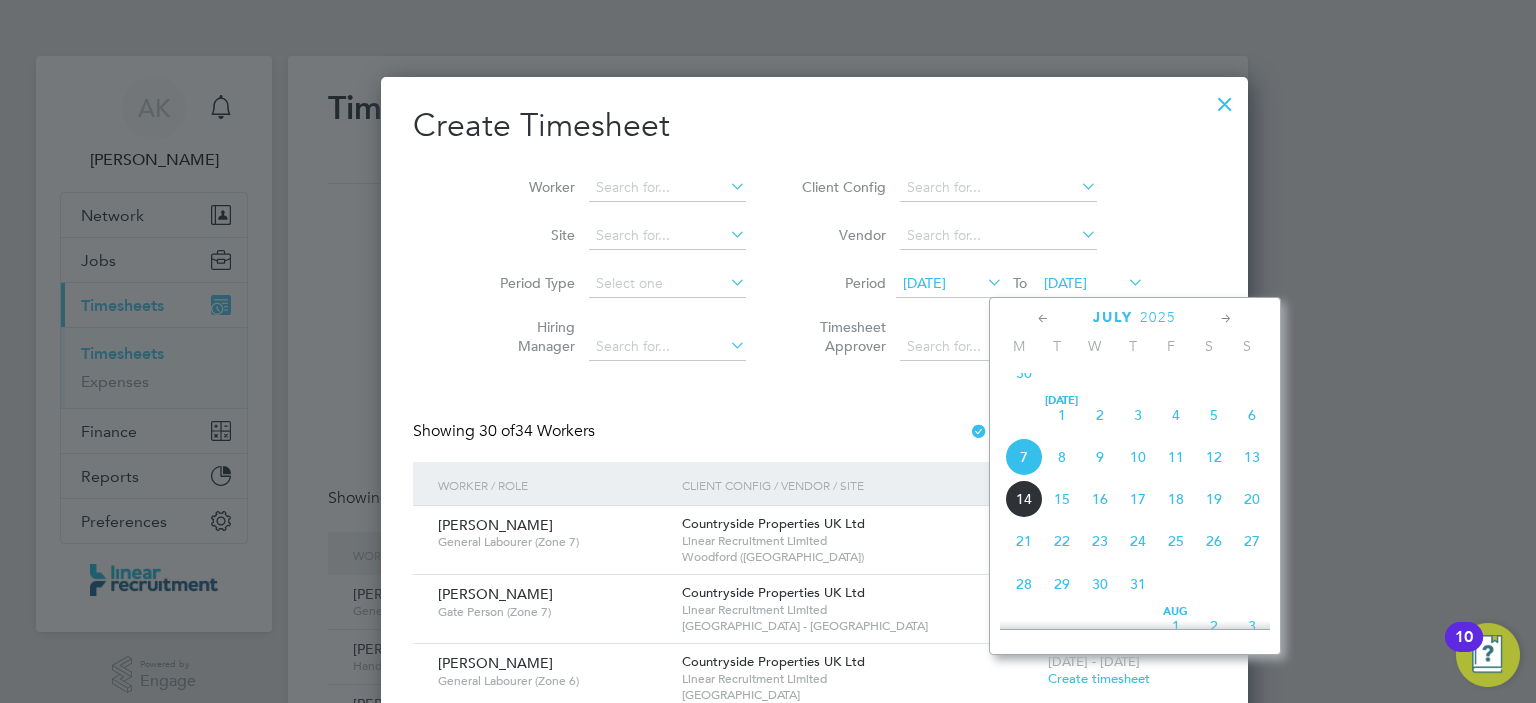 click on "13" 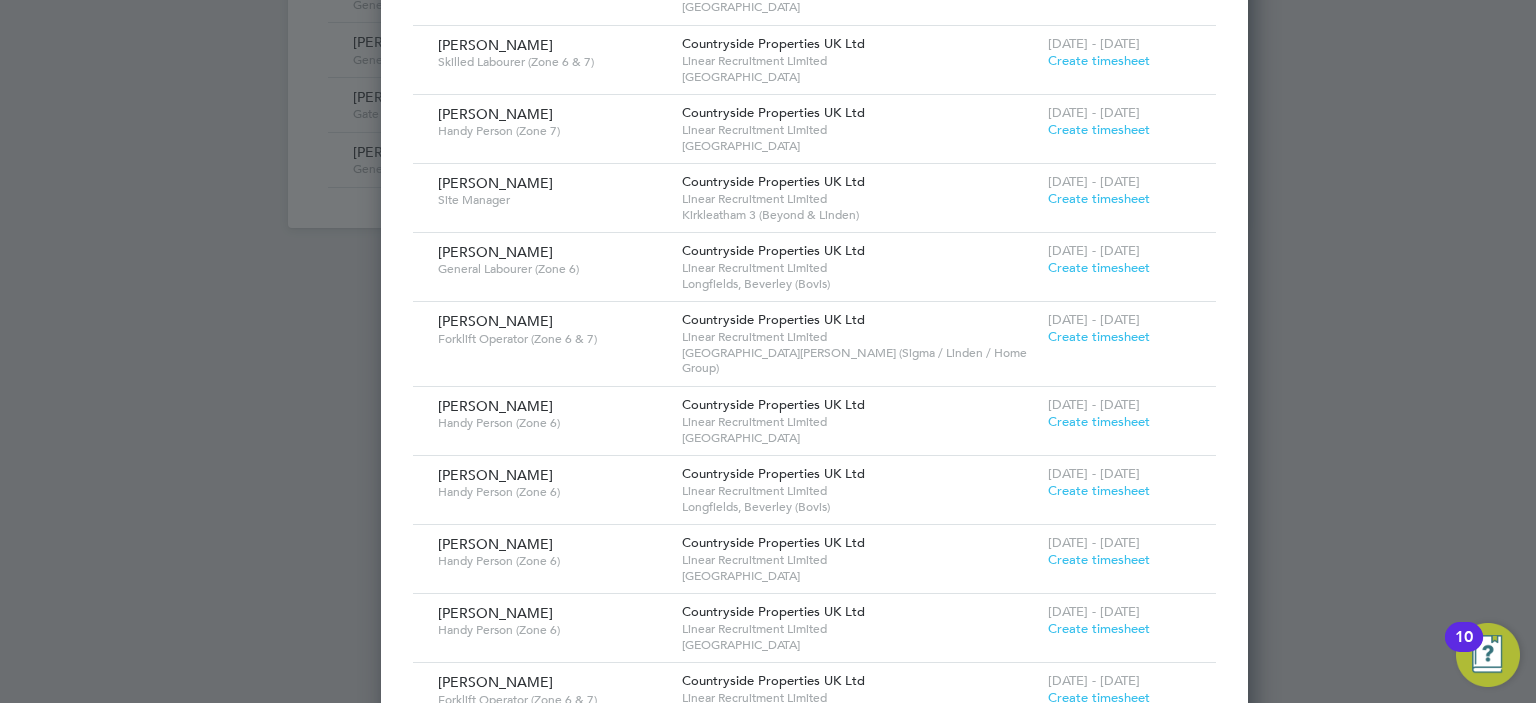 click on "[DATE] - [DATE]" at bounding box center (1094, 250) 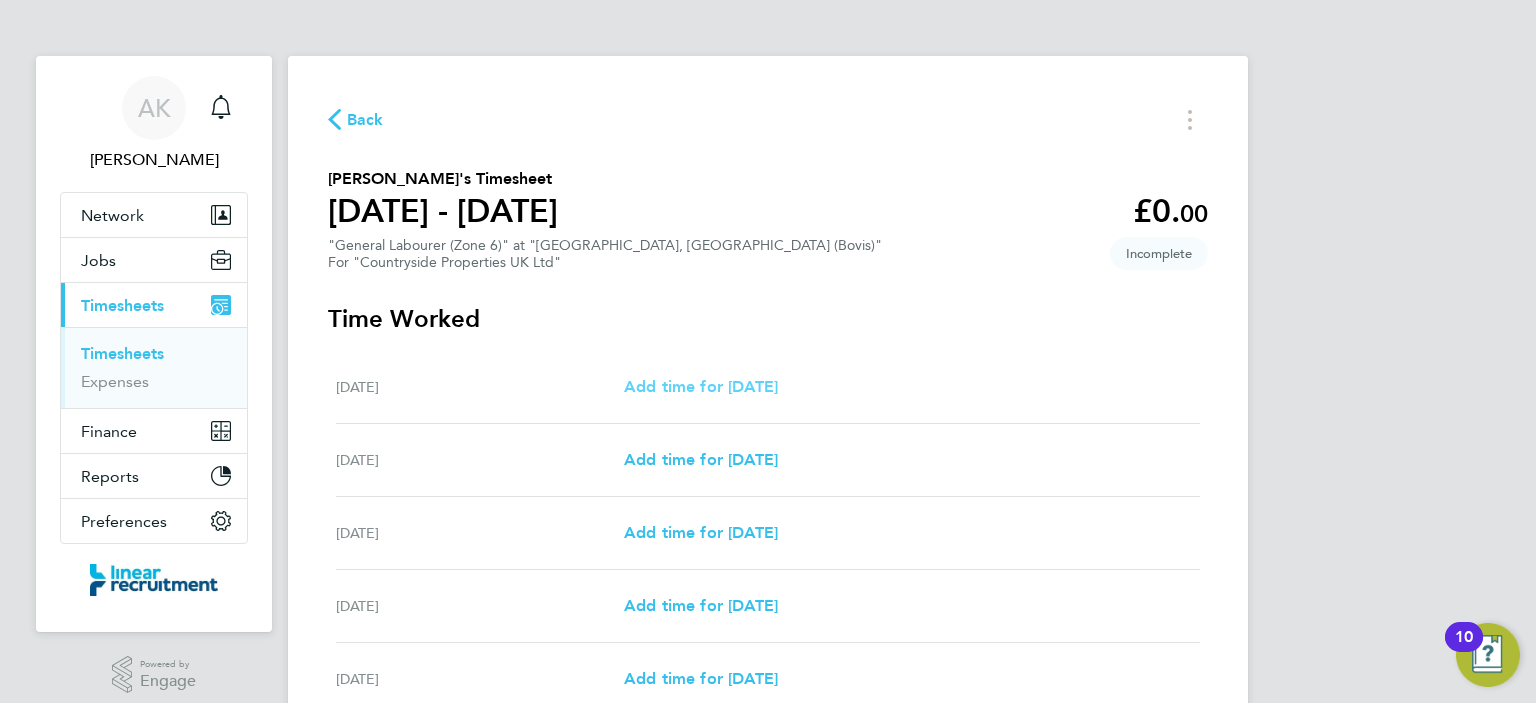 click on "Add time for [DATE]" at bounding box center (701, 386) 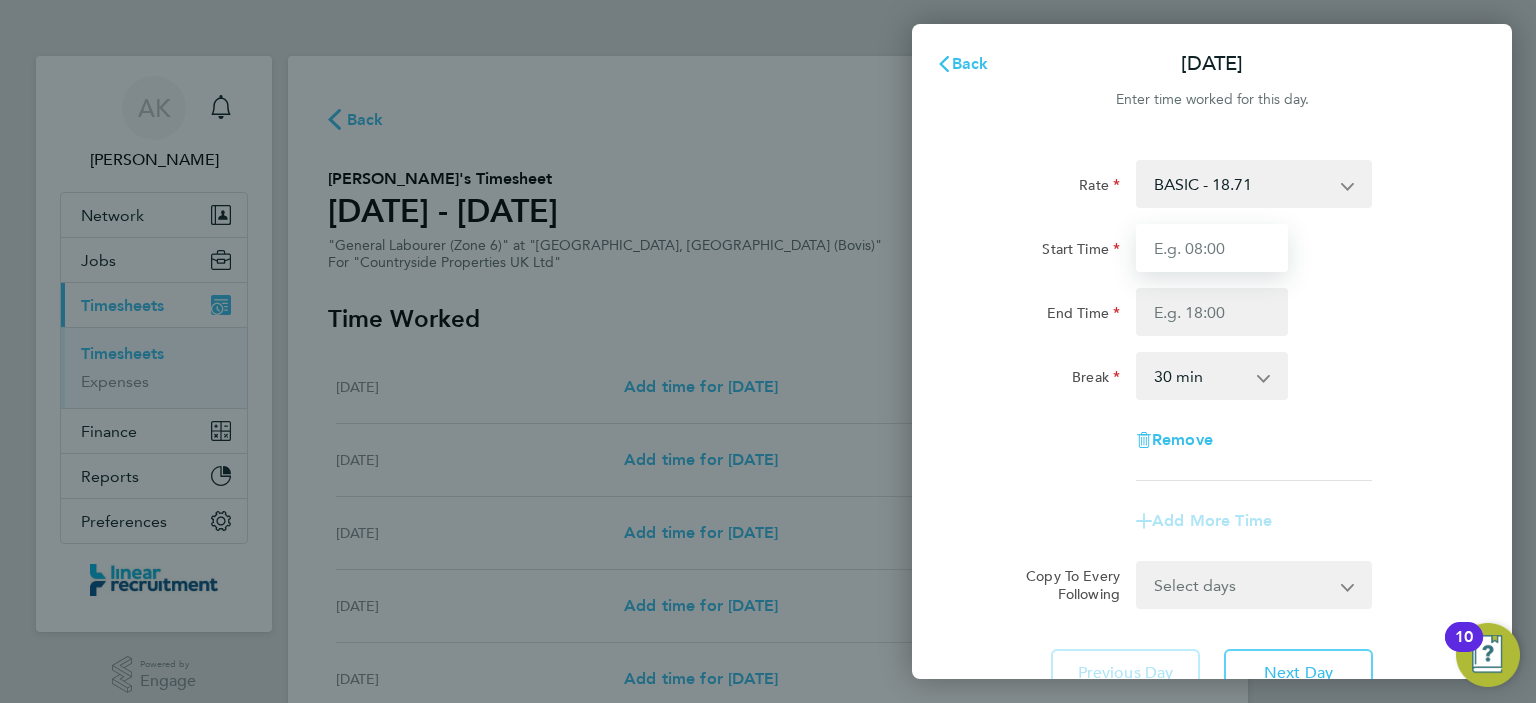 click on "Start Time" at bounding box center (1212, 248) 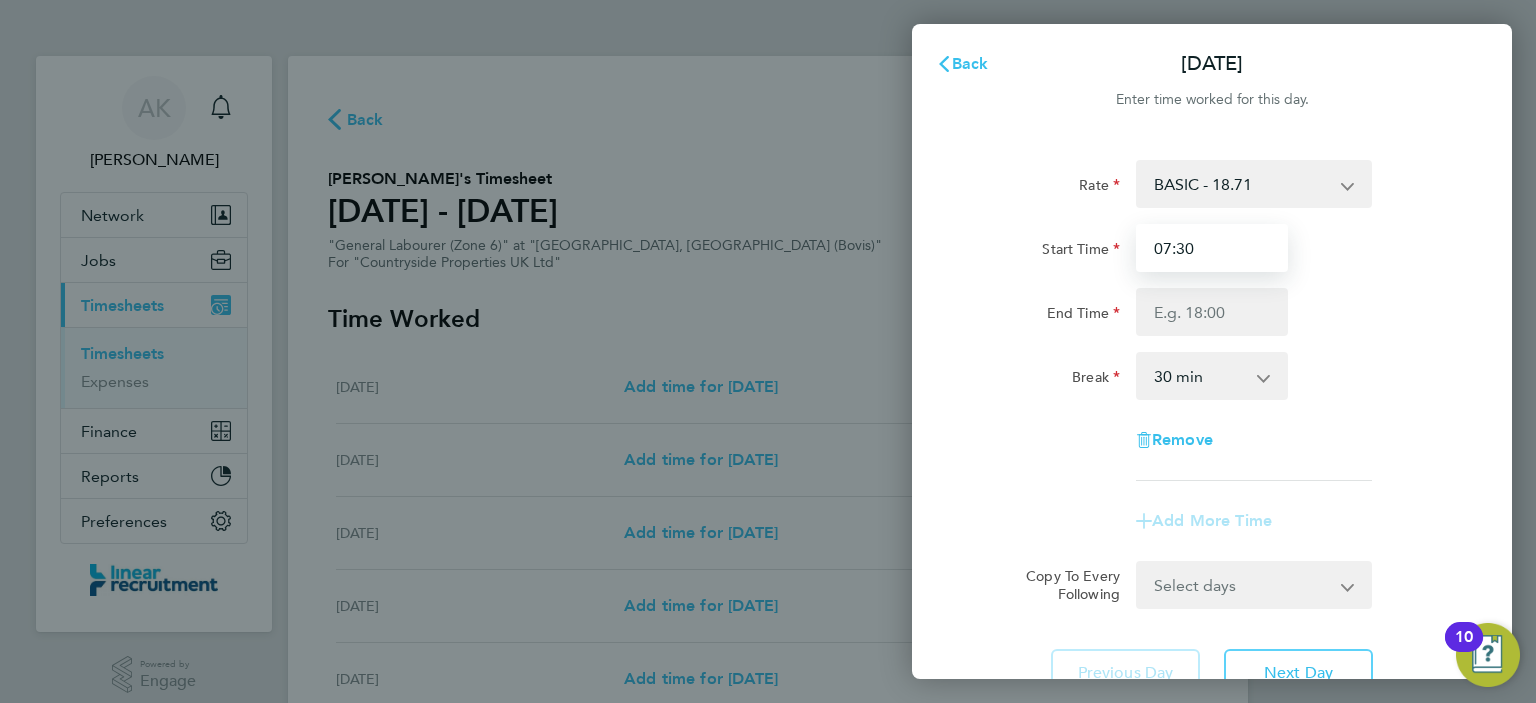 type on "07:30" 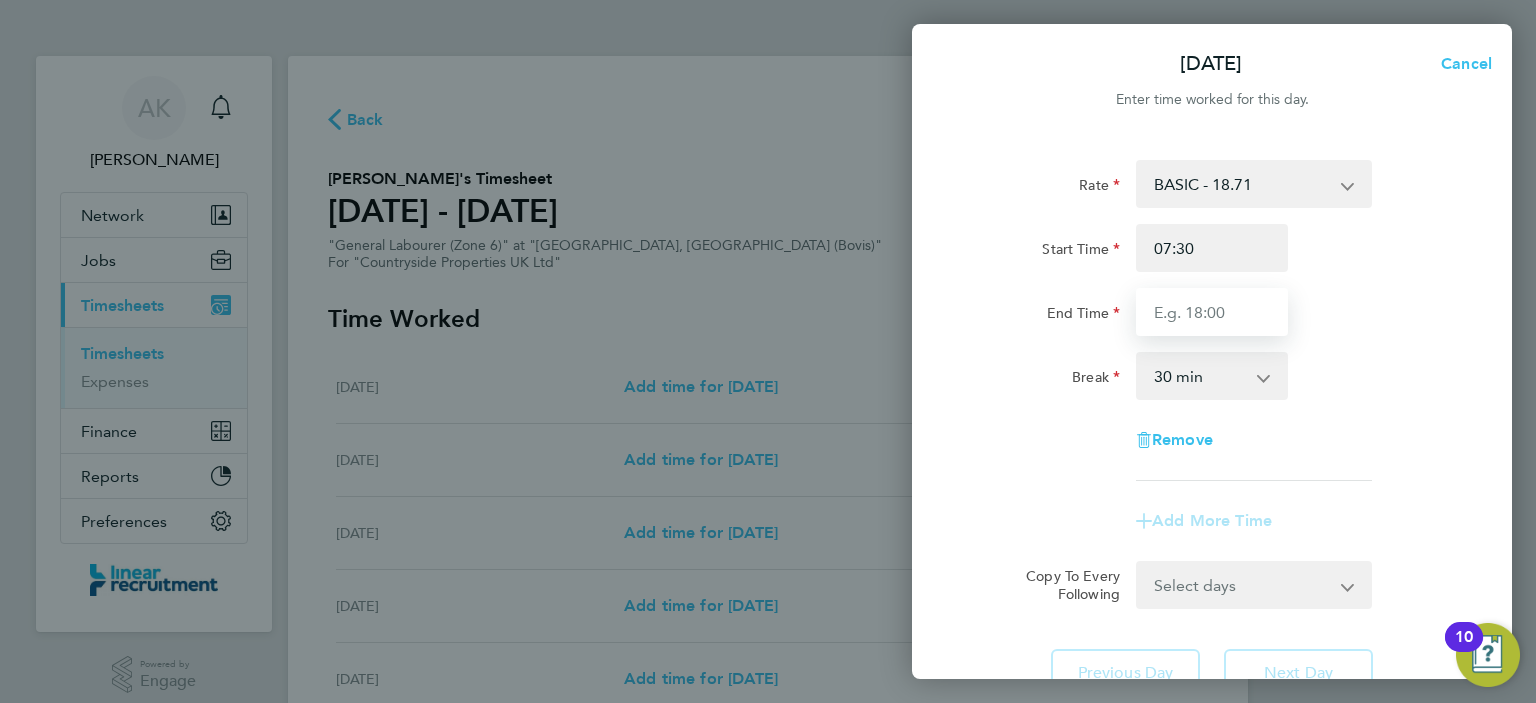click on "End Time" at bounding box center [1212, 312] 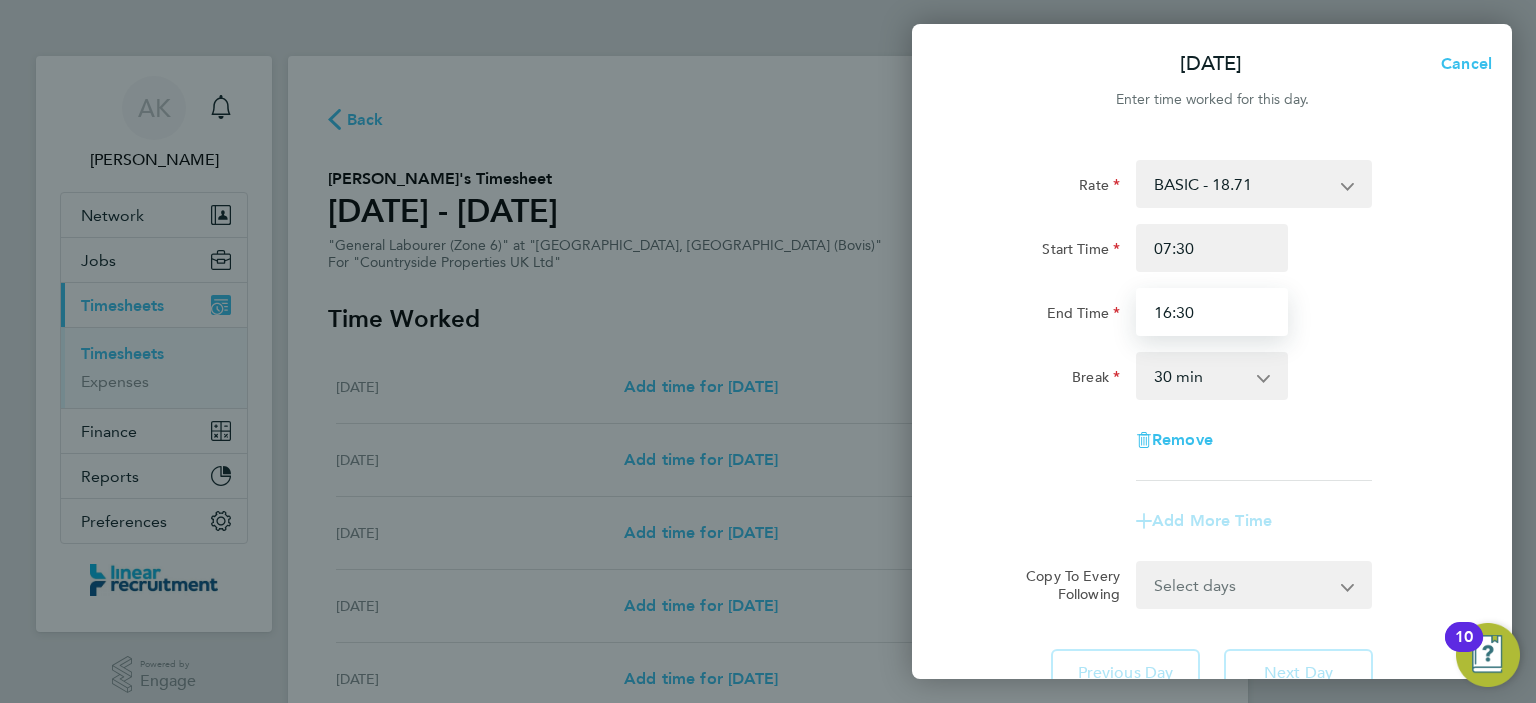 type on "16:30" 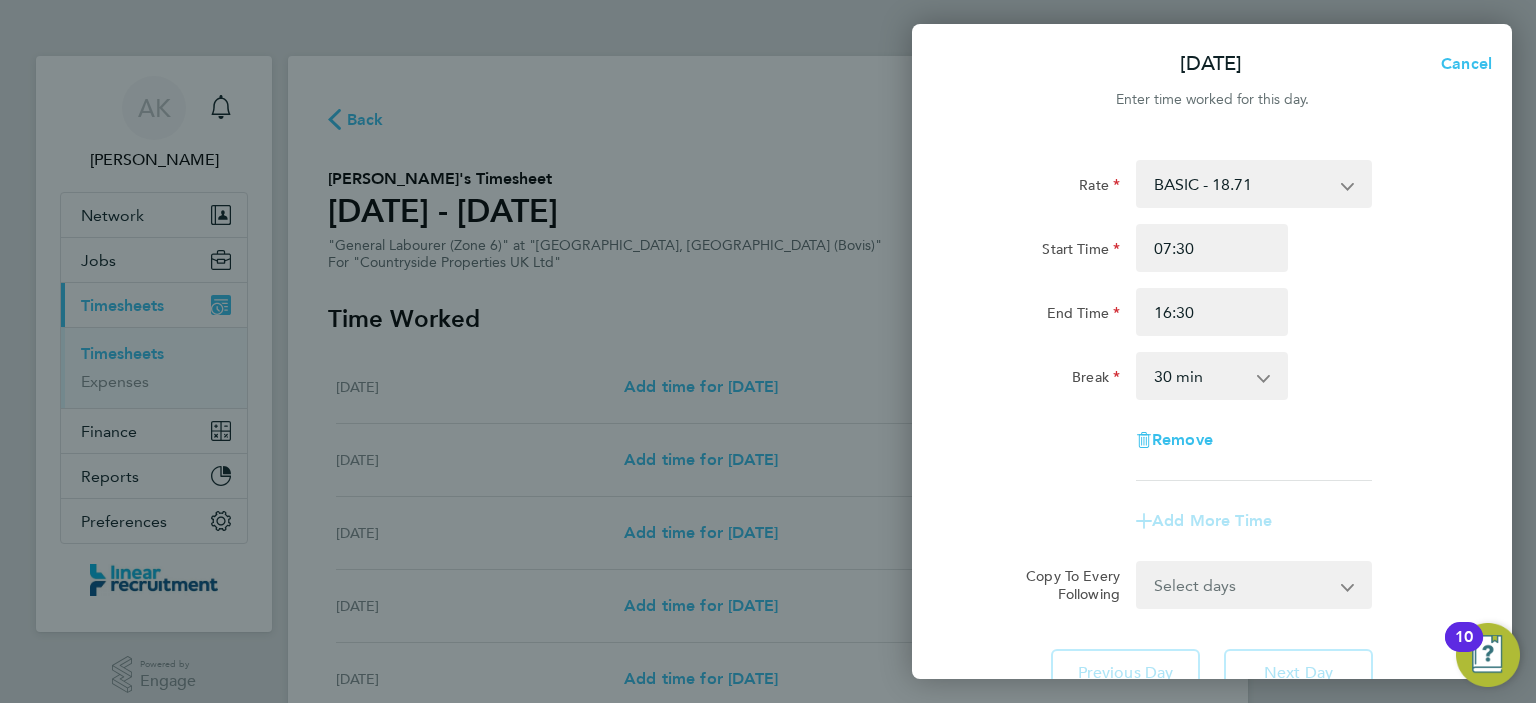 click on "Rate  BASIC - 18.71
Start Time 07:30 End Time 16:30 Break  0 min   15 min   30 min   45 min   60 min   75 min   90 min
Remove" 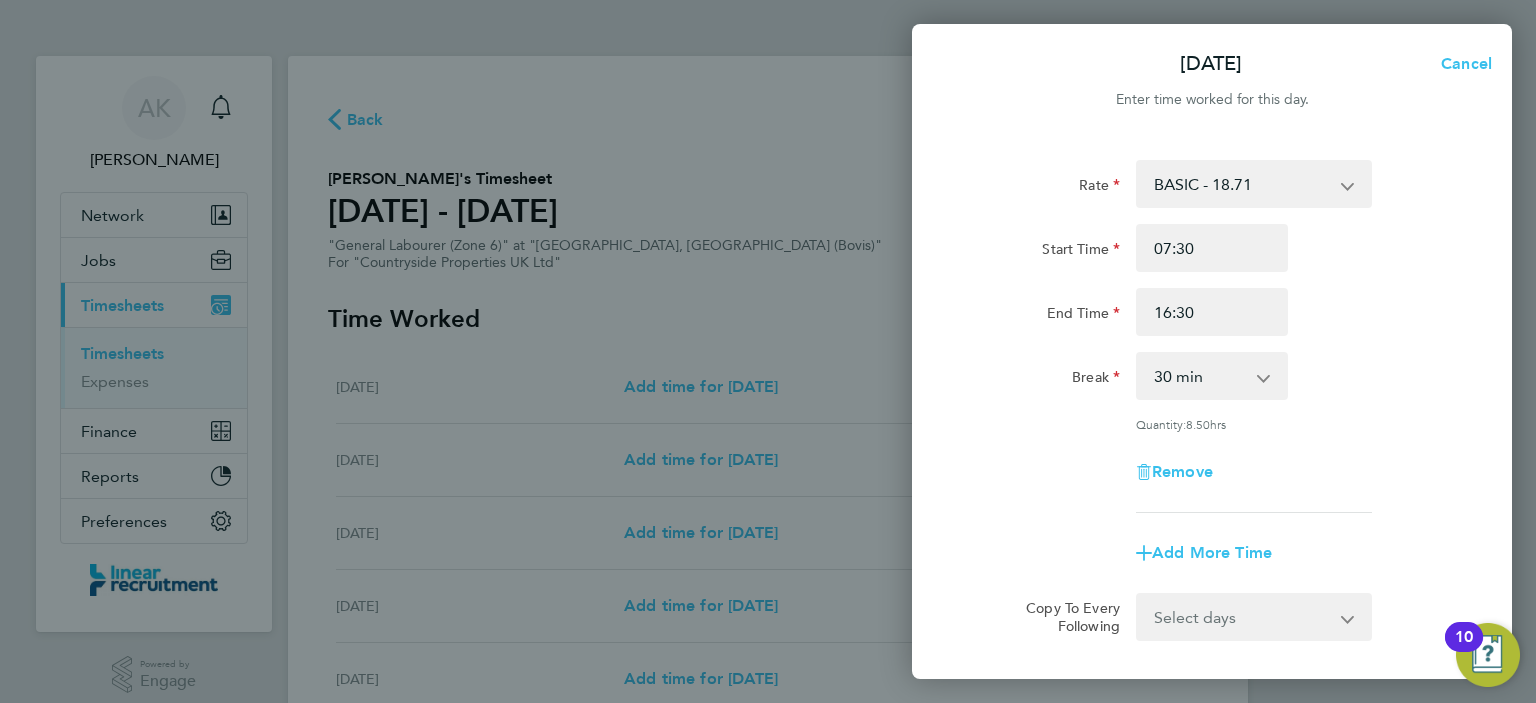 click 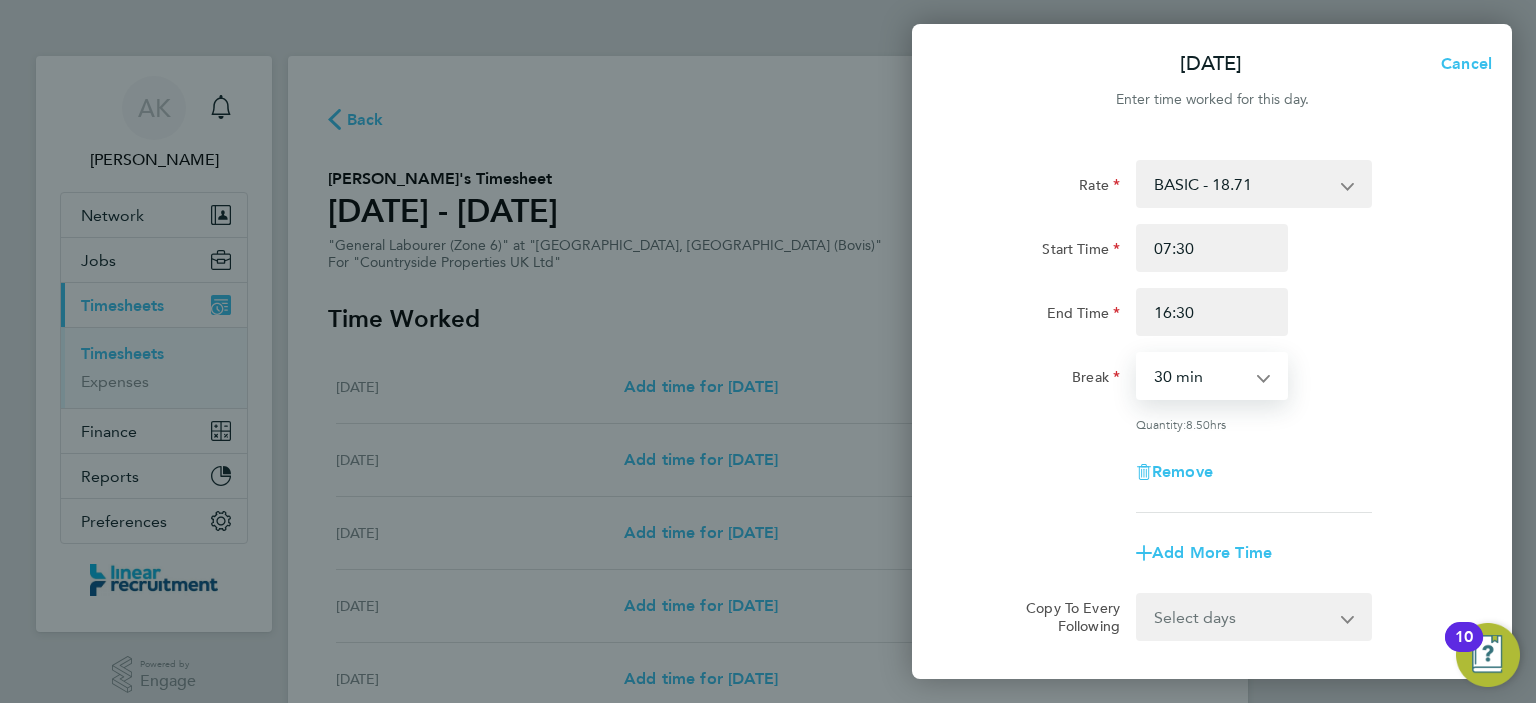 select on "0" 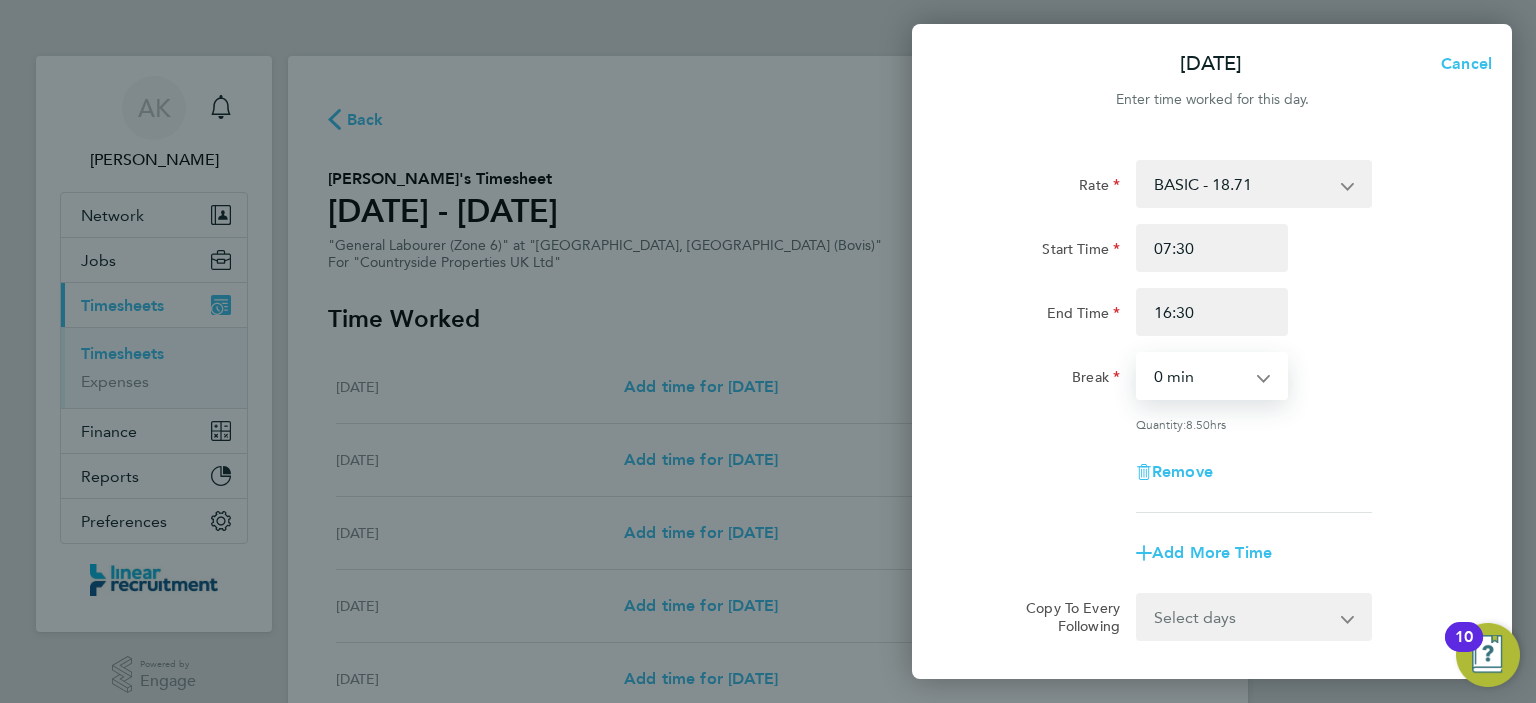 click on "0 min   15 min   30 min   45 min   60 min   75 min   90 min" at bounding box center [1200, 376] 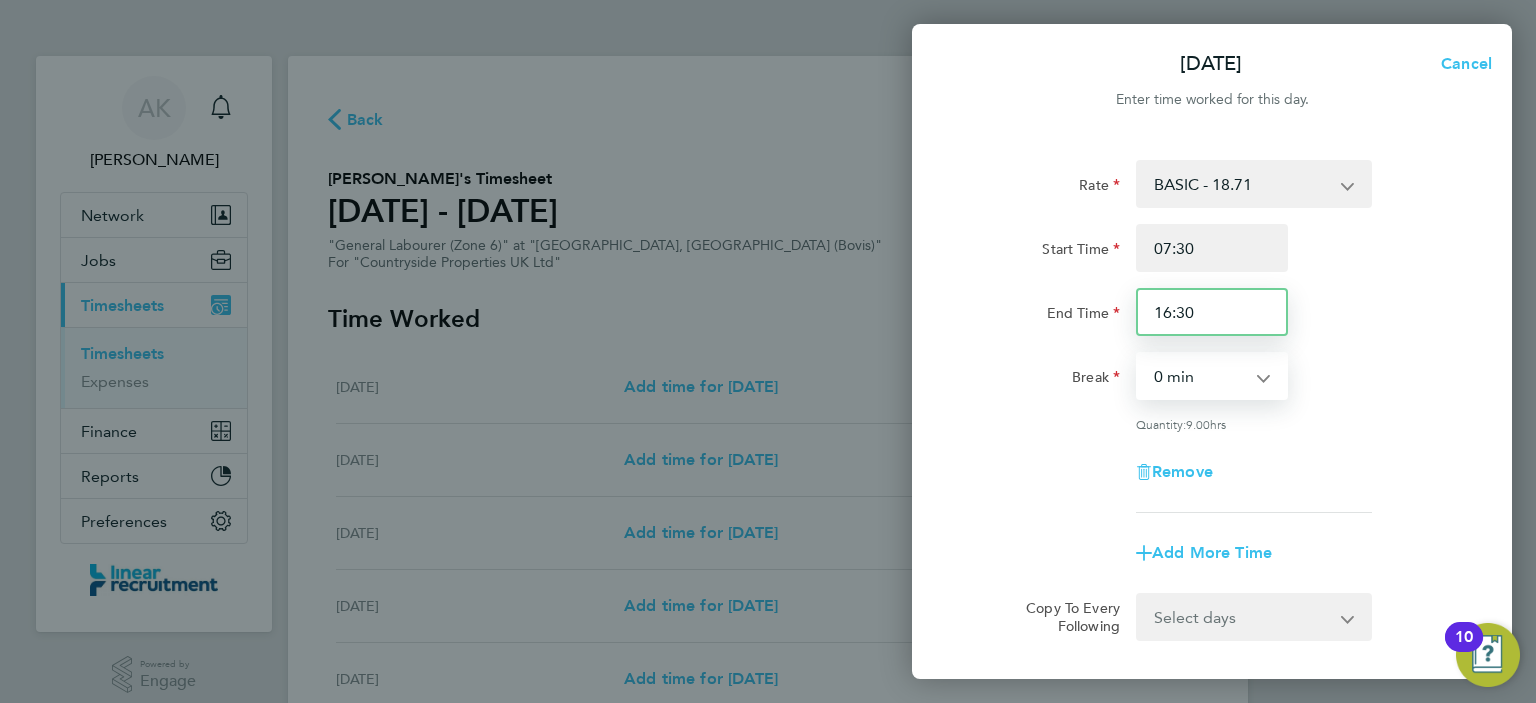 click on "16:30" at bounding box center [1212, 312] 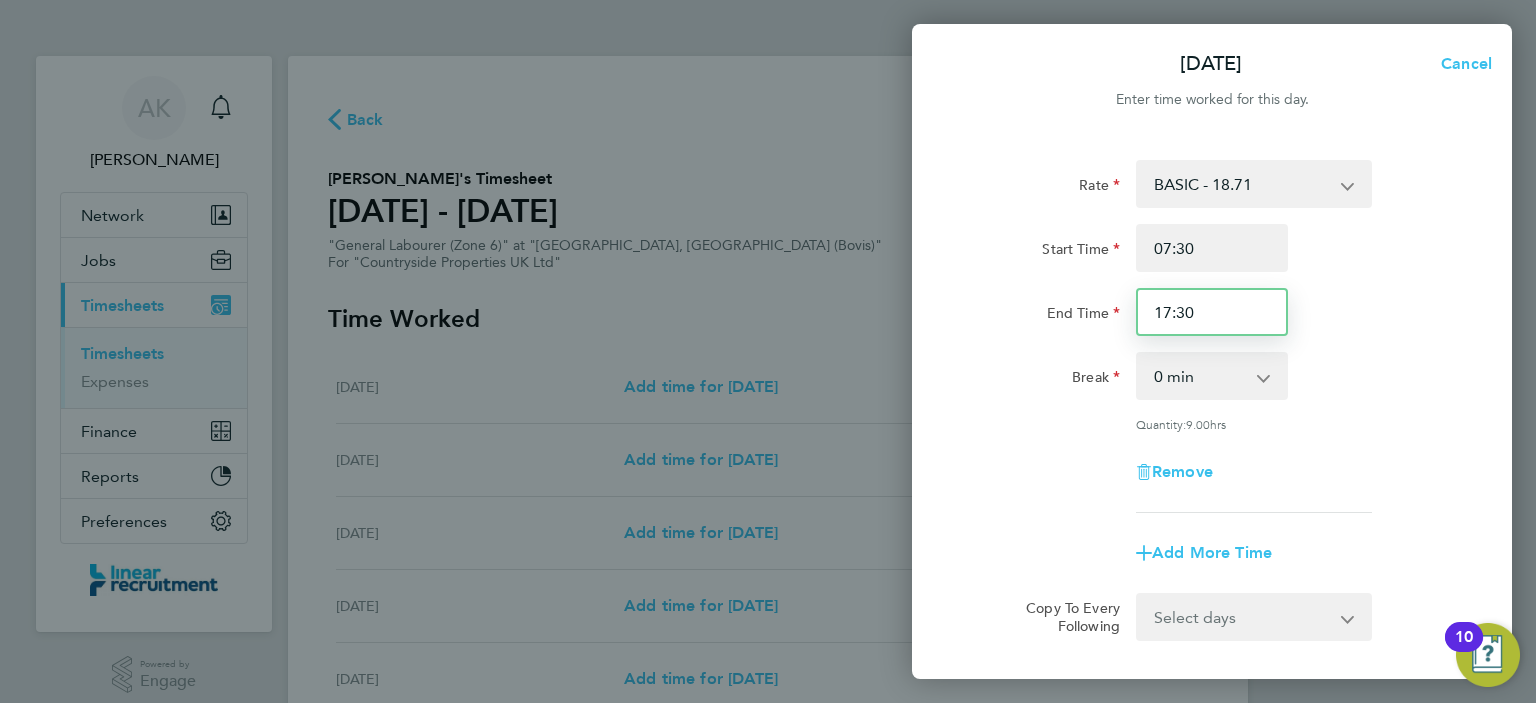 type on "17:30" 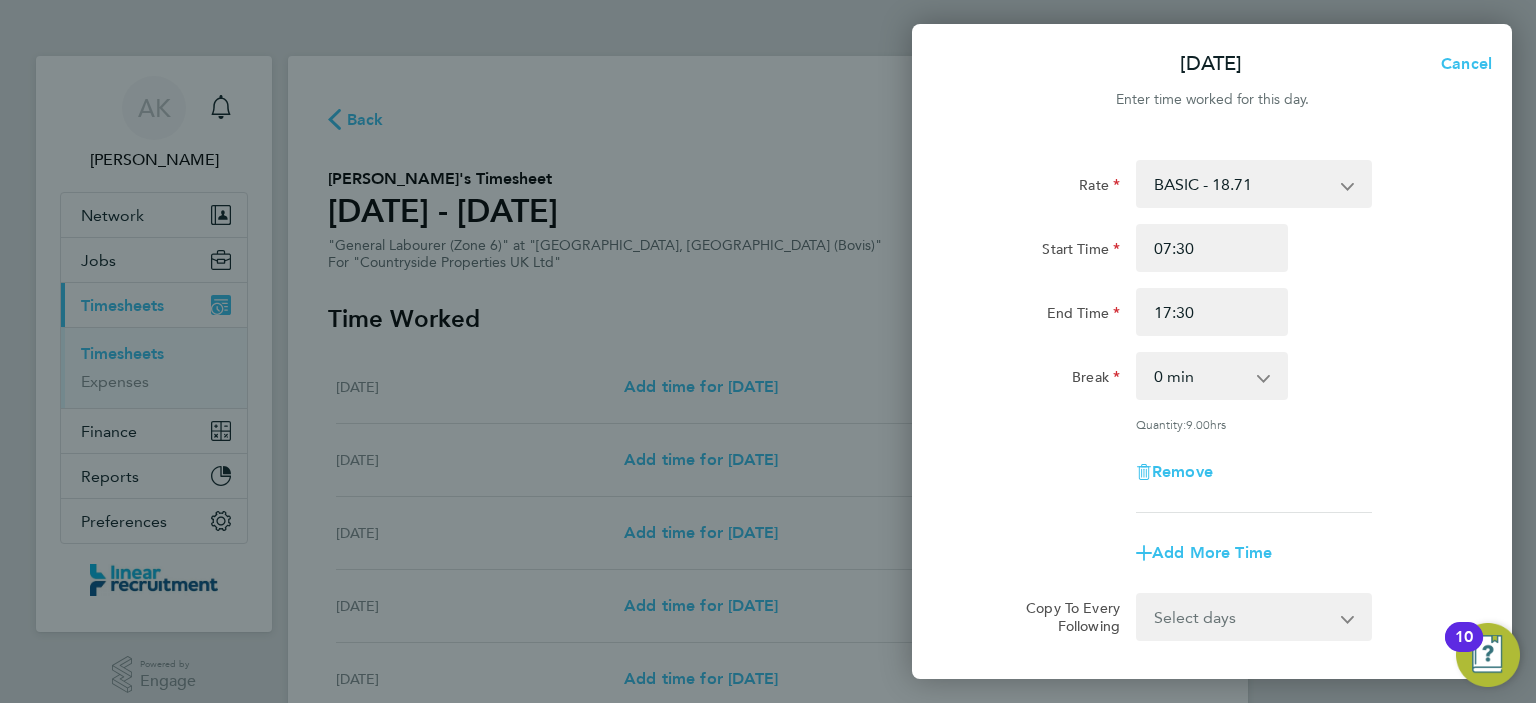 click on "Break  0 min   15 min   30 min   45 min   60 min   75 min   90 min" 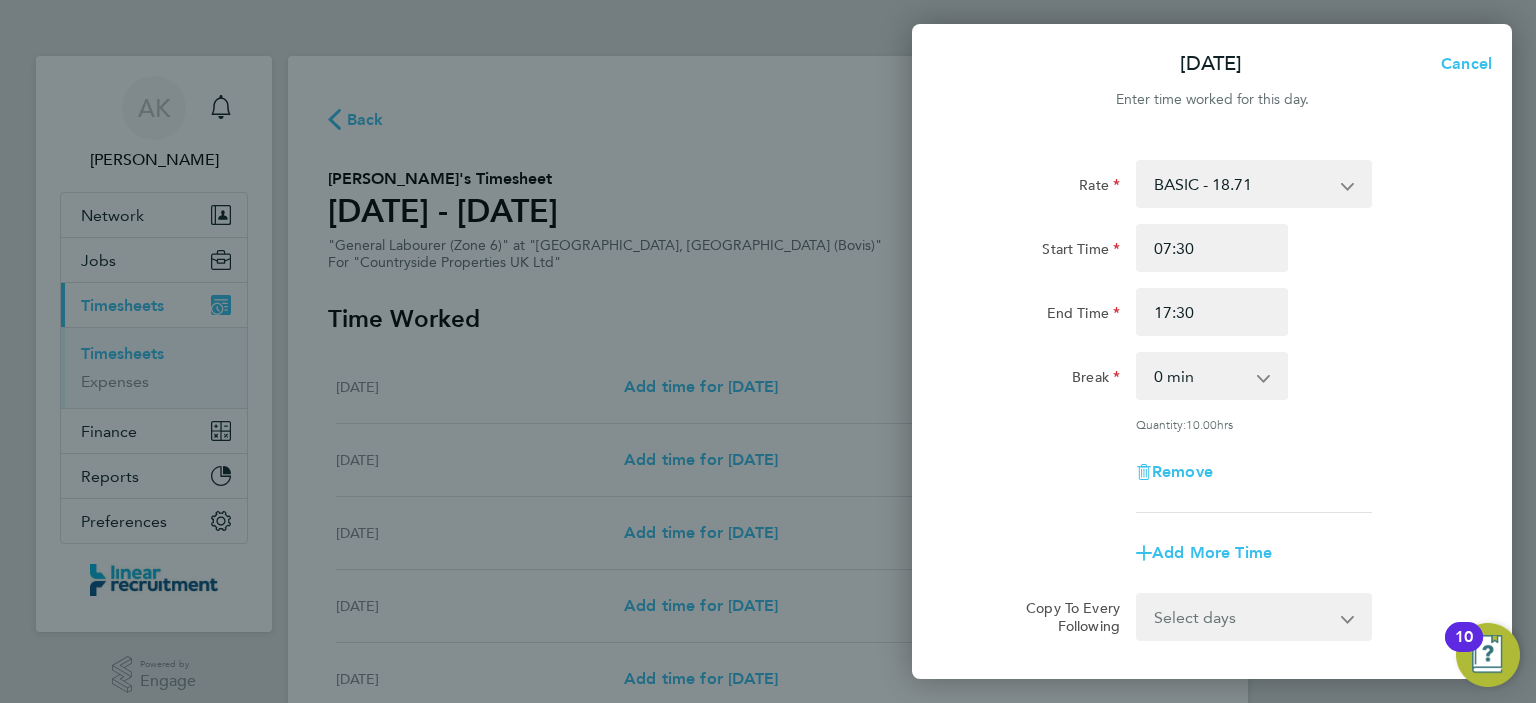 click on "0 min   15 min   30 min   45 min   60 min   75 min   90 min" at bounding box center (1200, 376) 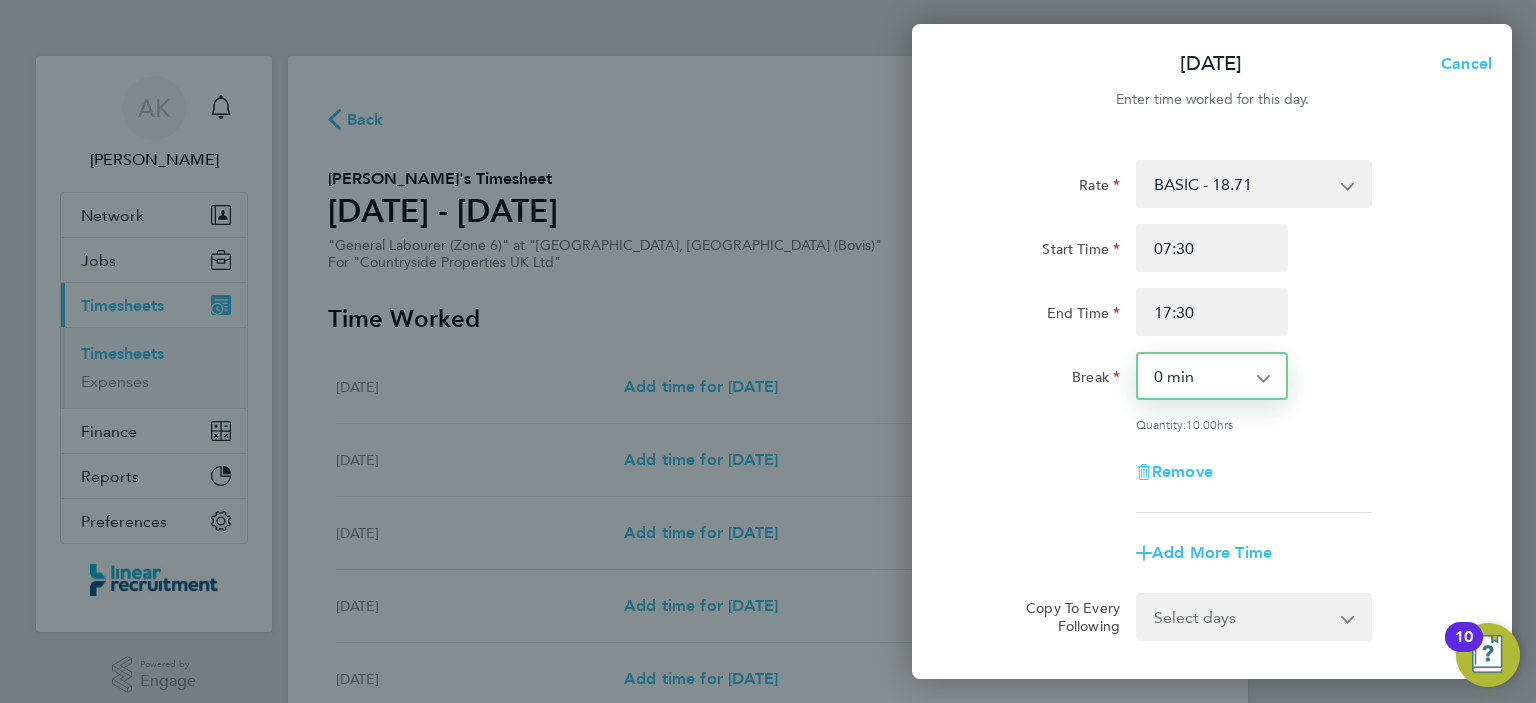 select on "60" 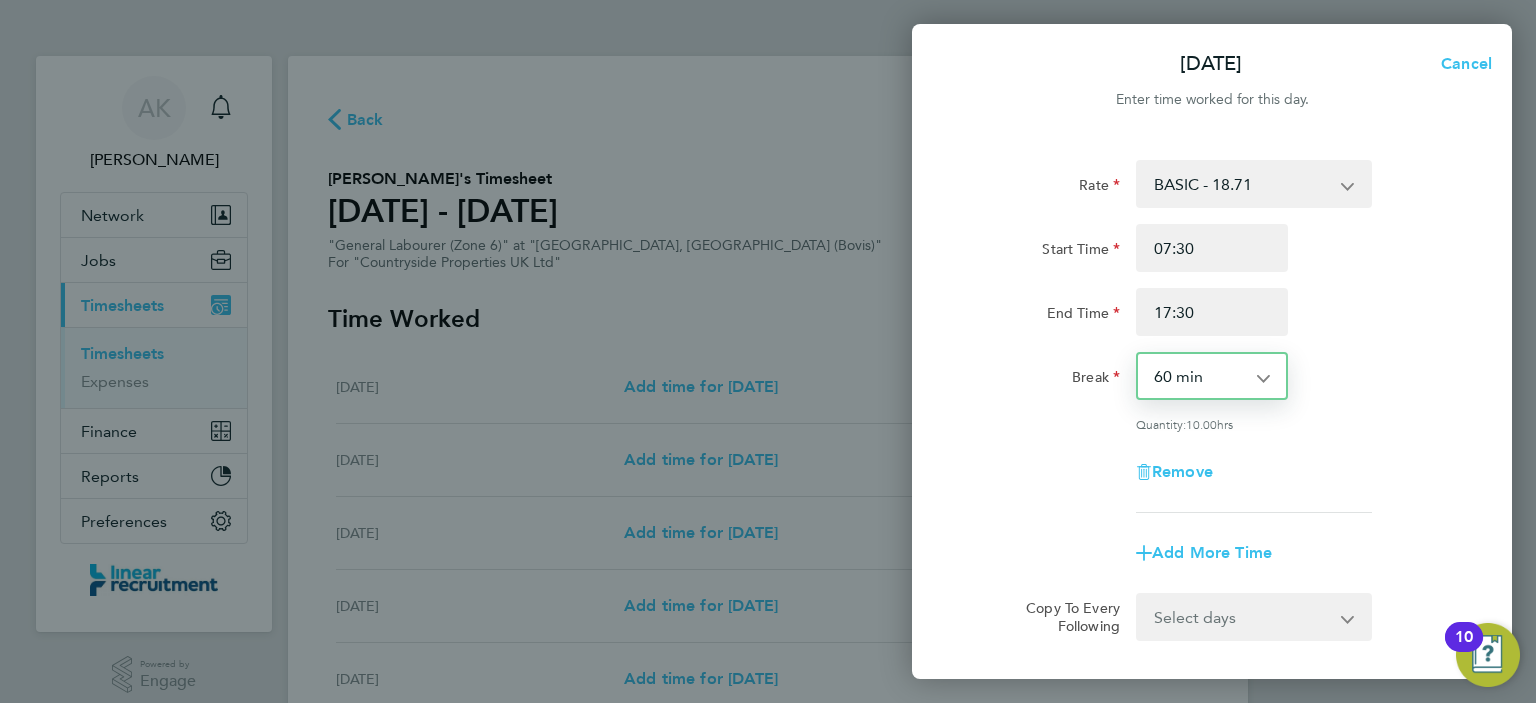 click on "0 min   15 min   30 min   45 min   60 min   75 min   90 min" at bounding box center (1200, 376) 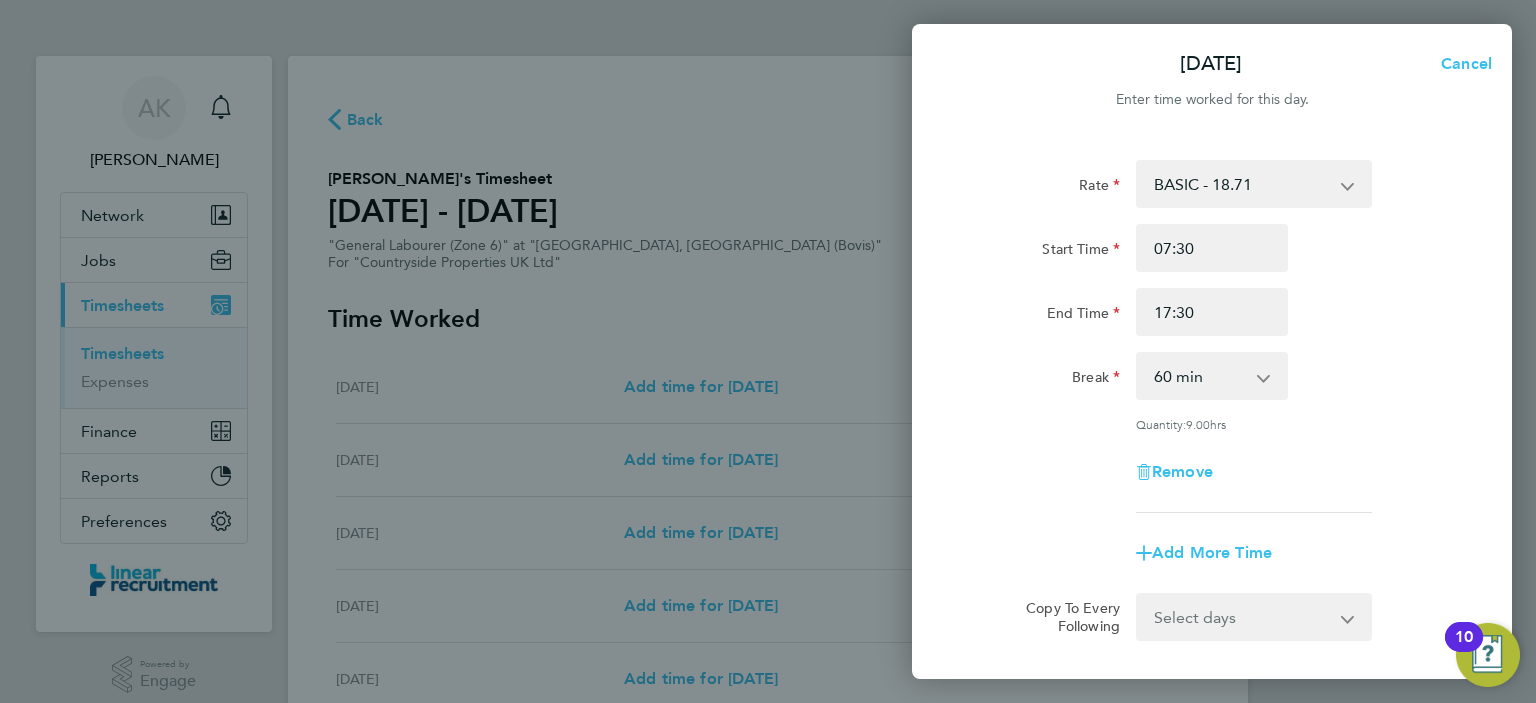 click on "Remove" 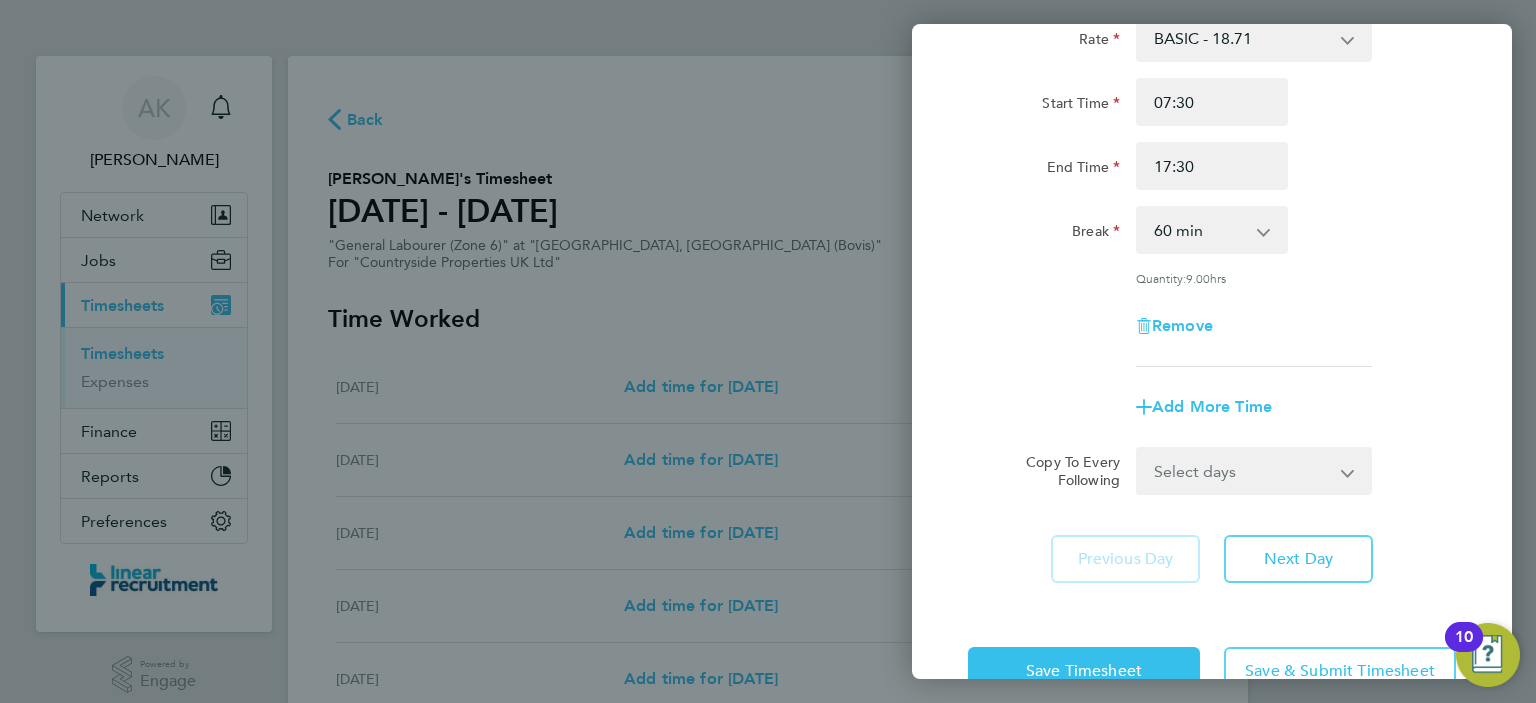scroll, scrollTop: 150, scrollLeft: 0, axis: vertical 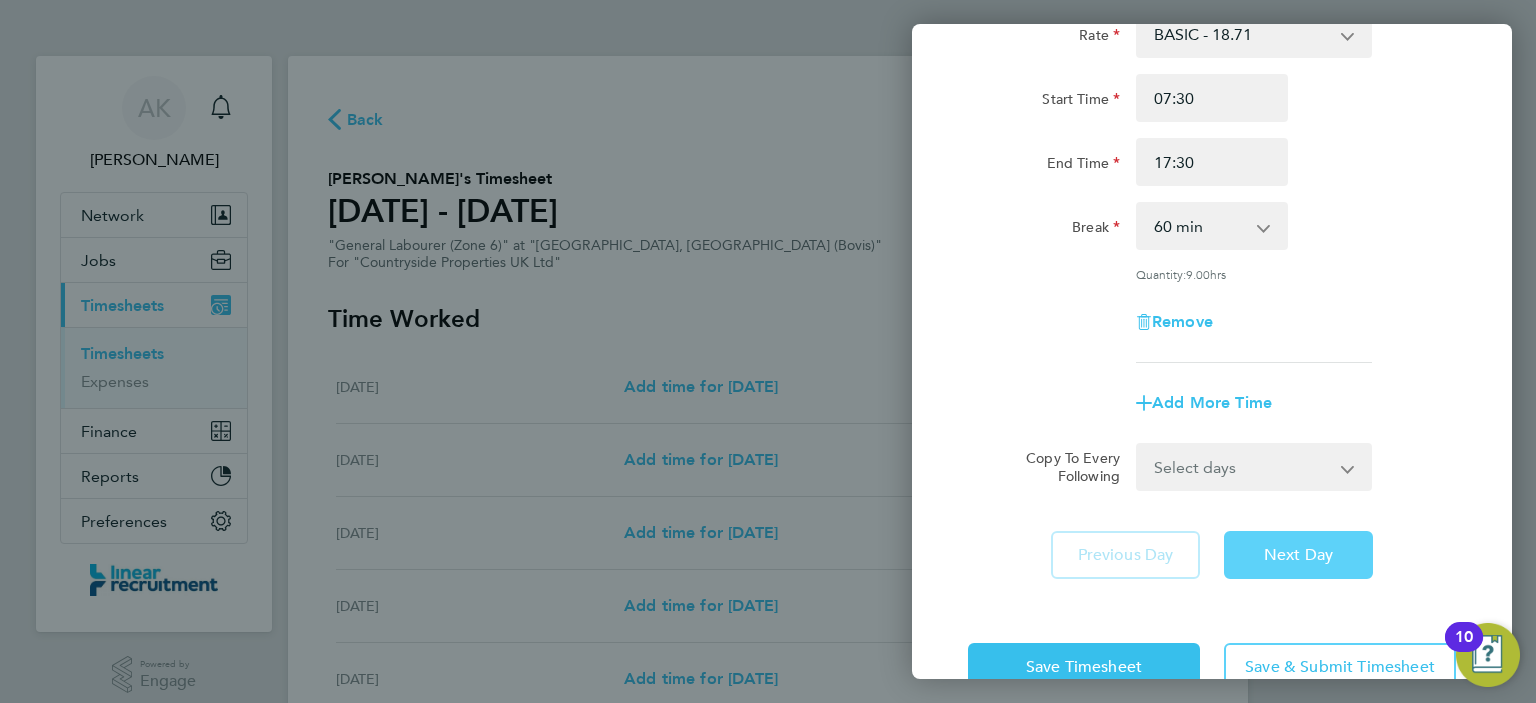 click on "Next Day" 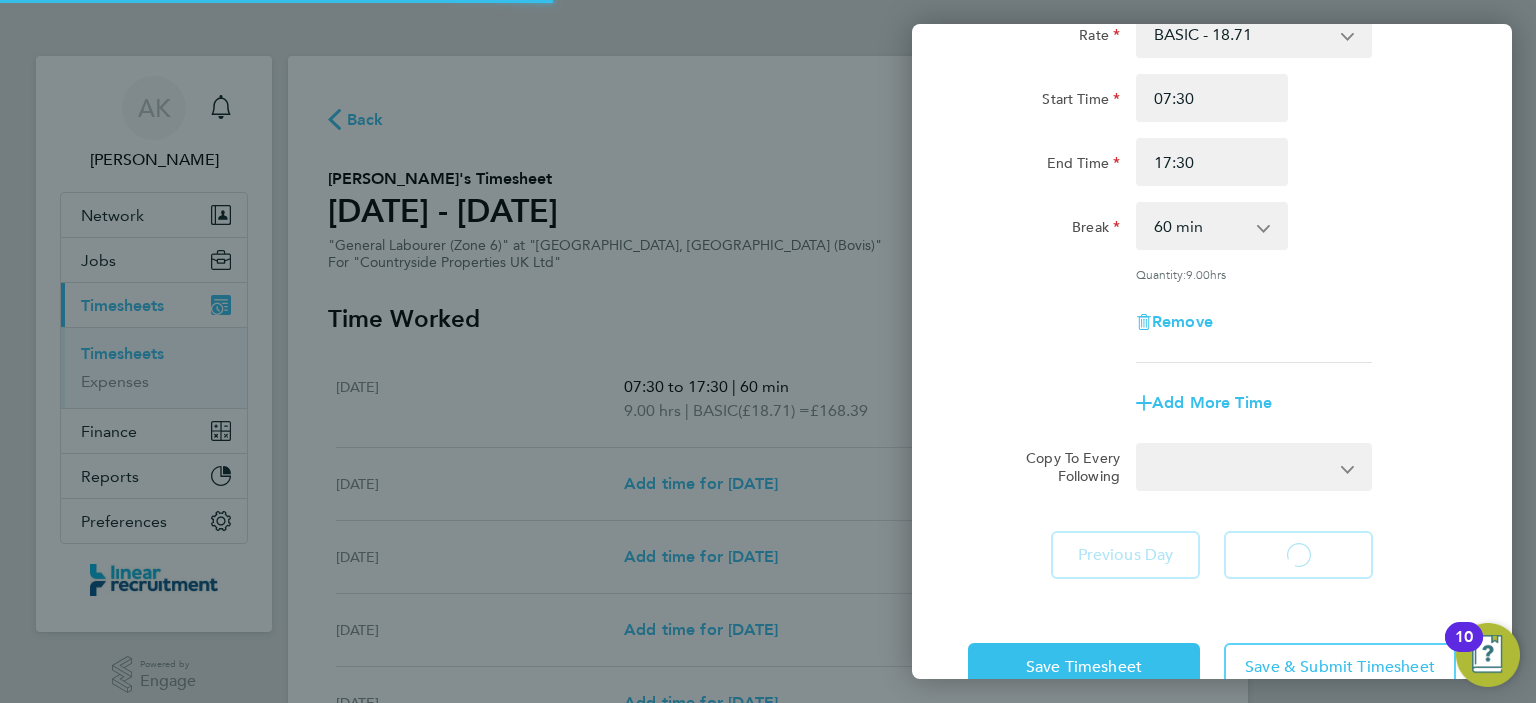 select on "30" 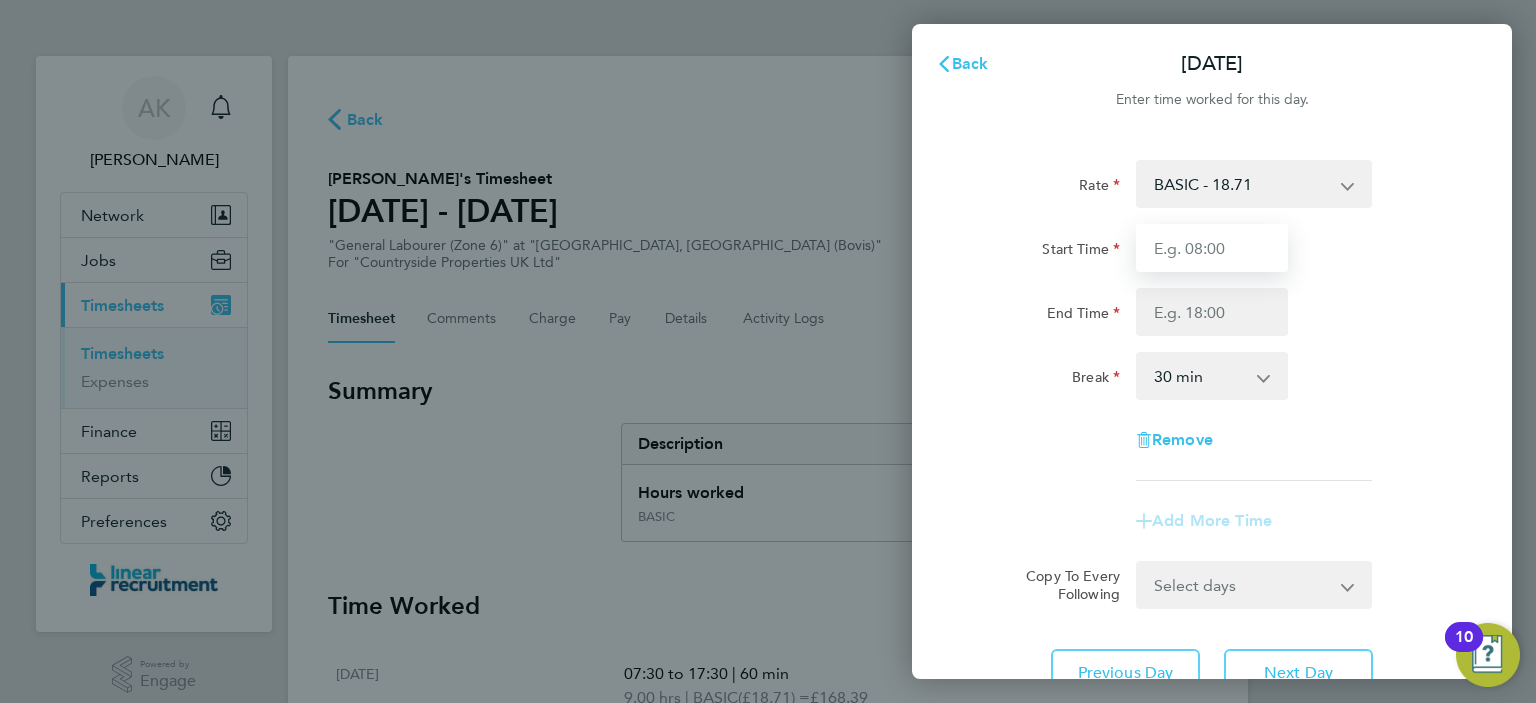 click on "Start Time" at bounding box center (1212, 248) 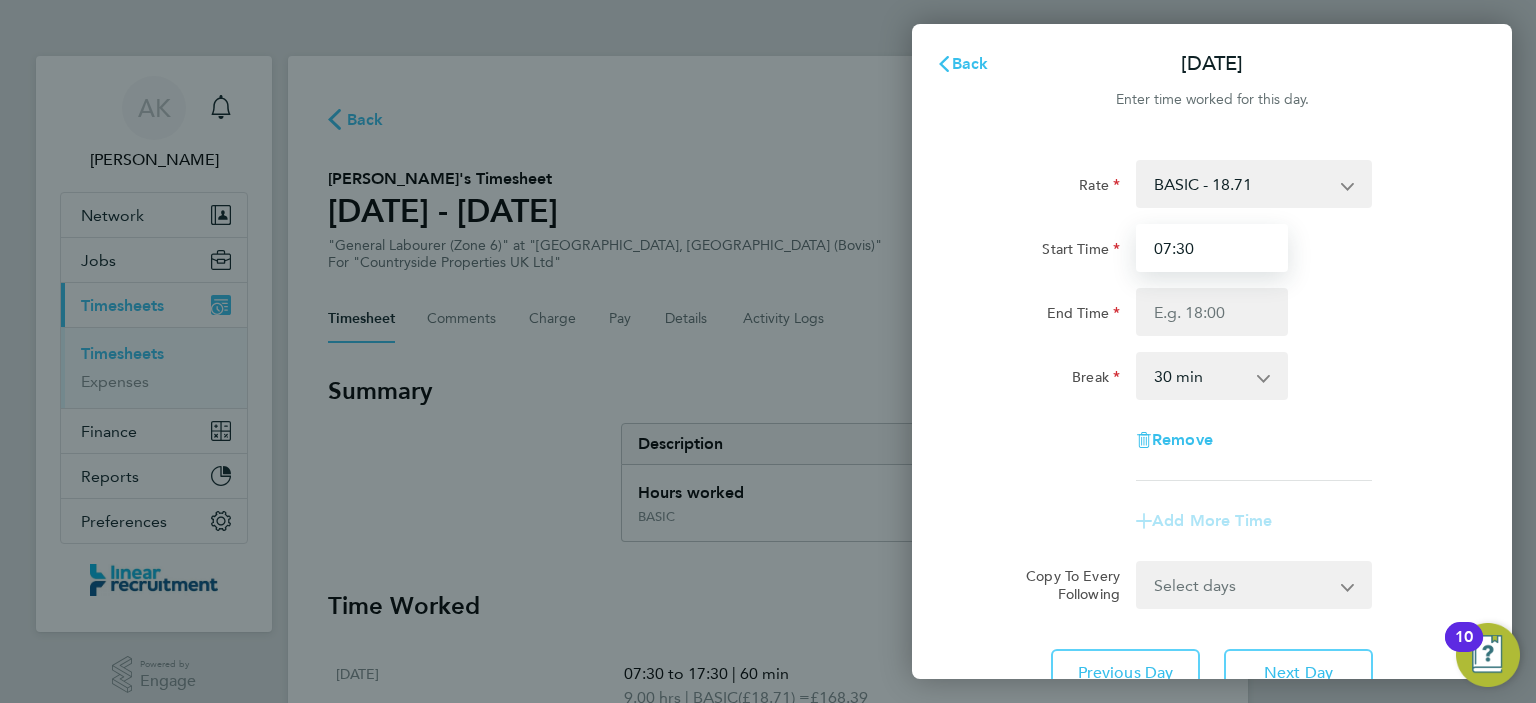 type on "07:30" 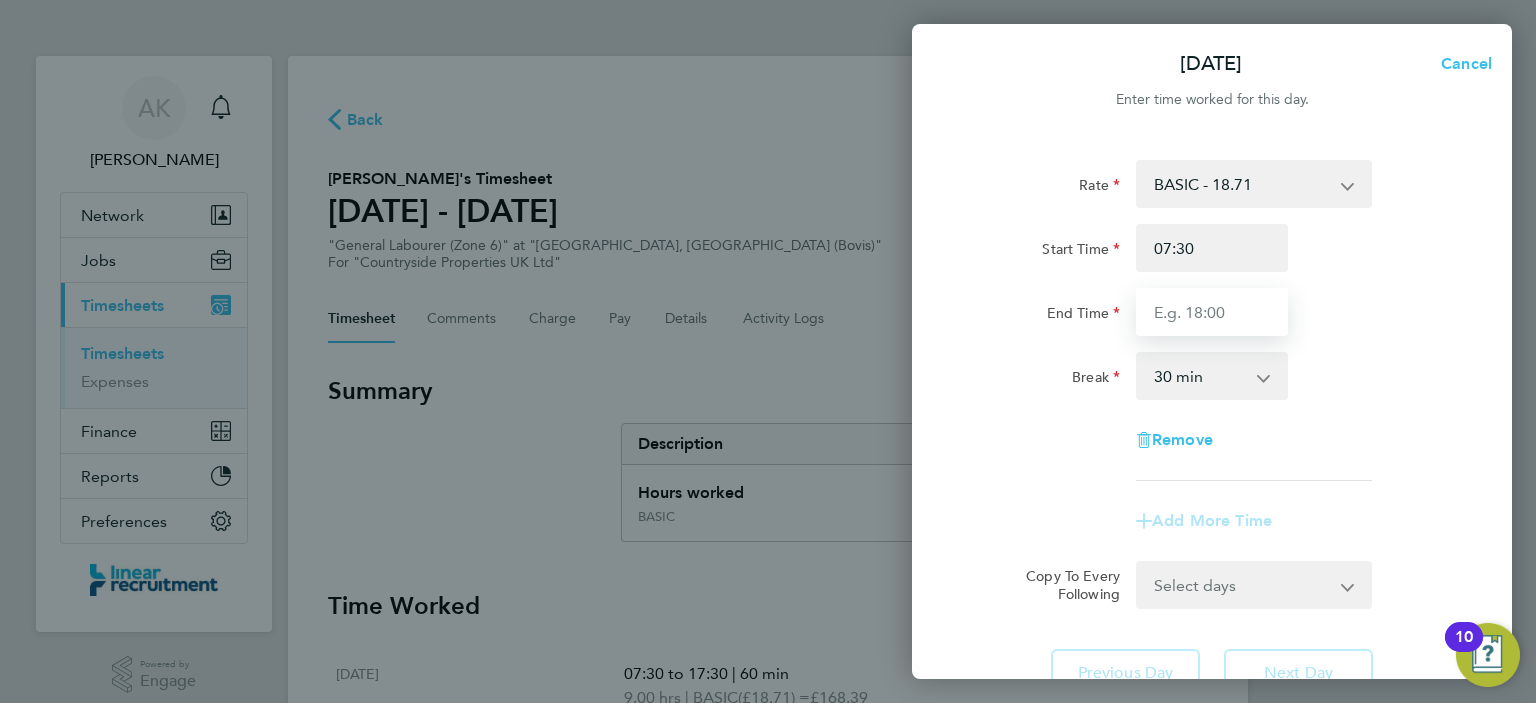 click on "End Time" at bounding box center (1212, 312) 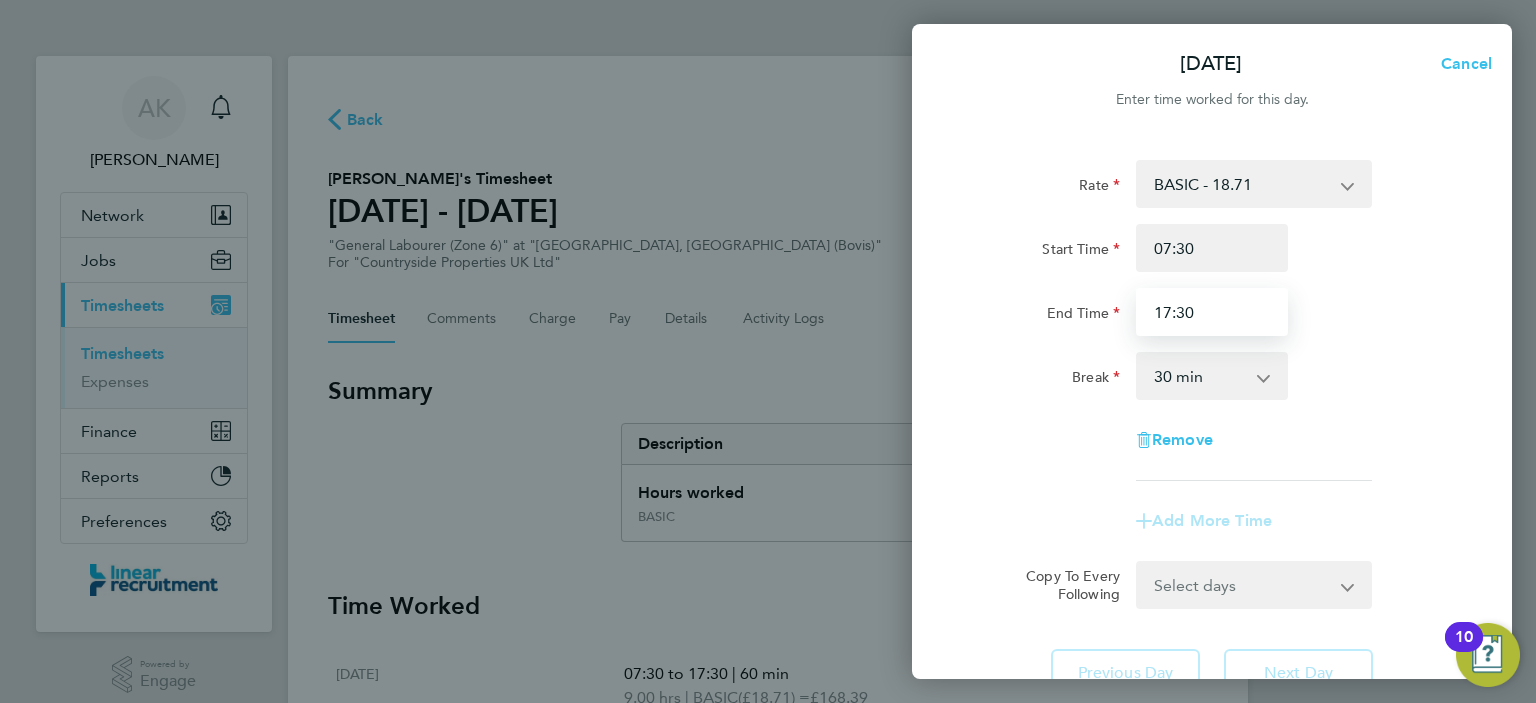 type on "17:30" 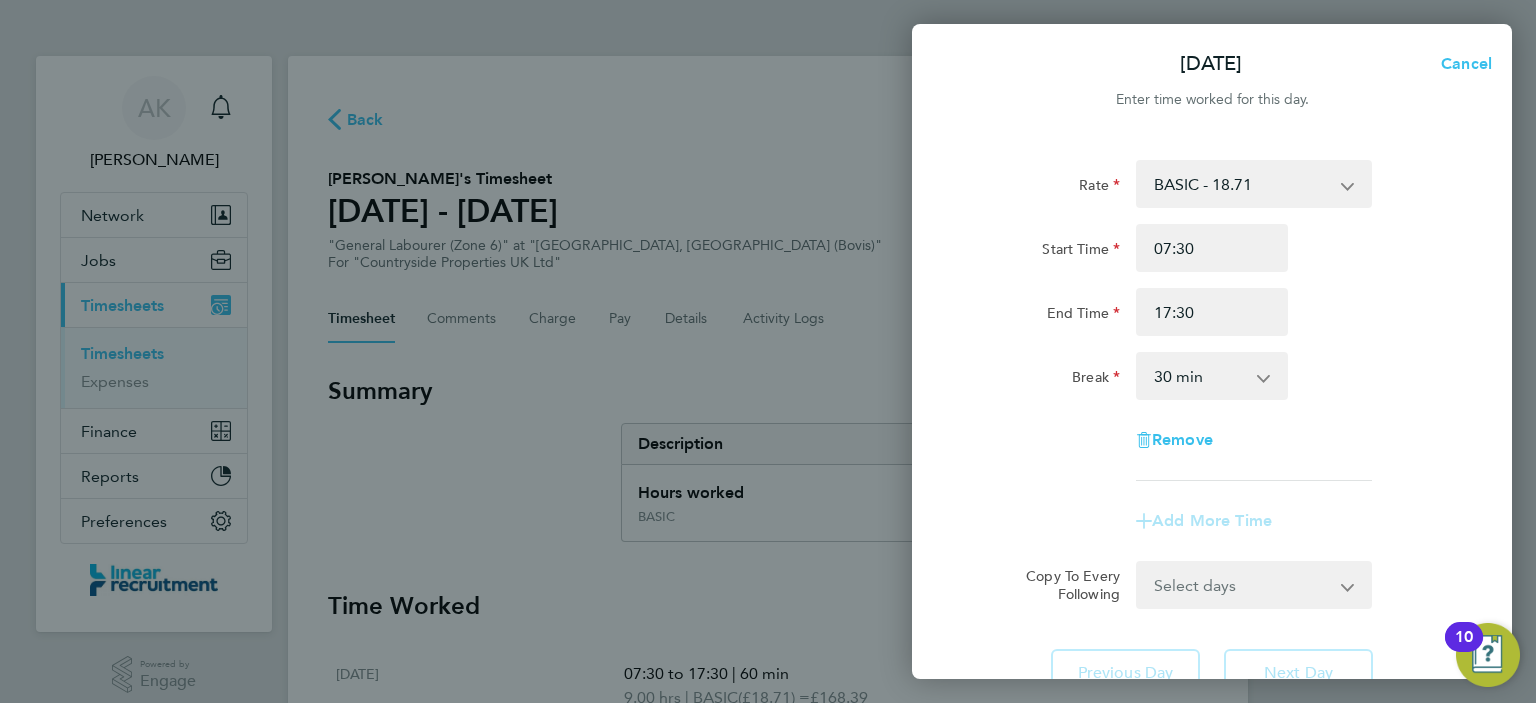 click on "0 min   15 min   30 min   45 min   60 min   75 min   90 min" at bounding box center (1200, 376) 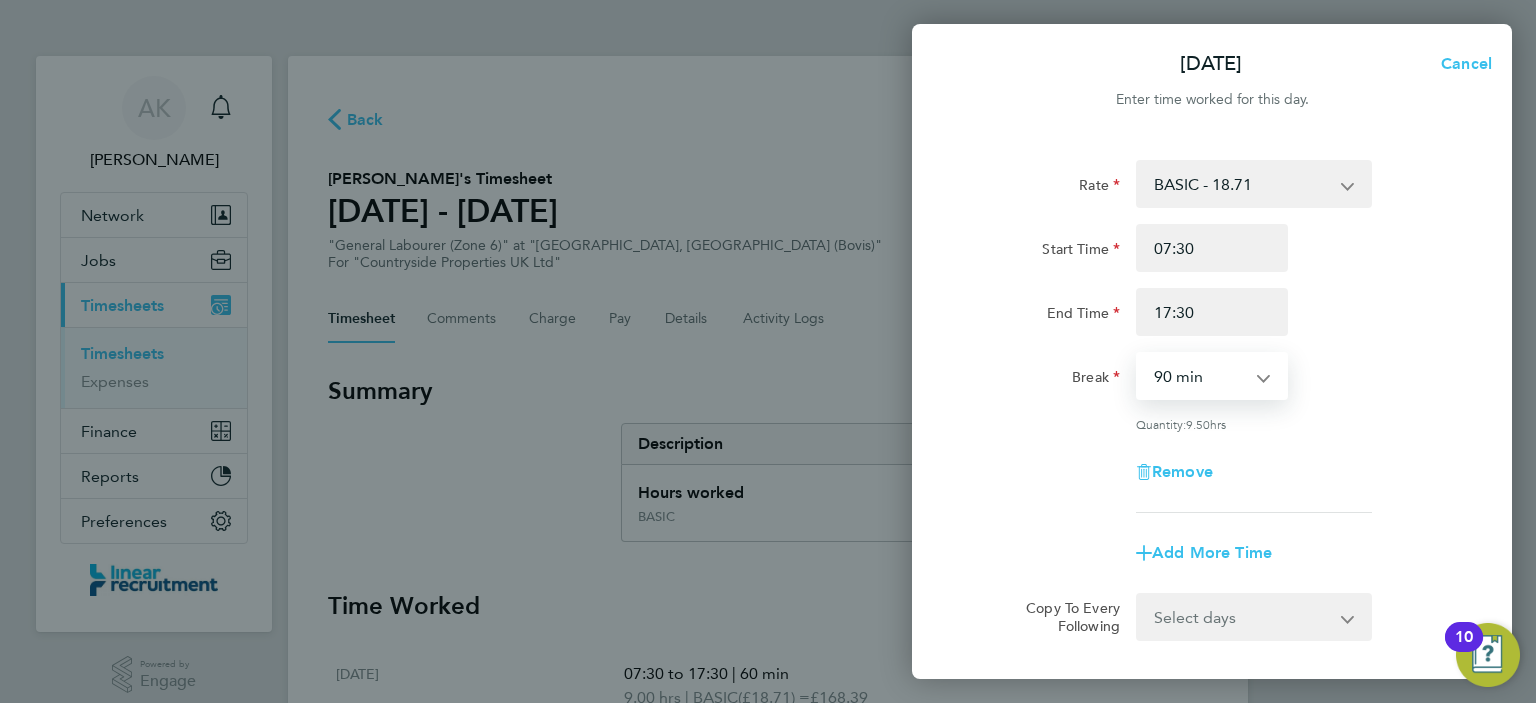 click on "0 min   15 min   30 min   45 min   60 min   75 min   90 min" at bounding box center [1200, 376] 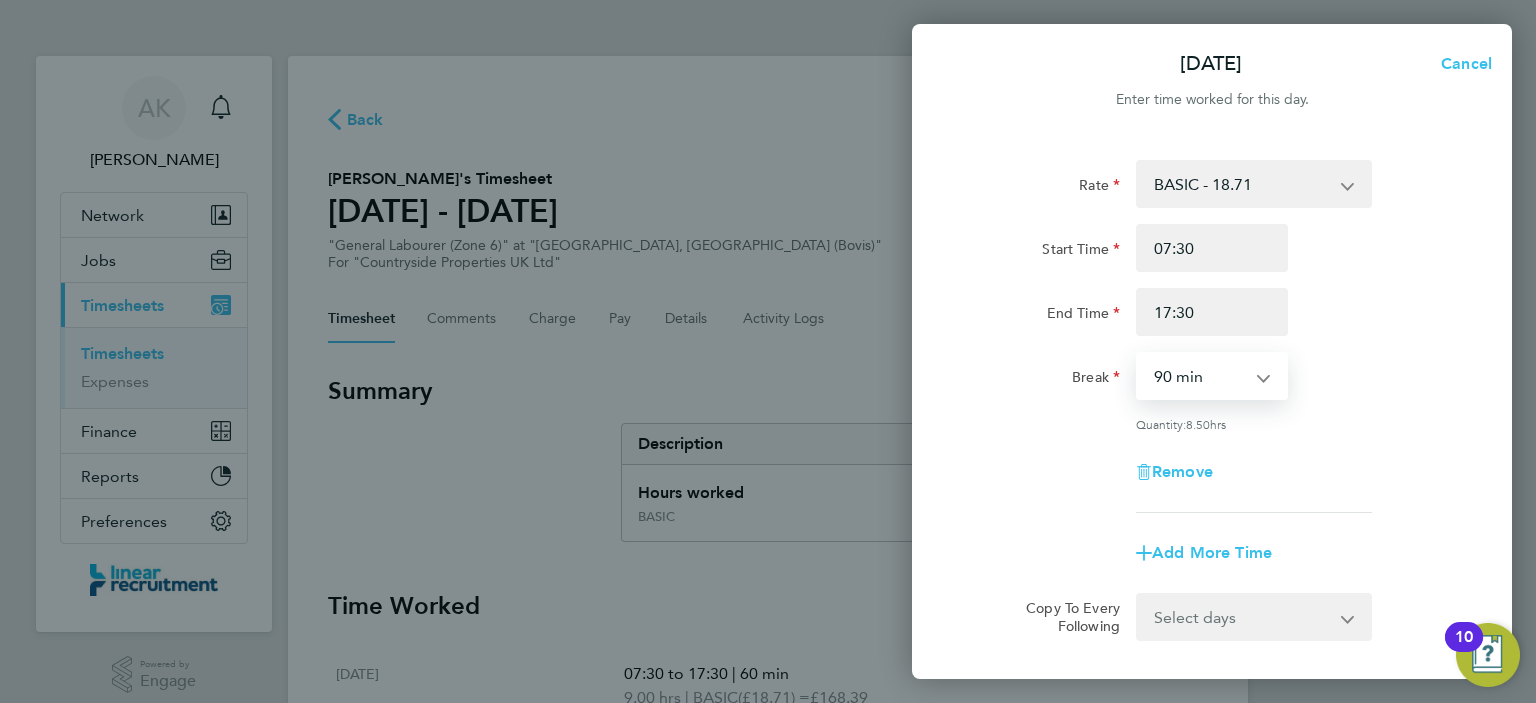 click on "0 min   15 min   30 min   45 min   60 min   75 min   90 min" at bounding box center (1200, 376) 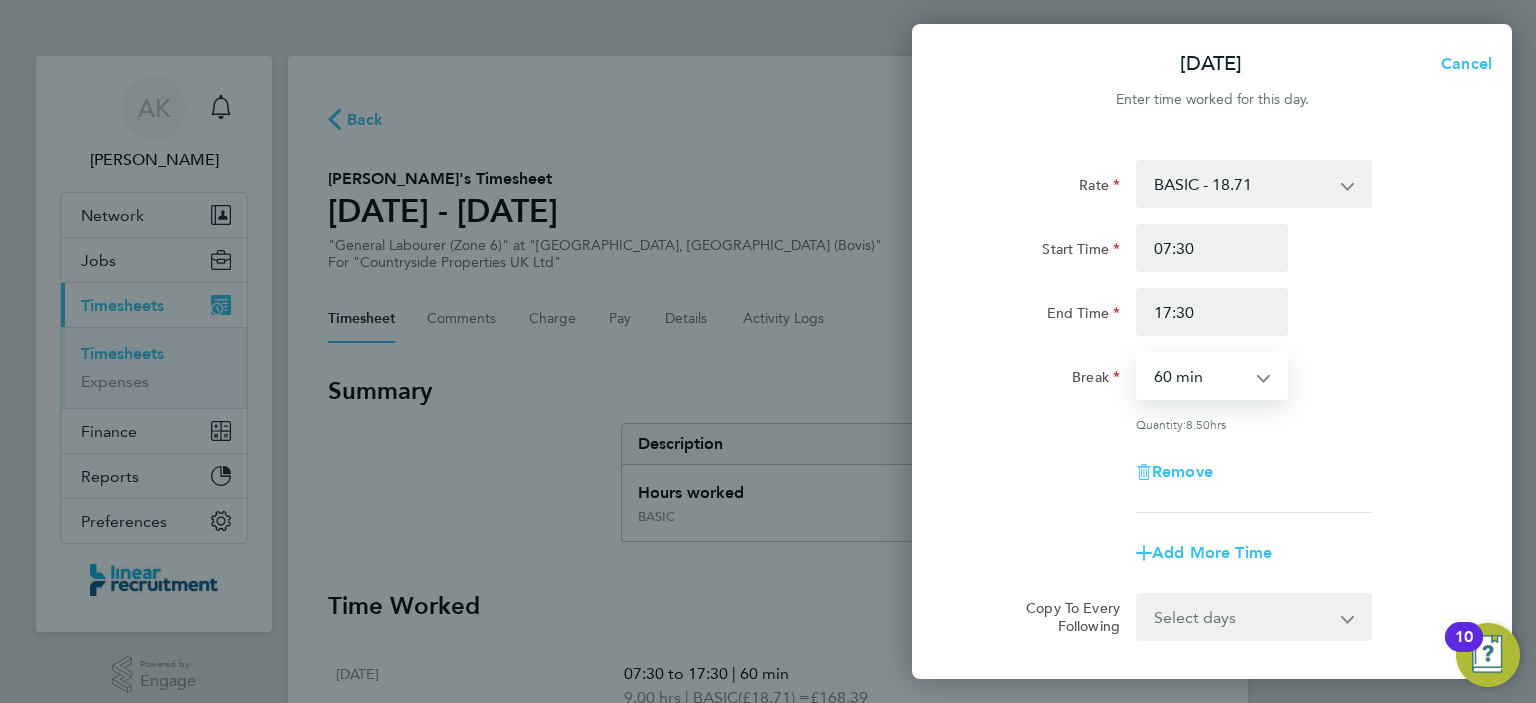 click on "0 min   15 min   30 min   45 min   60 min   75 min   90 min" at bounding box center [1200, 376] 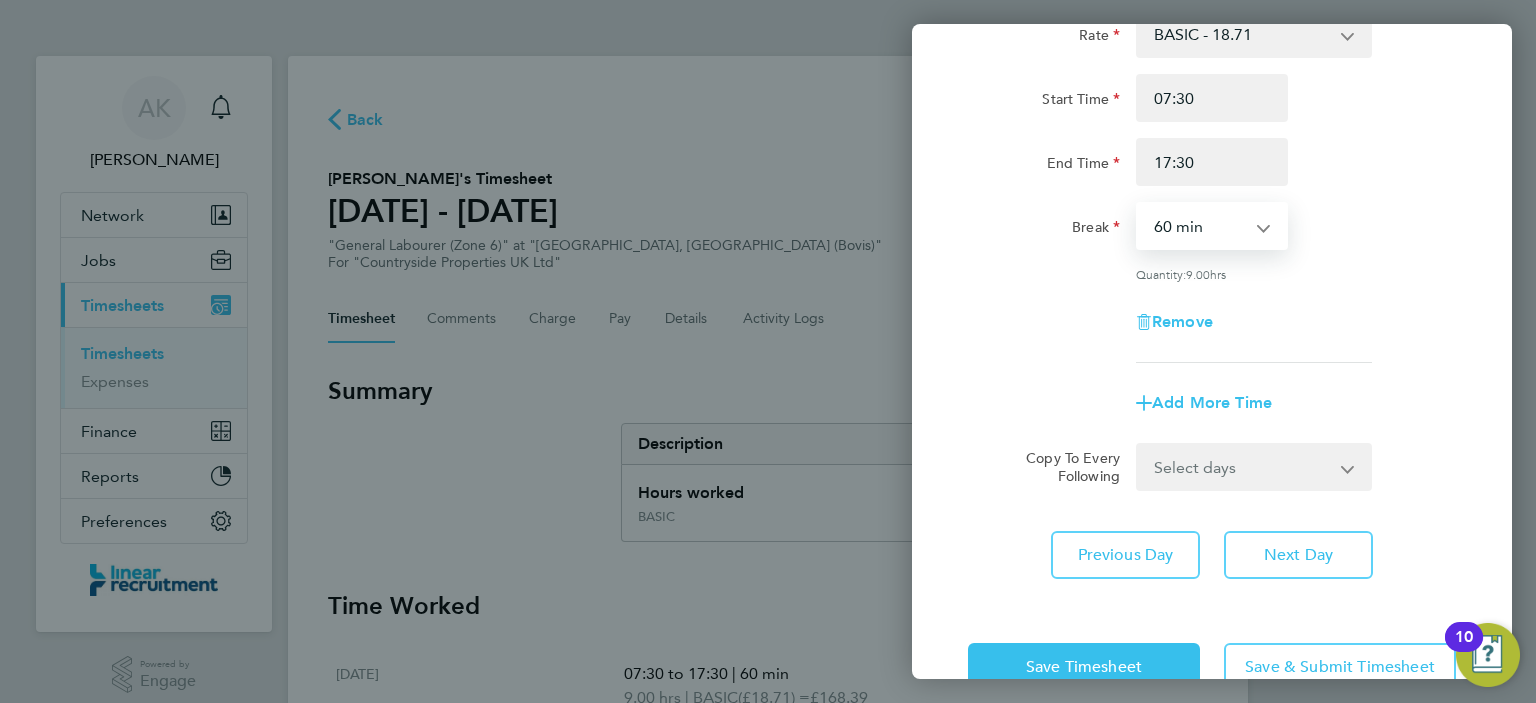 scroll, scrollTop: 156, scrollLeft: 0, axis: vertical 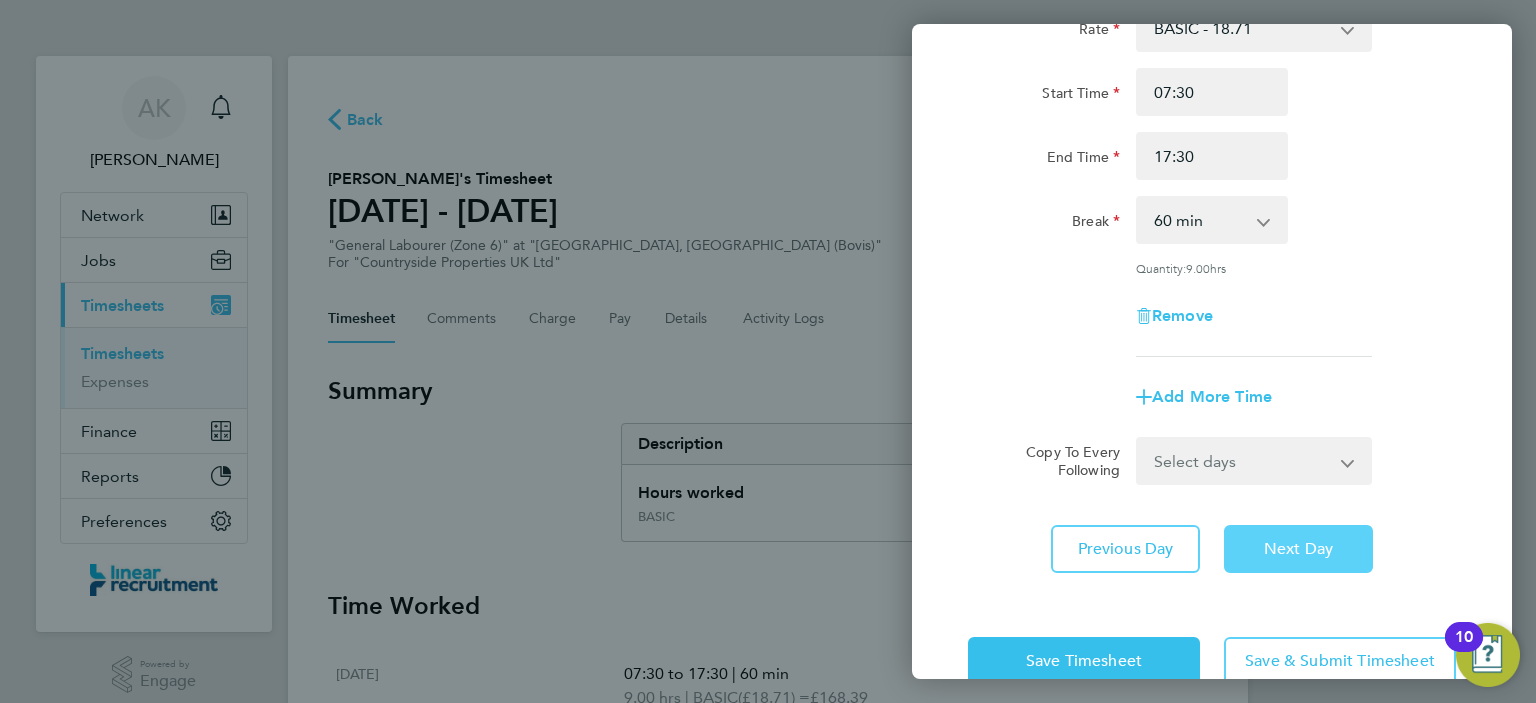 click on "Next Day" 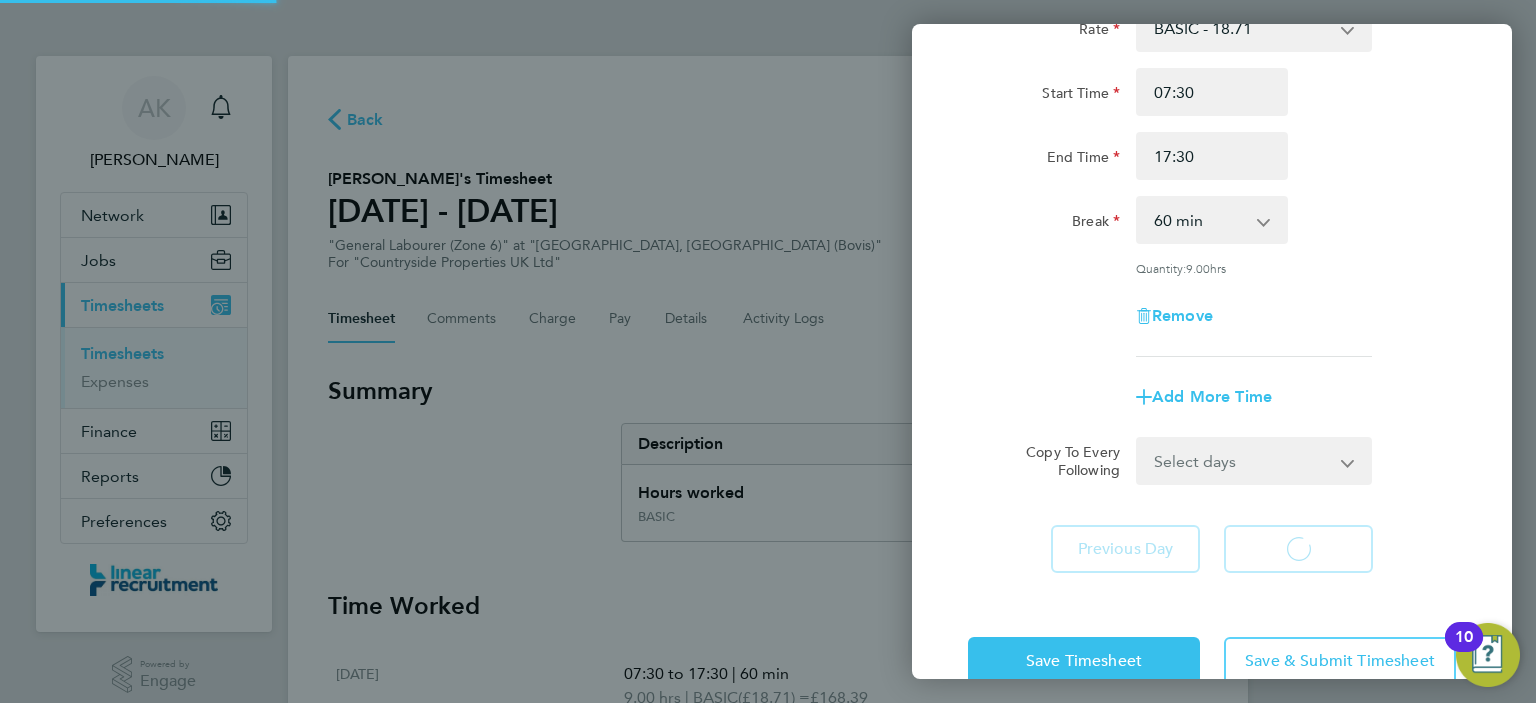 select on "30" 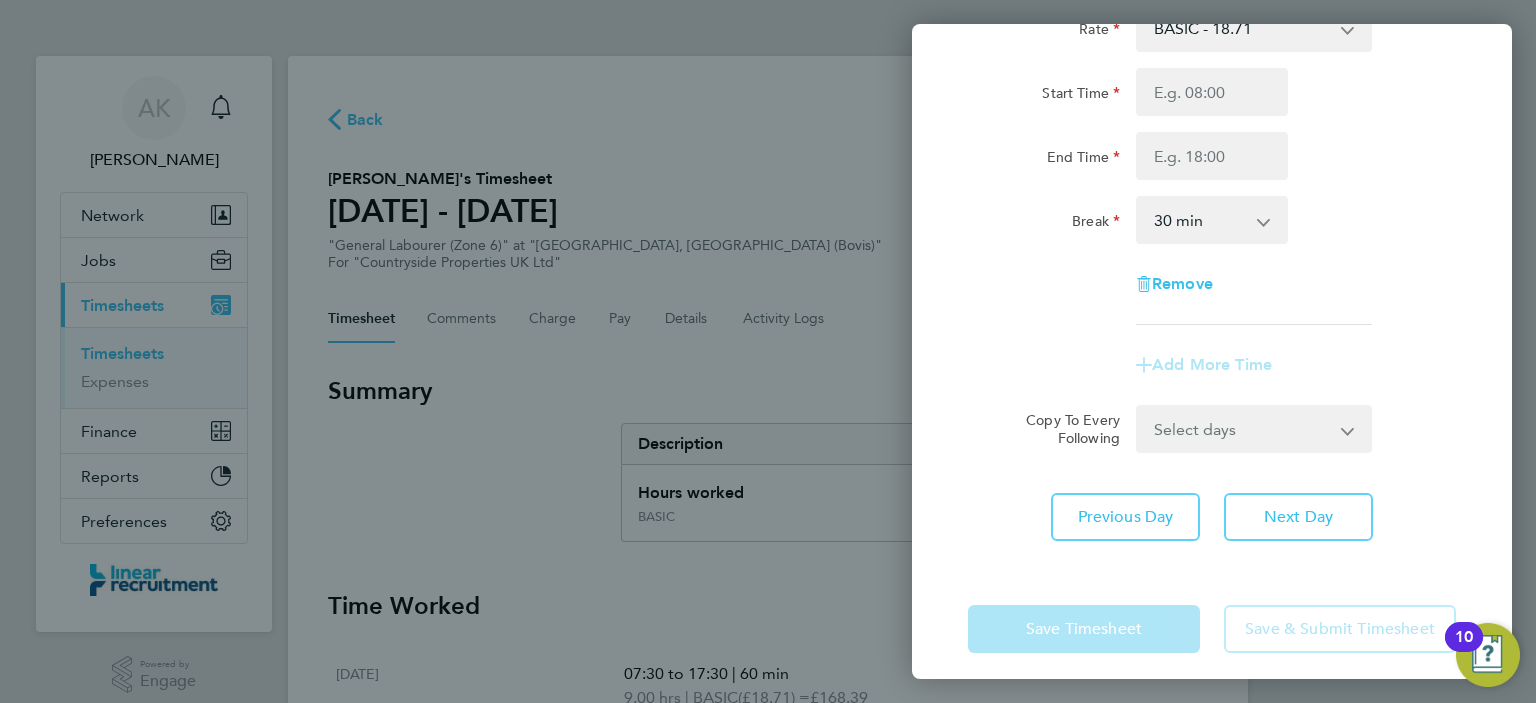 scroll, scrollTop: 0, scrollLeft: 0, axis: both 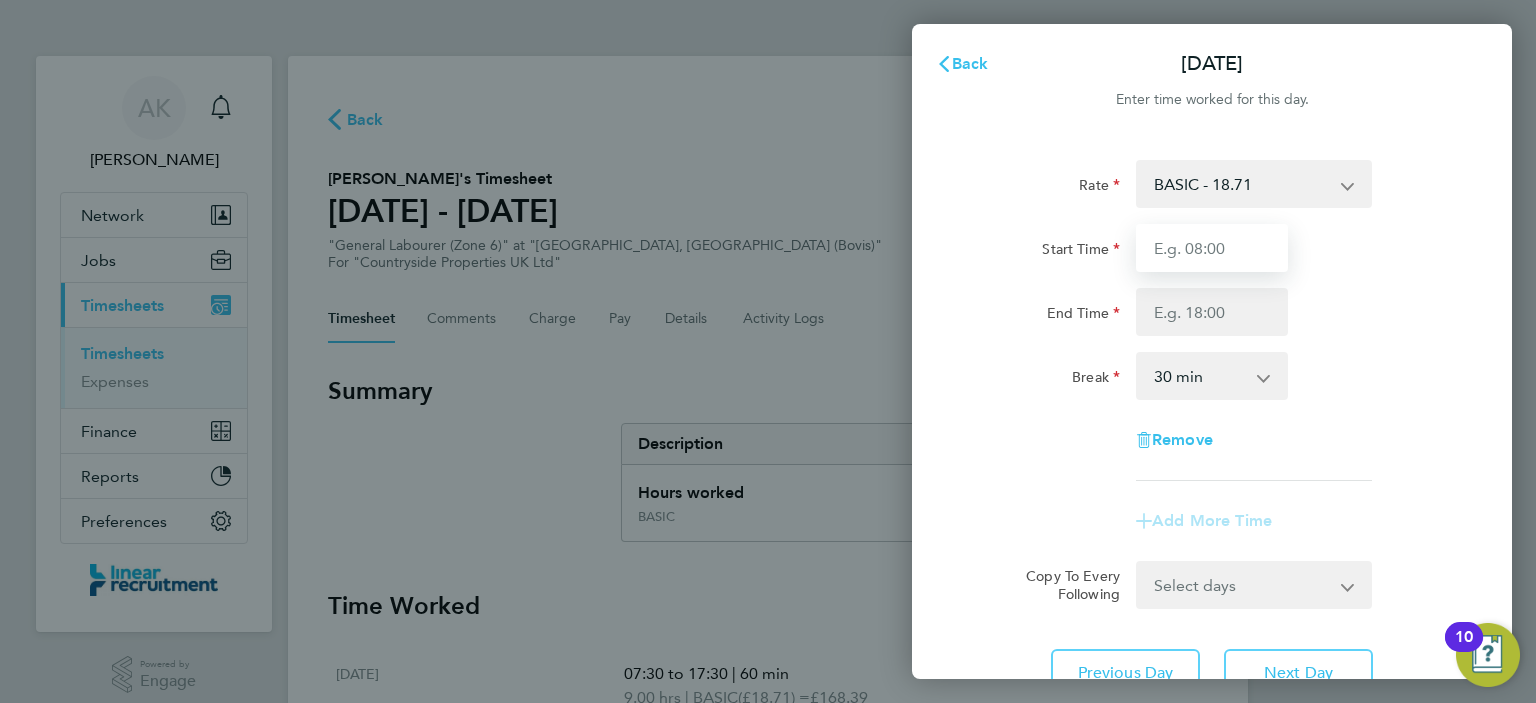 click on "Start Time" at bounding box center (1212, 248) 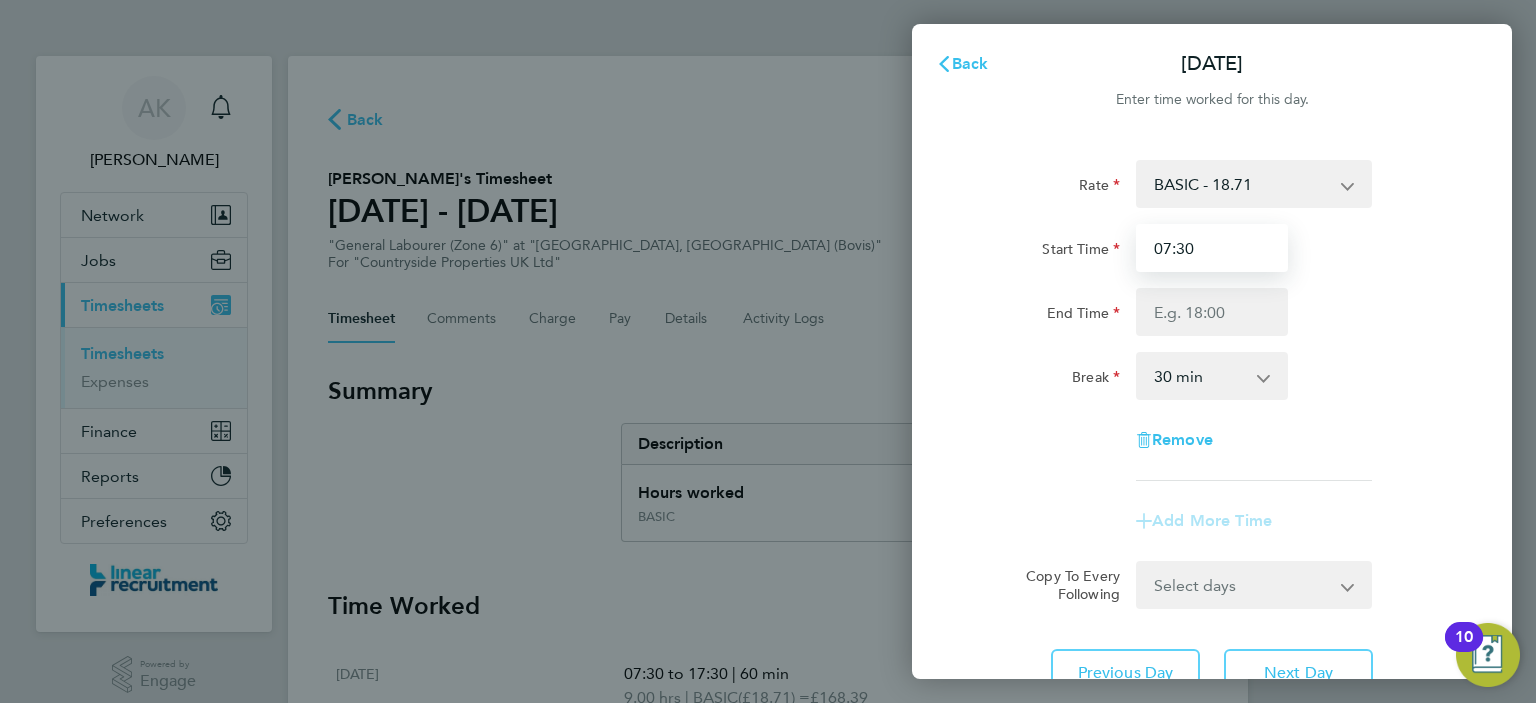 type on "07:30" 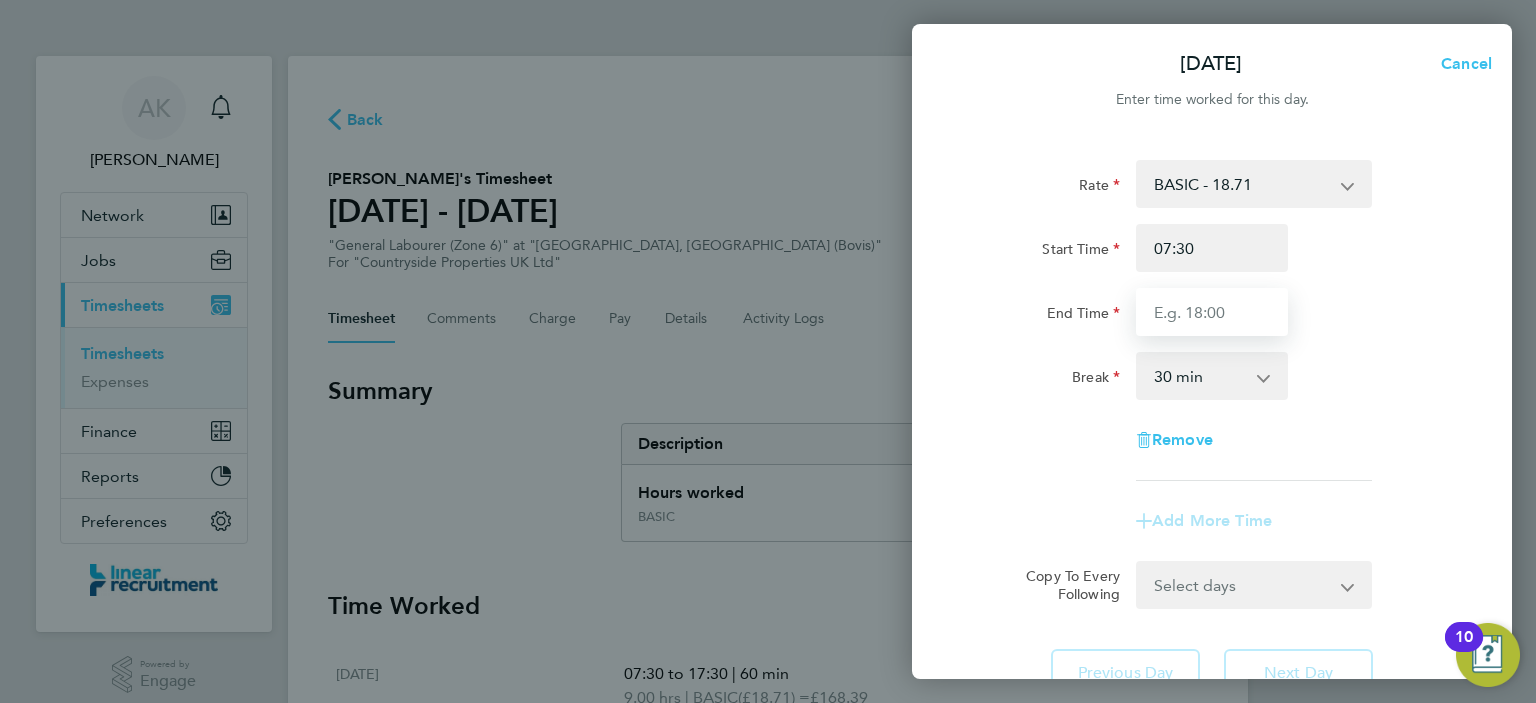 click on "End Time" at bounding box center [1212, 312] 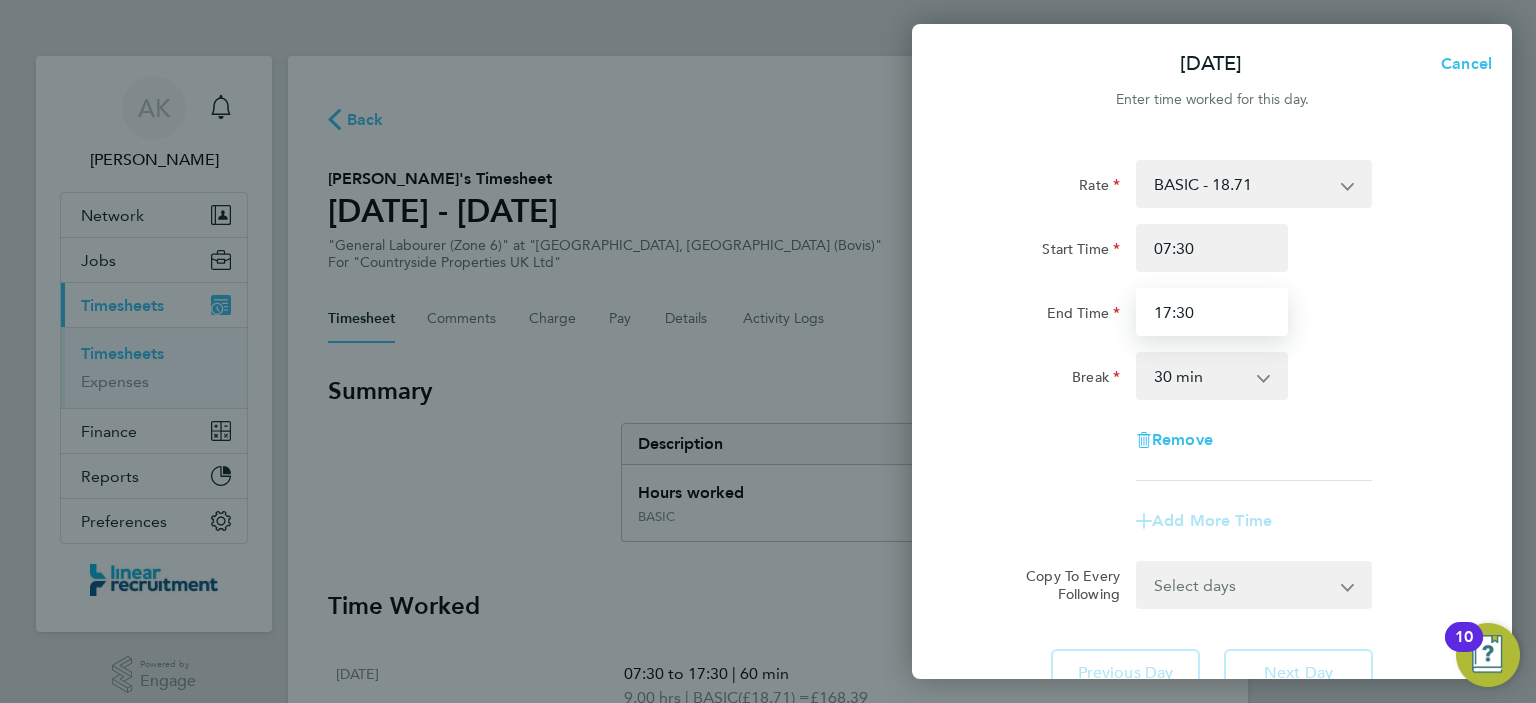 type on "17:30" 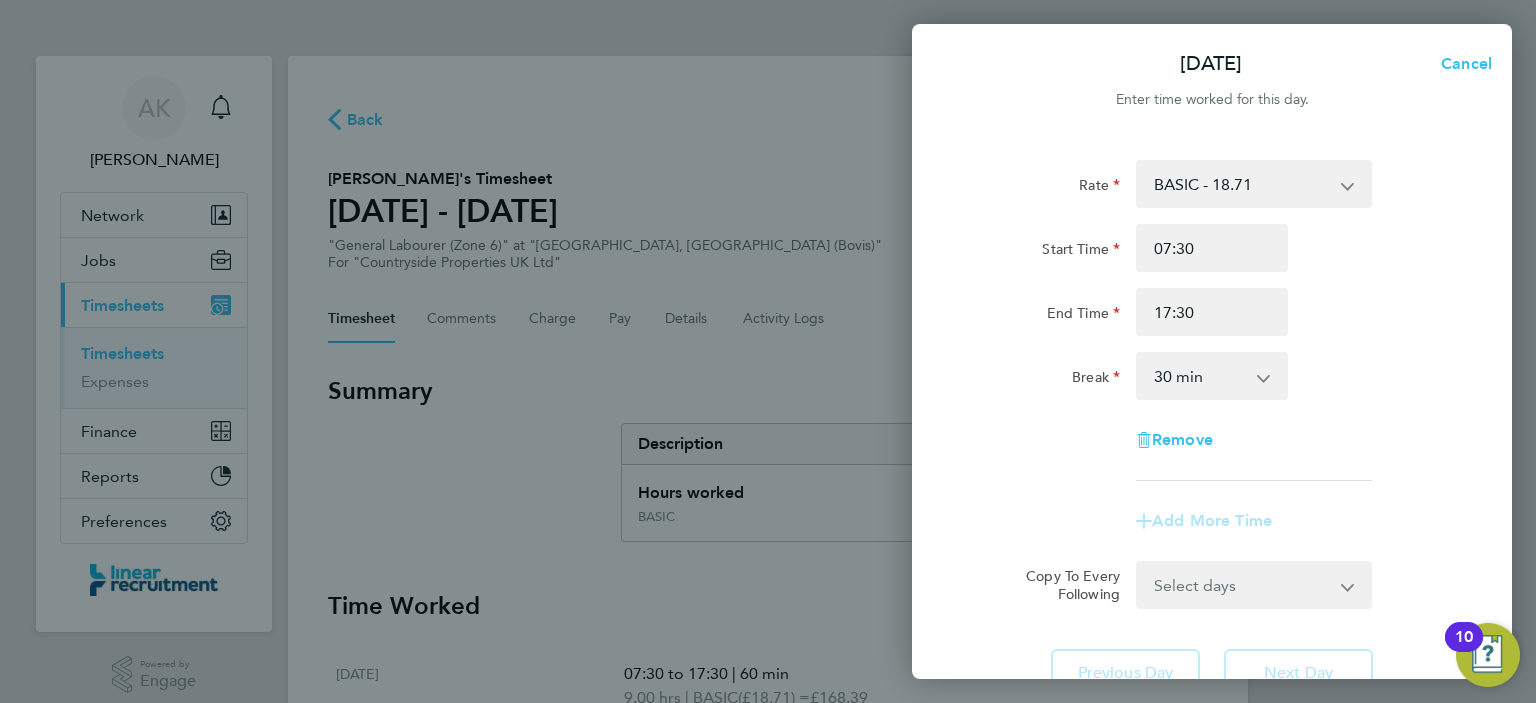 click on "Rate  BASIC - 18.71
Start Time 07:30 End Time 17:30 Break  0 min   15 min   30 min   45 min   60 min   75 min   90 min
Remove" 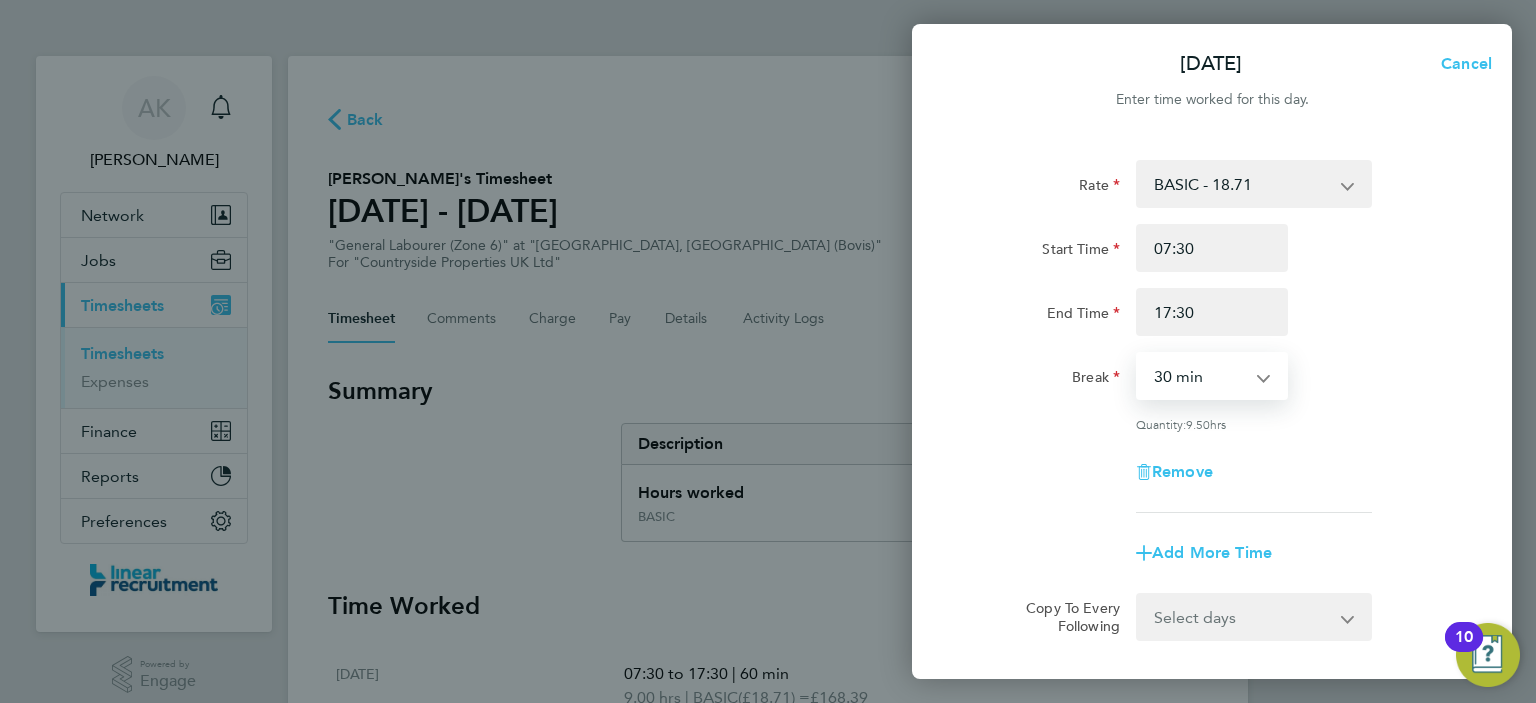 click on "0 min   15 min   30 min   45 min   60 min   75 min   90 min" at bounding box center (1200, 376) 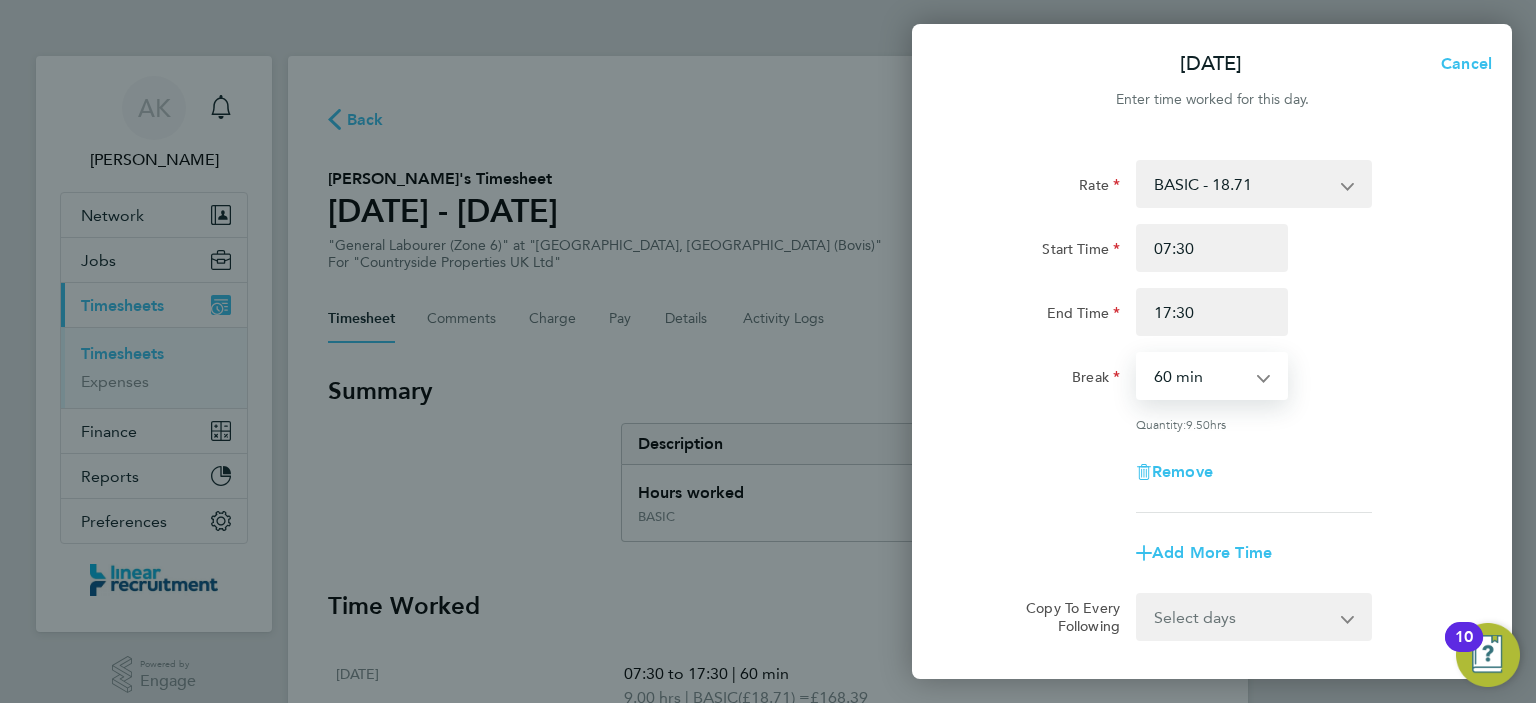click on "0 min   15 min   30 min   45 min   60 min   75 min   90 min" at bounding box center (1200, 376) 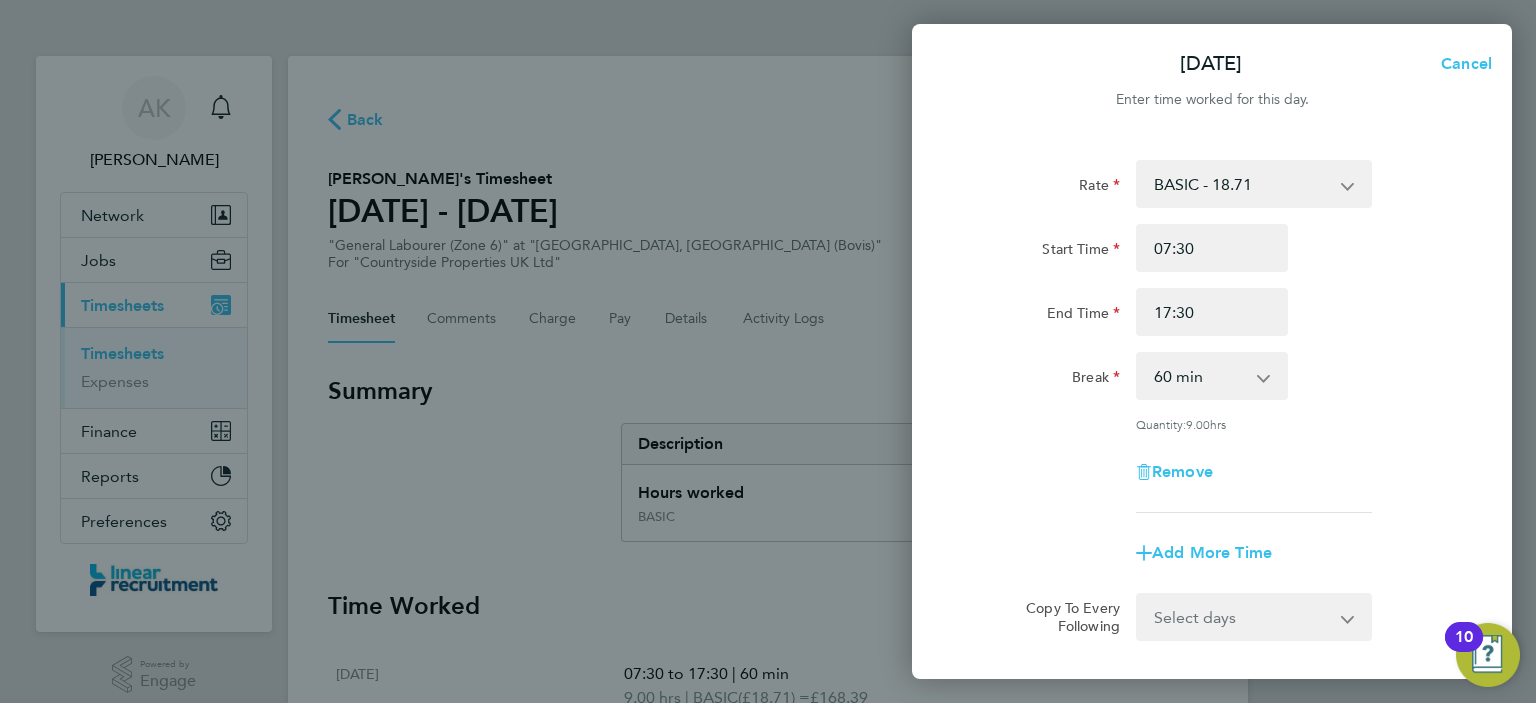 drag, startPoint x: 1178, startPoint y: 531, endPoint x: 1316, endPoint y: 527, distance: 138.05795 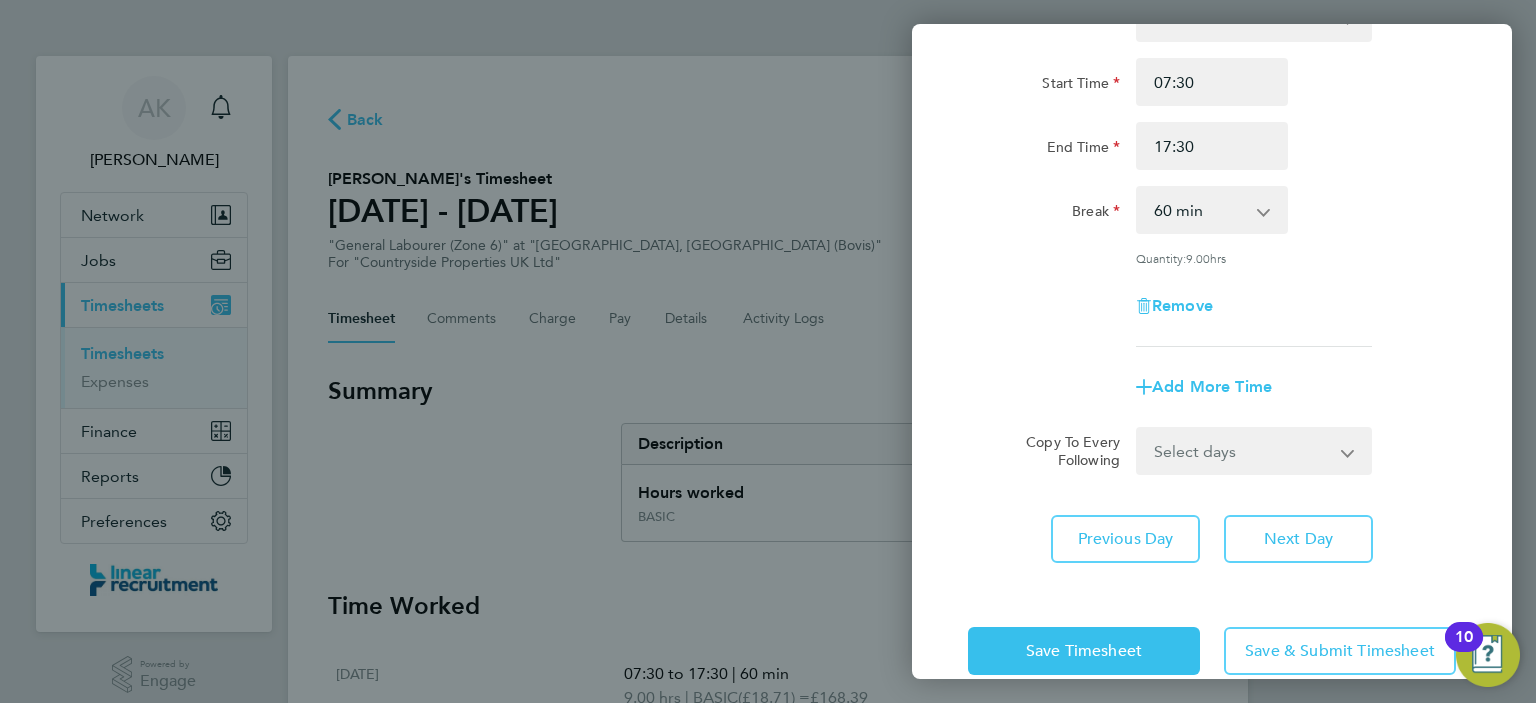 scroll, scrollTop: 182, scrollLeft: 0, axis: vertical 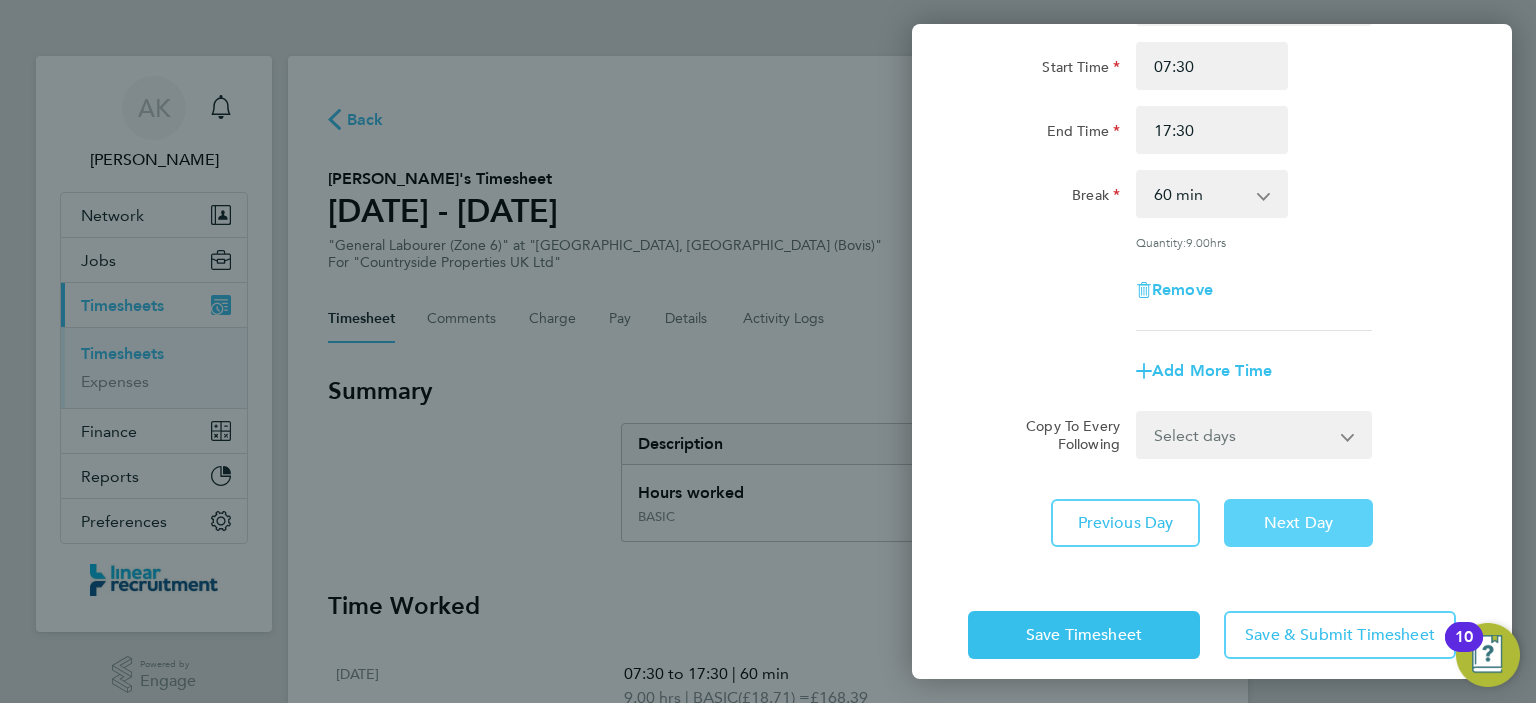 click on "Next Day" 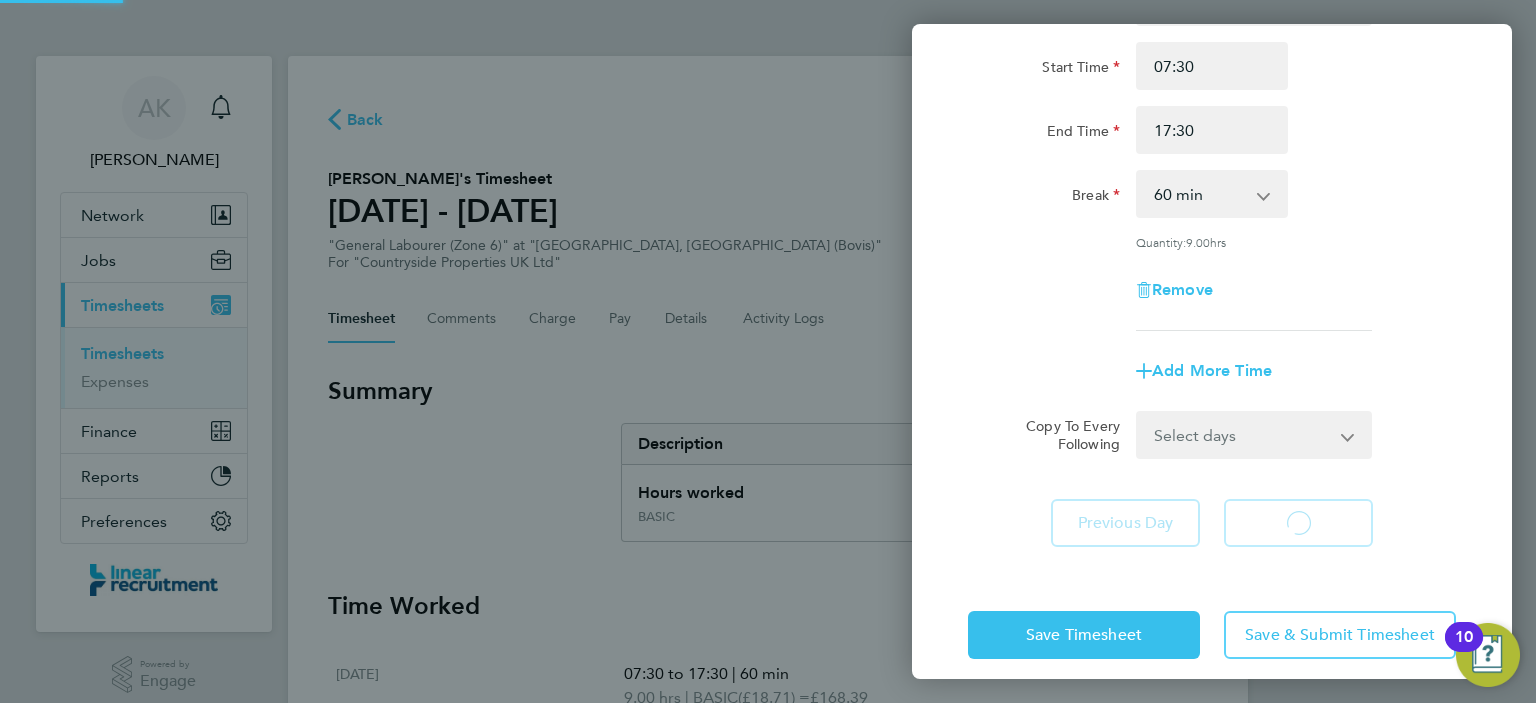 select on "30" 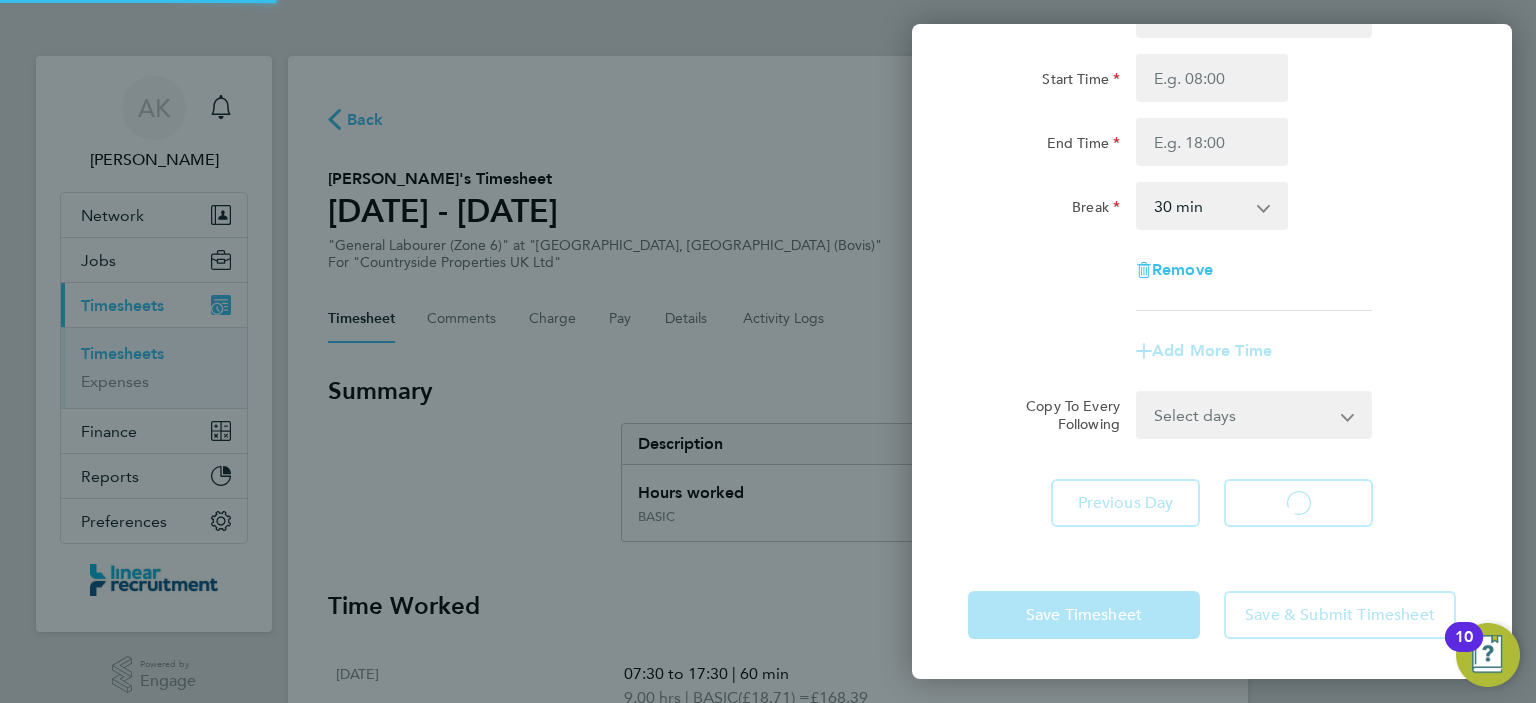 scroll, scrollTop: 168, scrollLeft: 0, axis: vertical 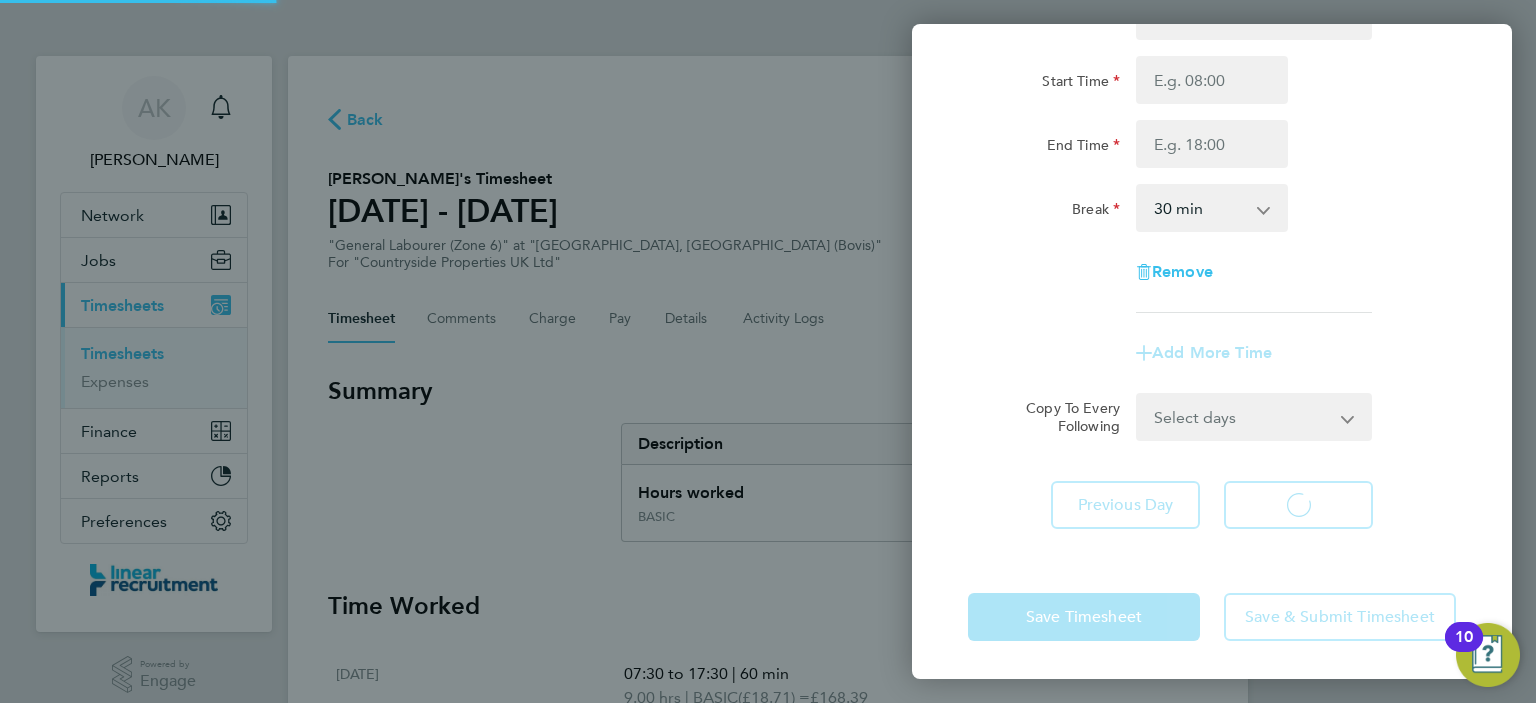 select on "30" 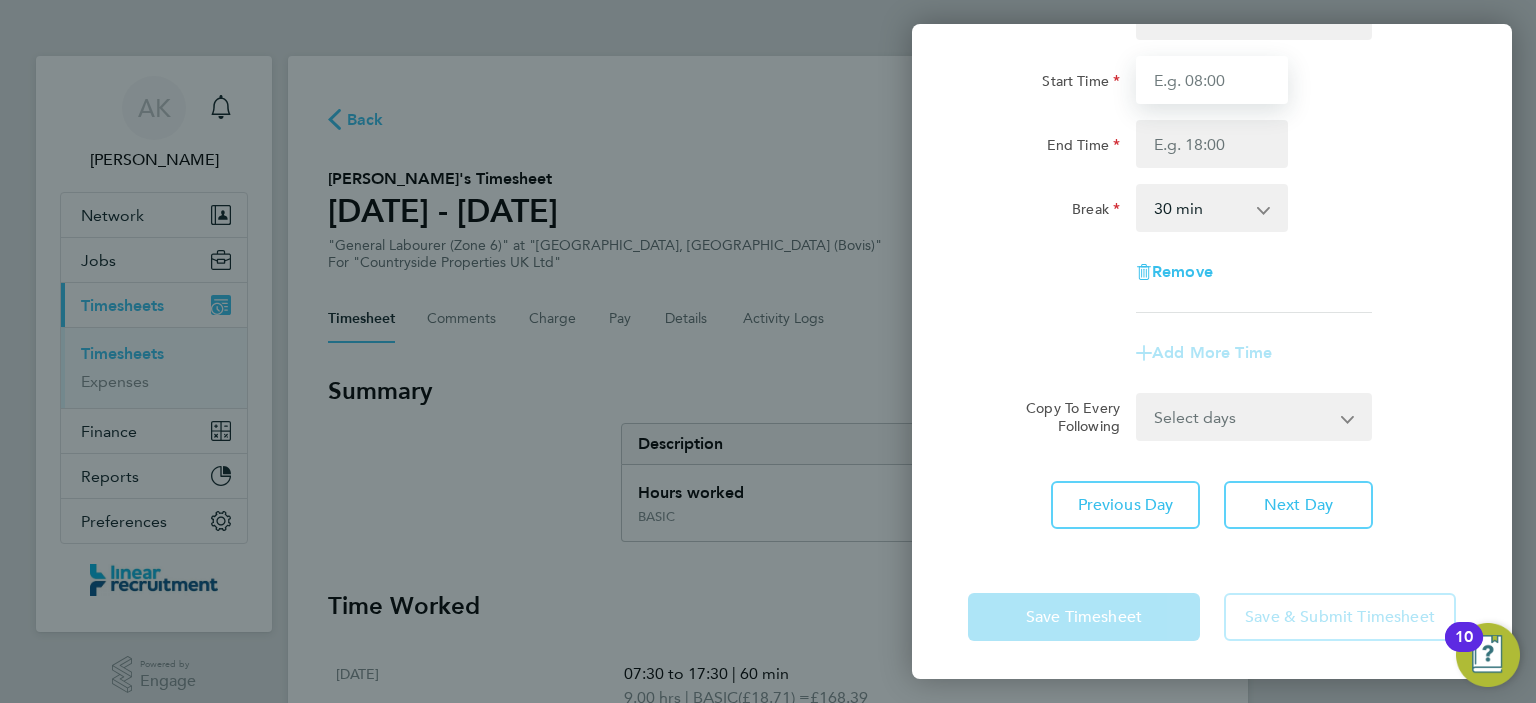 click on "Start Time" at bounding box center (1212, 80) 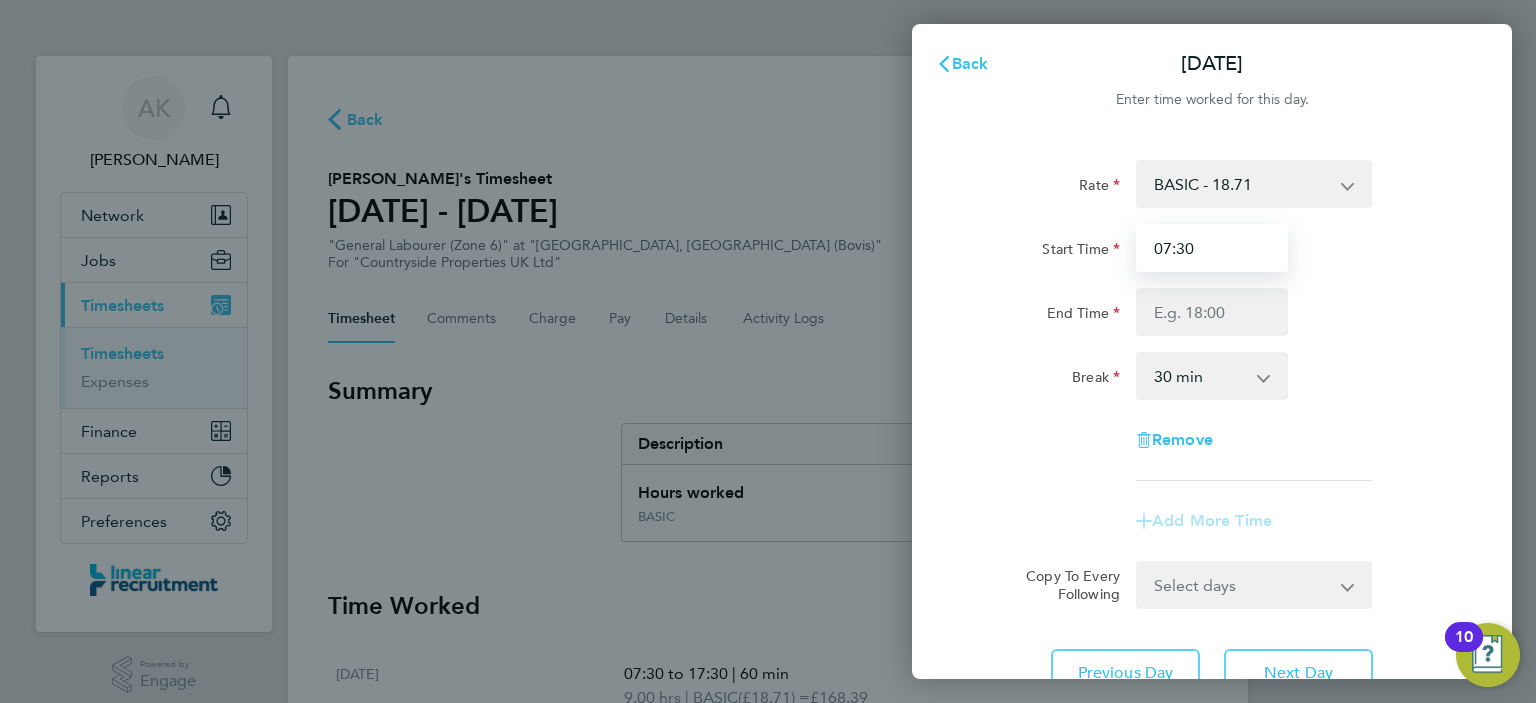 type on "07:30" 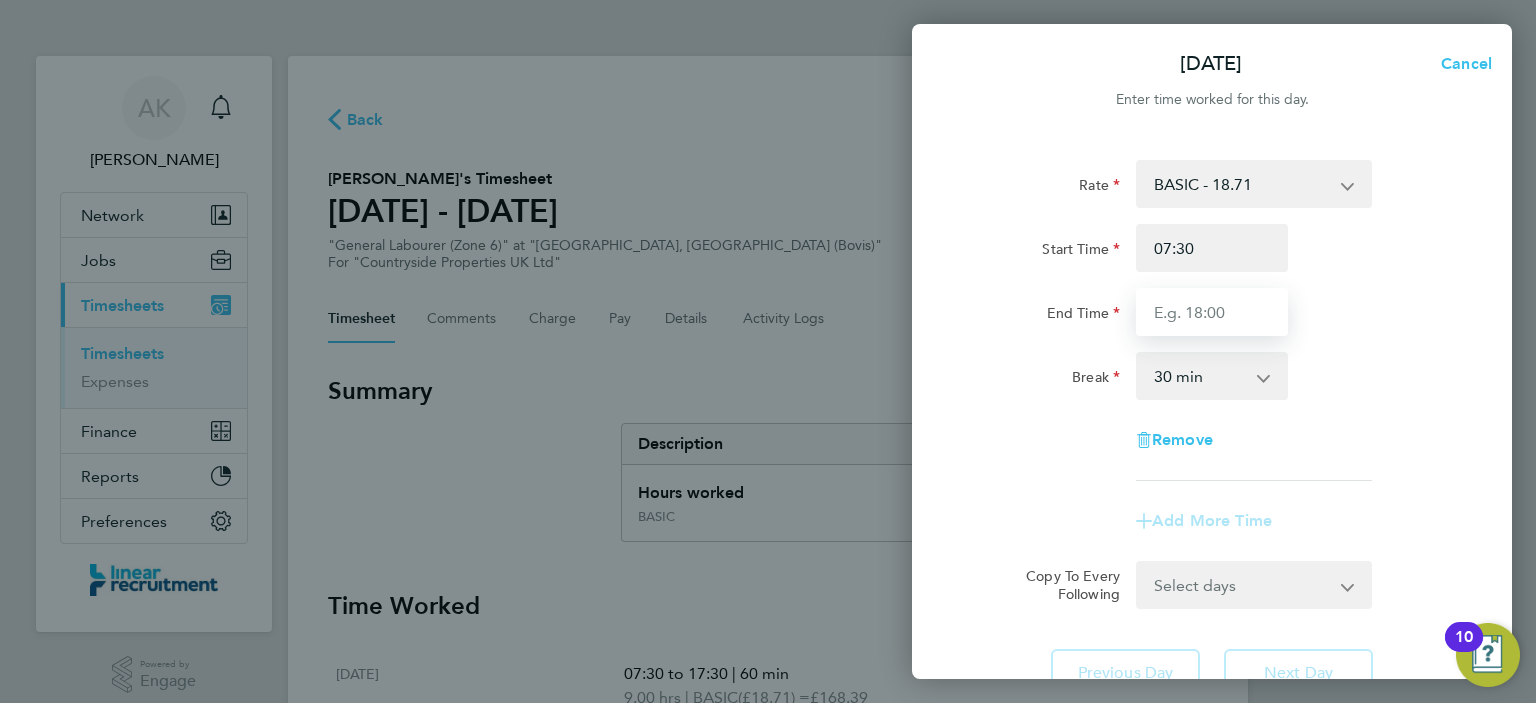 click on "End Time" at bounding box center (1212, 312) 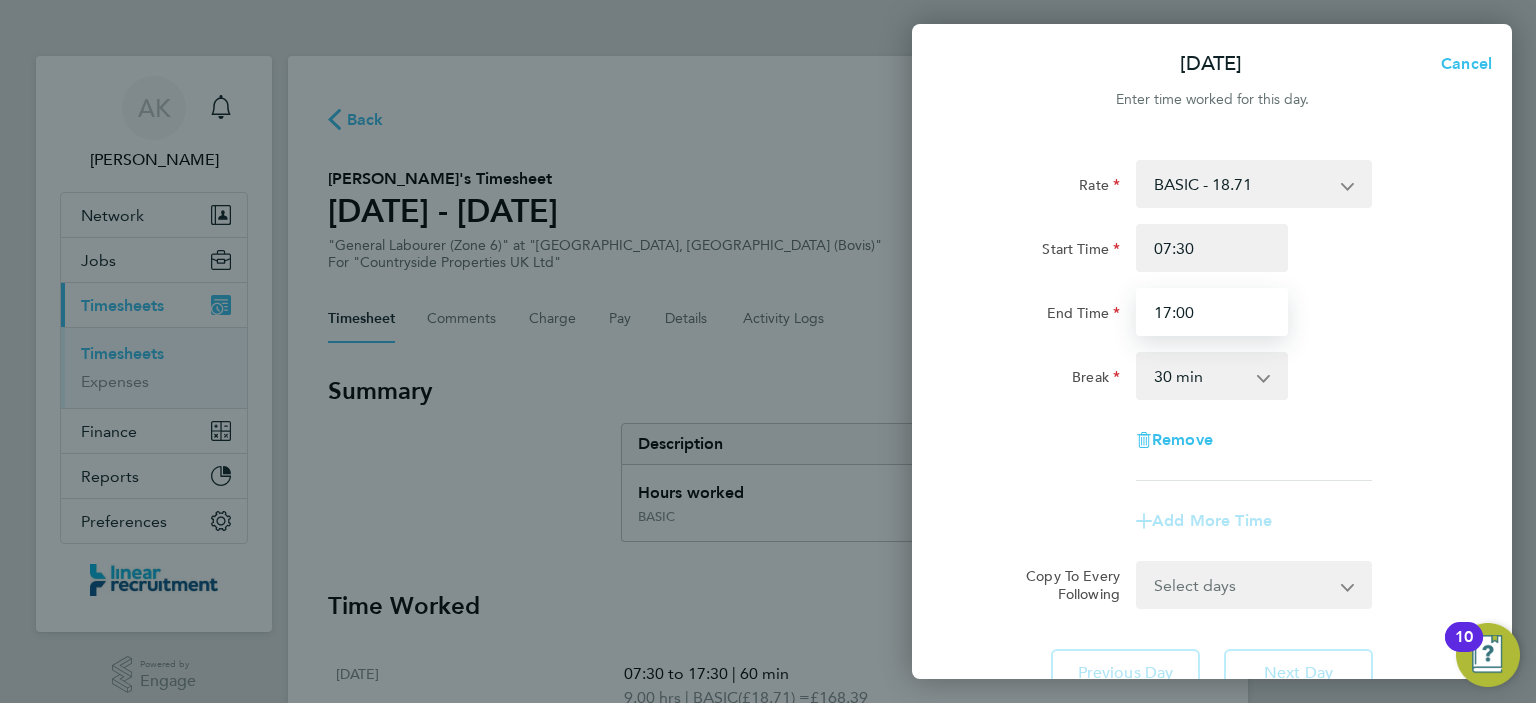 type on "17:00" 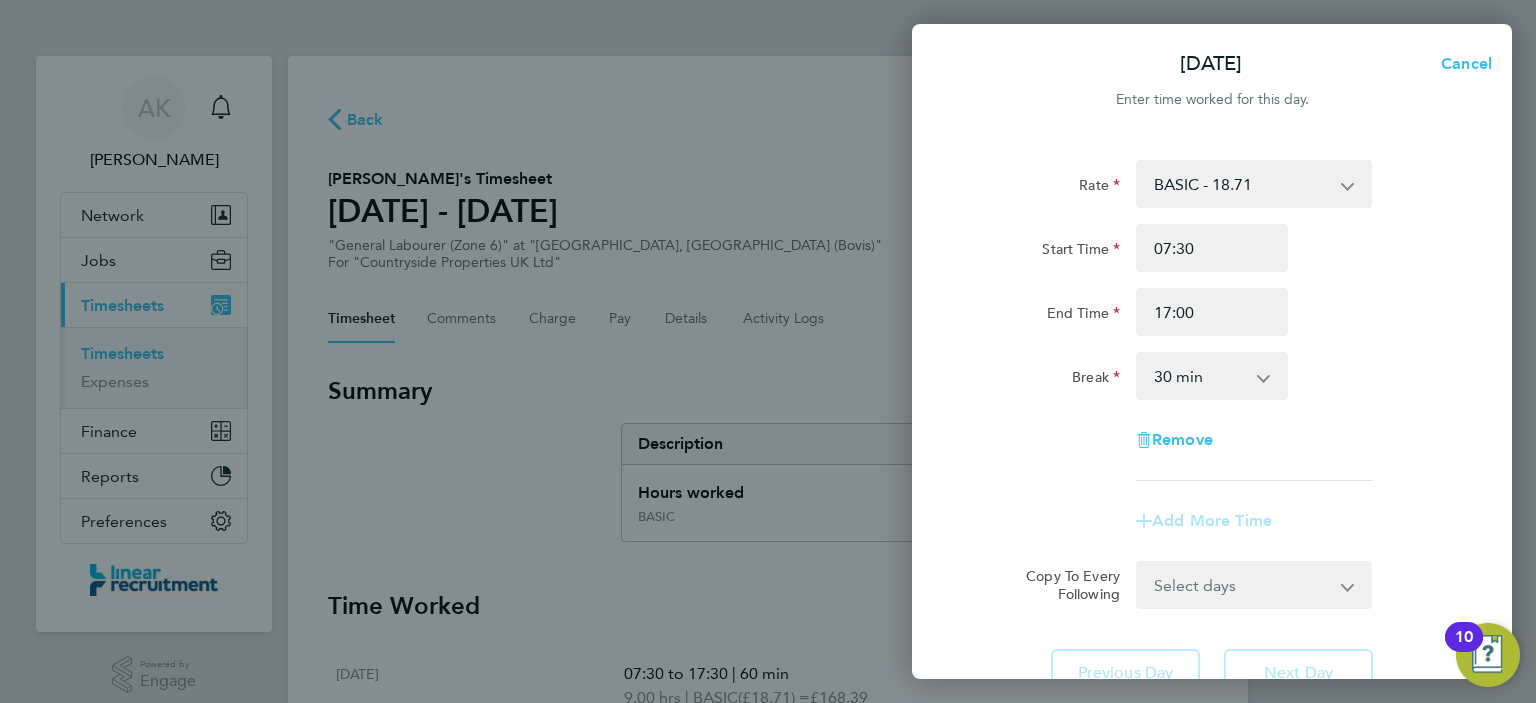 click on "Remove" 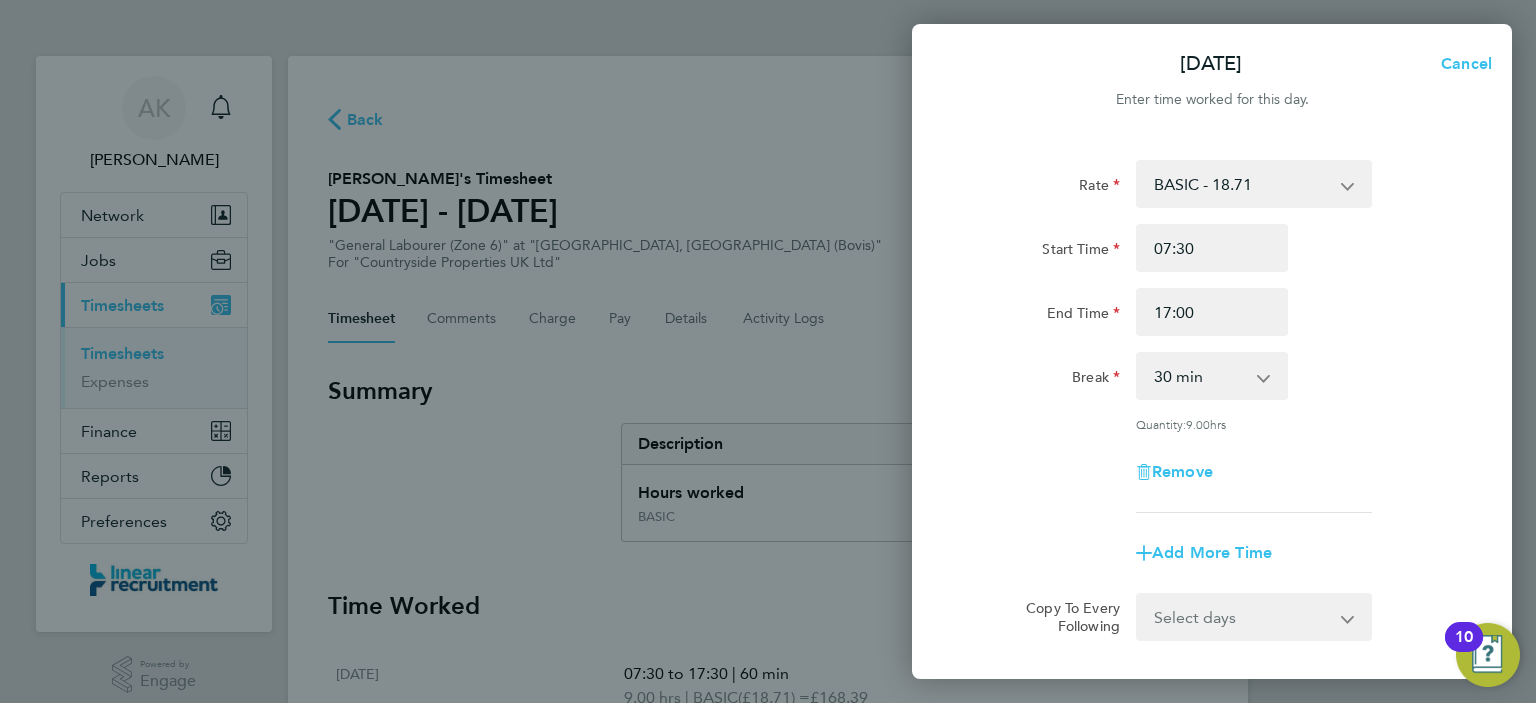 scroll, scrollTop: 199, scrollLeft: 0, axis: vertical 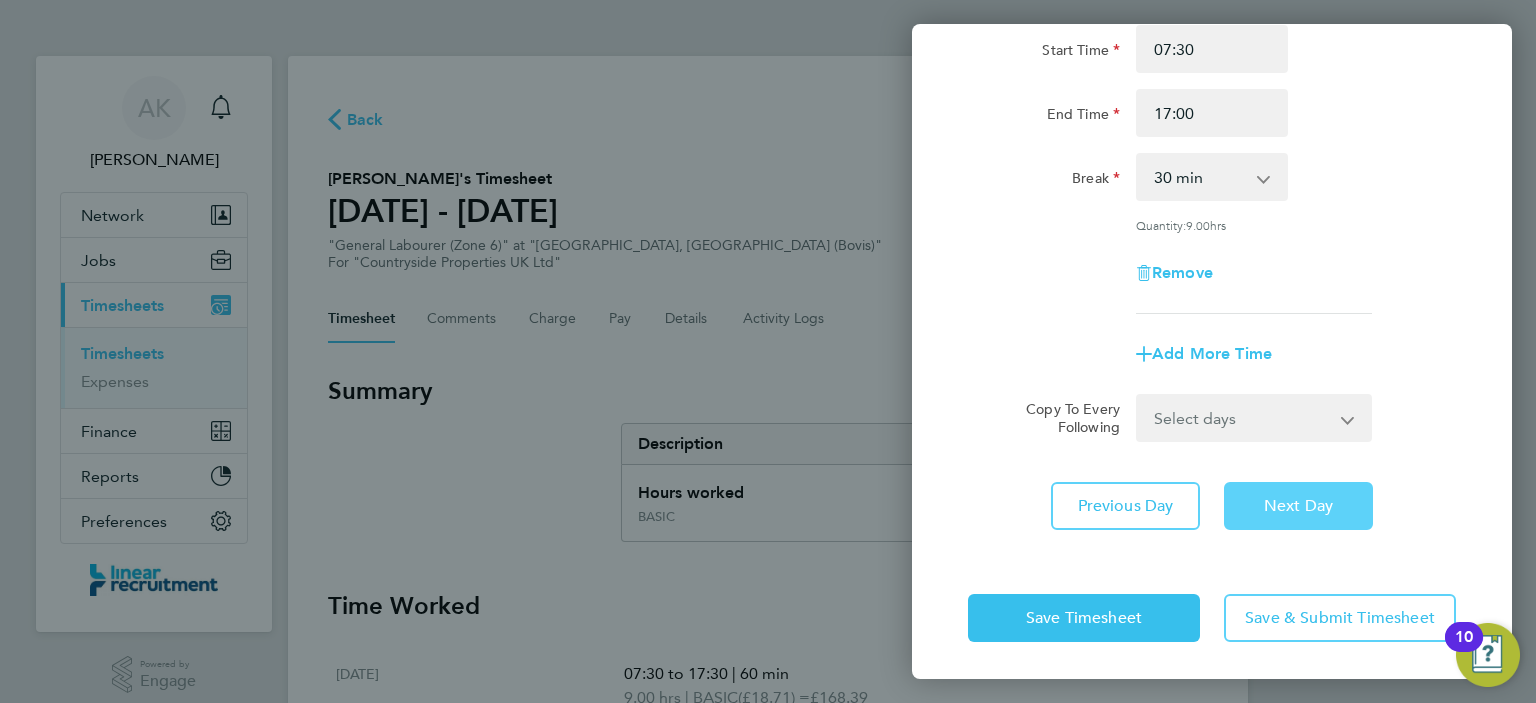 click on "Next Day" 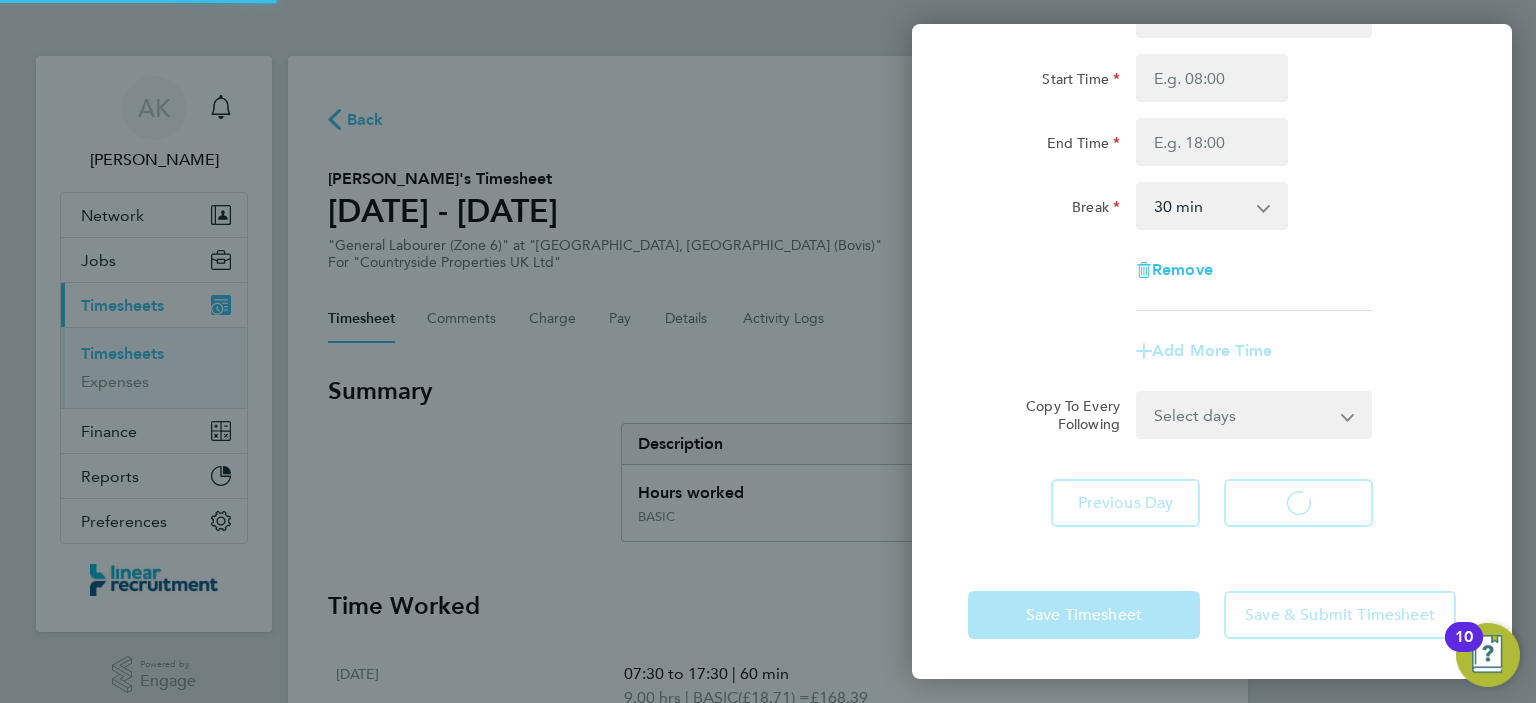 scroll, scrollTop: 168, scrollLeft: 0, axis: vertical 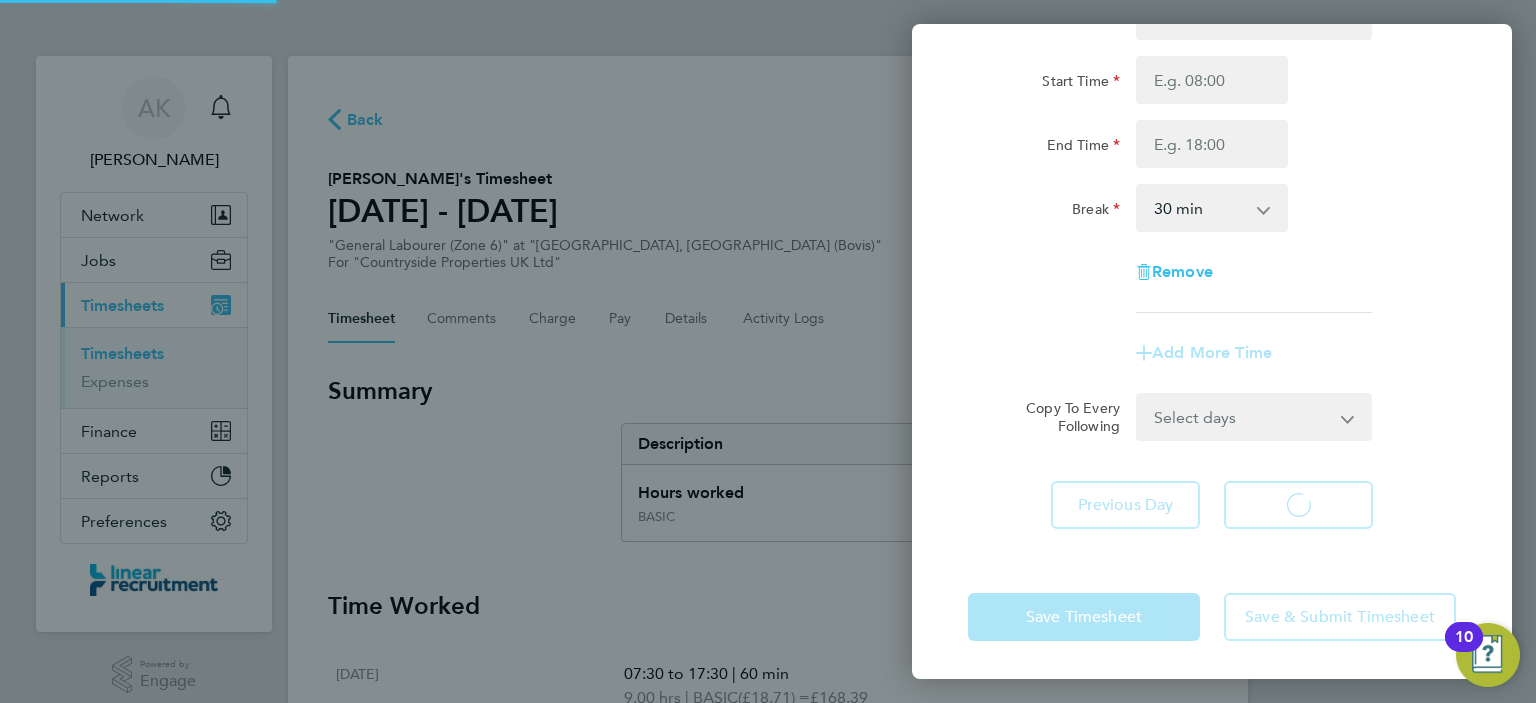 select on "30" 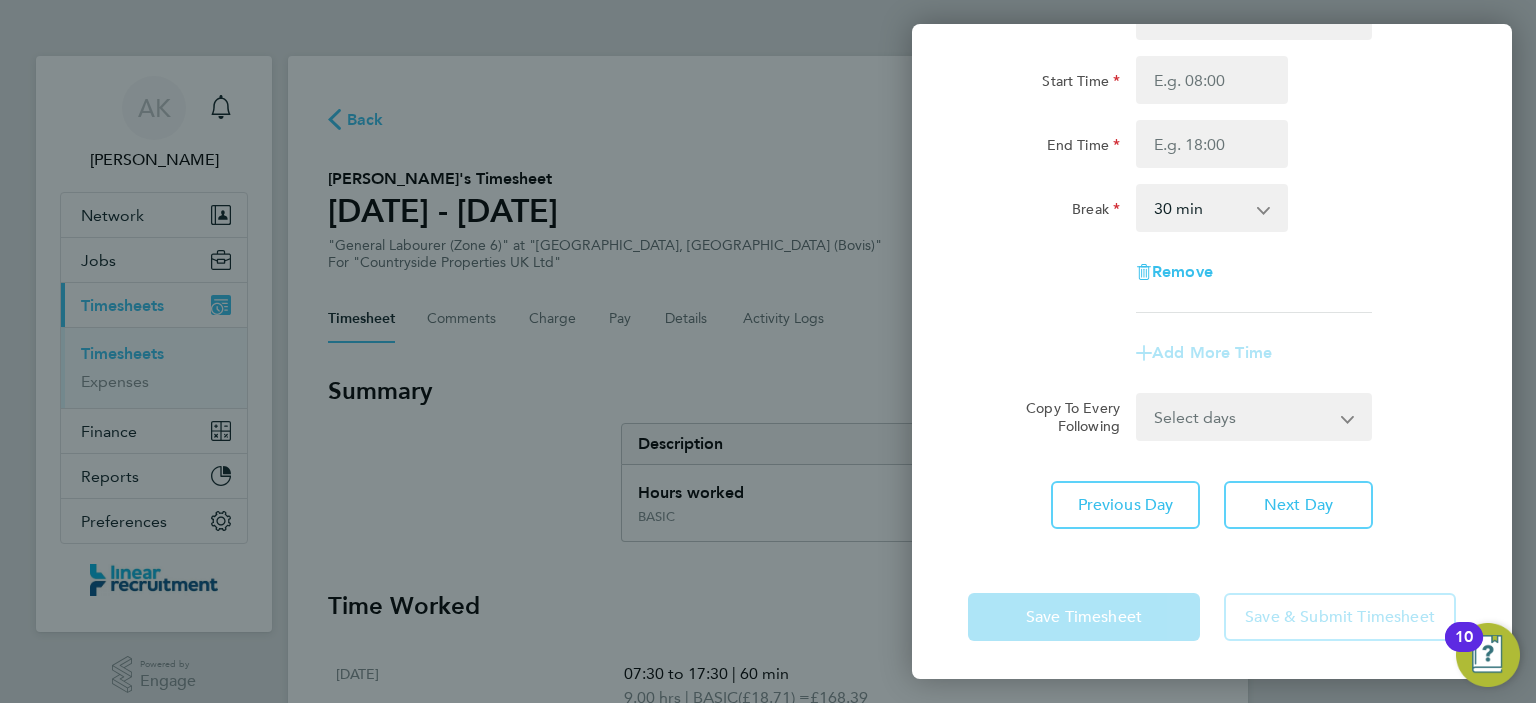 scroll, scrollTop: 0, scrollLeft: 0, axis: both 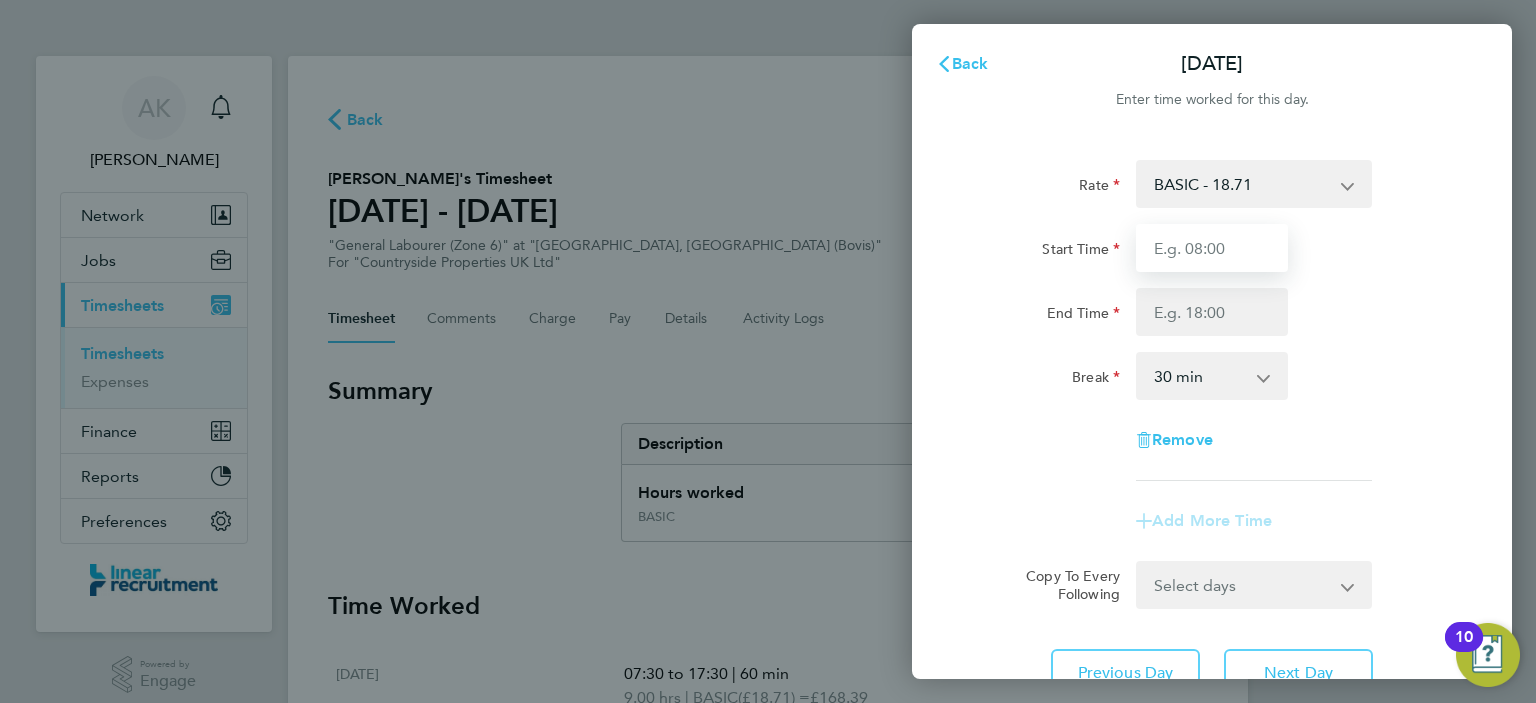 click on "Start Time" at bounding box center (1212, 248) 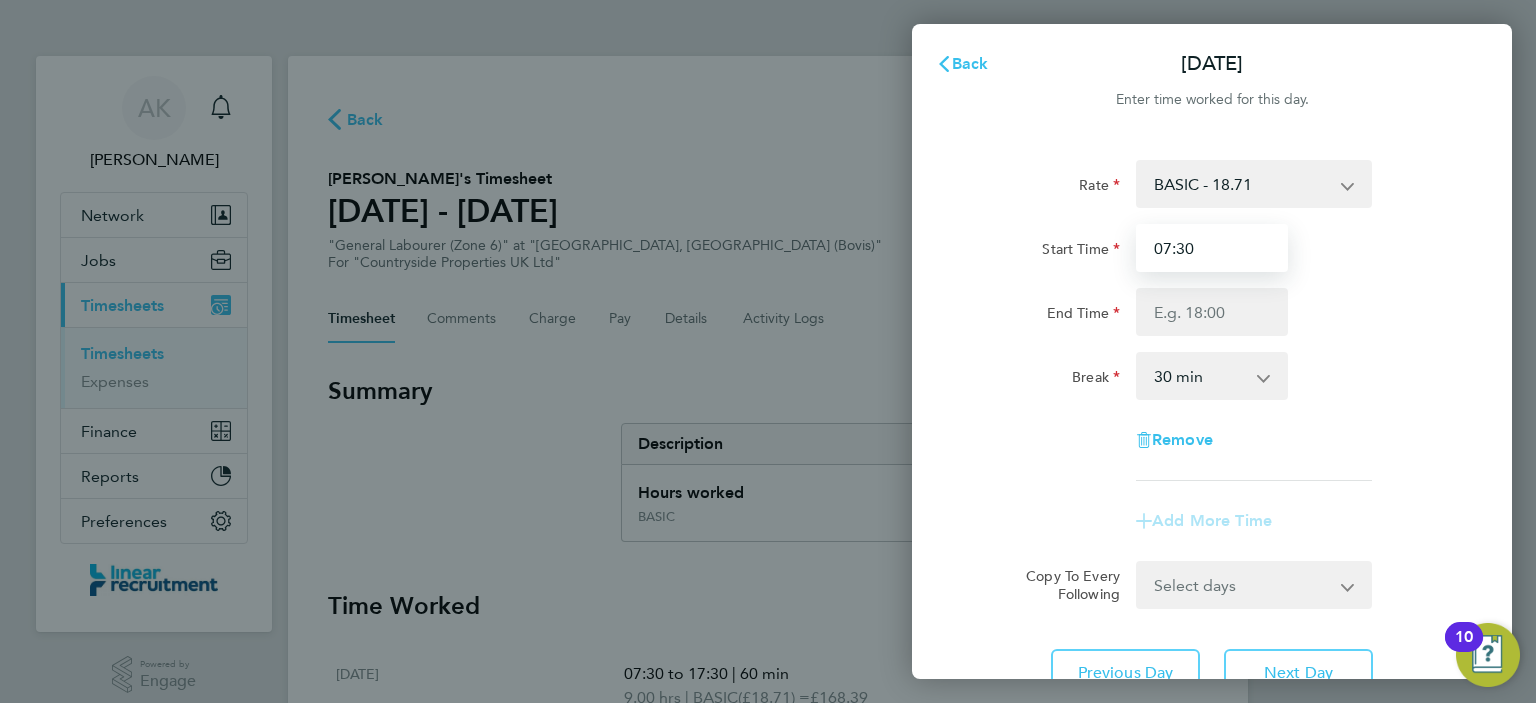 type on "07:30" 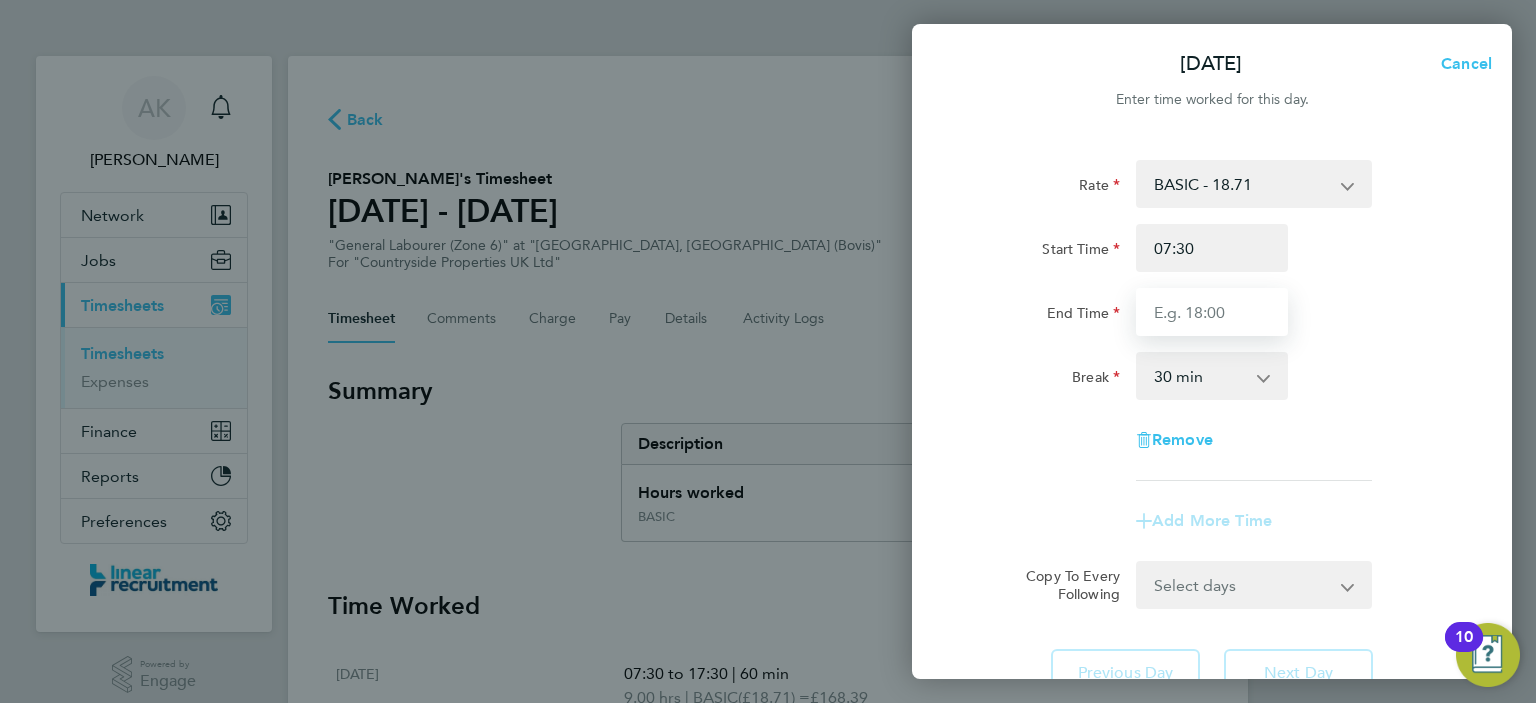 click on "End Time" at bounding box center [1212, 312] 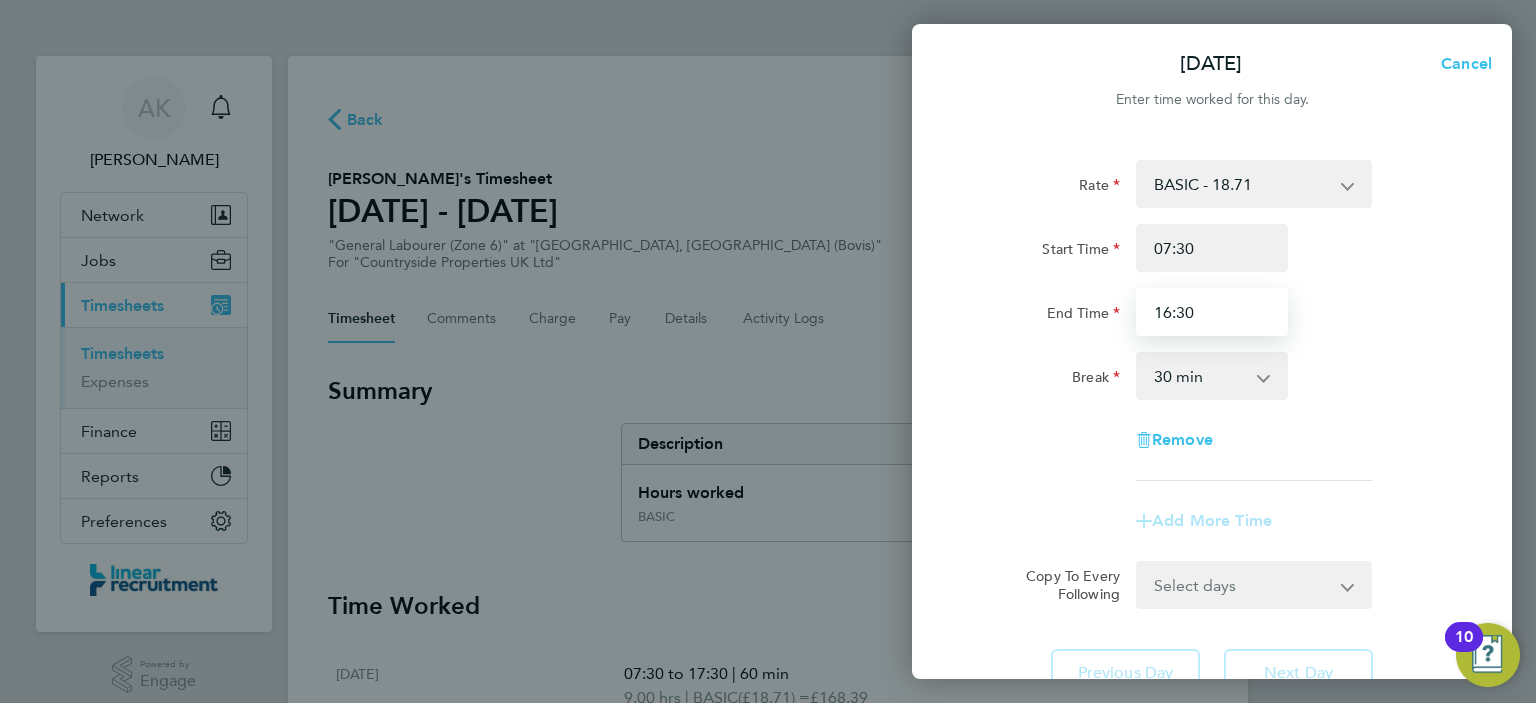 type on "16:30" 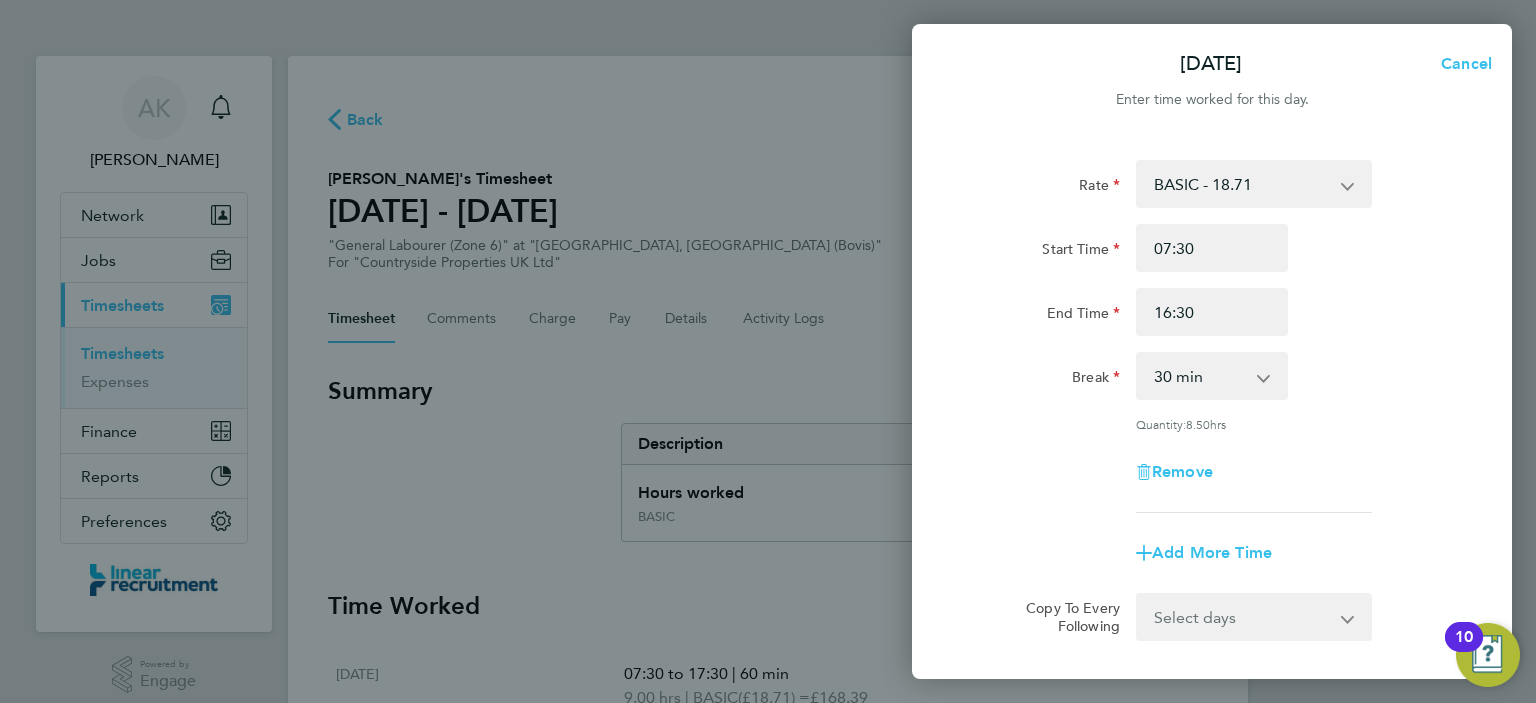 click on "Rate  BASIC - 18.71
Start Time 07:30 End Time 16:30 Break  0 min   15 min   30 min   45 min   60 min   75 min   90 min
Quantity:  8.50  hrs
Remove
Add More Time" 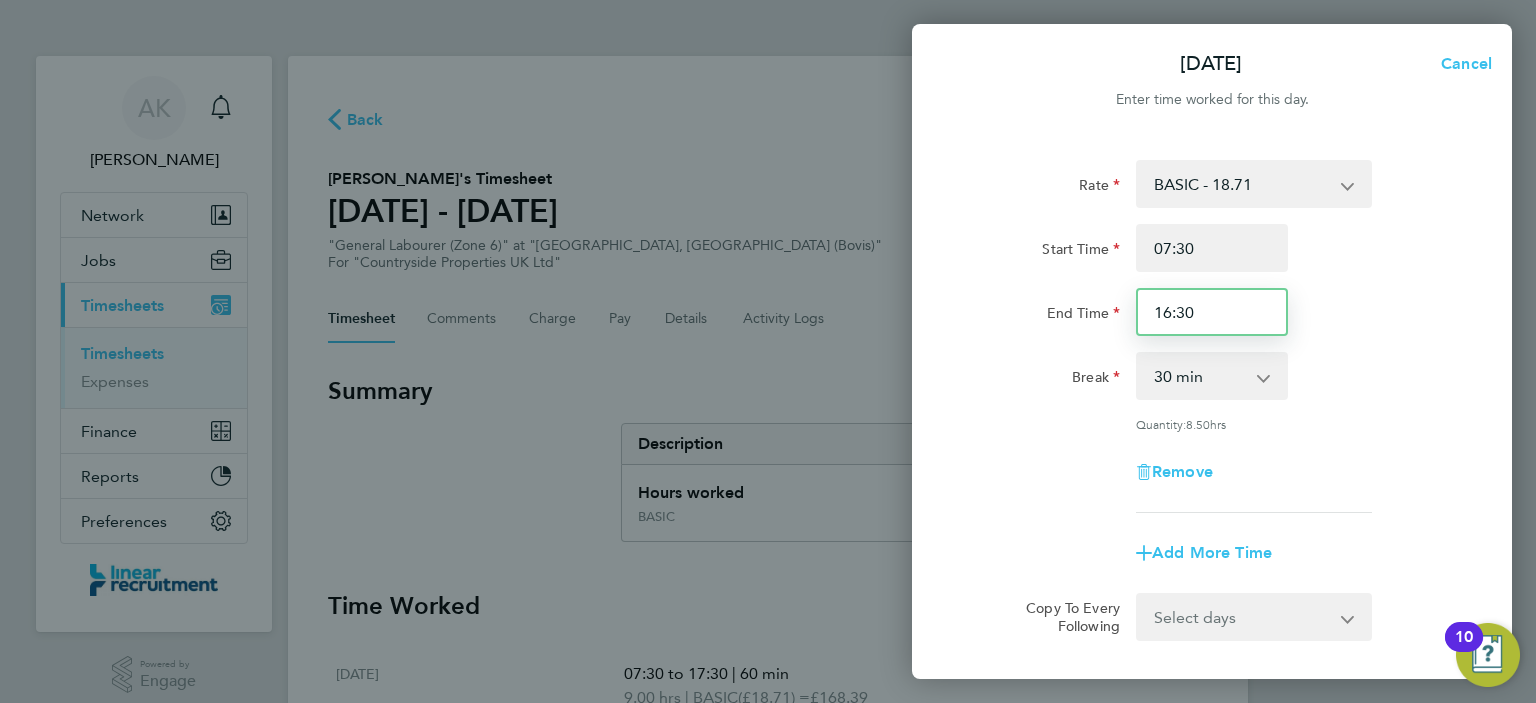 click on "16:30" at bounding box center (1212, 312) 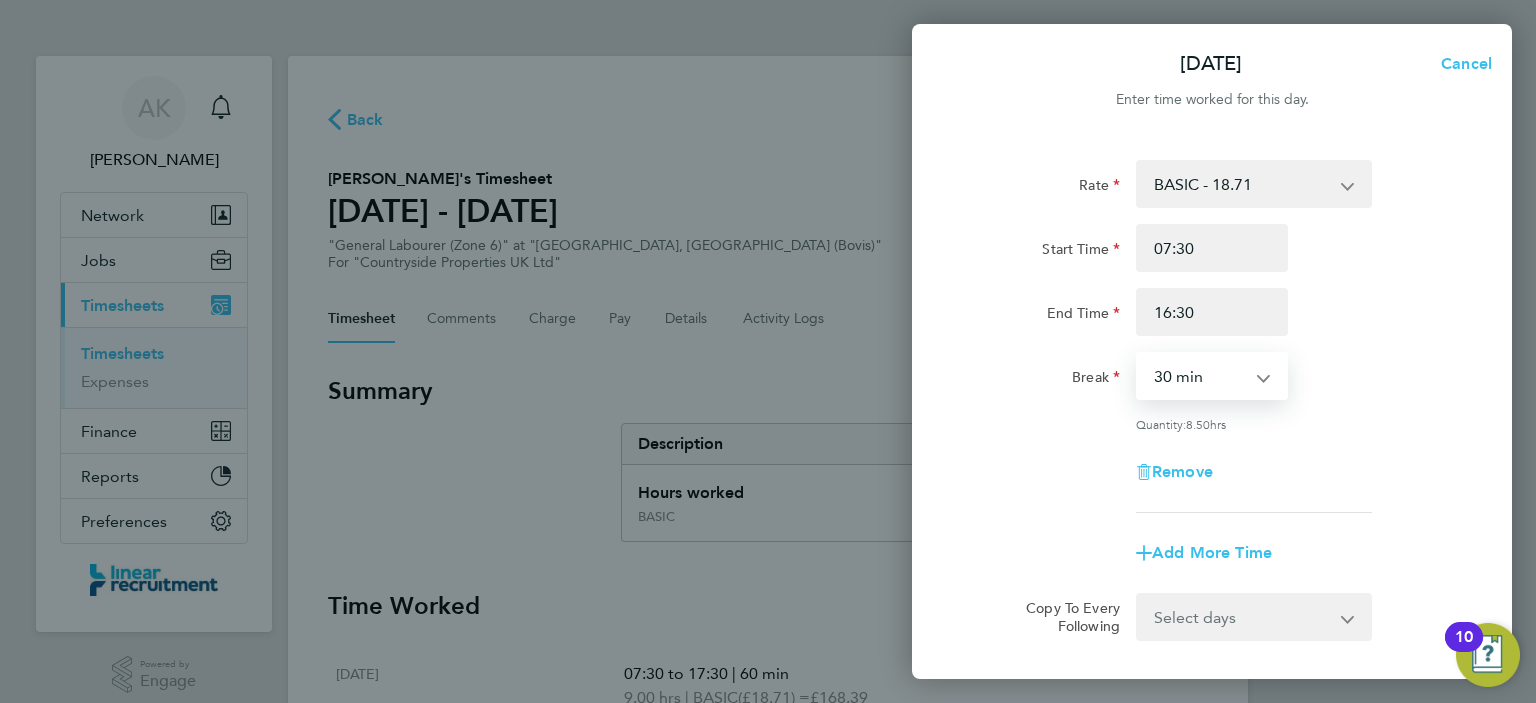 click on "0 min   15 min   30 min   45 min   60 min   75 min   90 min" at bounding box center (1200, 376) 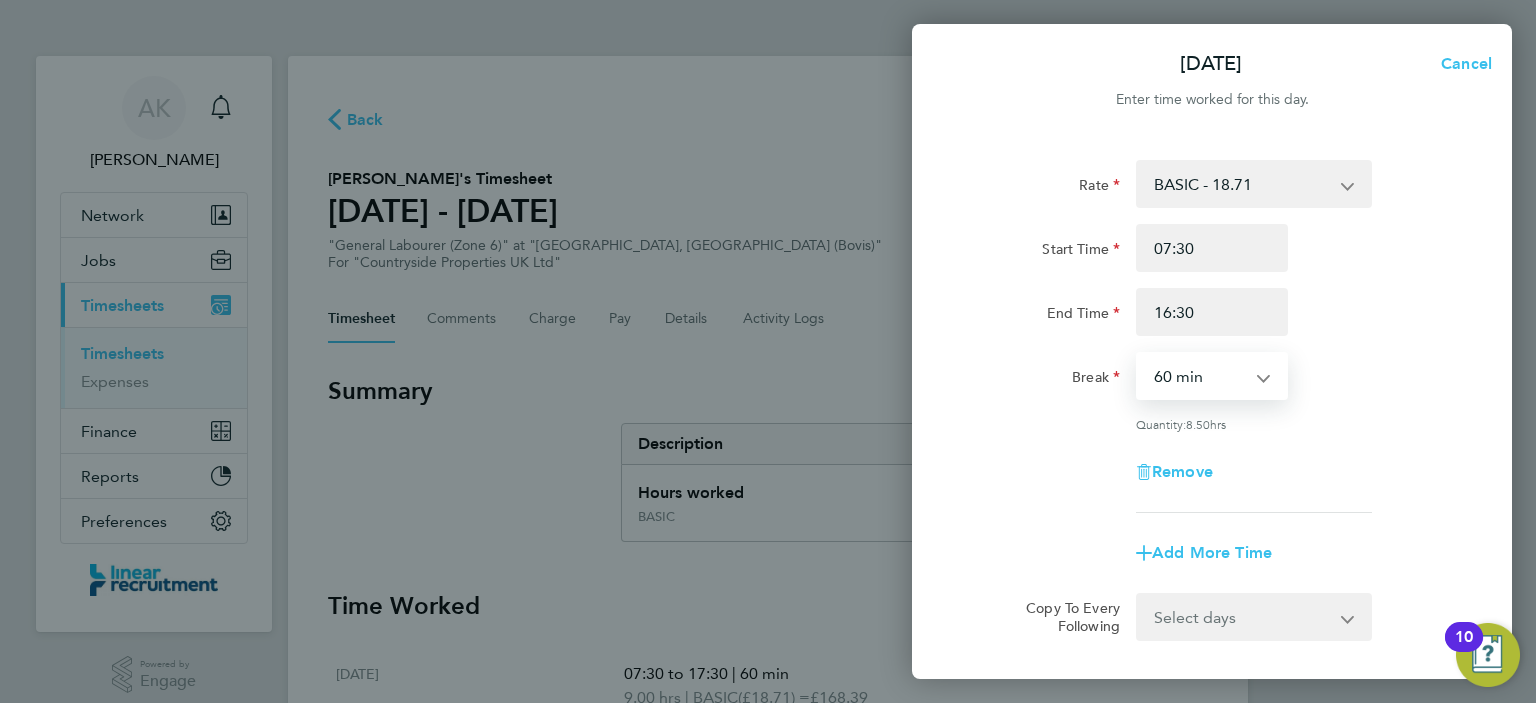 click on "0 min   15 min   30 min   45 min   60 min   75 min   90 min" at bounding box center (1200, 376) 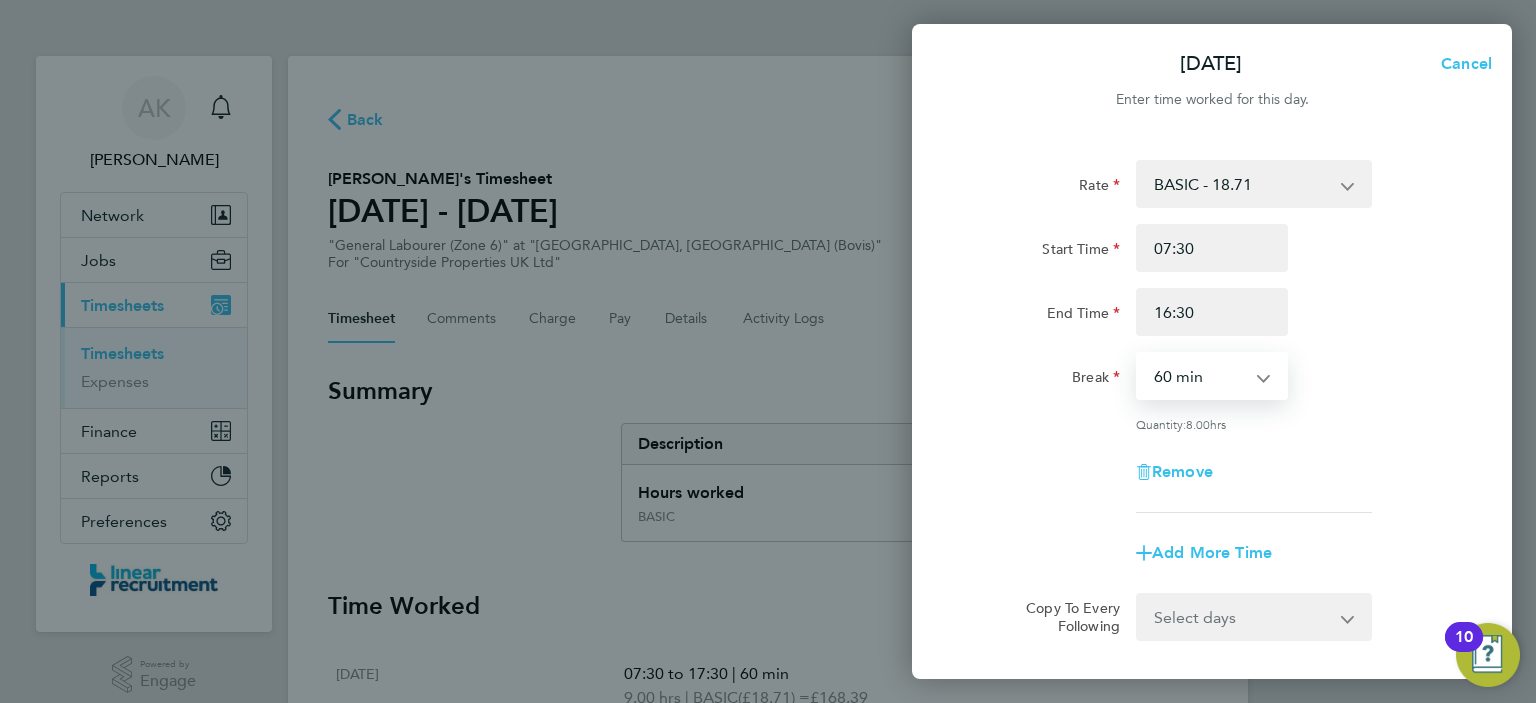 scroll, scrollTop: 199, scrollLeft: 0, axis: vertical 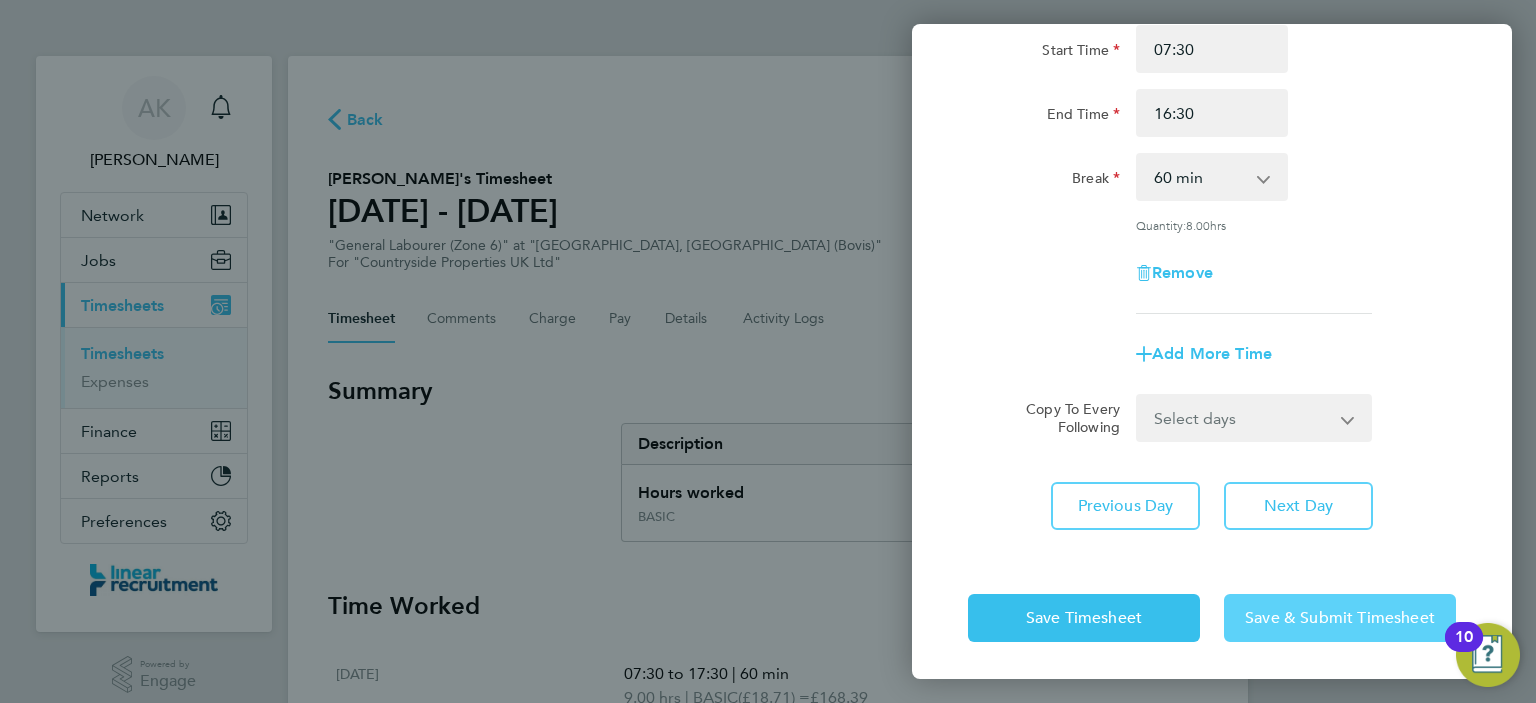 click on "Save & Submit Timesheet" 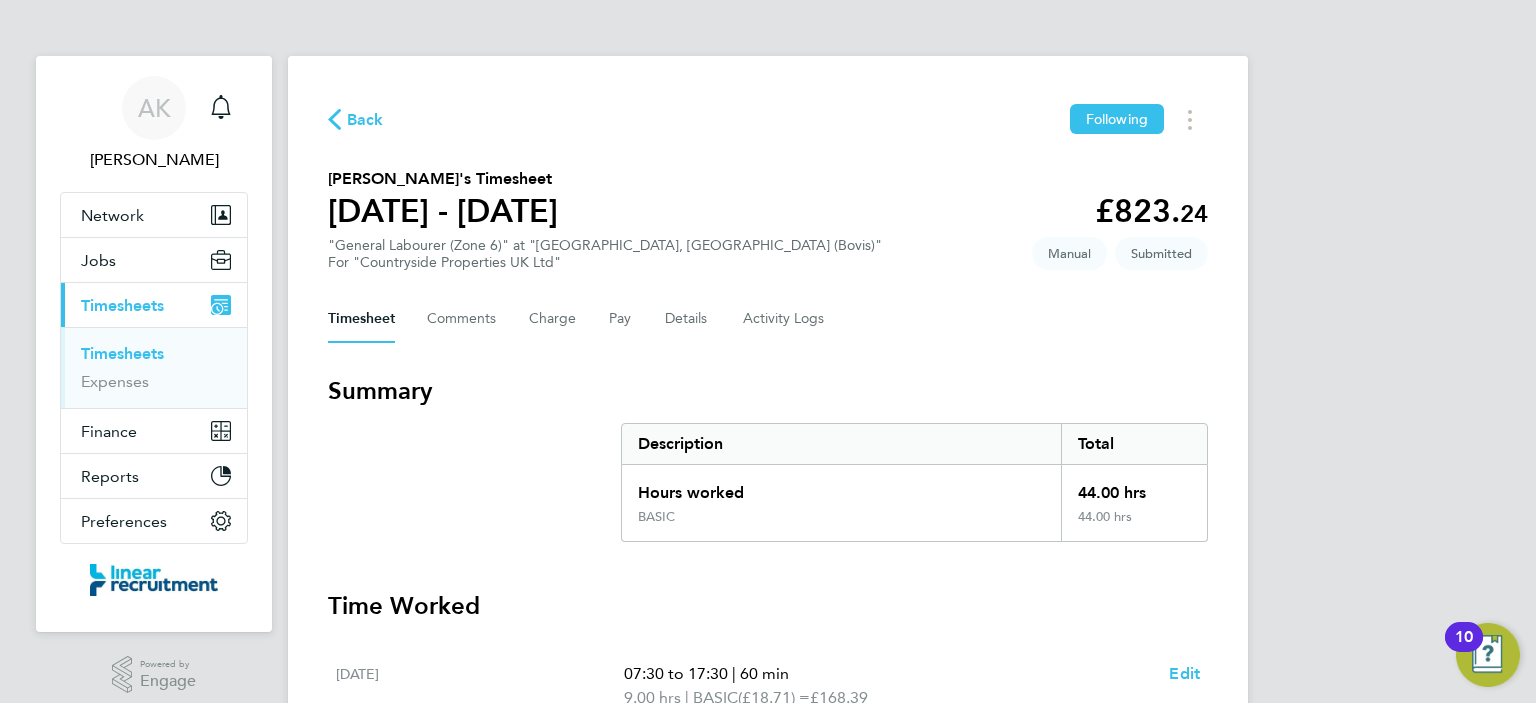 click on "Back" 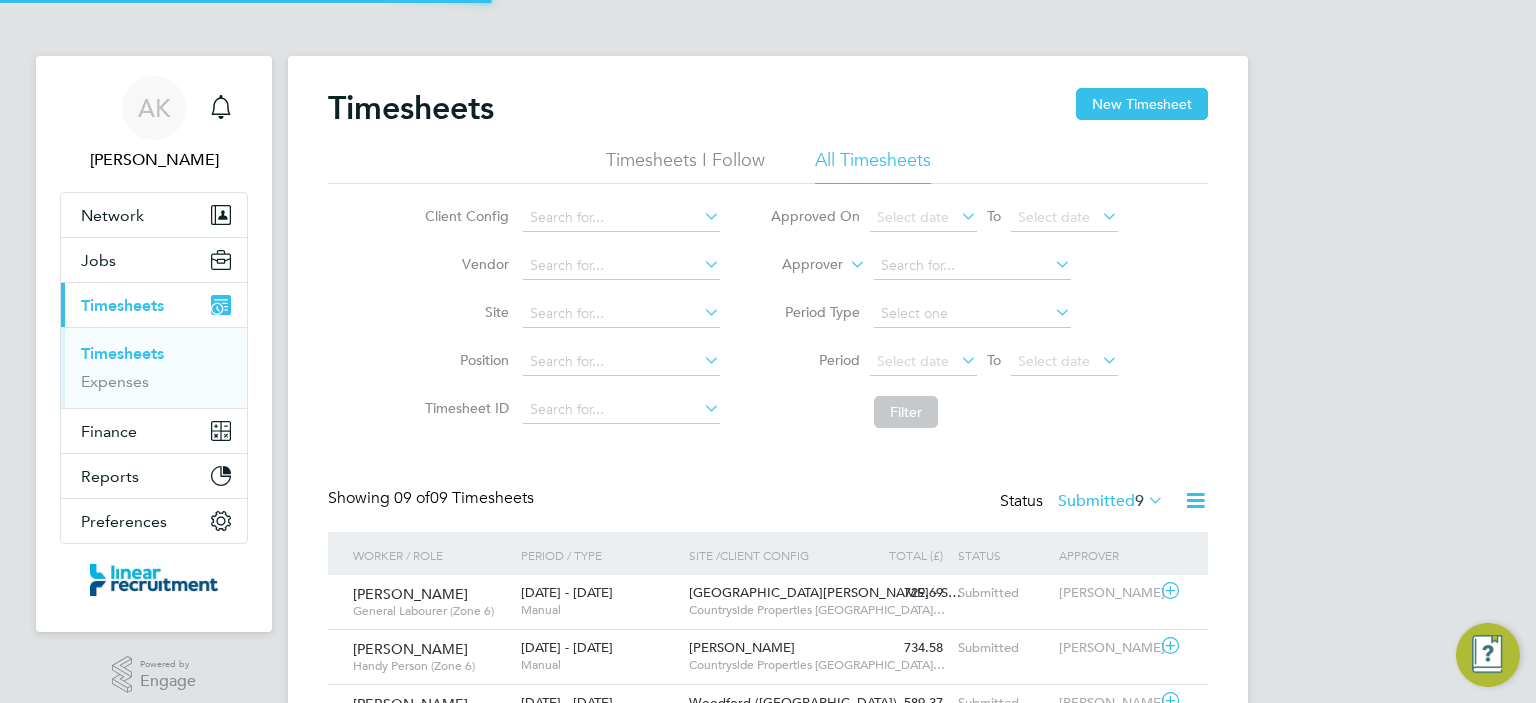 scroll, scrollTop: 9, scrollLeft: 10, axis: both 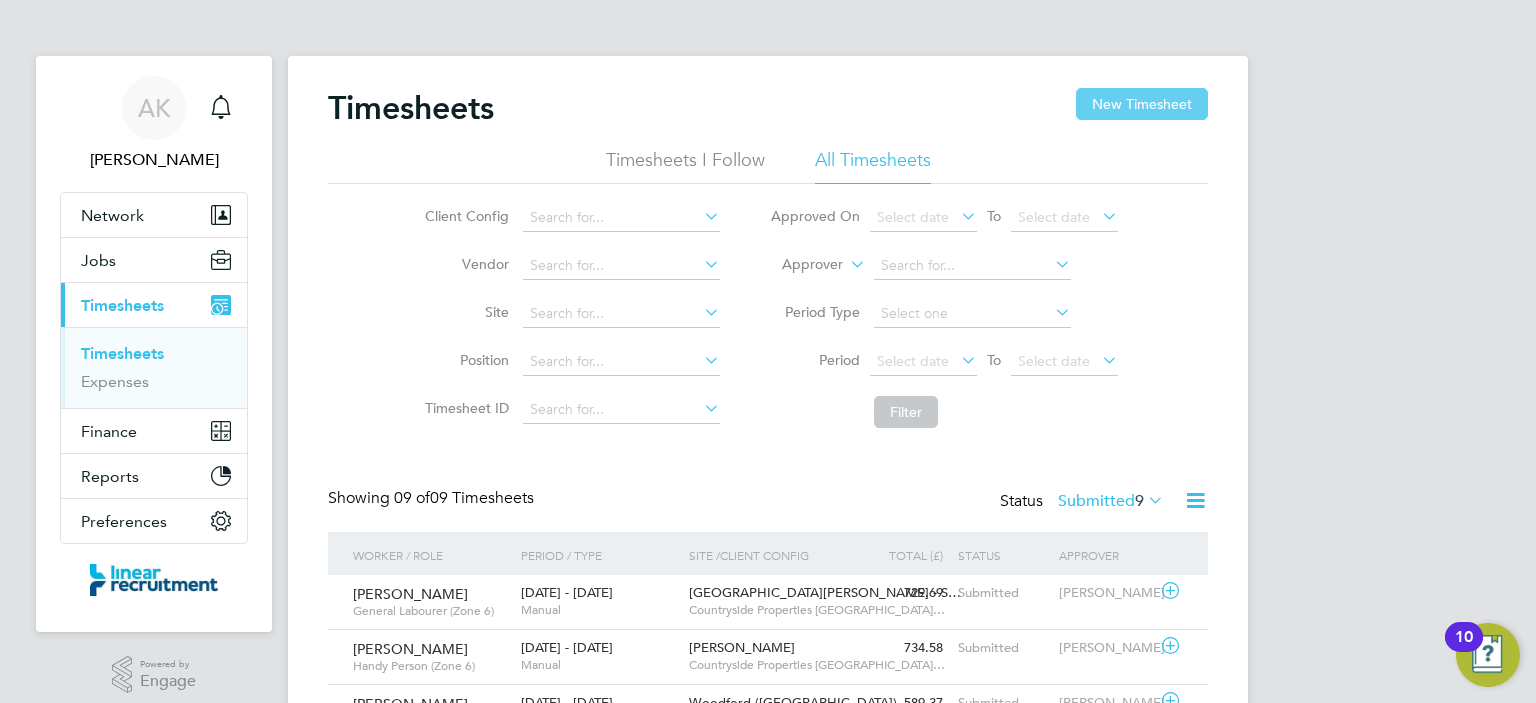 click on "New Timesheet" 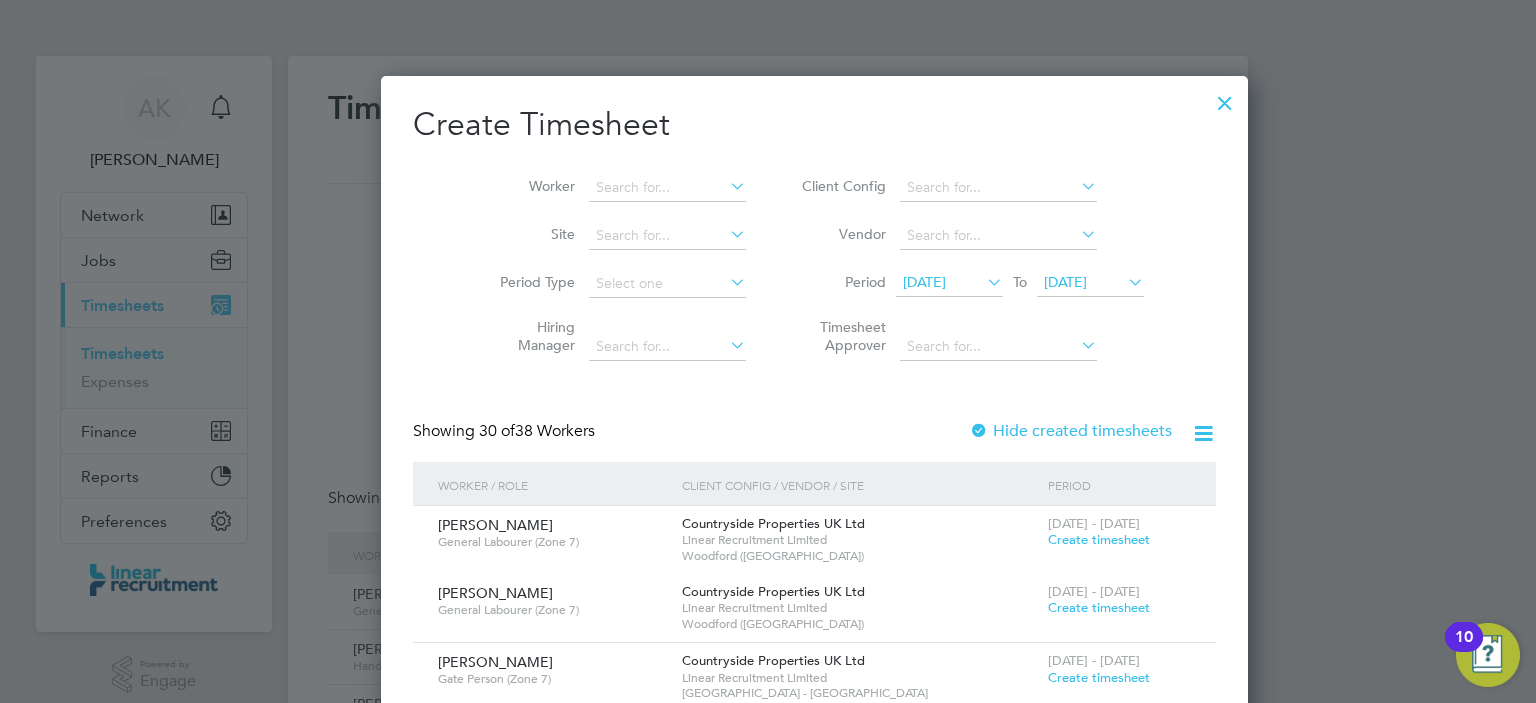 click on "[DATE]" at bounding box center [924, 282] 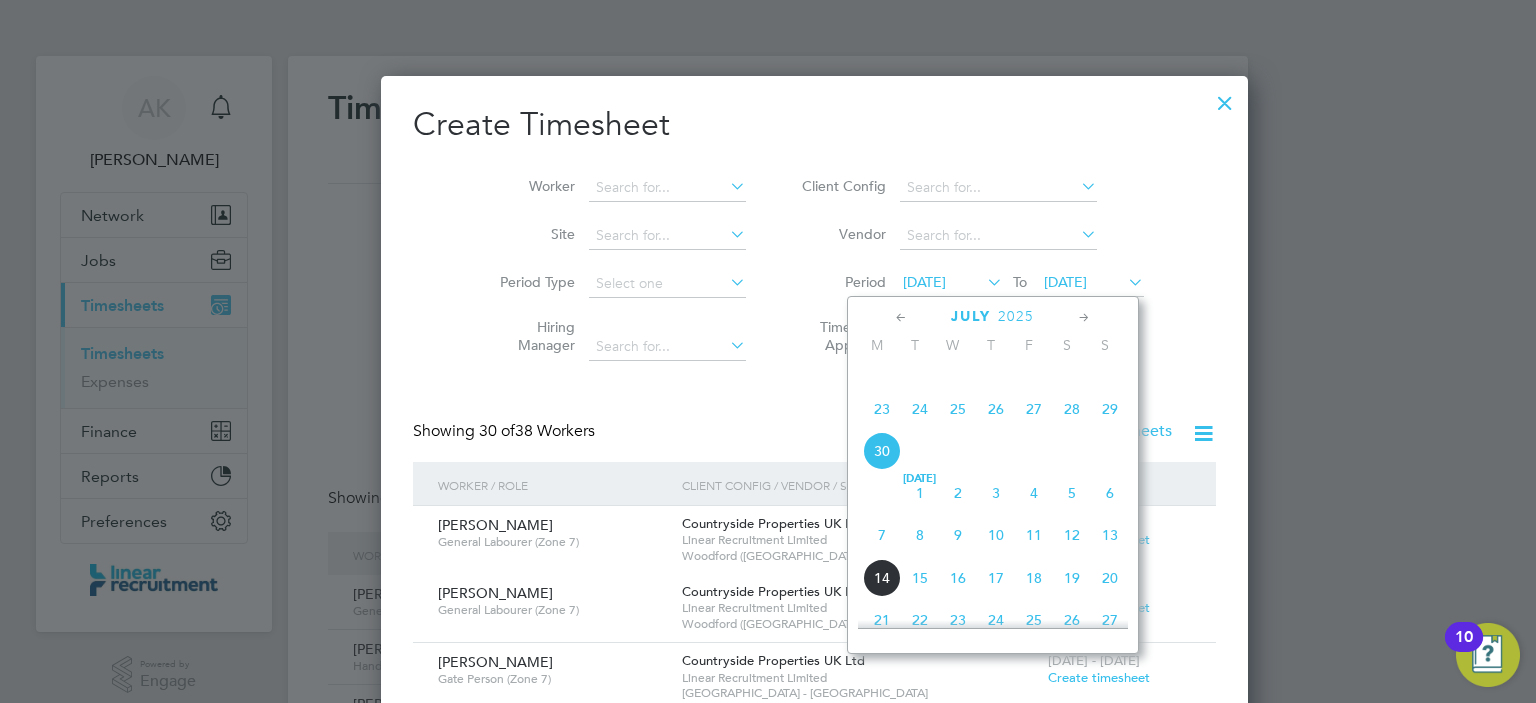click on "7" 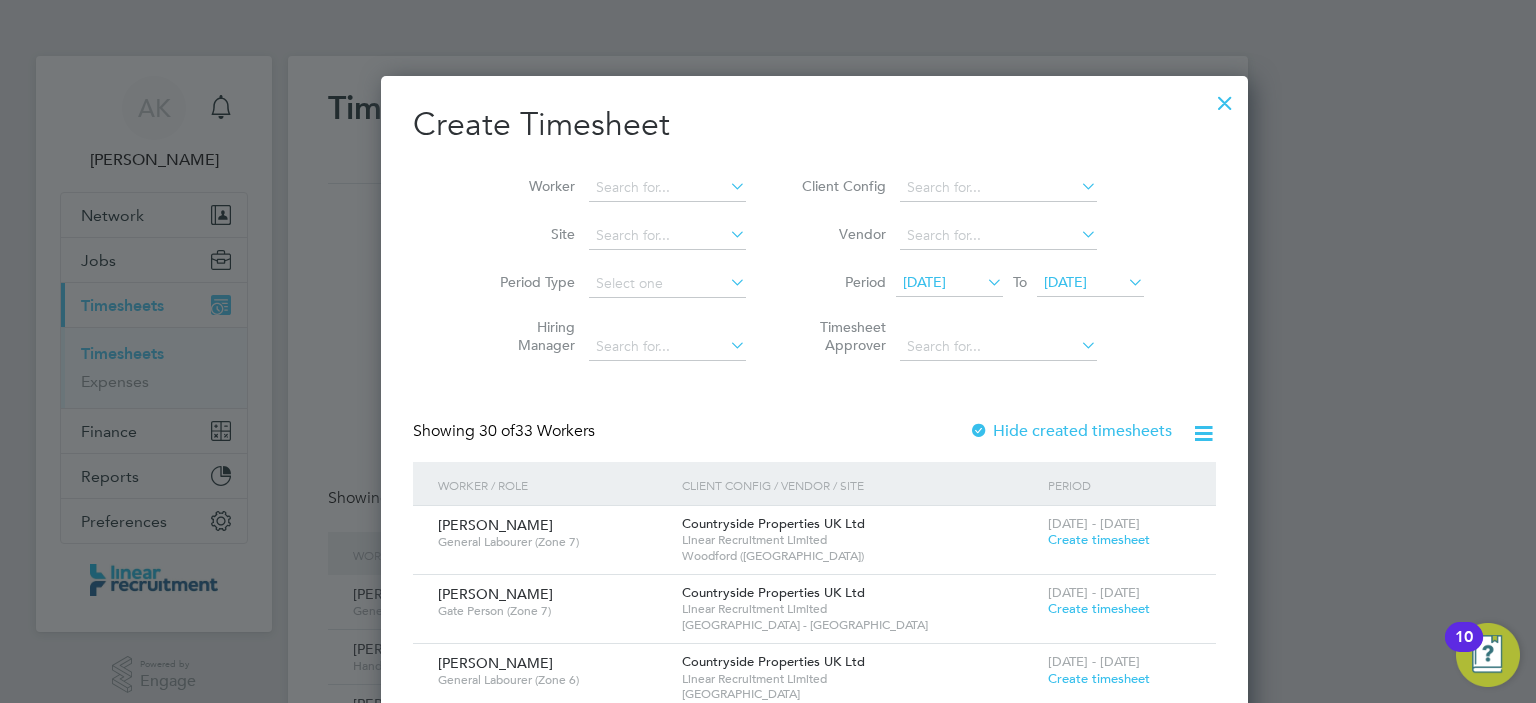 click on "[DATE]" at bounding box center [1065, 282] 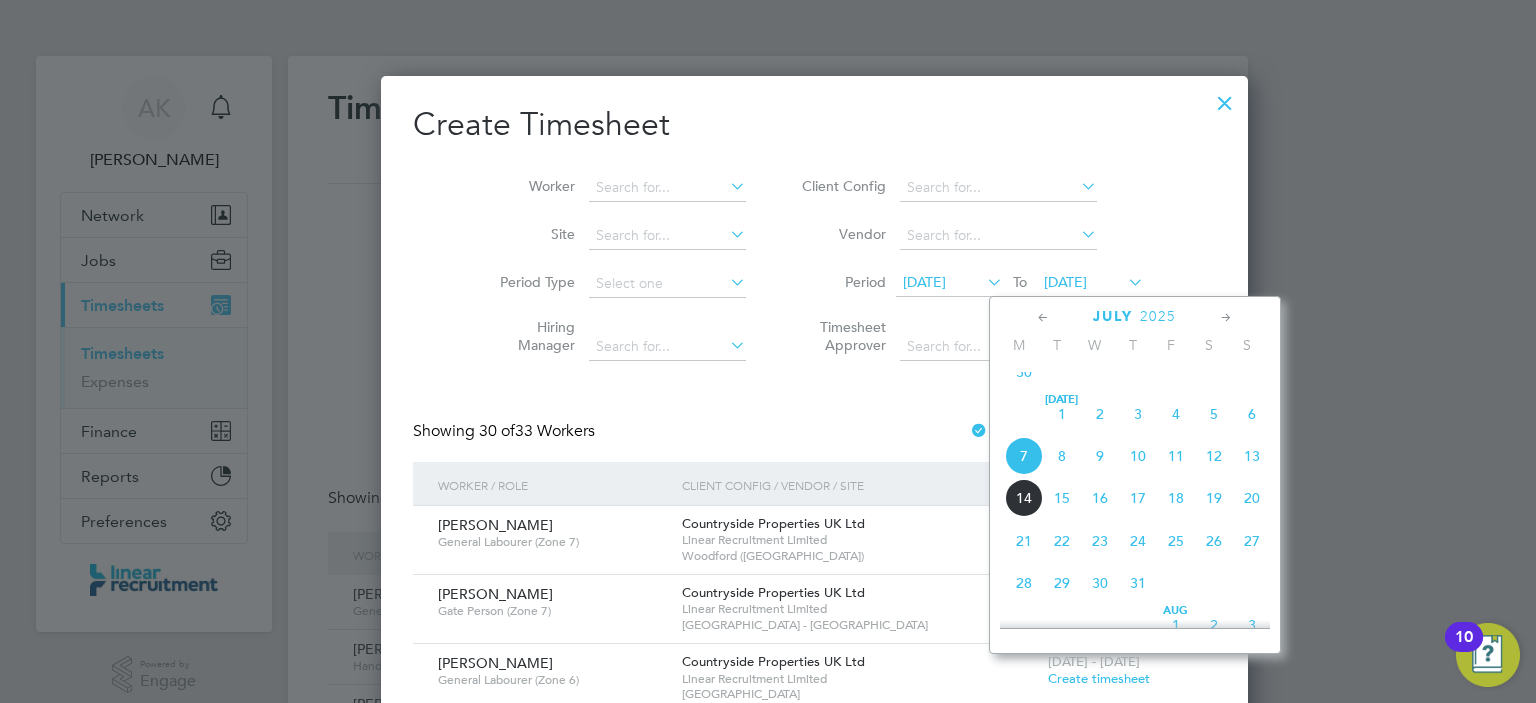 click on "13" 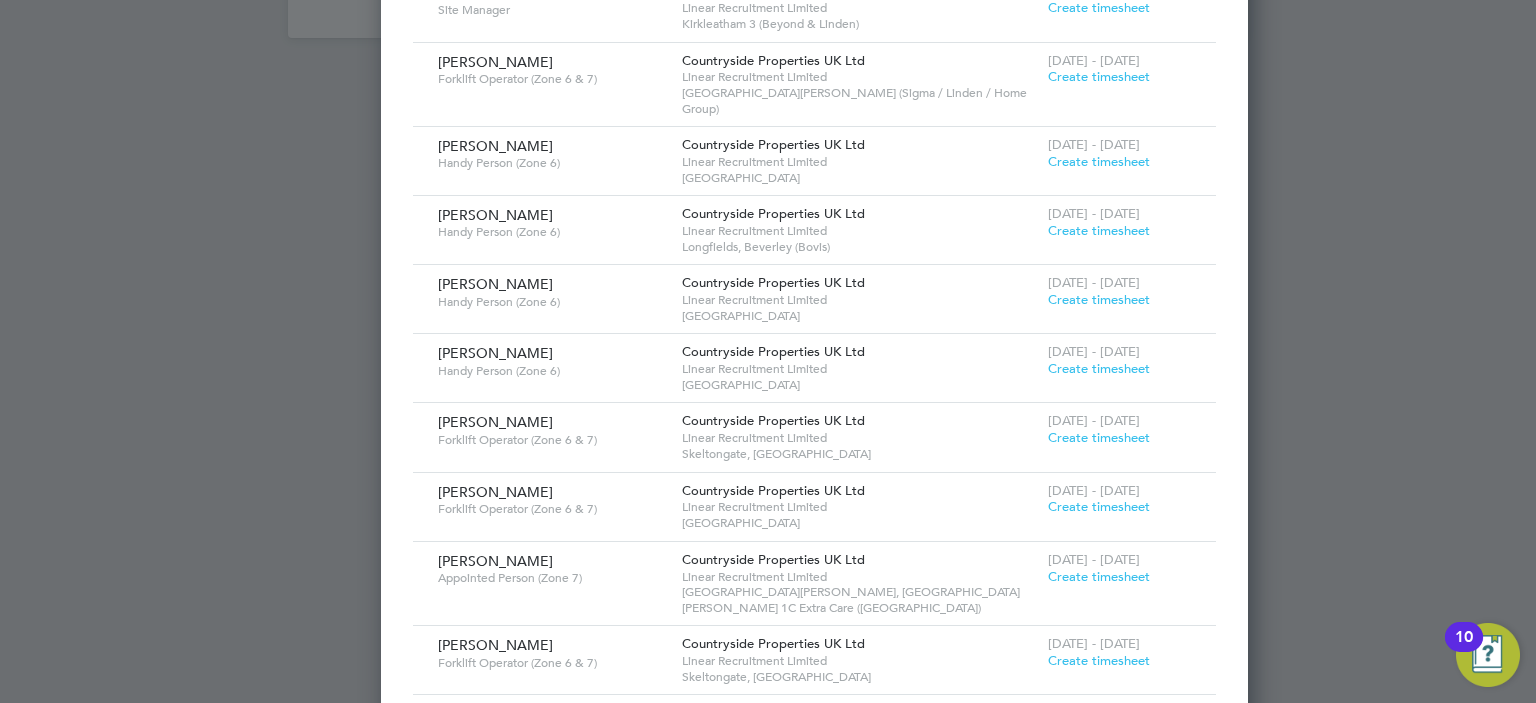 click on "Create timesheet" at bounding box center (1099, 230) 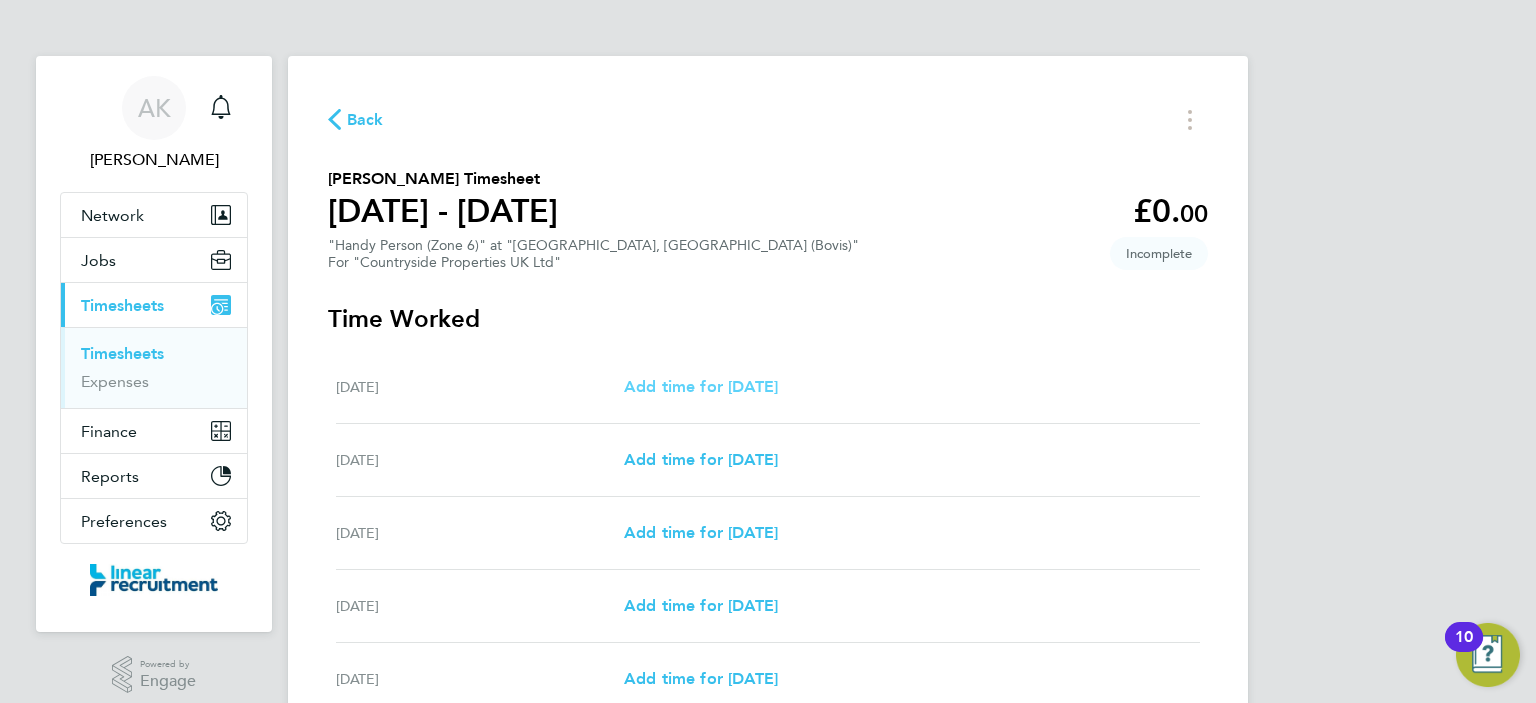click on "Add time for [DATE]" at bounding box center [701, 386] 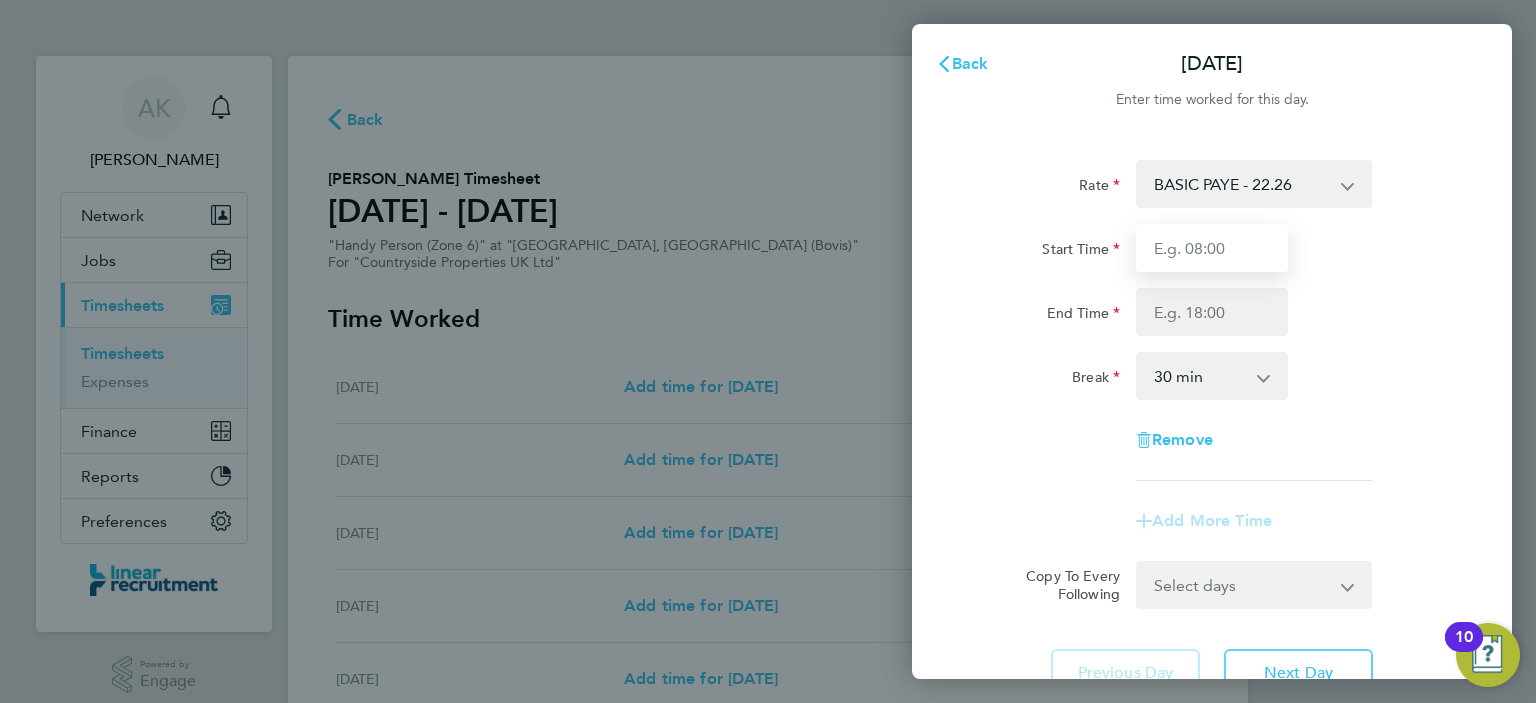 click on "Start Time" at bounding box center [1212, 248] 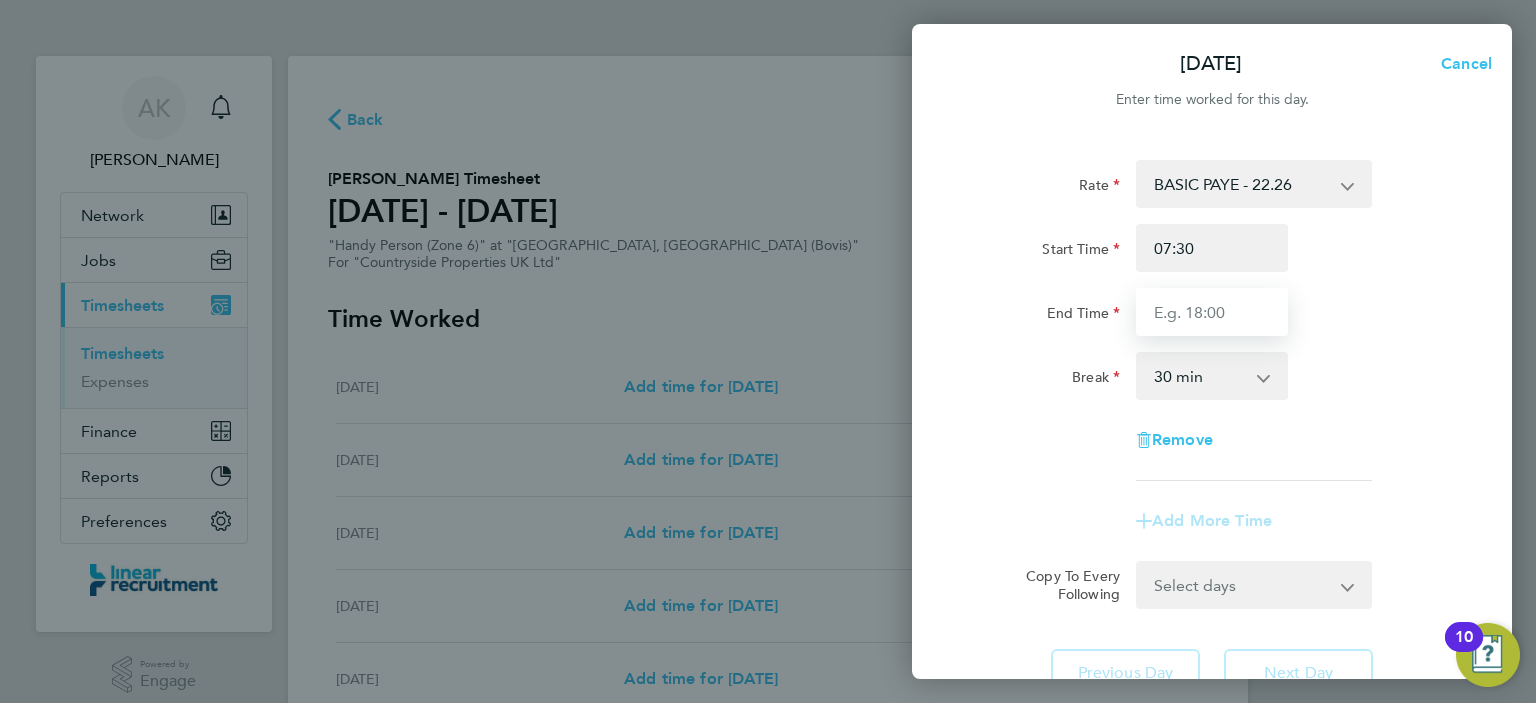 click on "End Time" at bounding box center (1212, 312) 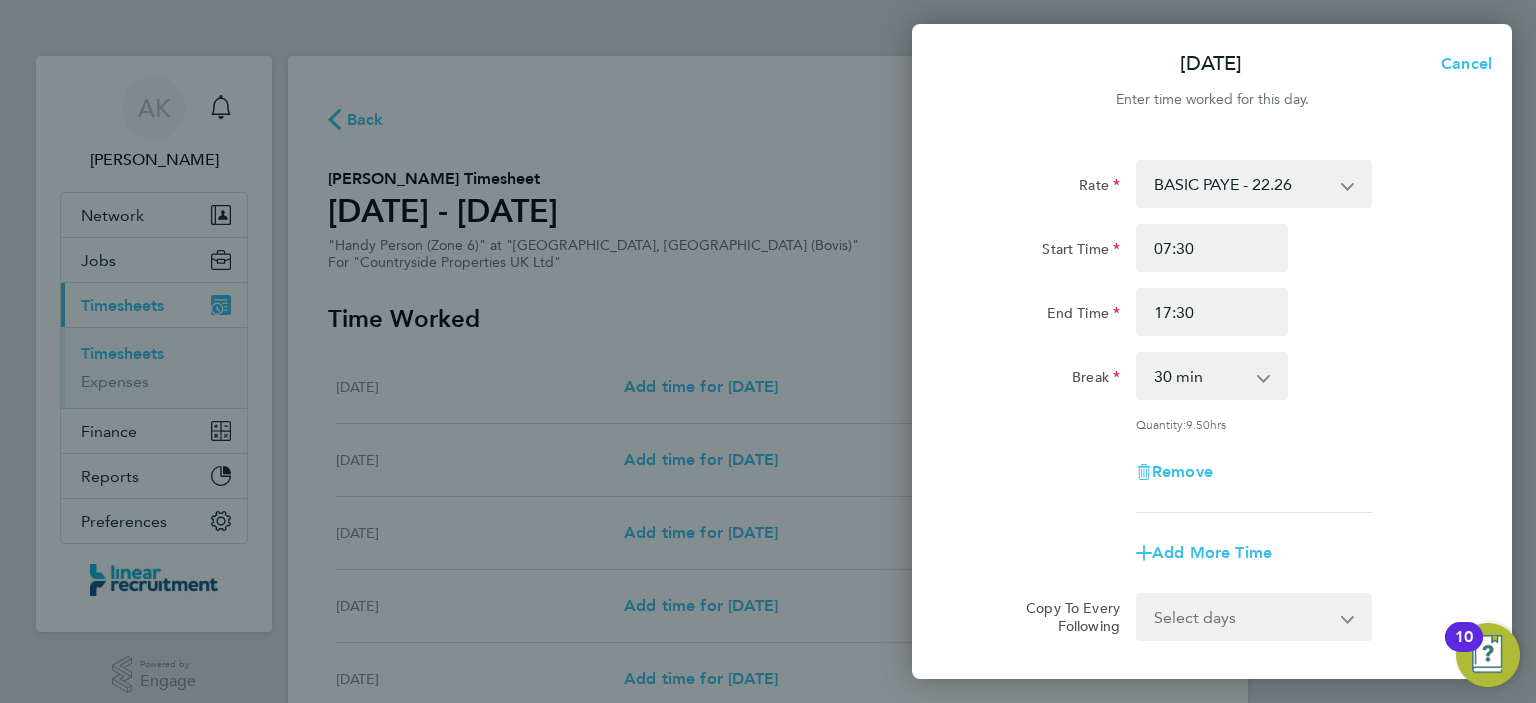 click on "Rate  BASIC PAYE - 22.26
Start Time 07:30 End Time 17:30 Break  0 min   15 min   30 min   45 min   60 min   75 min   90 min
Quantity:  9.50  hrs
Remove" 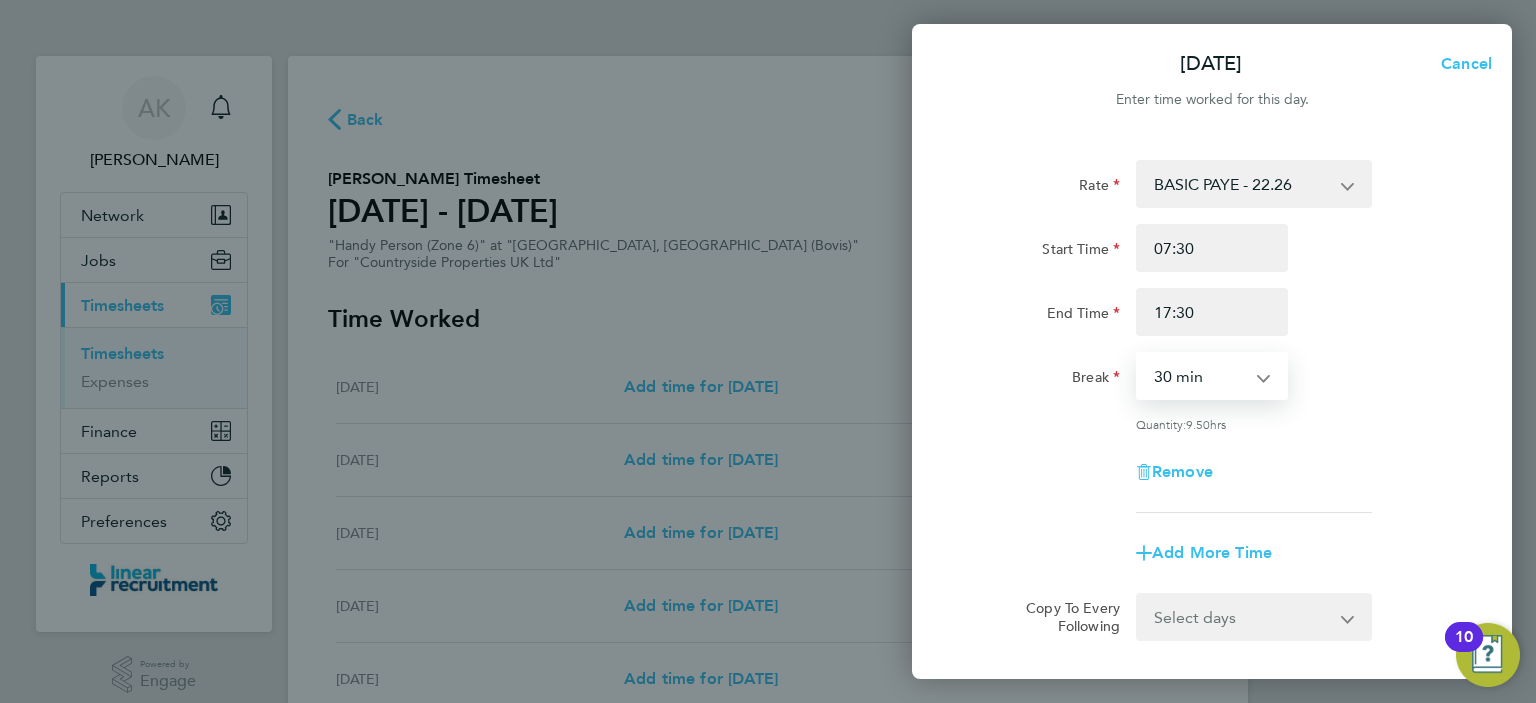 click on "0 min   15 min   30 min   45 min   60 min   75 min   90 min" at bounding box center (1200, 376) 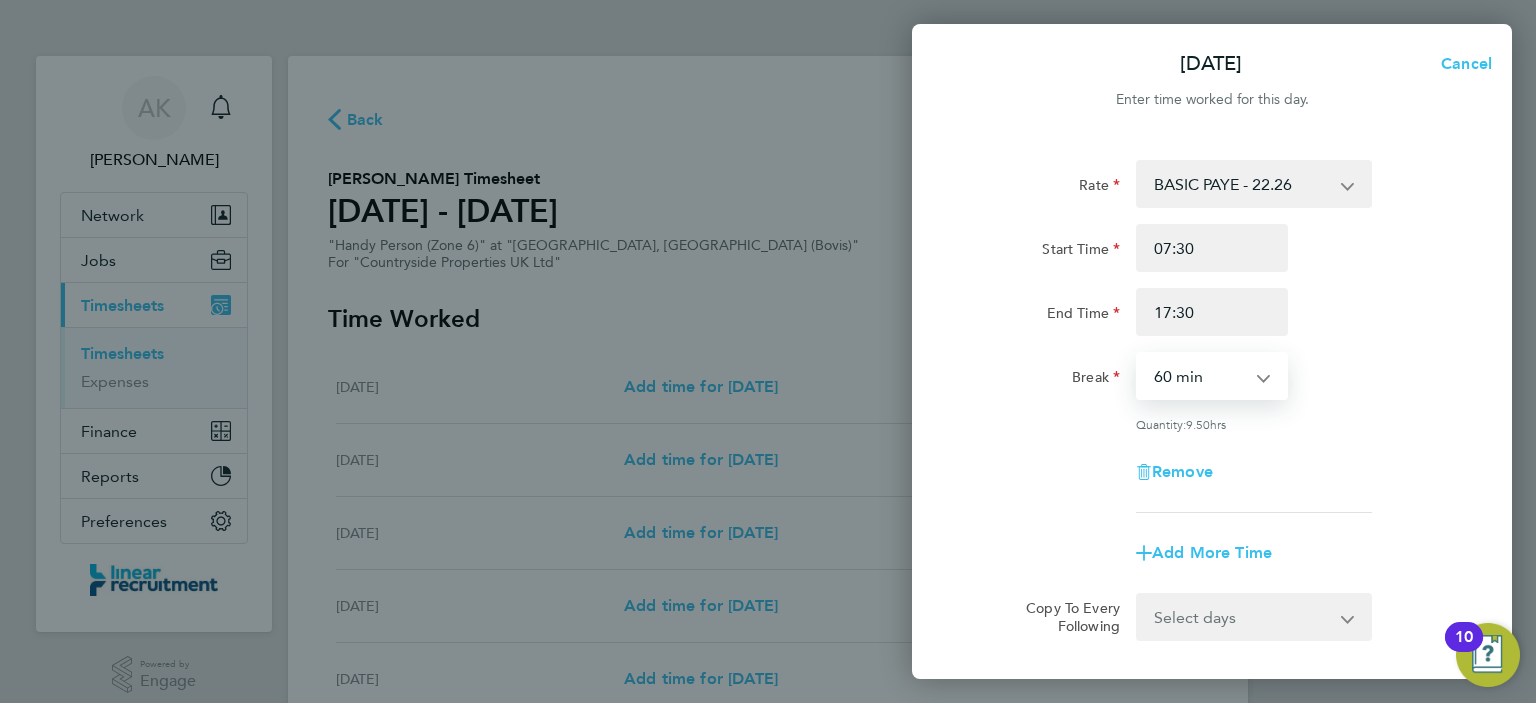 click on "0 min   15 min   30 min   45 min   60 min   75 min   90 min" at bounding box center (1200, 376) 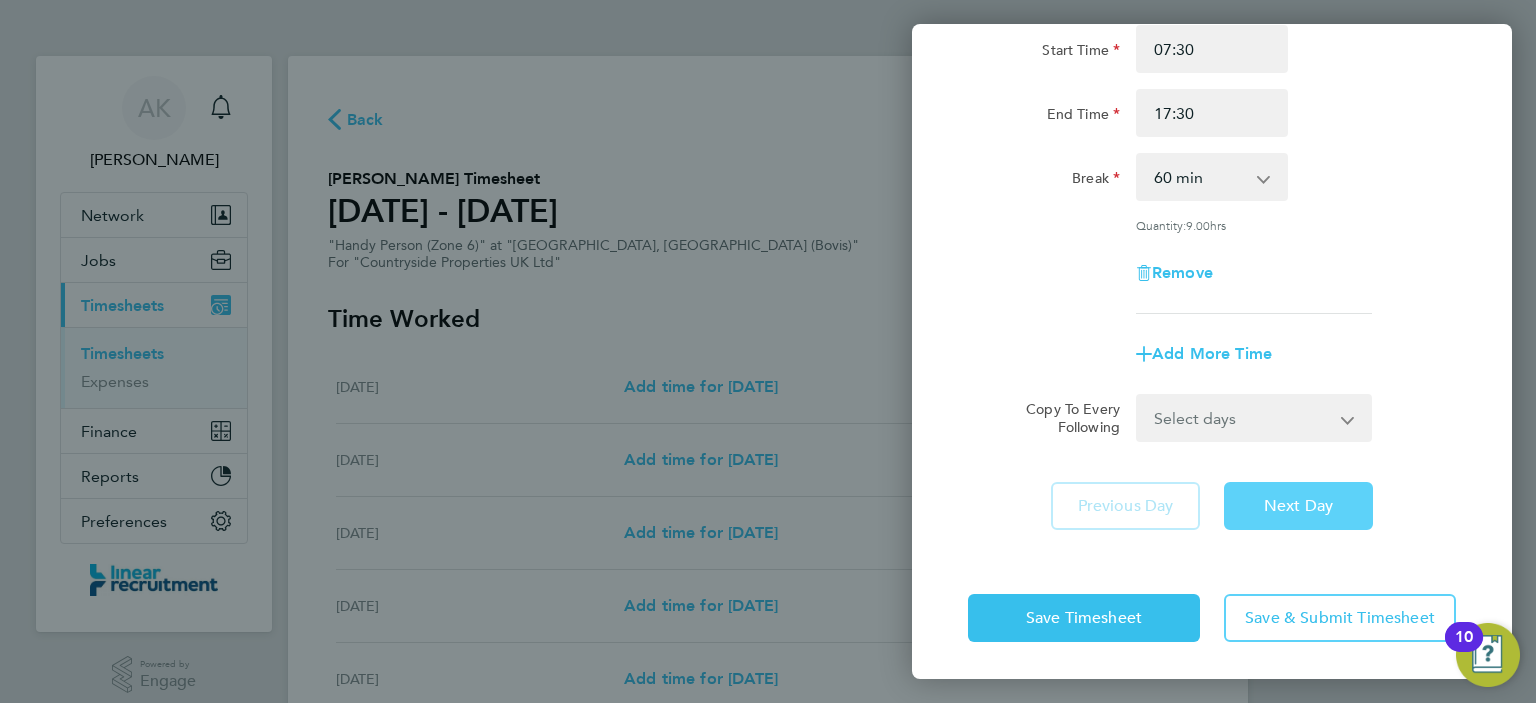click on "Next Day" 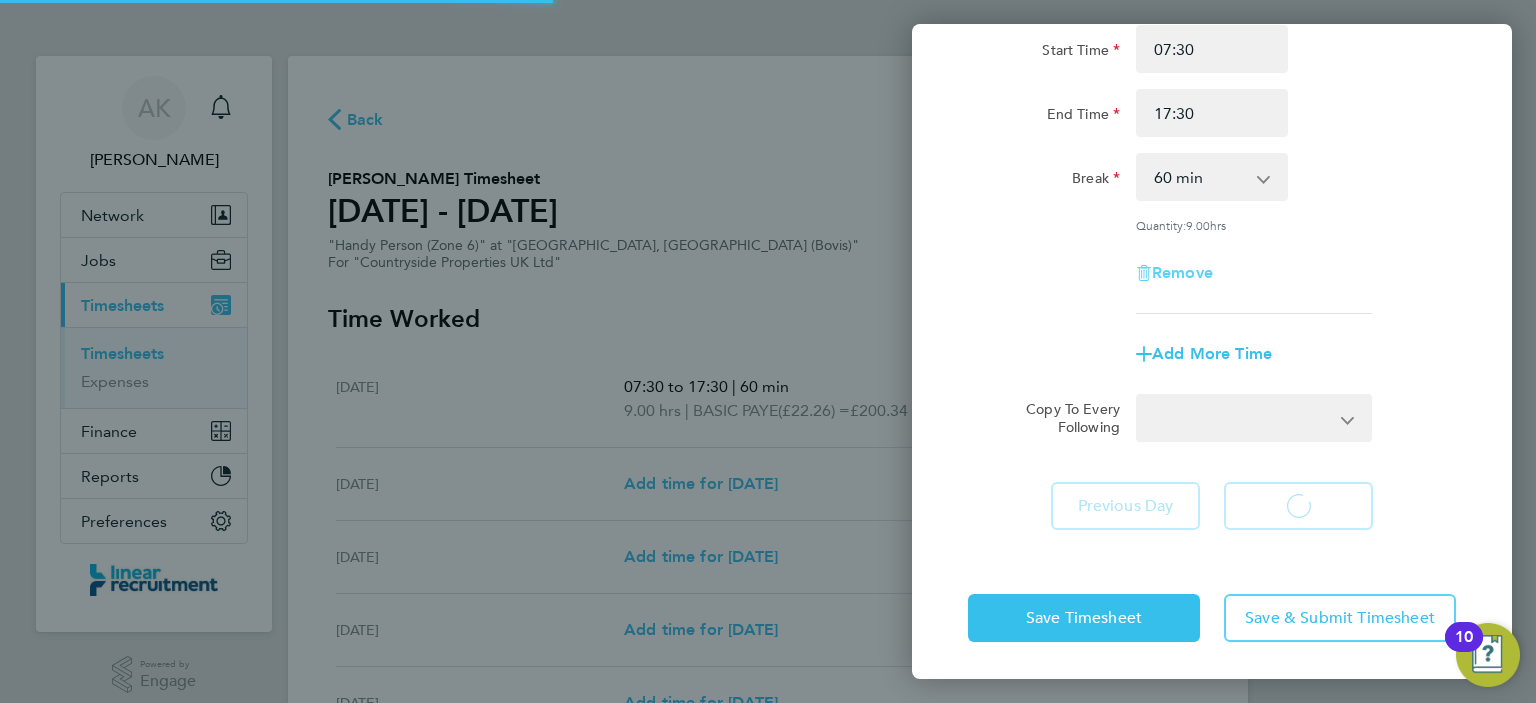 select on "30" 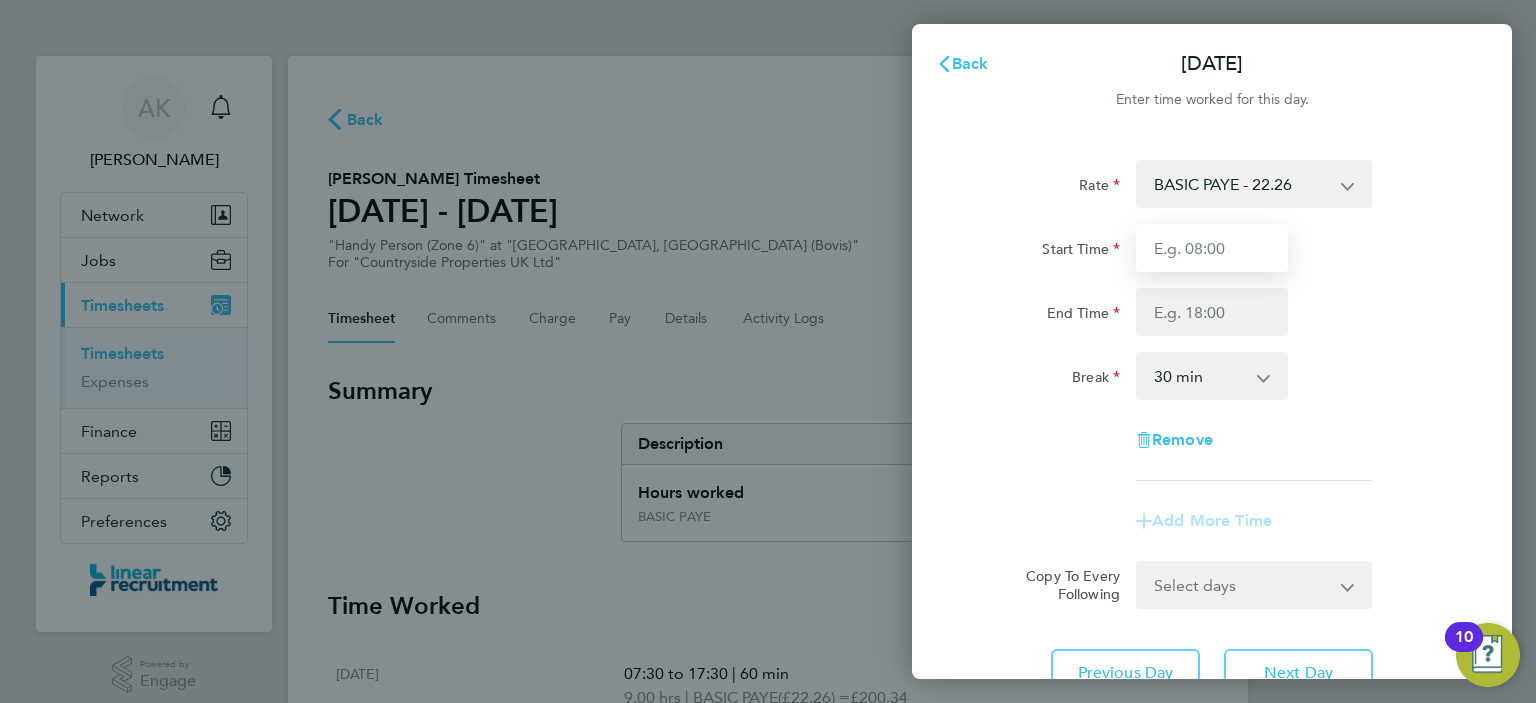 click on "Start Time" at bounding box center (1212, 248) 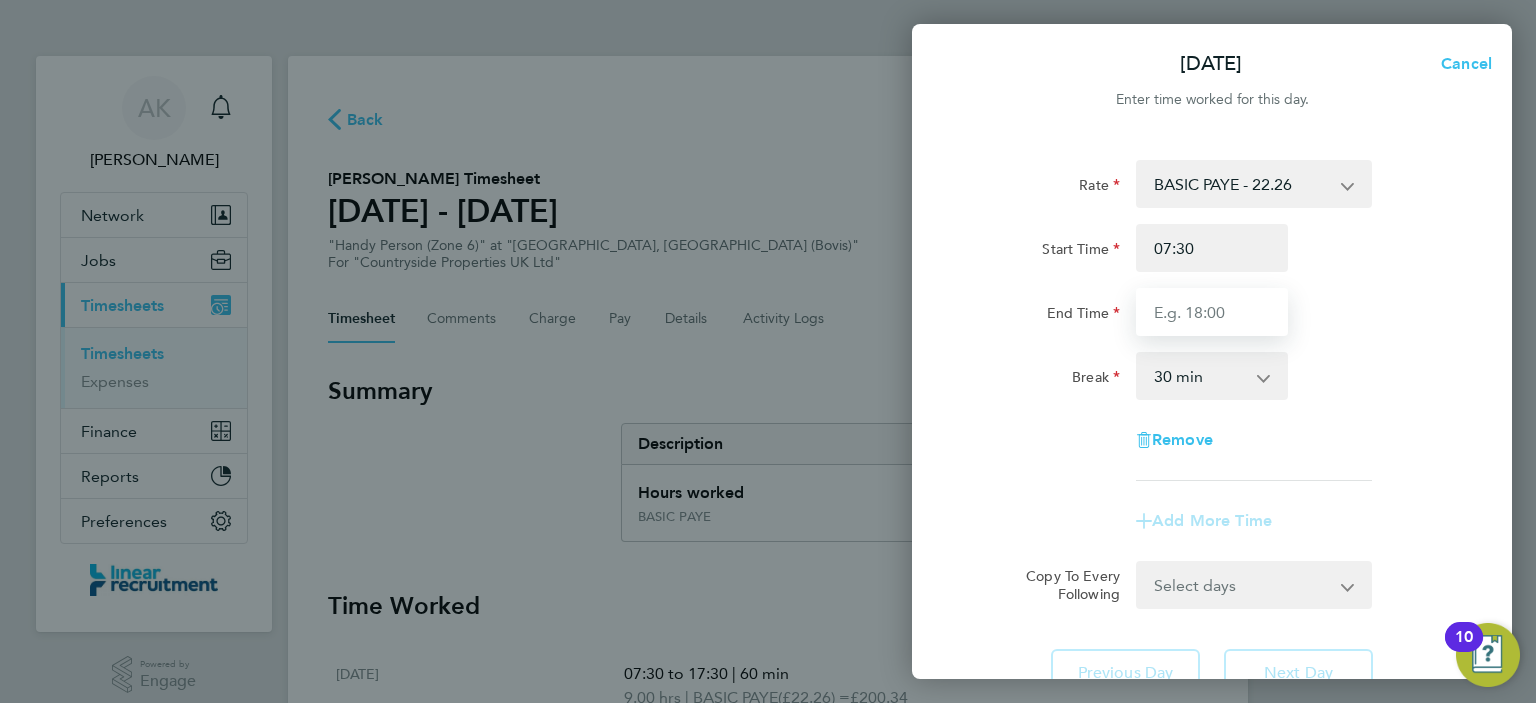 click on "End Time" at bounding box center (1212, 312) 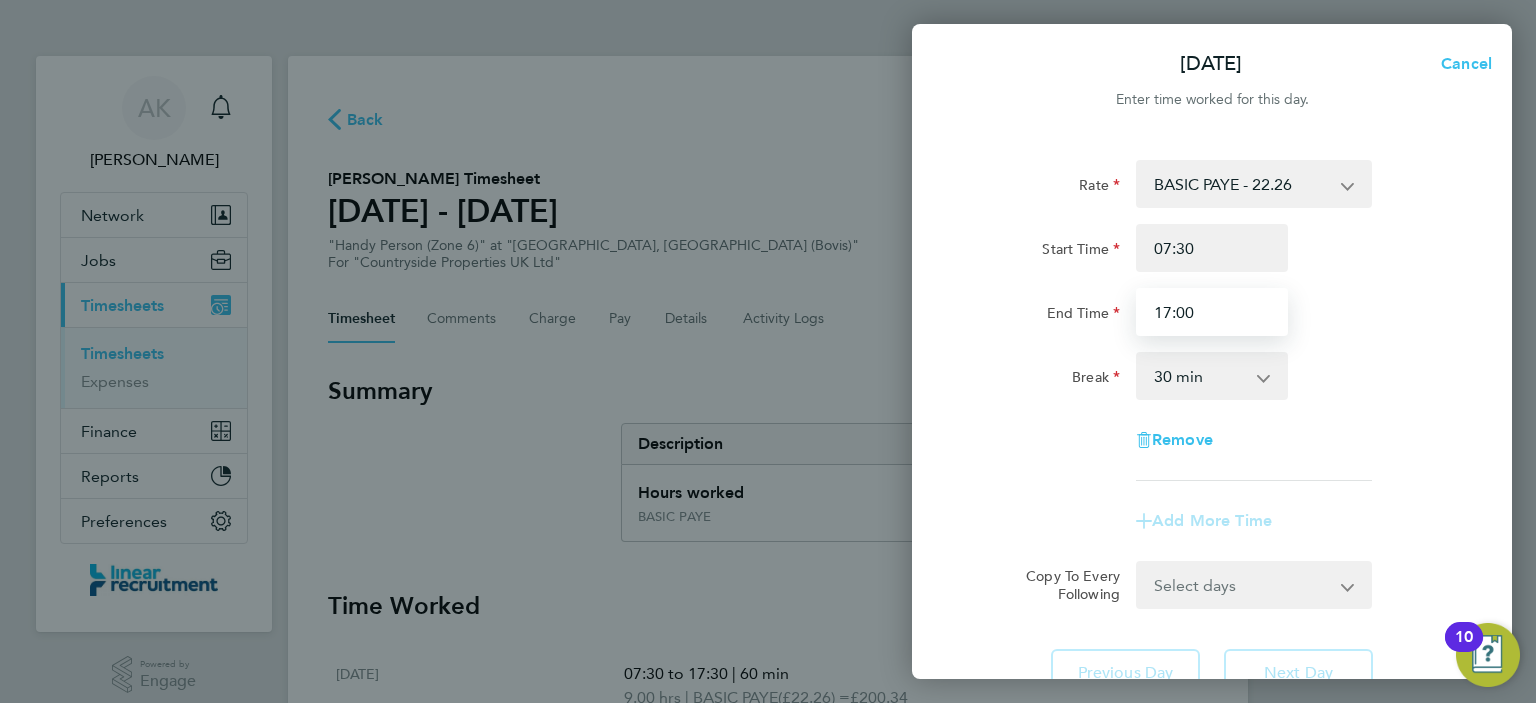 type on "17:00" 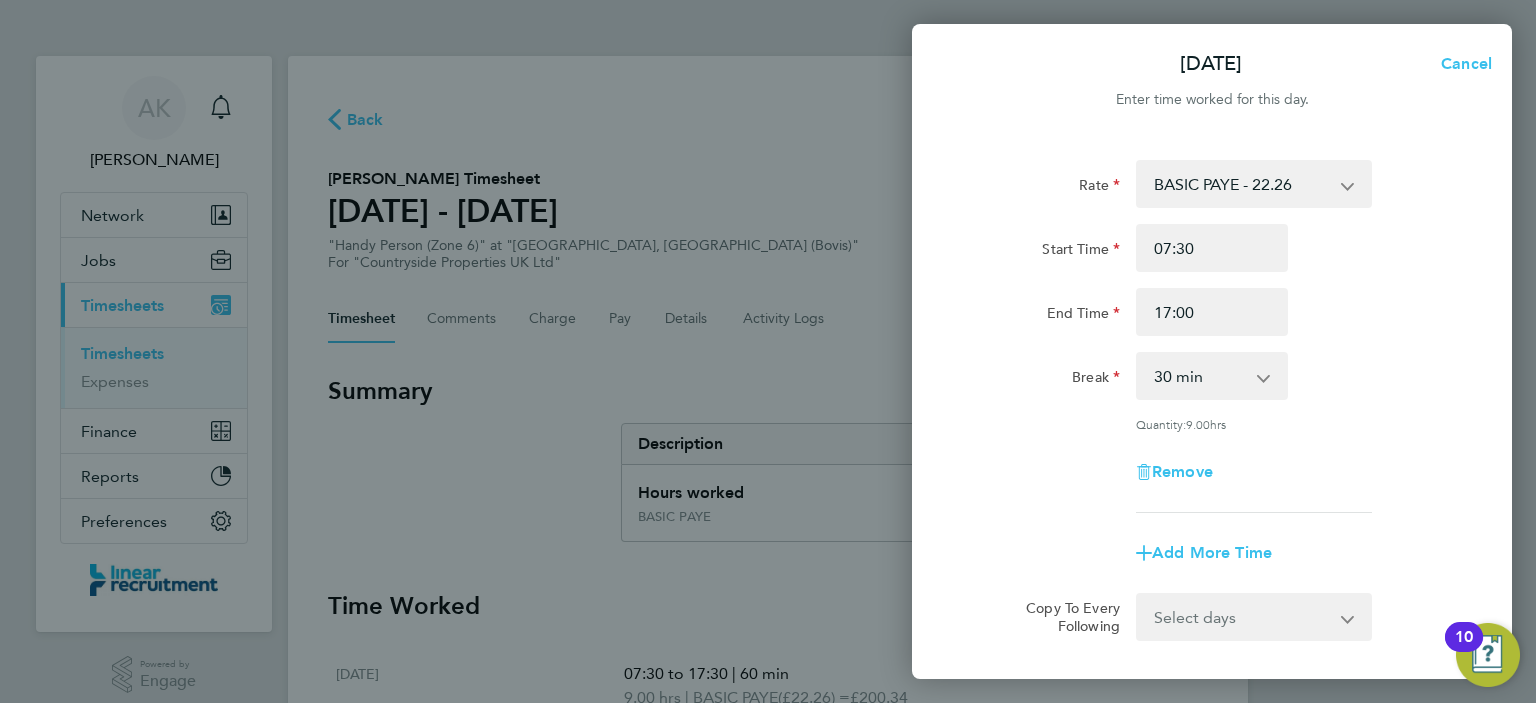 click on "Rate  BASIC PAYE - 22.26
Start Time 07:30 End Time 17:00 Break  0 min   15 min   30 min   45 min   60 min   75 min   90 min
Quantity:  9.00  hrs
Remove" 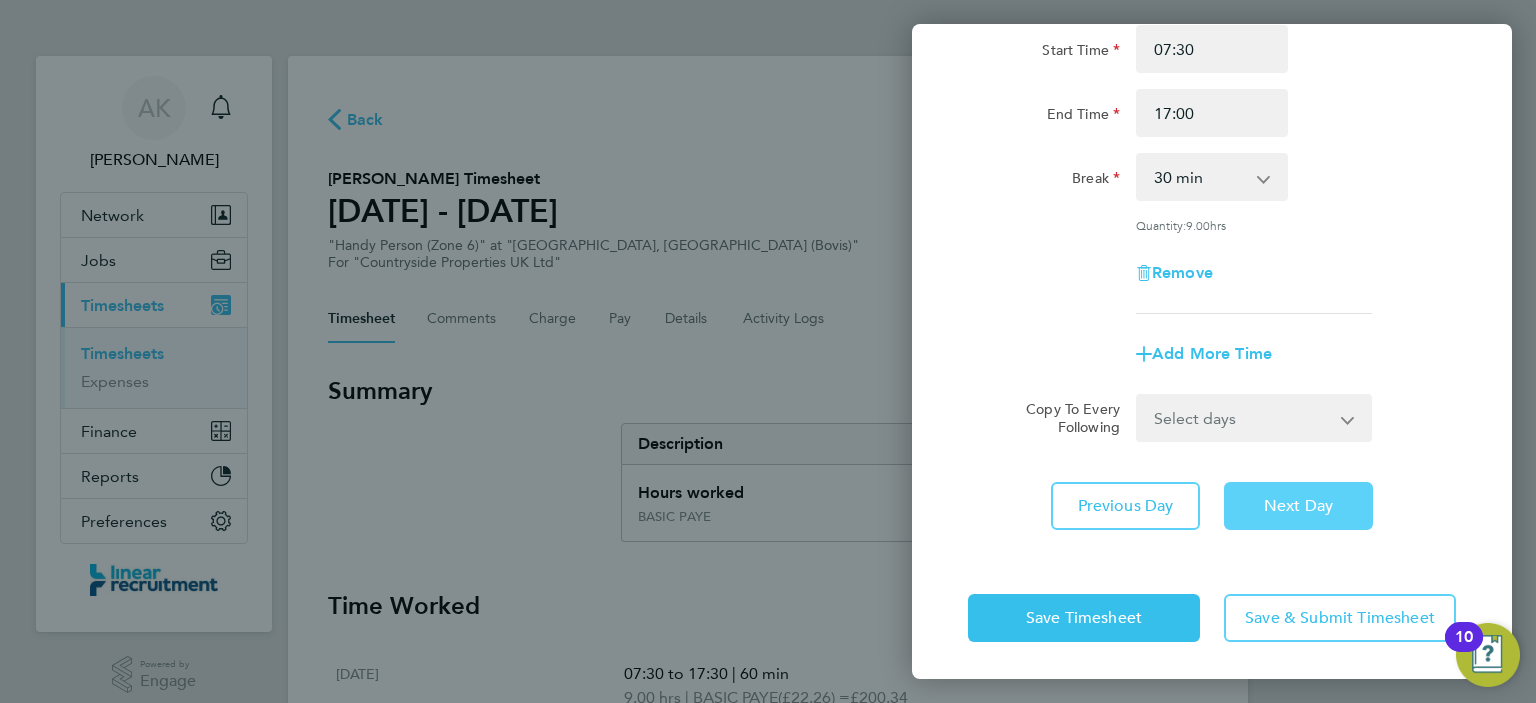 click on "Next Day" 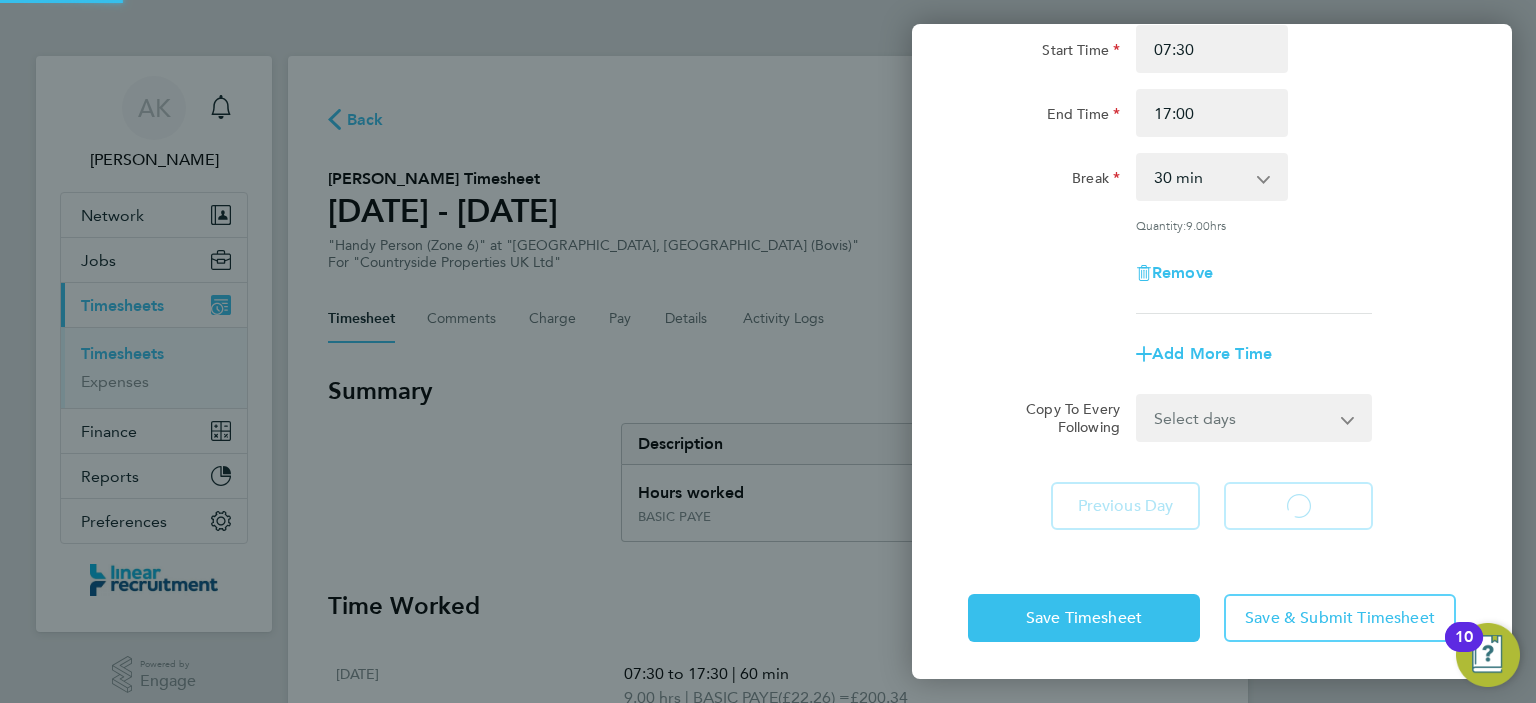 select on "30" 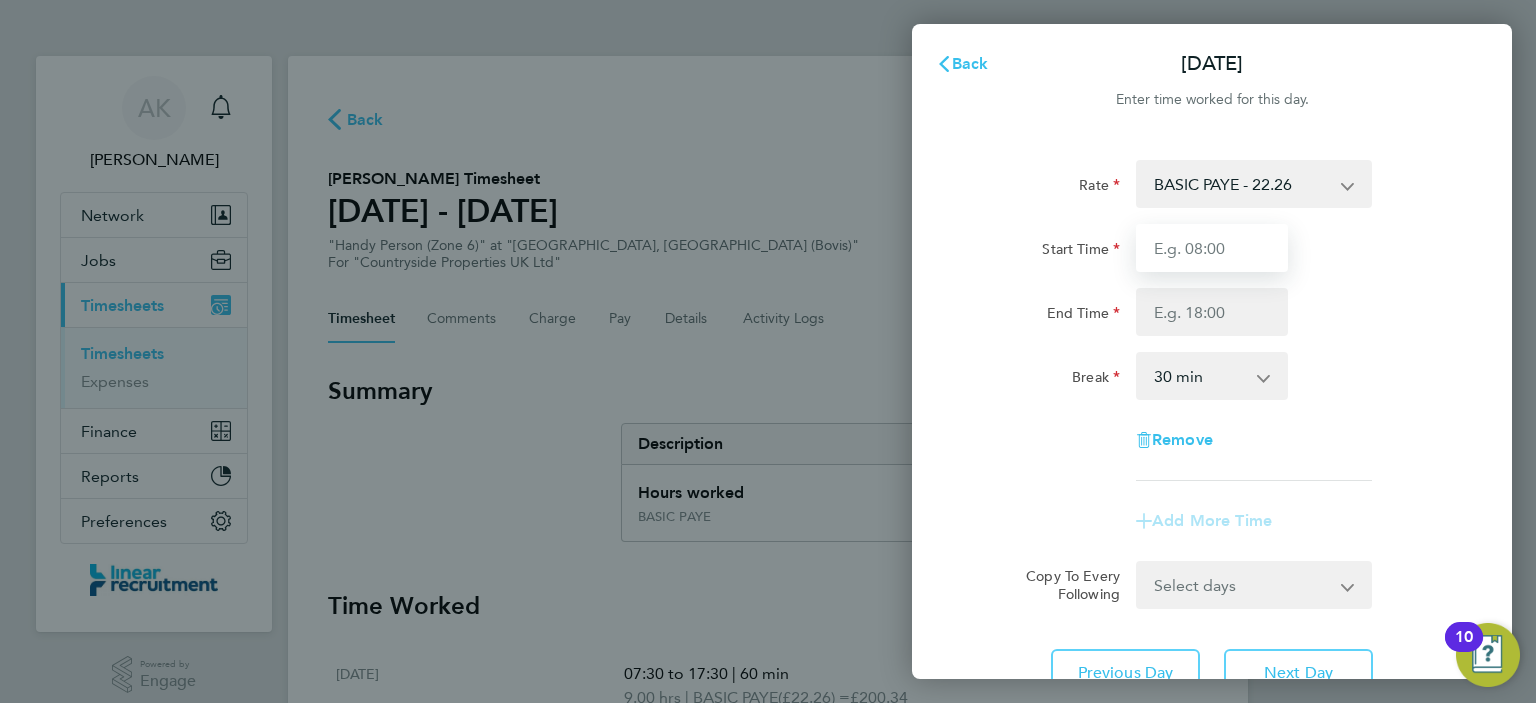click on "Start Time" at bounding box center (1212, 248) 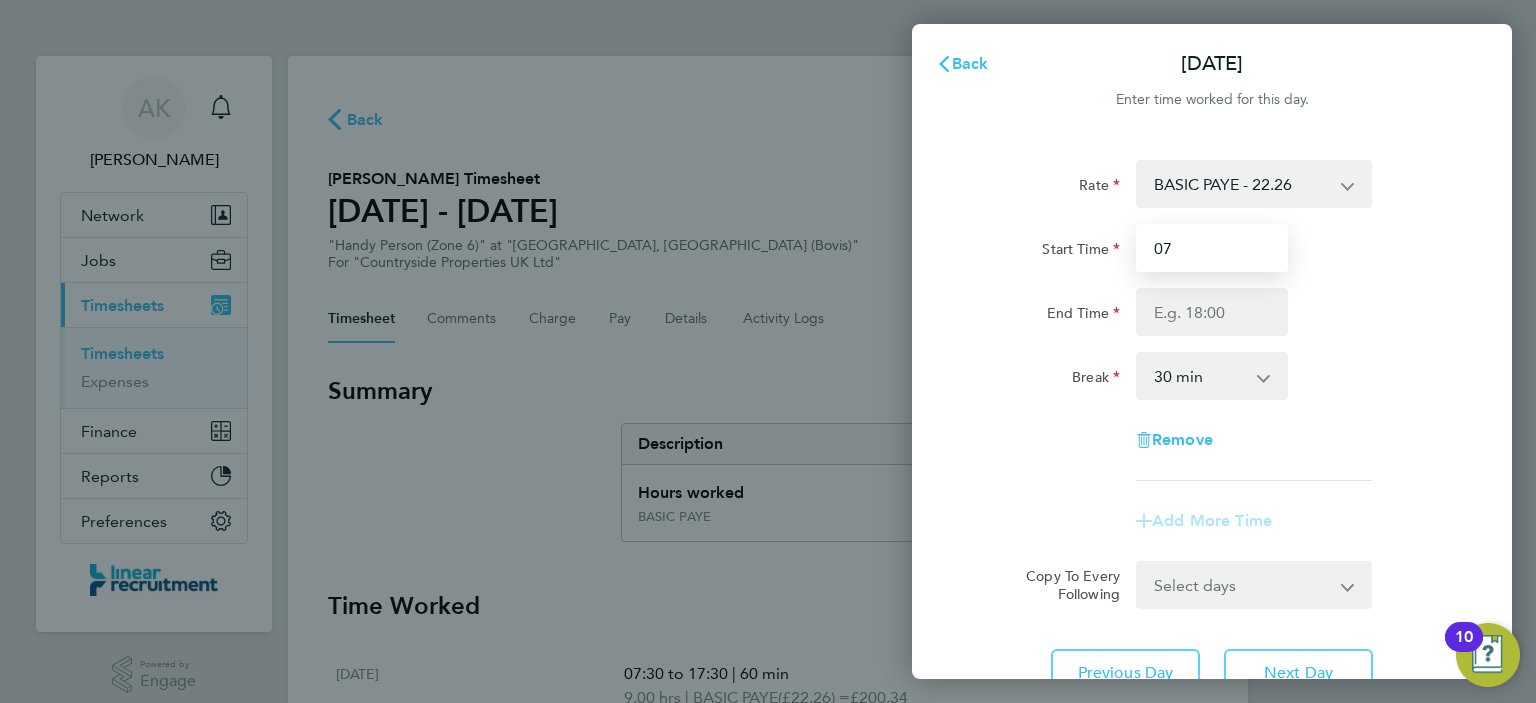 type on "07:30" 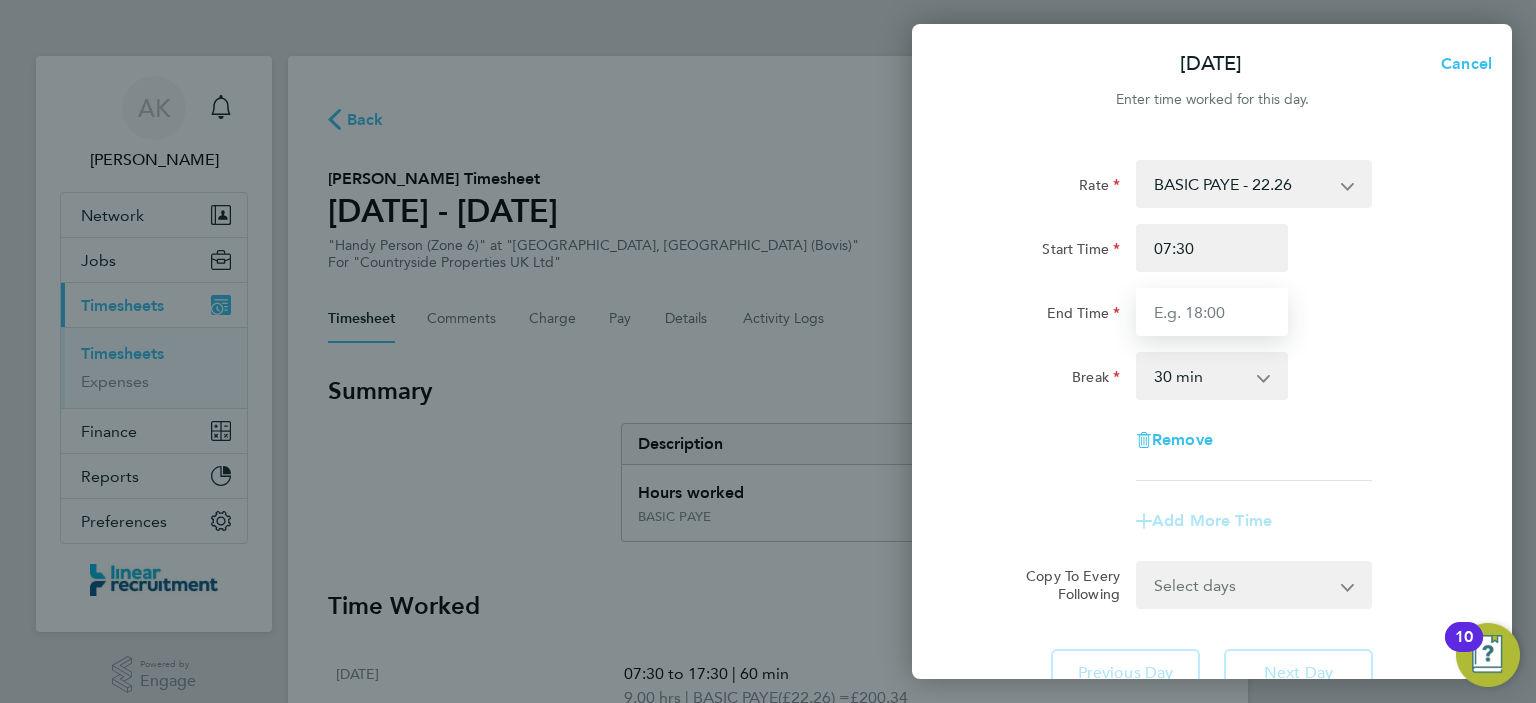 click on "End Time" at bounding box center (1212, 312) 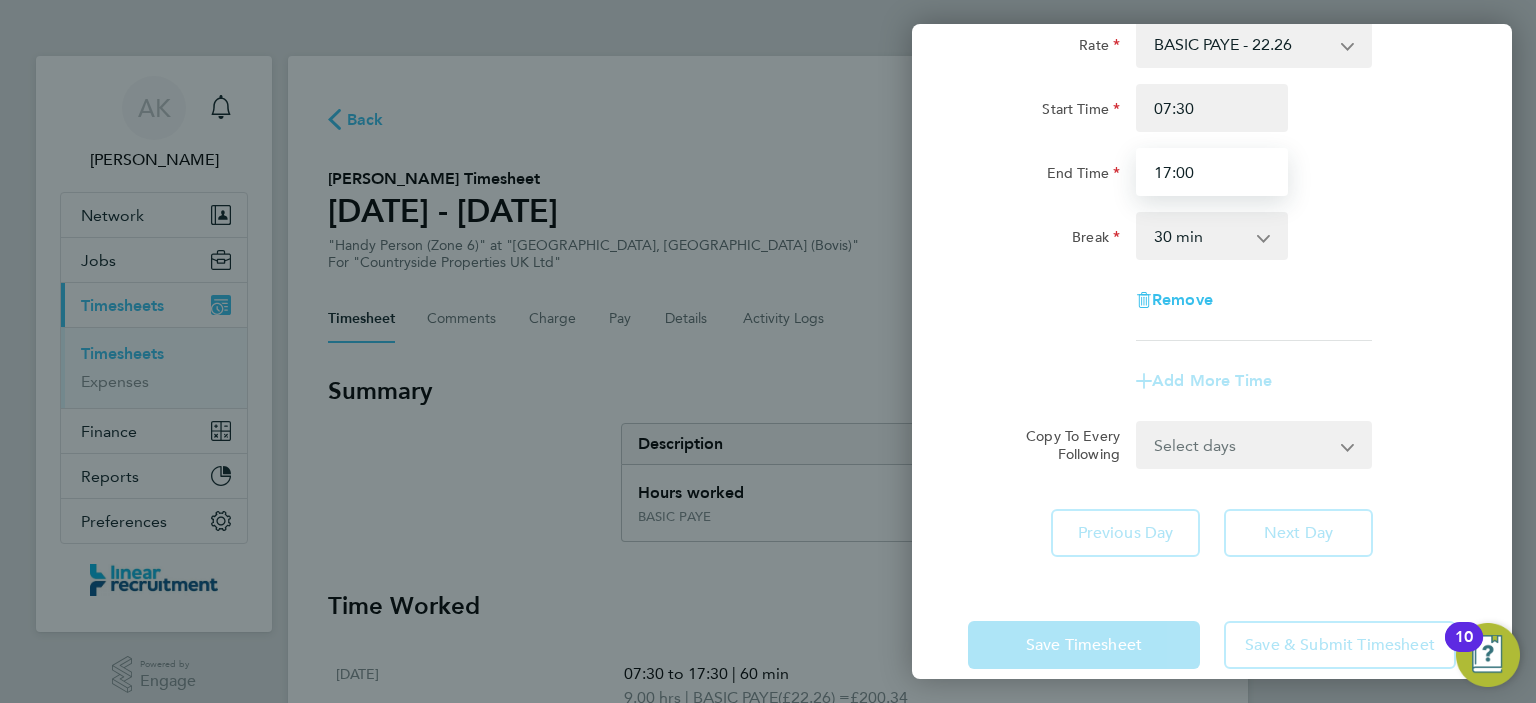 type on "17:00" 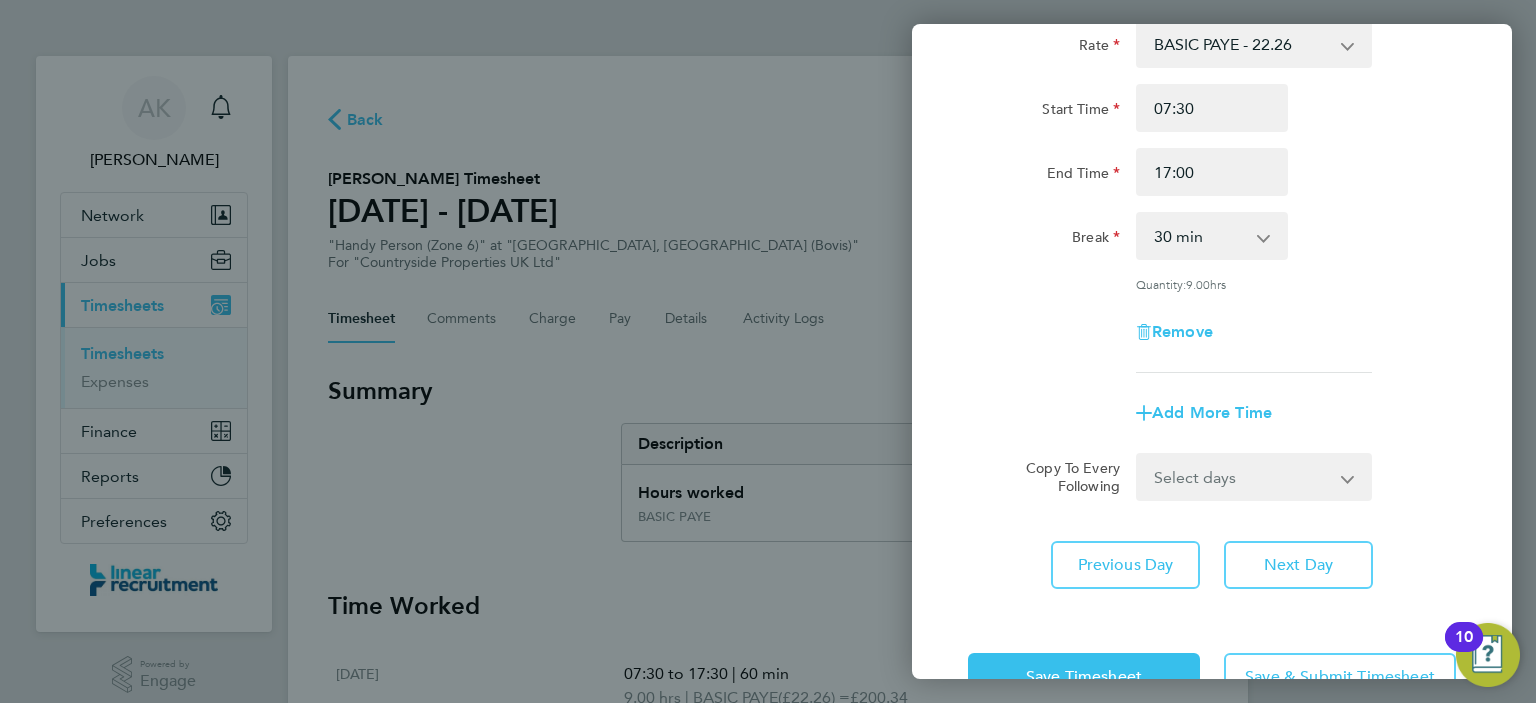 click on "Rate  BASIC PAYE - 22.26
Start Time 07:30 End Time 17:00 Break  0 min   15 min   30 min   45 min   60 min   75 min   90 min
Quantity:  9.00  hrs
Remove
Add More Time  Copy To Every Following  Select days   Day   Weekday (Mon-Fri)   Weekend (Sat-Sun)   [DATE]   [DATE]   [DATE]   [DATE]
Previous Day   Next Day" 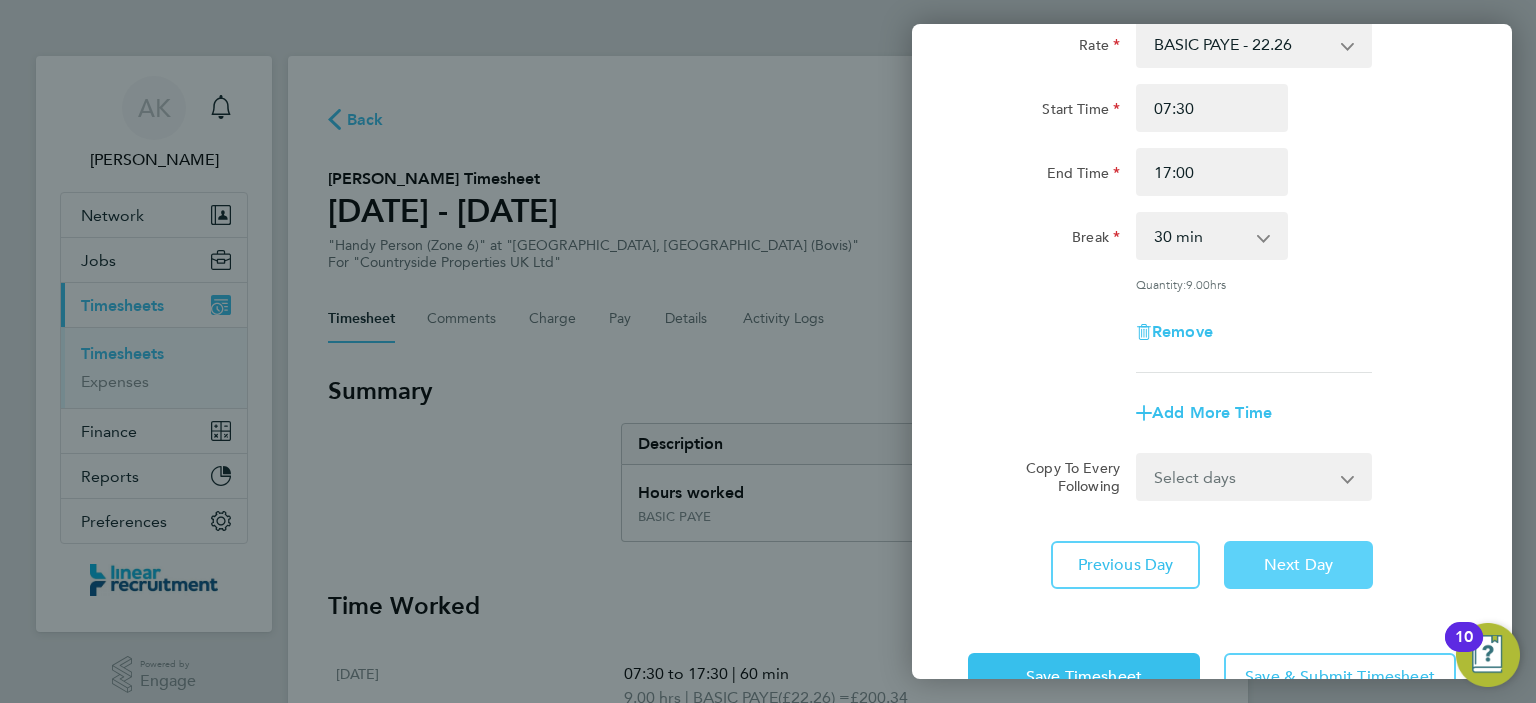 click on "Next Day" 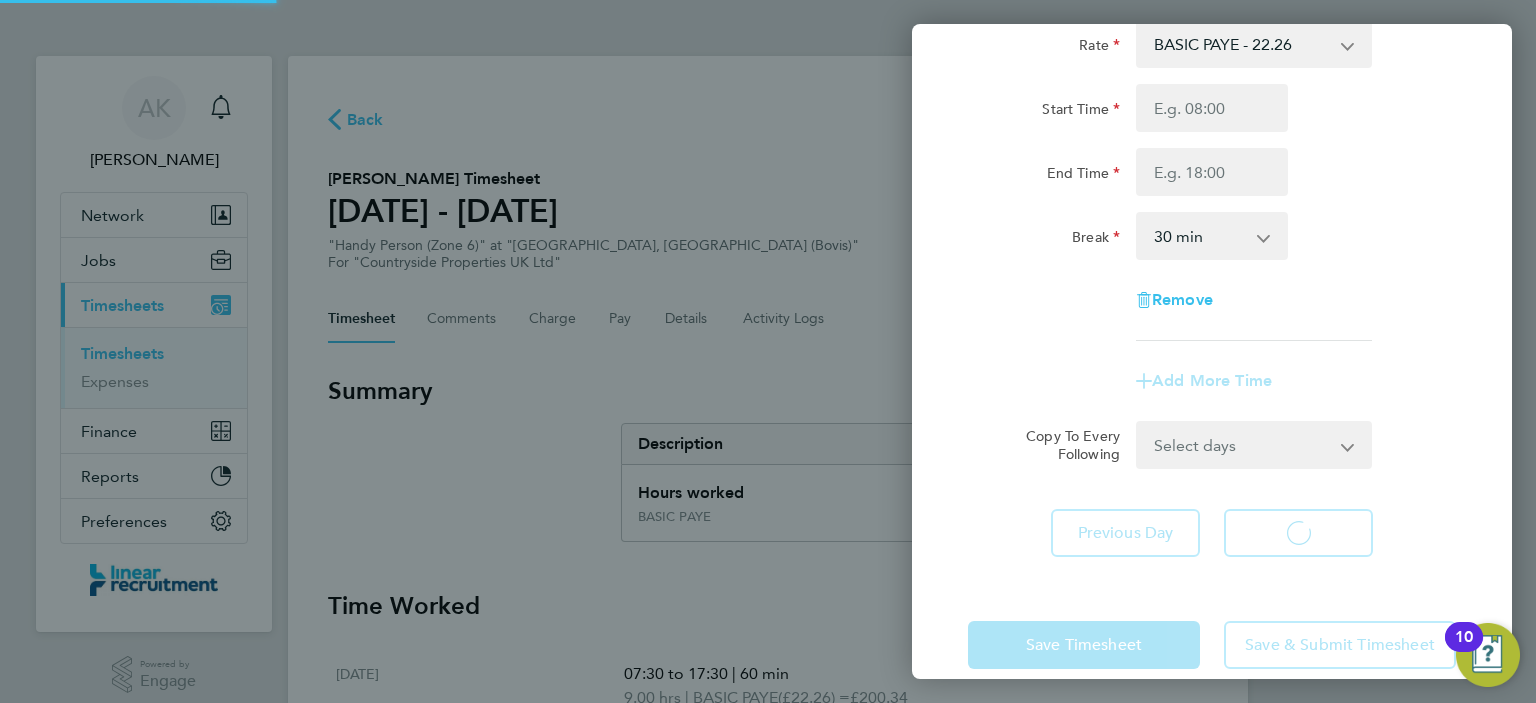 select on "30" 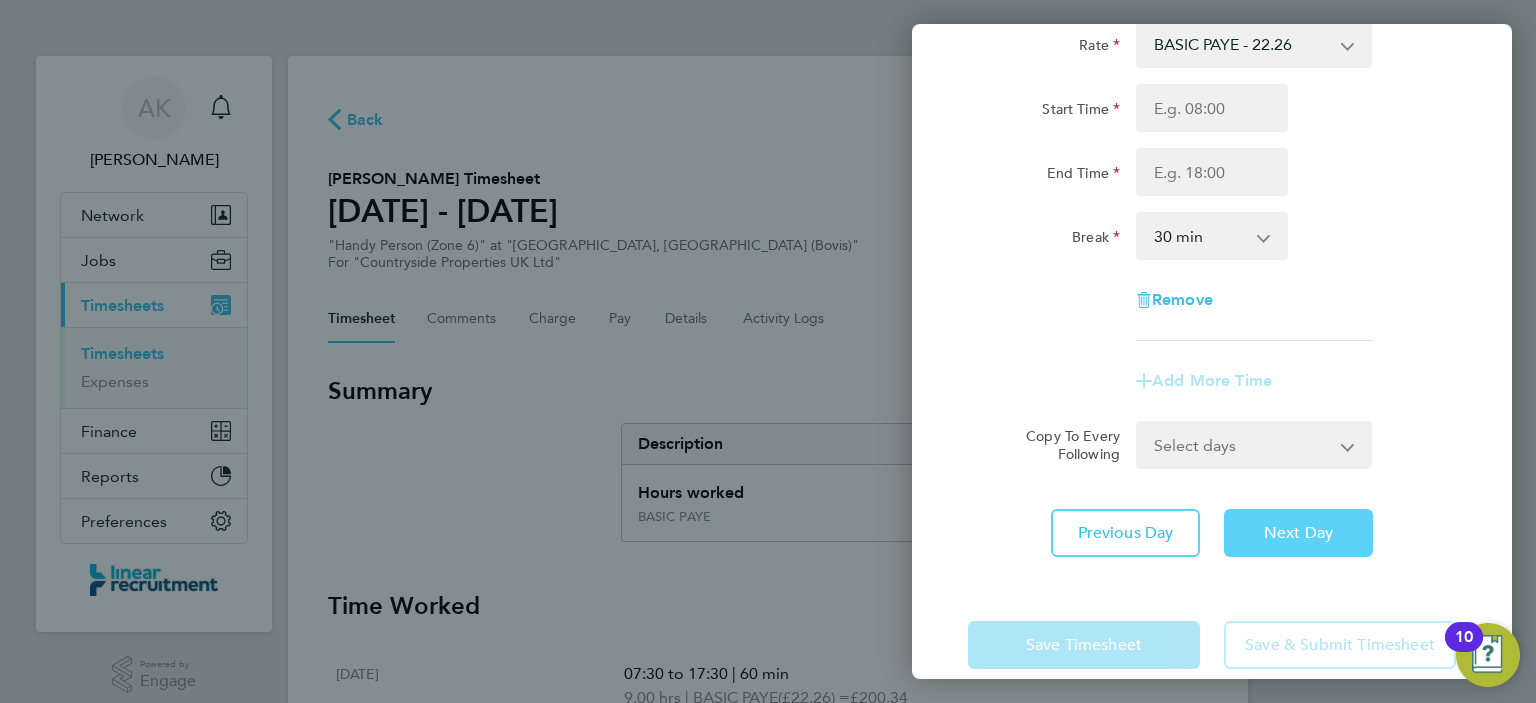scroll, scrollTop: 0, scrollLeft: 0, axis: both 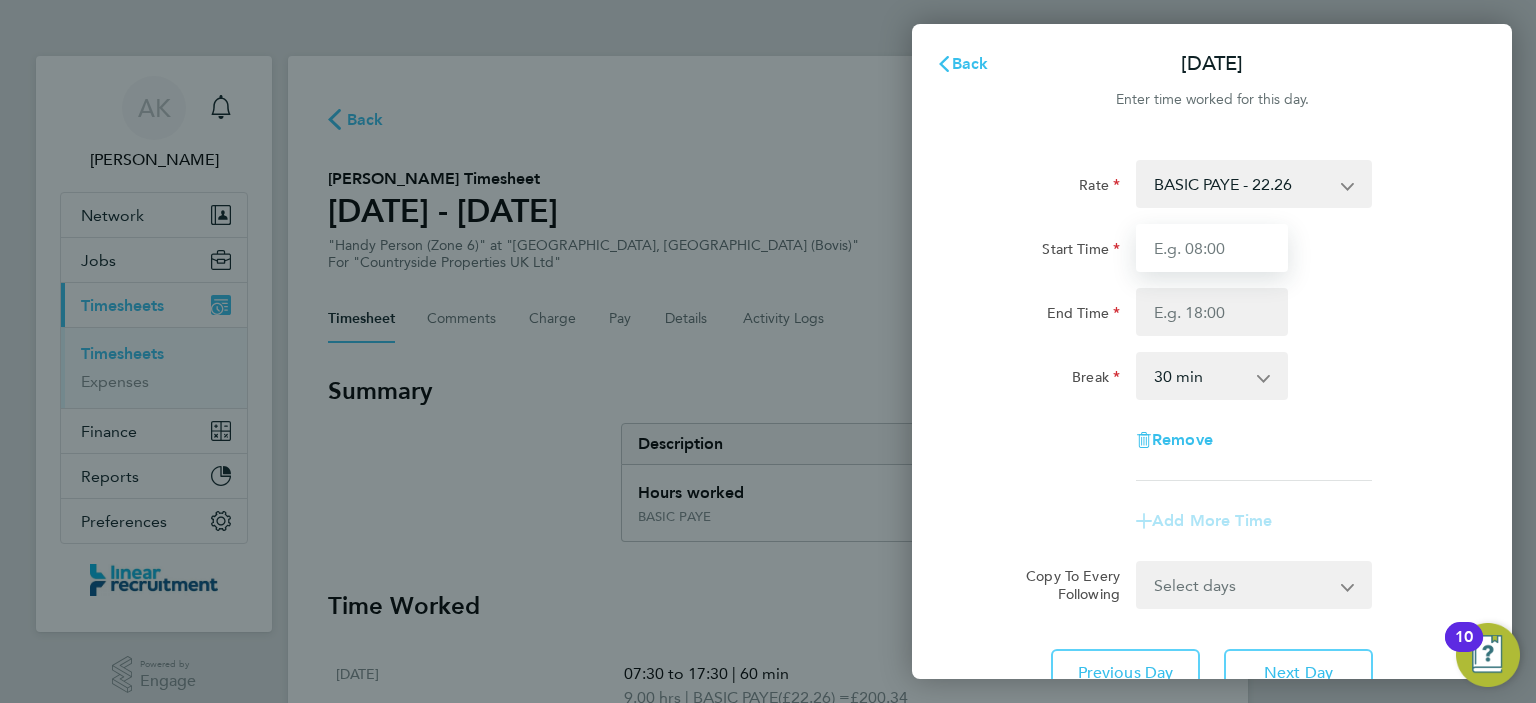 click on "Start Time" at bounding box center (1212, 248) 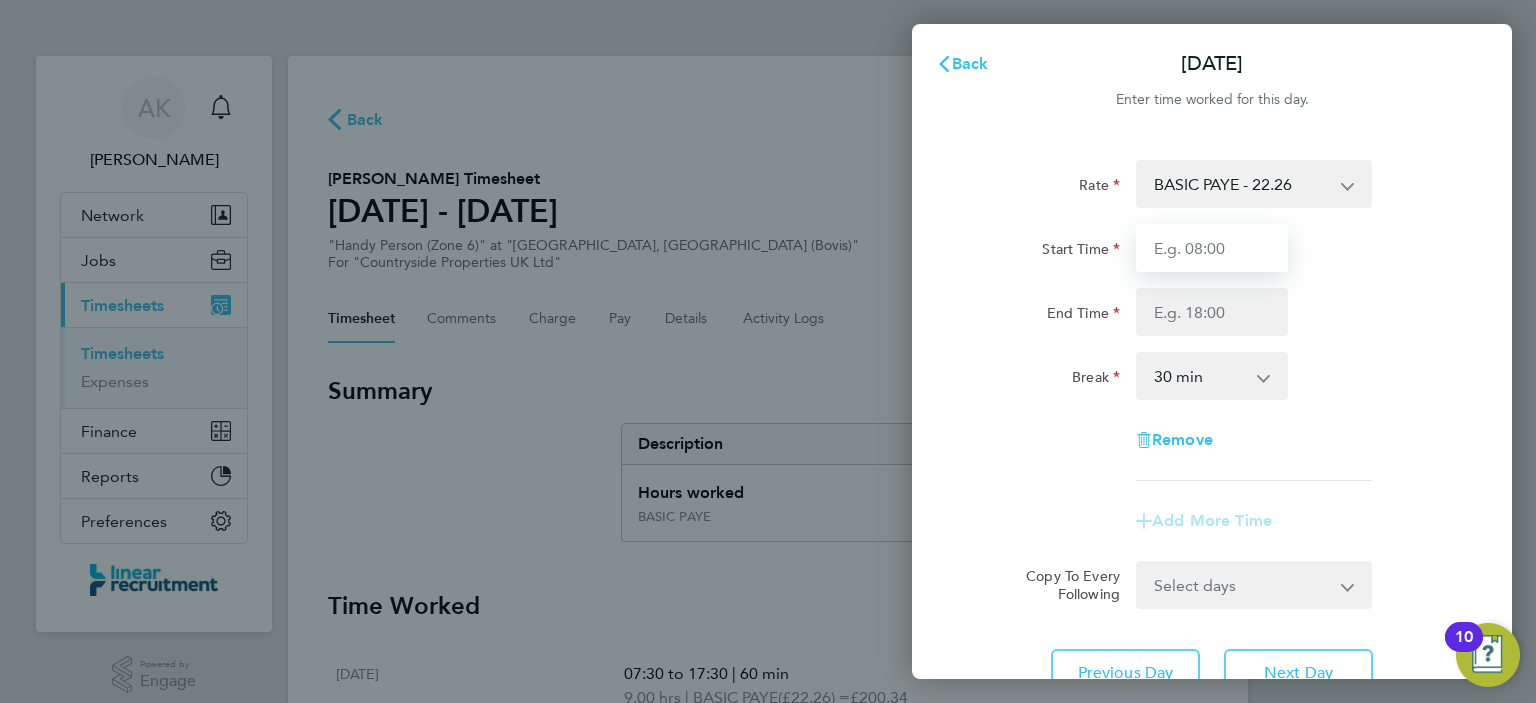 type on "07:30" 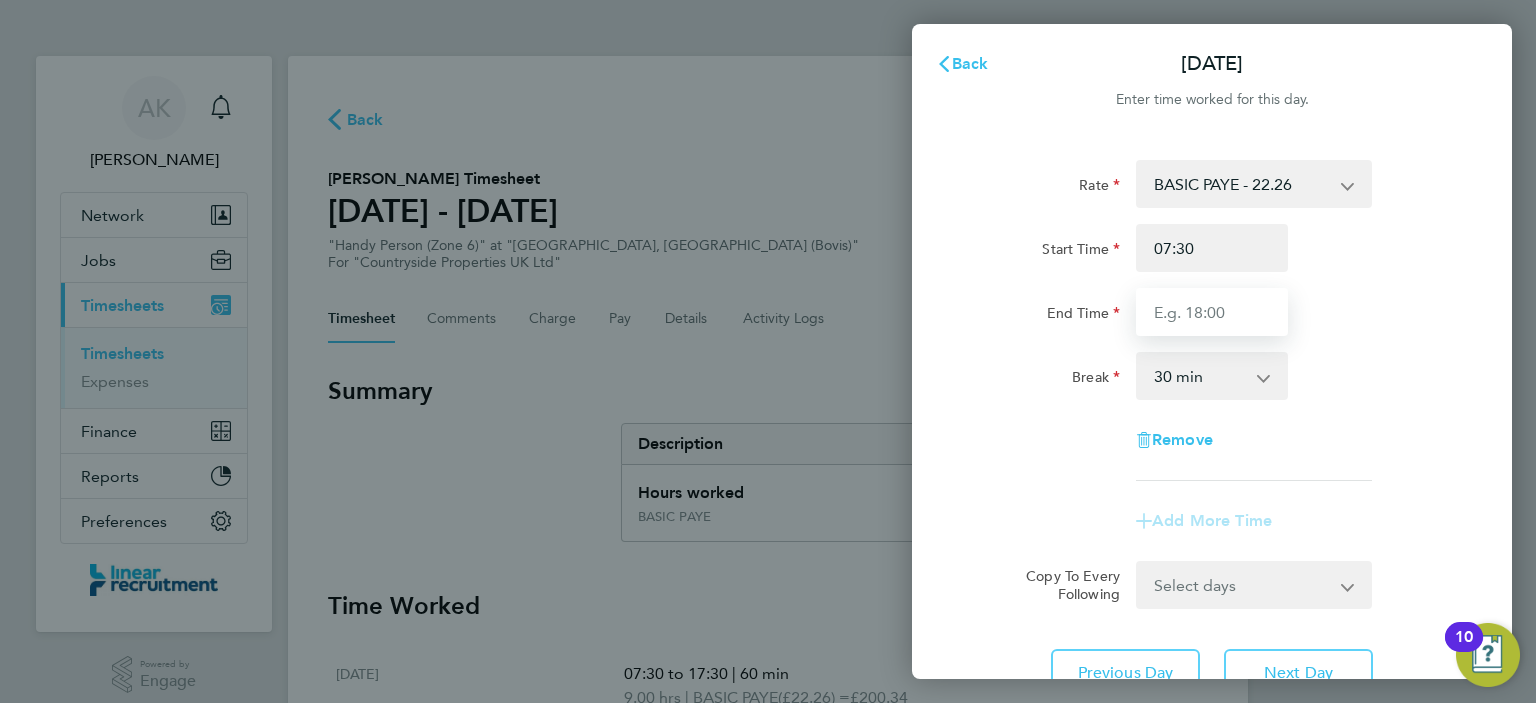 click on "End Time" at bounding box center (1212, 312) 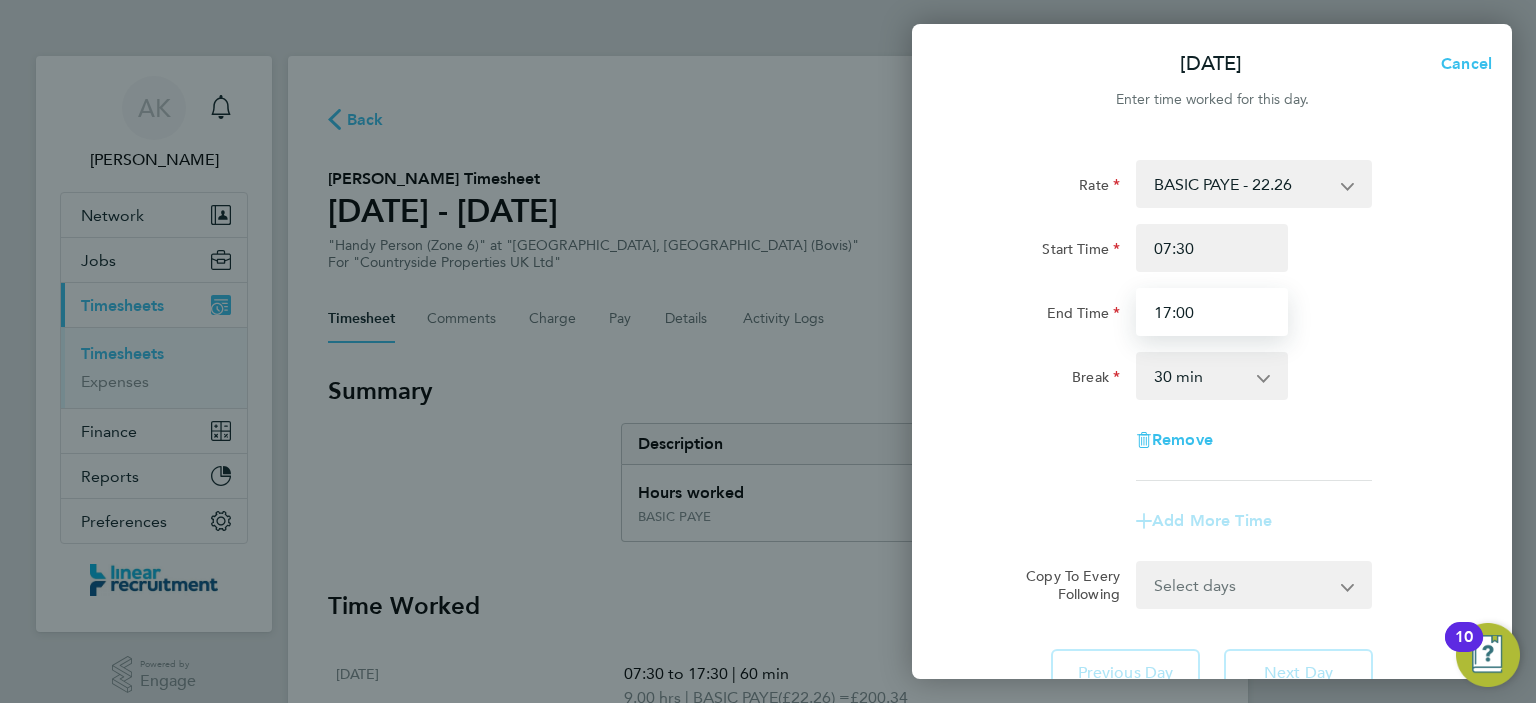 type on "17:00" 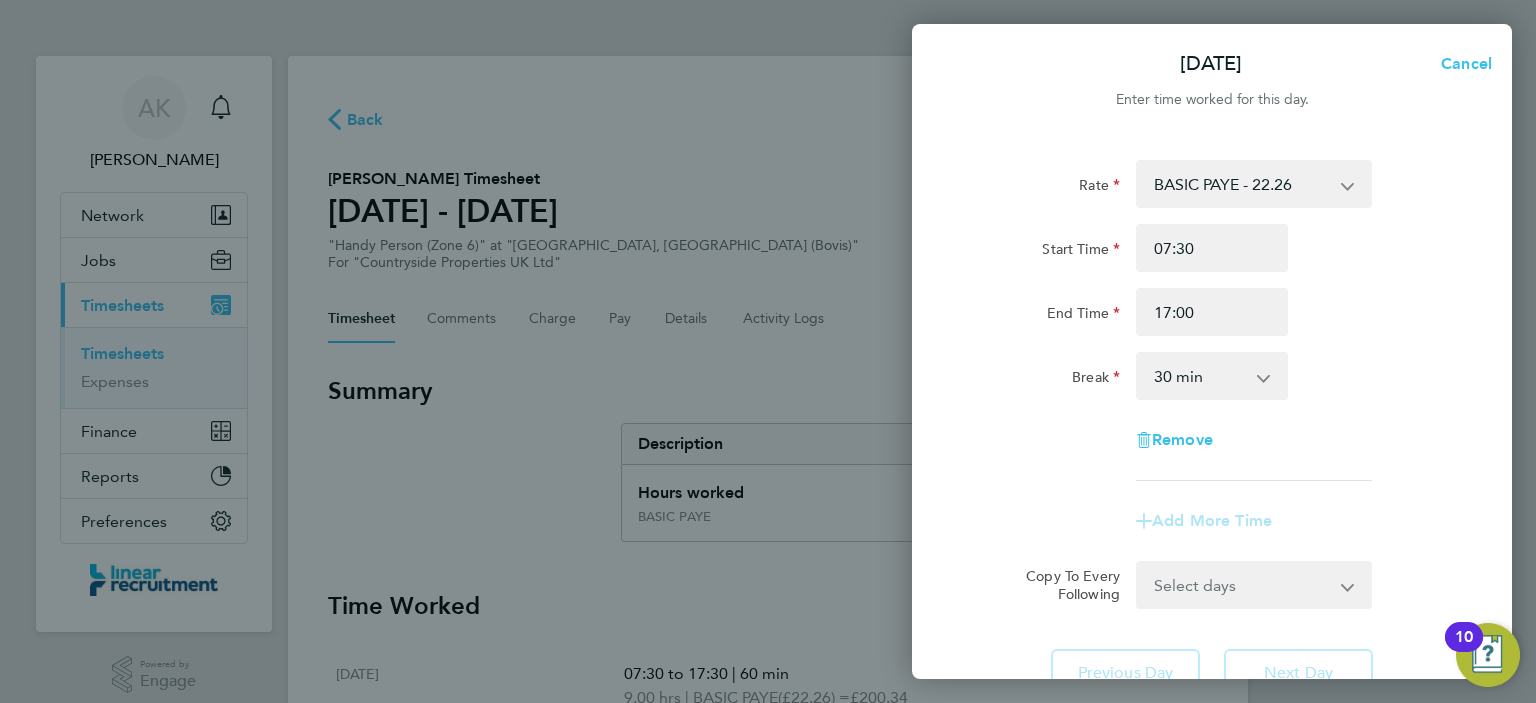 click on "Rate  BASIC PAYE - 22.26
Start Time 07:30 End Time 17:00 Break  0 min   15 min   30 min   45 min   60 min   75 min   90 min
Remove" 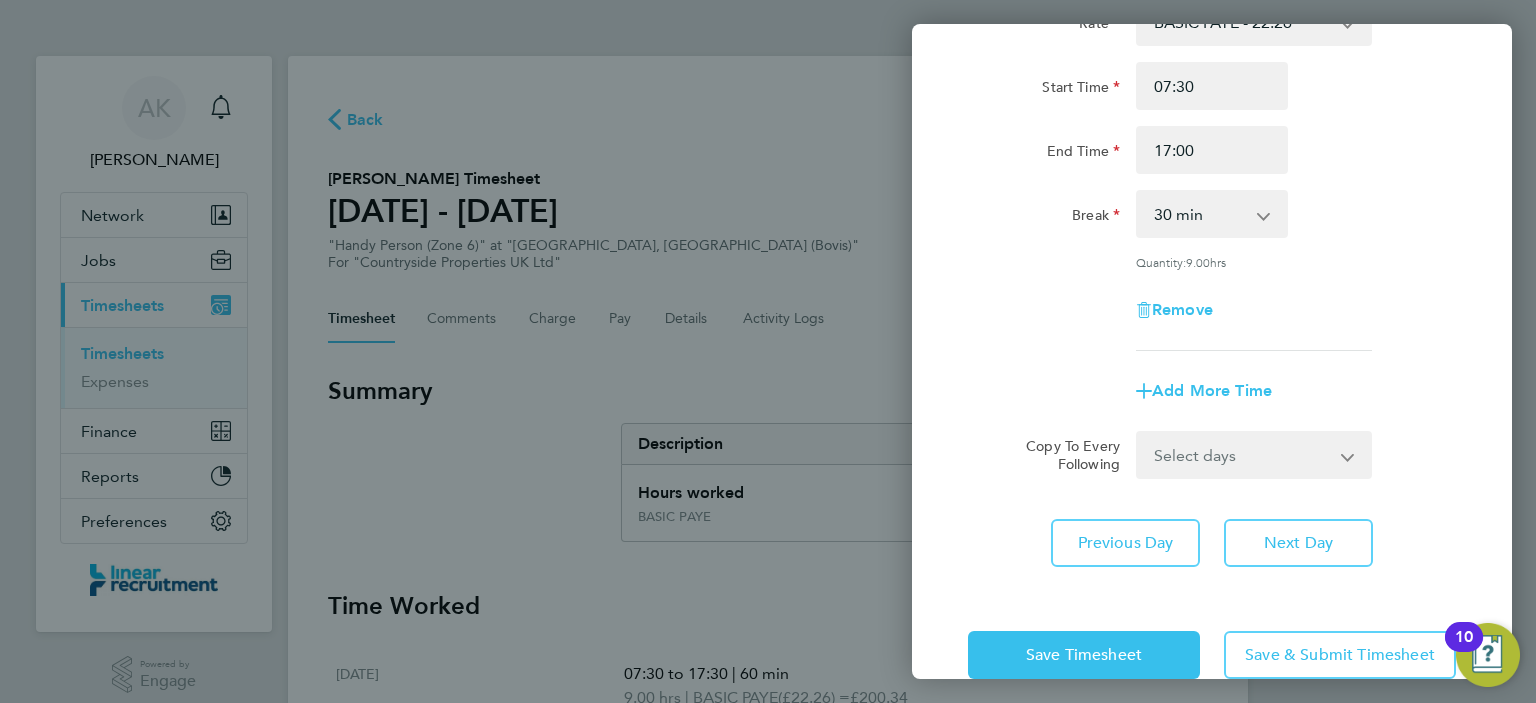 scroll, scrollTop: 172, scrollLeft: 0, axis: vertical 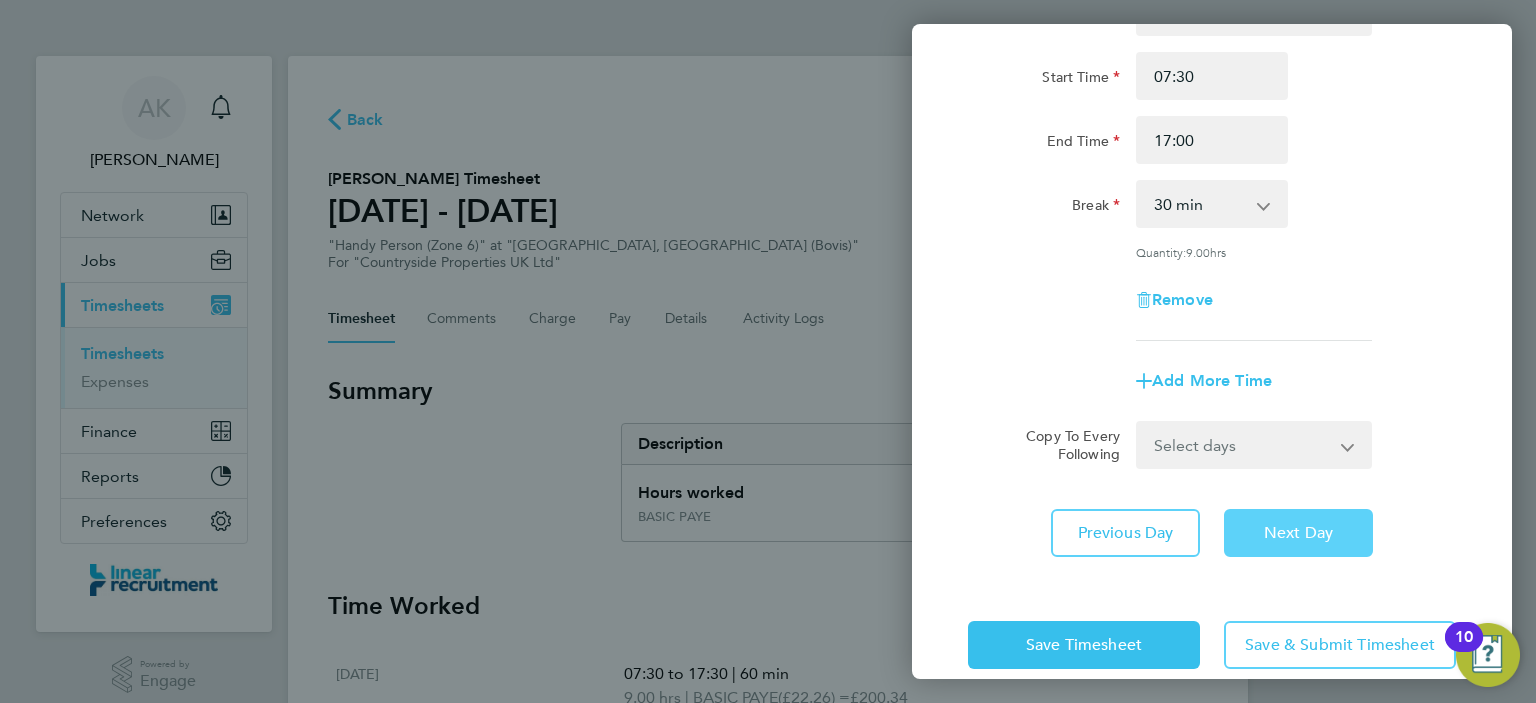 click on "Next Day" 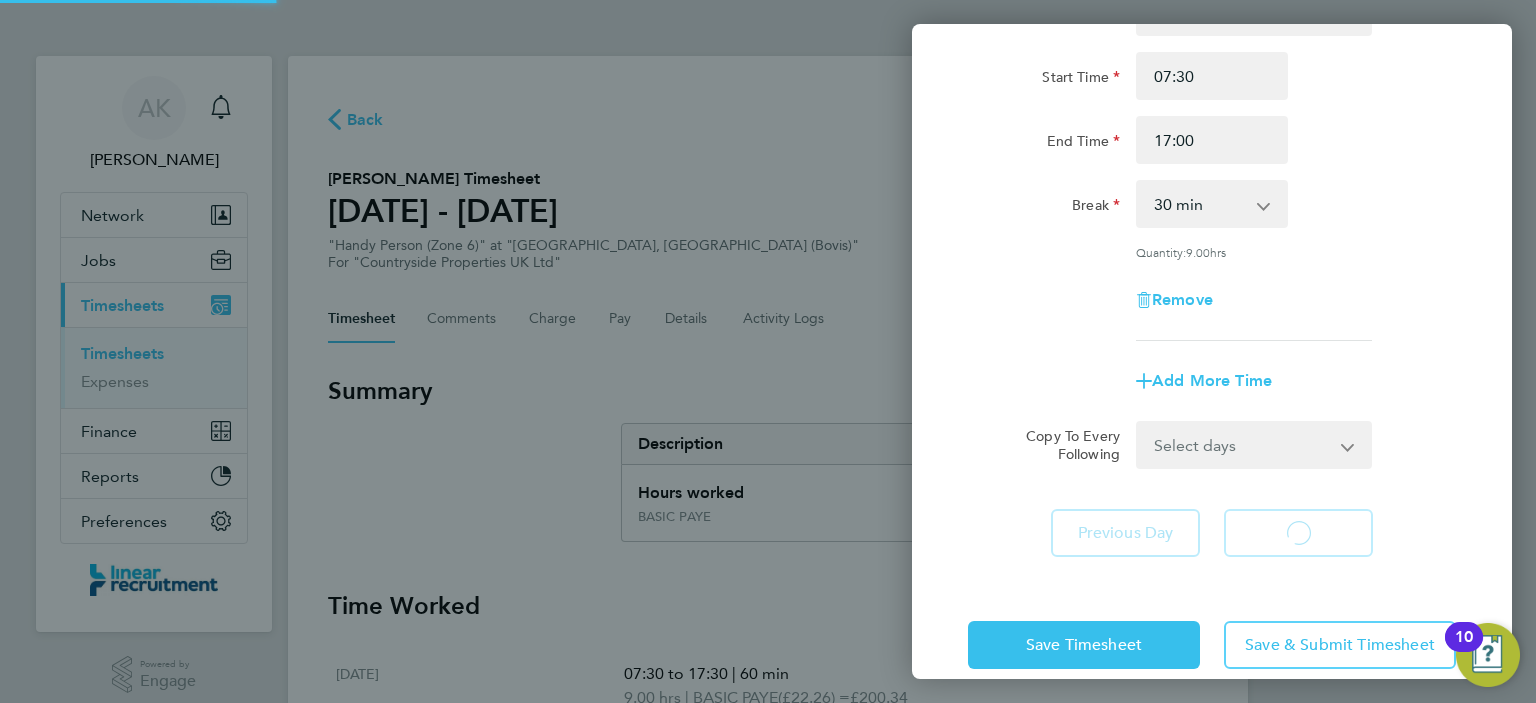 scroll, scrollTop: 168, scrollLeft: 0, axis: vertical 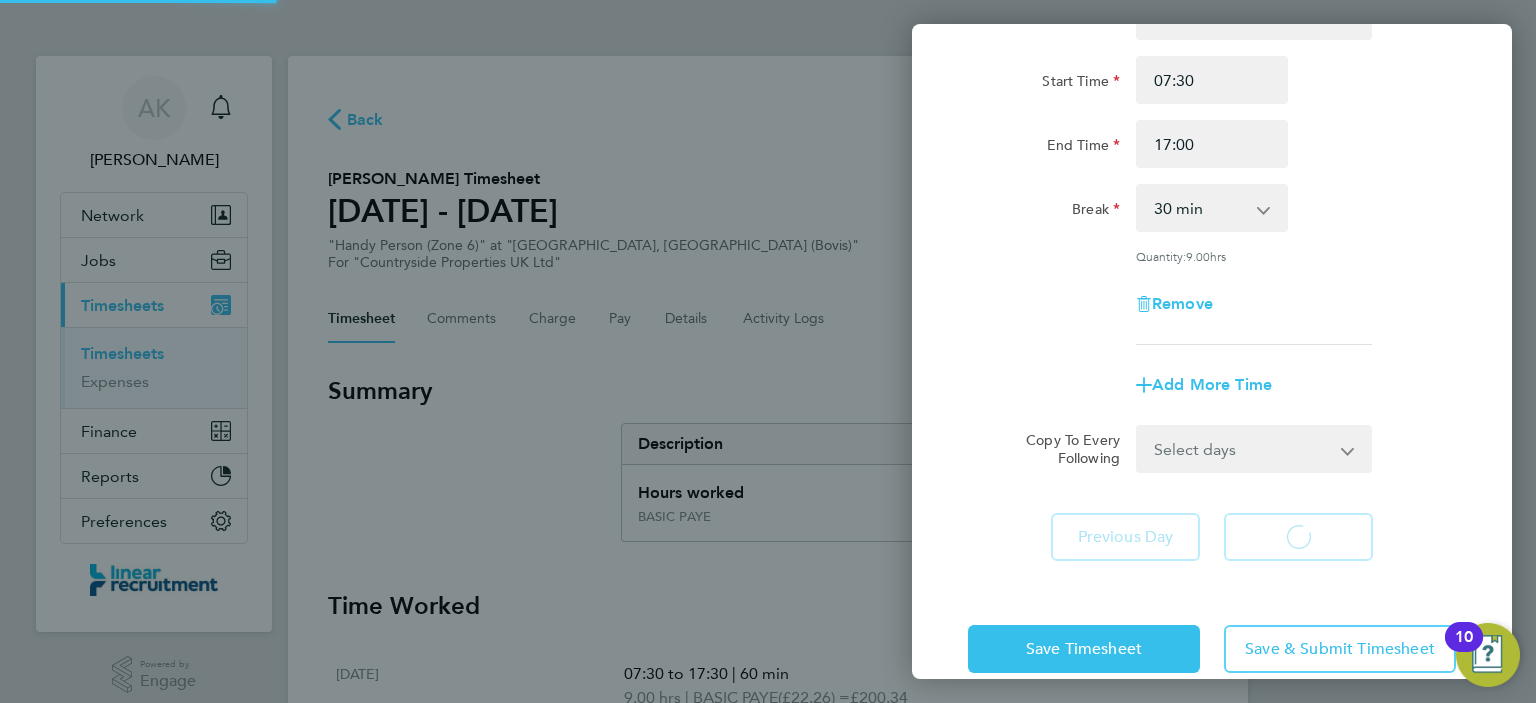select on "30" 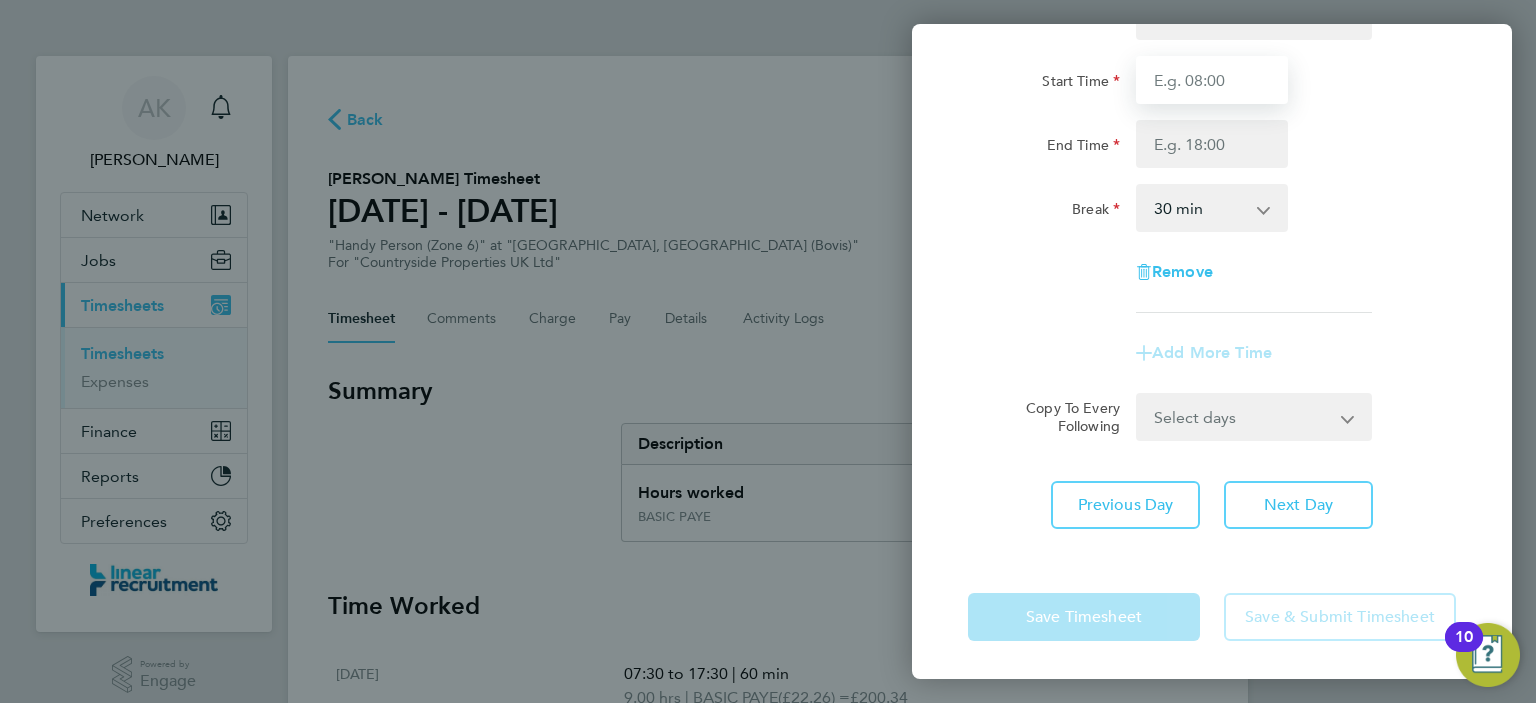 click on "Start Time" at bounding box center (1212, 80) 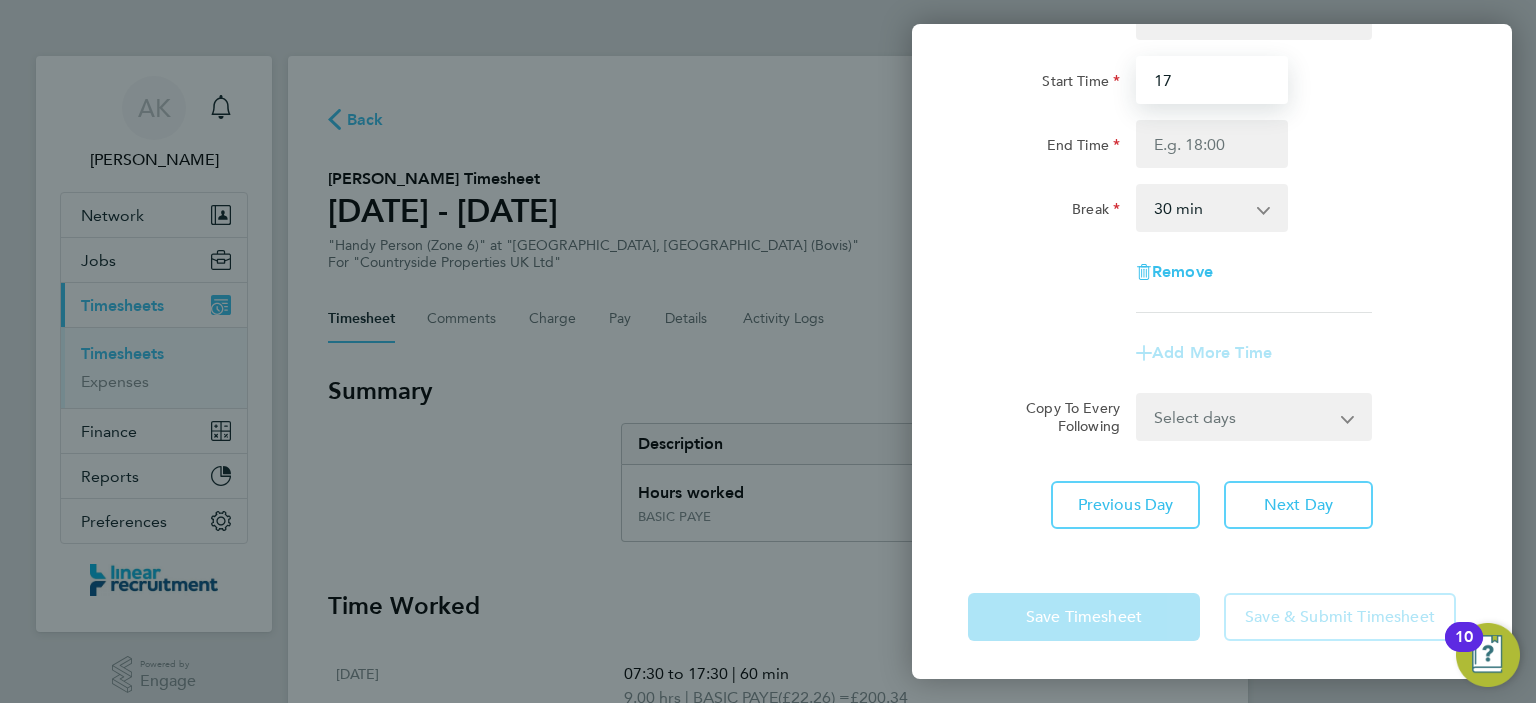 type on "1" 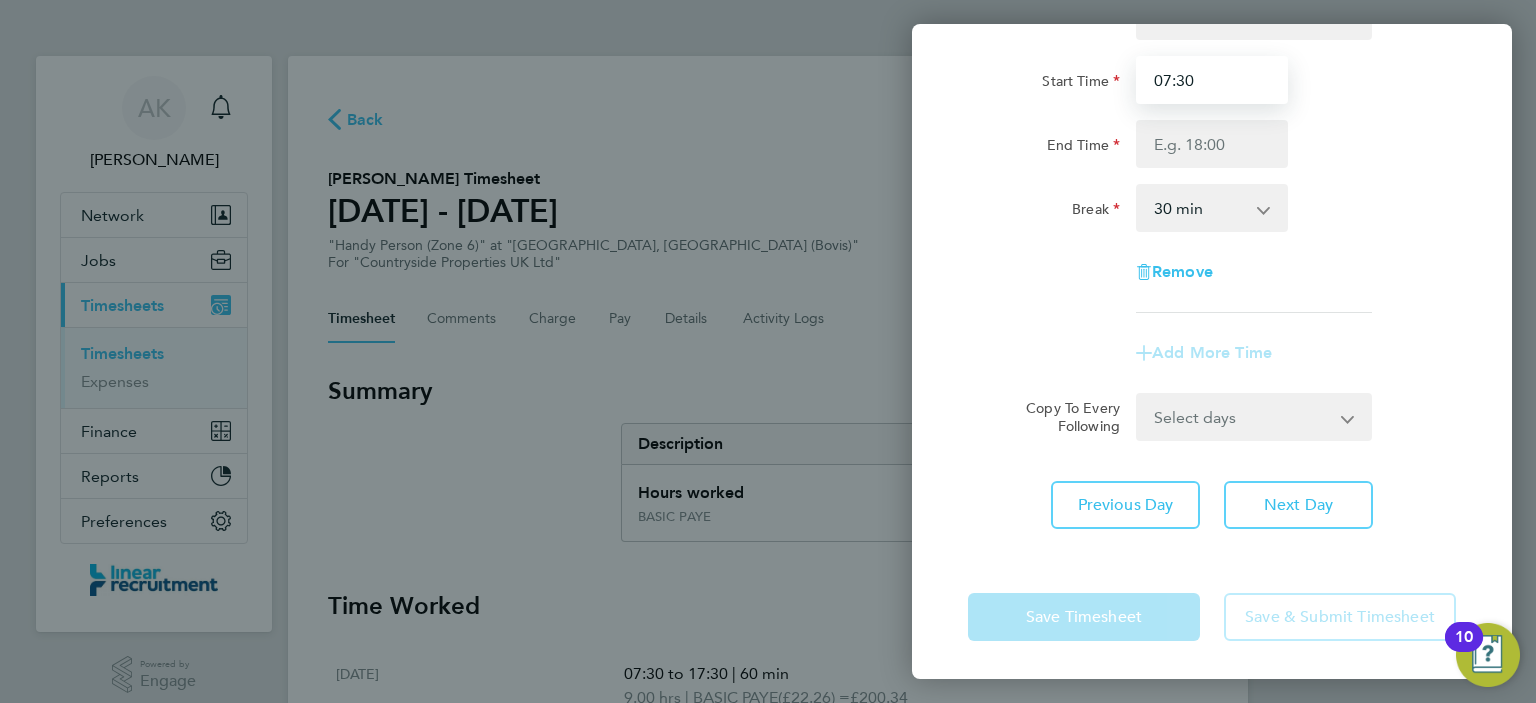 type on "07:30" 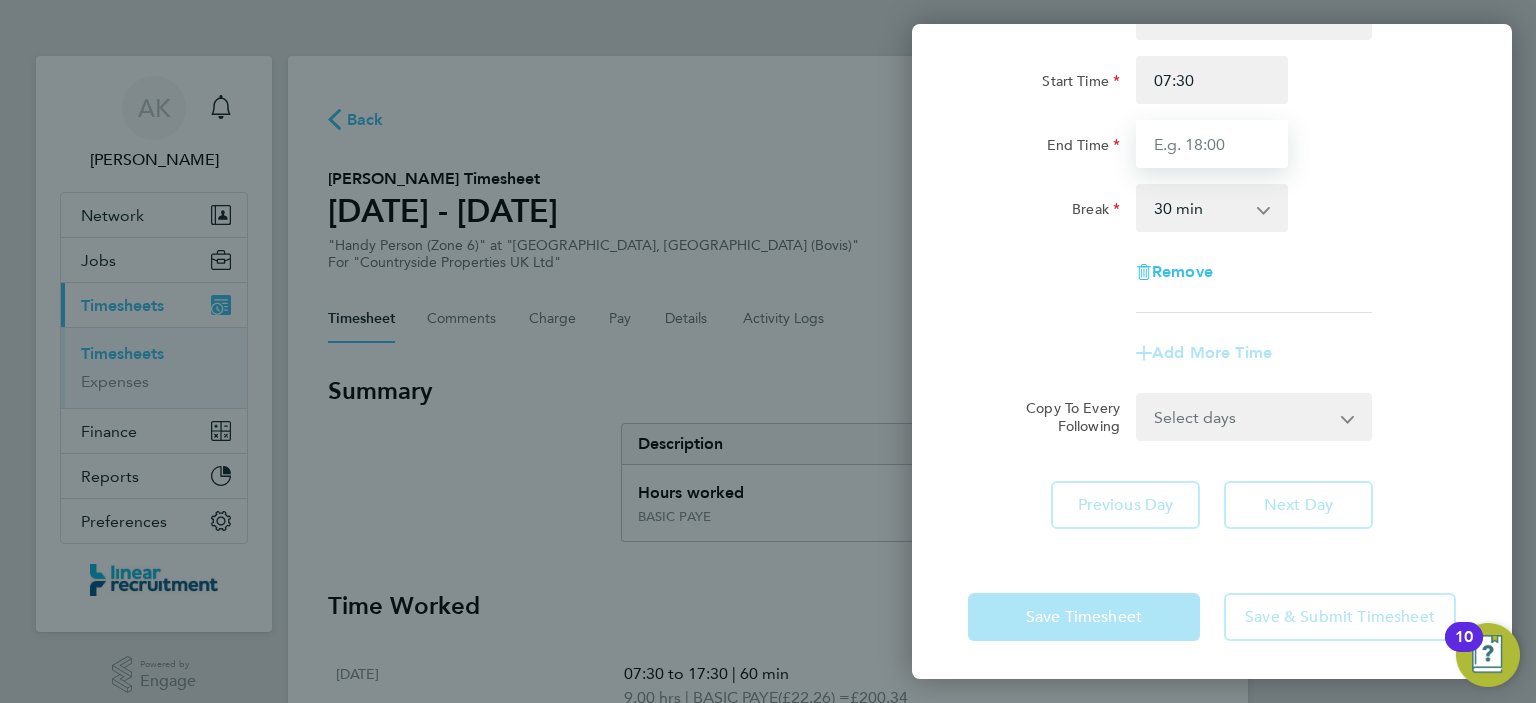 click on "End Time" at bounding box center (1212, 144) 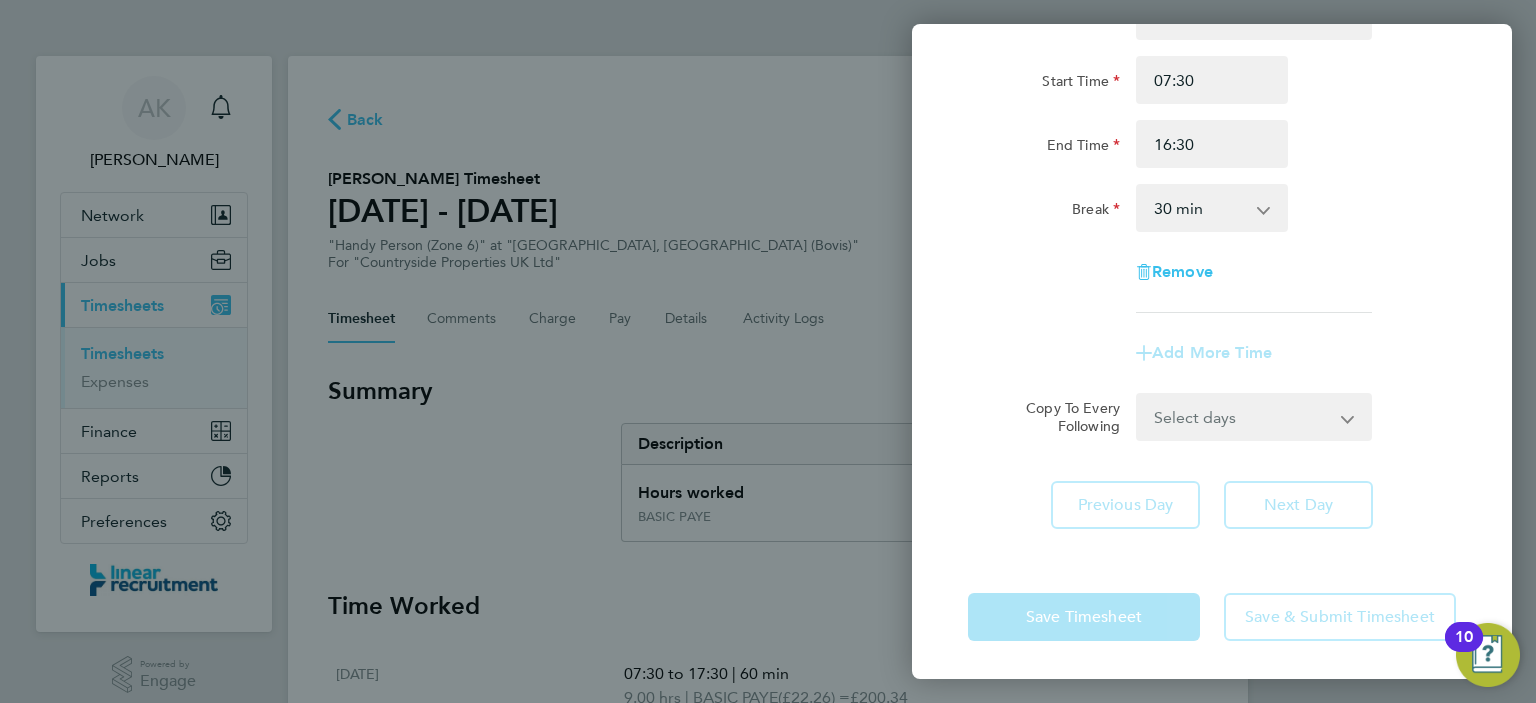 click on "Rate  BASIC PAYE - 22.26
Start Time 07:30 End Time 16:30 Break  0 min   15 min   30 min   45 min   60 min   75 min   90 min
Remove
Add More Time" 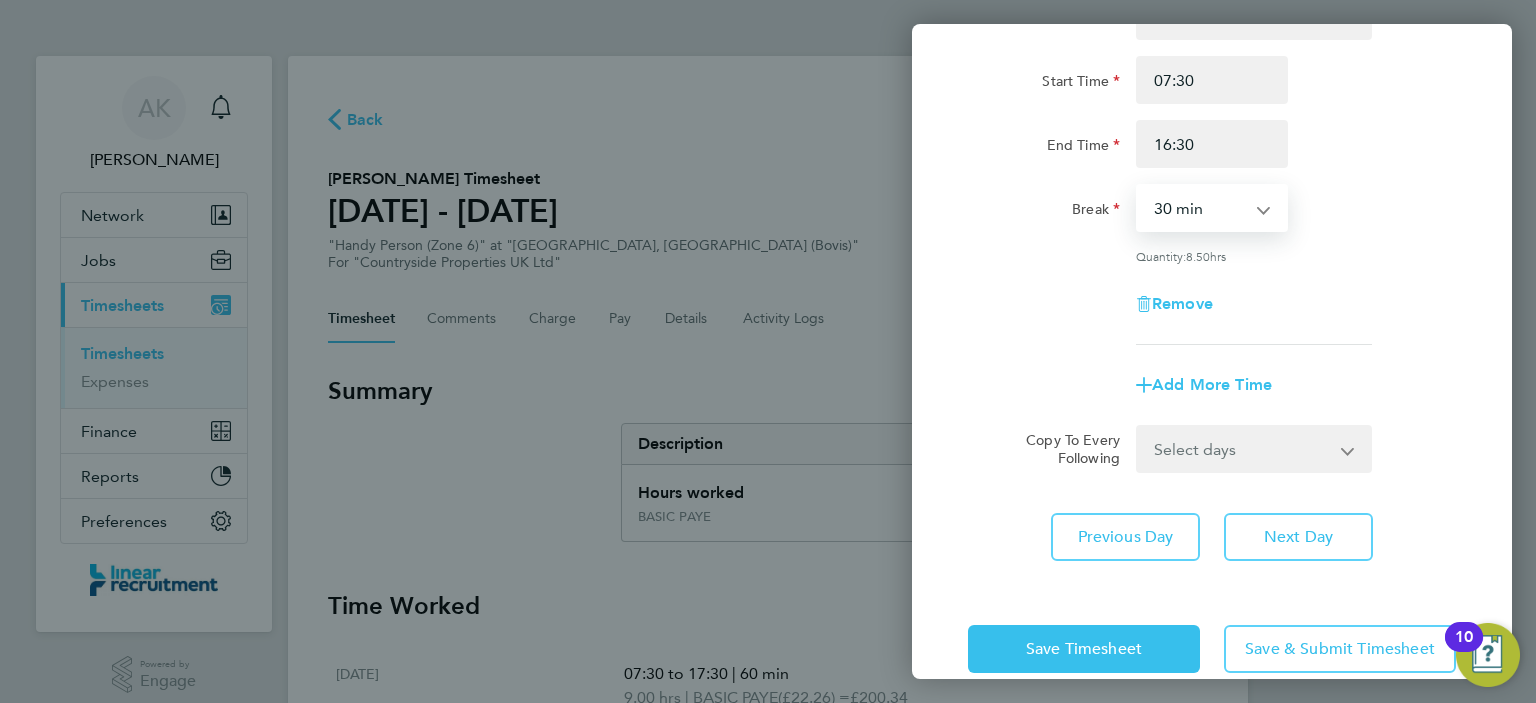 click on "0 min   15 min   30 min   45 min   60 min   75 min   90 min" at bounding box center [1200, 208] 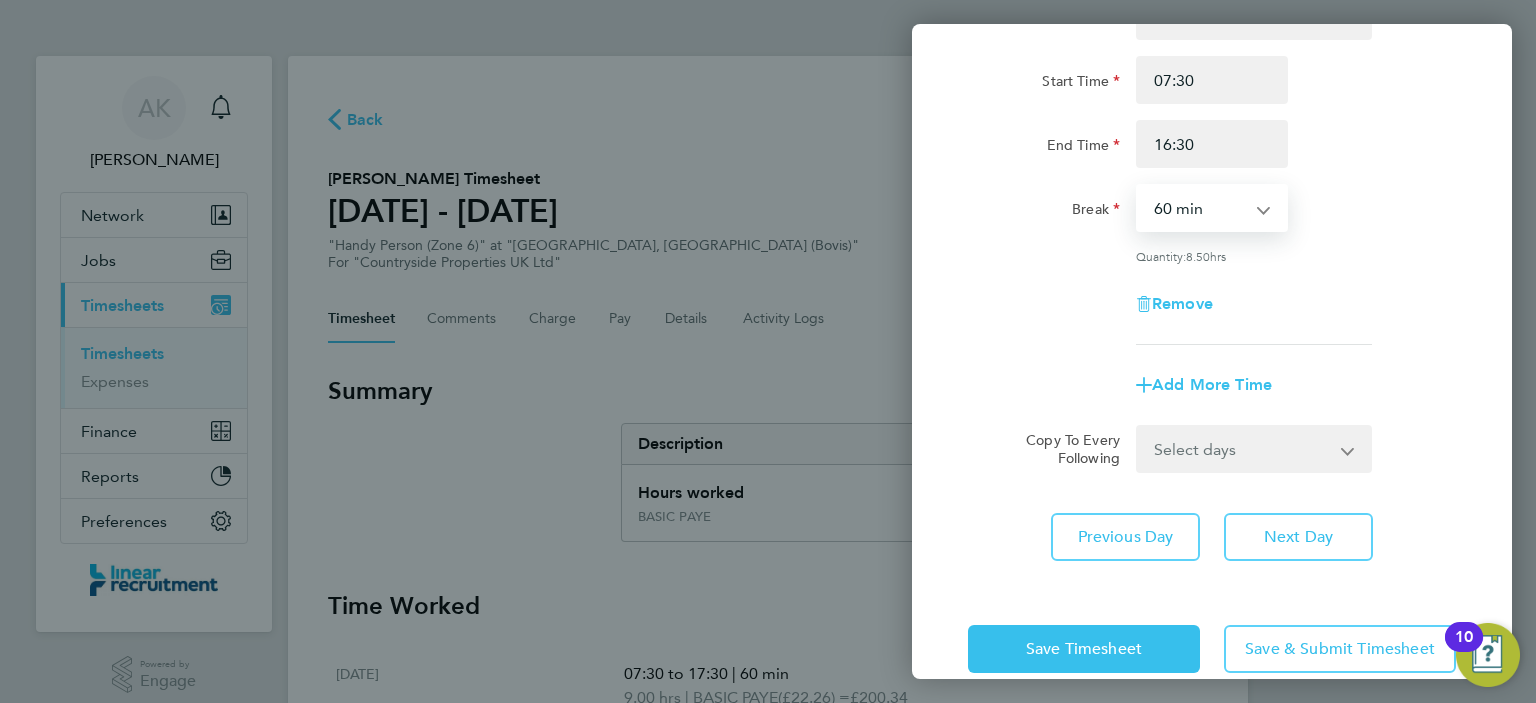 click on "0 min   15 min   30 min   45 min   60 min   75 min   90 min" at bounding box center [1200, 208] 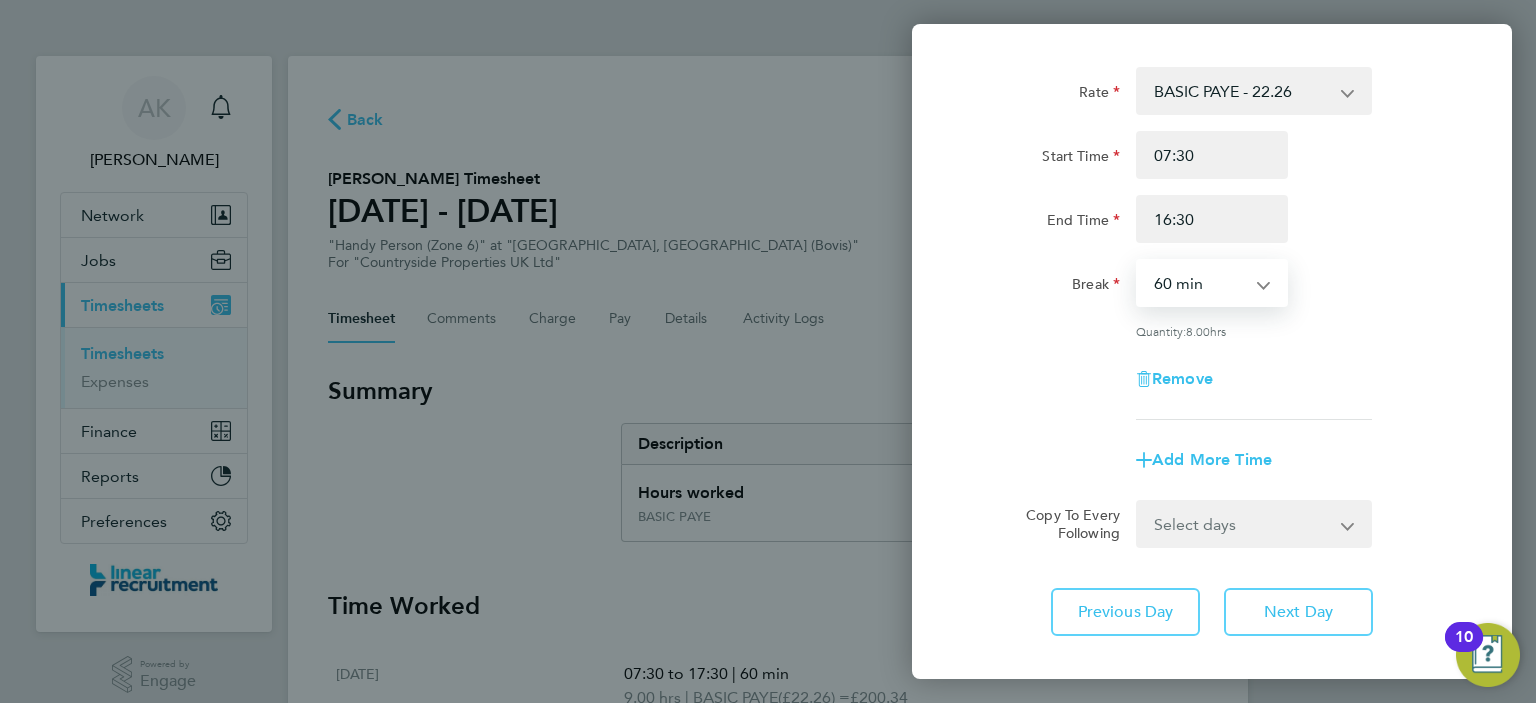 scroll, scrollTop: 199, scrollLeft: 0, axis: vertical 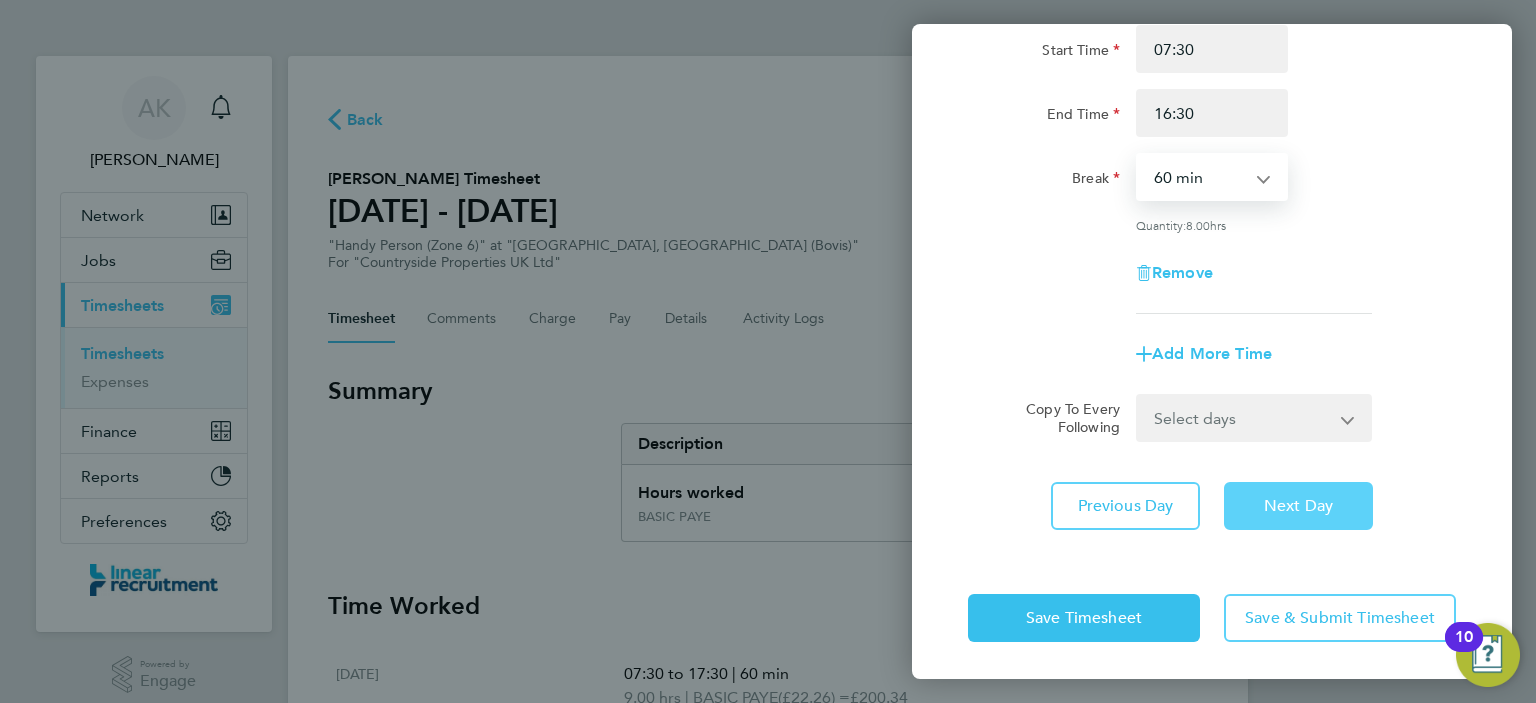 click on "Next Day" 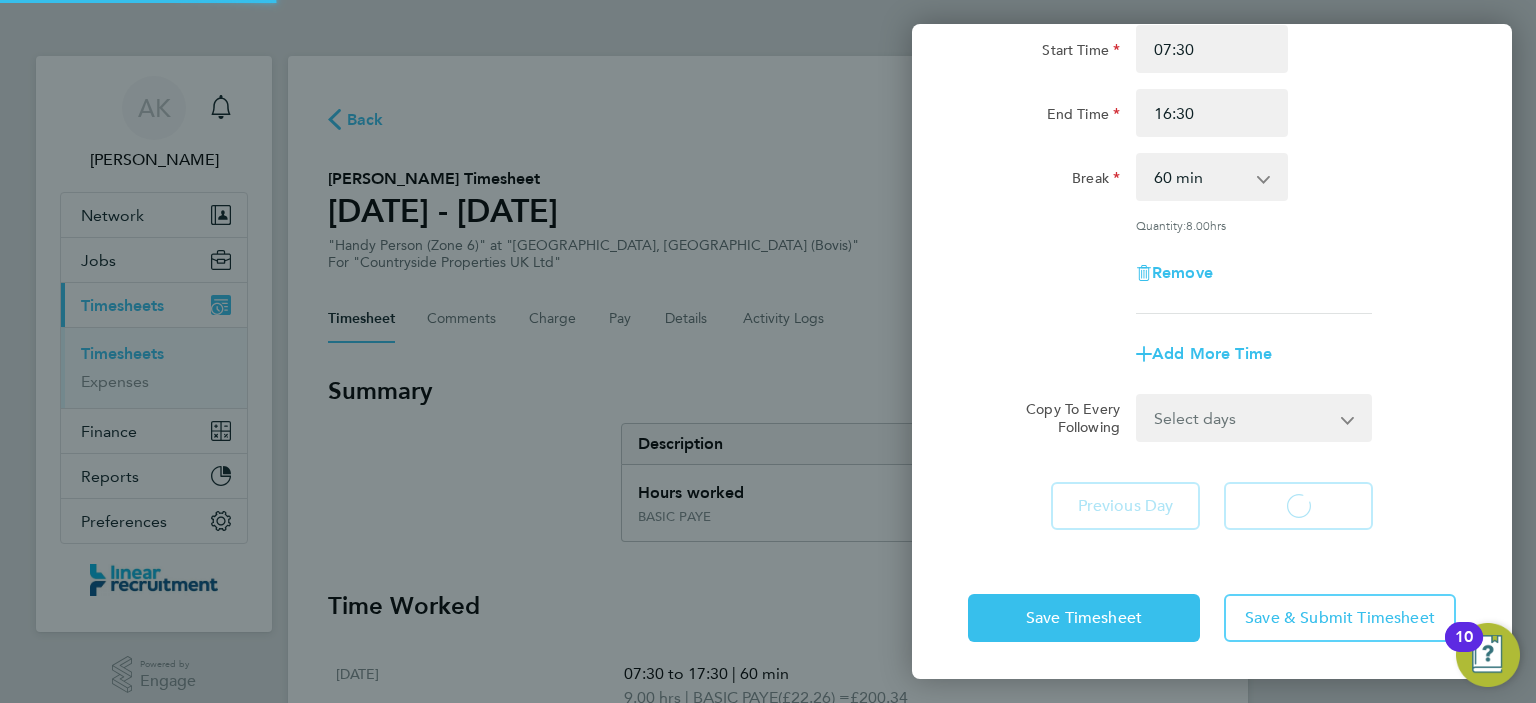 scroll, scrollTop: 168, scrollLeft: 0, axis: vertical 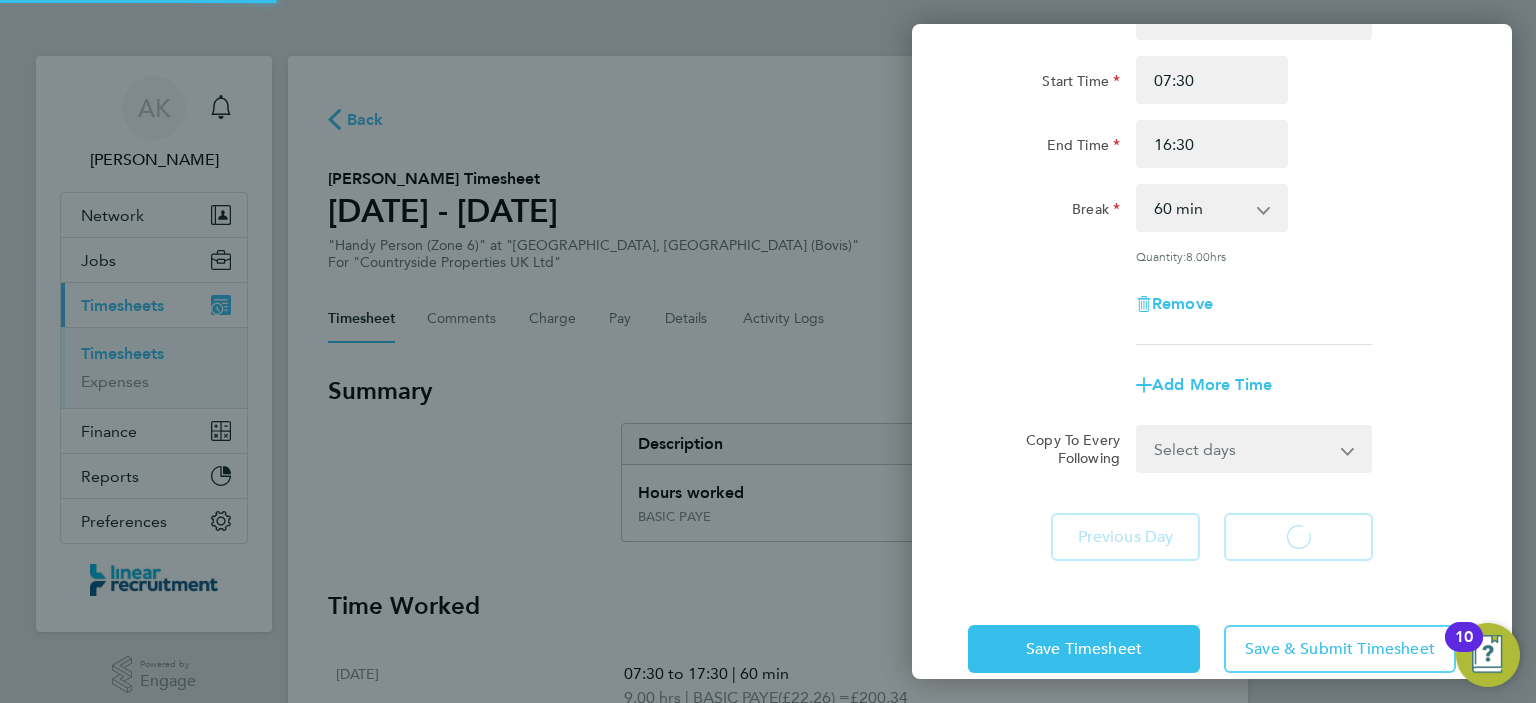select on "30" 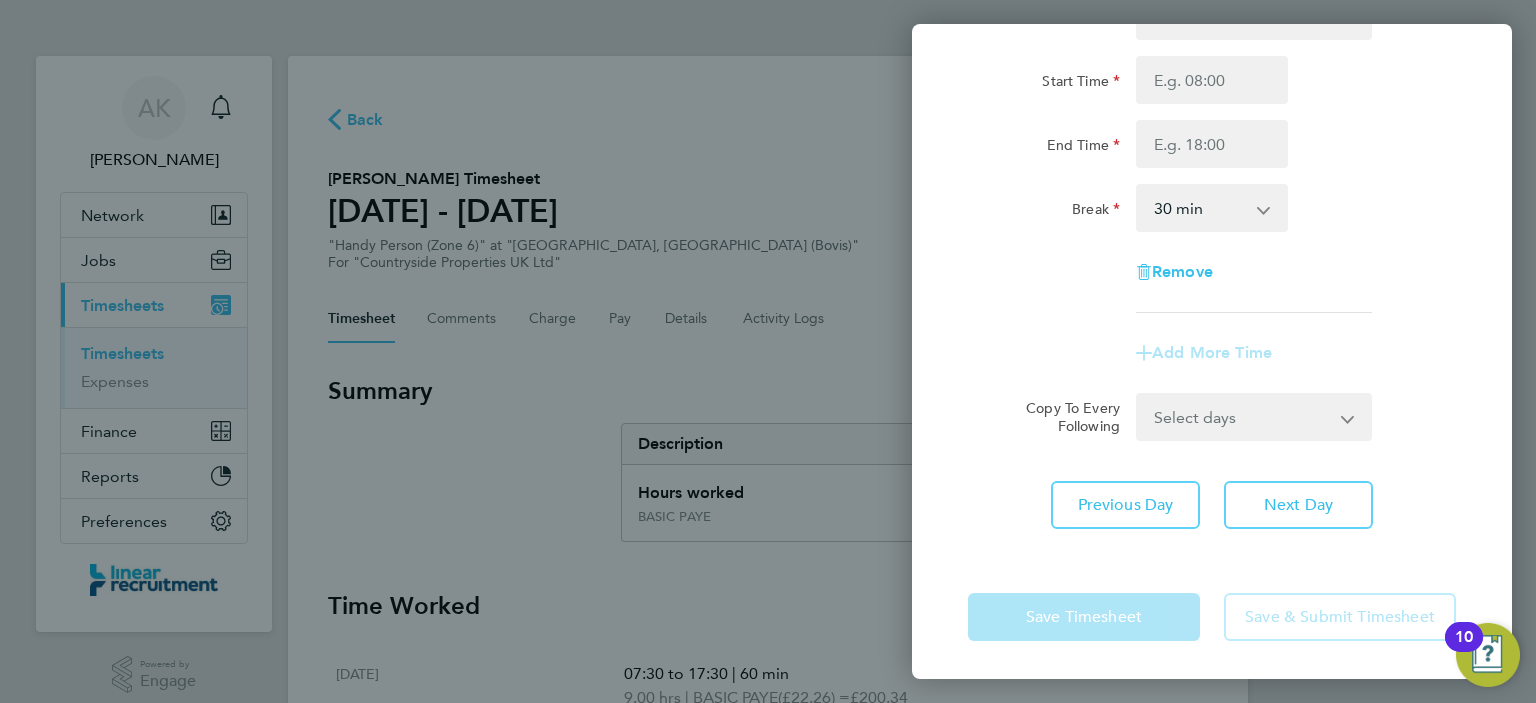 scroll, scrollTop: 0, scrollLeft: 0, axis: both 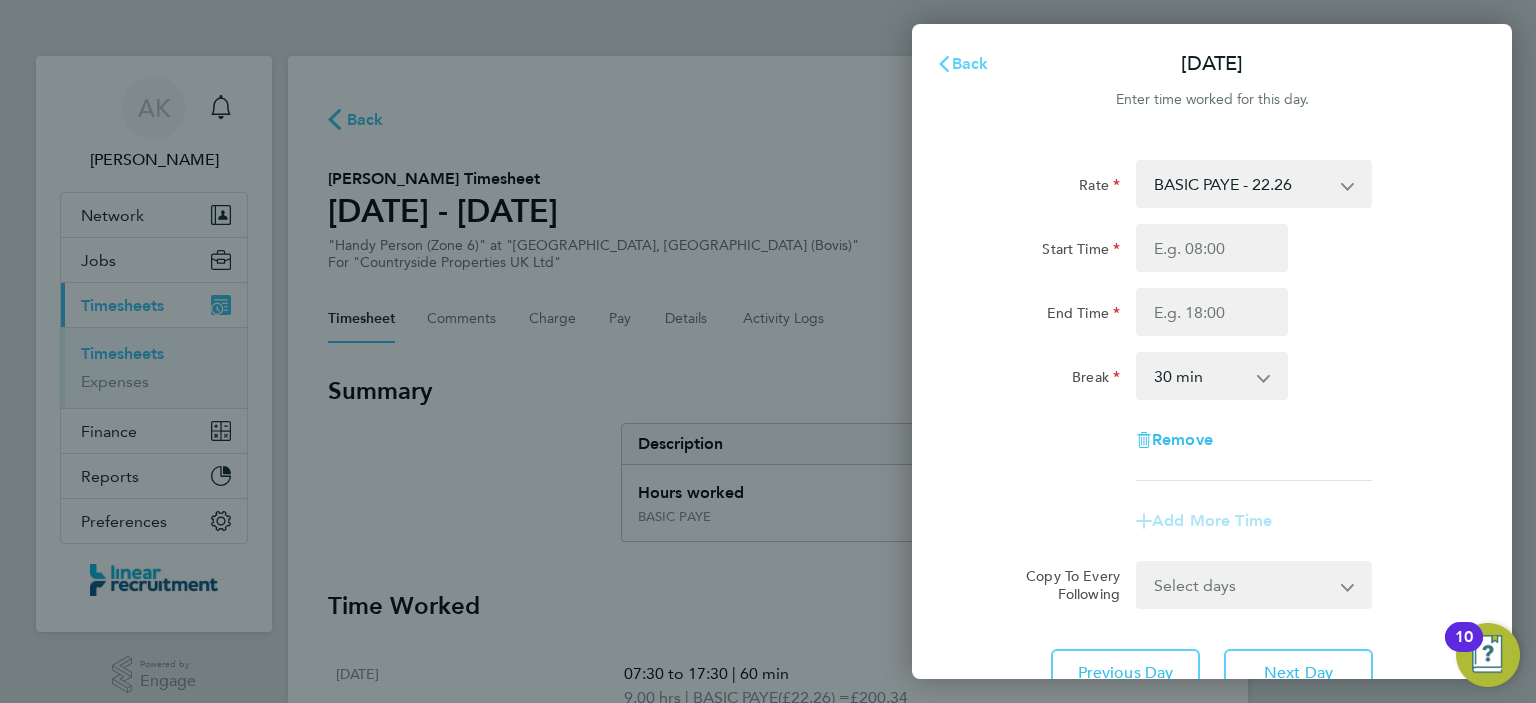 click on "Back" 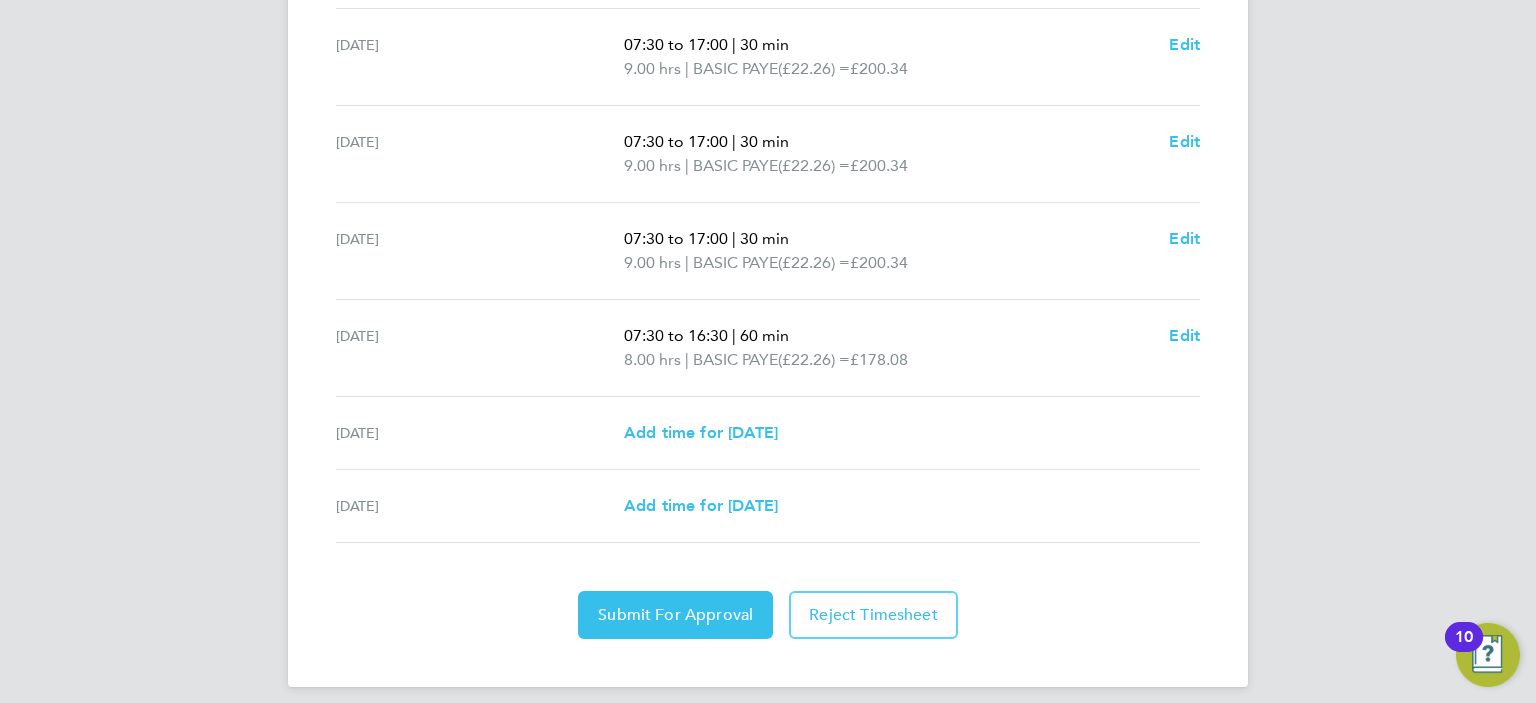 scroll, scrollTop: 739, scrollLeft: 0, axis: vertical 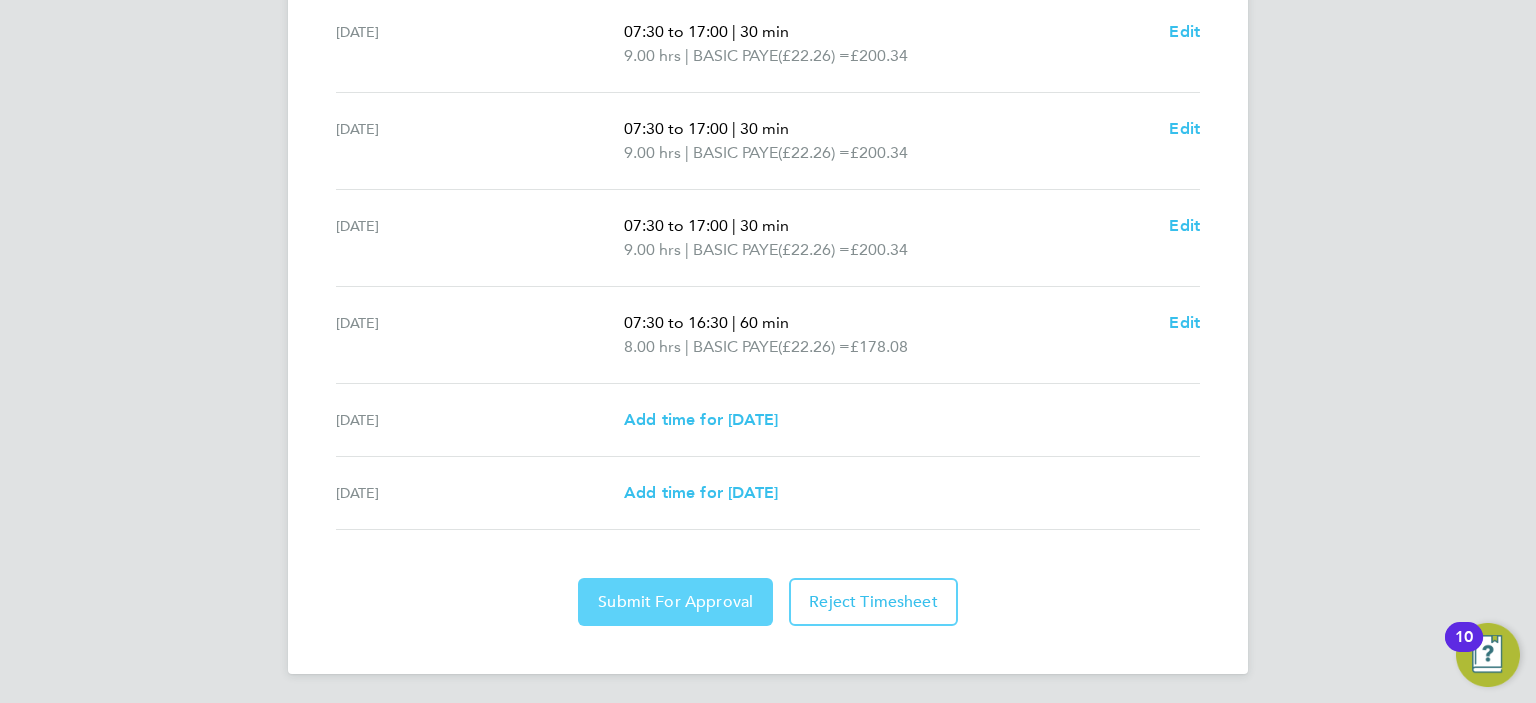 click on "Submit For Approval" 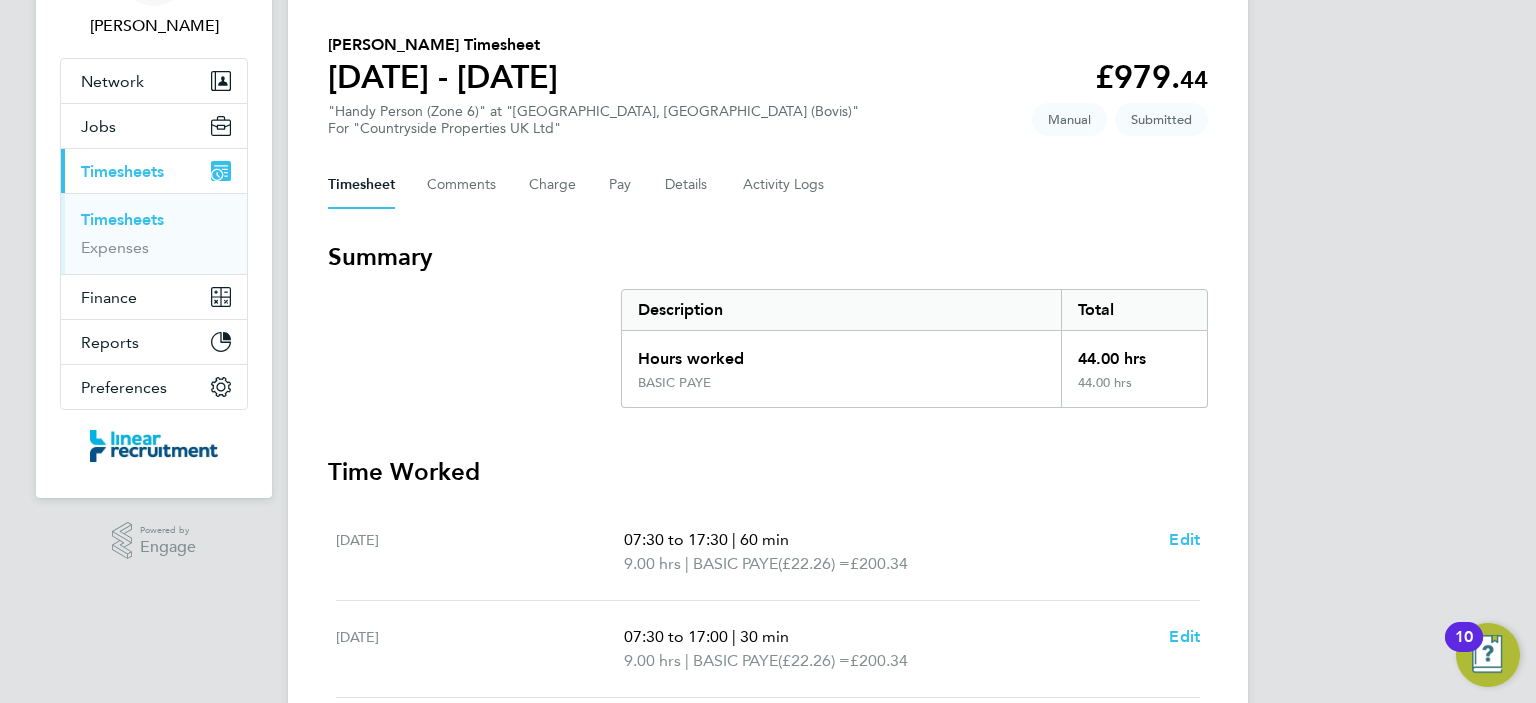 scroll, scrollTop: 0, scrollLeft: 0, axis: both 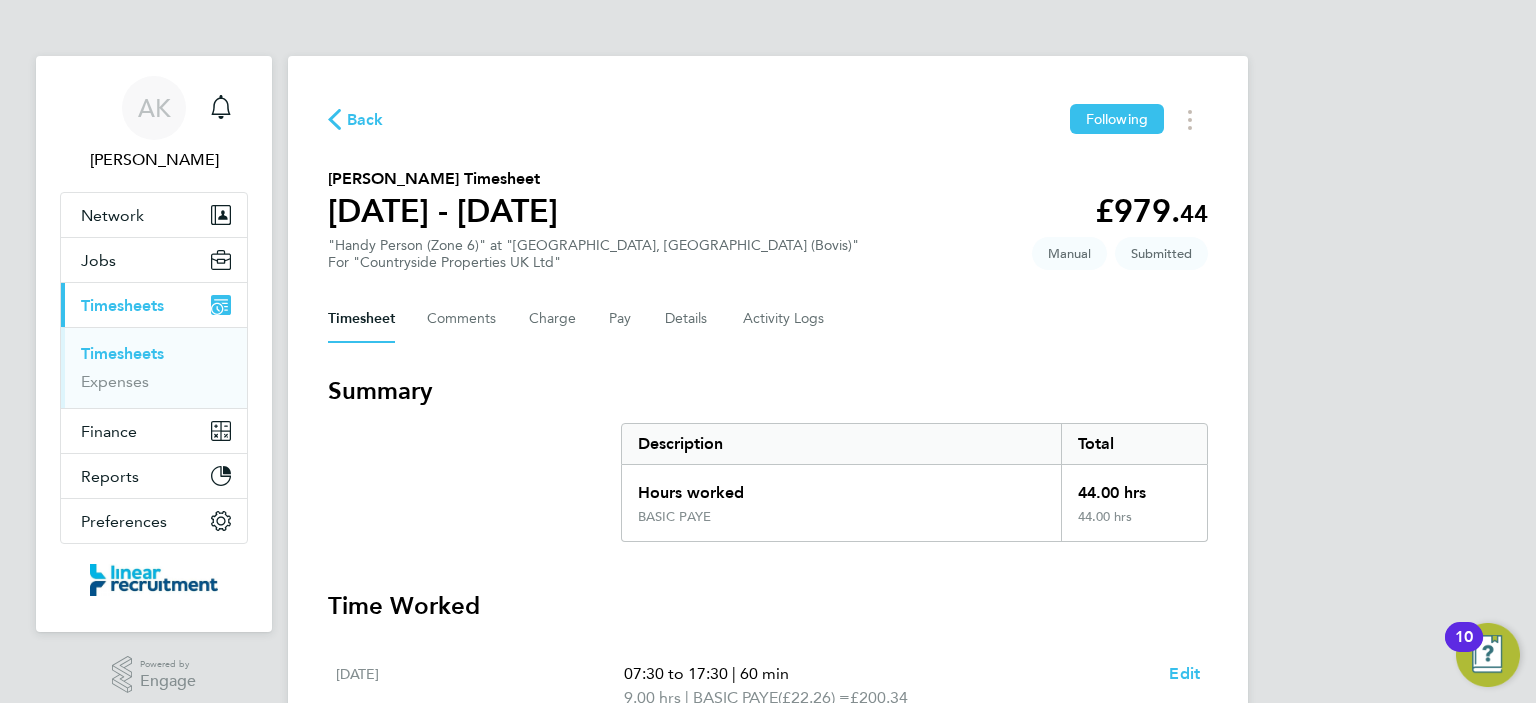 click on "Back" 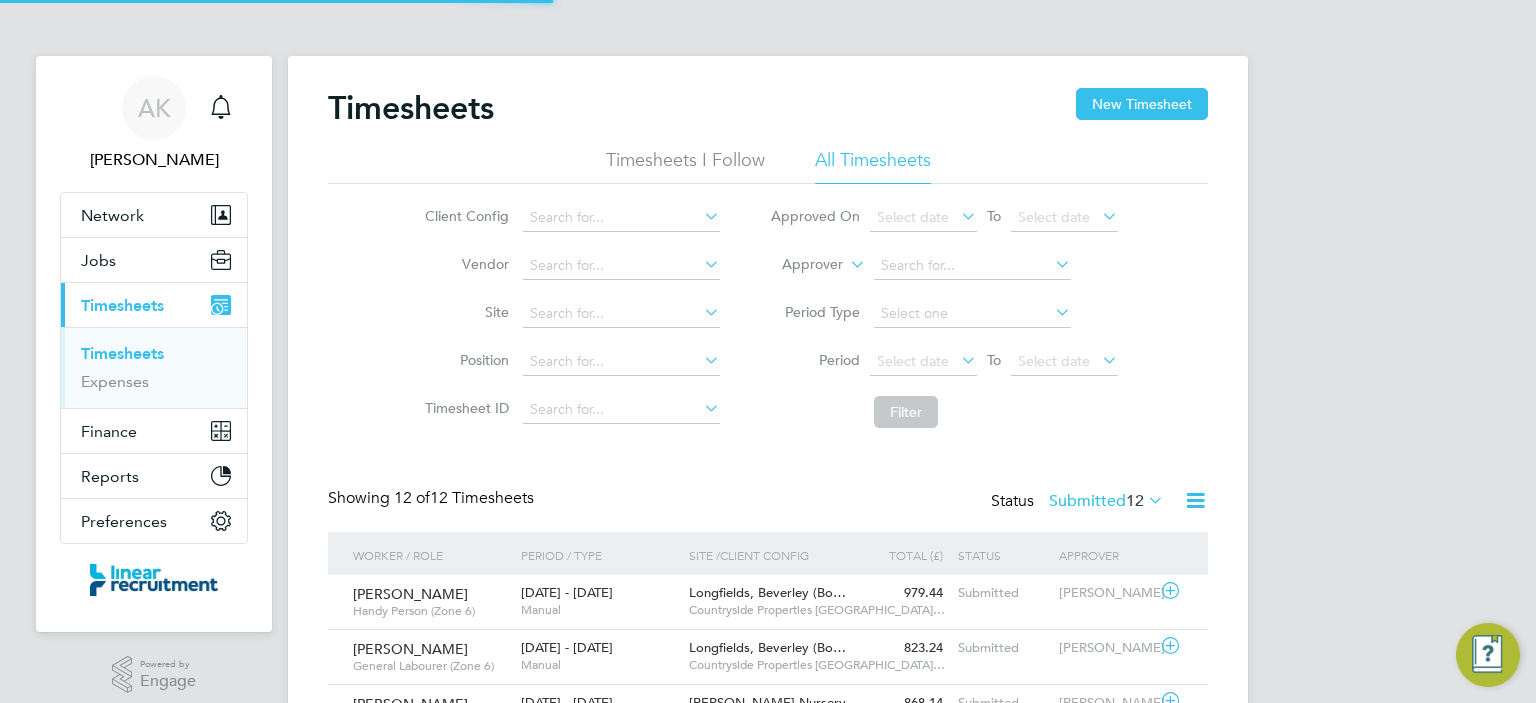 scroll, scrollTop: 9, scrollLeft: 10, axis: both 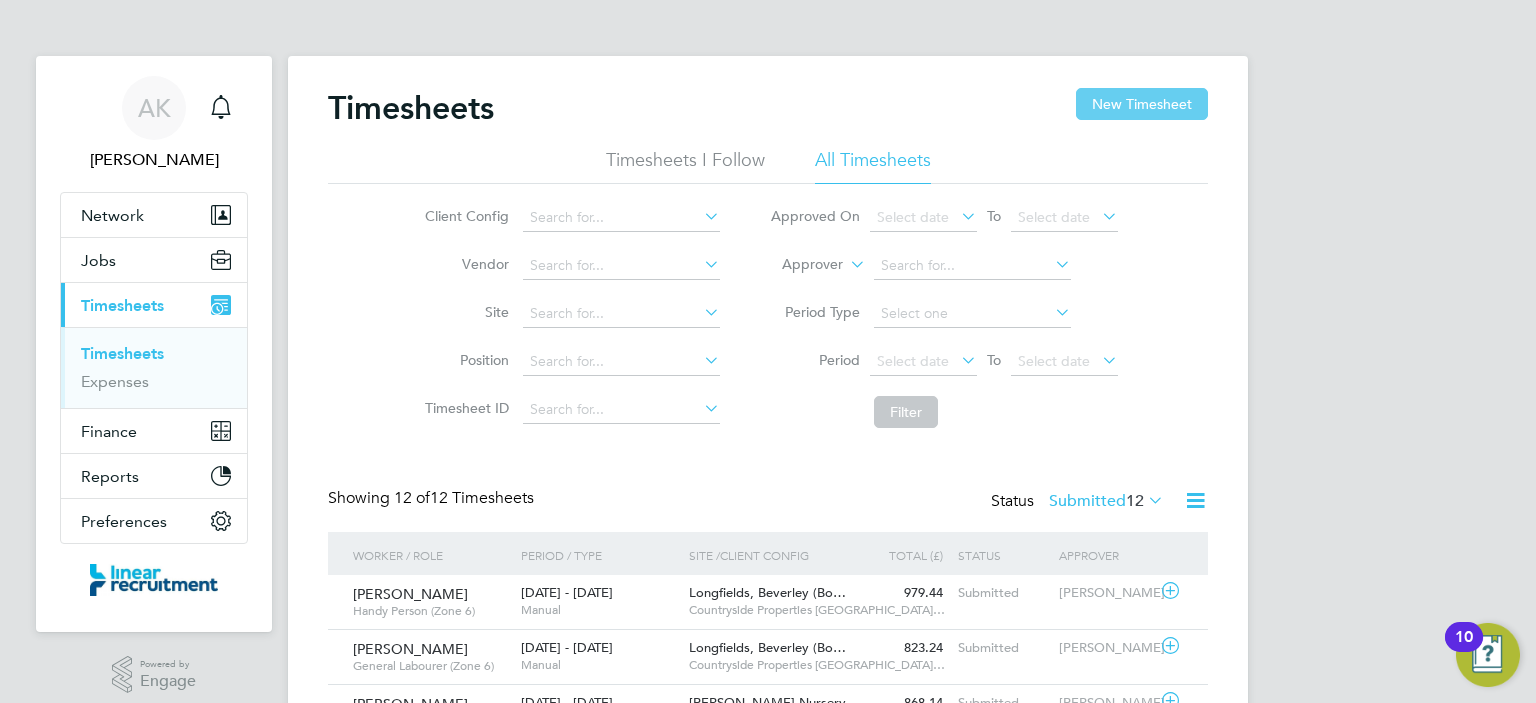 click on "New Timesheet" 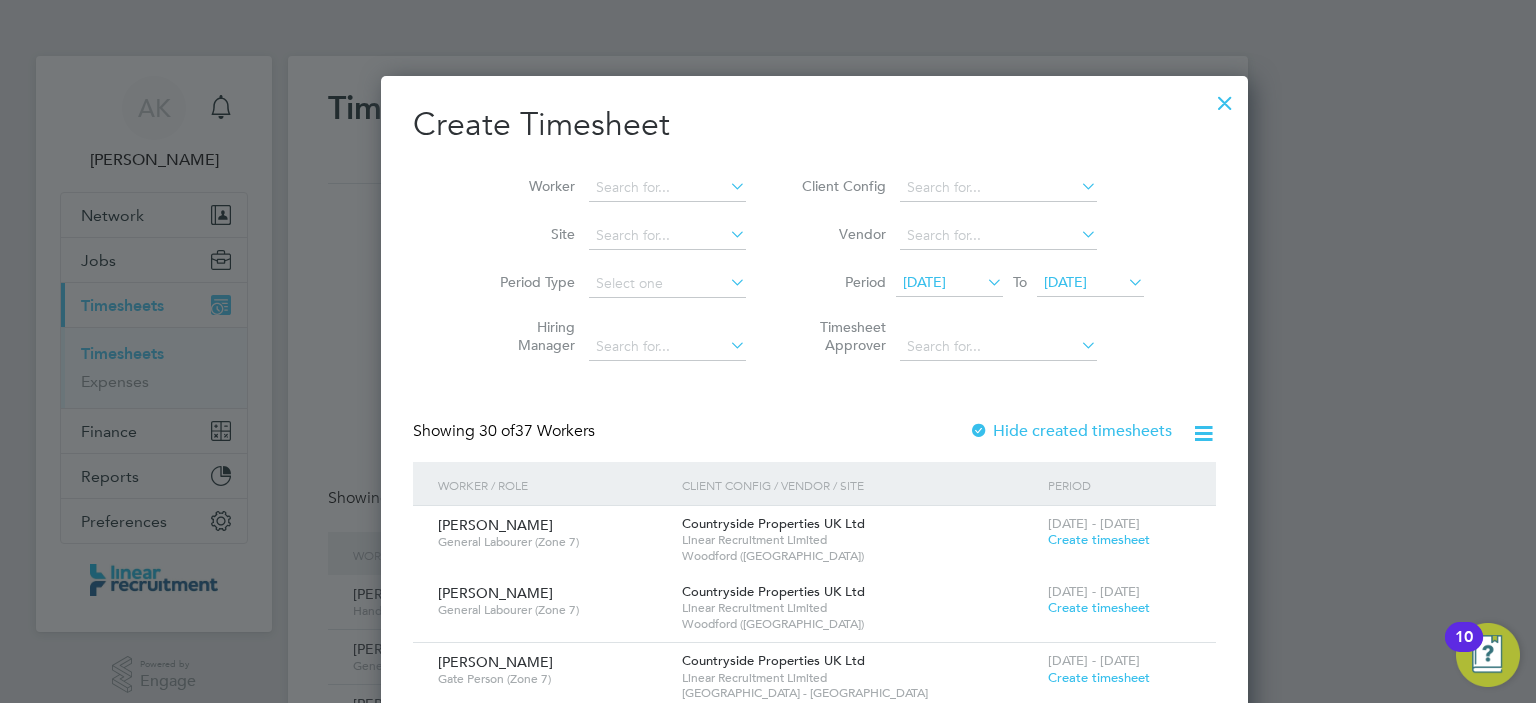 click on "[DATE]" at bounding box center (924, 282) 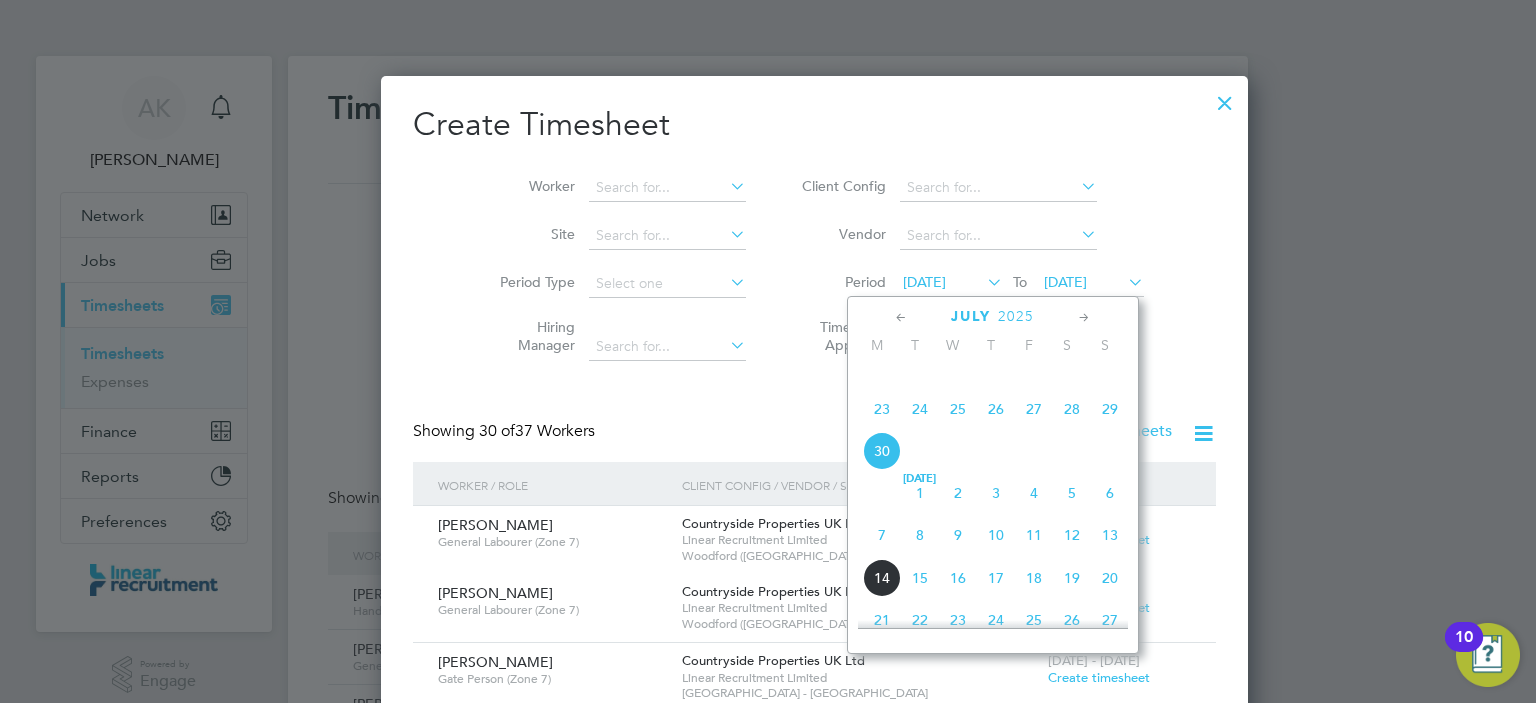 click on "7" 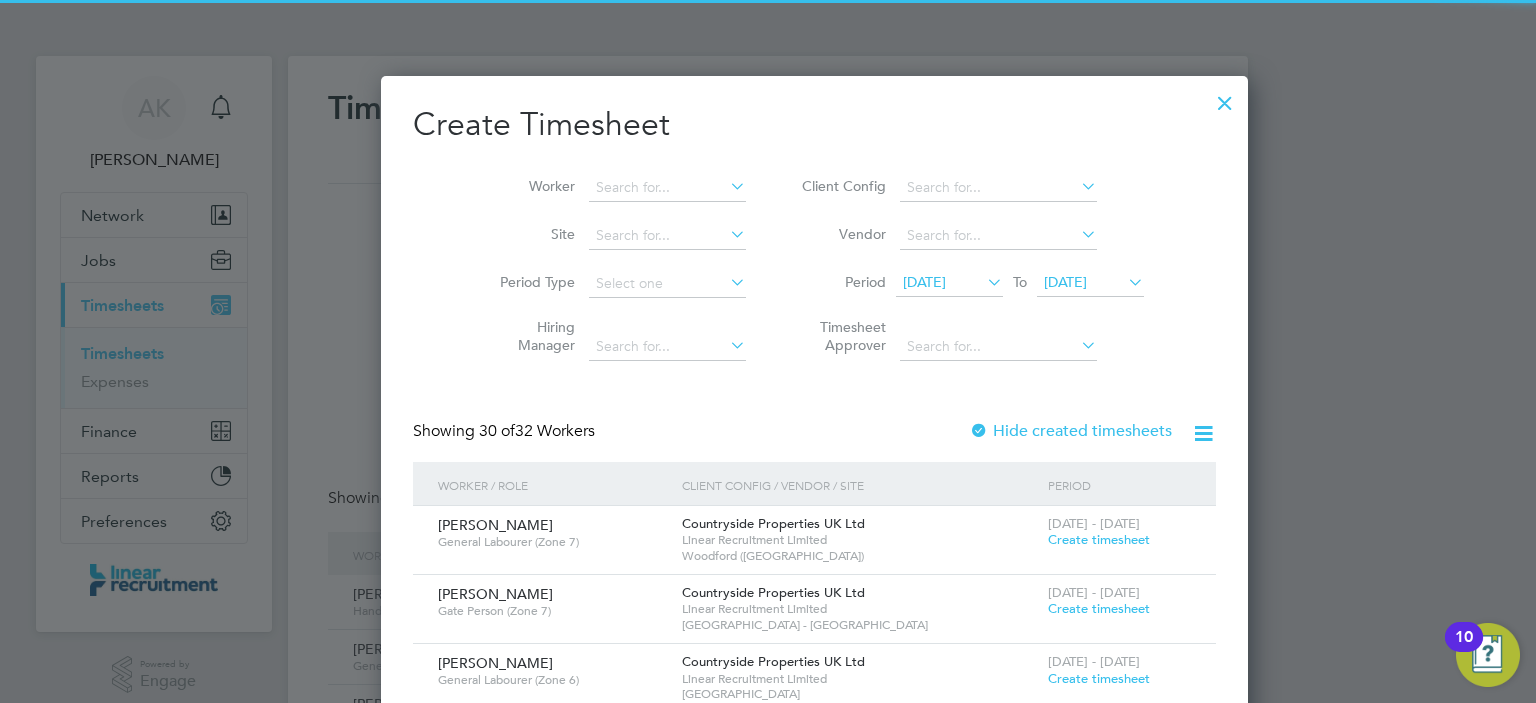 click on "[DATE]" at bounding box center [1065, 282] 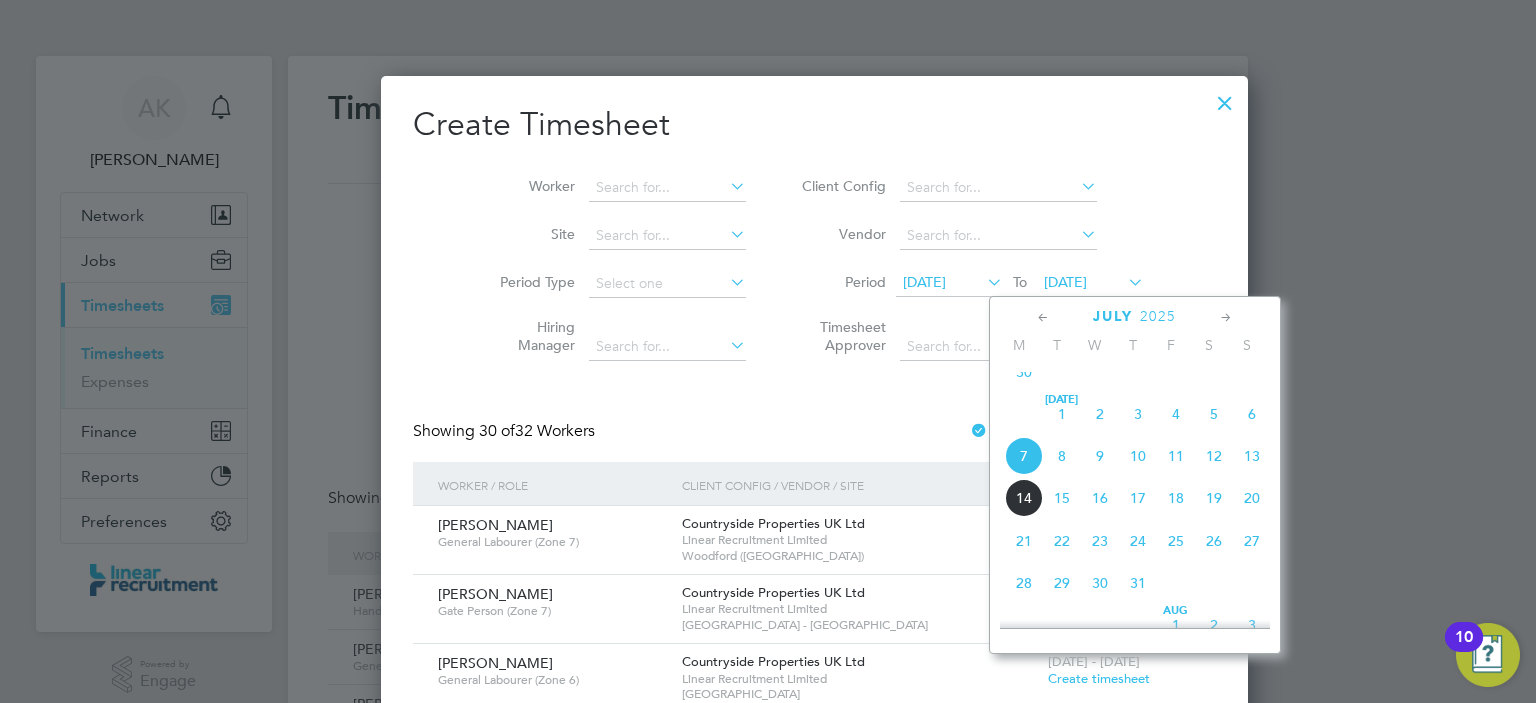 click on "13" 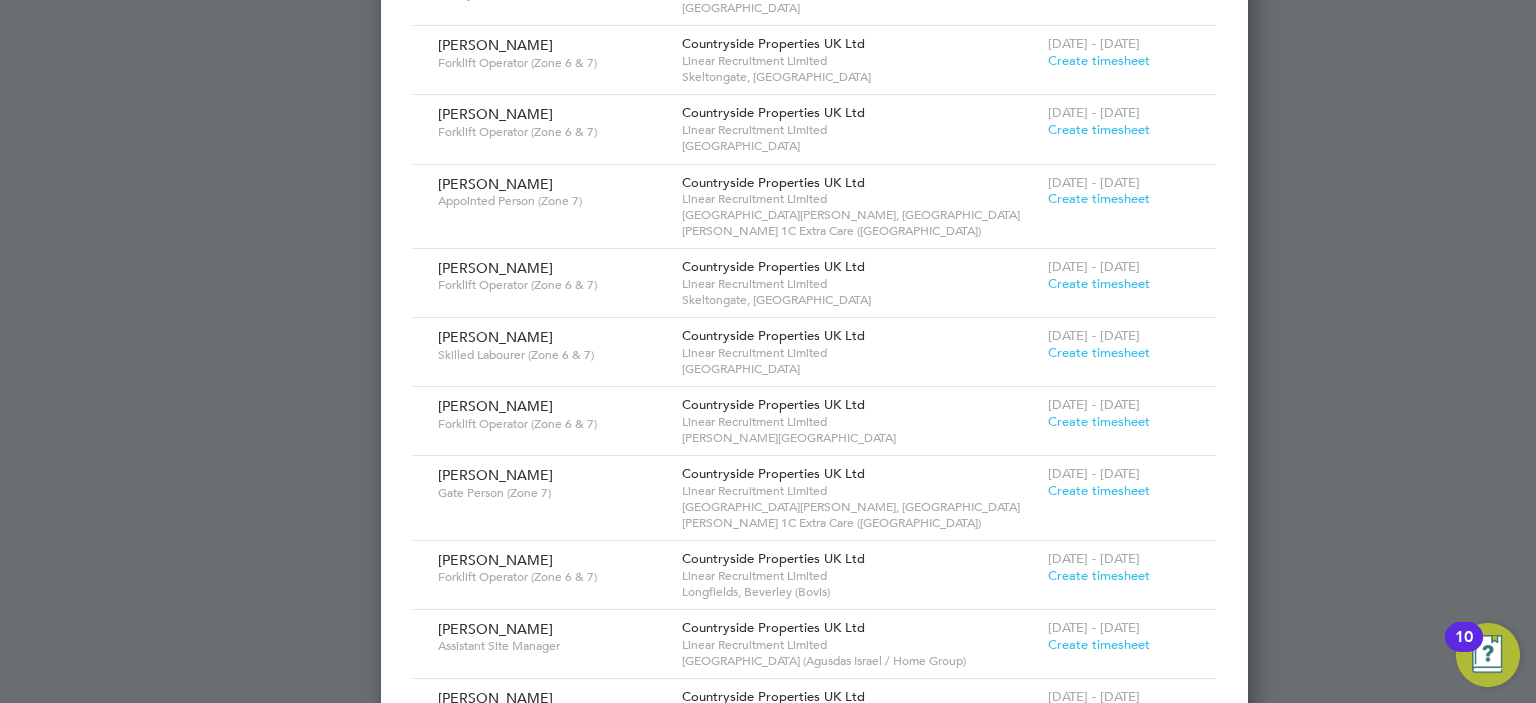 click on "Create timesheet" at bounding box center [1099, 575] 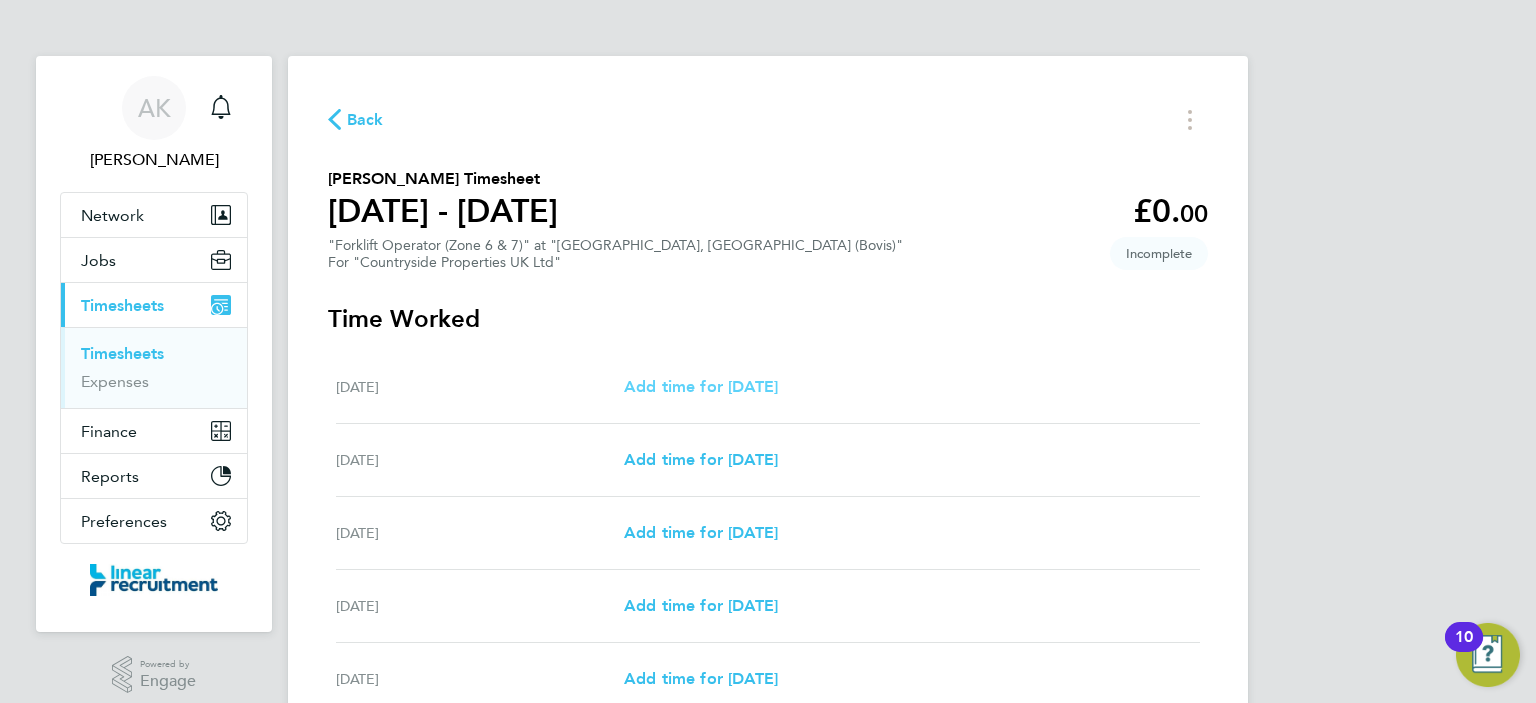 click on "Add time for [DATE]" at bounding box center (701, 386) 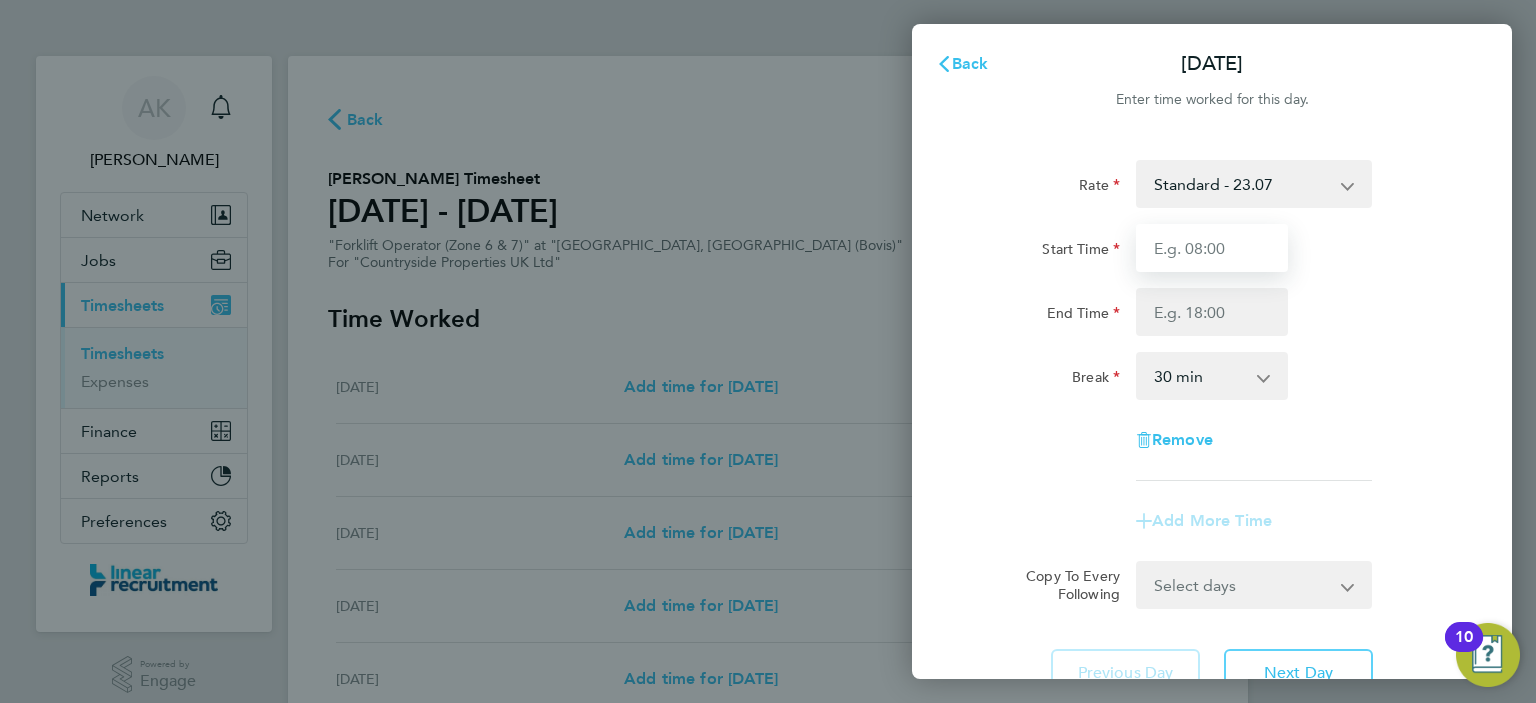 click on "Start Time" at bounding box center [1212, 248] 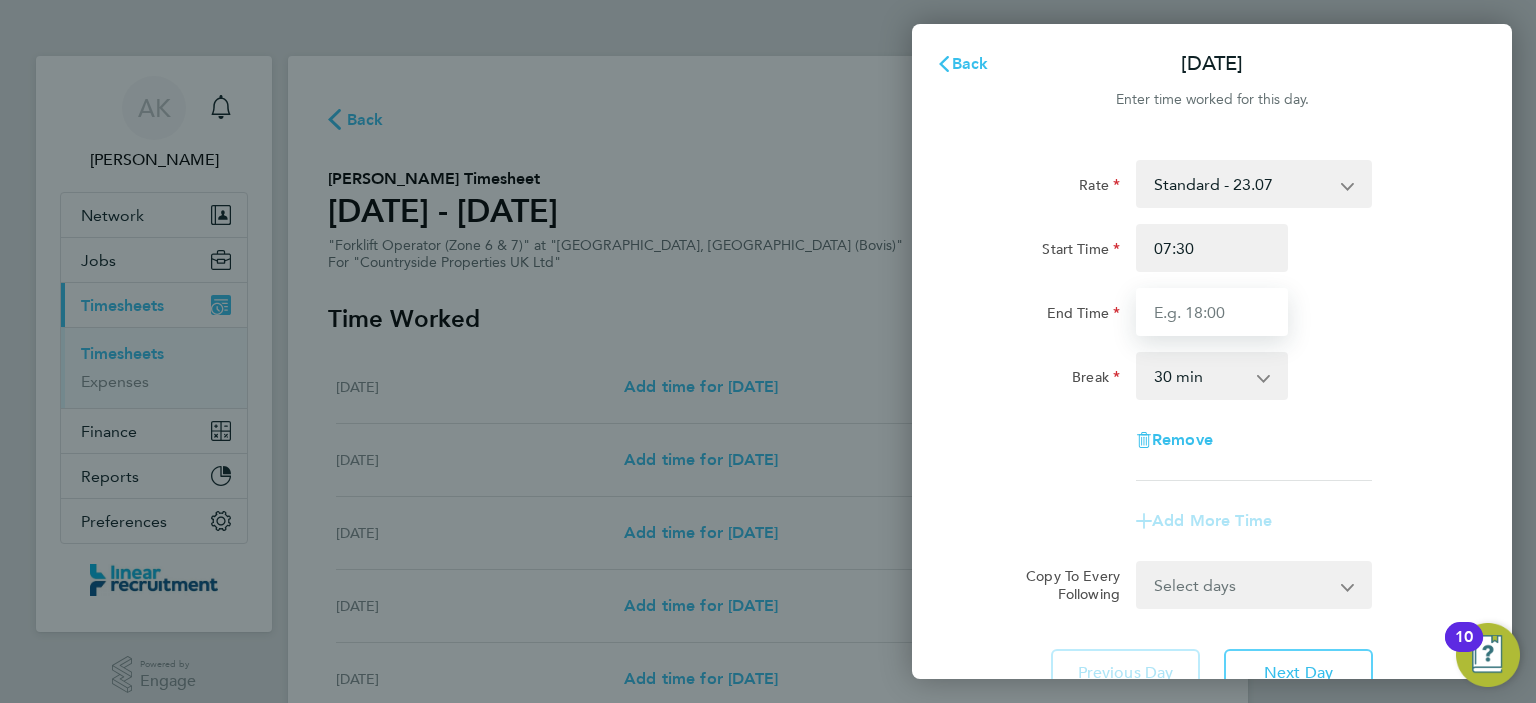 click on "End Time" at bounding box center (1212, 312) 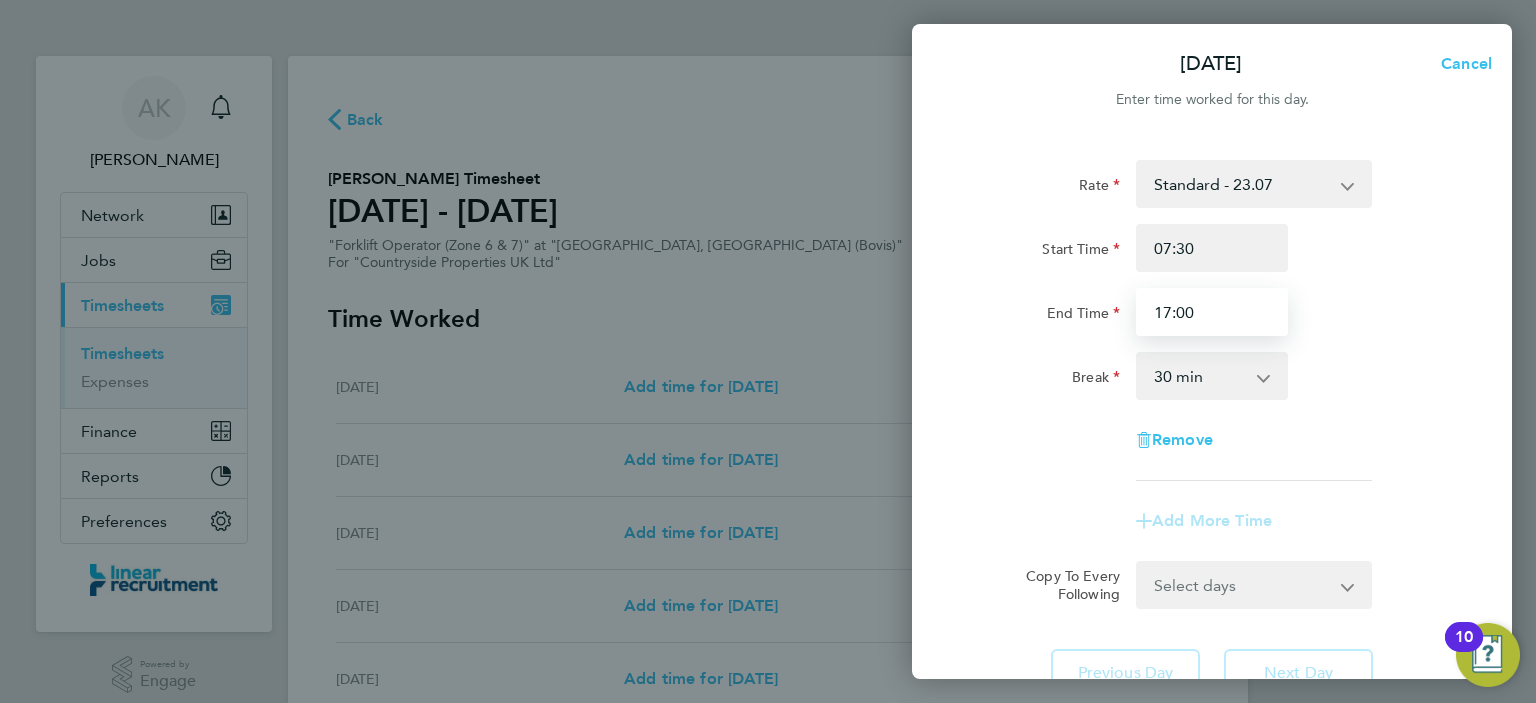 type on "17:00" 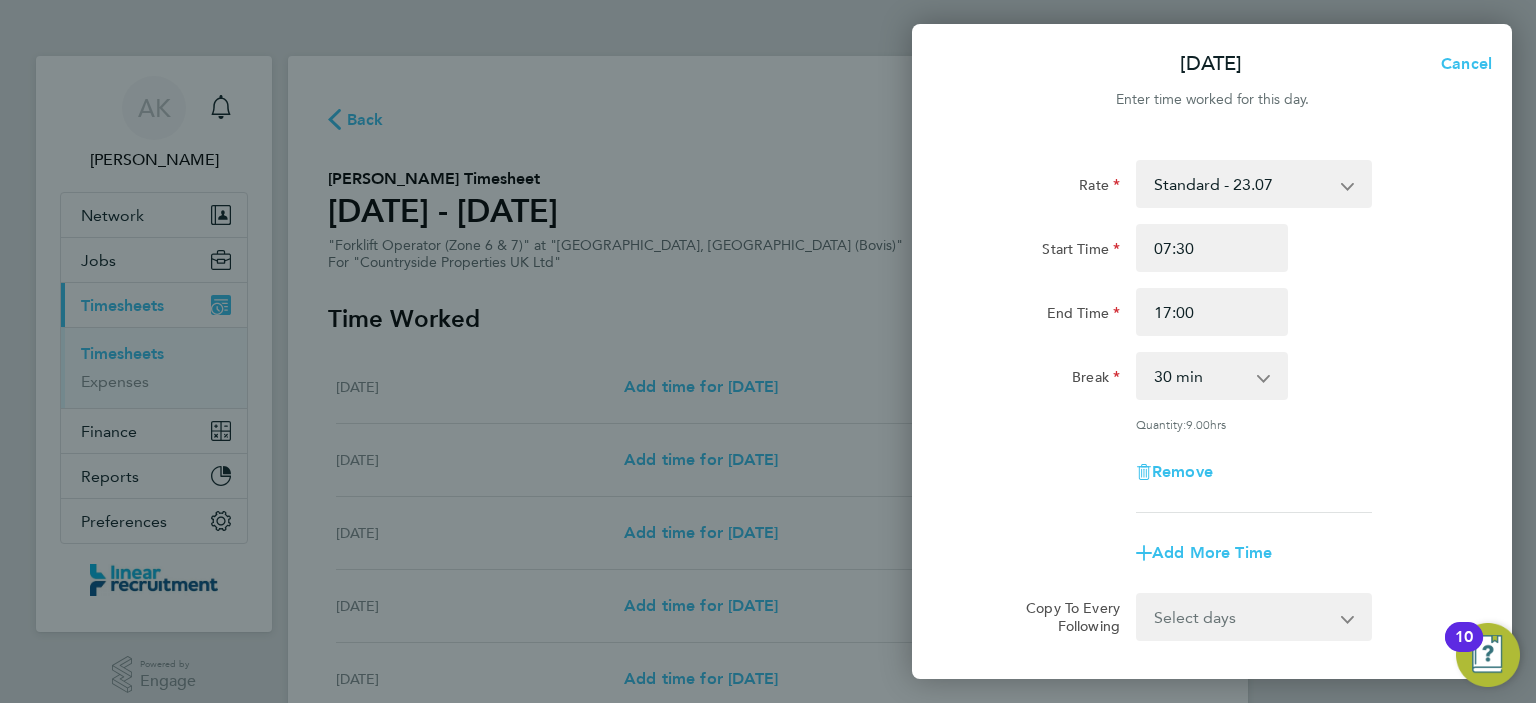 click on "Rate  Standard - 23.07
Start Time 07:30 End Time 17:00 Break  0 min   15 min   30 min   45 min   60 min   75 min   90 min
Quantity:  9.00  hrs
Remove
Add More Time" 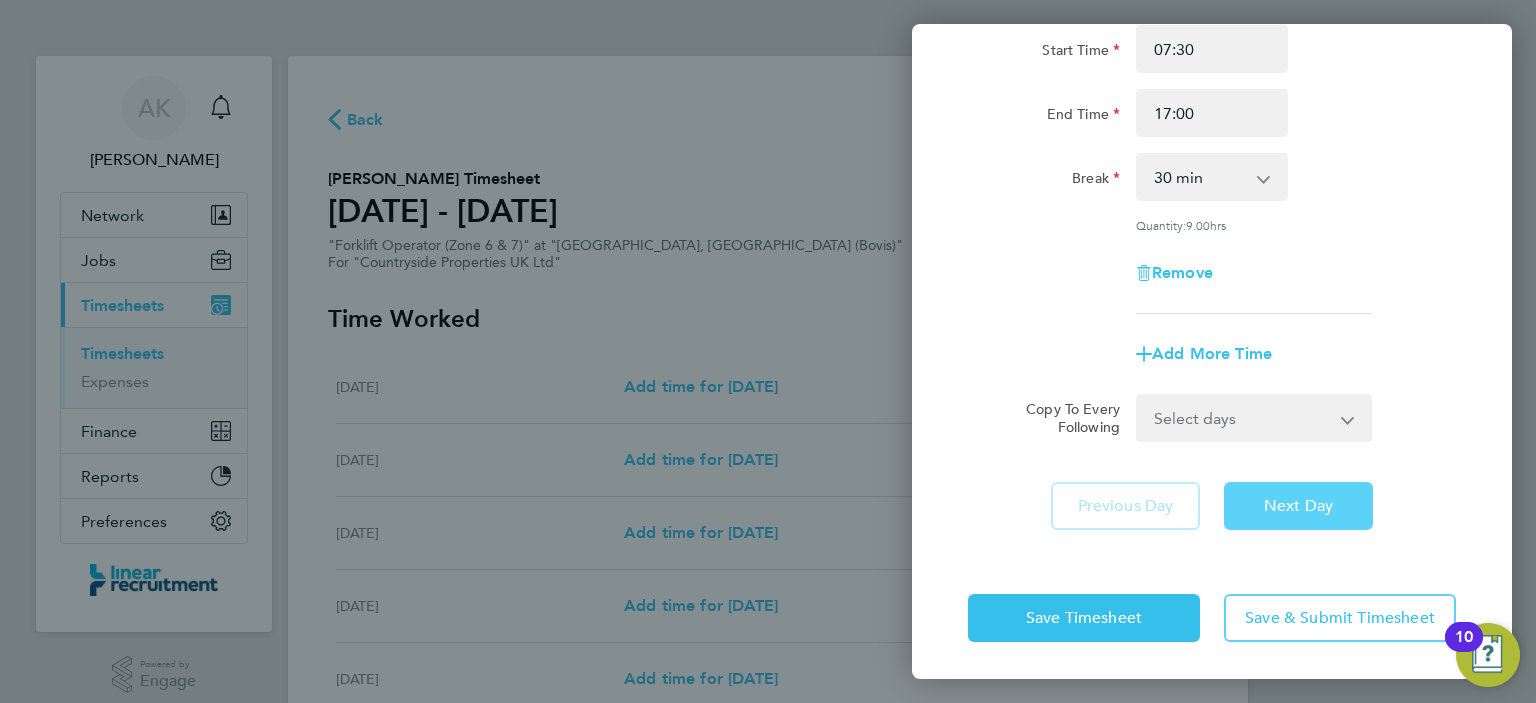 click on "Next Day" 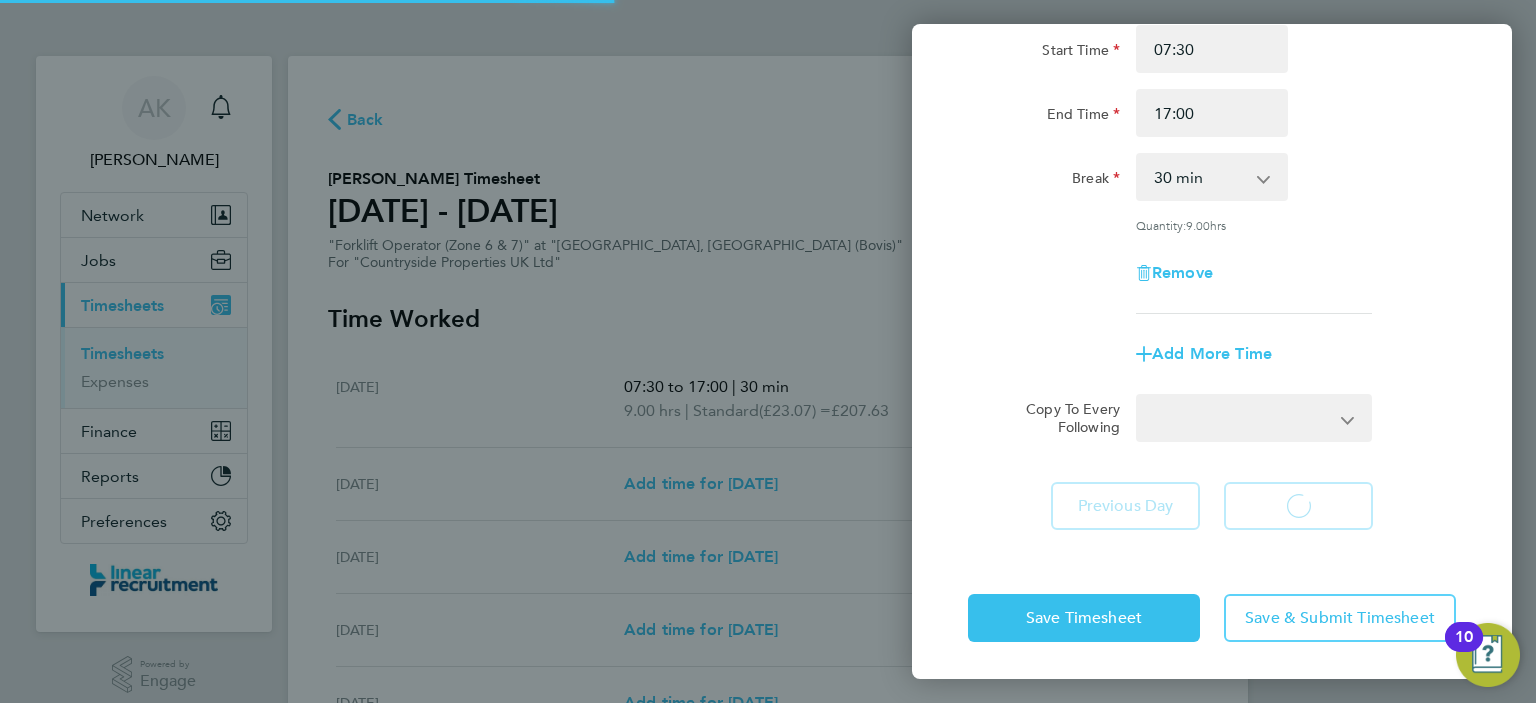 select on "30" 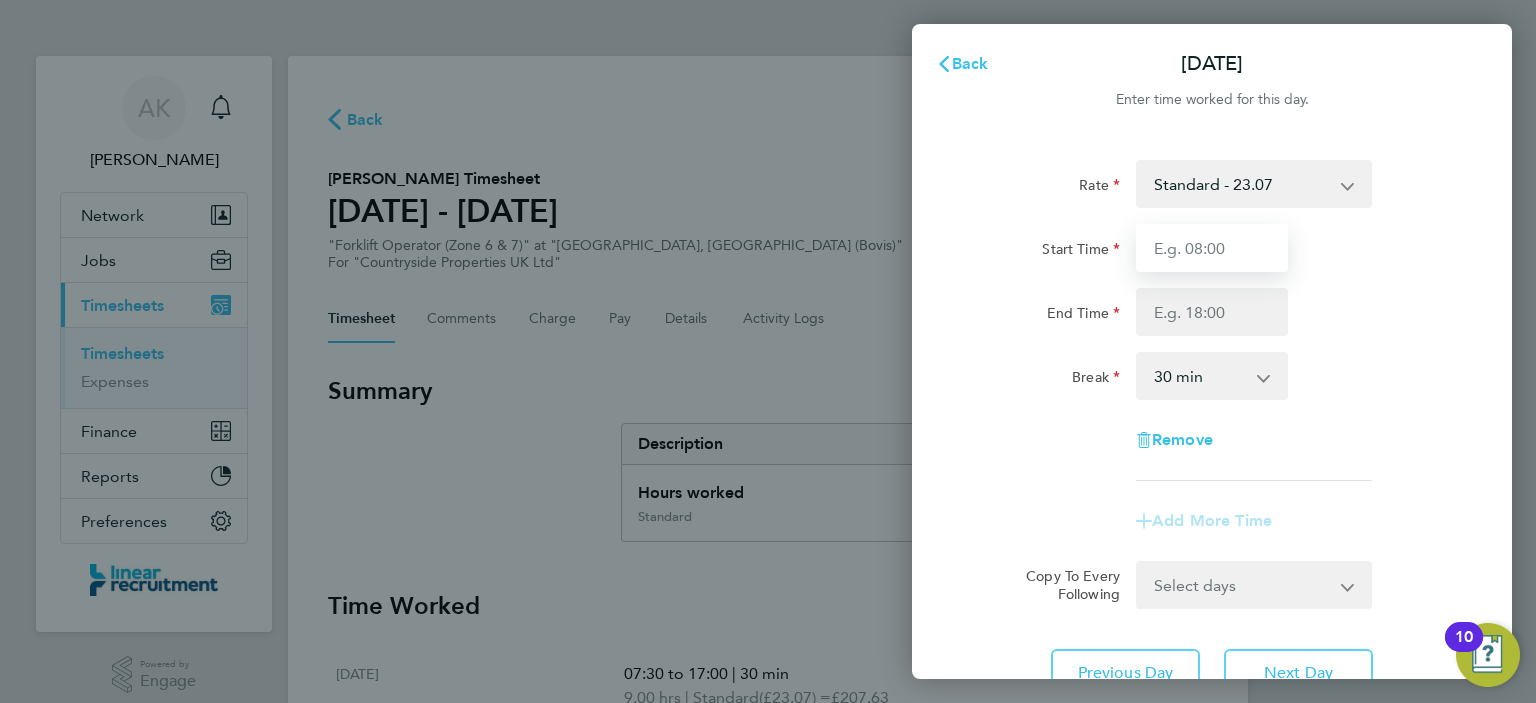 click on "Start Time" at bounding box center [1212, 248] 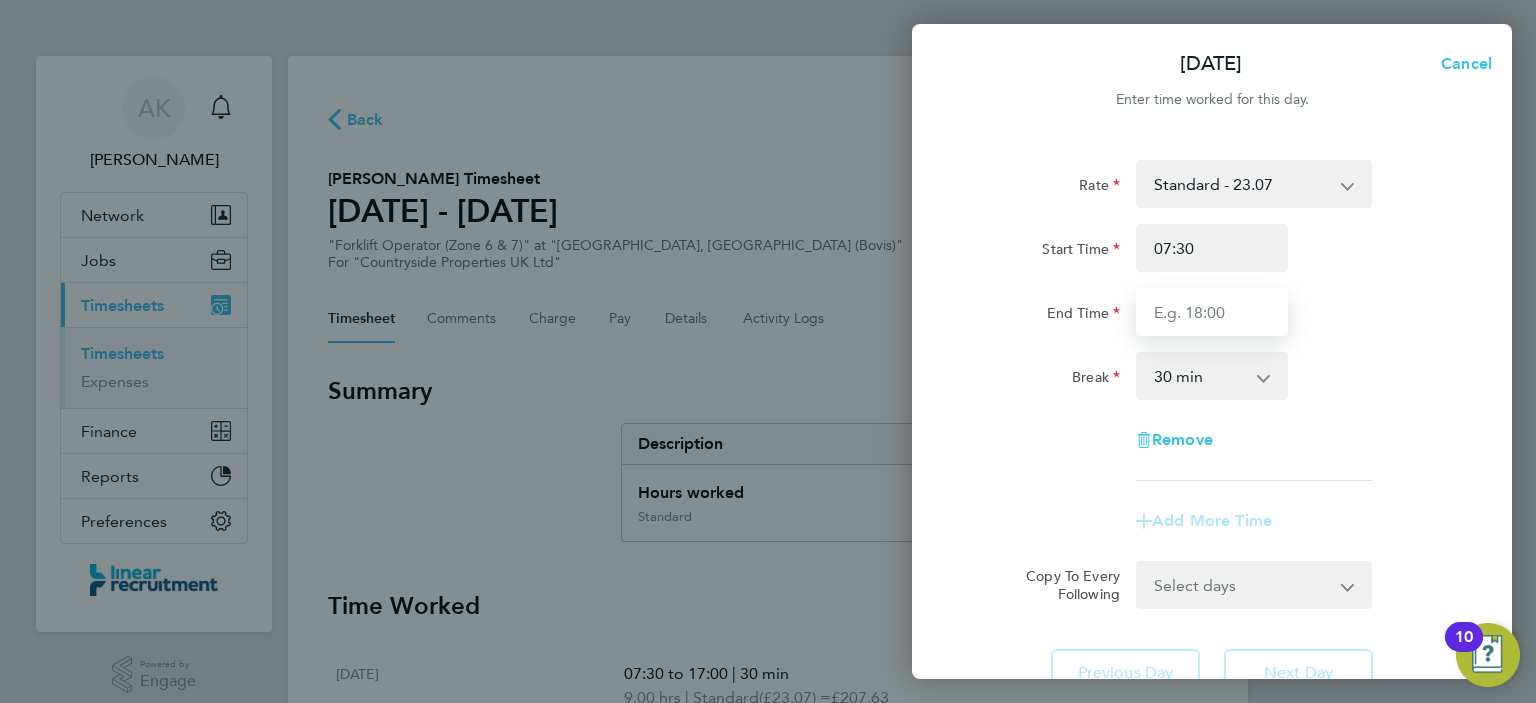 click on "End Time" at bounding box center [1212, 312] 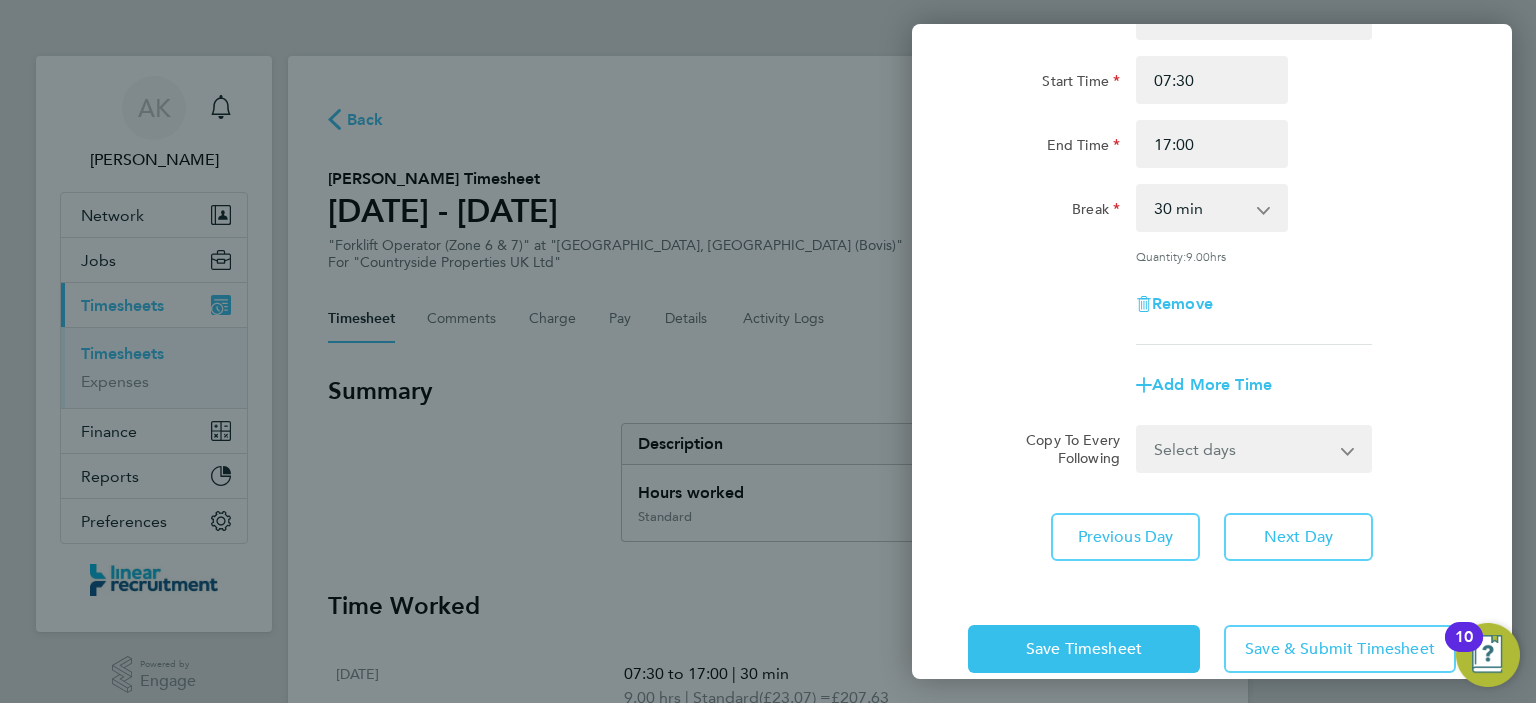 click on "Rate  Standard - 23.07
Start Time 07:30 End Time 17:00 Break  0 min   15 min   30 min   45 min   60 min   75 min   90 min
Quantity:  9.00  hrs
Remove
Add More Time  Copy To Every Following  Select days   Day   Weekday (Mon-Fri)   Weekend (Sat-Sun)   [DATE]   [DATE]   [DATE]   [DATE]   [DATE]
Previous Day   Next Day" 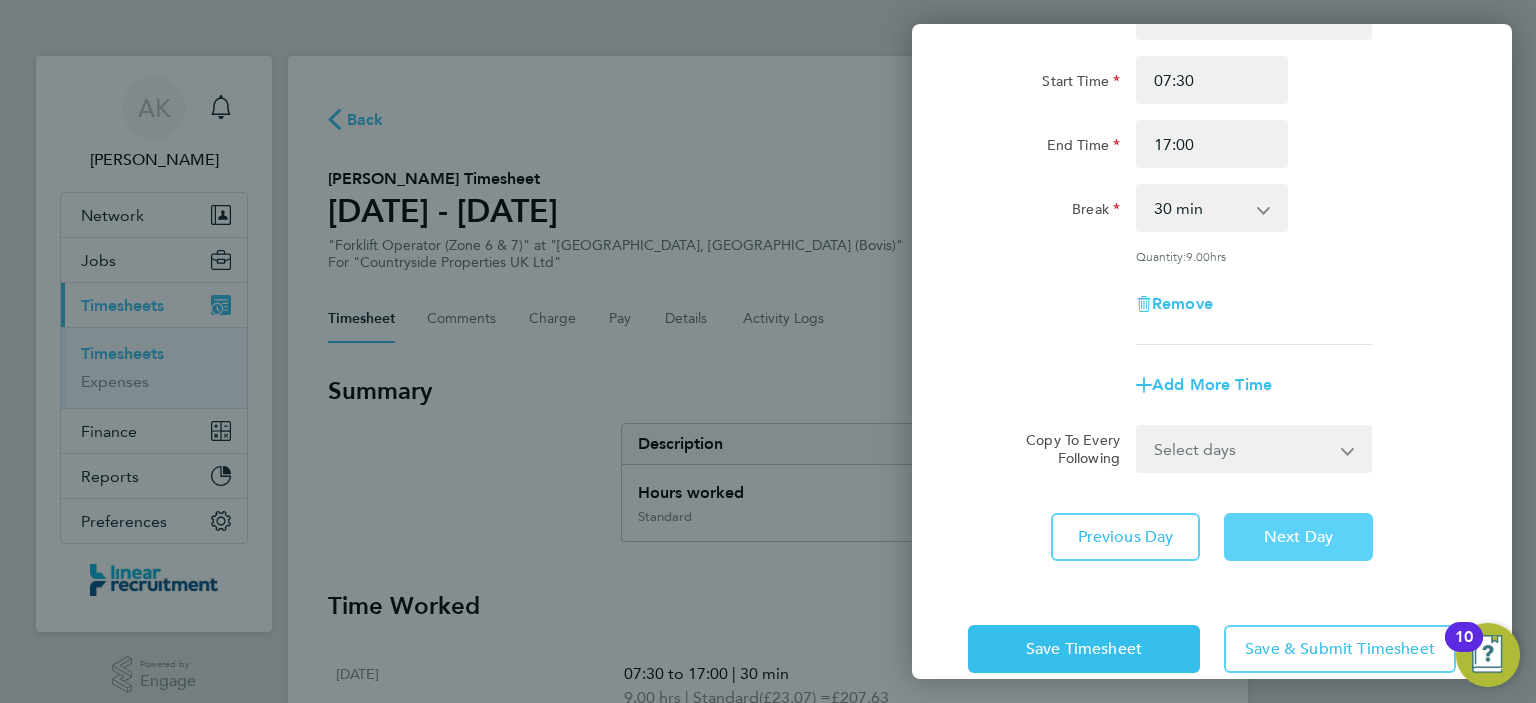 click on "Next Day" 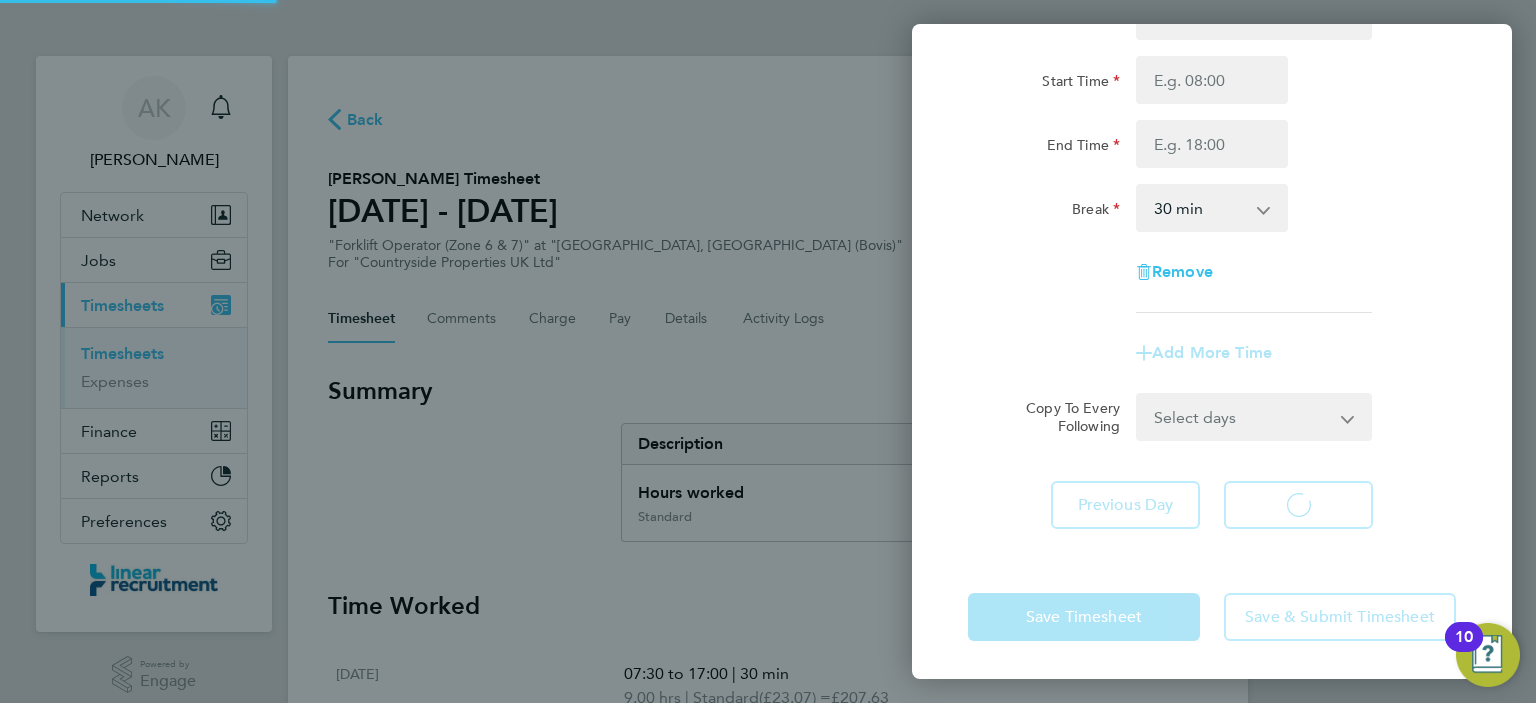 select on "30" 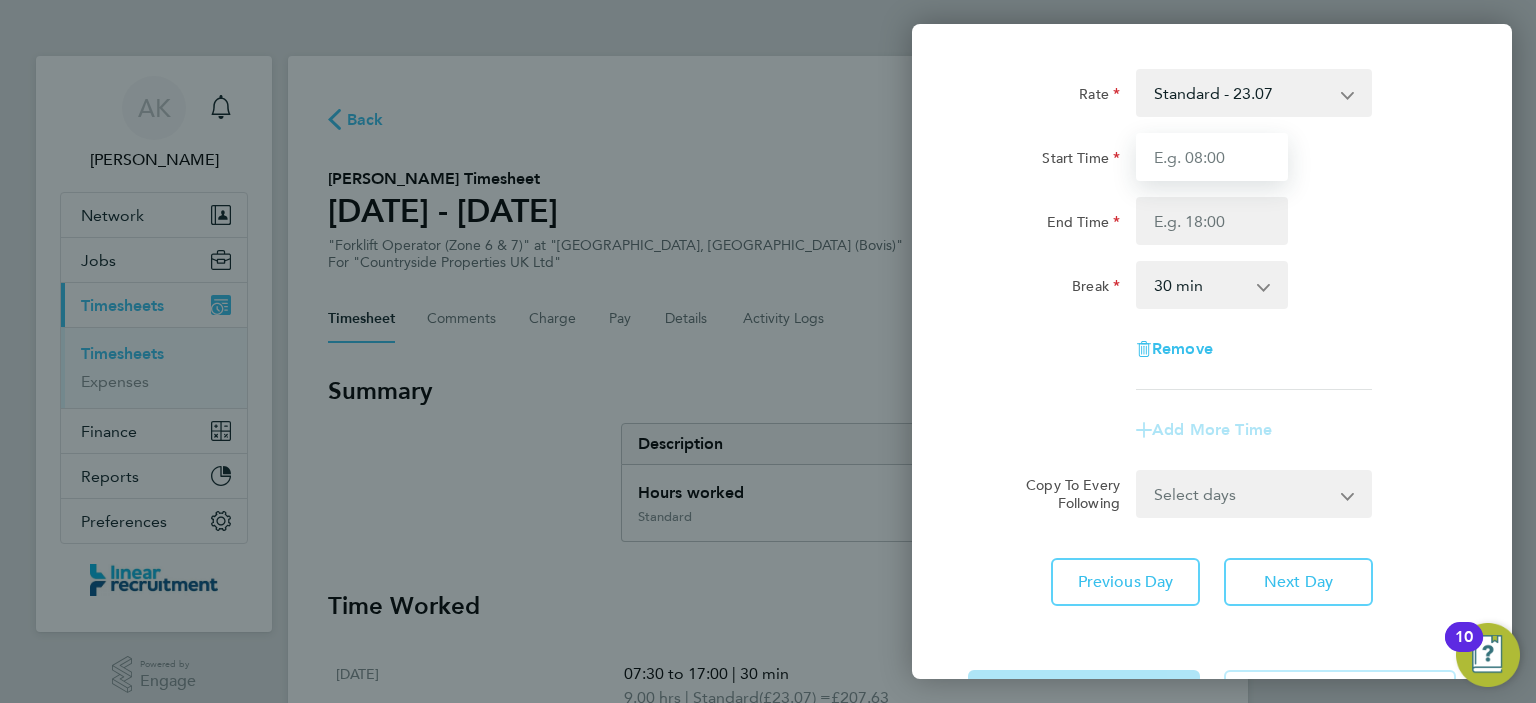 click on "Start Time" at bounding box center (1212, 157) 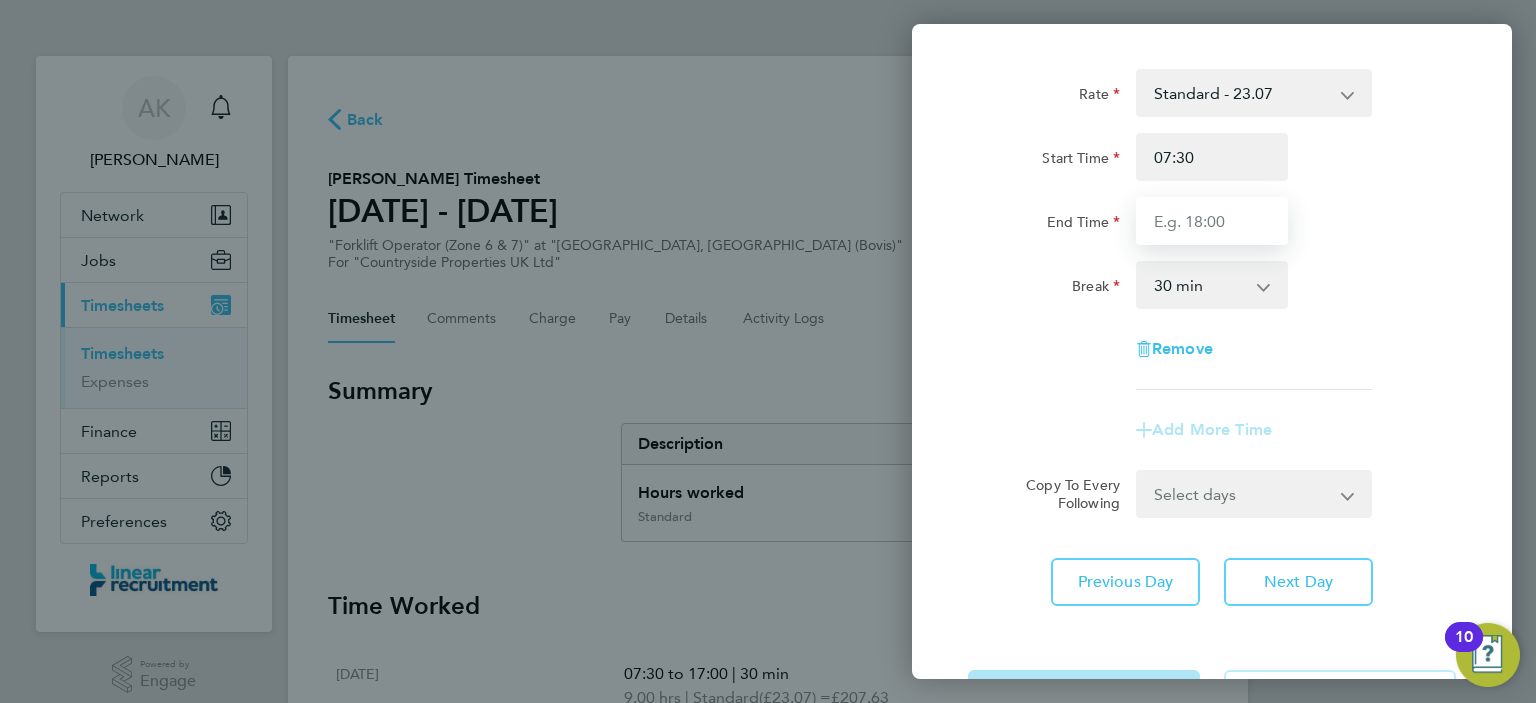click on "End Time" at bounding box center [1212, 221] 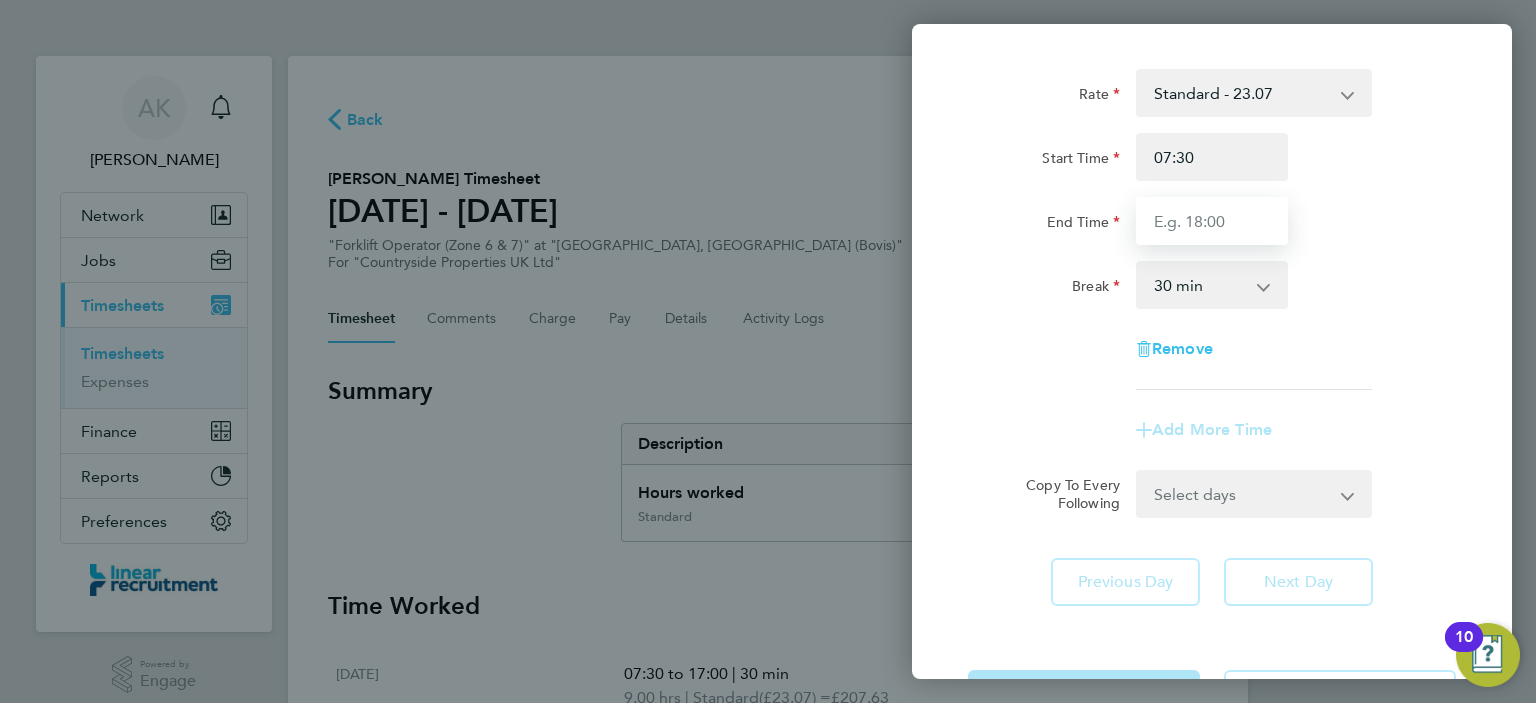 type on "17:00" 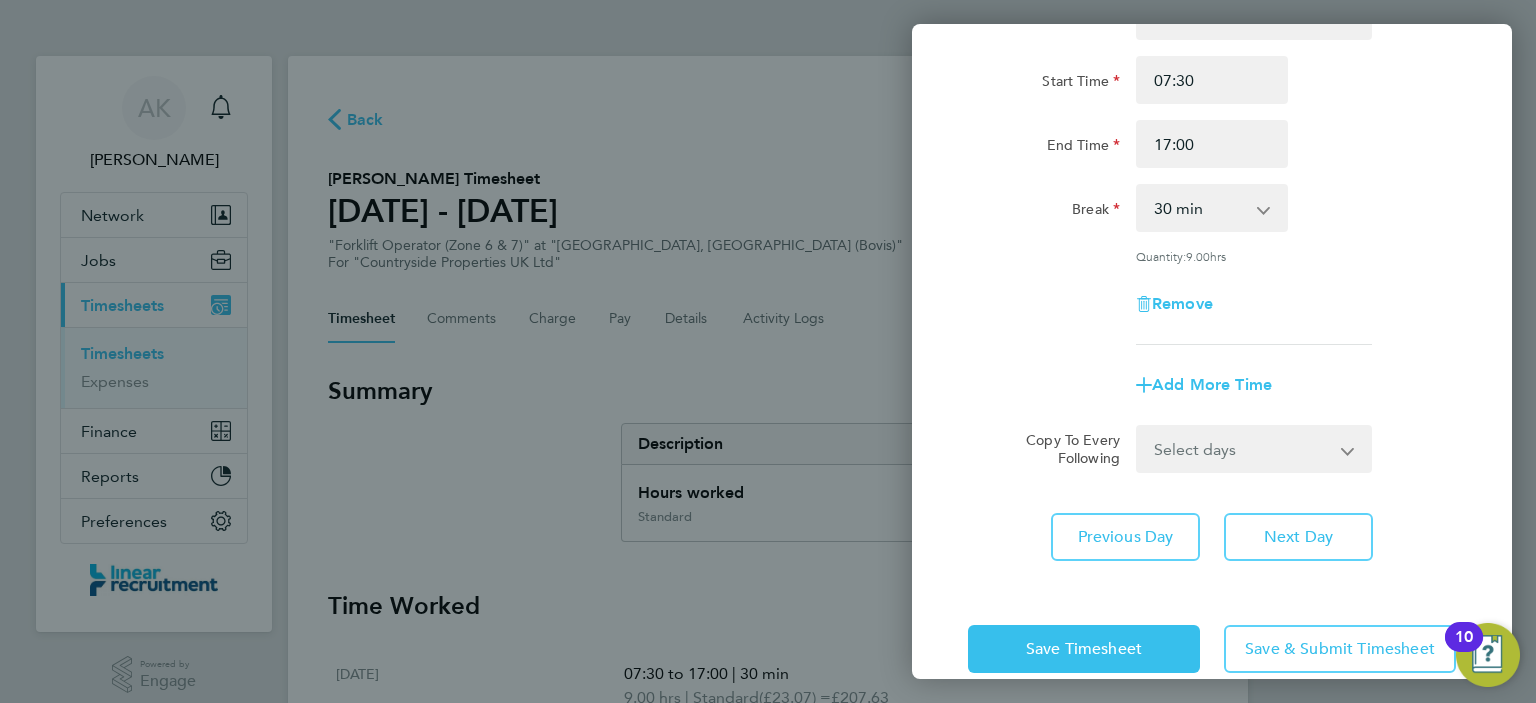 click on "Break  0 min   15 min   30 min   45 min   60 min   75 min   90 min" 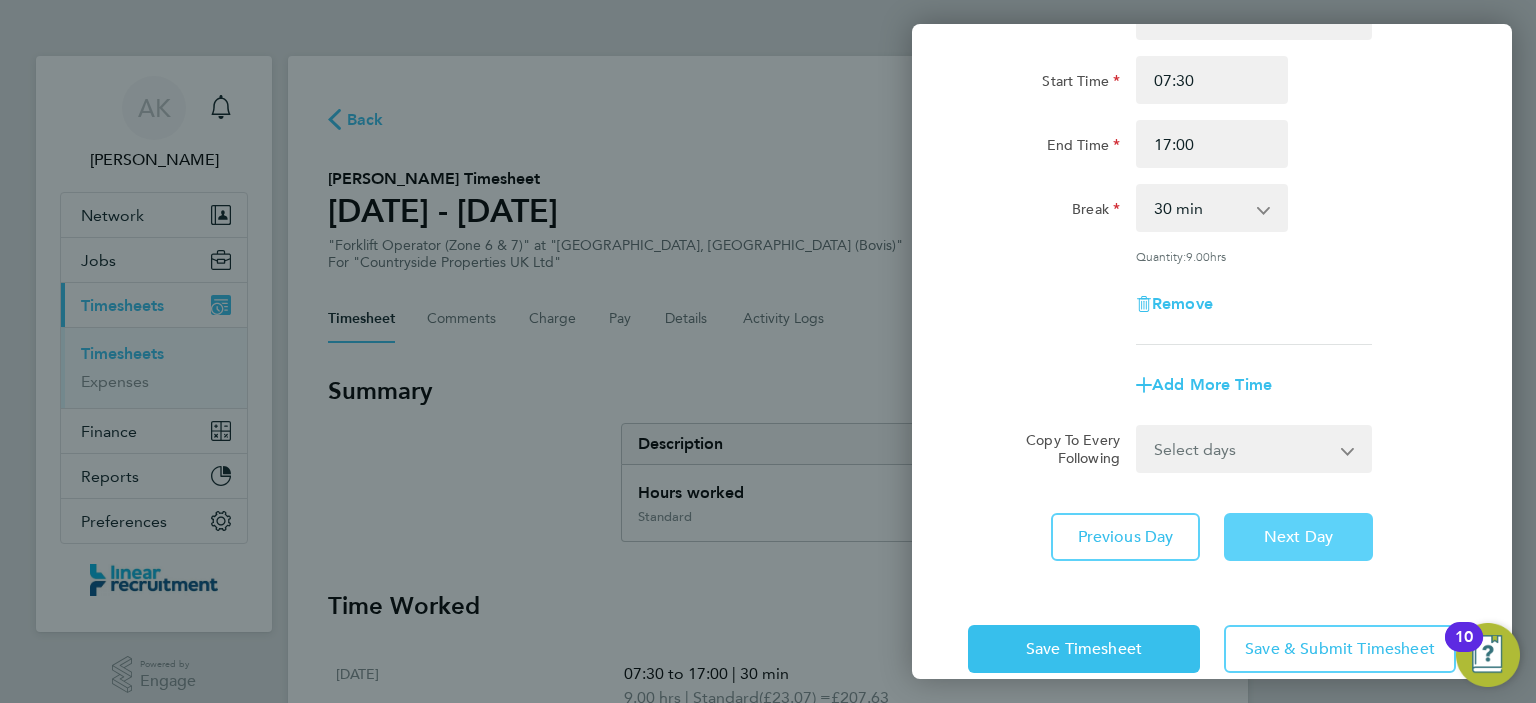 click on "Next Day" 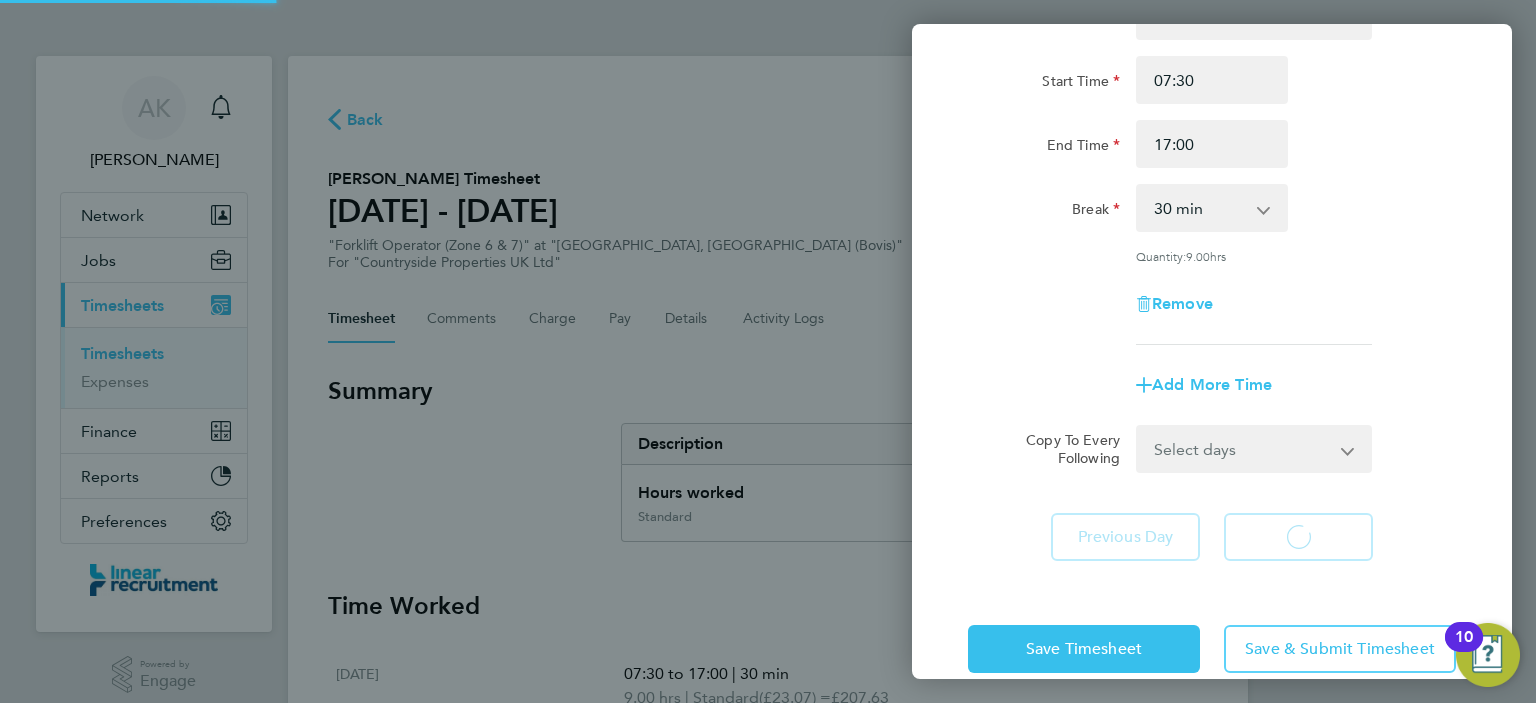 select on "30" 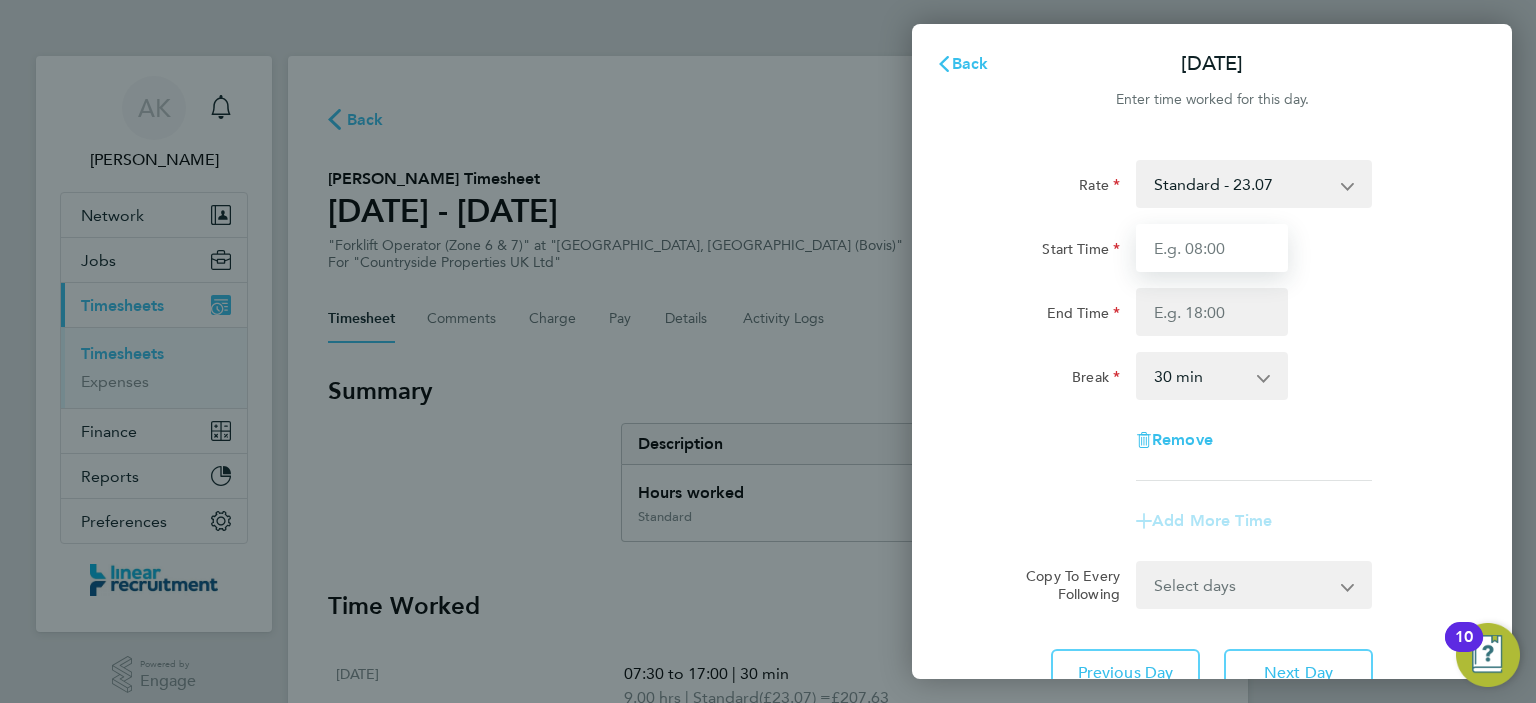 click on "Start Time" at bounding box center [1212, 248] 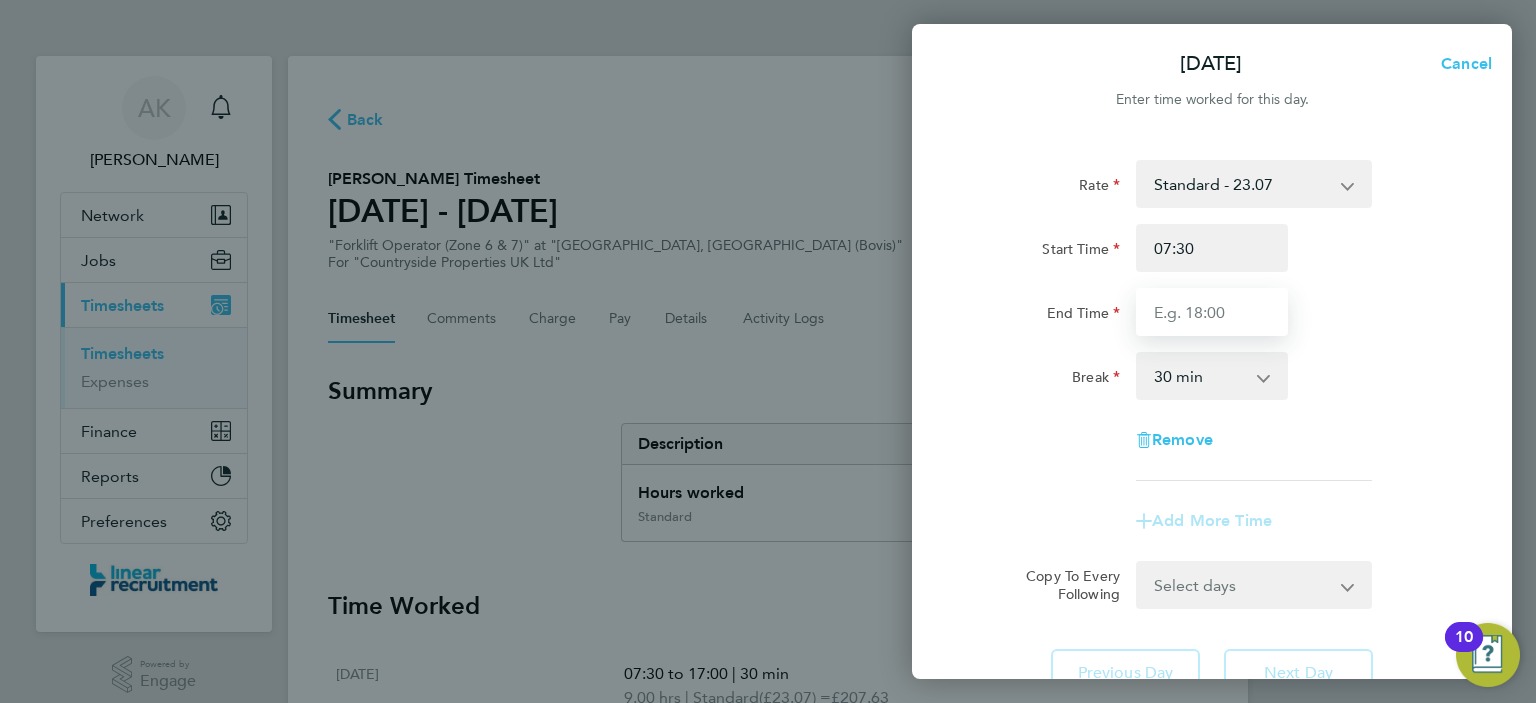 click on "End Time" at bounding box center [1212, 312] 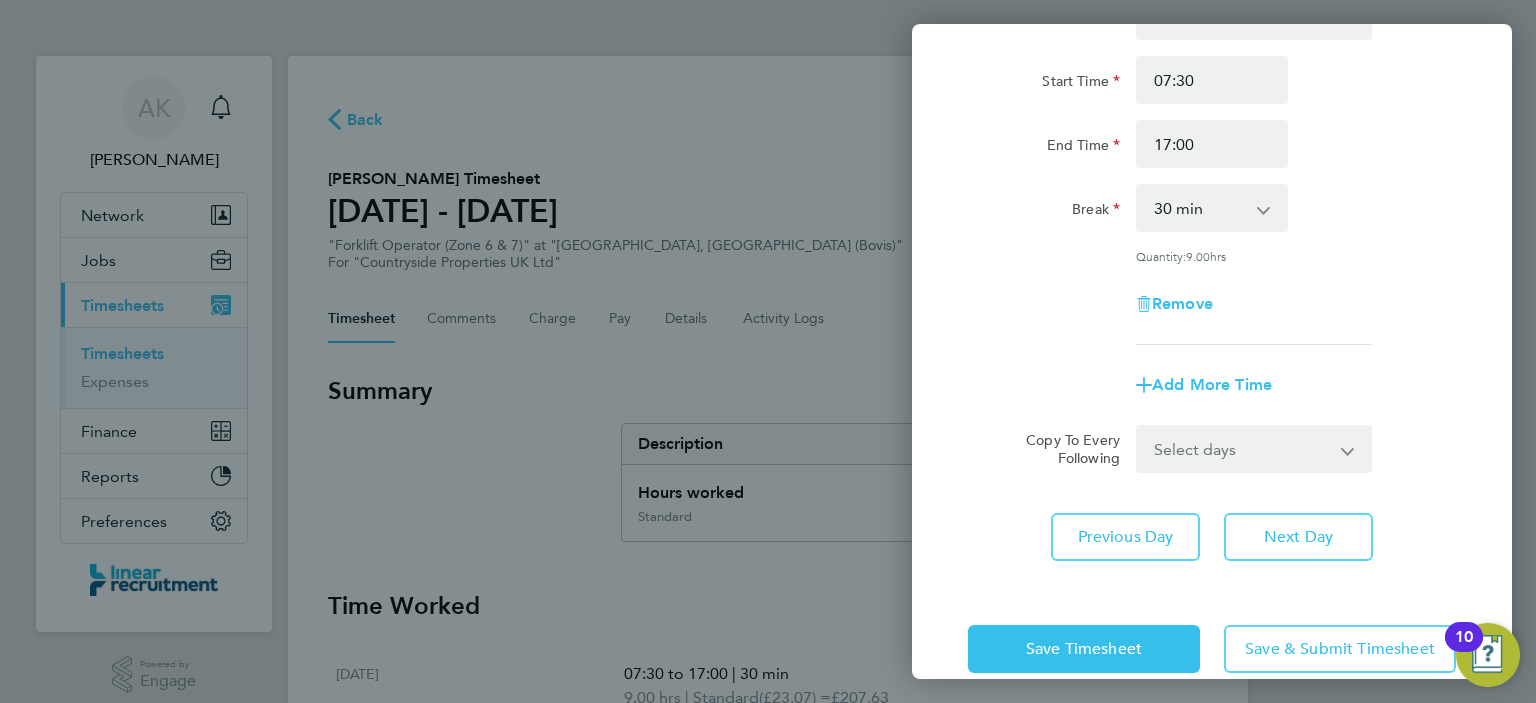 click on "Rate  Standard - 23.07
Start Time 07:30 End Time 17:00 Break  0 min   15 min   30 min   45 min   60 min   75 min   90 min
Quantity:  9.00  hrs
Remove
Add More Time" 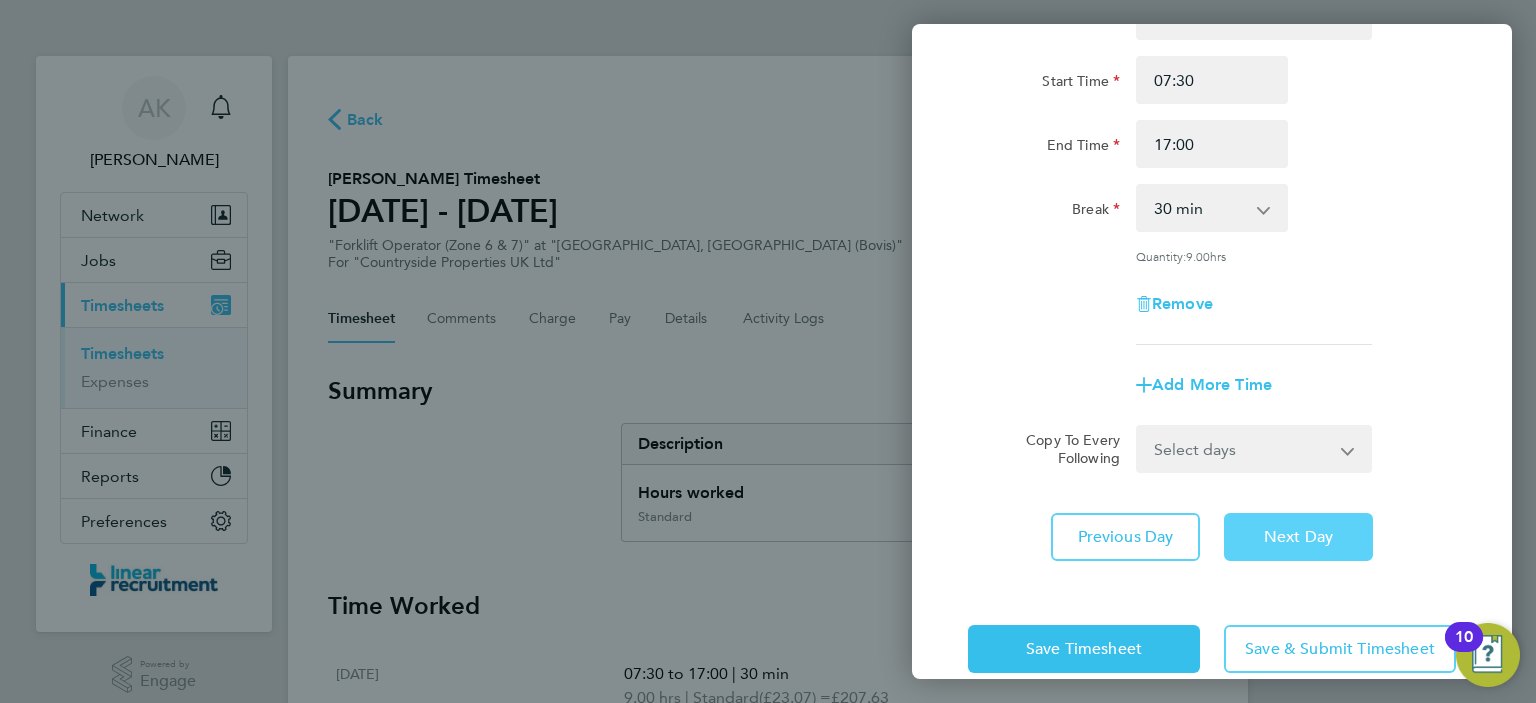click on "Next Day" 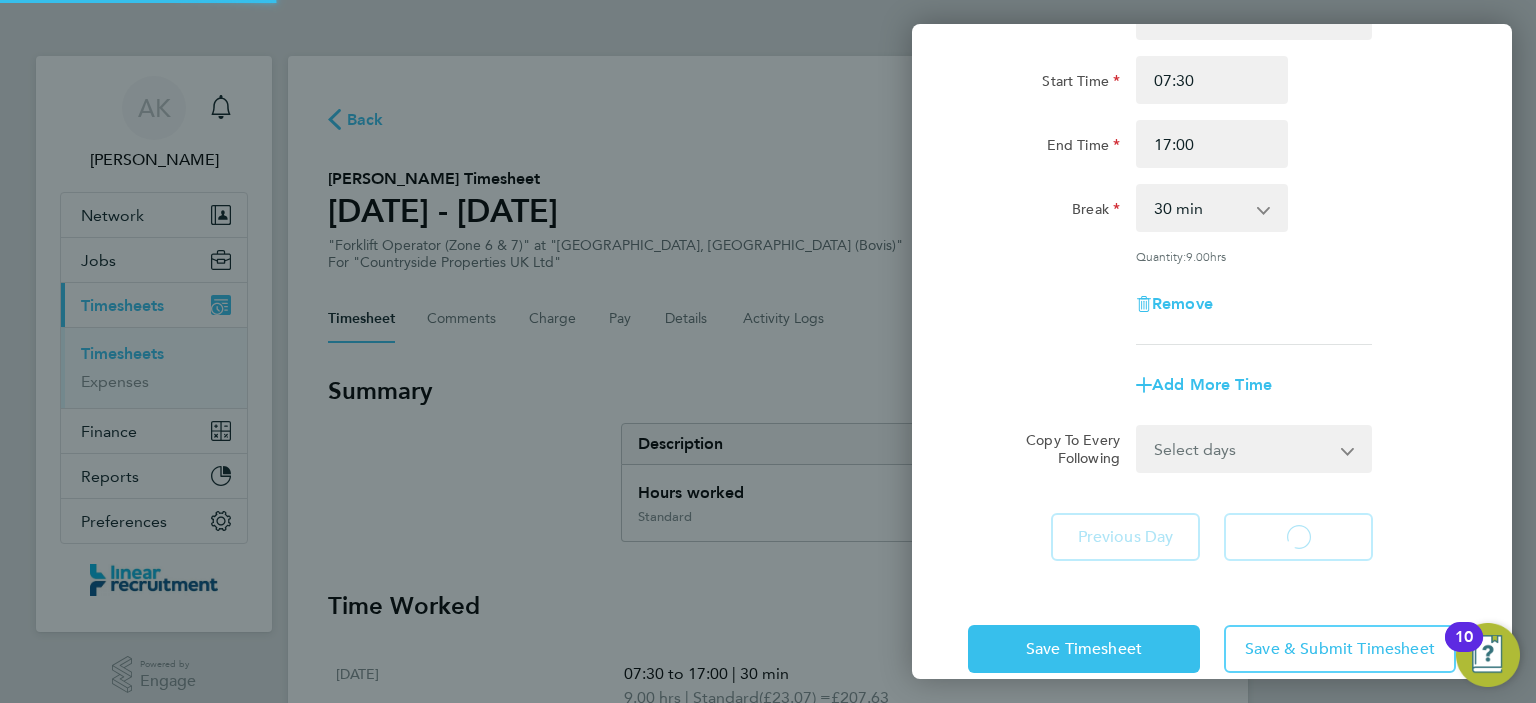 select on "30" 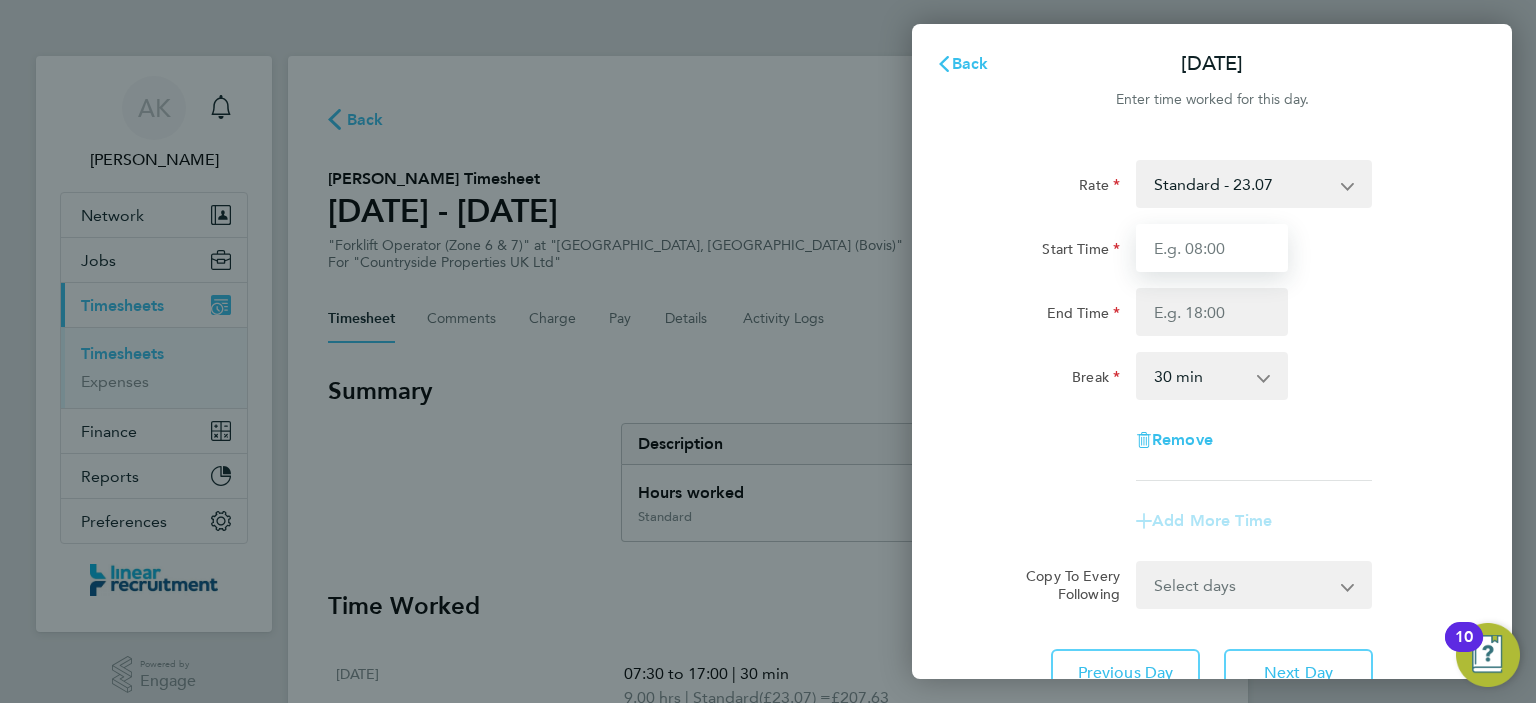 click on "Start Time" at bounding box center (1212, 248) 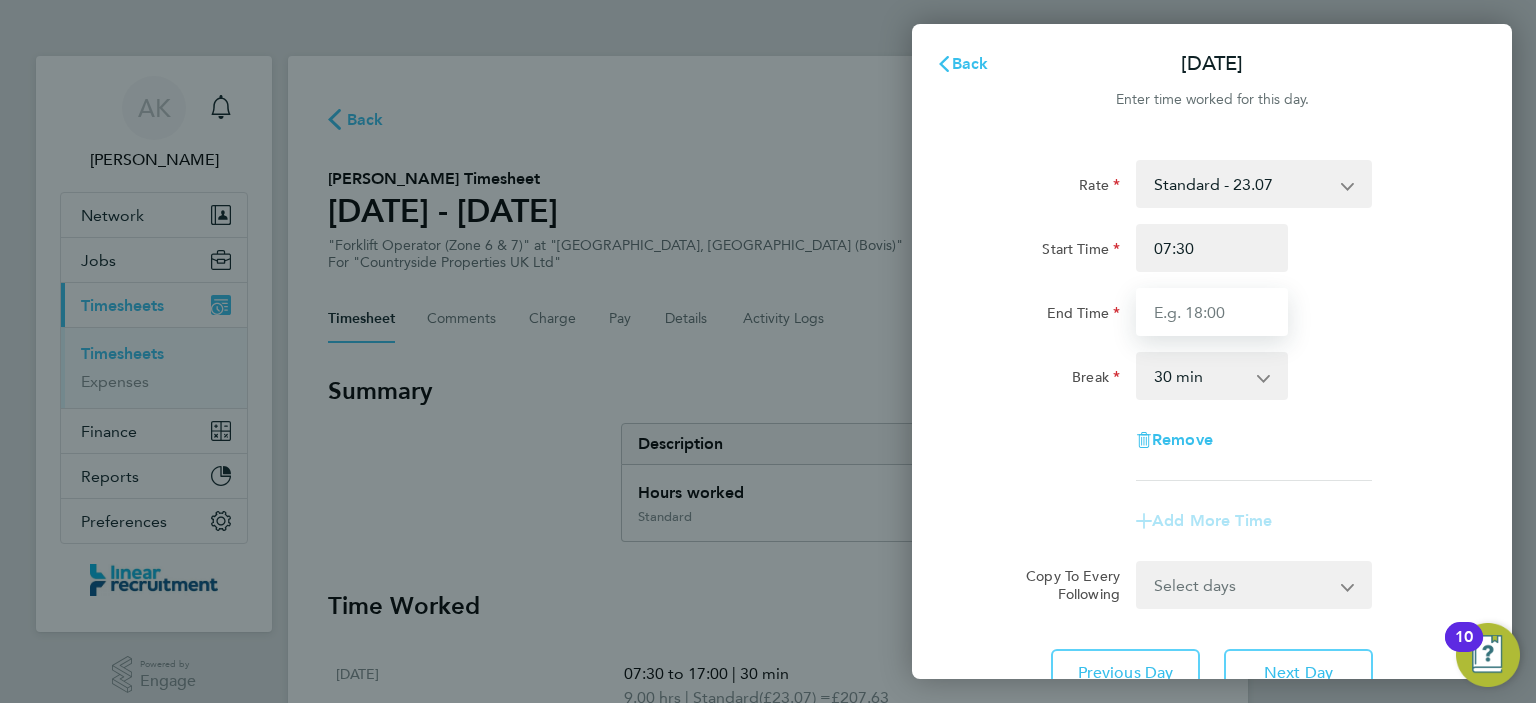 click on "End Time" at bounding box center (1212, 312) 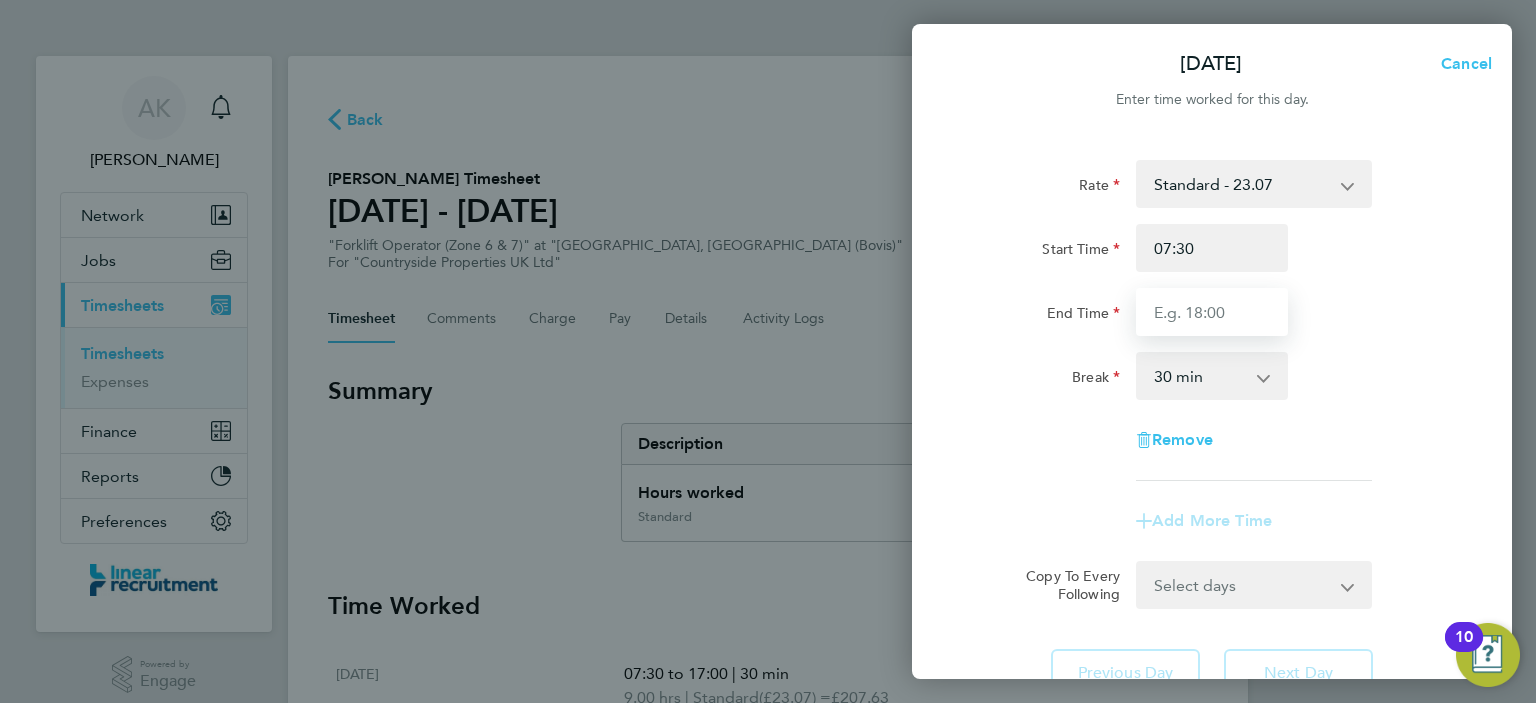 type on "16:30" 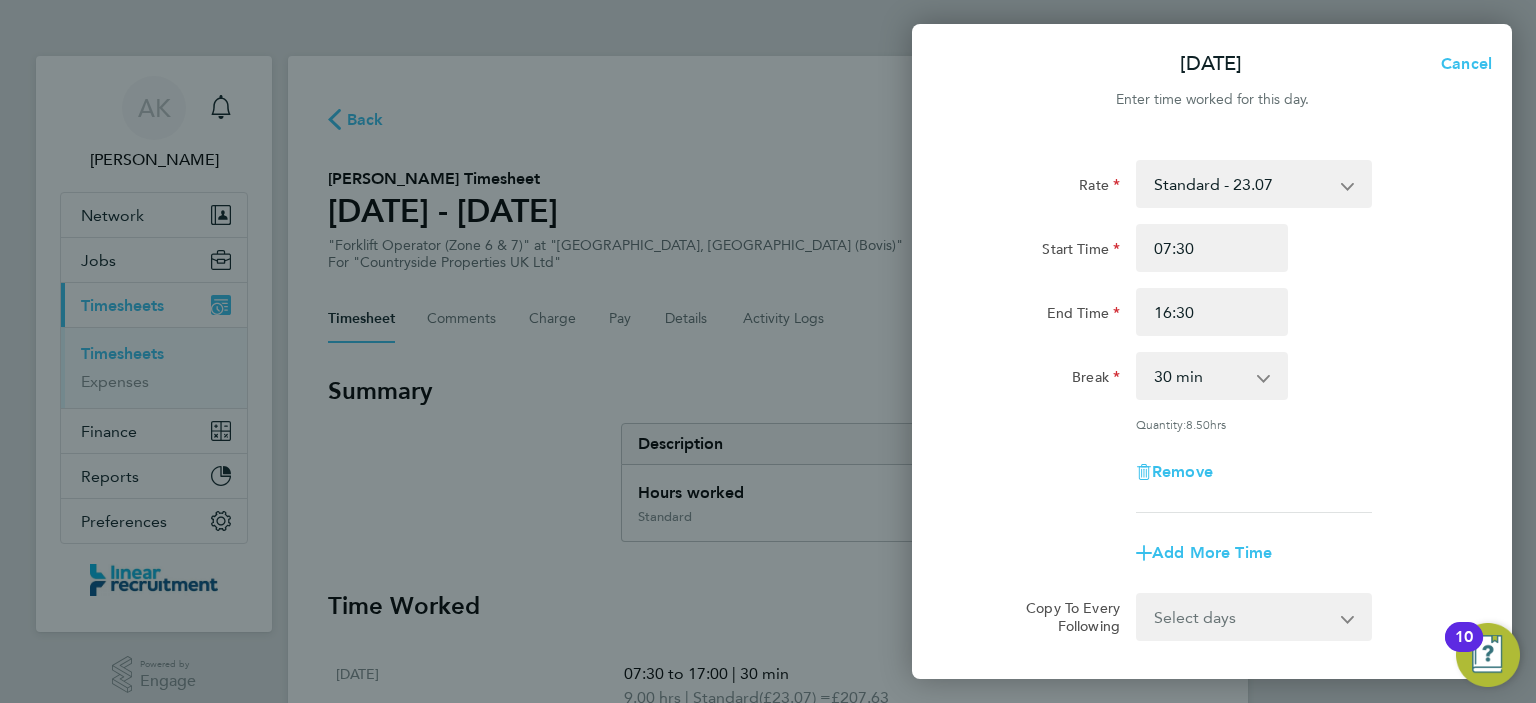 click on "Remove" 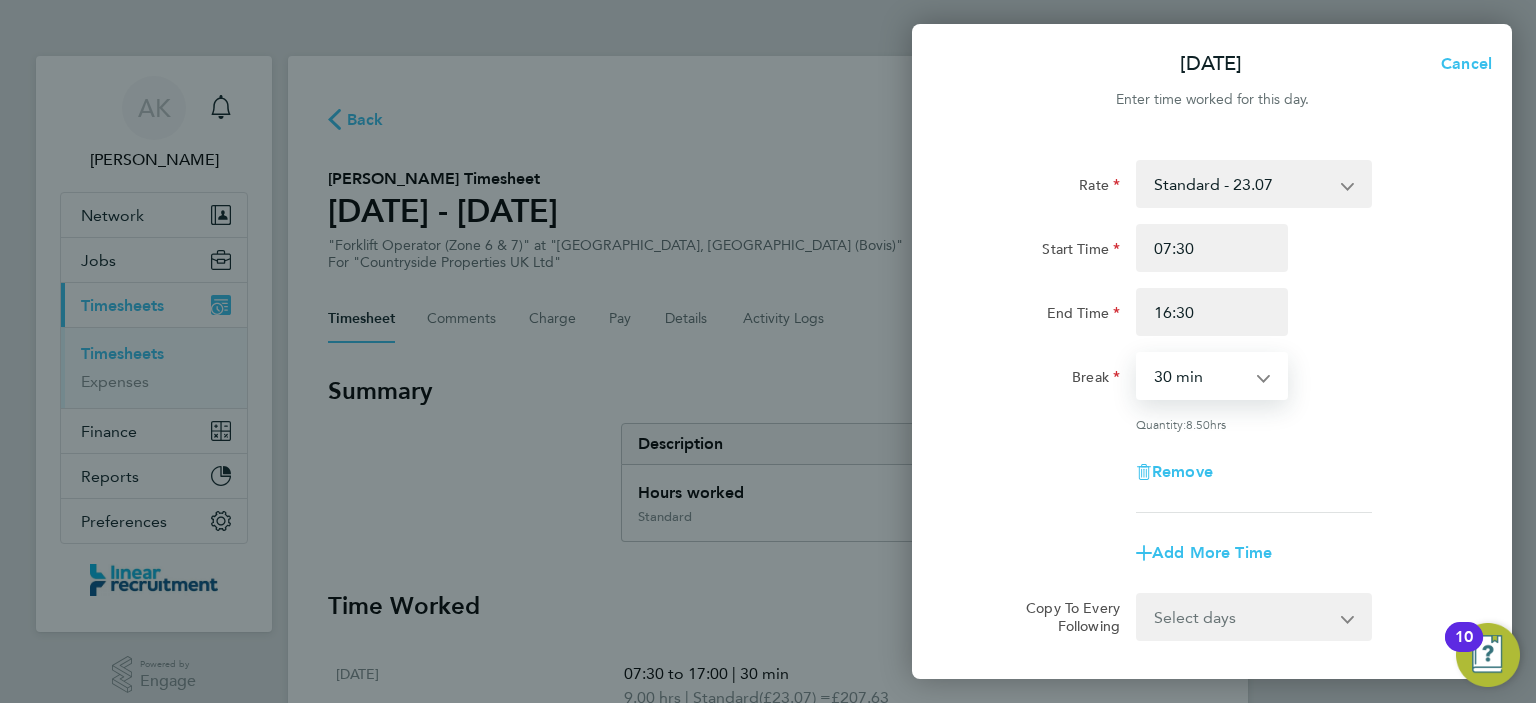 click on "0 min   15 min   30 min   45 min   60 min   75 min   90 min" at bounding box center (1200, 376) 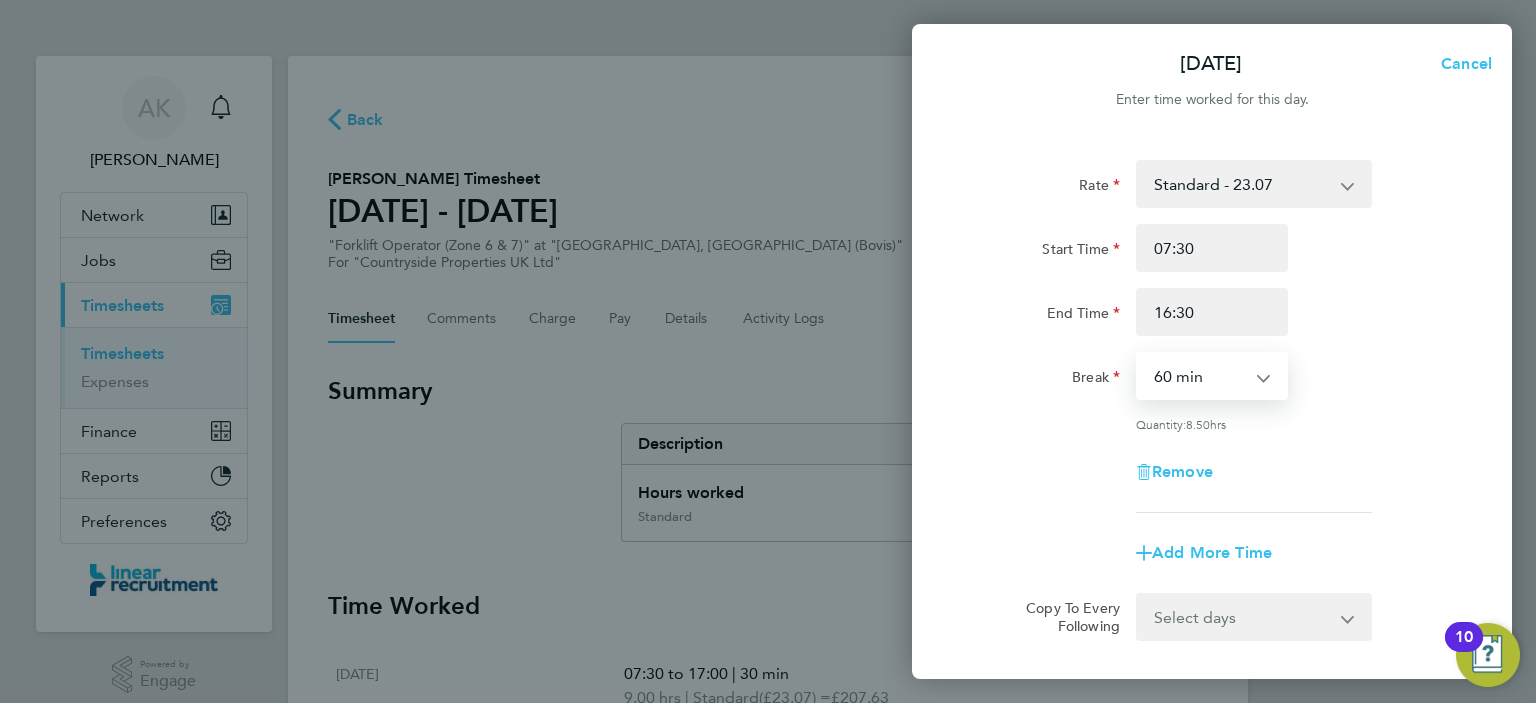 click on "0 min   15 min   30 min   45 min   60 min   75 min   90 min" at bounding box center [1200, 376] 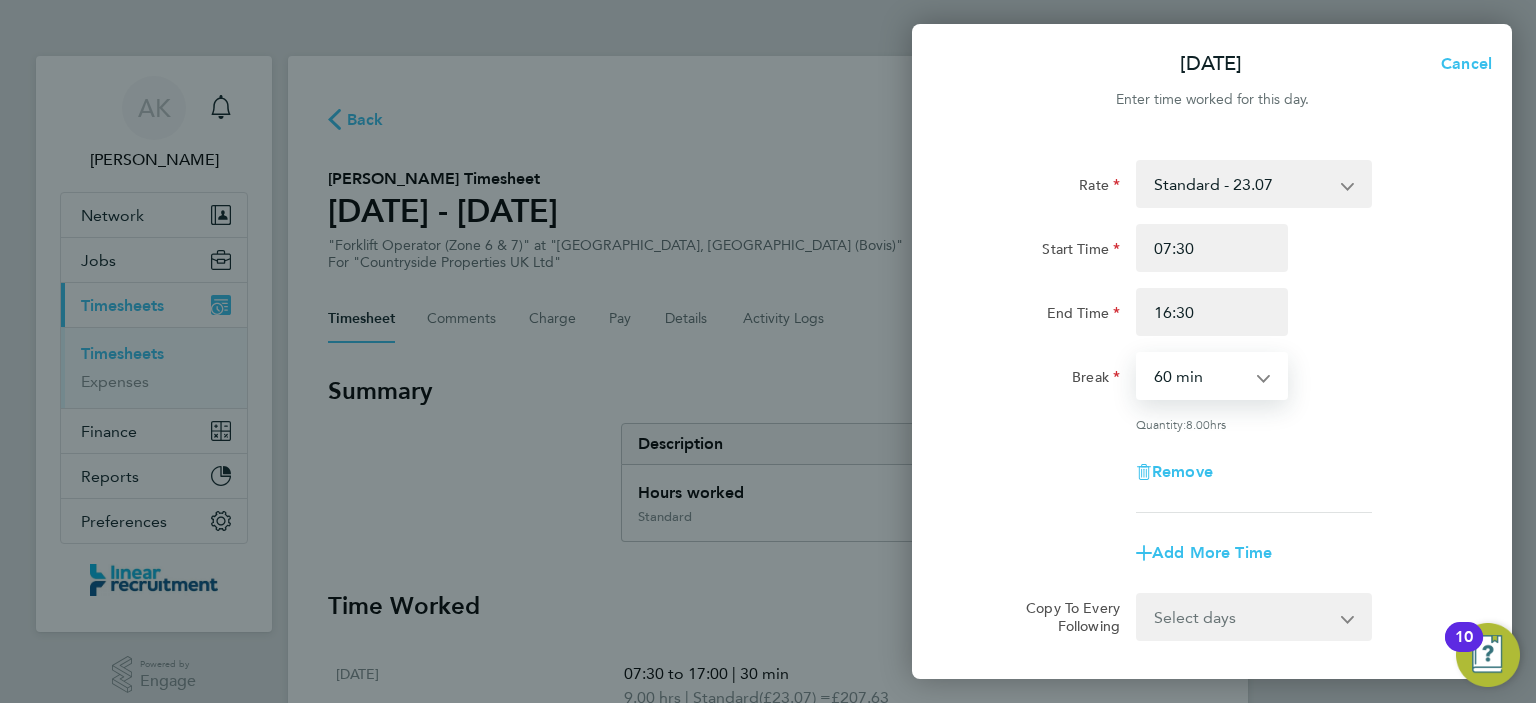 scroll, scrollTop: 199, scrollLeft: 0, axis: vertical 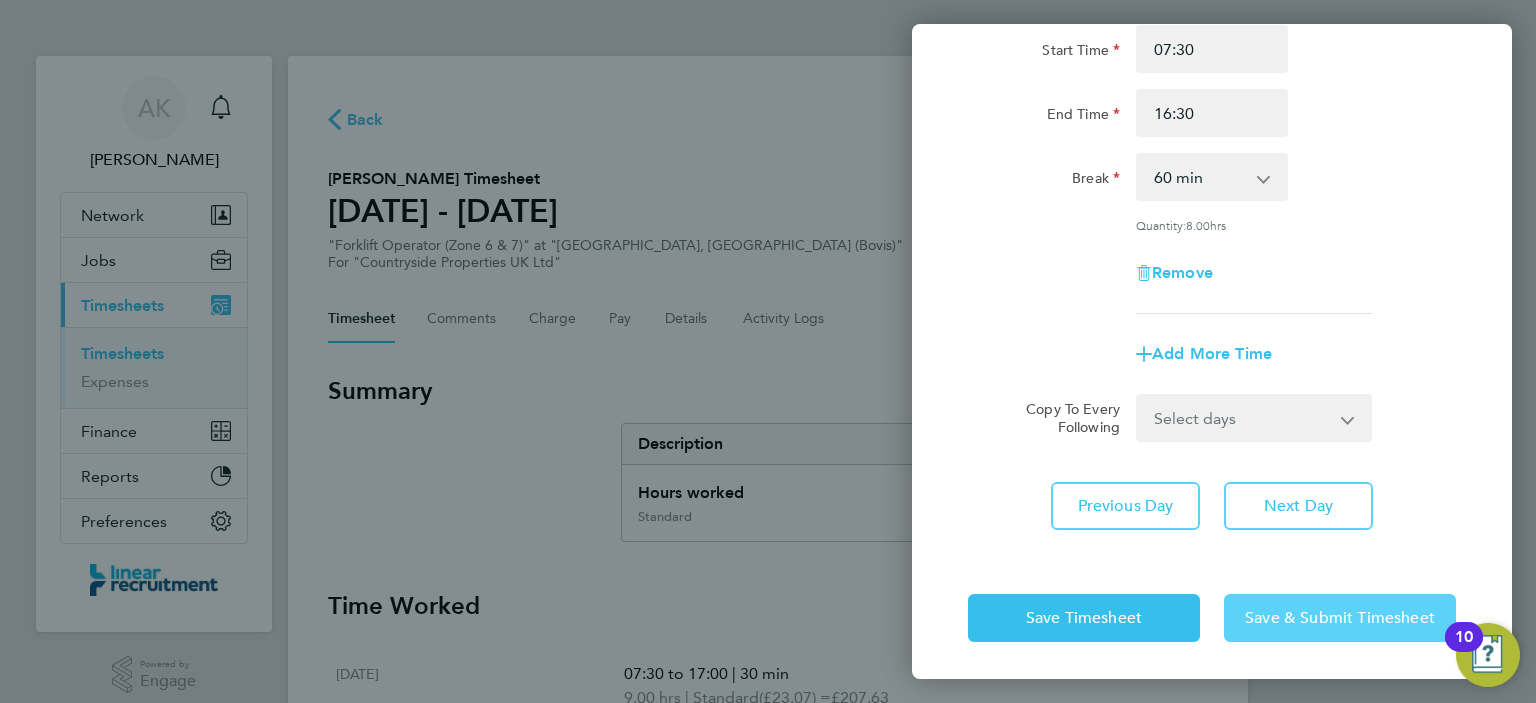 click on "Save & Submit Timesheet" 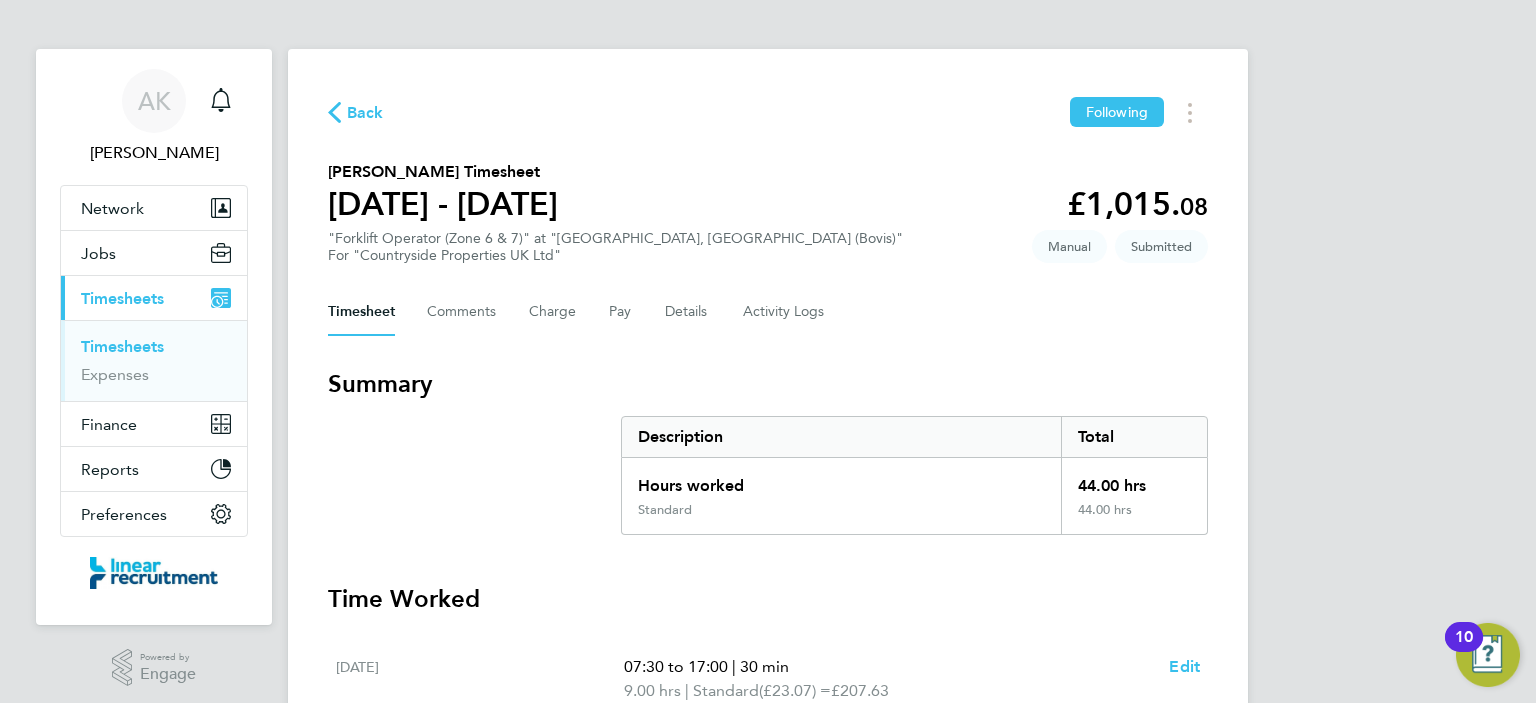 scroll, scrollTop: 0, scrollLeft: 0, axis: both 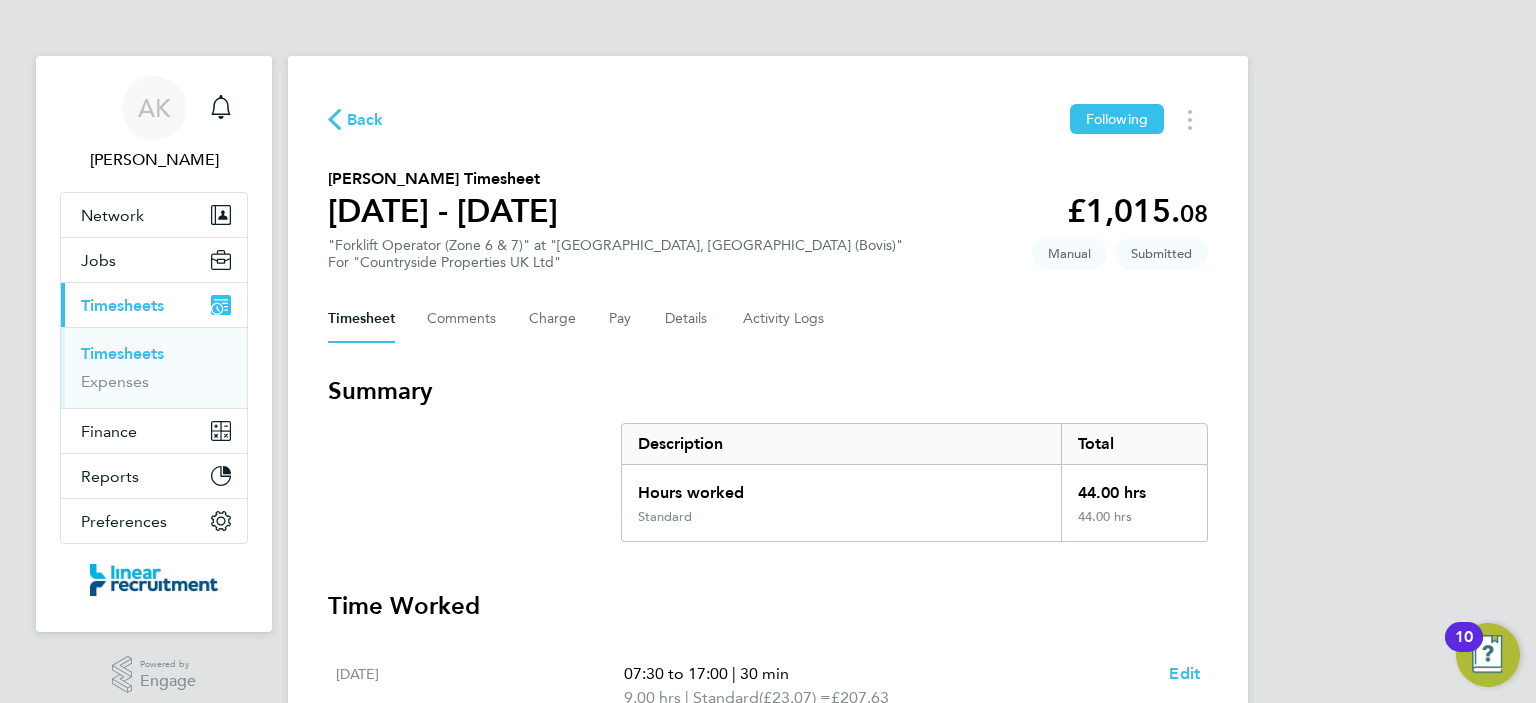 click on "Back" 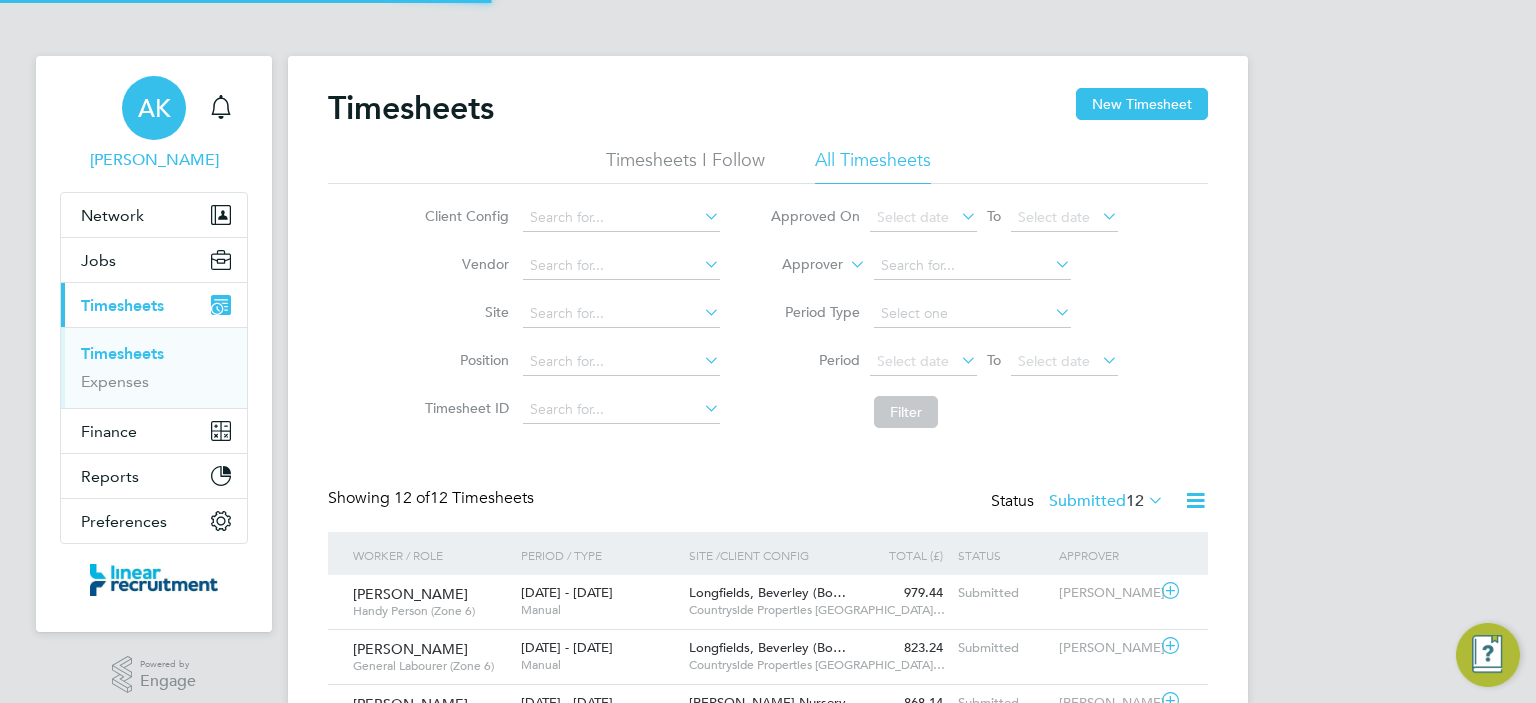 scroll, scrollTop: 9, scrollLeft: 10, axis: both 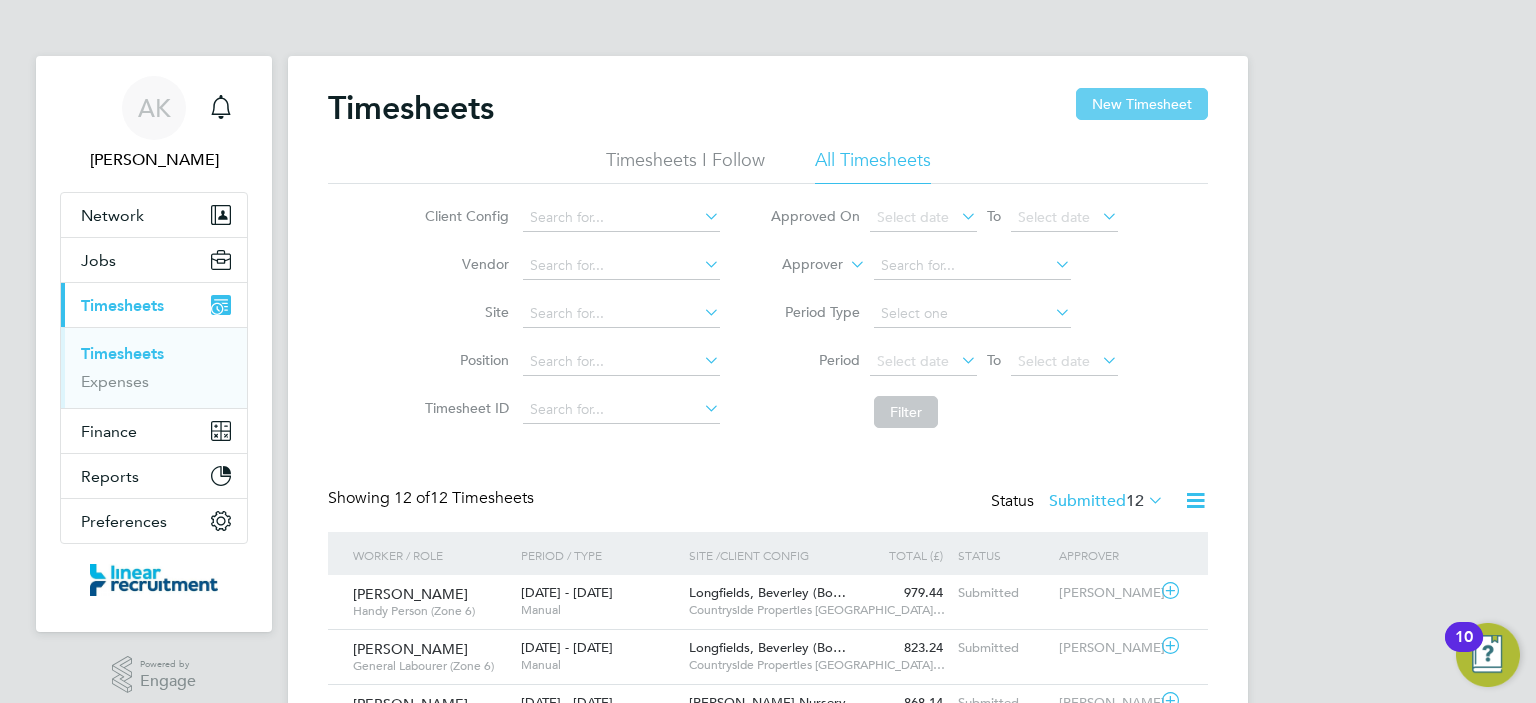 click on "New Timesheet" 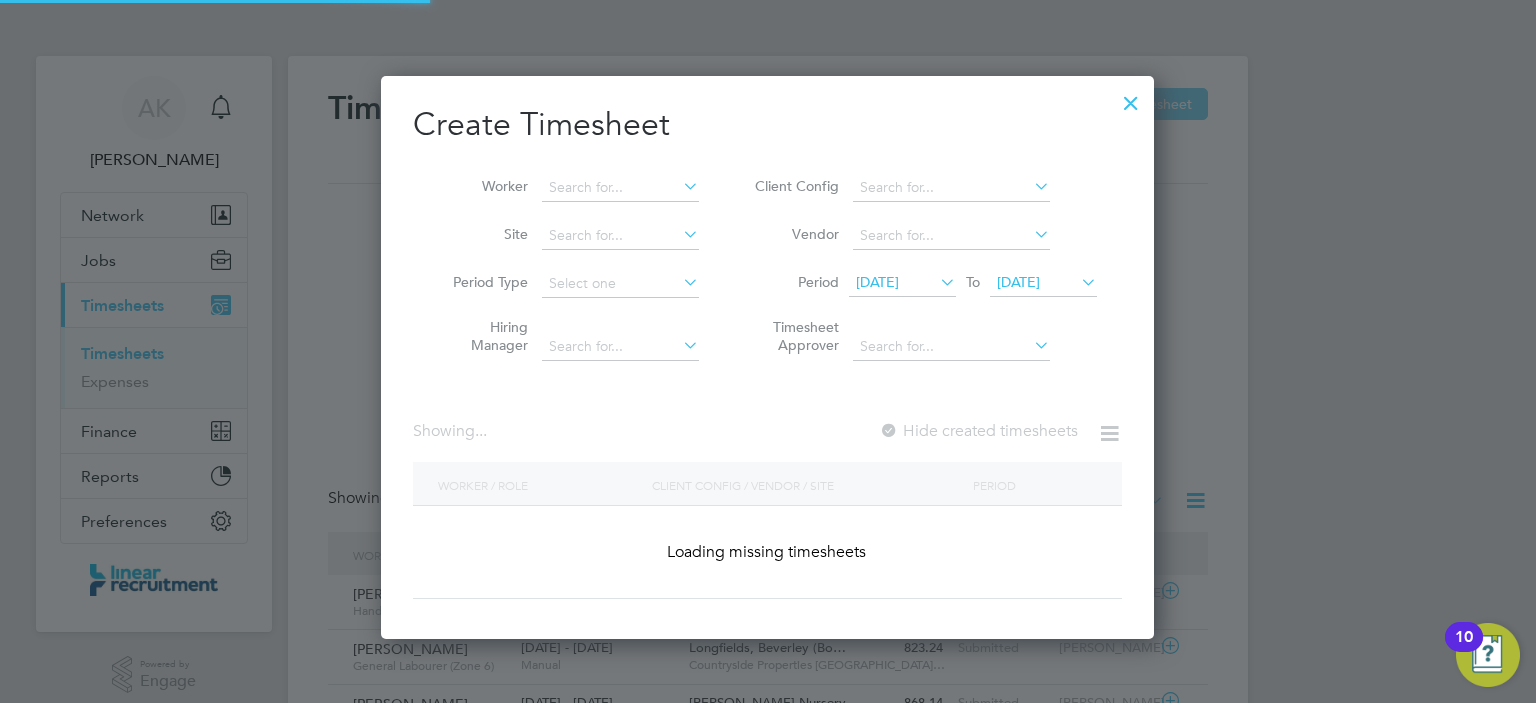 scroll, scrollTop: 10, scrollLeft: 10, axis: both 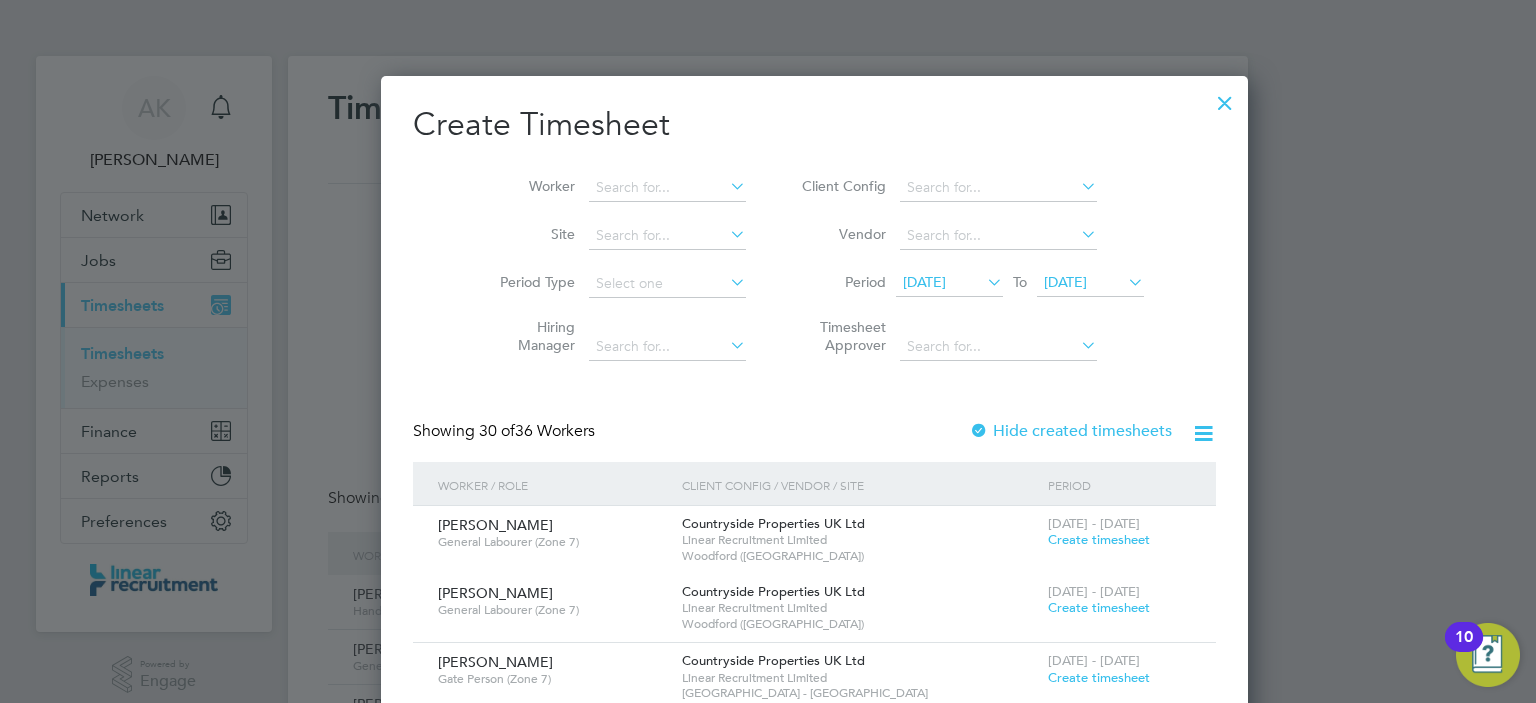 click on "[DATE]" at bounding box center (924, 282) 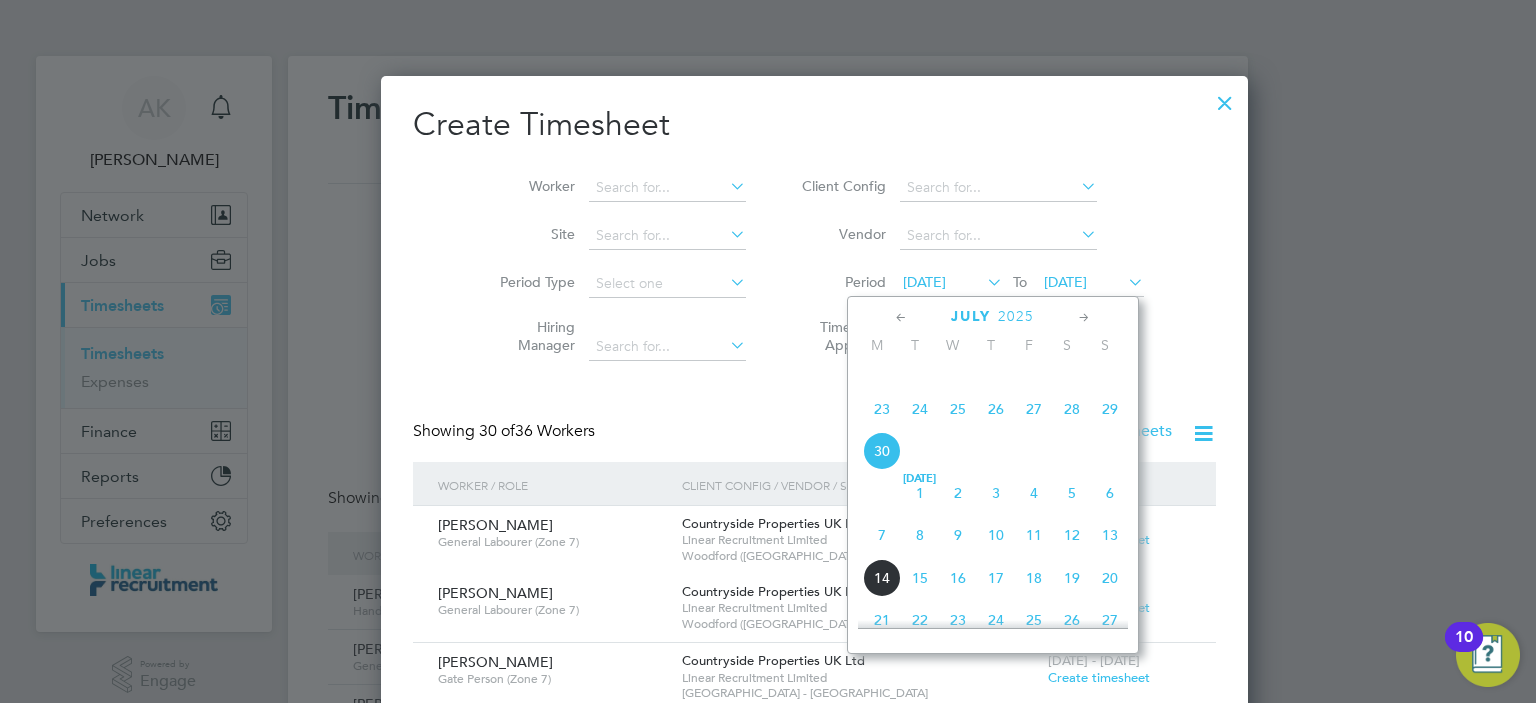 click on "7" 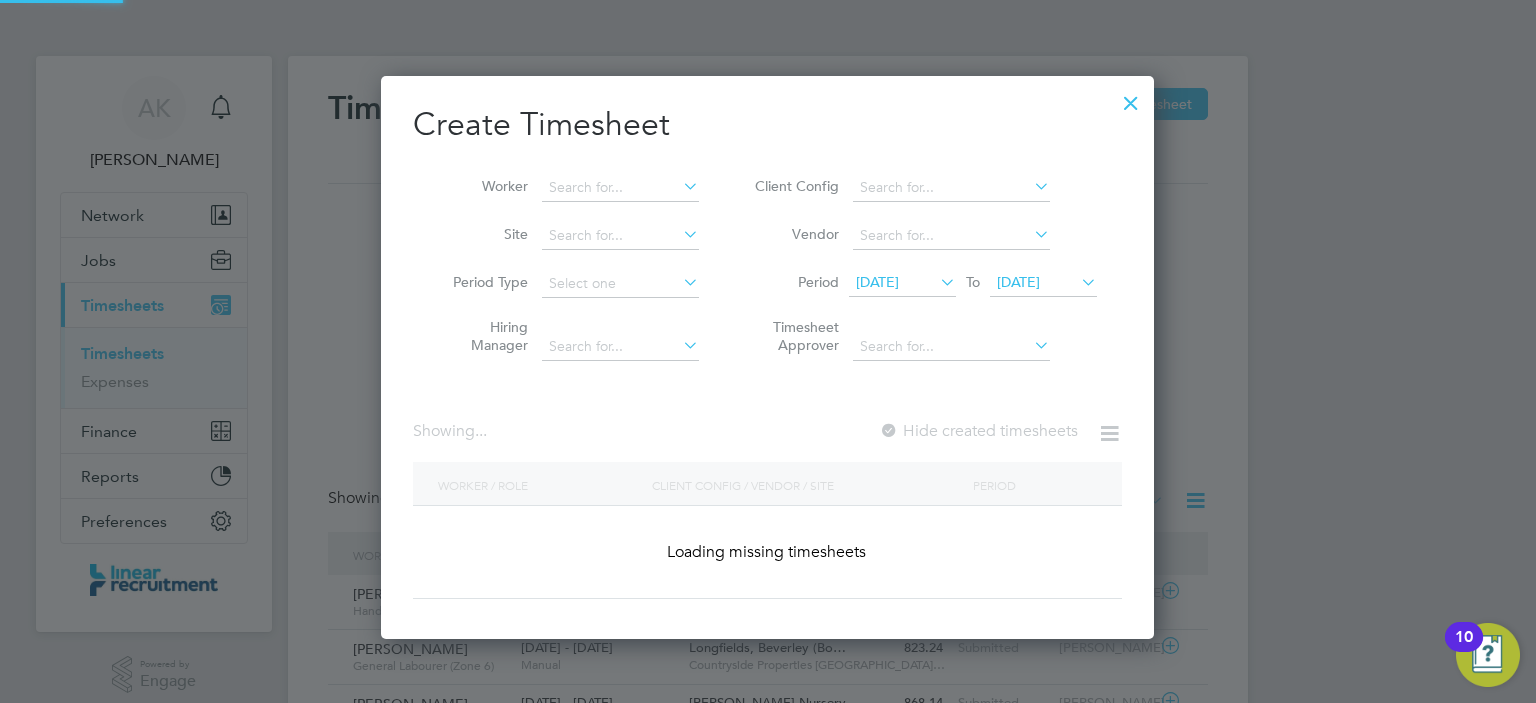 scroll, scrollTop: 10, scrollLeft: 10, axis: both 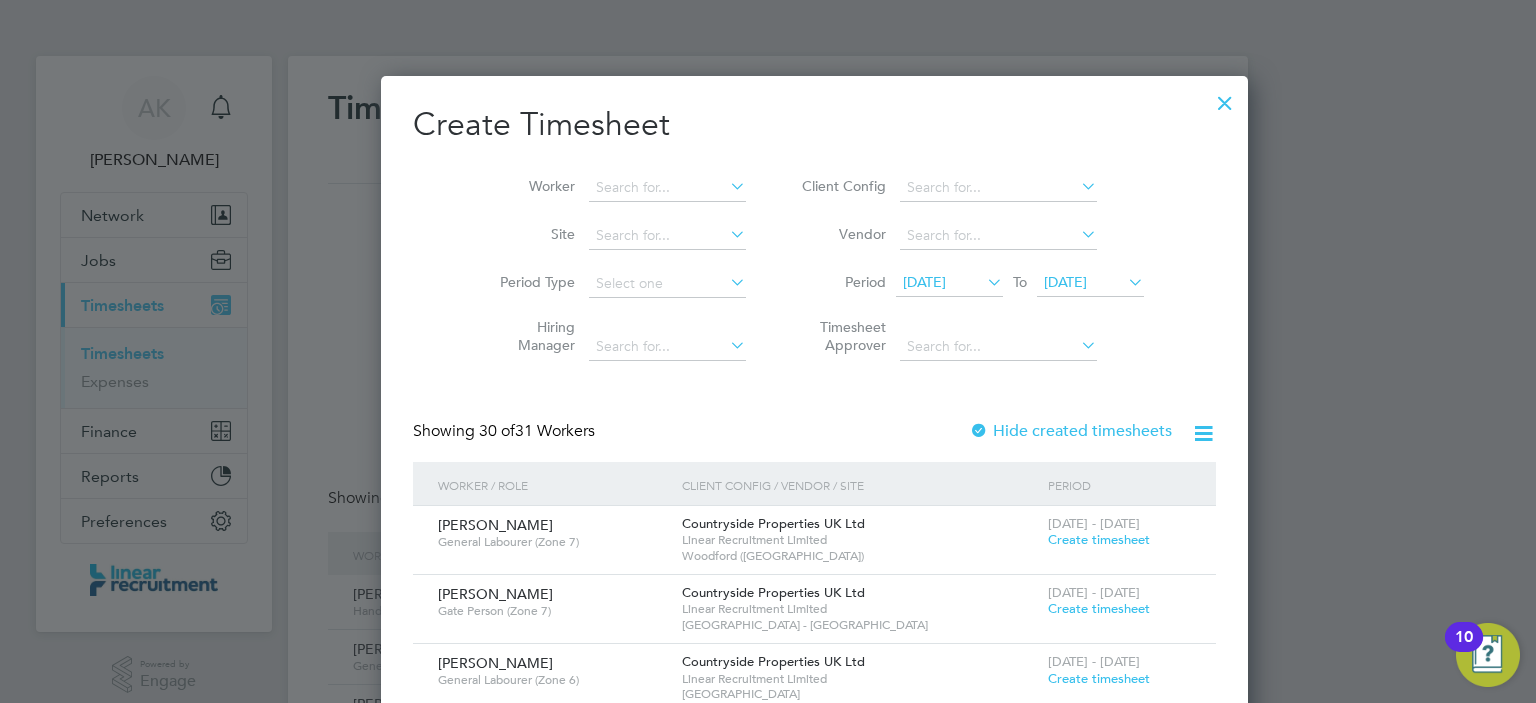 click on "[DATE]" at bounding box center (1065, 282) 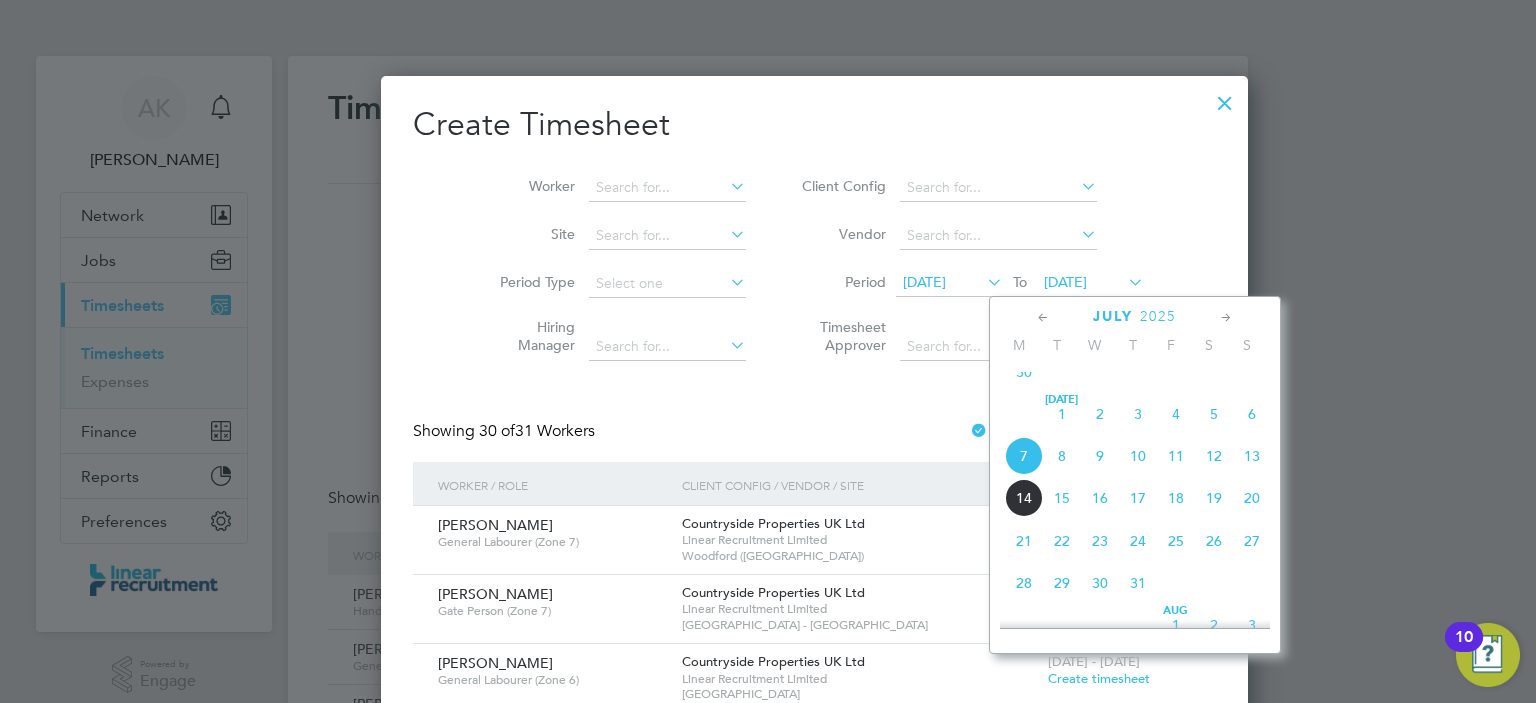 click on "13" 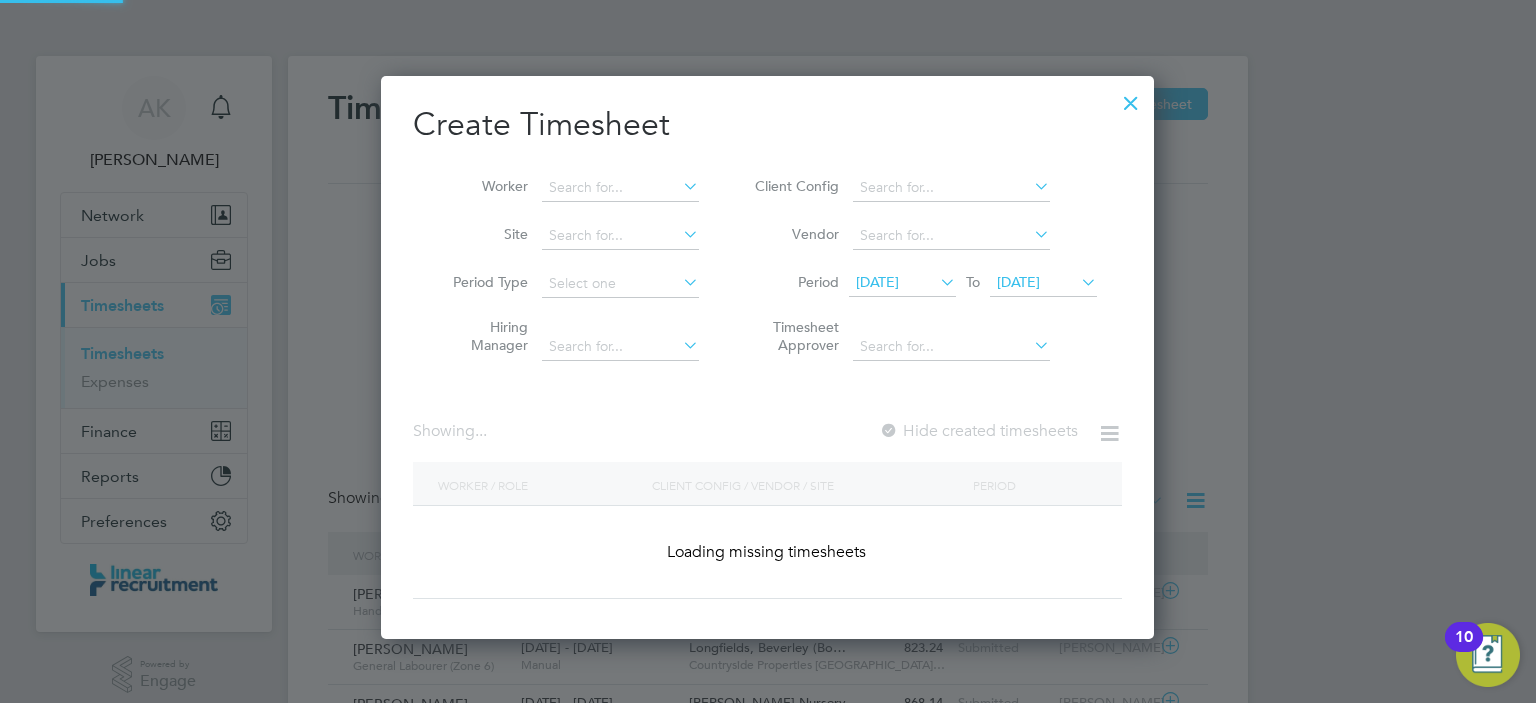 scroll, scrollTop: 10, scrollLeft: 10, axis: both 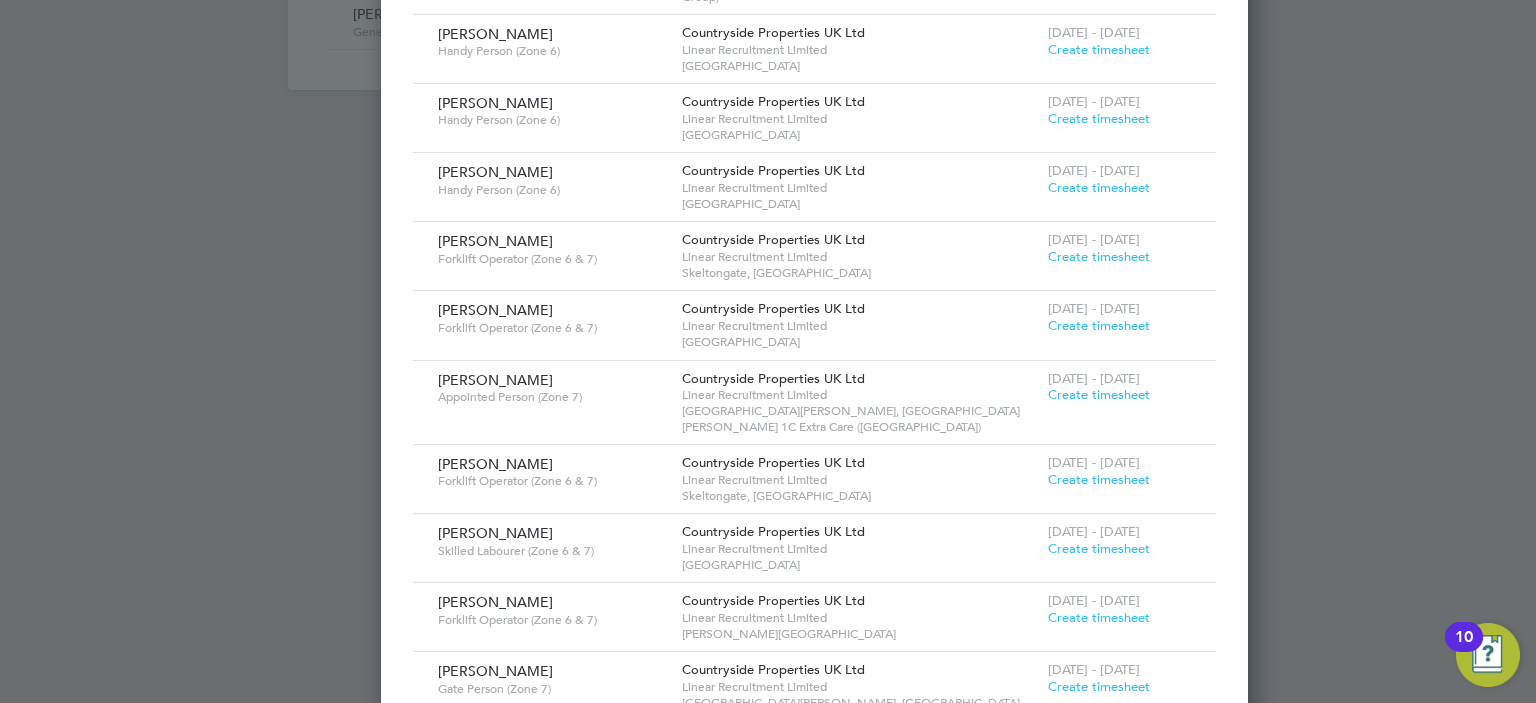 click on "Create timesheet" at bounding box center [1099, 256] 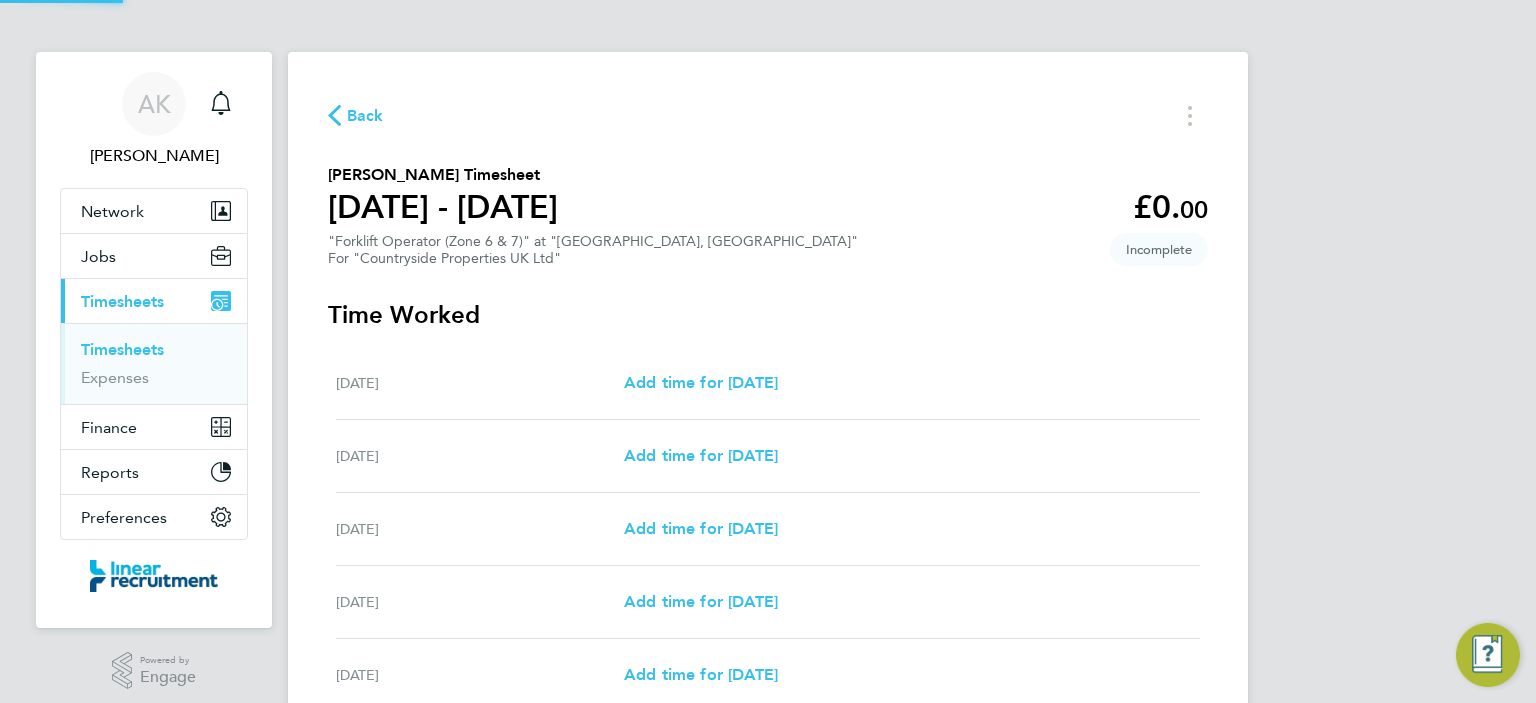 scroll, scrollTop: 0, scrollLeft: 0, axis: both 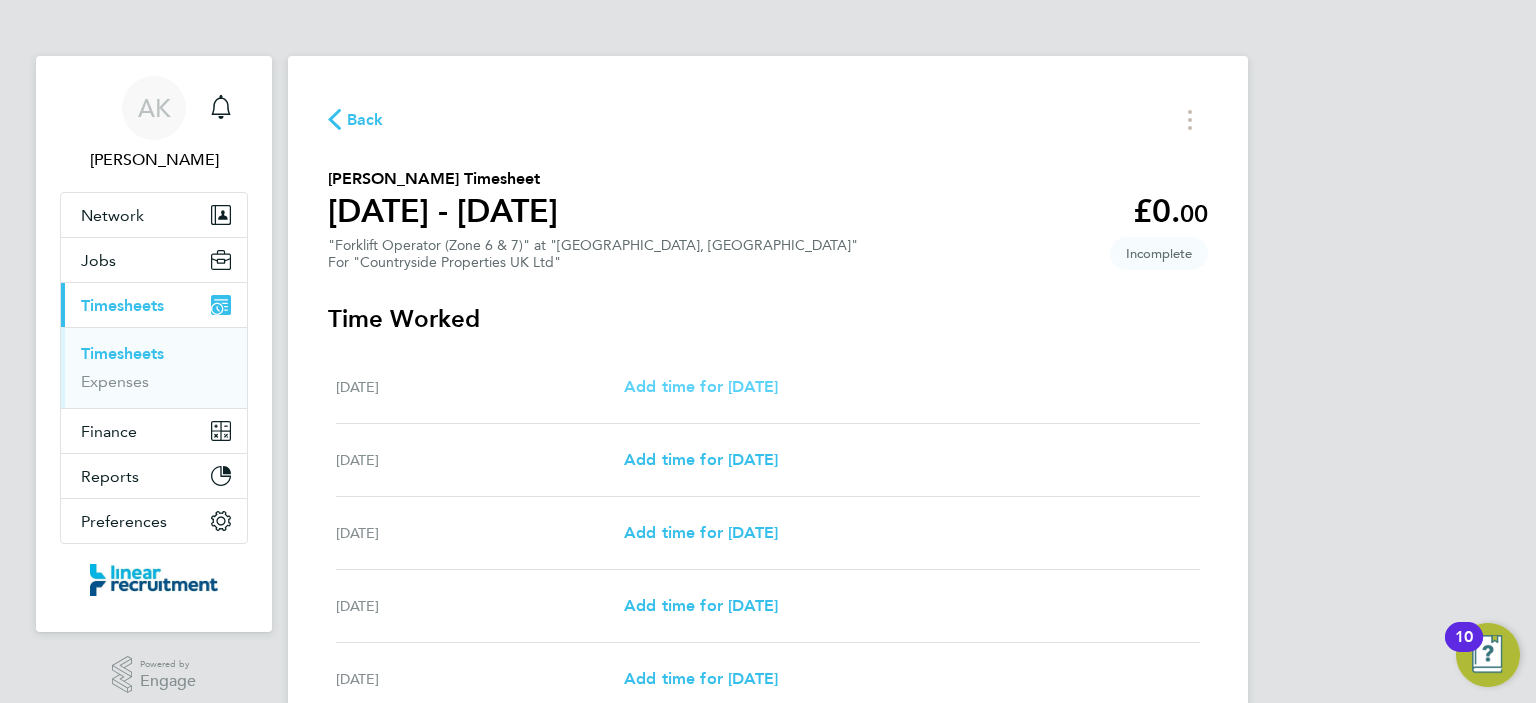click on "Add time for [DATE]" at bounding box center (701, 386) 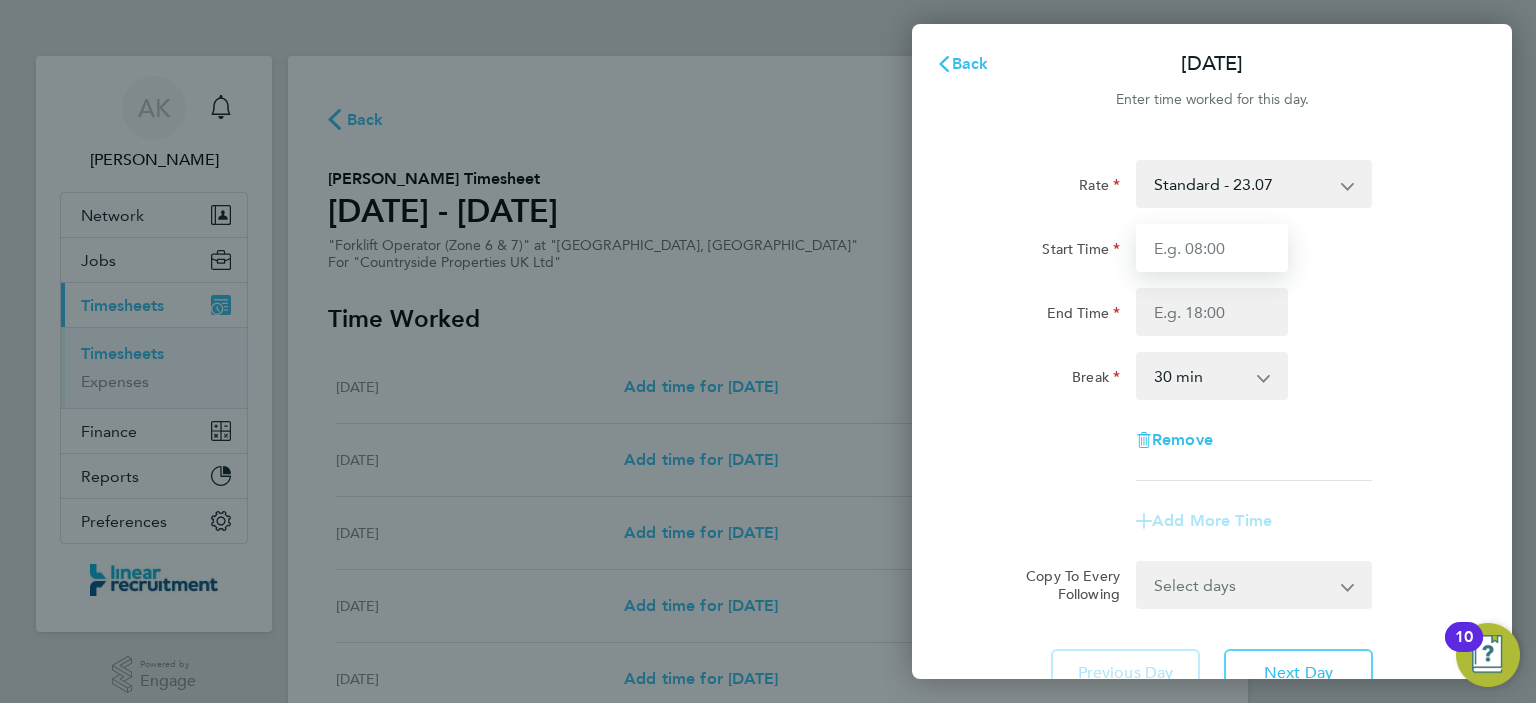 click on "Start Time" at bounding box center [1212, 248] 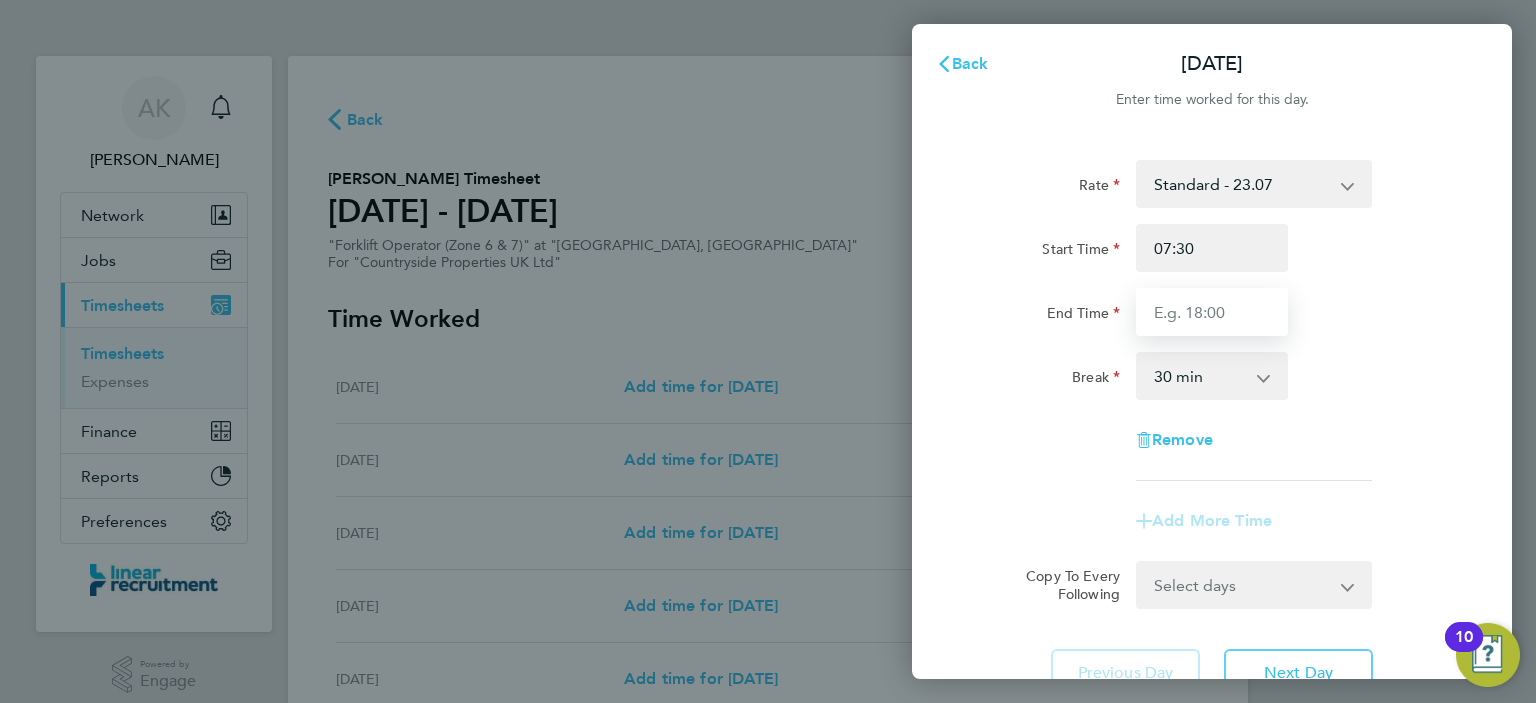 drag, startPoint x: 1189, startPoint y: 310, endPoint x: 1207, endPoint y: 310, distance: 18 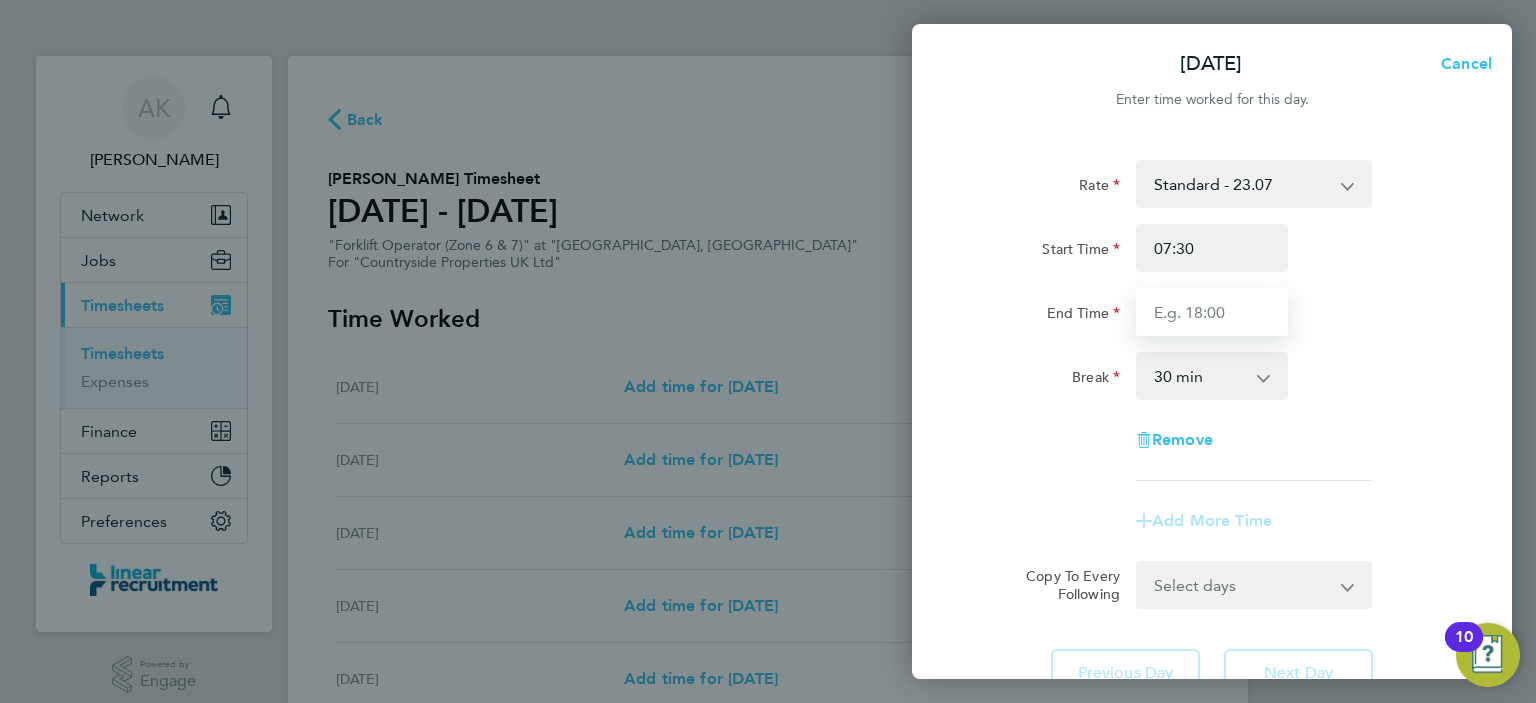 type on "17:30" 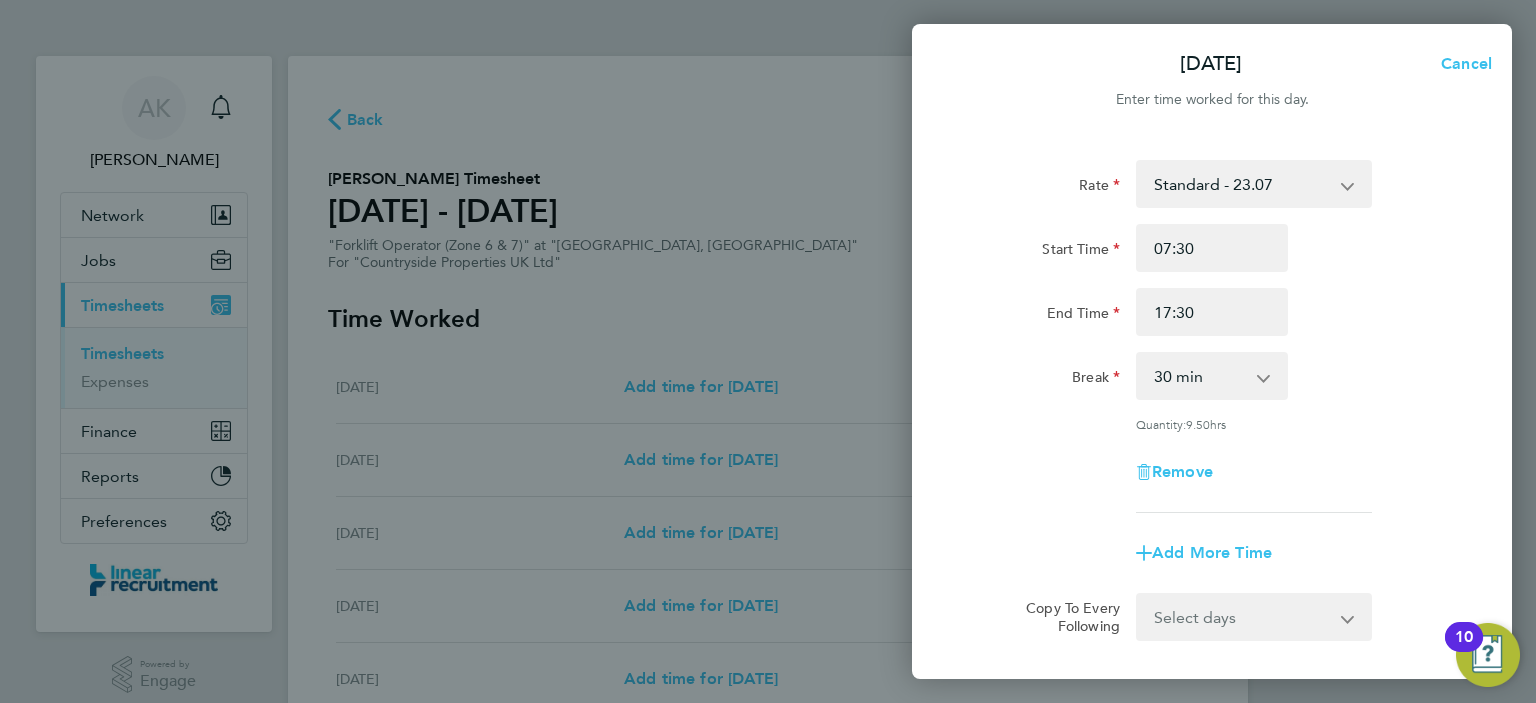 click on "Rate  Standard - 23.07
Start Time 07:30 End Time 17:30 Break  0 min   15 min   30 min   45 min   60 min   75 min   90 min
Quantity:  9.50  hrs
Remove" 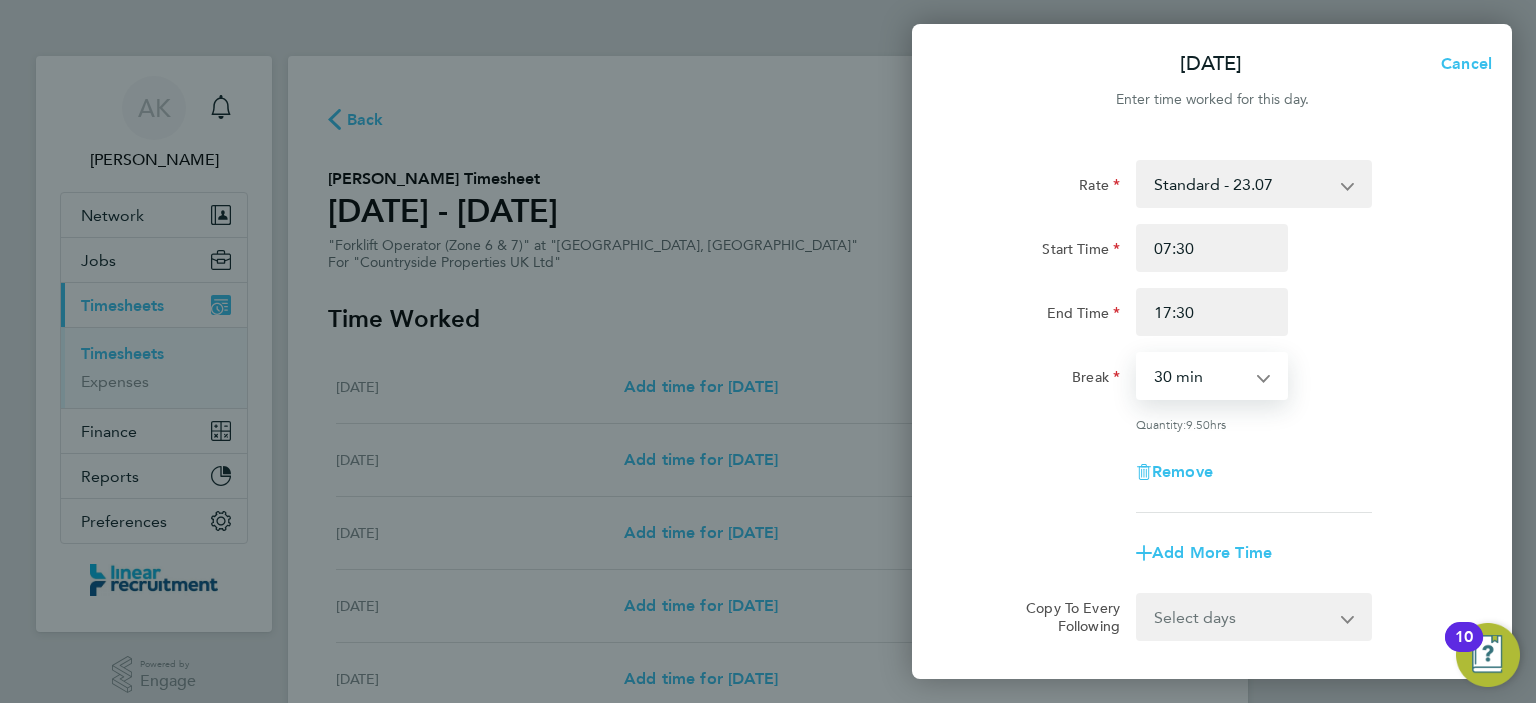 click on "0 min   15 min   30 min   45 min   60 min   75 min   90 min" at bounding box center (1200, 376) 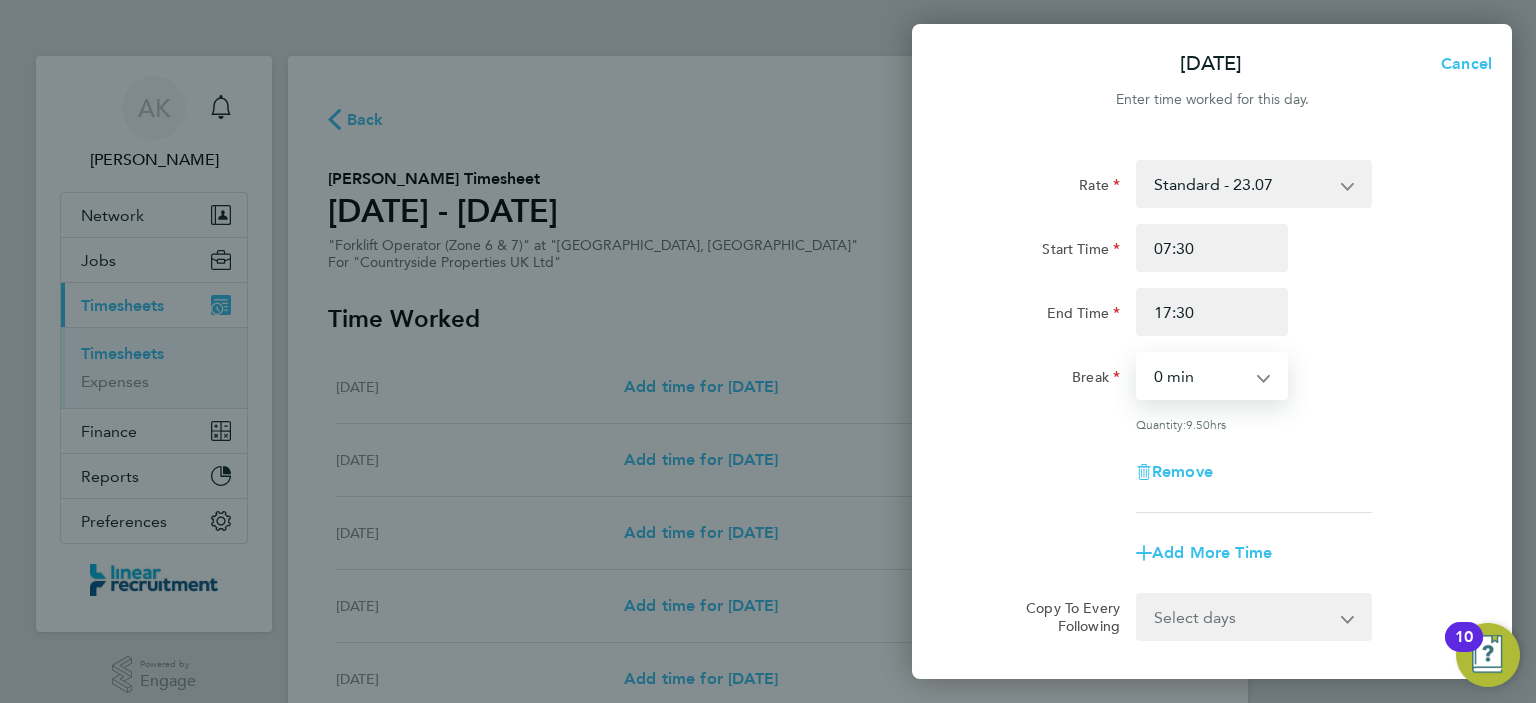 click on "0 min   15 min   30 min   45 min   60 min   75 min   90 min" at bounding box center (1200, 376) 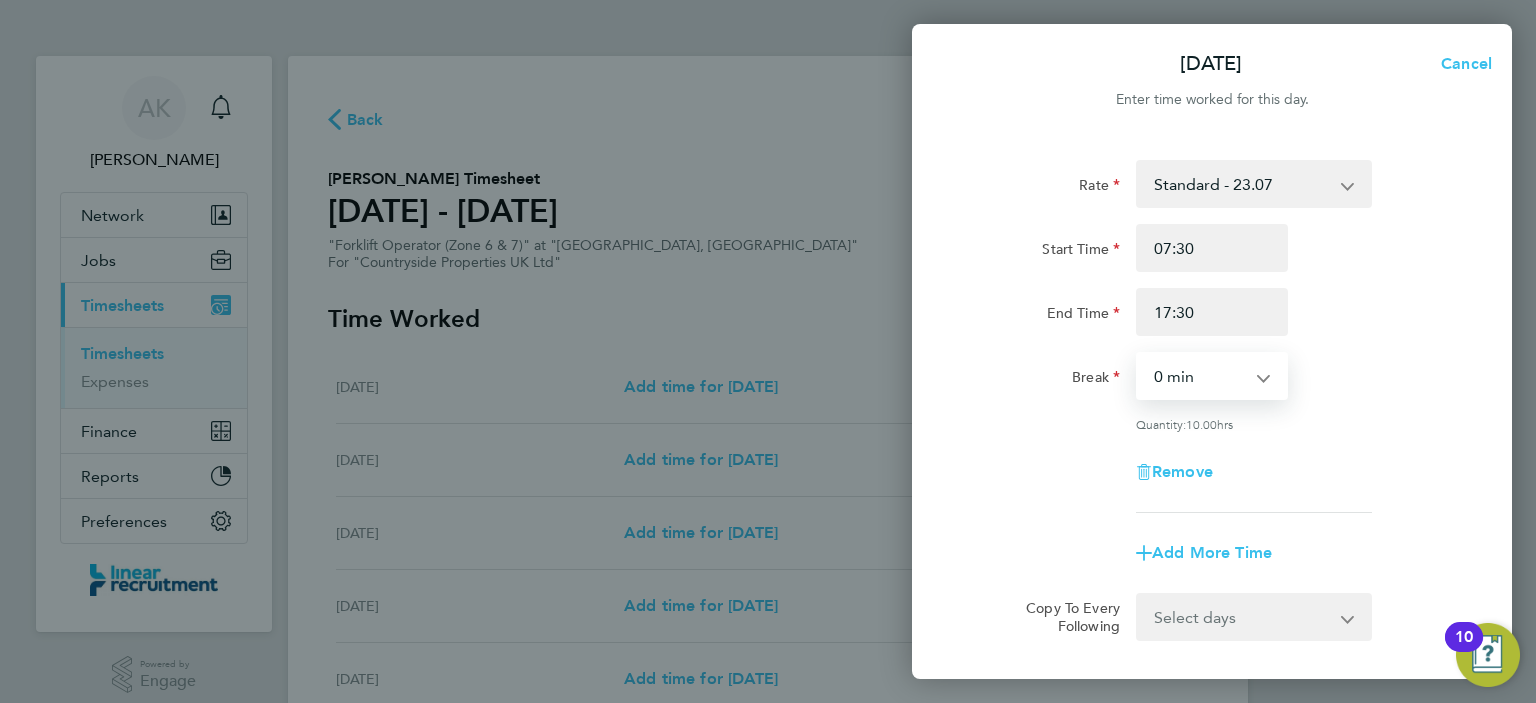 scroll, scrollTop: 199, scrollLeft: 0, axis: vertical 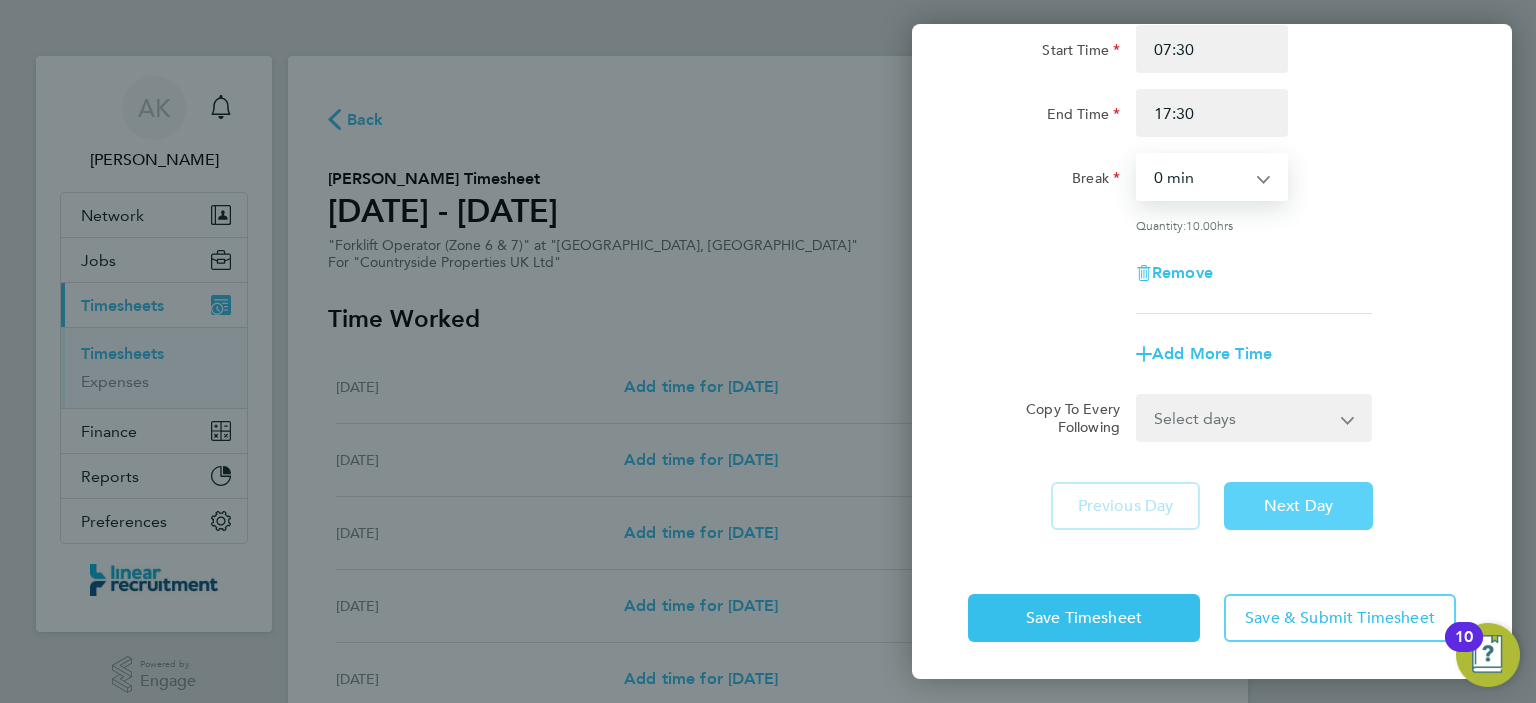 click on "Next Day" 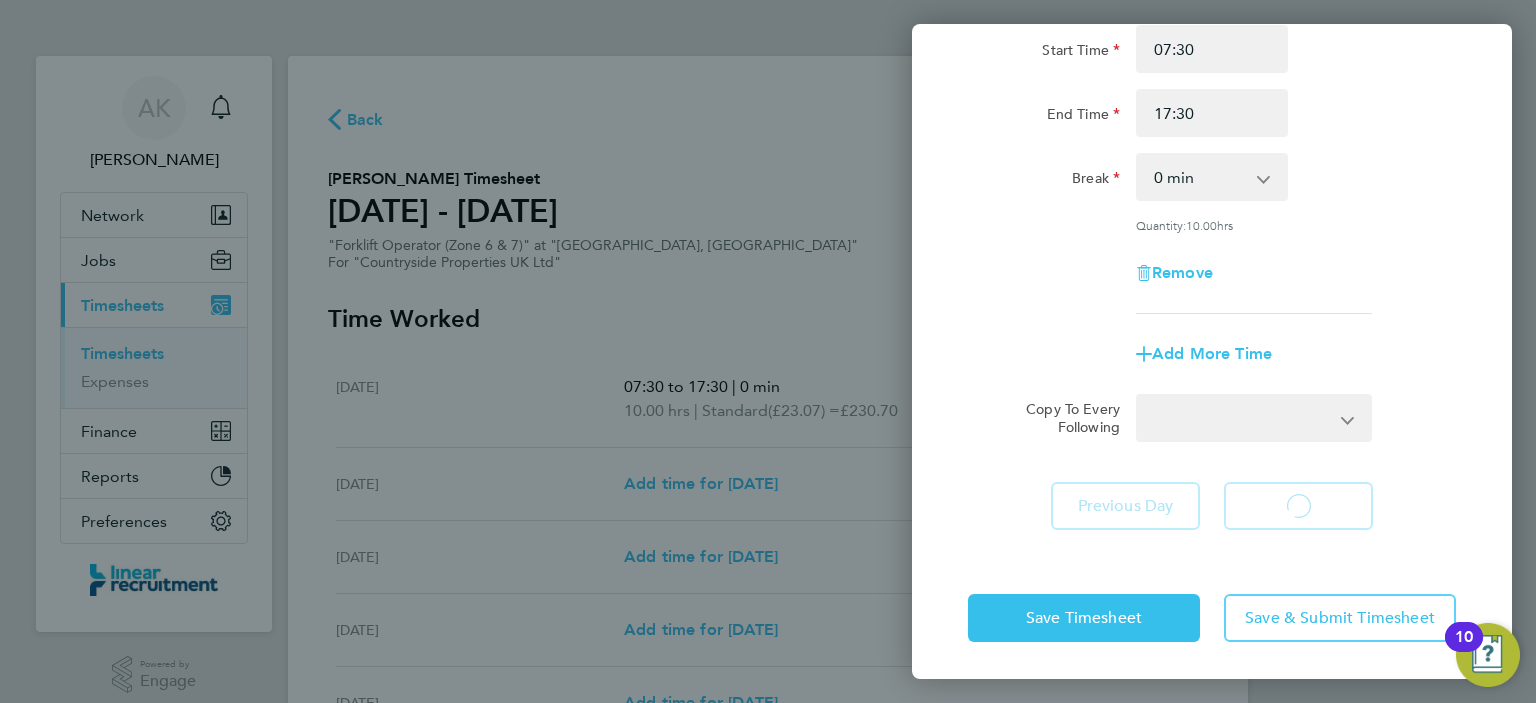select on "30" 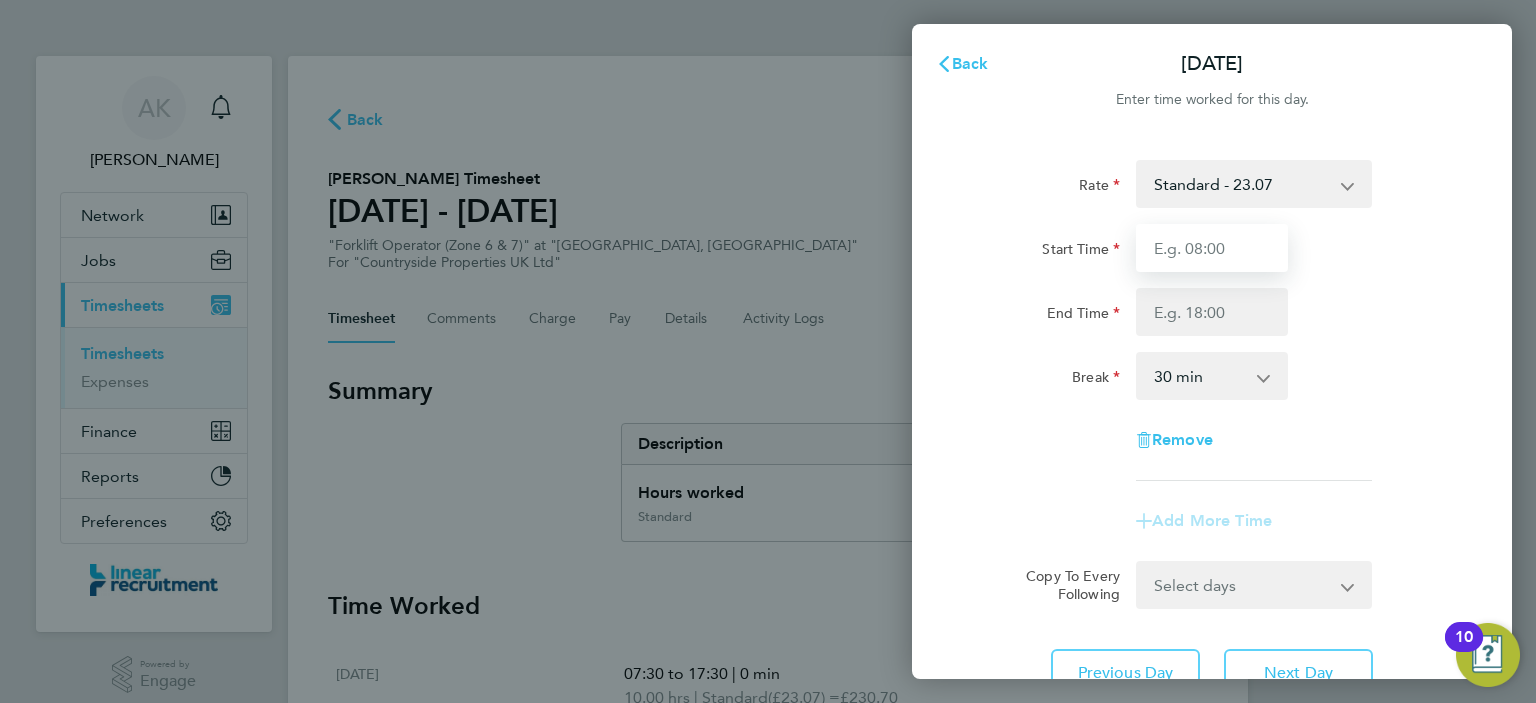 click on "Start Time" at bounding box center (1212, 248) 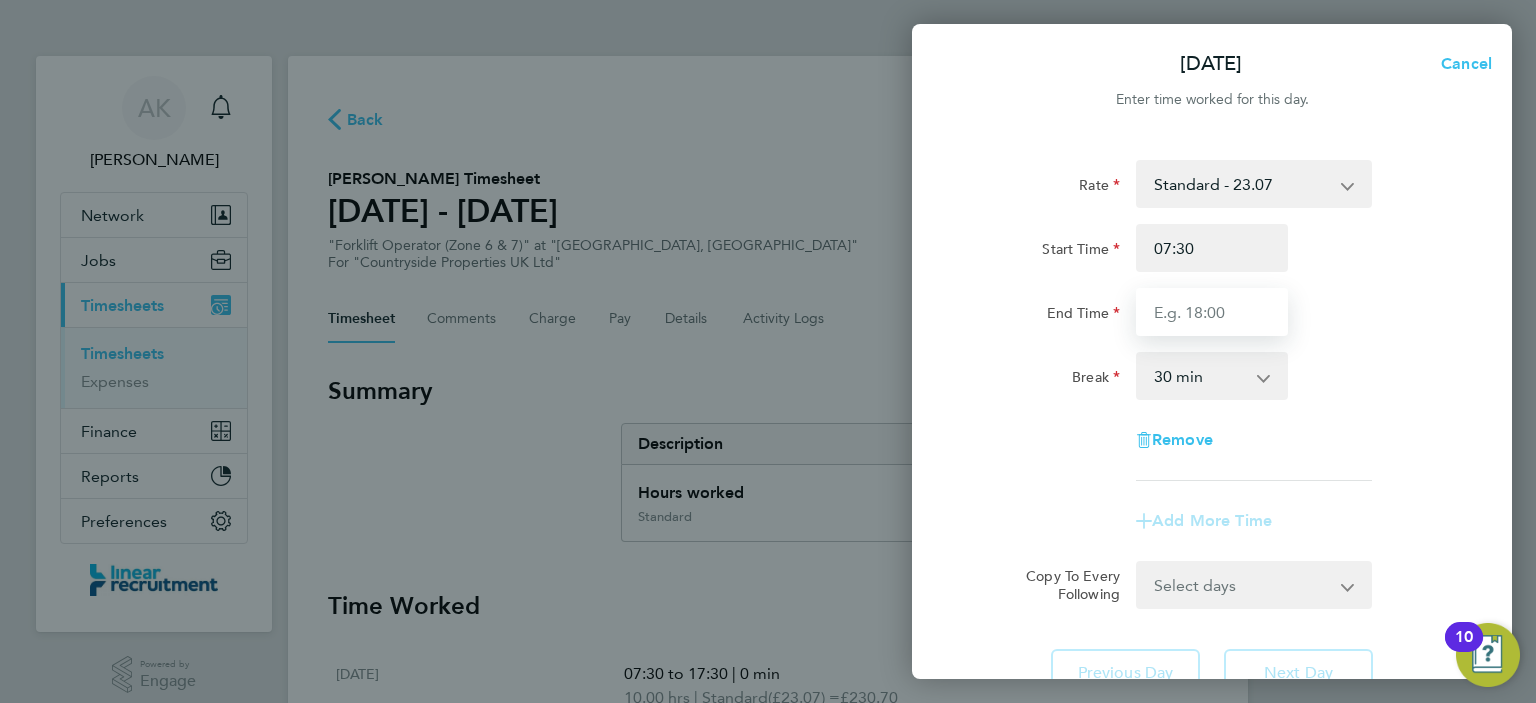 click on "End Time" at bounding box center [1212, 312] 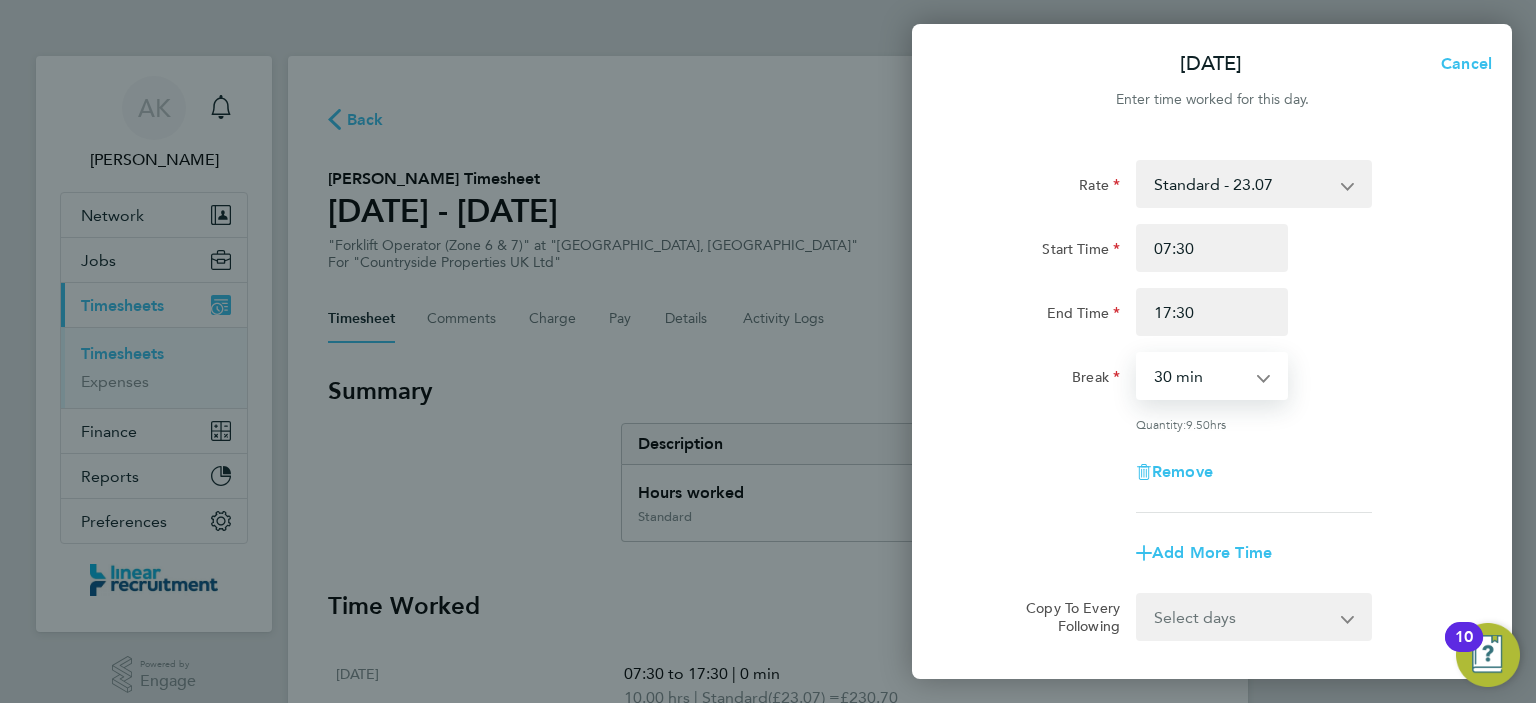 click on "0 min   15 min   30 min   45 min   60 min   75 min   90 min" at bounding box center (1200, 376) 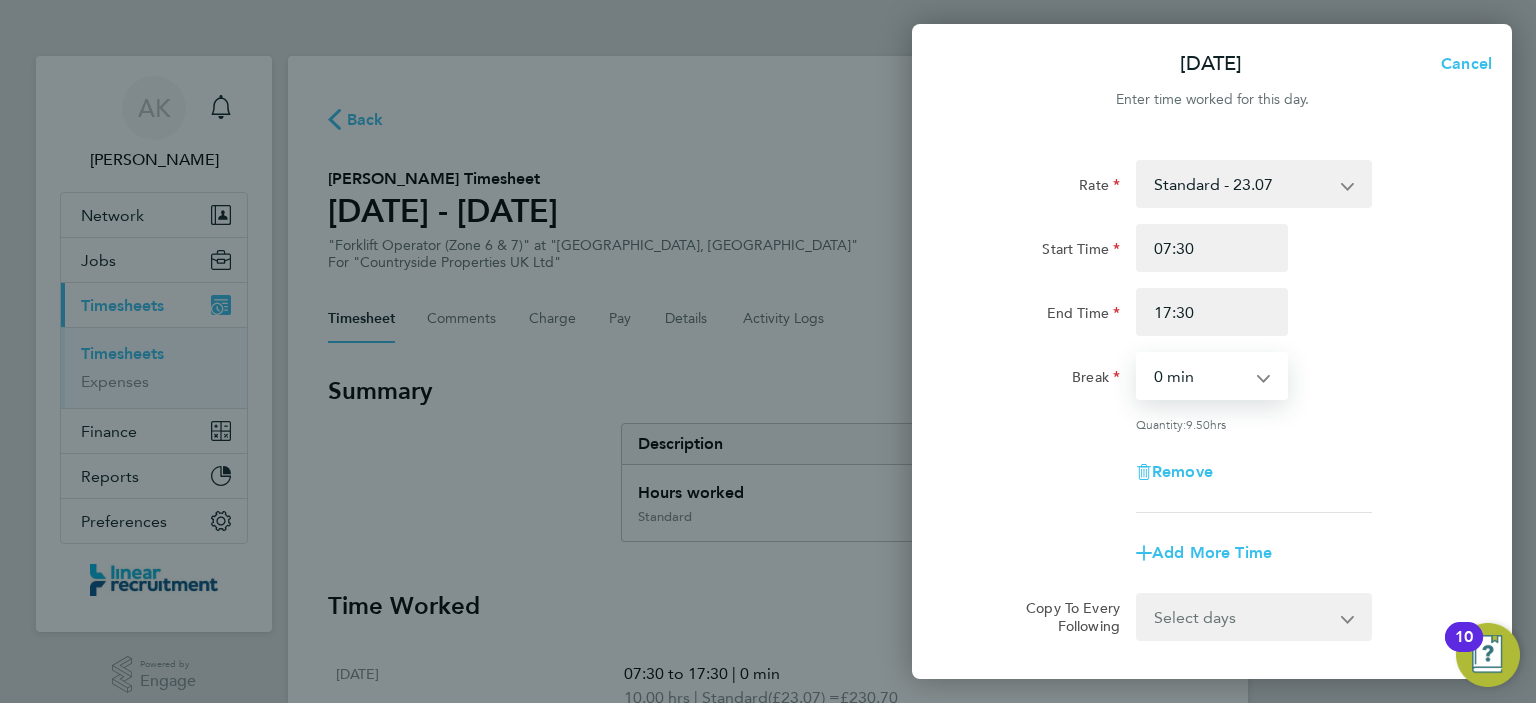 click on "0 min   15 min   30 min   45 min   60 min   75 min   90 min" at bounding box center (1200, 376) 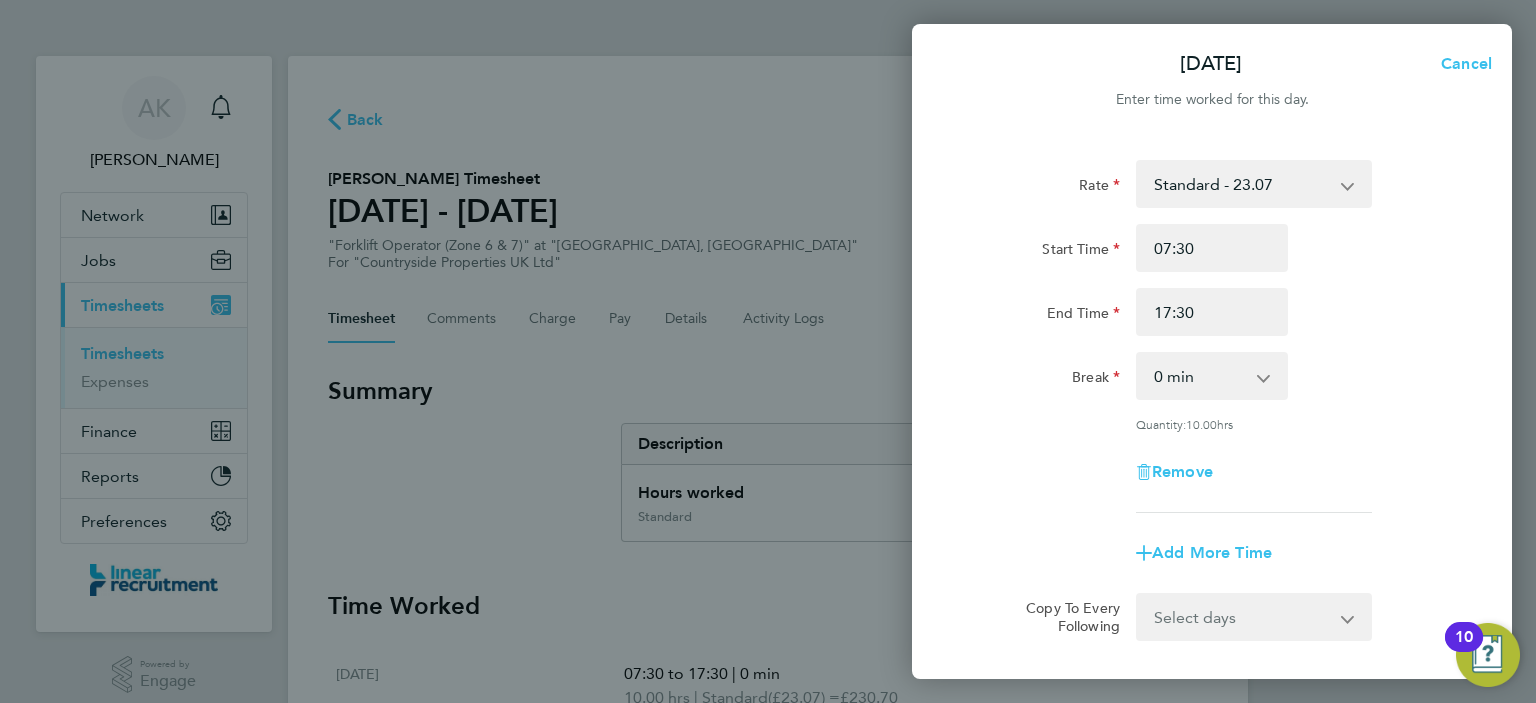 click on "Rate  Standard - 23.07
Start Time 07:30 End Time 17:30 Break  0 min   15 min   30 min   45 min   60 min   75 min   90 min
Quantity:  10.00  hrs
Remove" 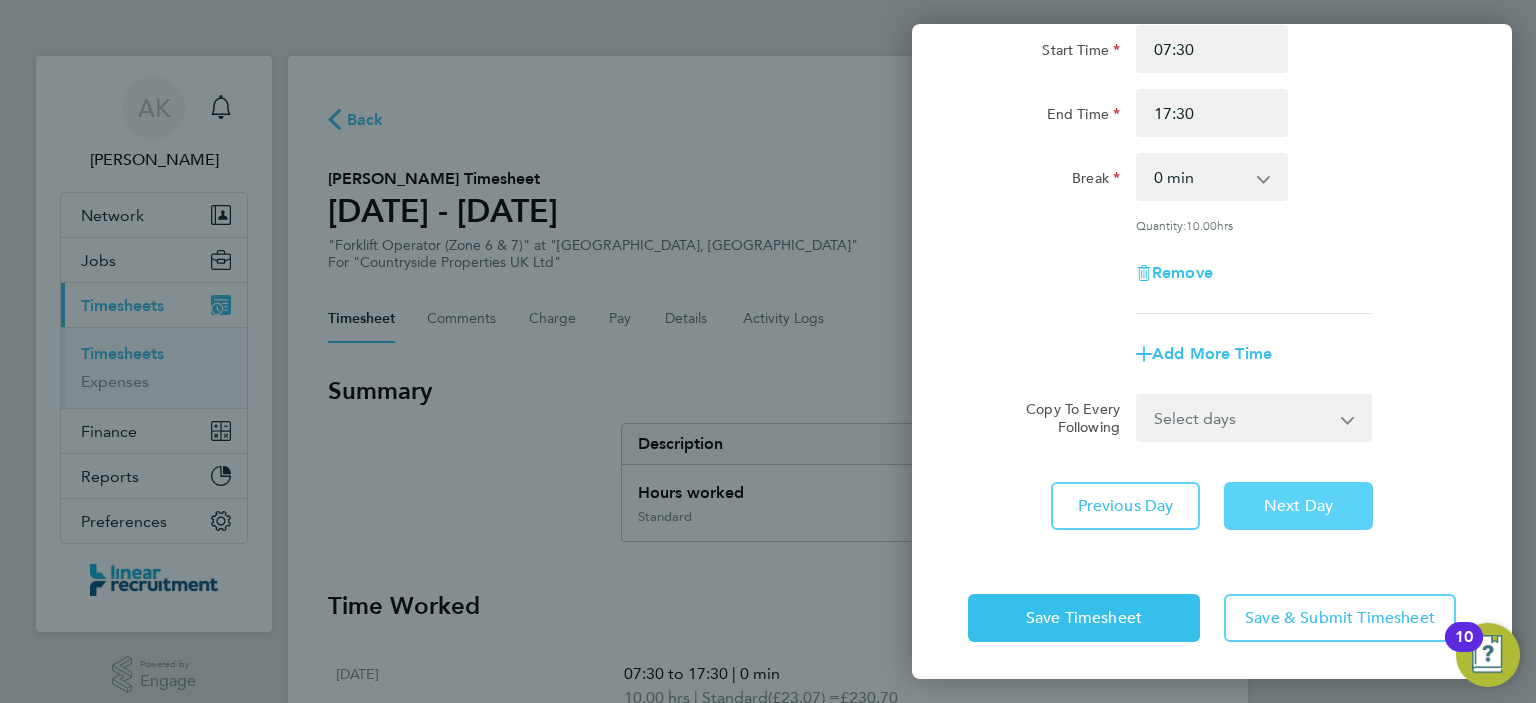 click on "Next Day" 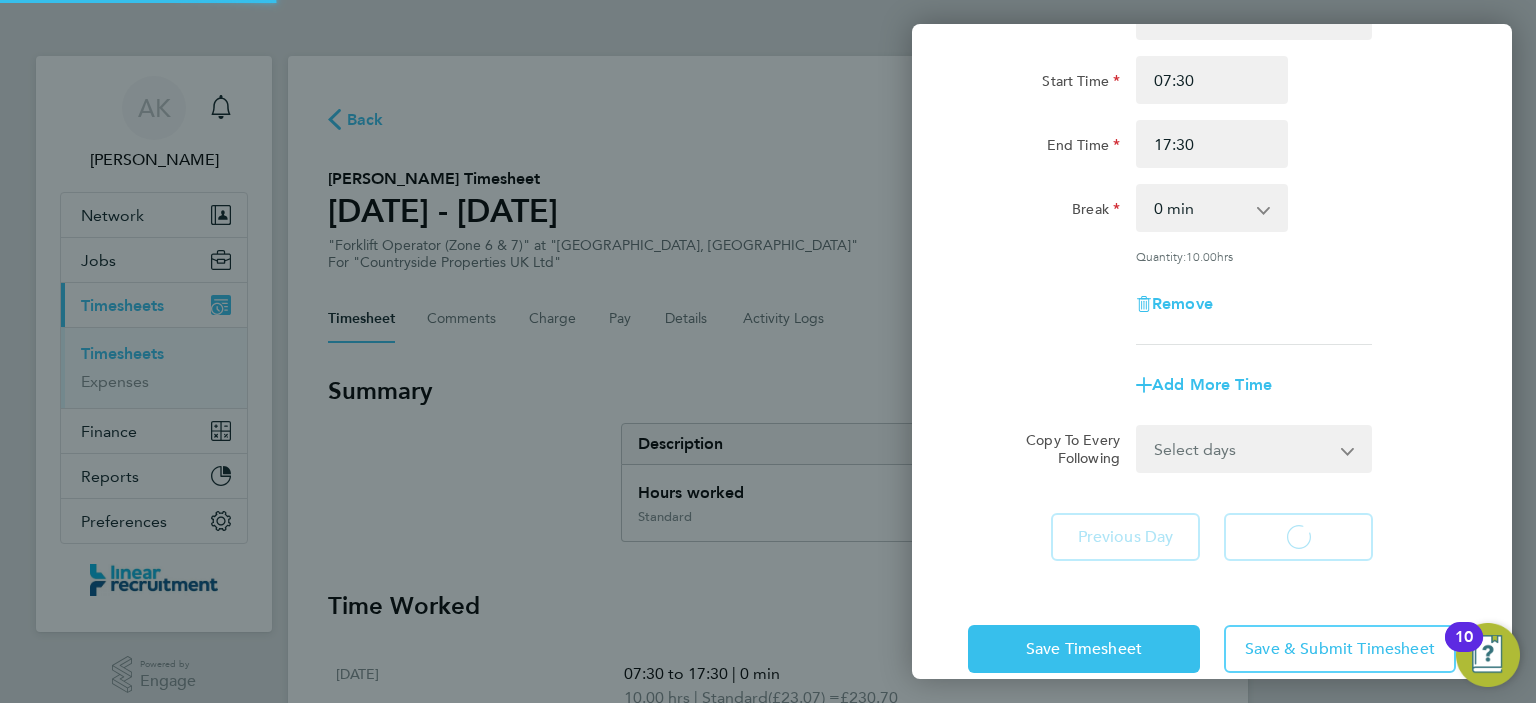select on "30" 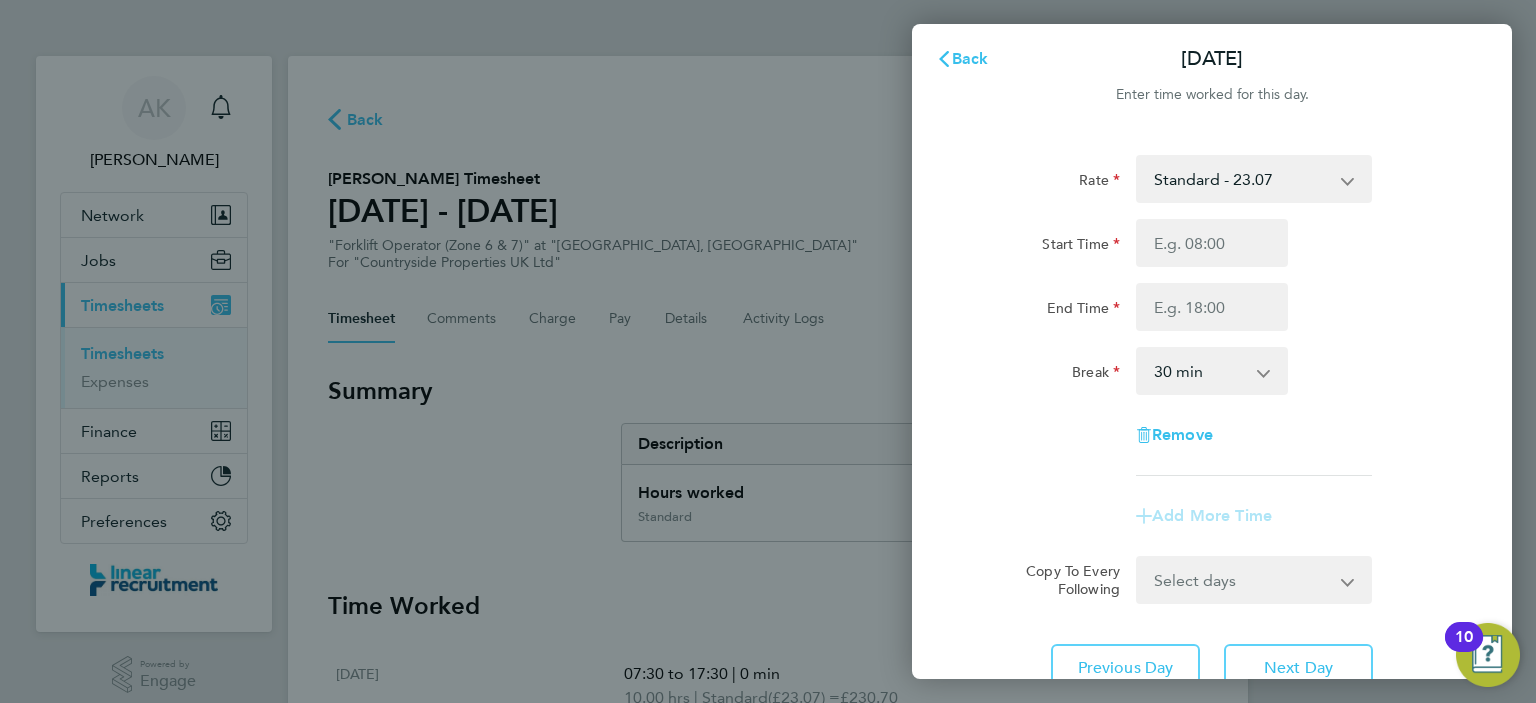 scroll, scrollTop: 0, scrollLeft: 0, axis: both 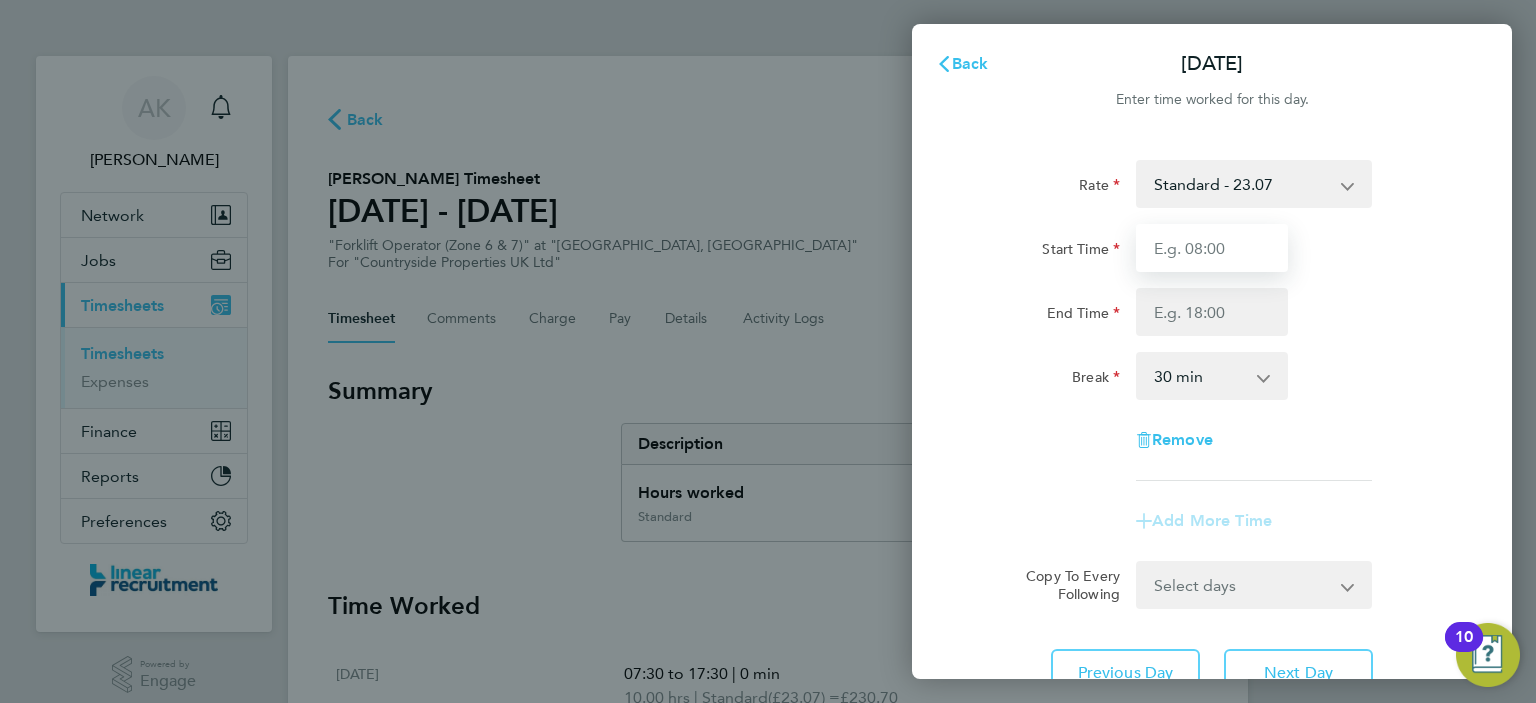 click on "Start Time" at bounding box center [1212, 248] 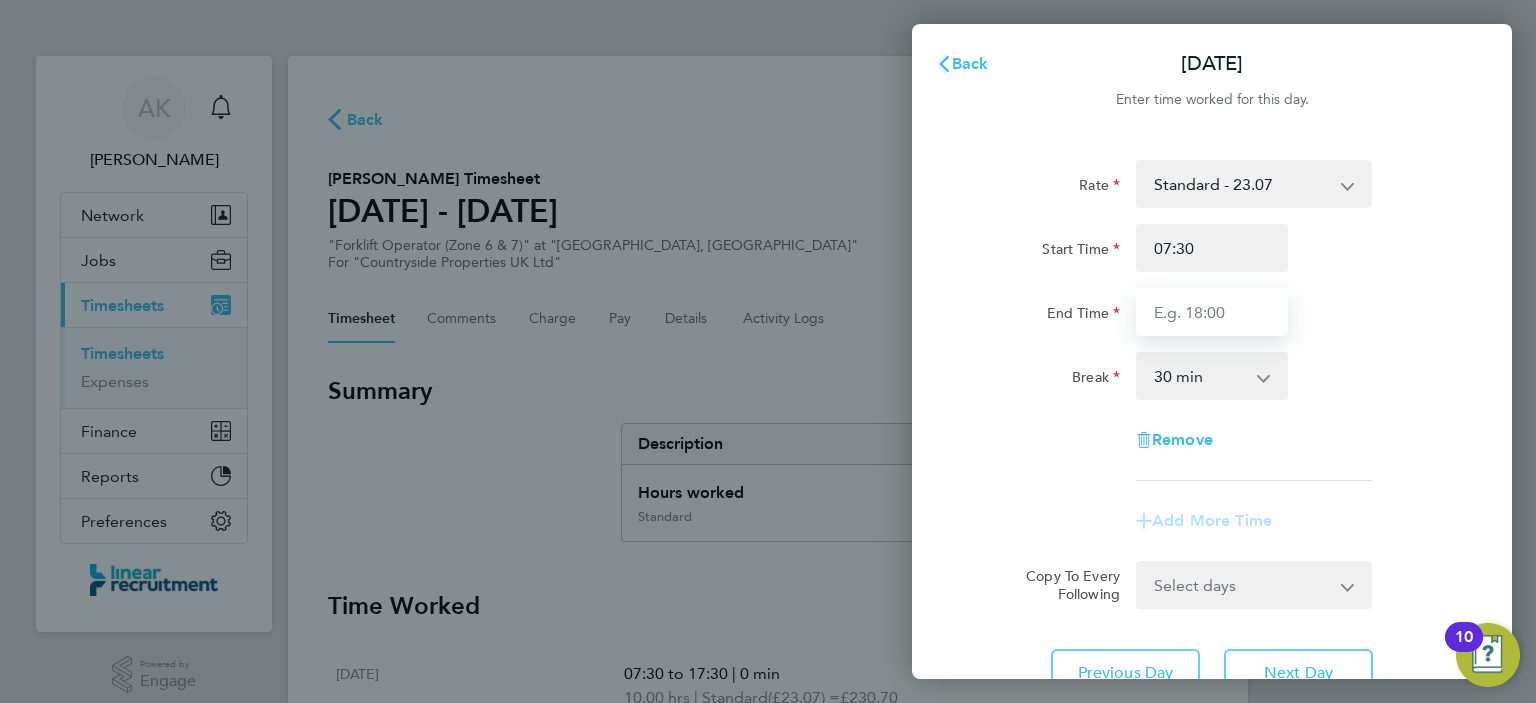 click on "End Time" at bounding box center (1212, 312) 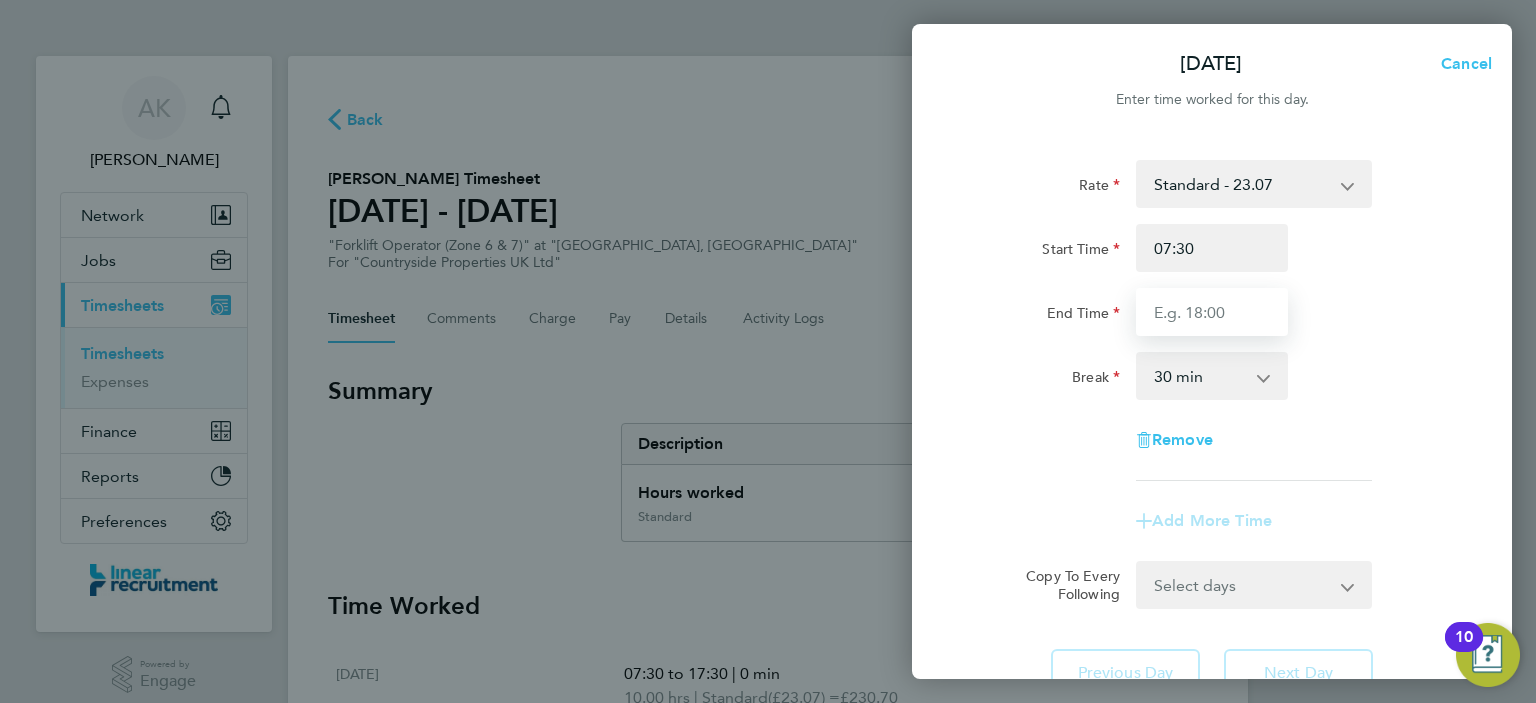 type on "17:30" 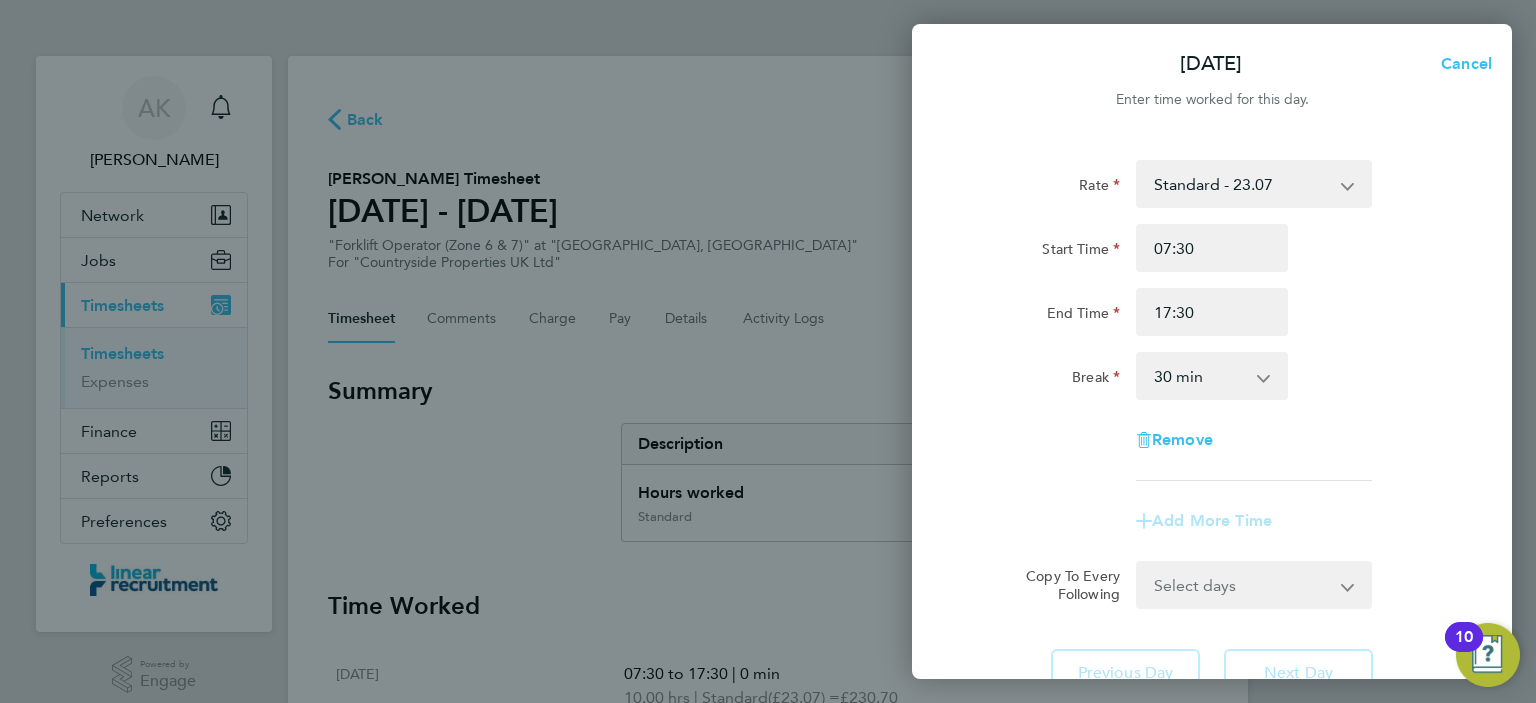 click on "0 min   15 min   30 min   45 min   60 min   75 min   90 min" at bounding box center (1200, 376) 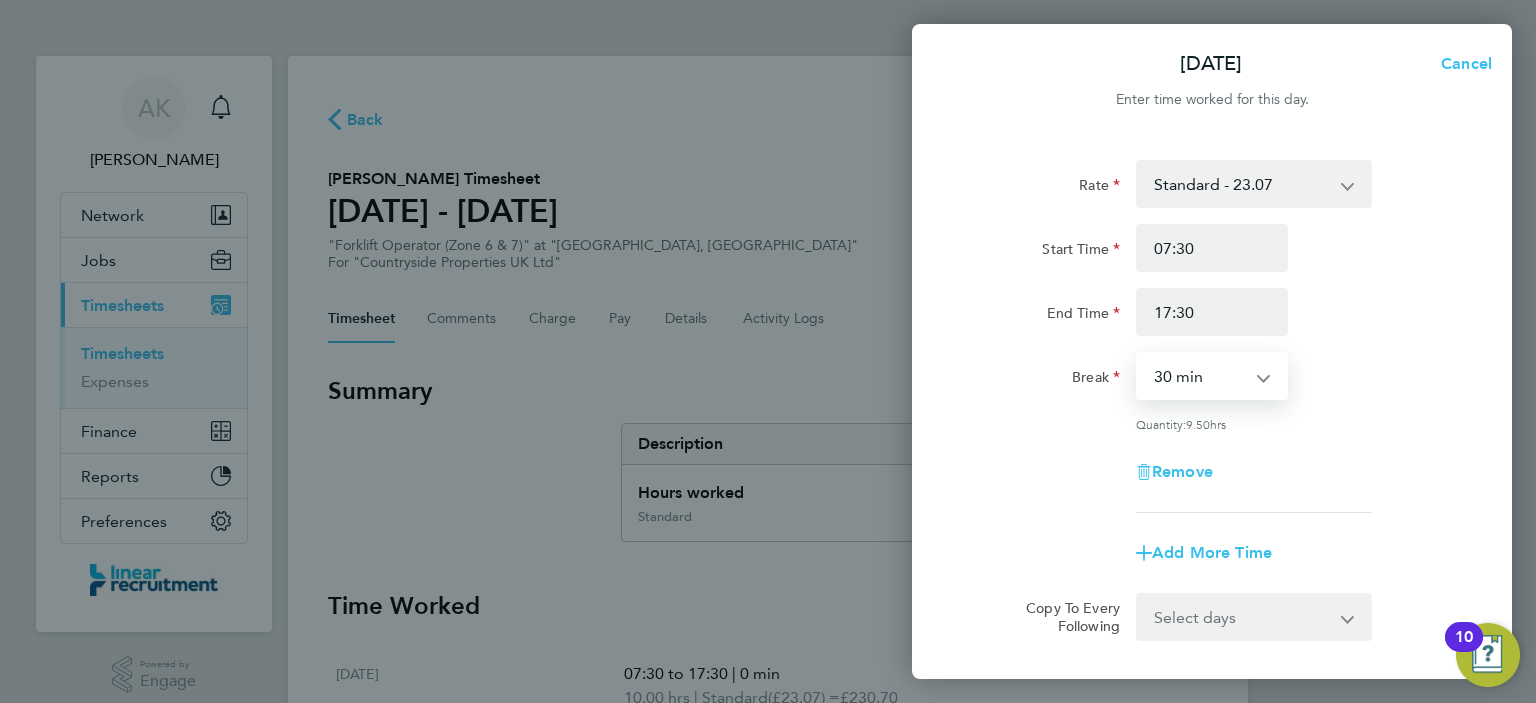 select on "0" 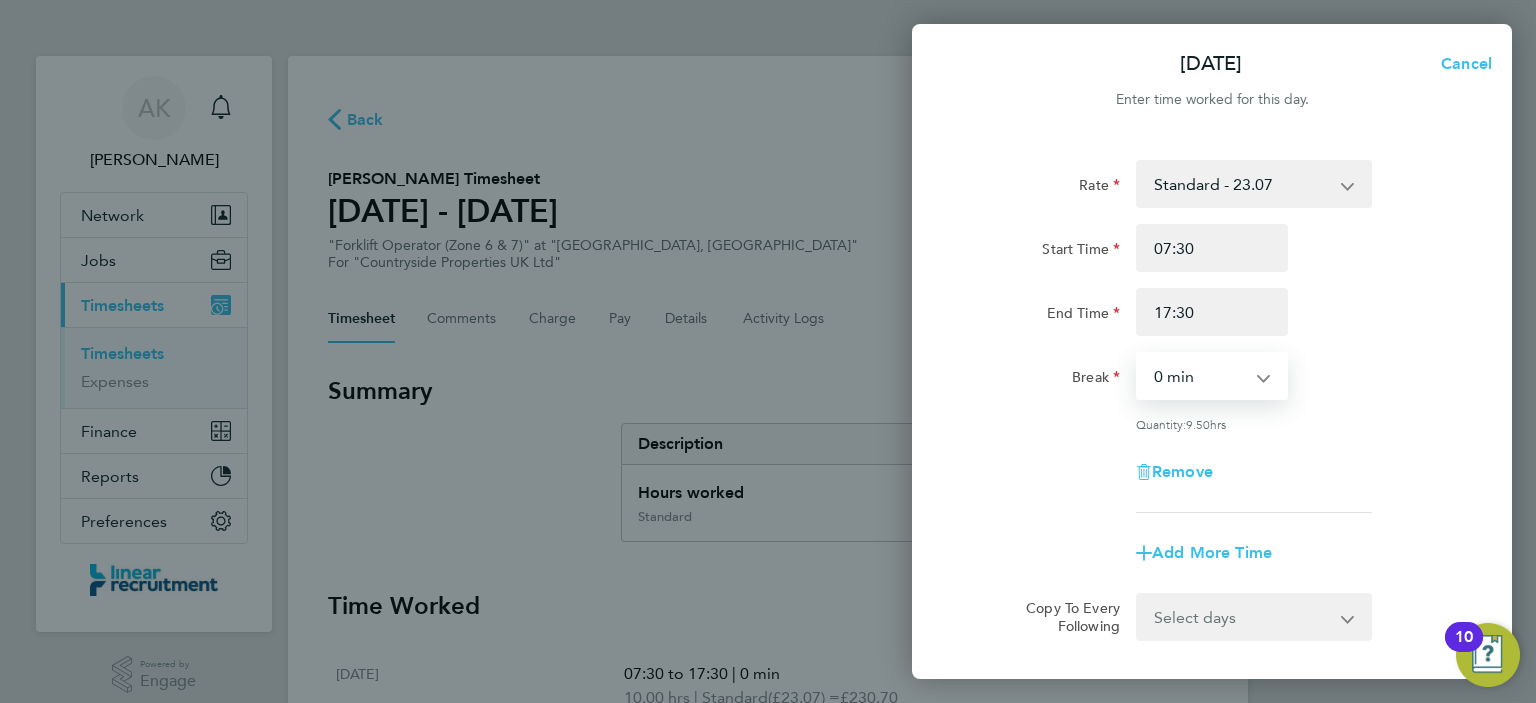 click on "0 min   15 min   30 min   45 min   60 min   75 min   90 min" at bounding box center (1200, 376) 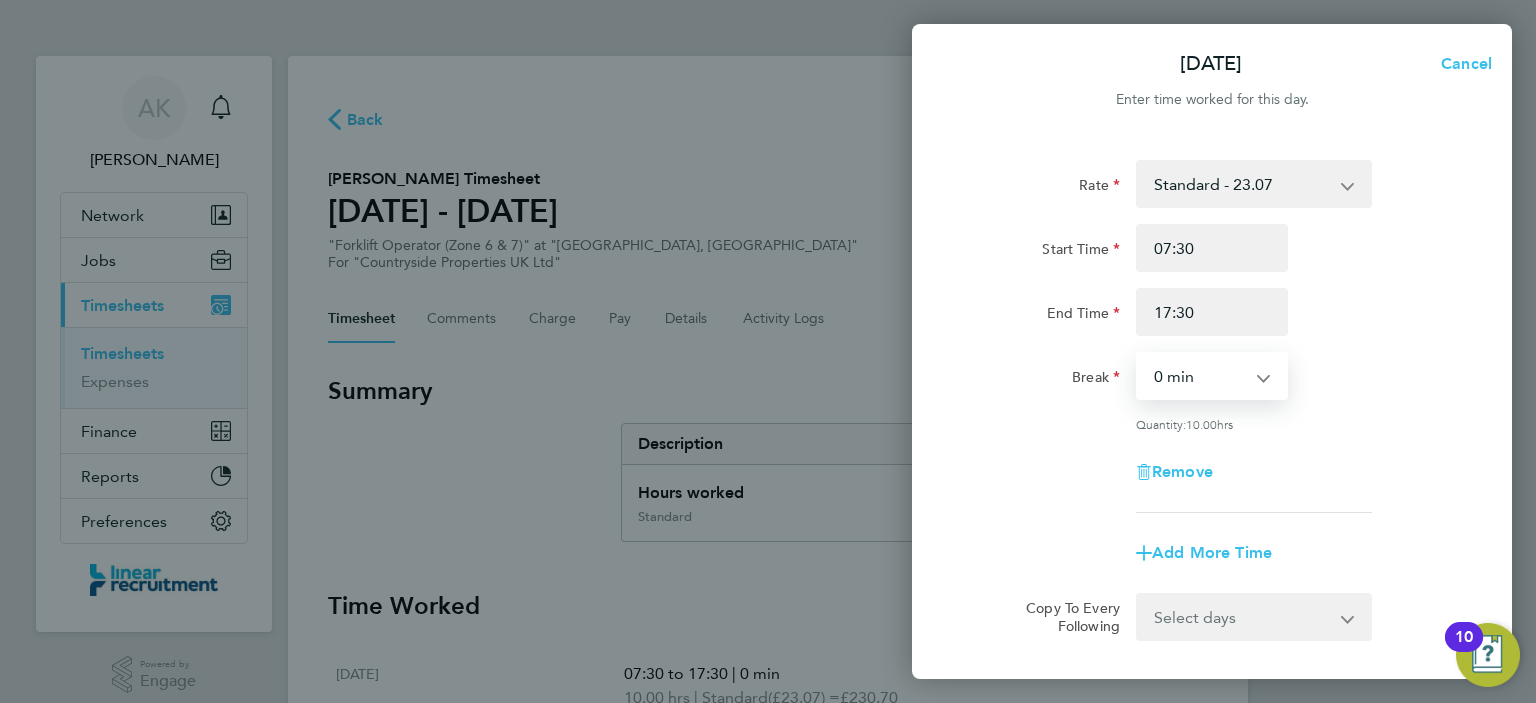 click on "Remove" 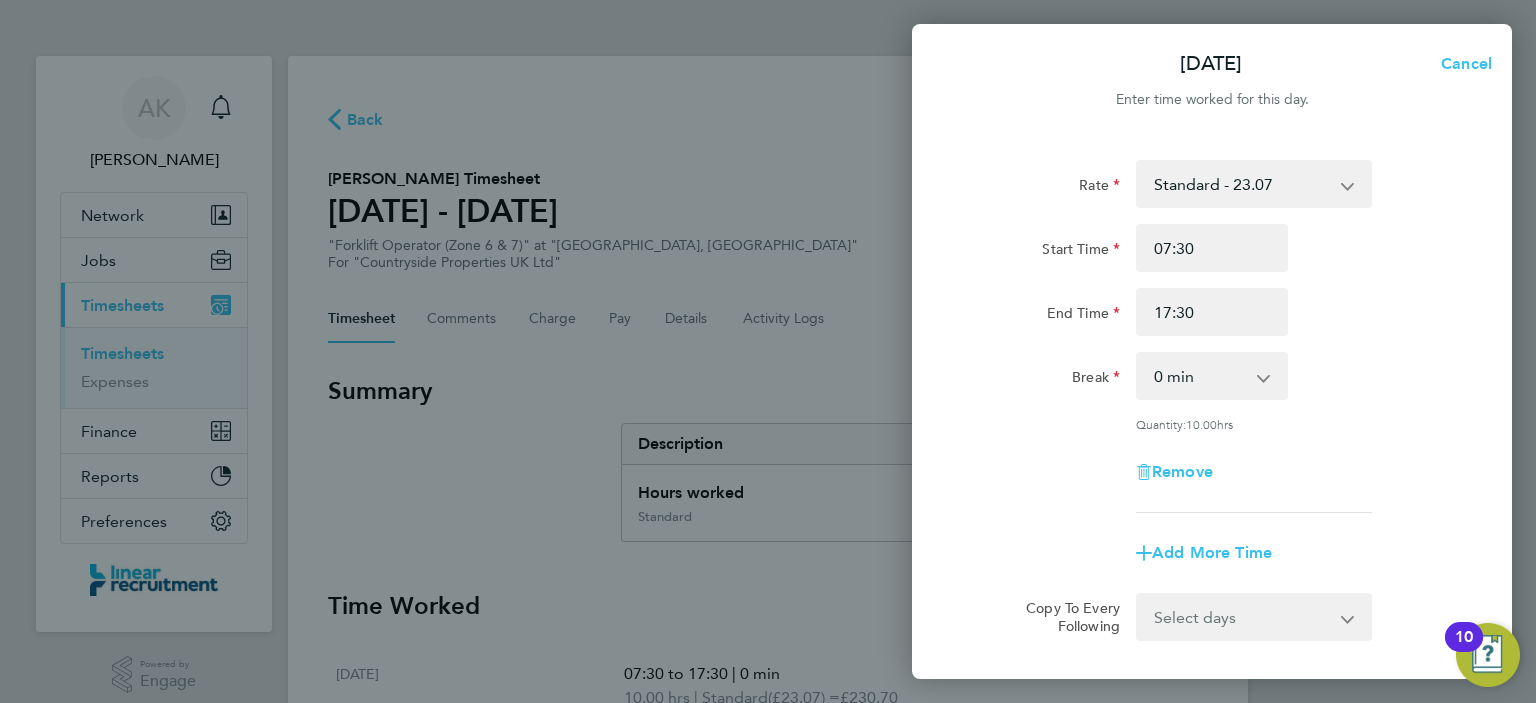 scroll, scrollTop: 199, scrollLeft: 0, axis: vertical 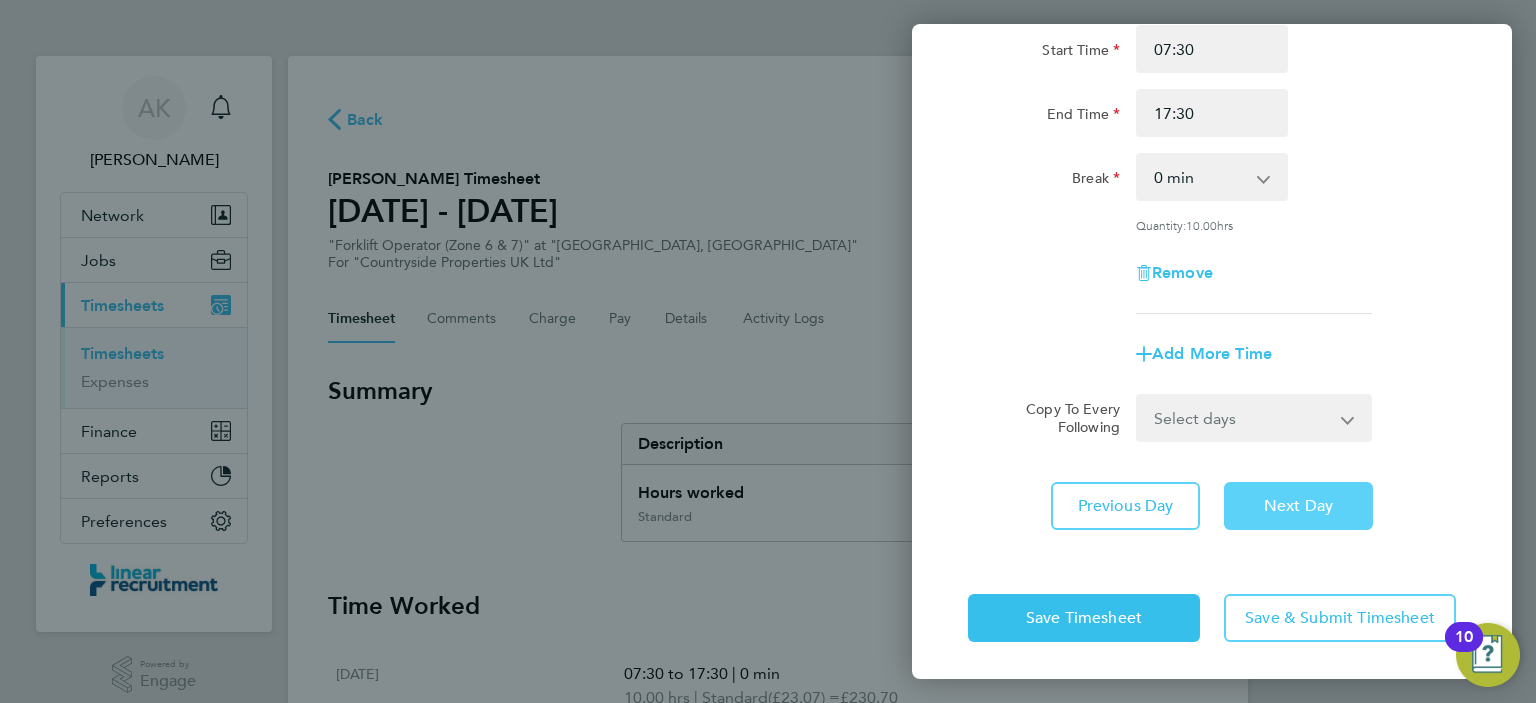 click on "Next Day" 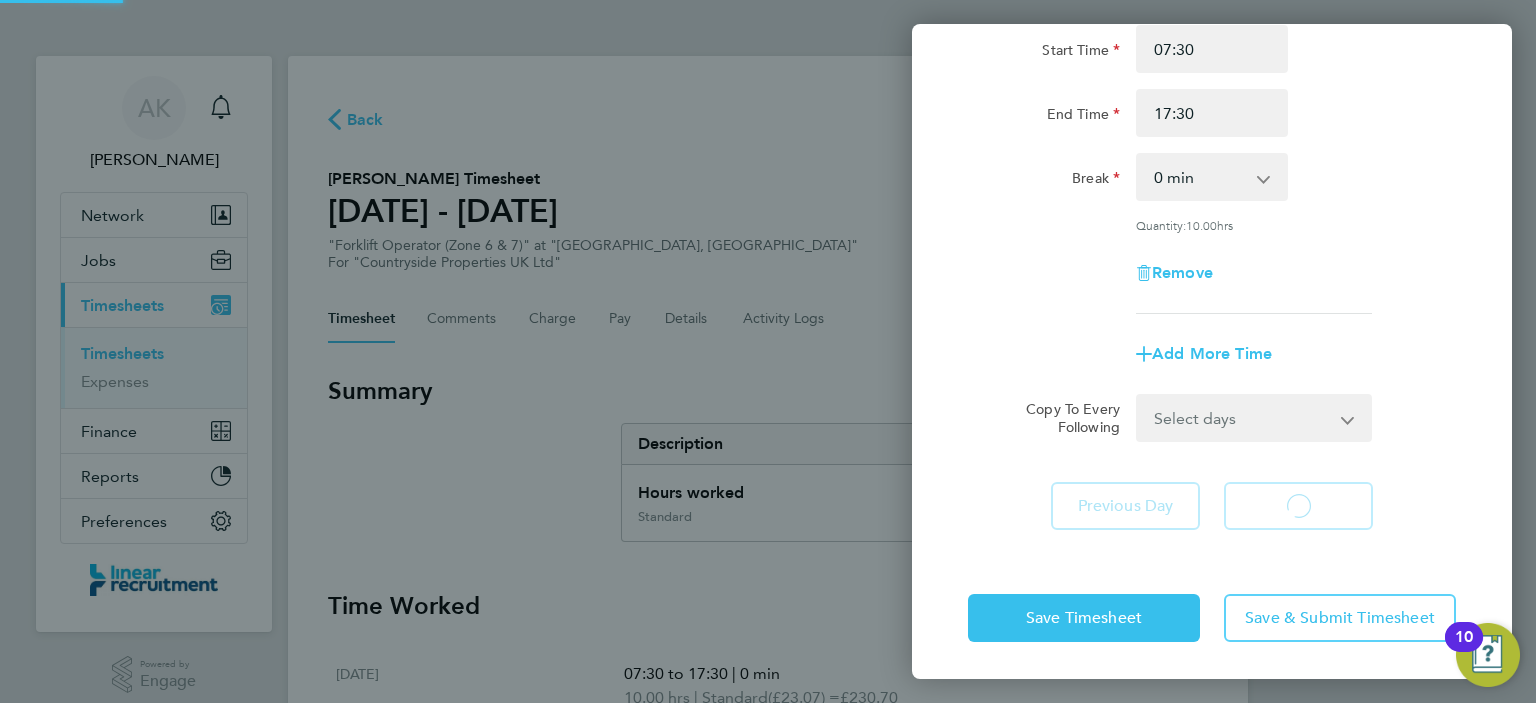 select on "30" 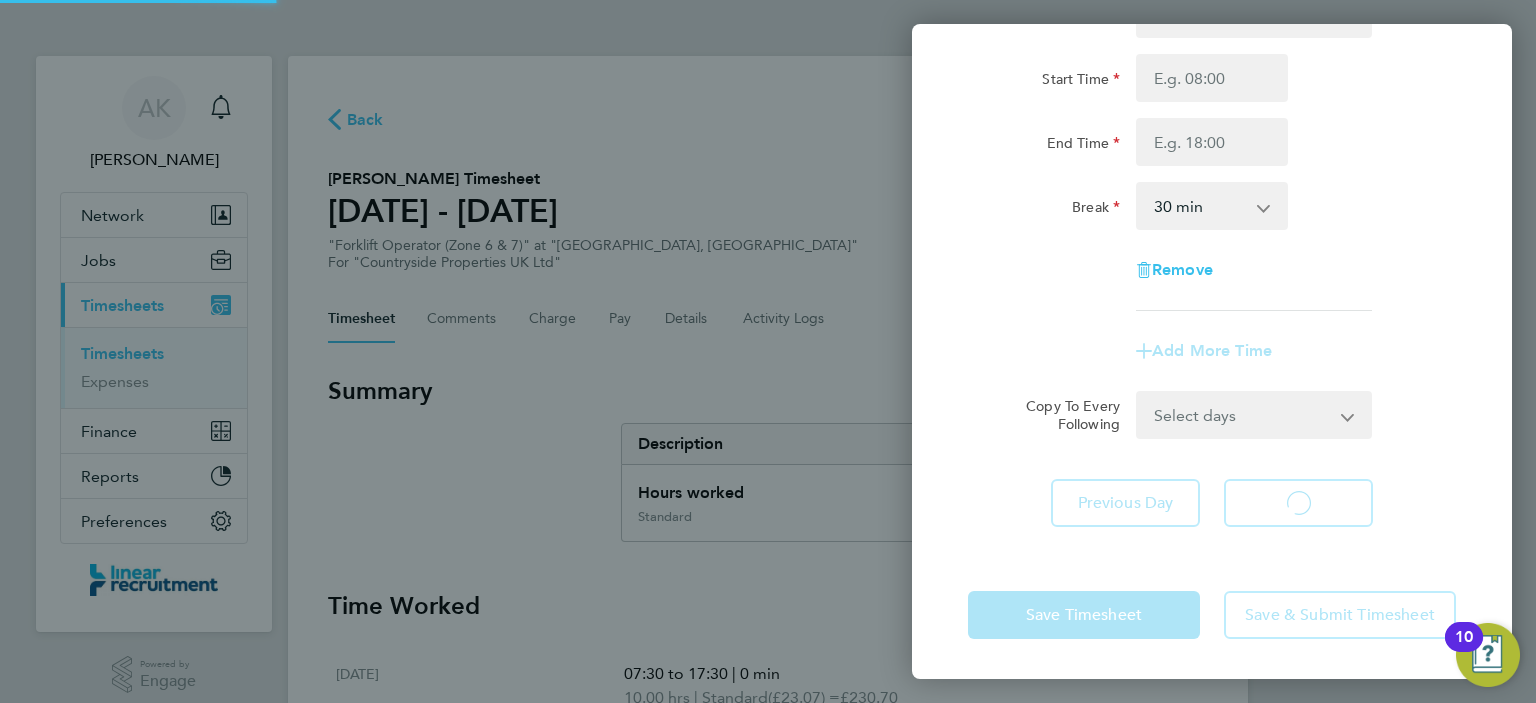 scroll, scrollTop: 168, scrollLeft: 0, axis: vertical 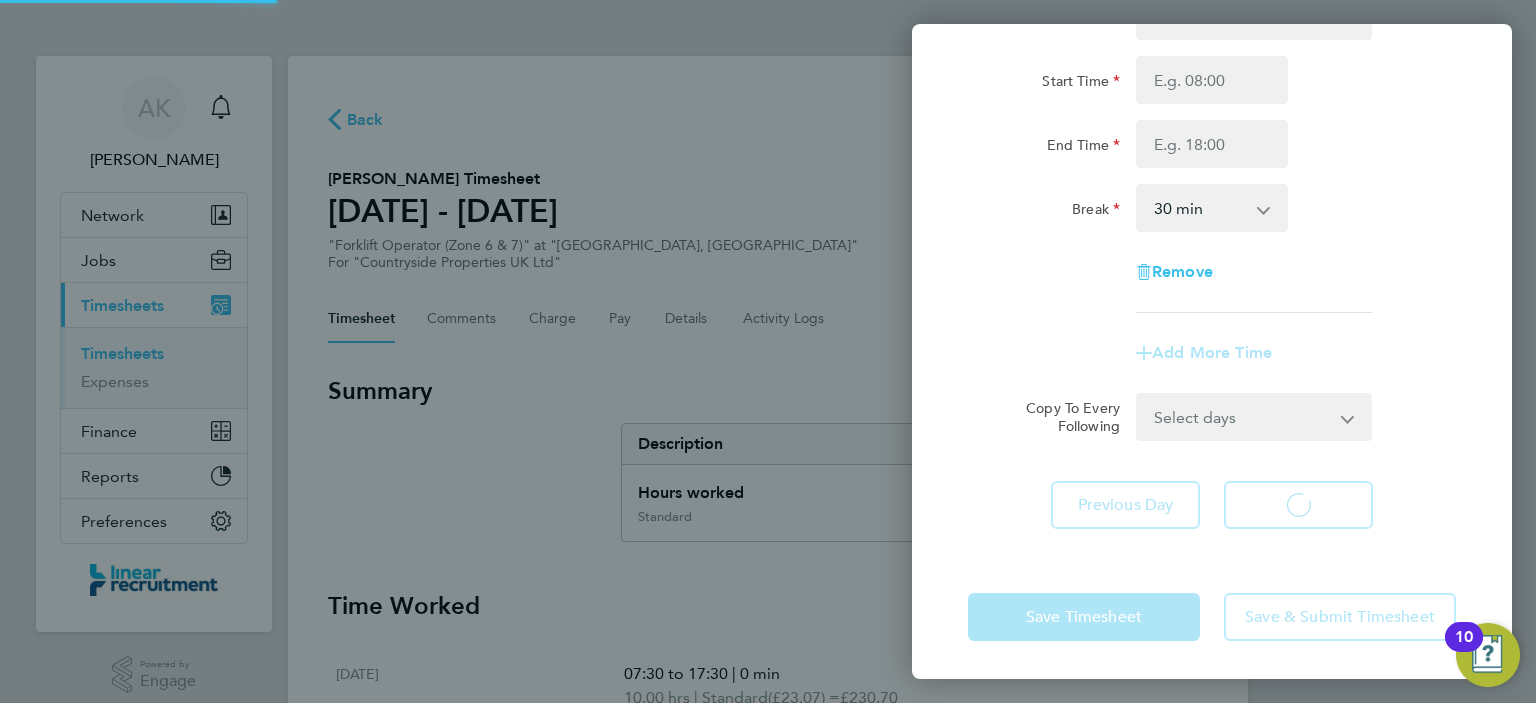 select on "30" 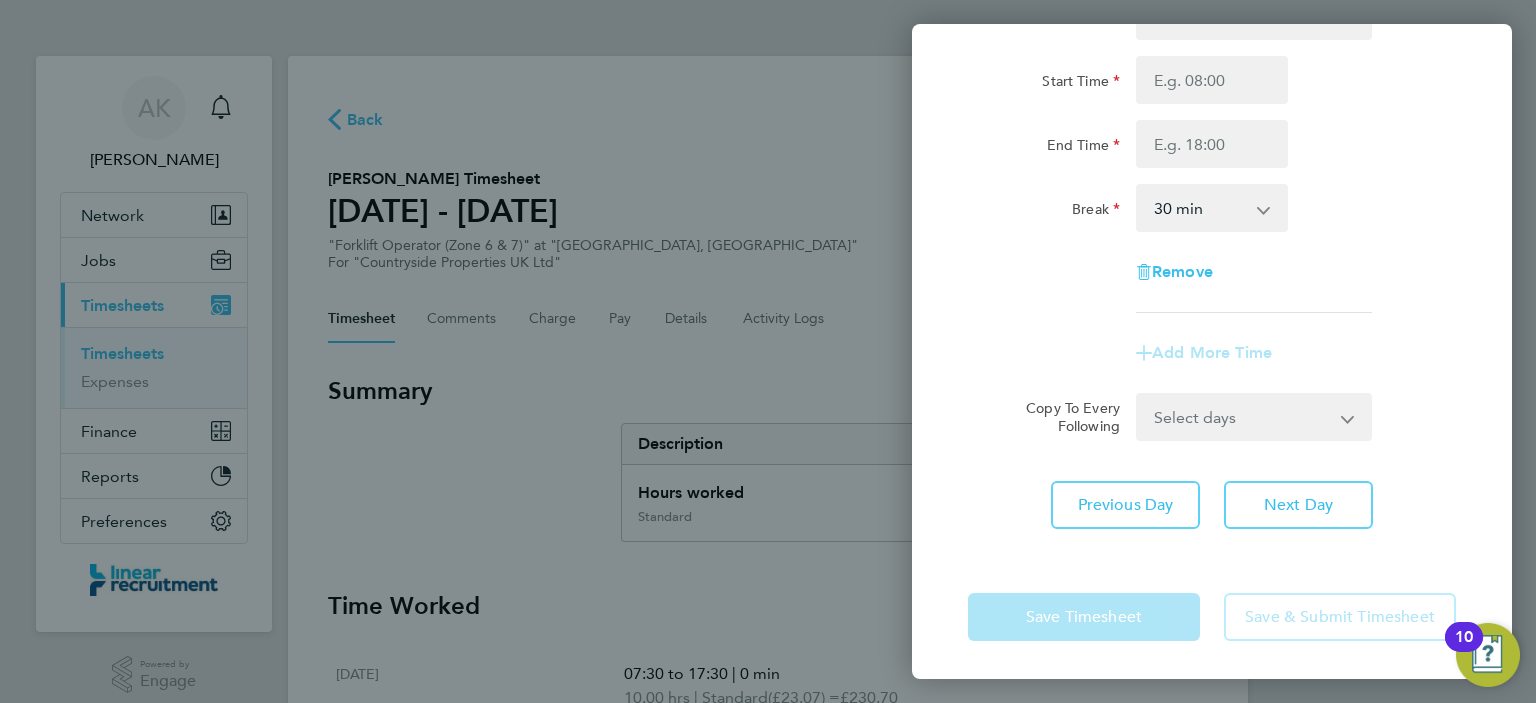 scroll, scrollTop: 0, scrollLeft: 0, axis: both 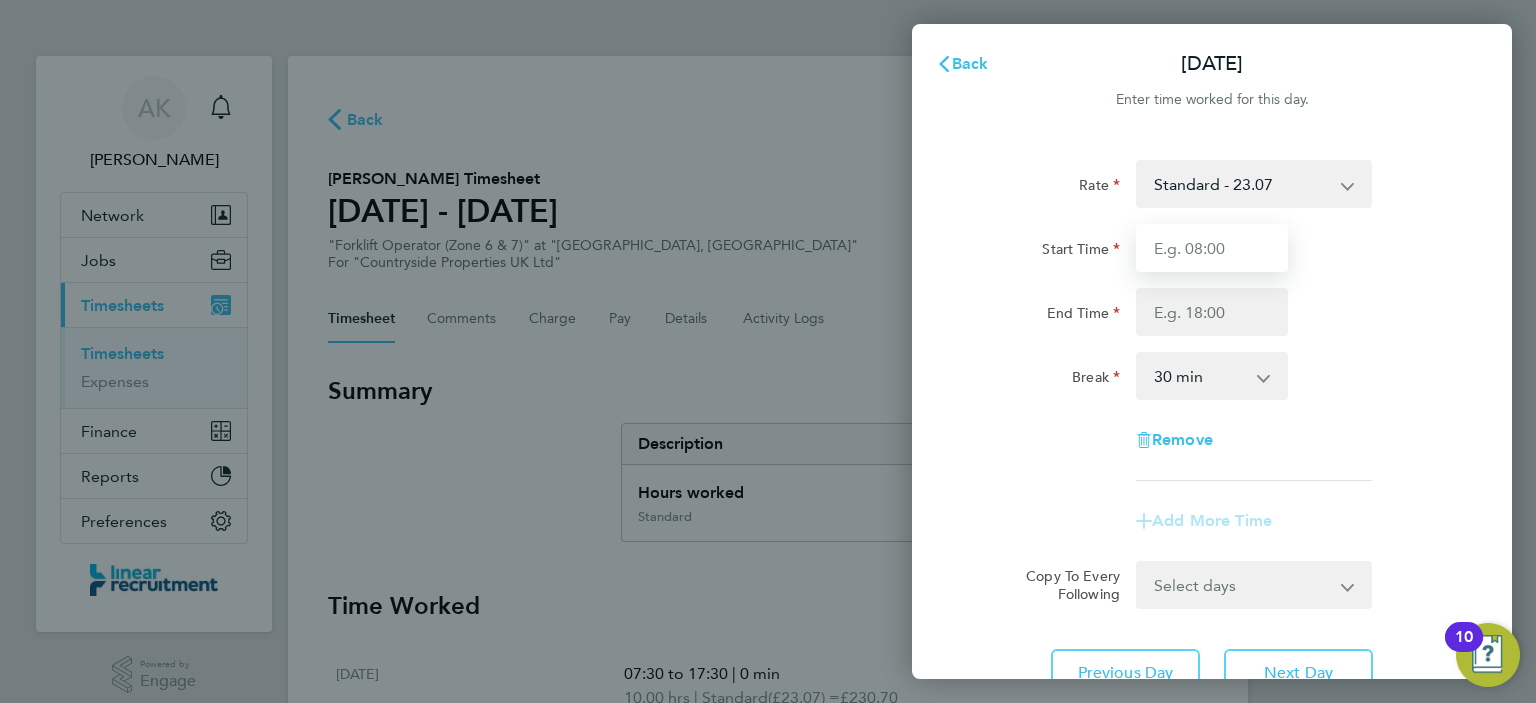 click on "Start Time" at bounding box center [1212, 248] 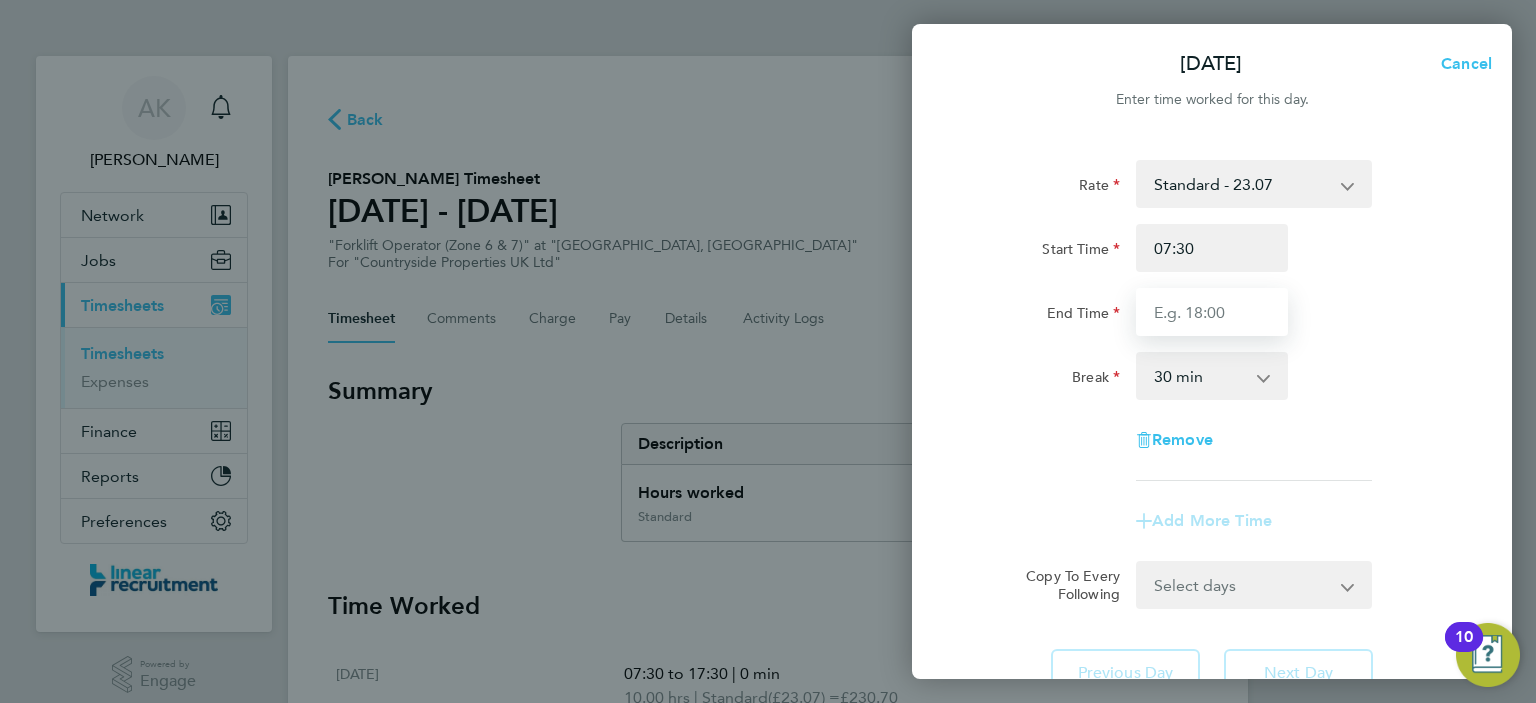 click on "End Time" at bounding box center [1212, 312] 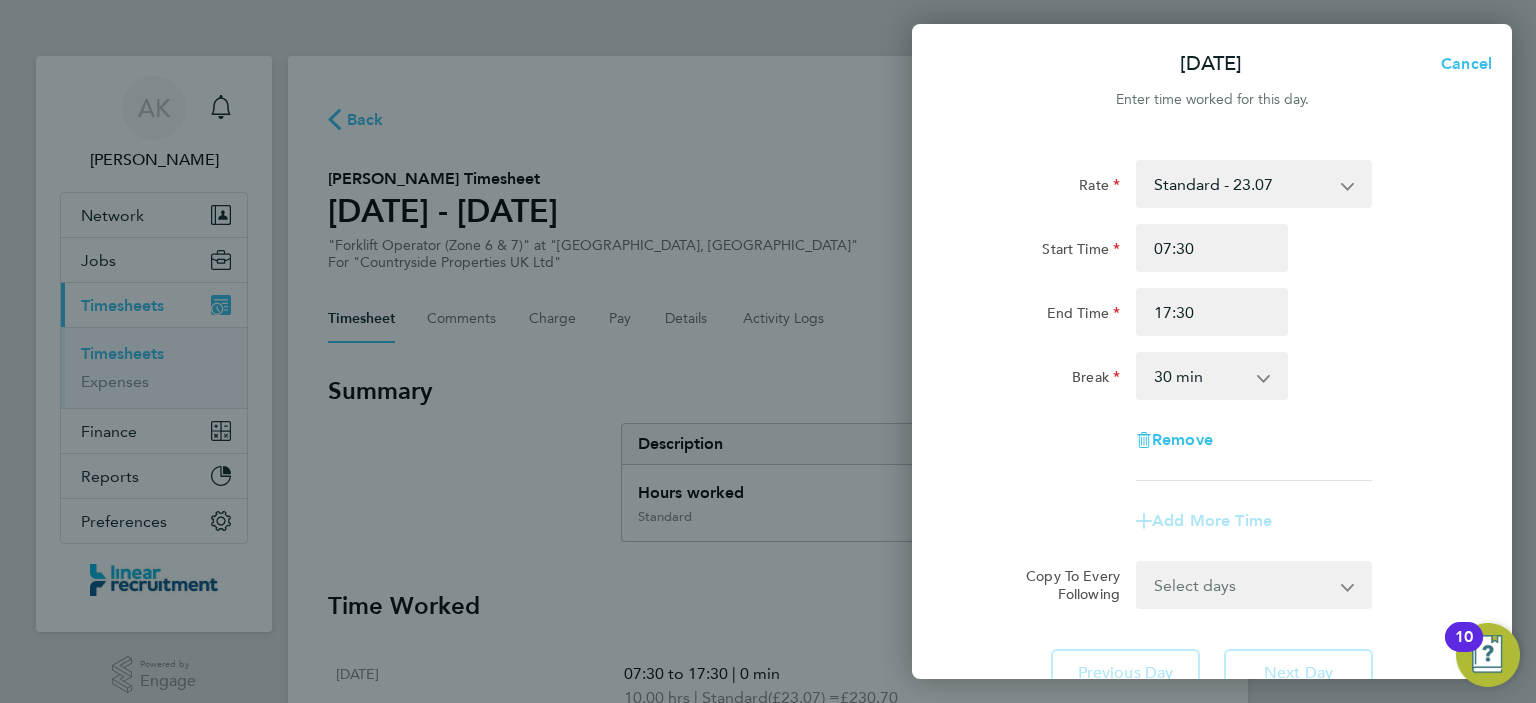 click on "Remove" 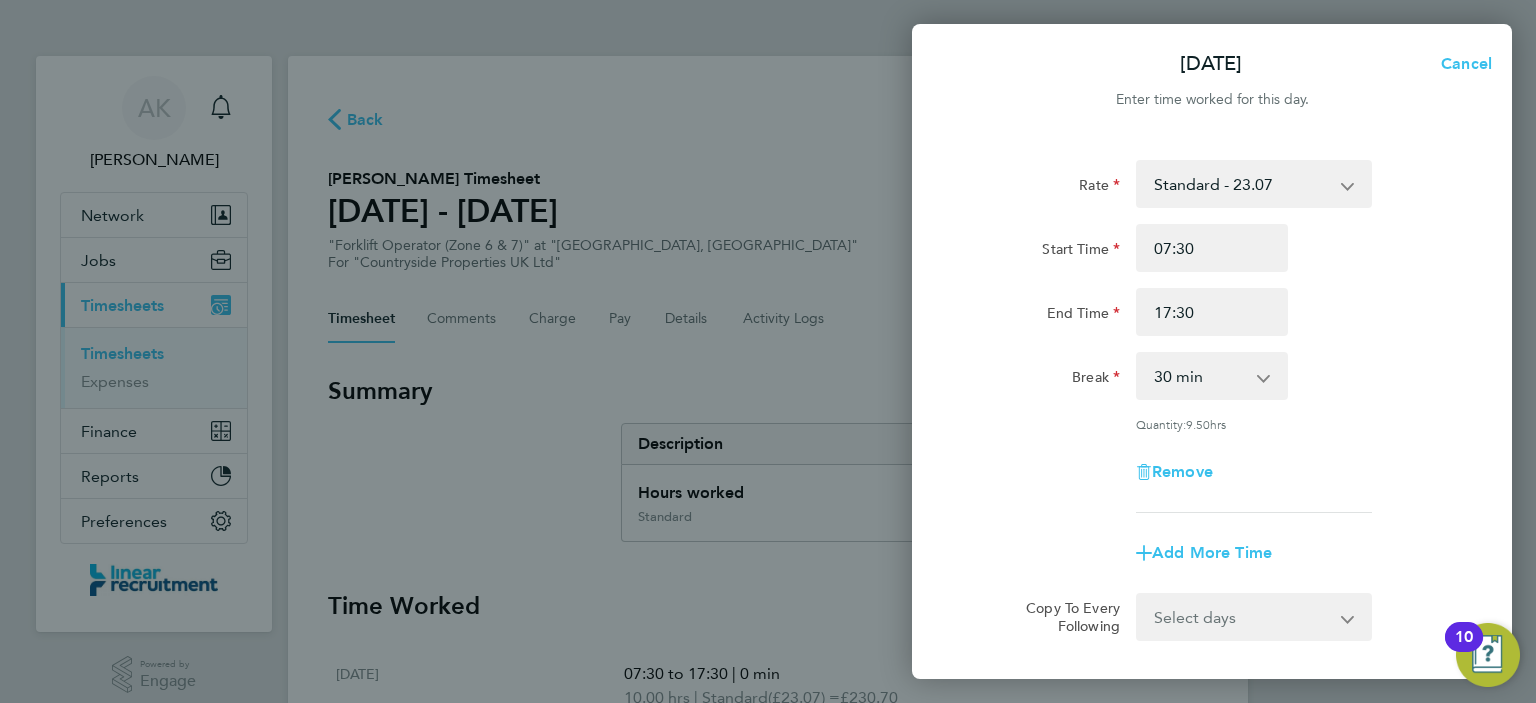click on "0 min   15 min   30 min   45 min   60 min   75 min   90 min" at bounding box center [1200, 376] 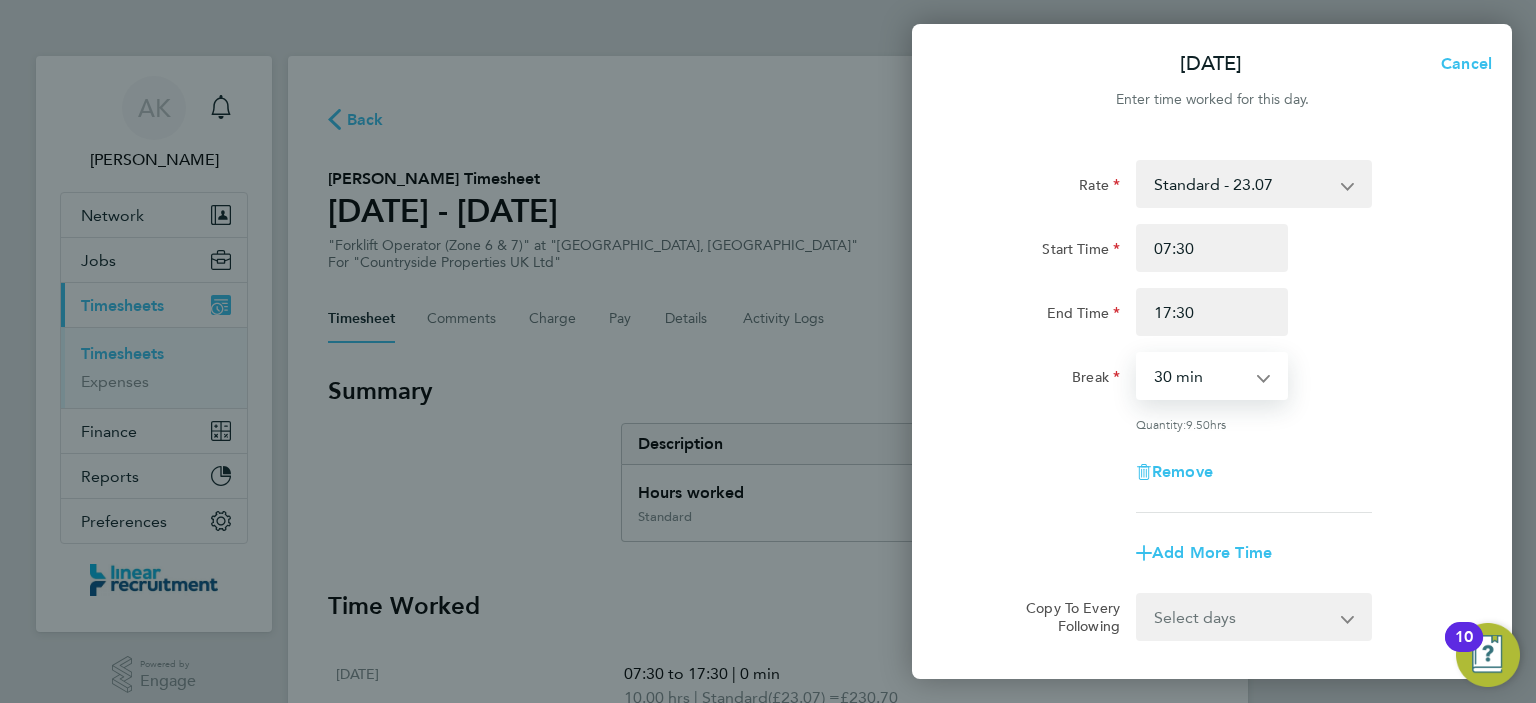 select on "0" 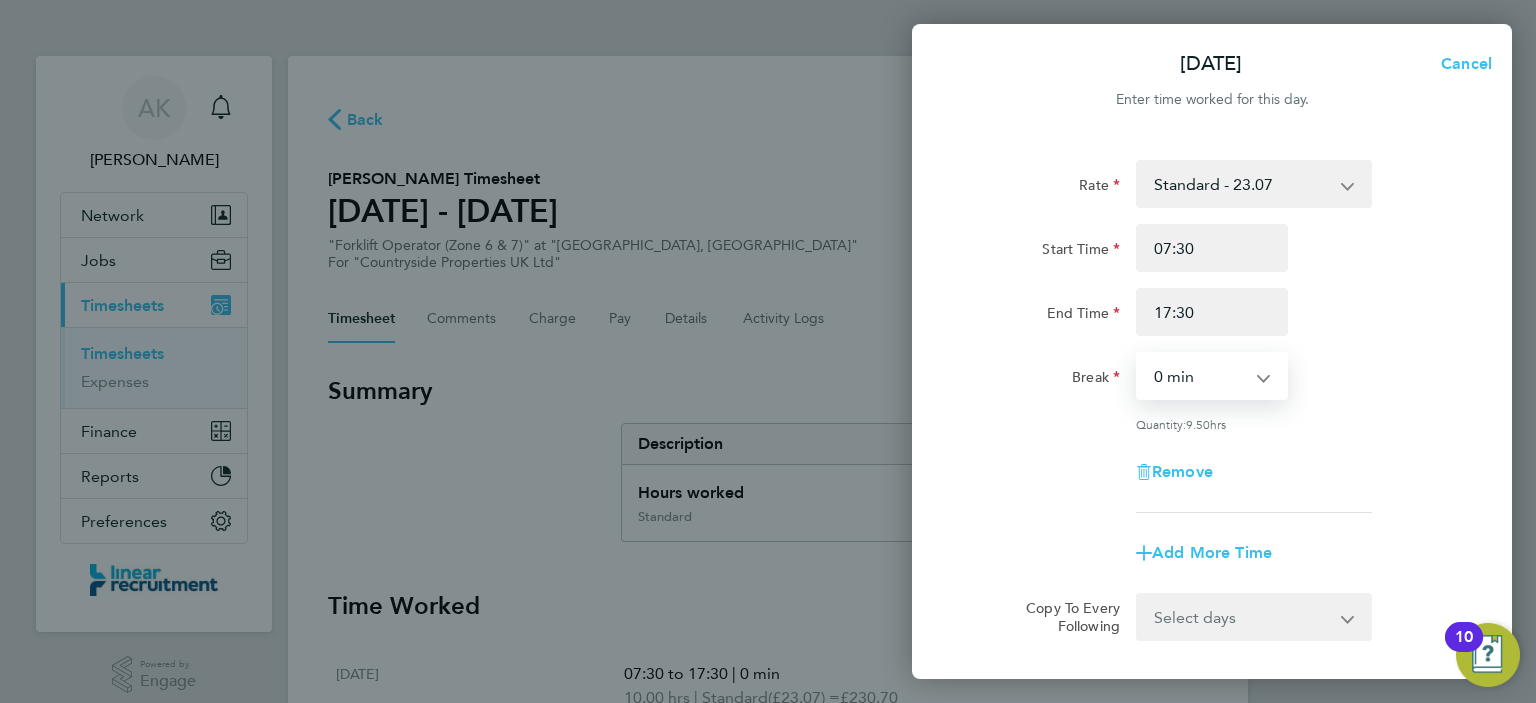 click on "0 min   15 min   30 min   45 min   60 min   75 min   90 min" at bounding box center [1200, 376] 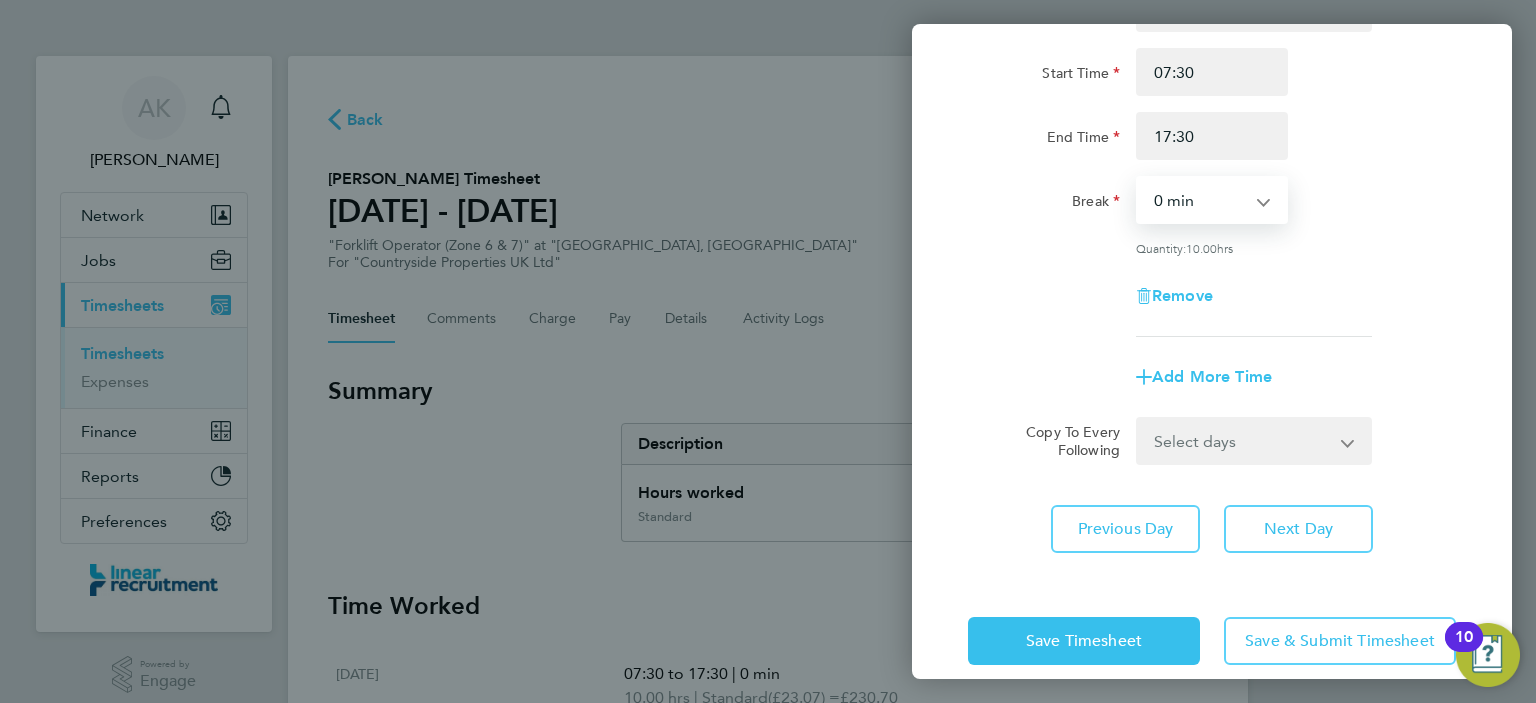 scroll, scrollTop: 192, scrollLeft: 0, axis: vertical 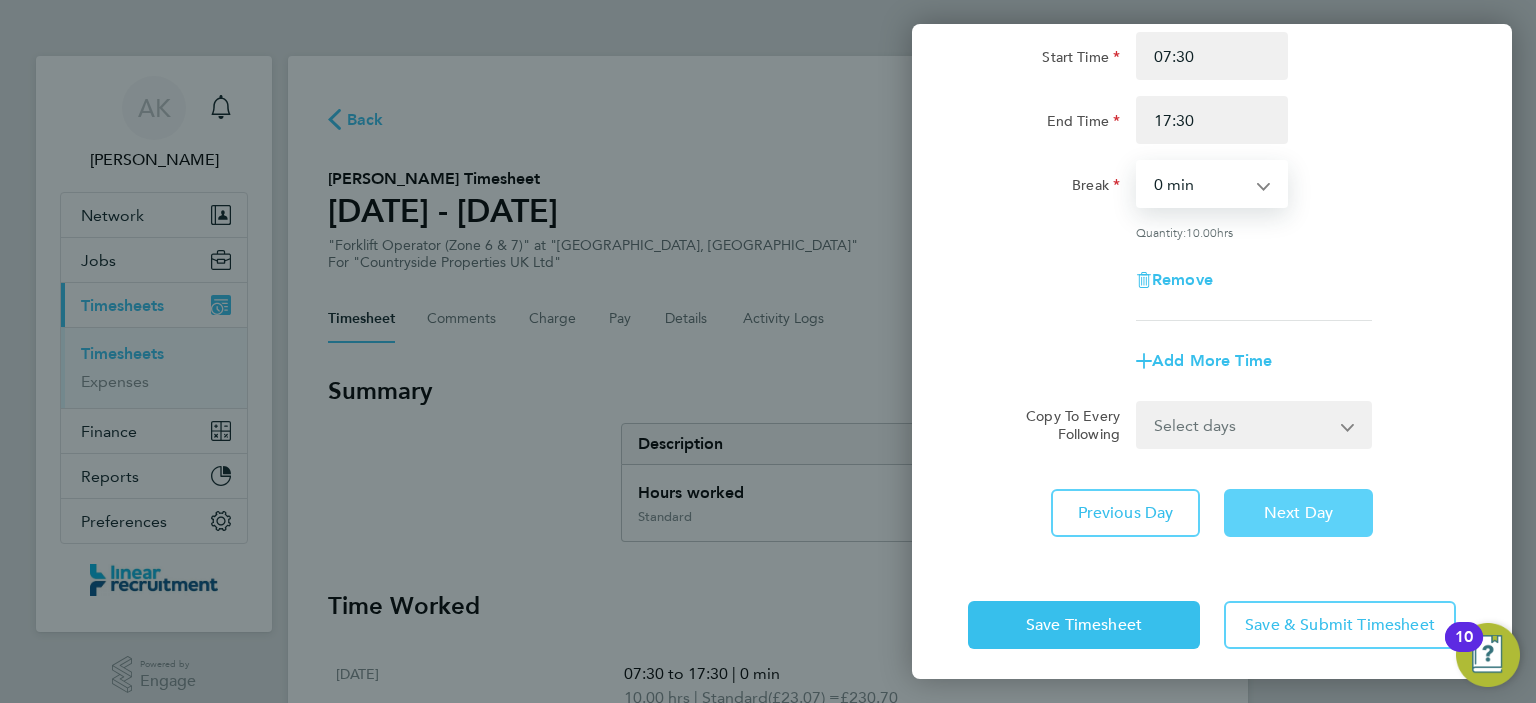 click on "Next Day" 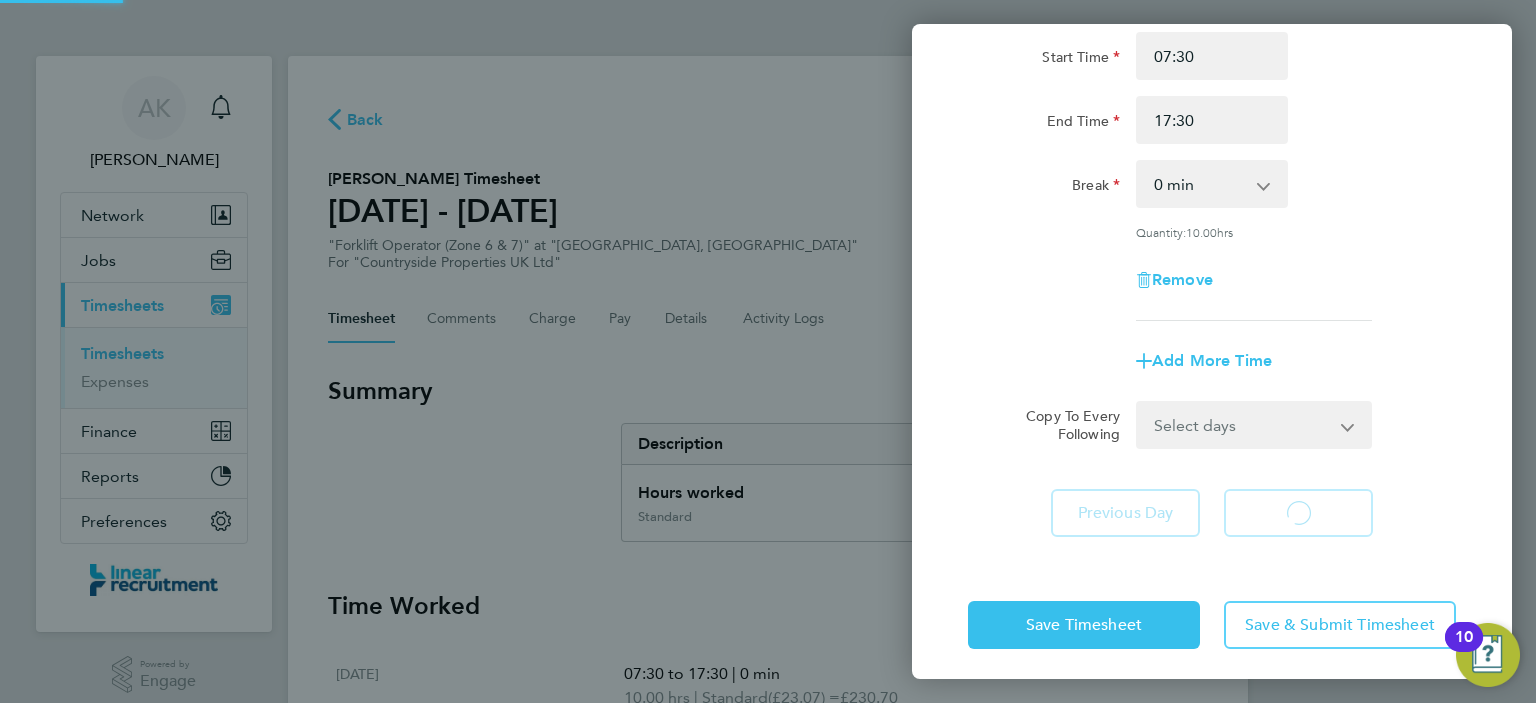 select on "30" 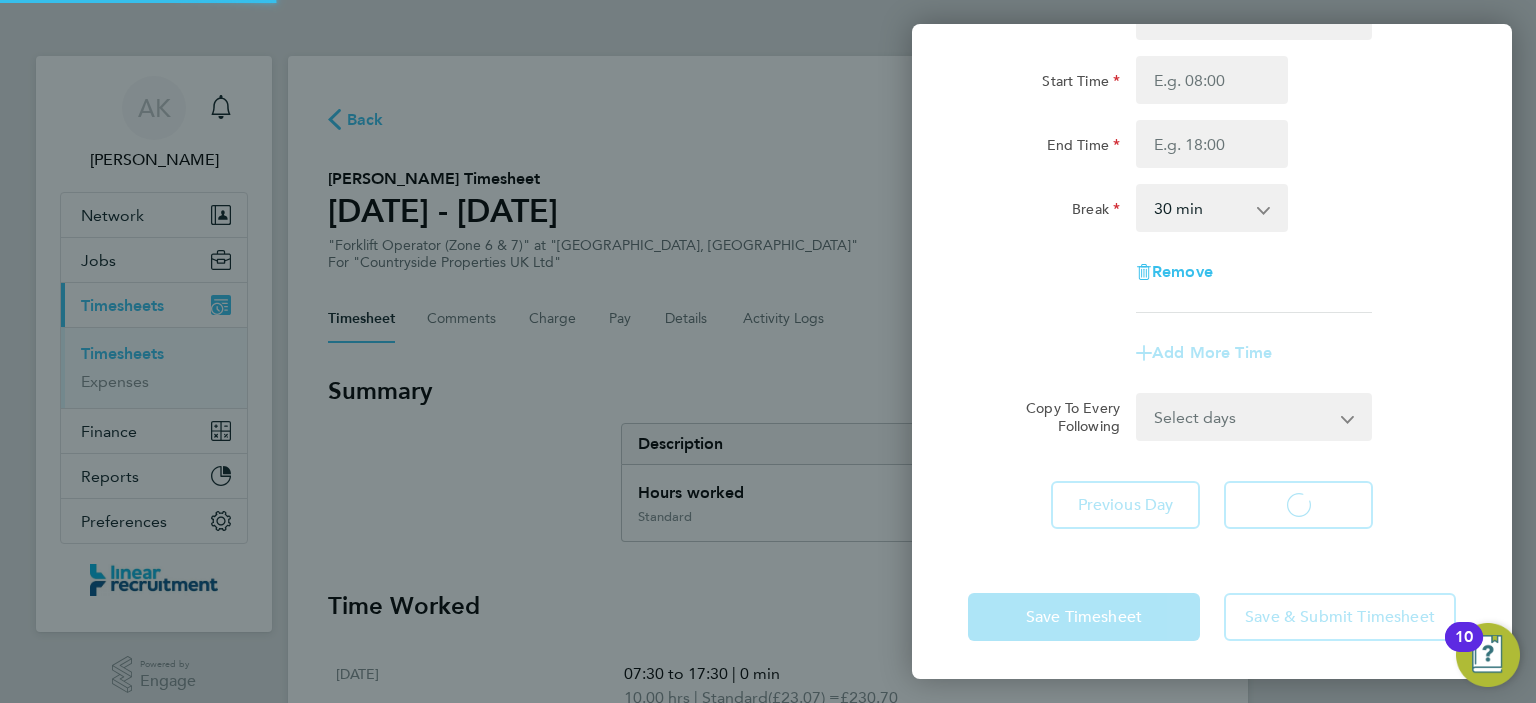 select on "30" 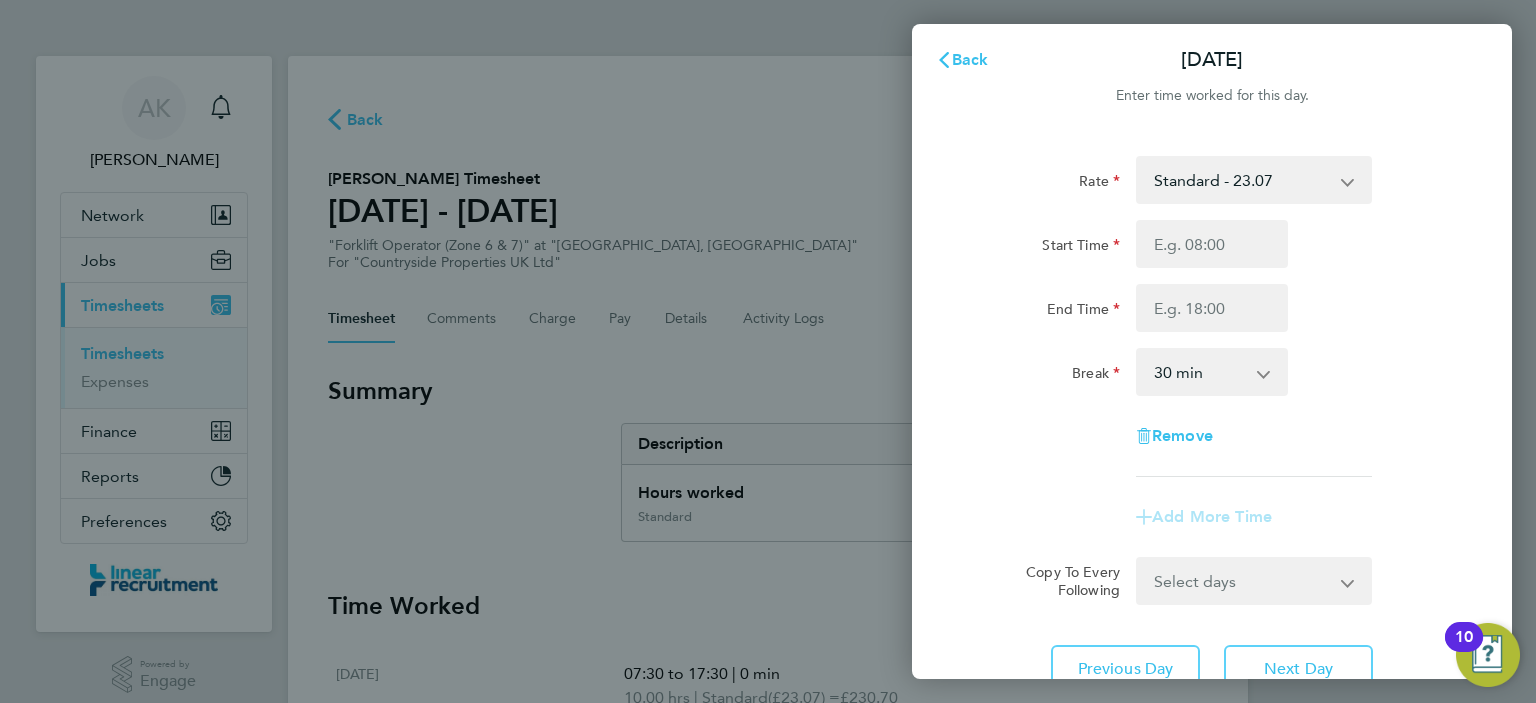 scroll, scrollTop: 0, scrollLeft: 0, axis: both 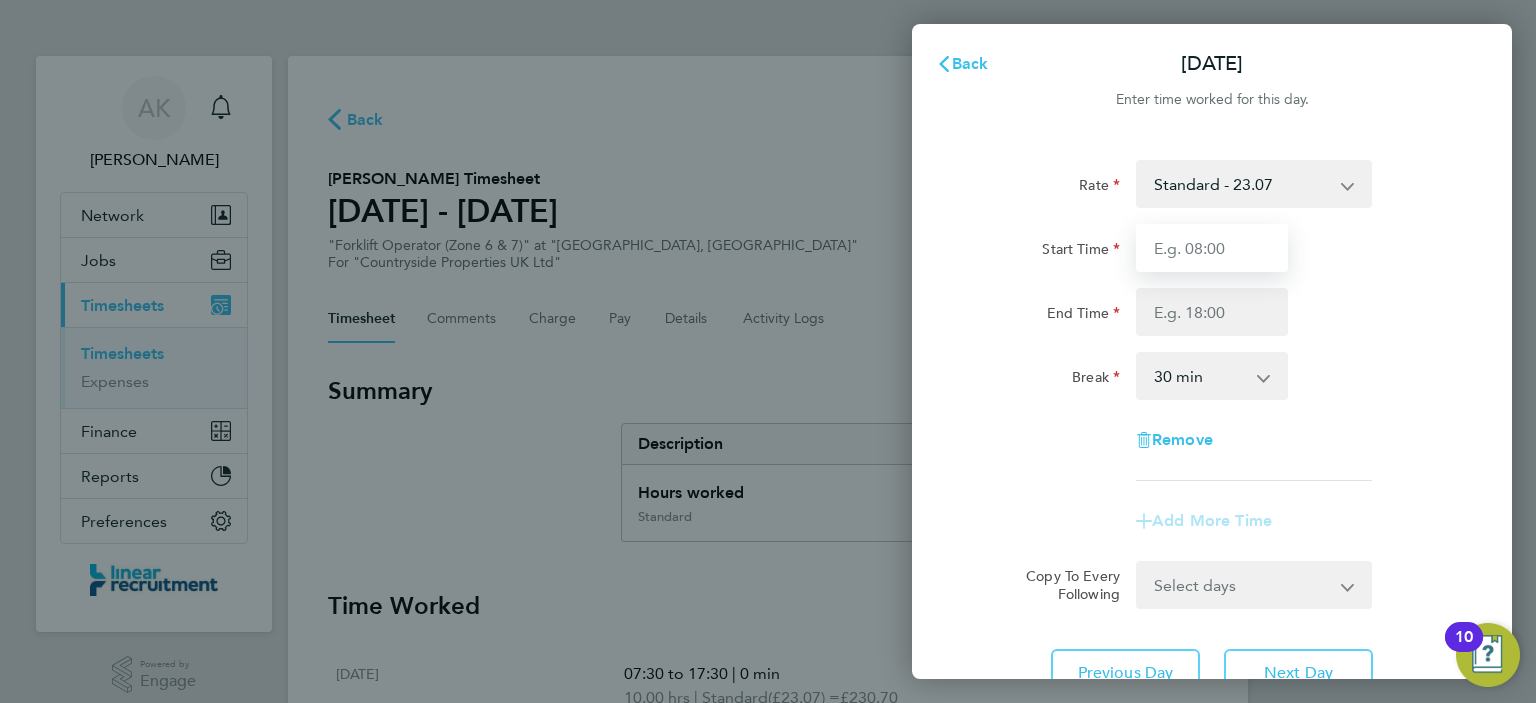 click on "Start Time" at bounding box center [1212, 248] 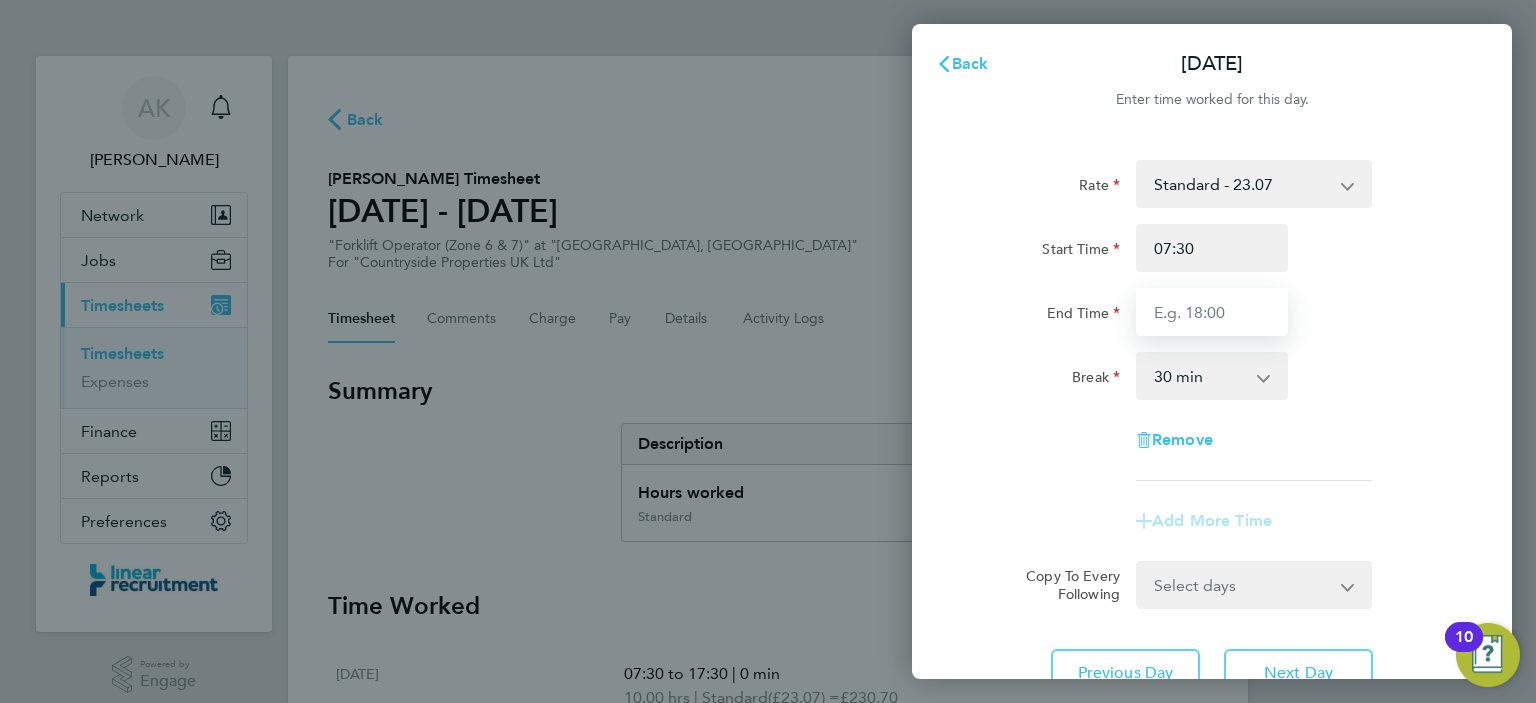 click on "End Time" at bounding box center (1212, 312) 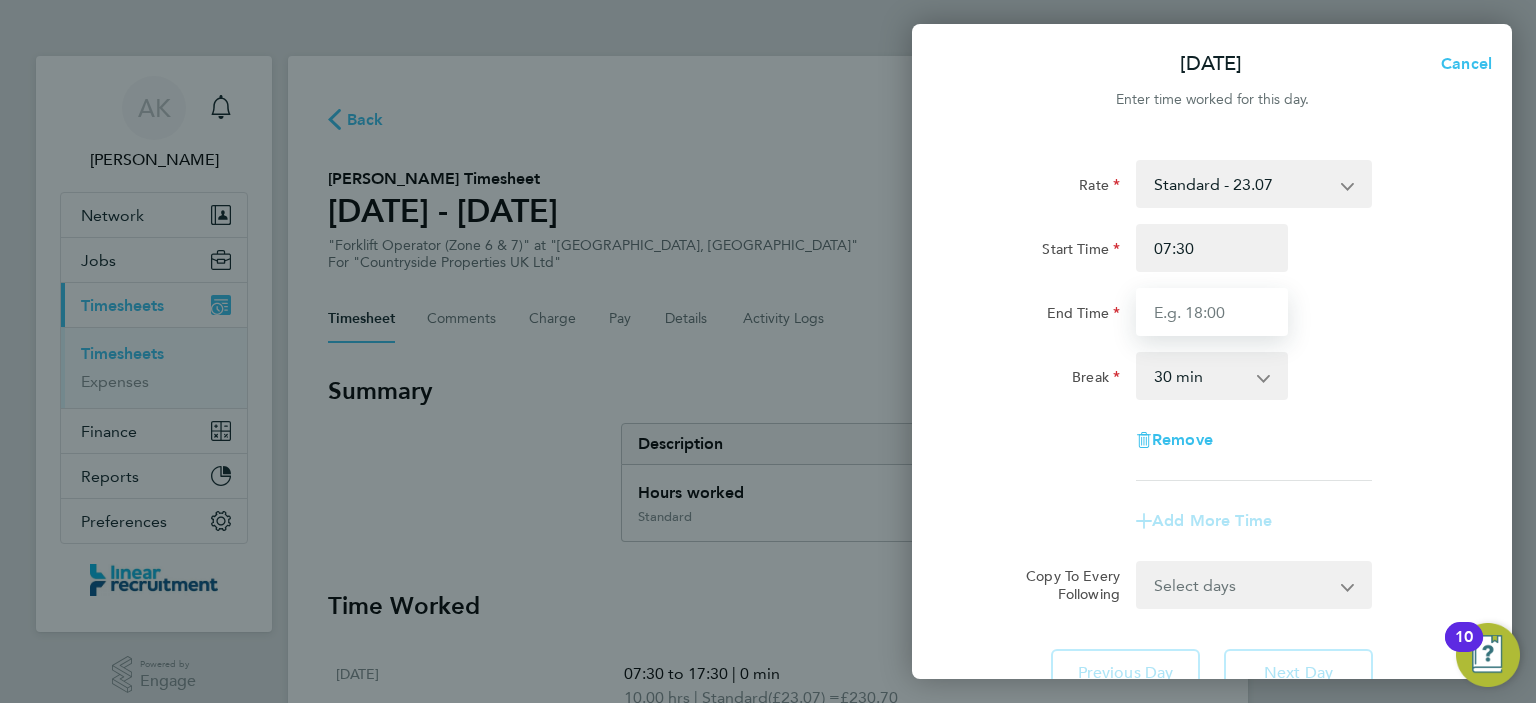type on "17:30" 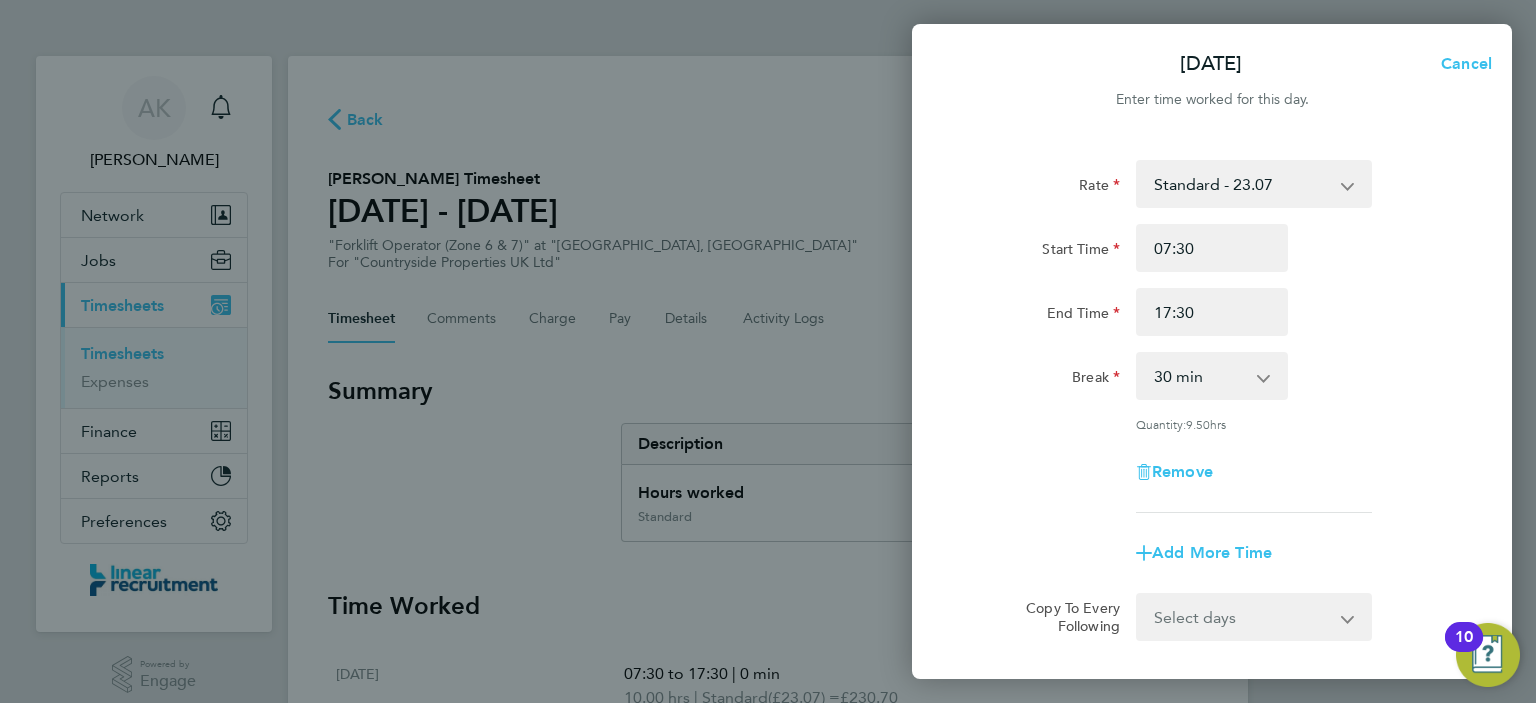 click on "Rate  Standard - 23.07
Start Time 07:30 End Time 17:30 Break  0 min   15 min   30 min   45 min   60 min   75 min   90 min
Quantity:  9.50  hrs
Remove" 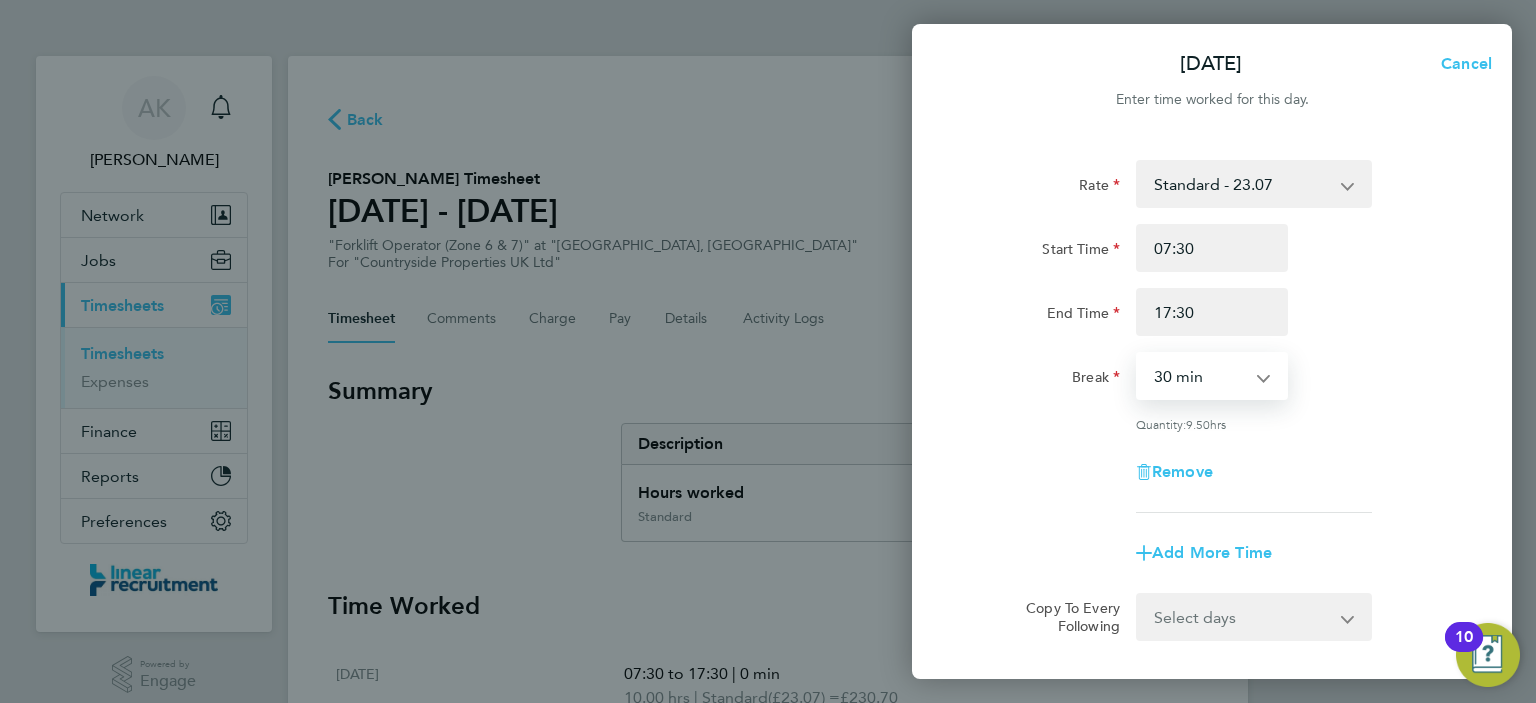 select on "0" 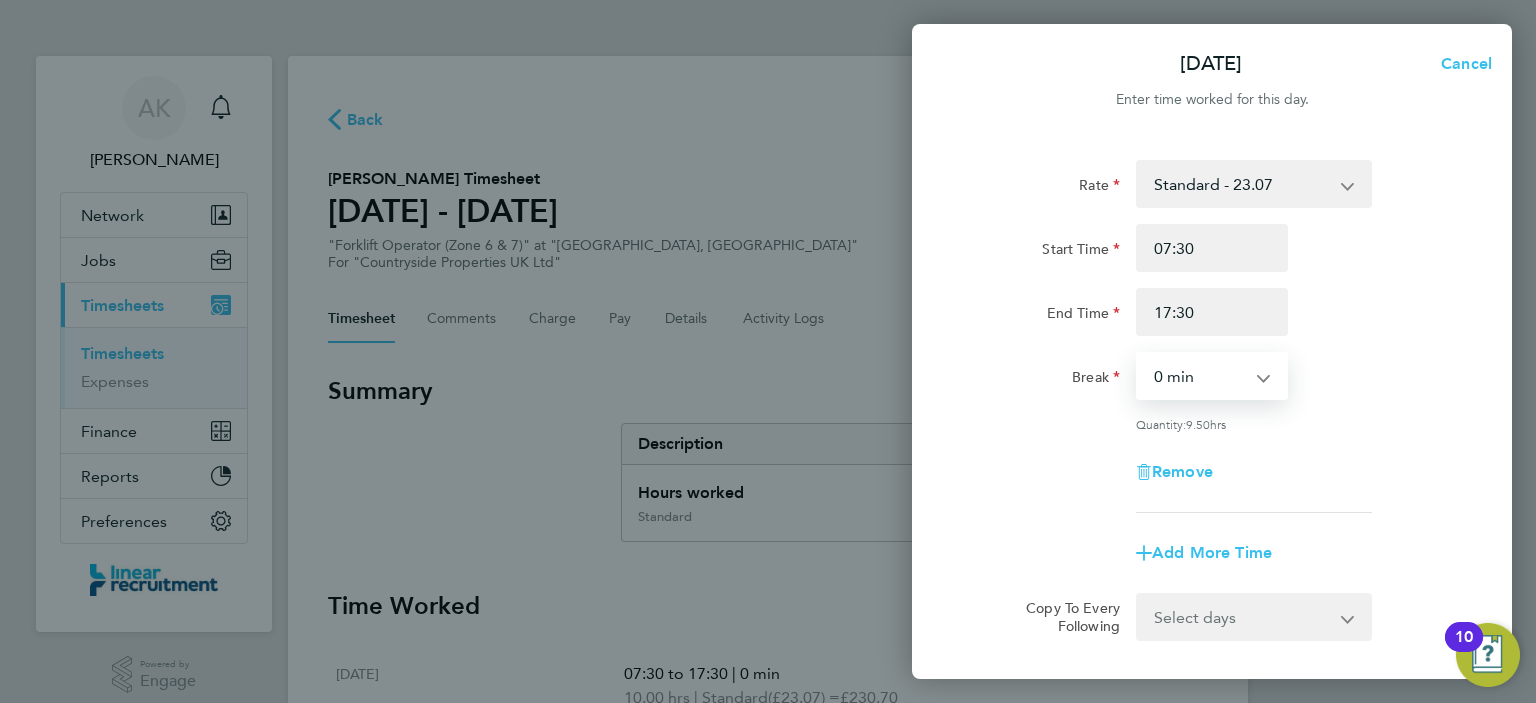click on "0 min   15 min   30 min   45 min   60 min   75 min   90 min" at bounding box center (1200, 376) 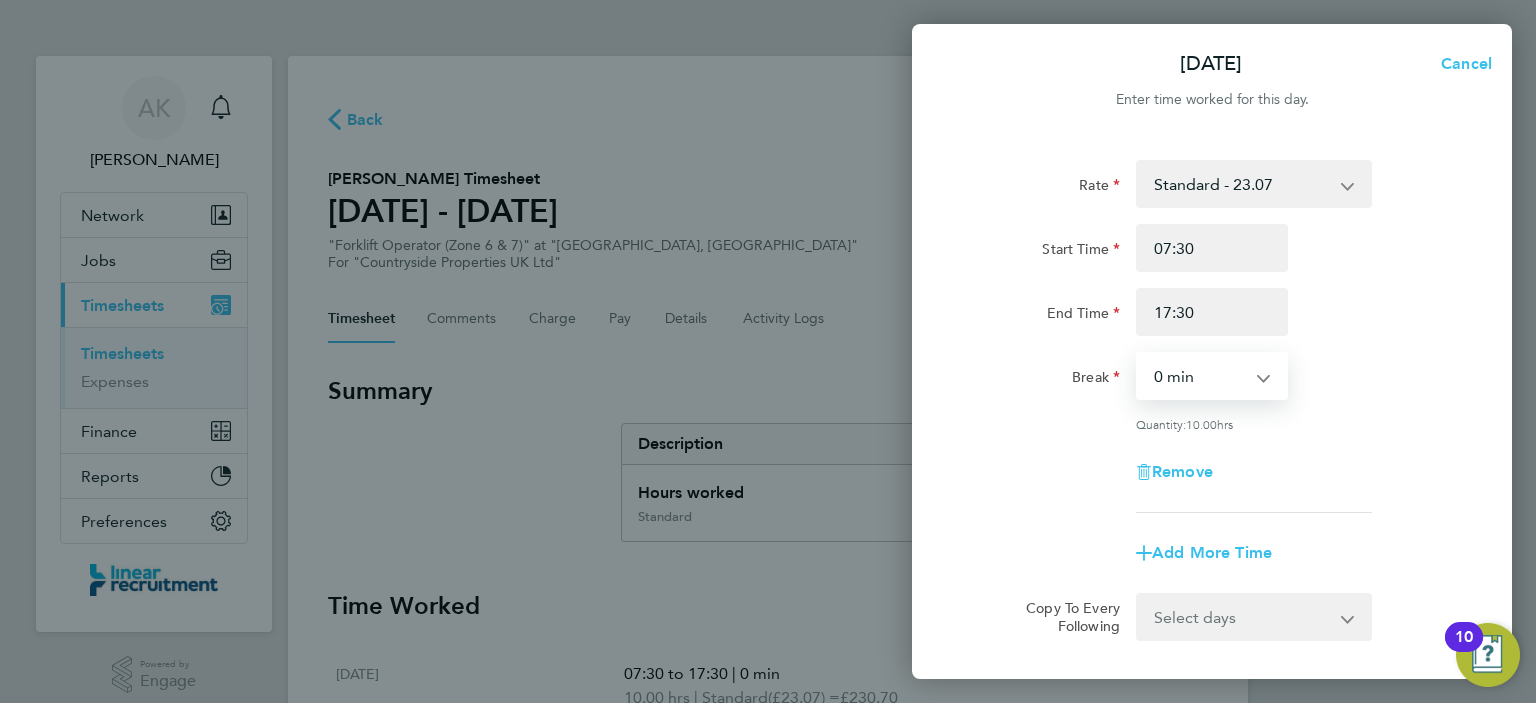 click on "Remove" 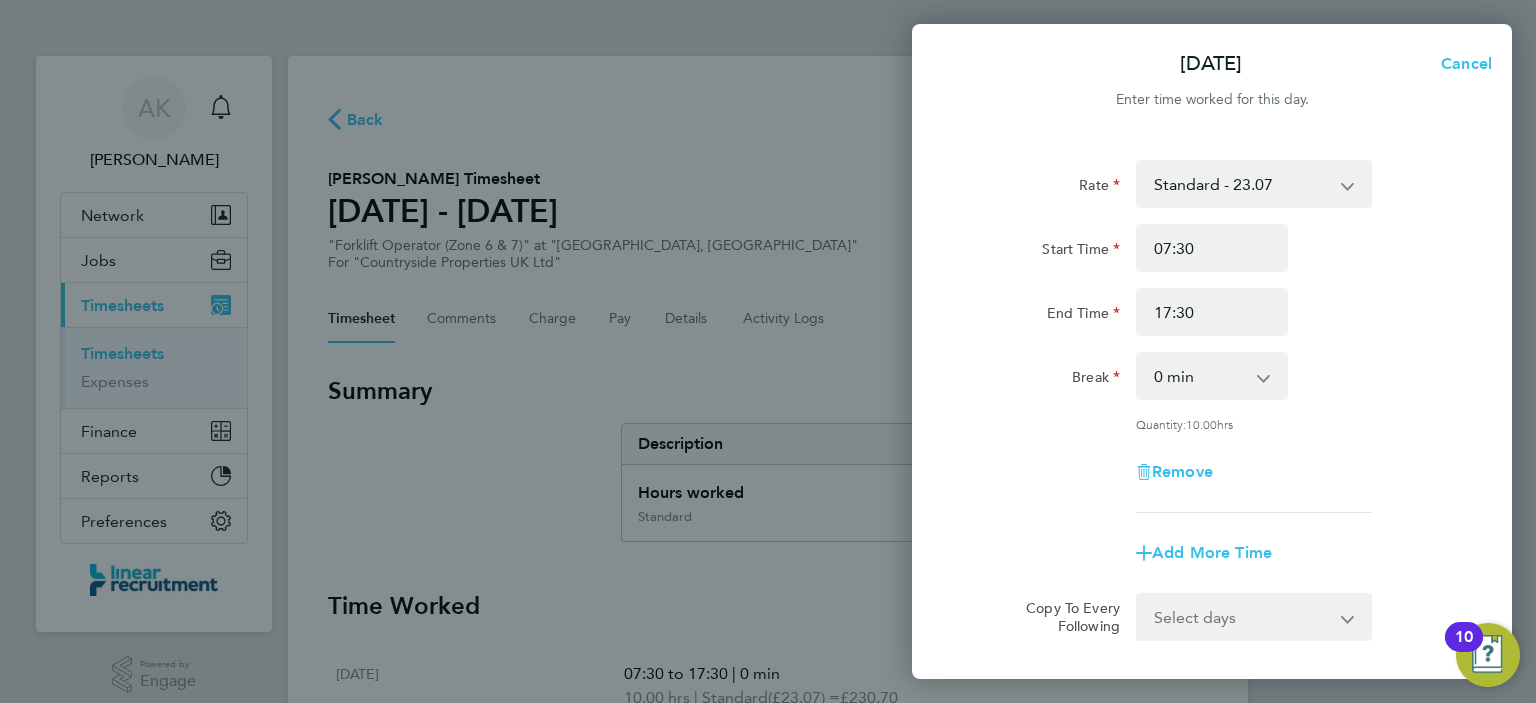 scroll, scrollTop: 199, scrollLeft: 0, axis: vertical 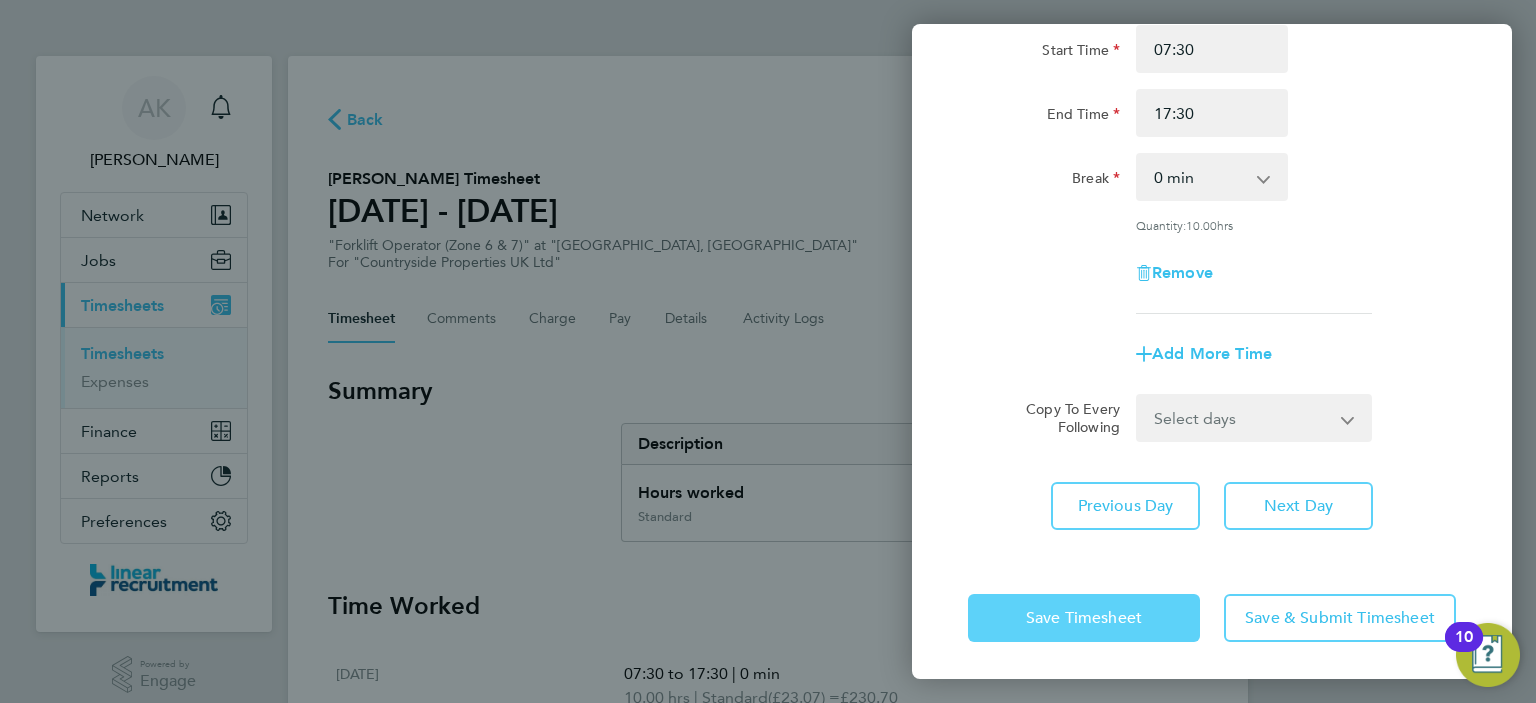 drag, startPoint x: 1116, startPoint y: 606, endPoint x: 1272, endPoint y: 555, distance: 164.12495 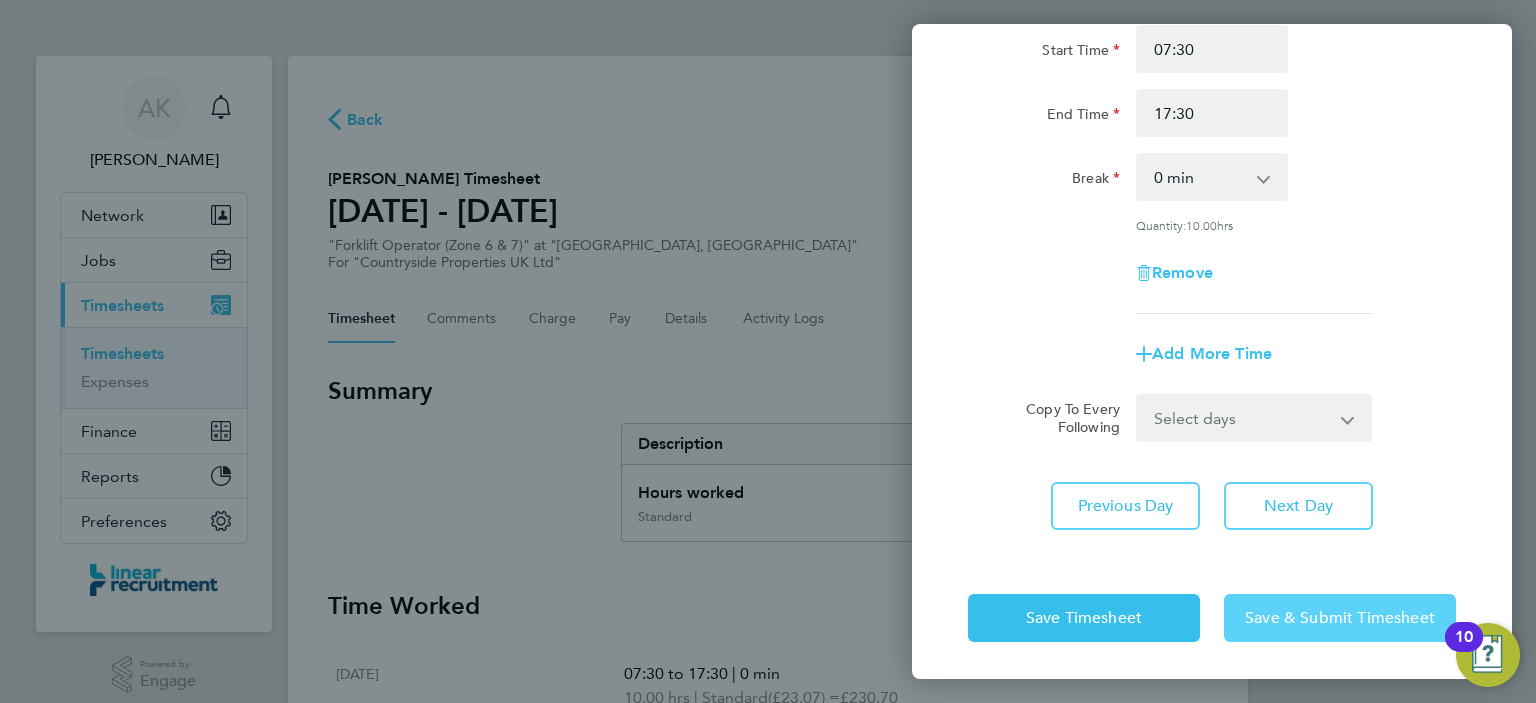 click on "Save & Submit Timesheet" 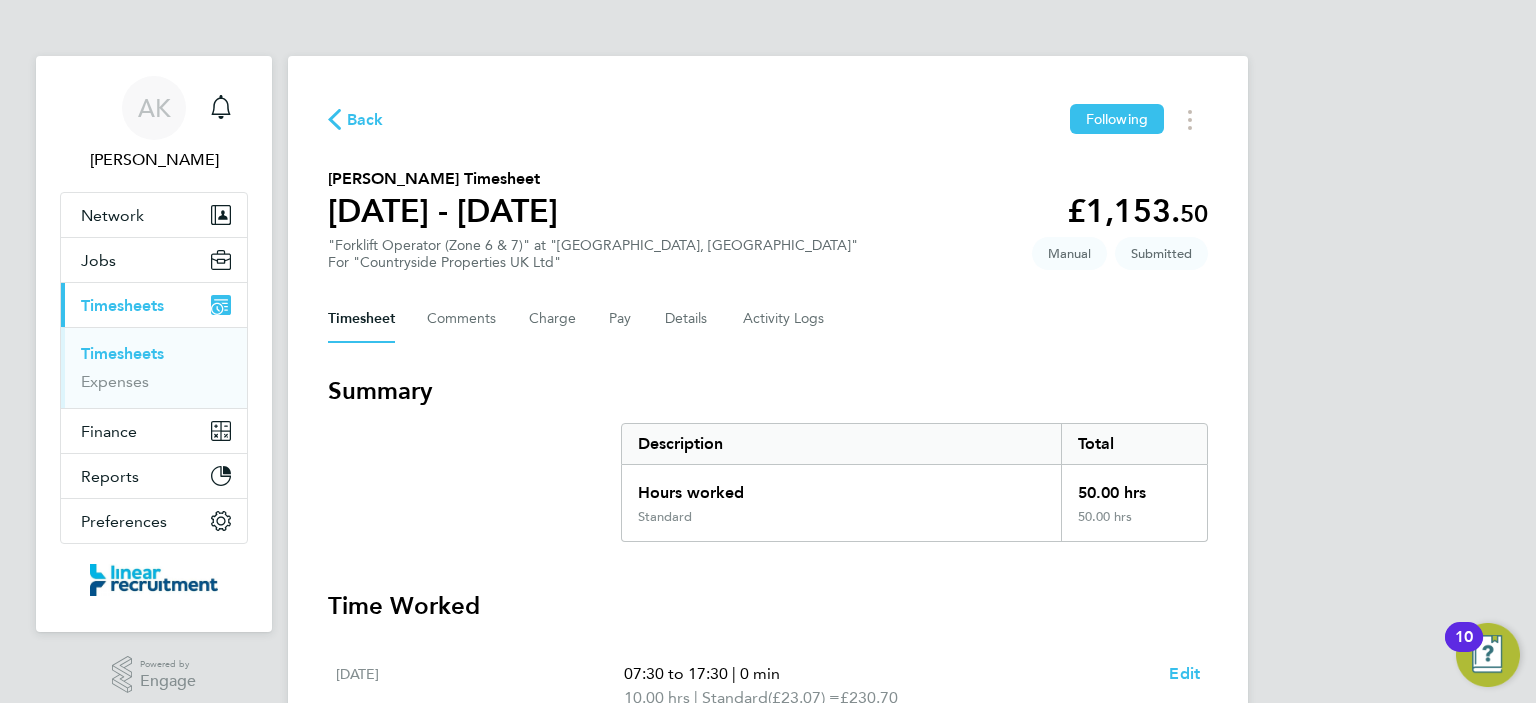 click on "Back" 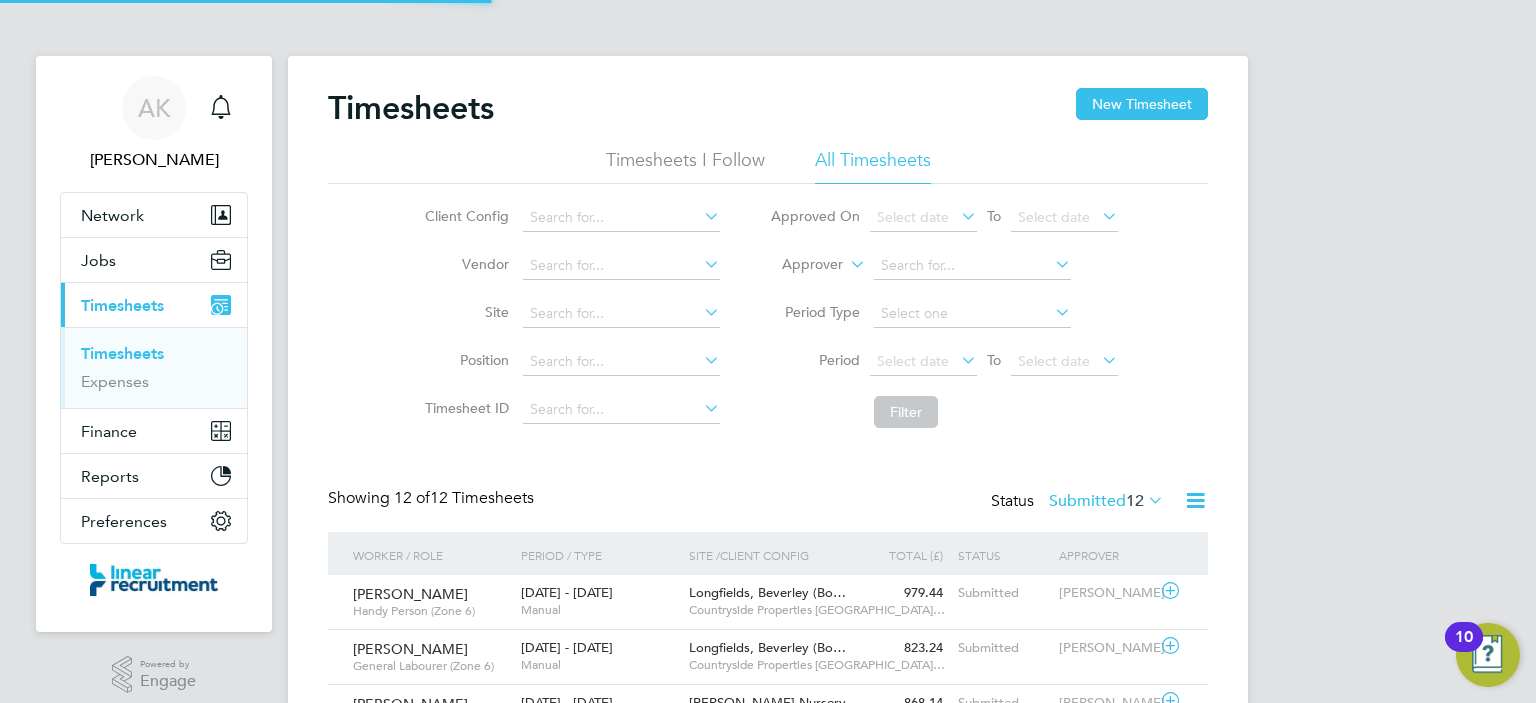 scroll, scrollTop: 9, scrollLeft: 10, axis: both 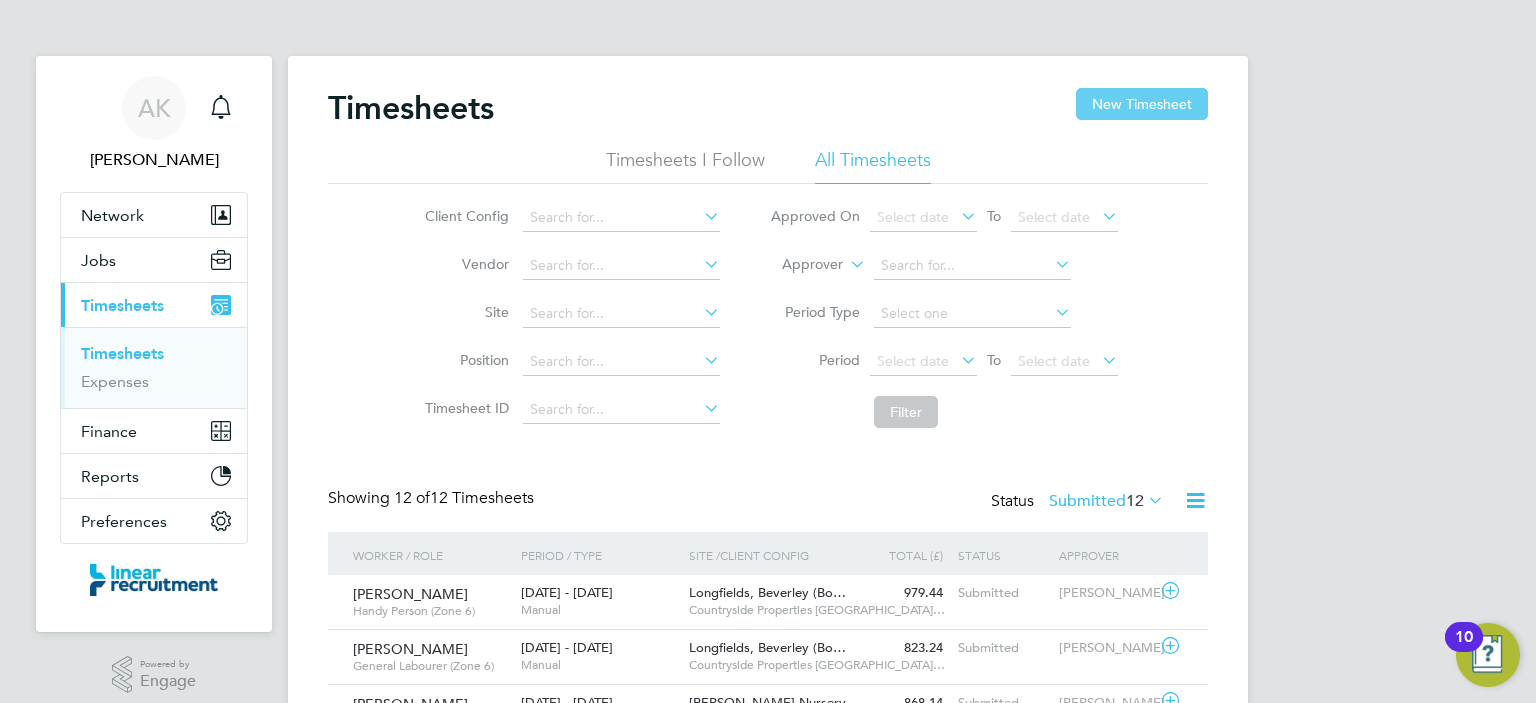 click on "New Timesheet" 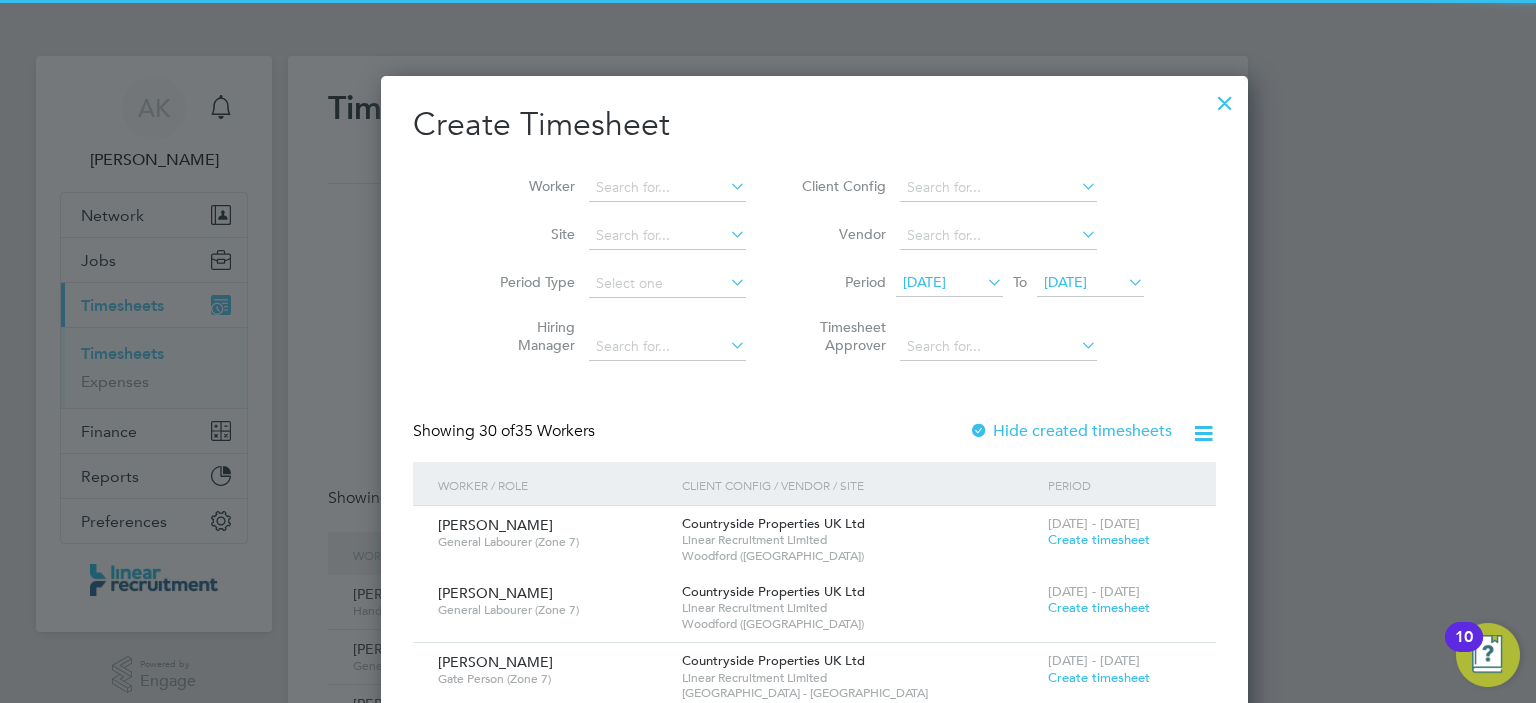 click on "[DATE]" at bounding box center [949, 283] 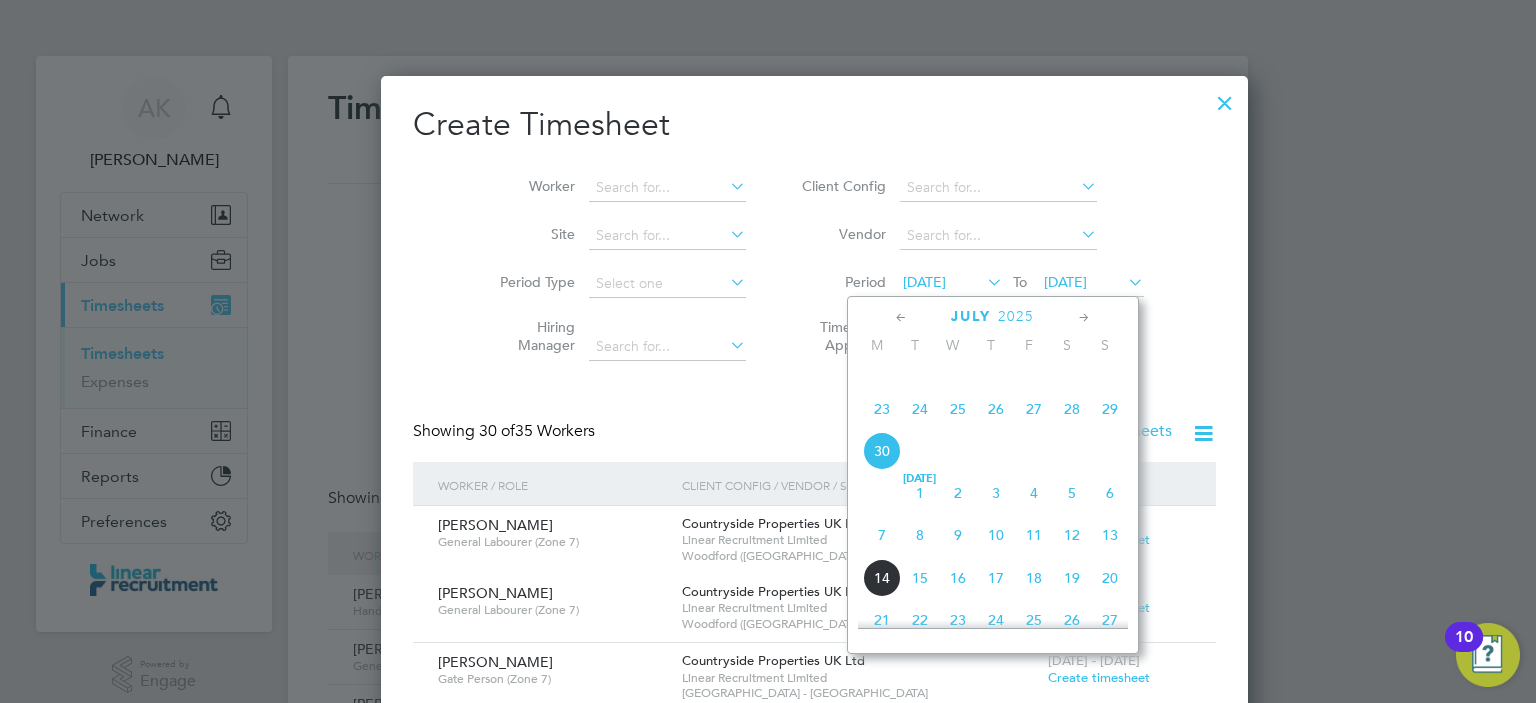 click on "7" 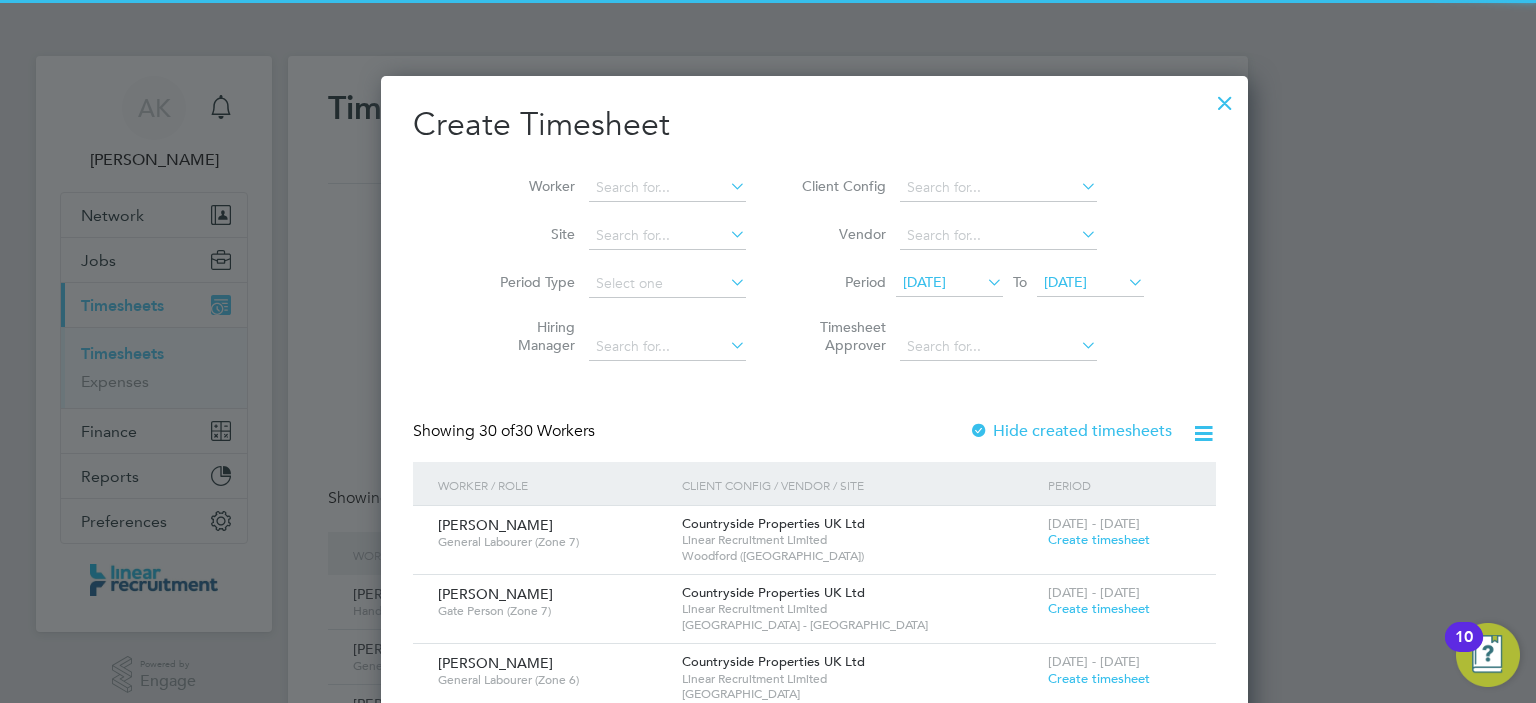click at bounding box center [1124, 282] 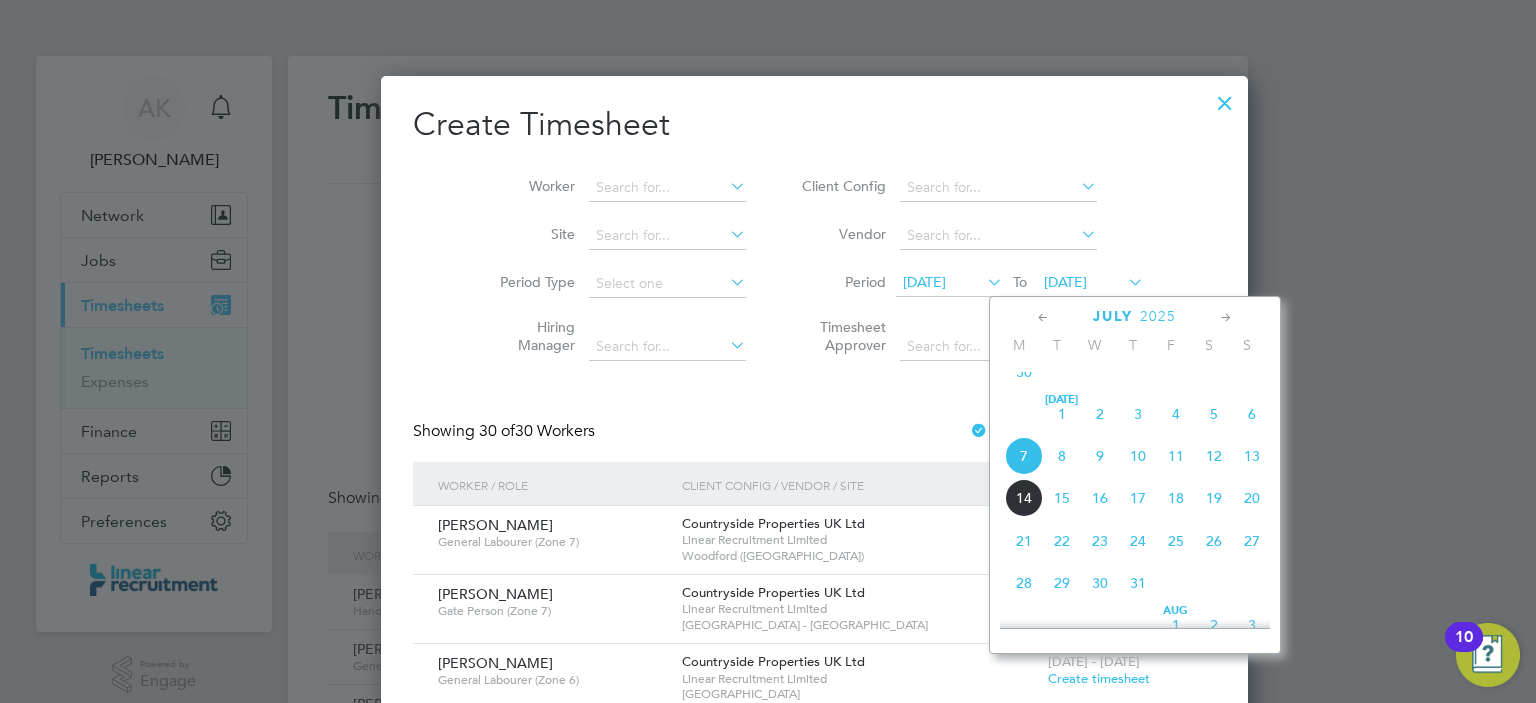 click on "13" 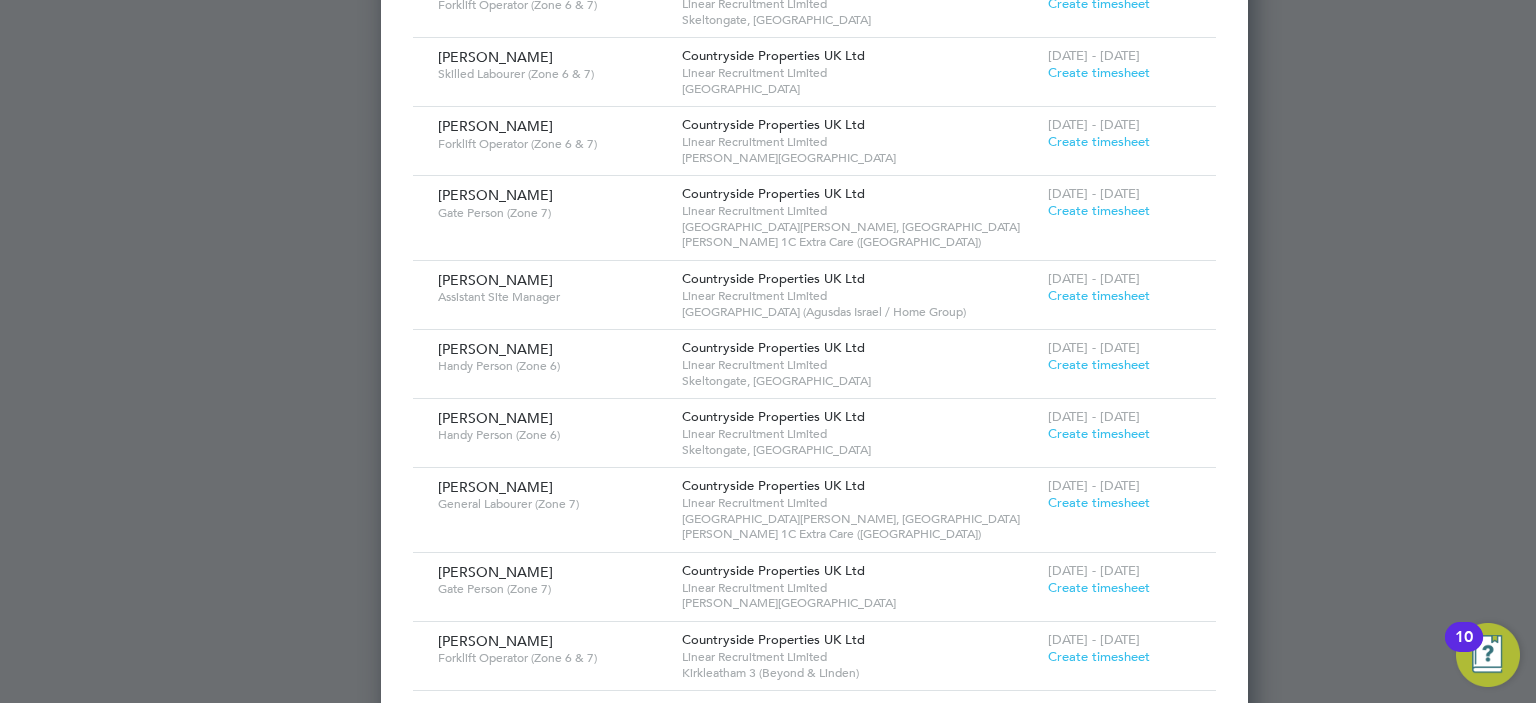 click on "Create timesheet" at bounding box center [1099, 364] 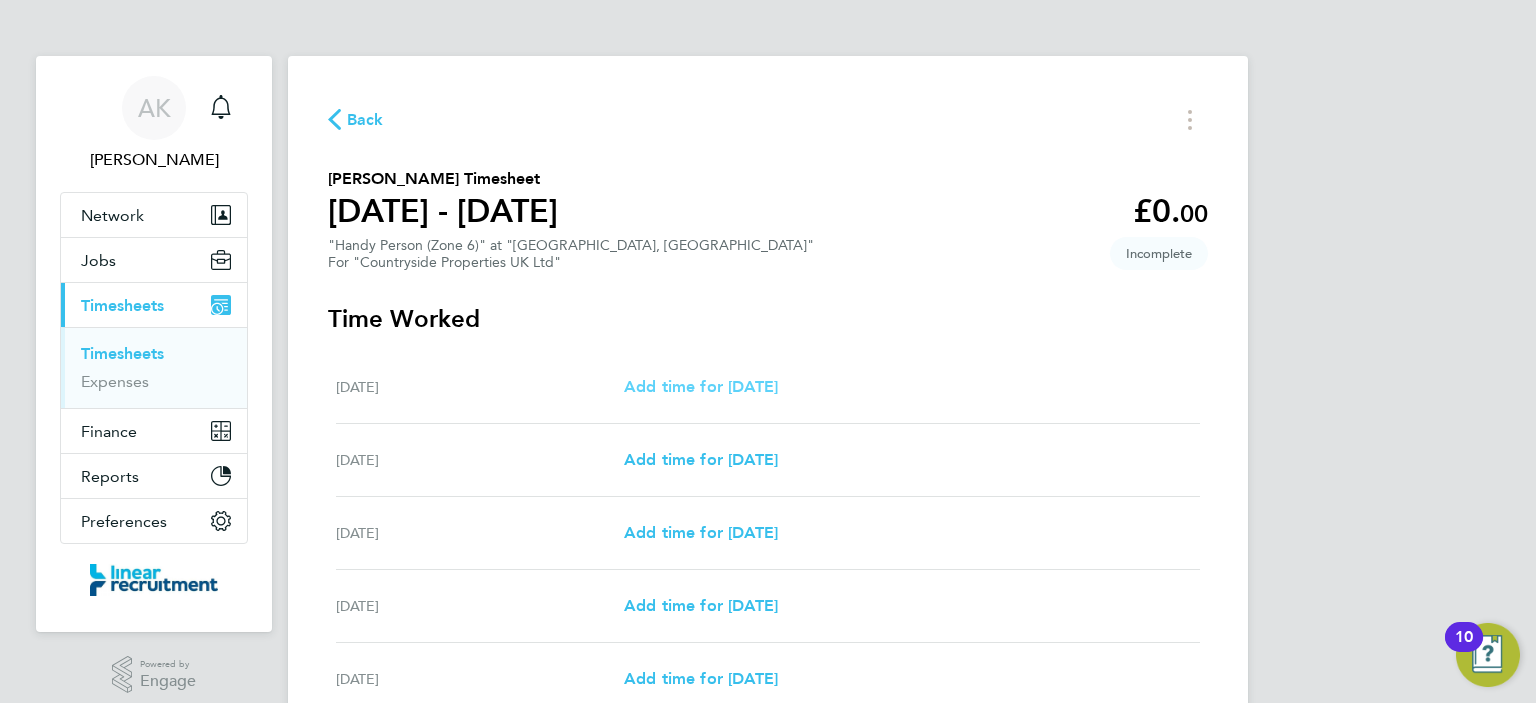 click on "Add time for [DATE]" at bounding box center [701, 386] 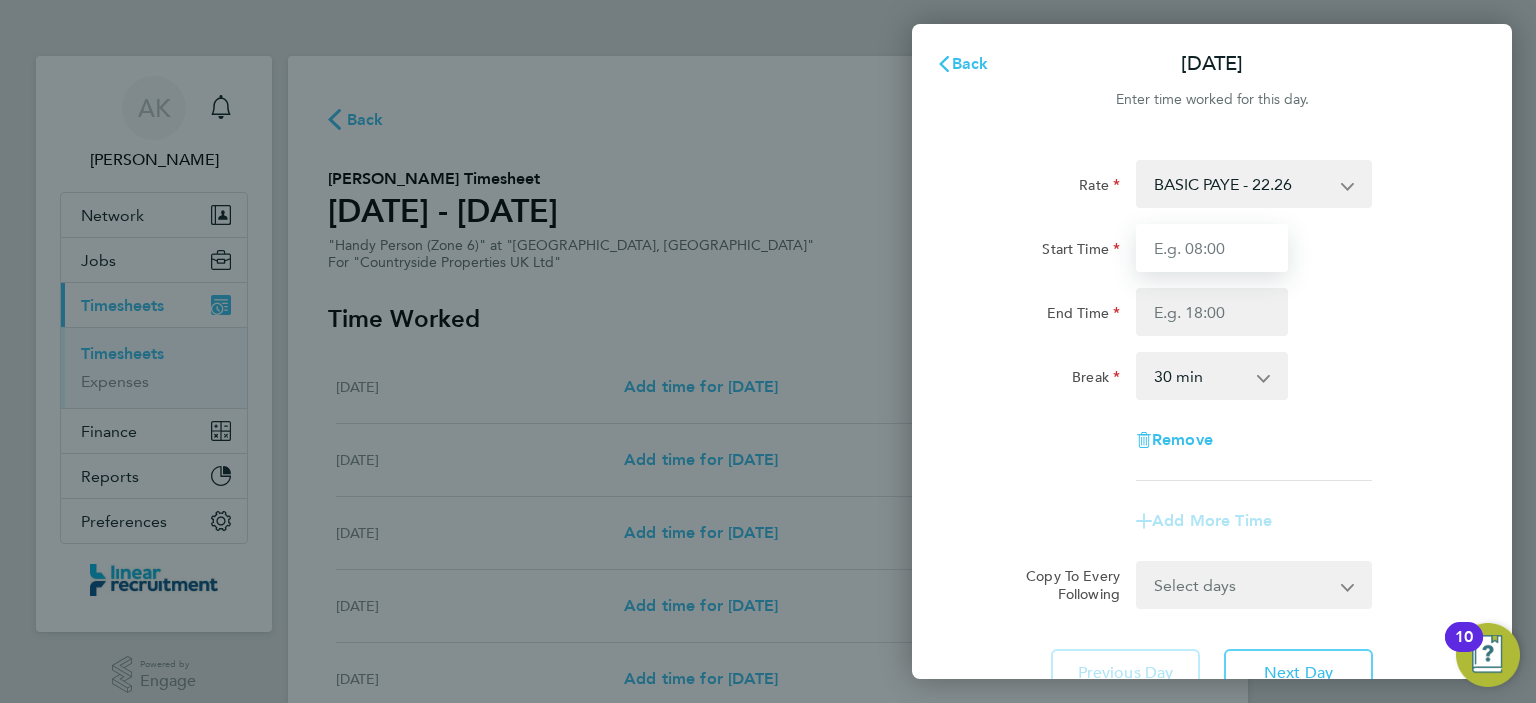 click on "Start Time" at bounding box center (1212, 248) 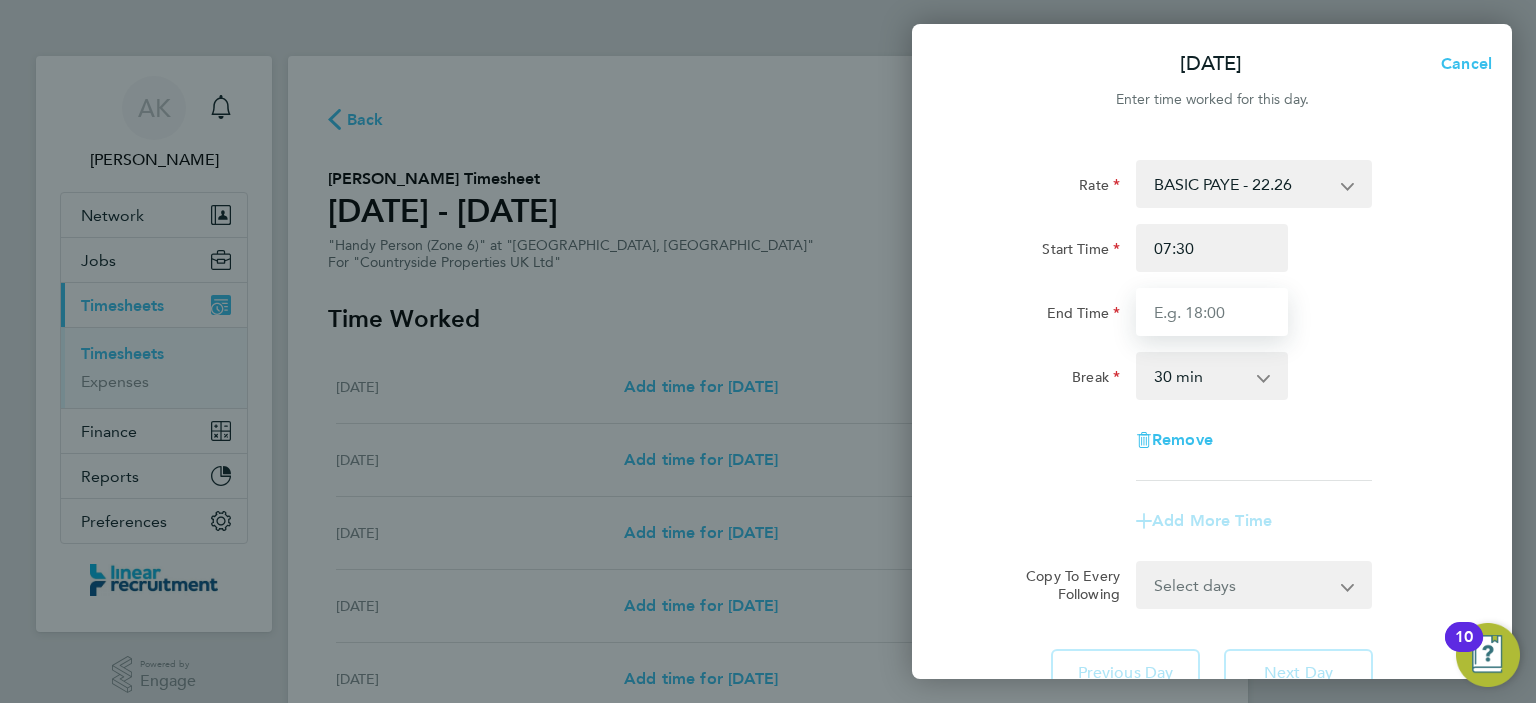 click on "End Time" at bounding box center (1212, 312) 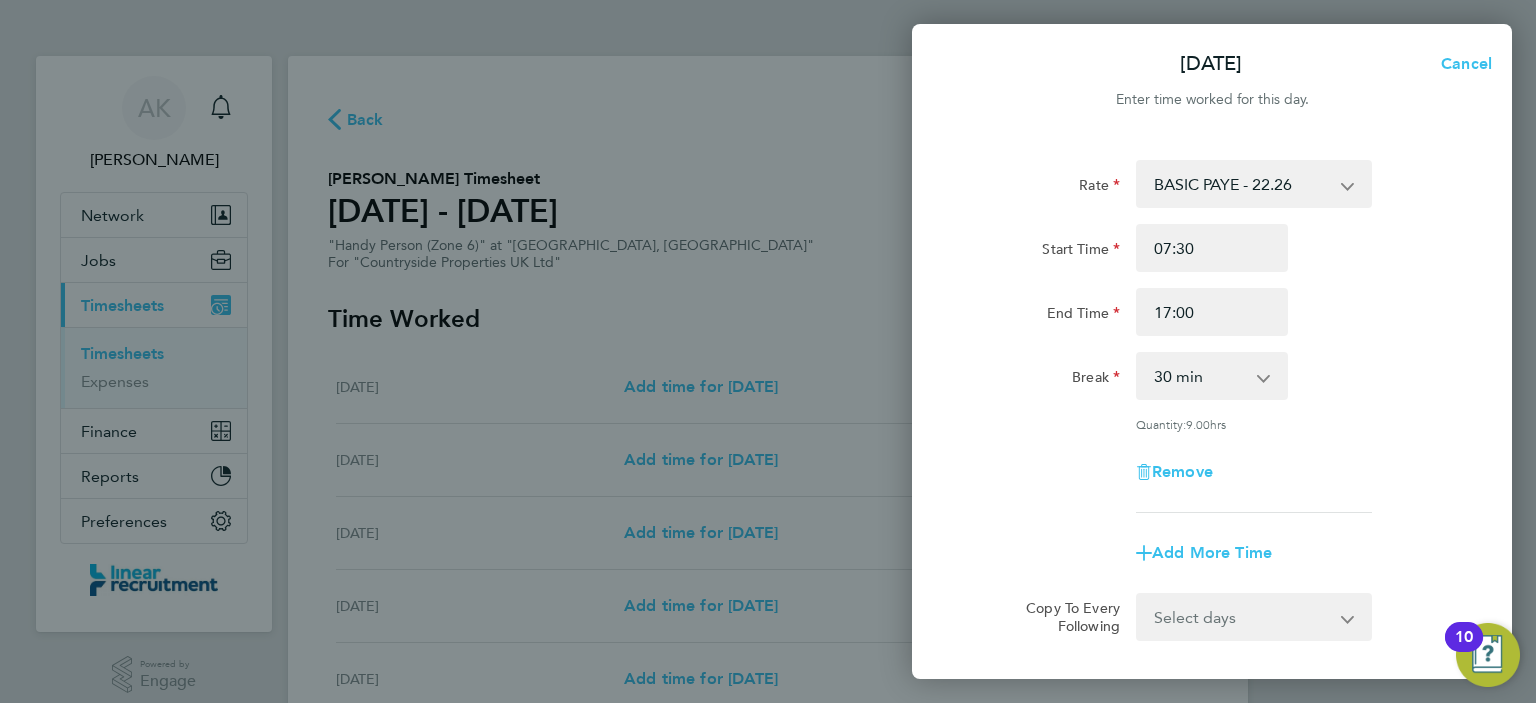 click on "Rate  BASIC PAYE - 22.26   BASIC - 22.26
Start Time 07:30 End Time 17:00 Break  0 min   15 min   30 min   45 min   60 min   75 min   90 min
Quantity:  9.00  hrs
Remove" 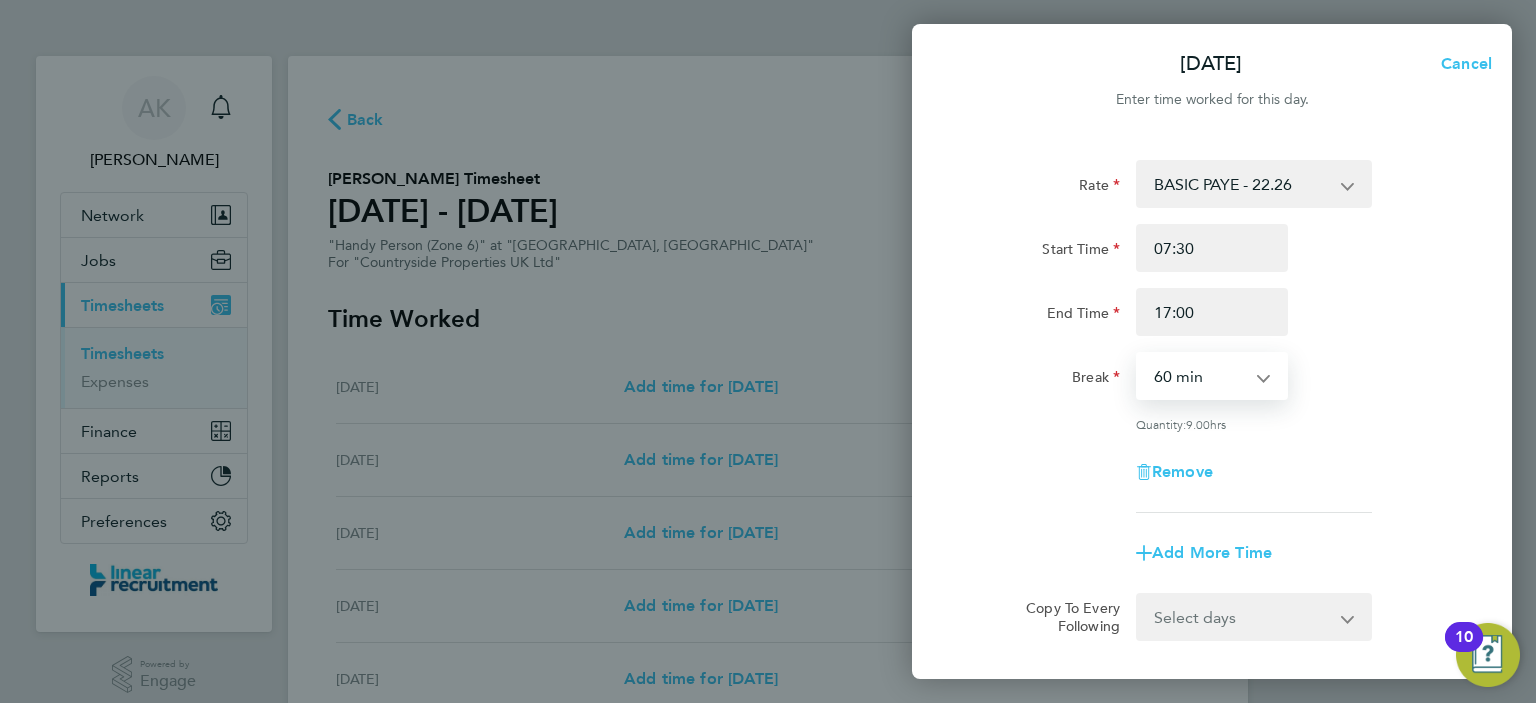 click on "0 min   15 min   30 min   45 min   60 min   75 min   90 min" at bounding box center [1200, 376] 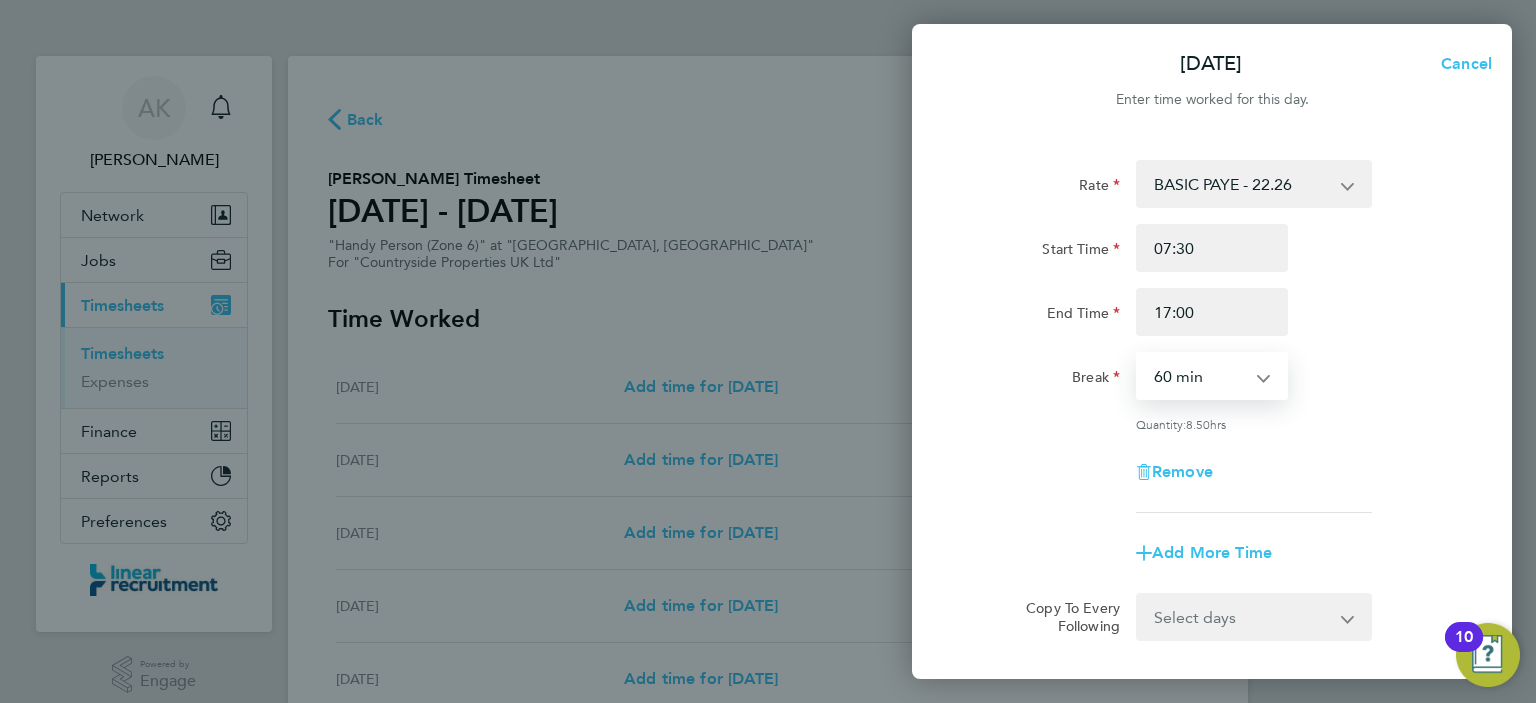 click on "0 min   15 min   30 min   45 min   60 min   75 min   90 min" at bounding box center [1200, 376] 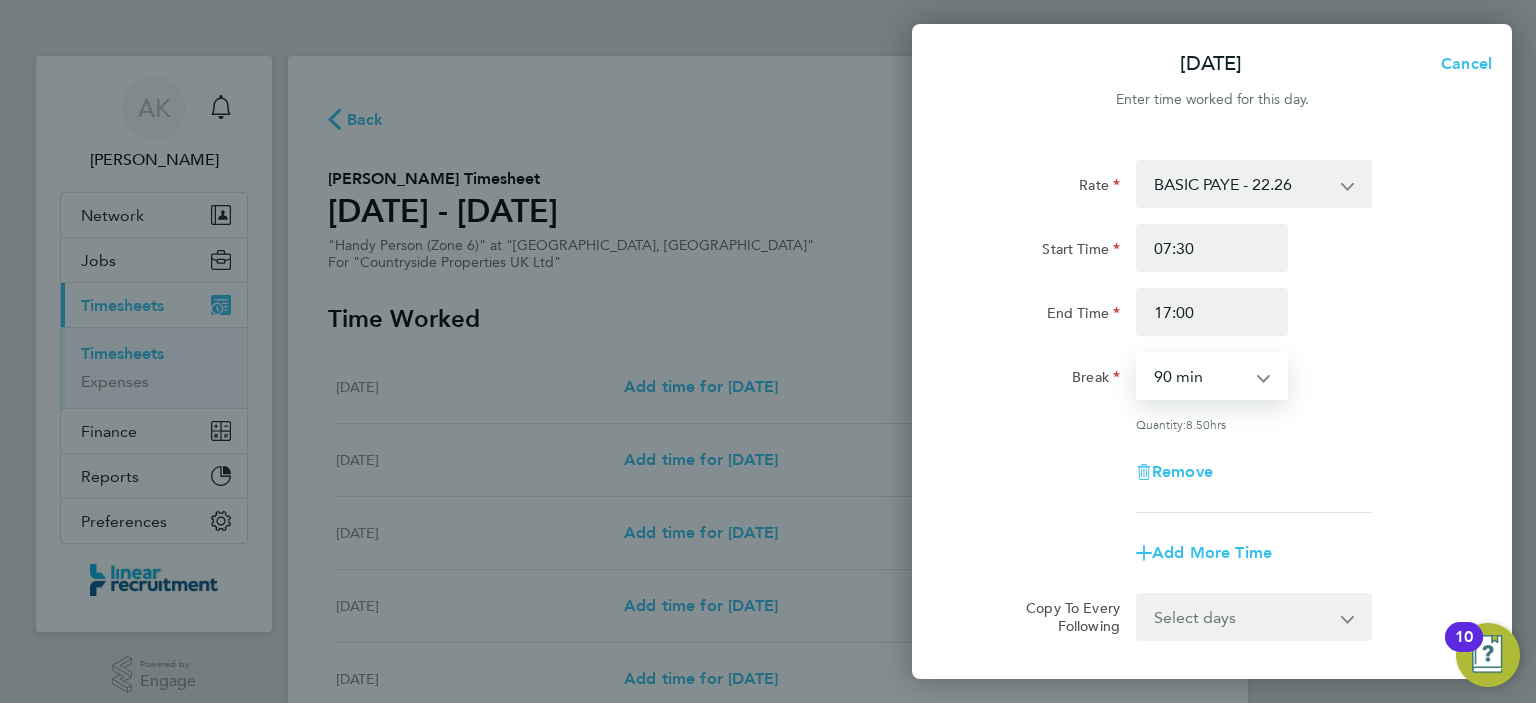 click on "0 min   15 min   30 min   45 min   60 min   75 min   90 min" at bounding box center (1200, 376) 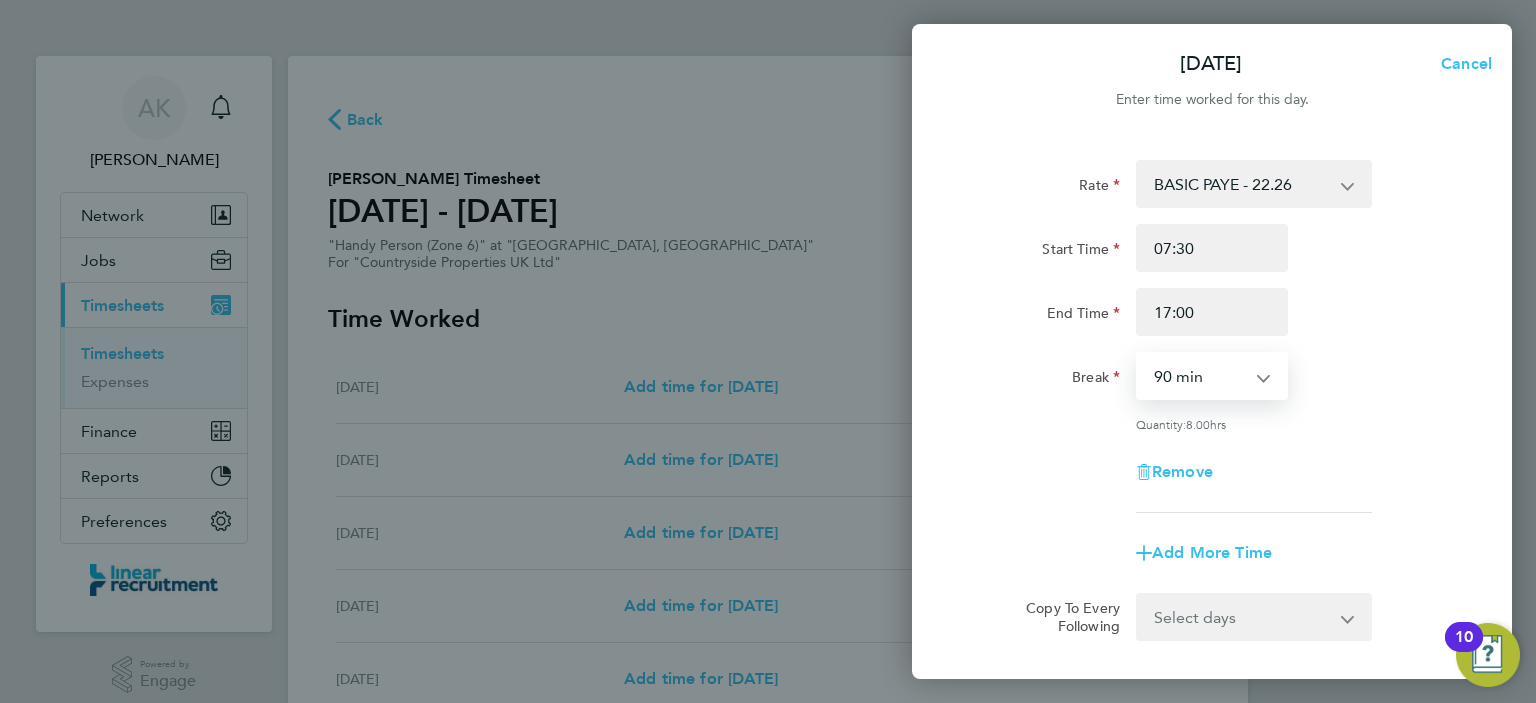 click on "Remove" 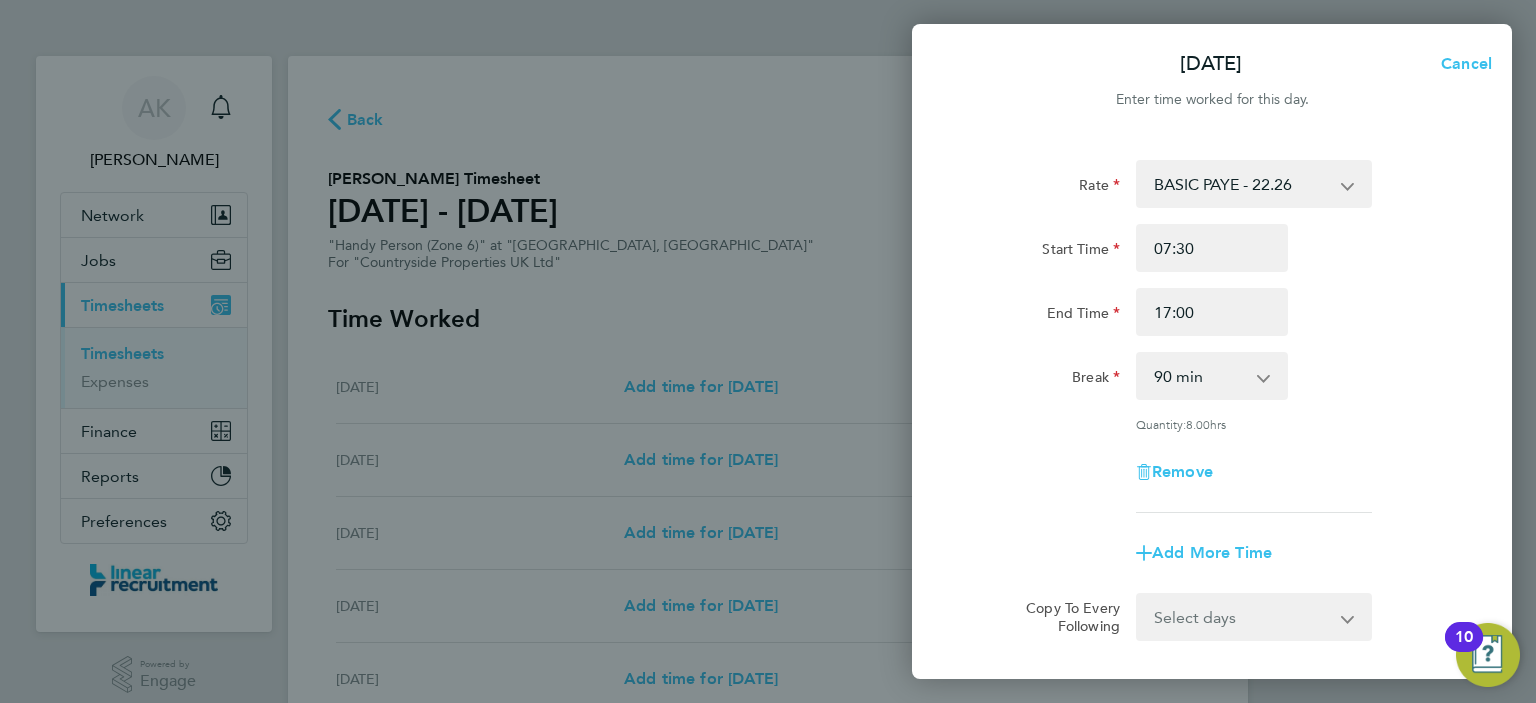 scroll, scrollTop: 199, scrollLeft: 0, axis: vertical 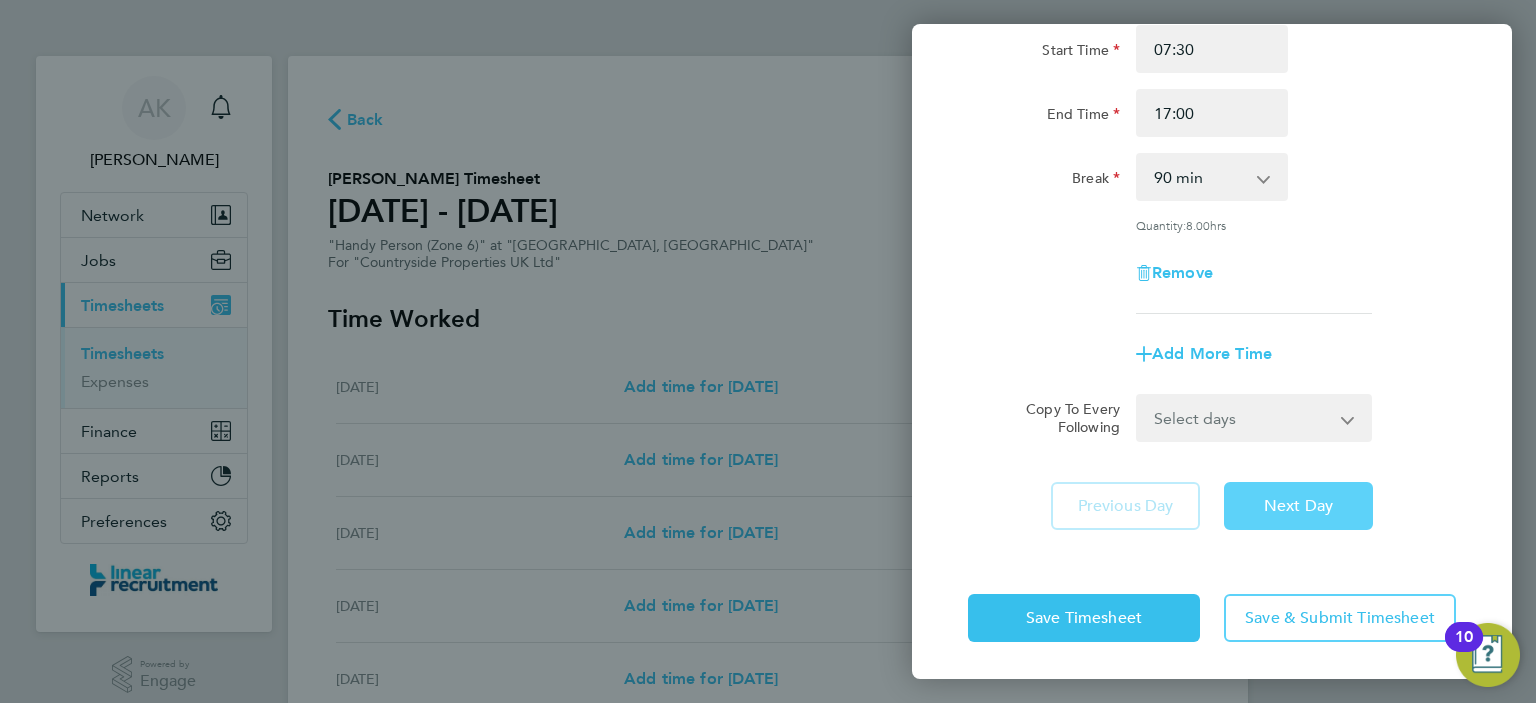 click on "Next Day" 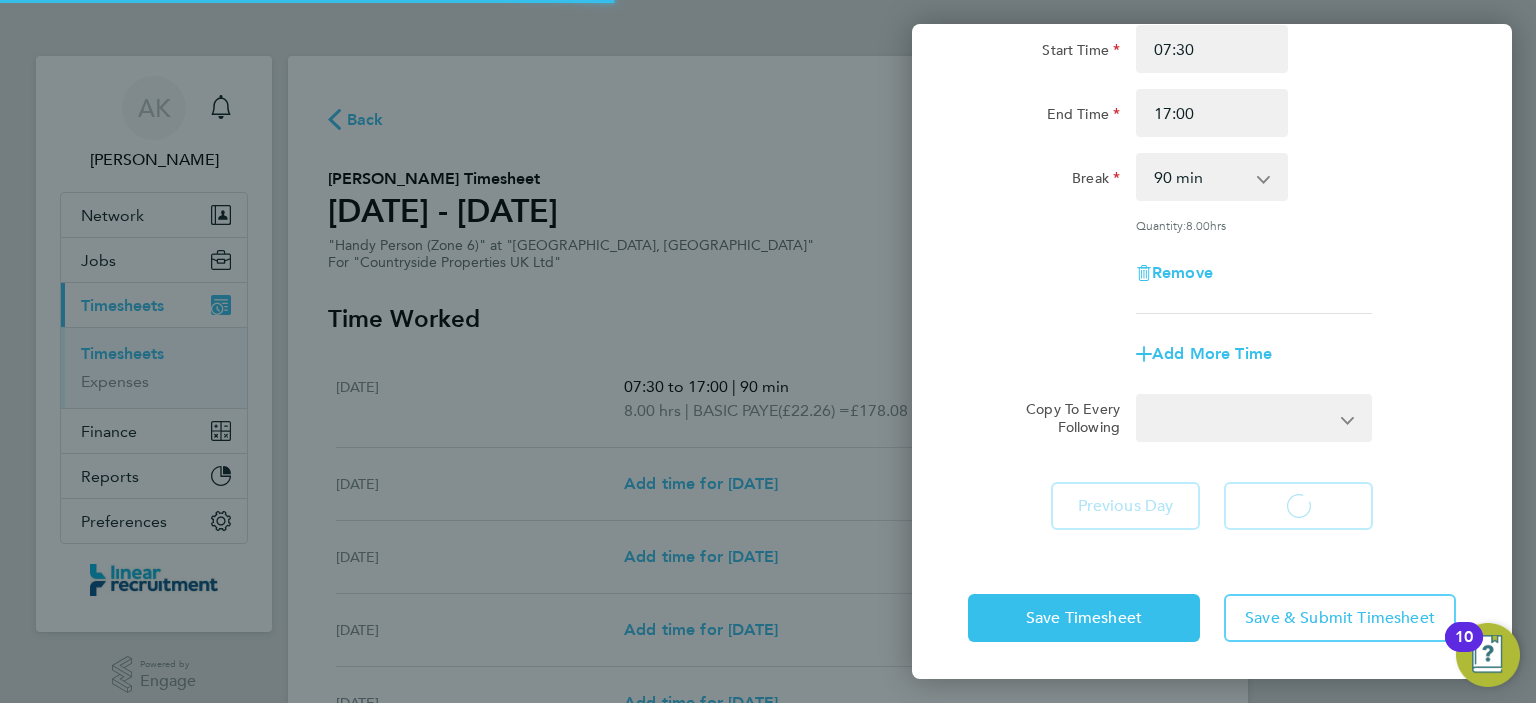select on "30" 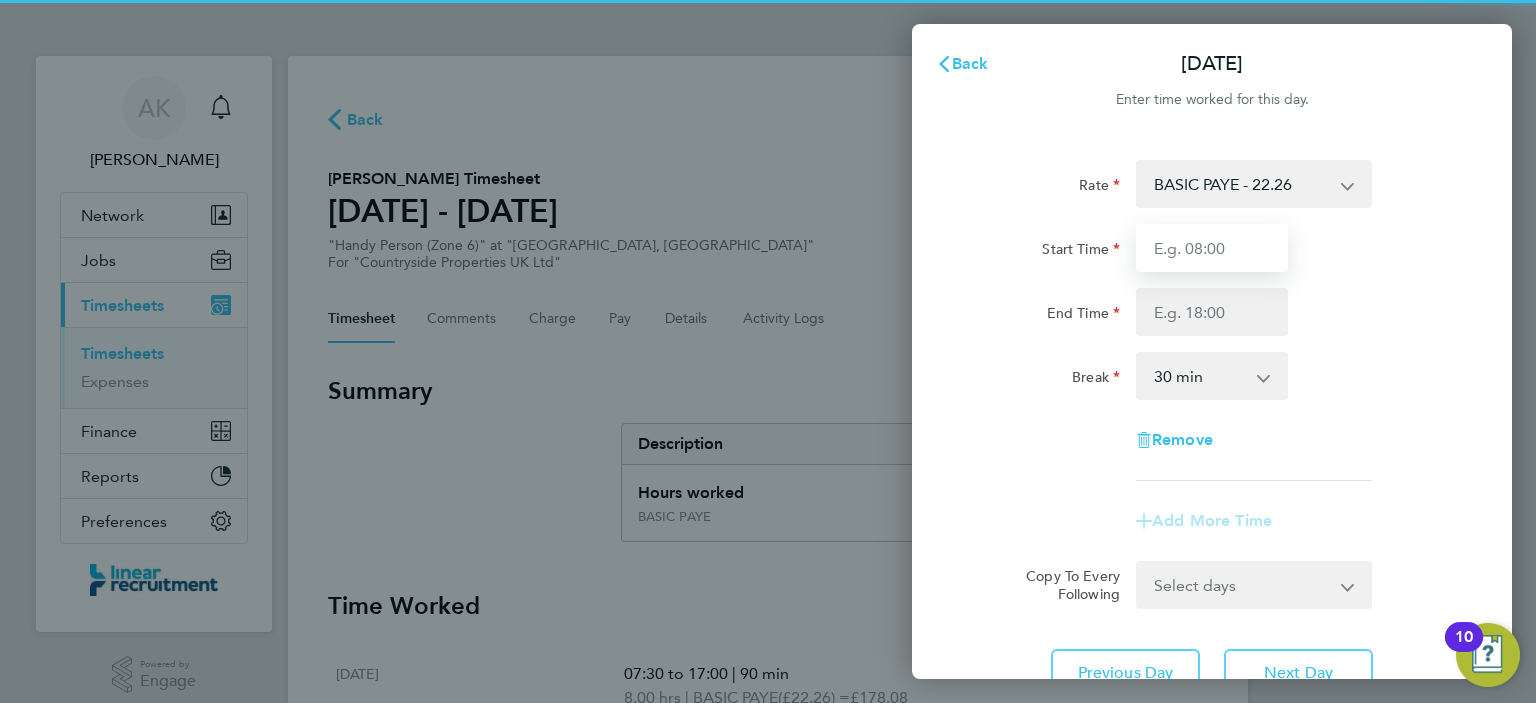 click on "Start Time" at bounding box center (1212, 248) 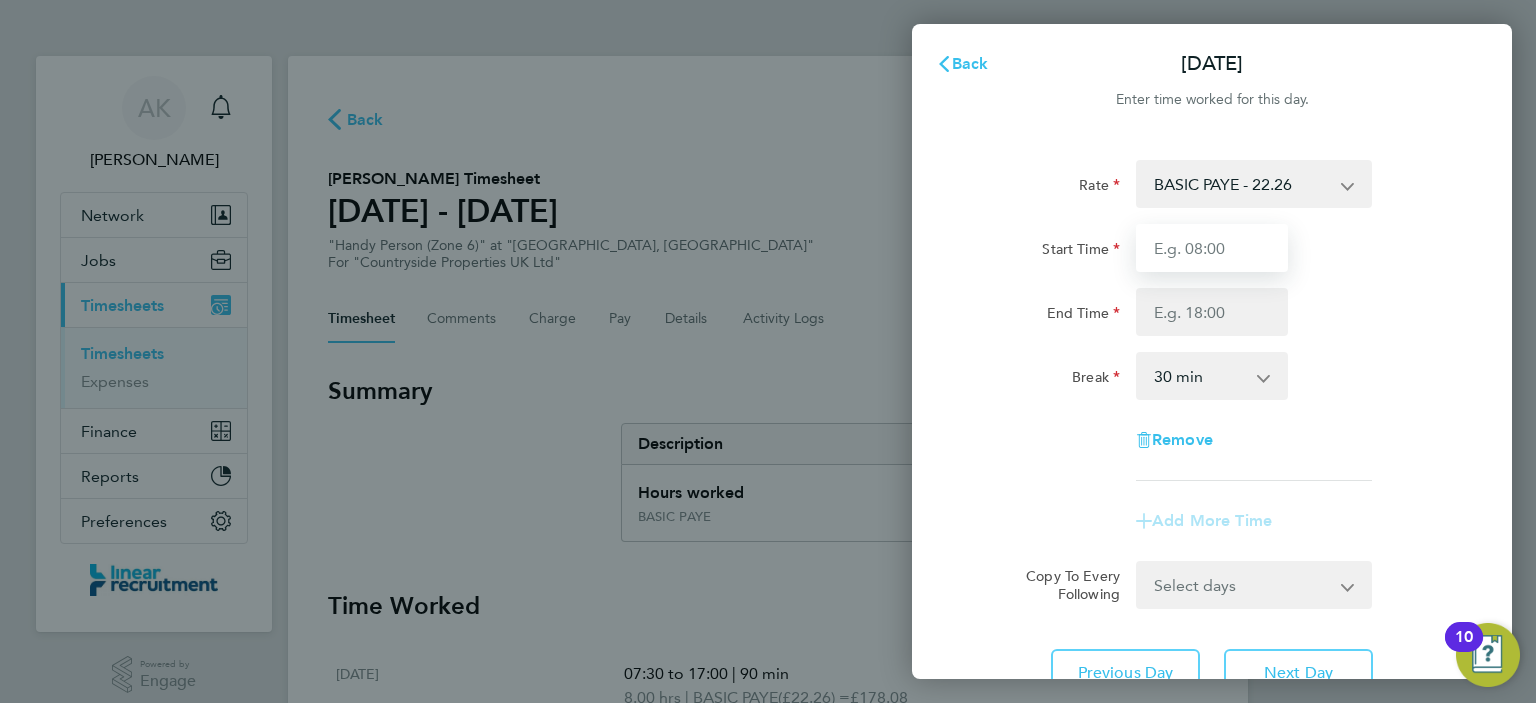 type on "07:30" 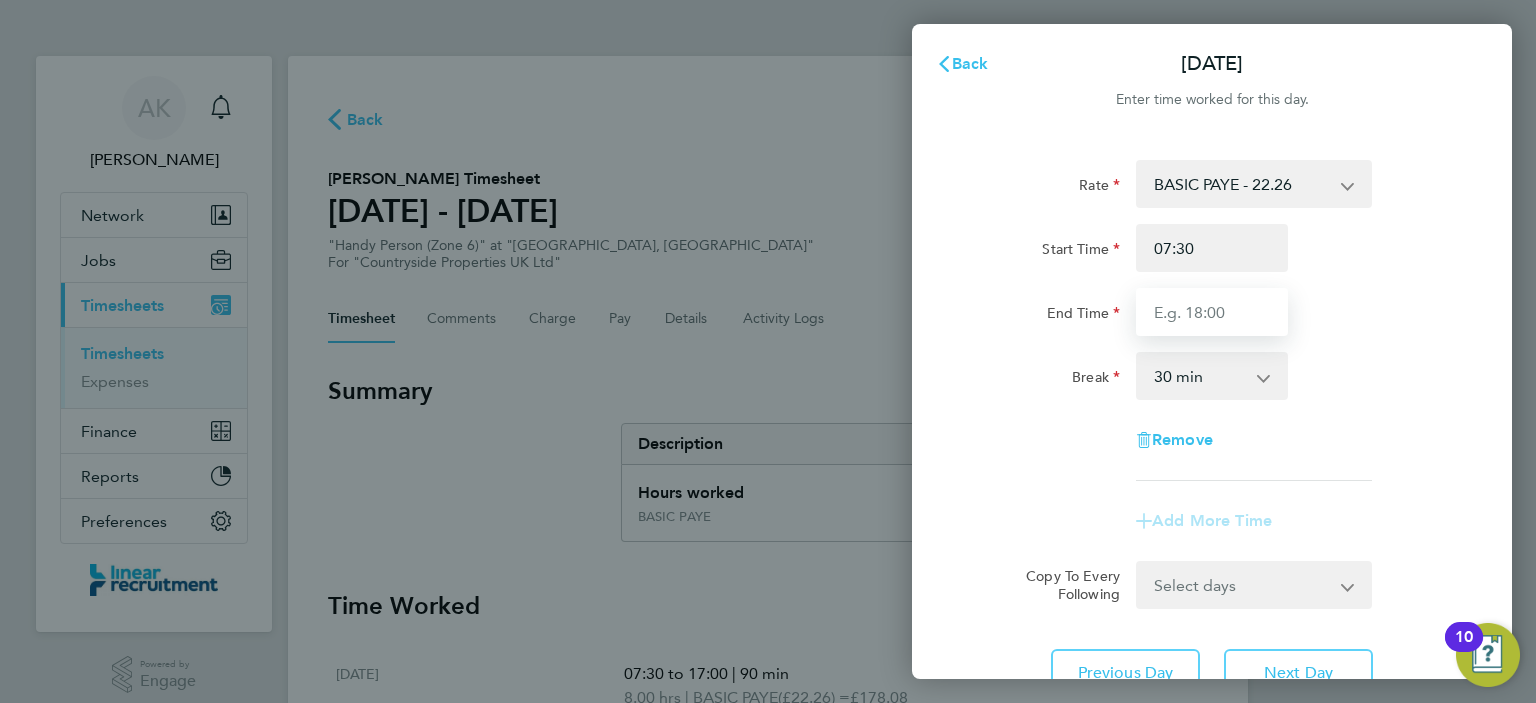 click on "End Time" at bounding box center [1212, 312] 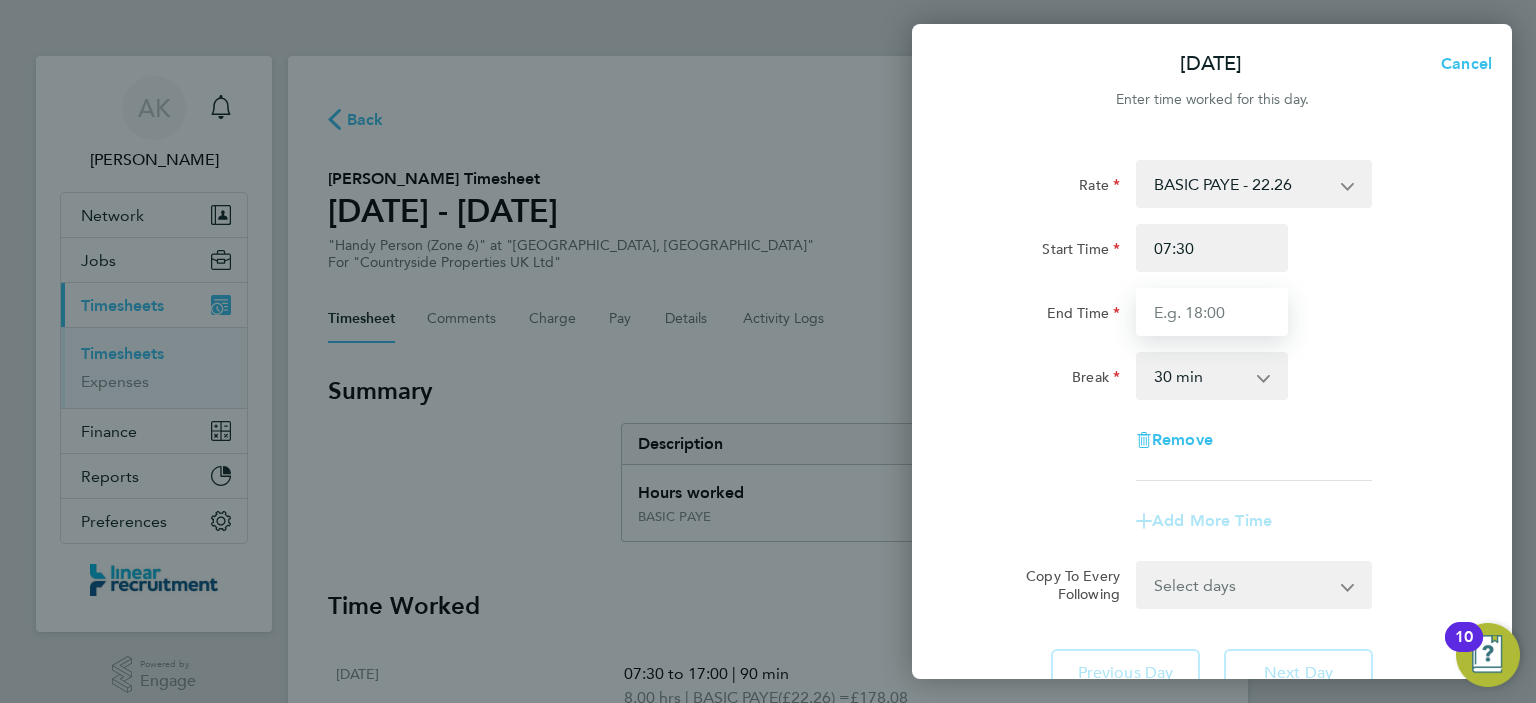 type on "16:30" 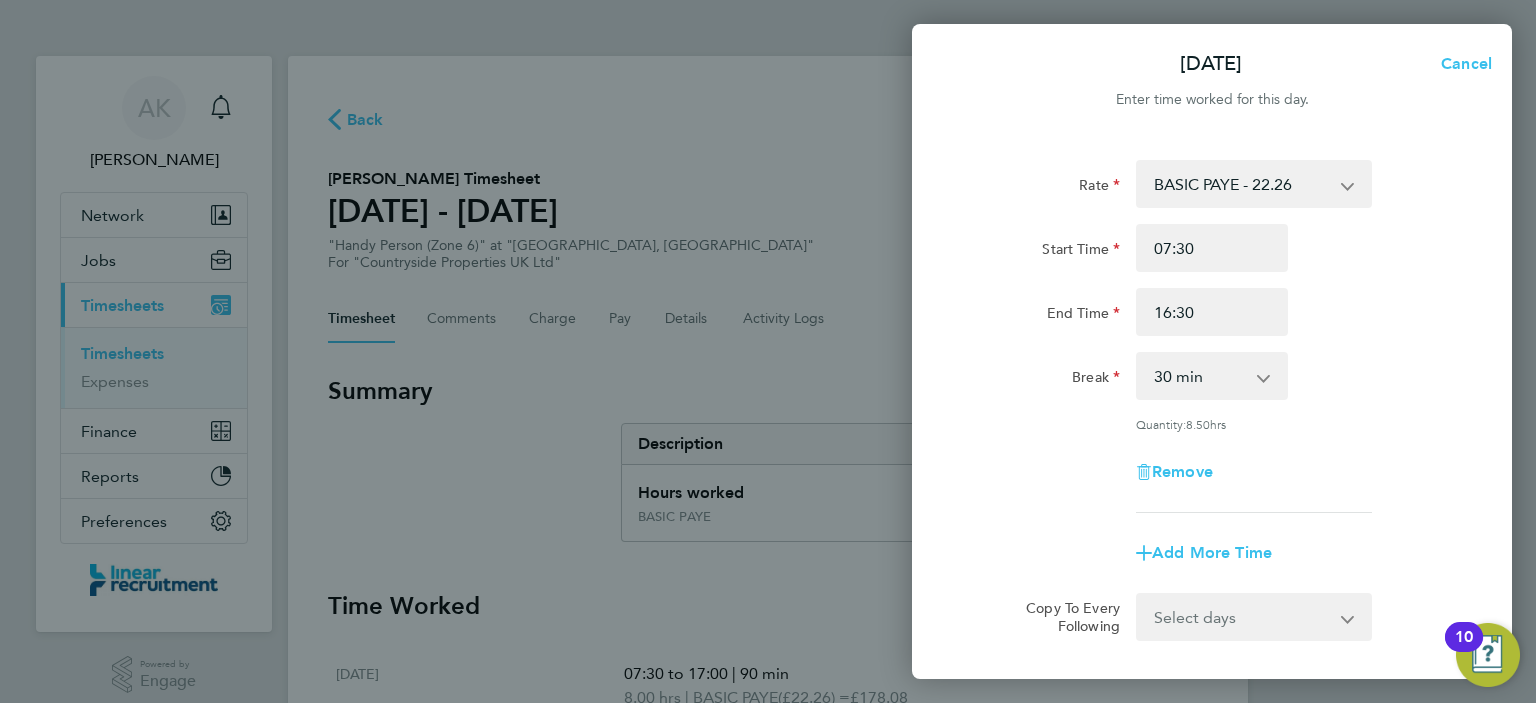 click on "Remove" 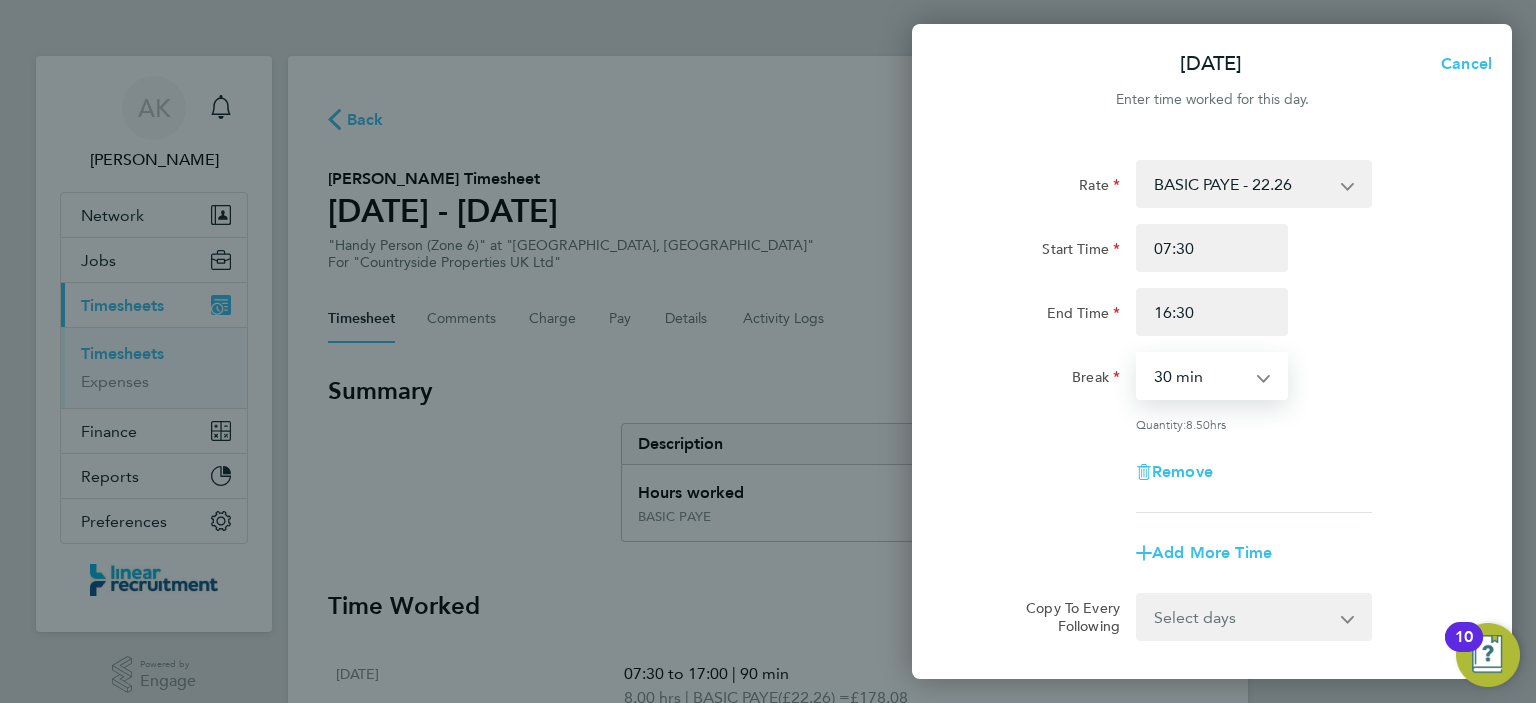 click on "0 min   15 min   30 min   45 min   60 min   75 min   90 min" at bounding box center (1200, 376) 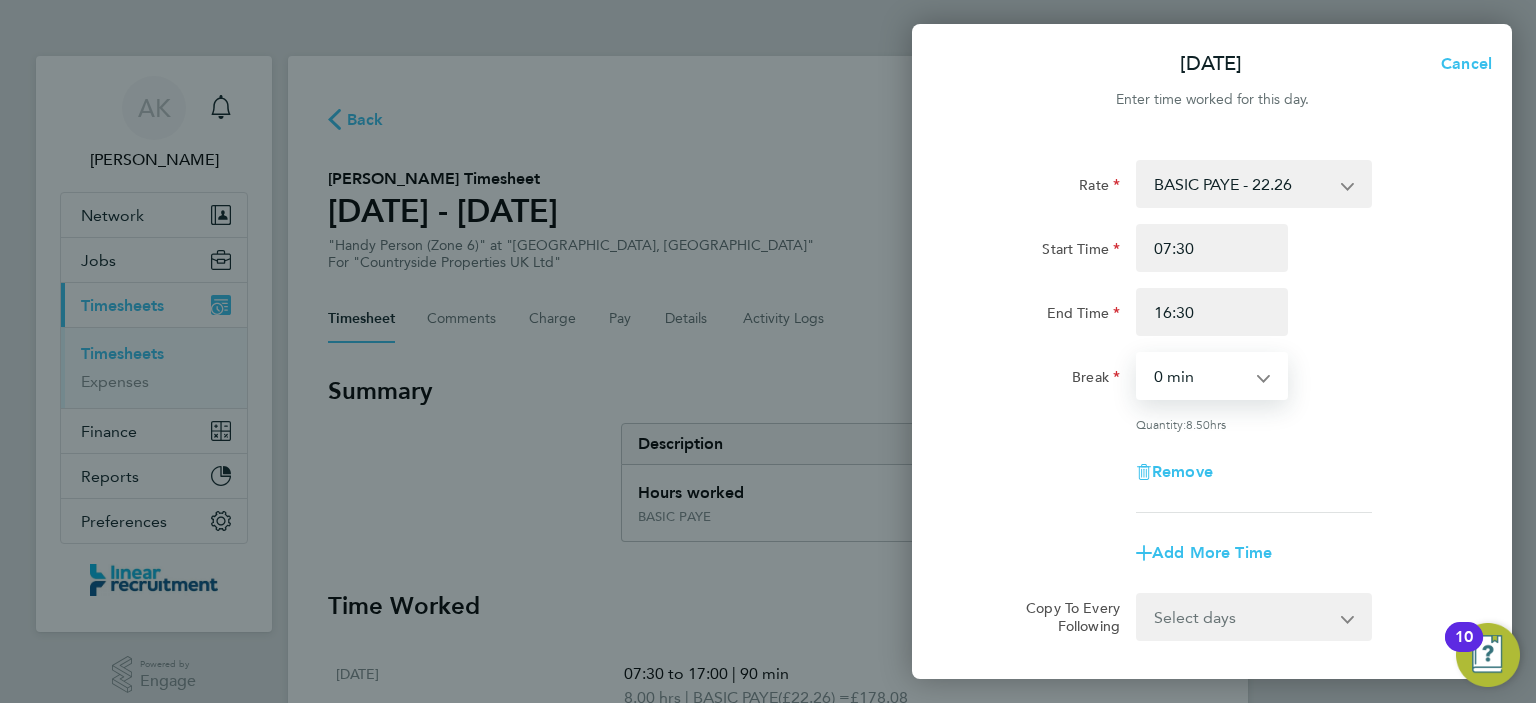 click on "0 min   15 min   30 min   45 min   60 min   75 min   90 min" at bounding box center (1200, 376) 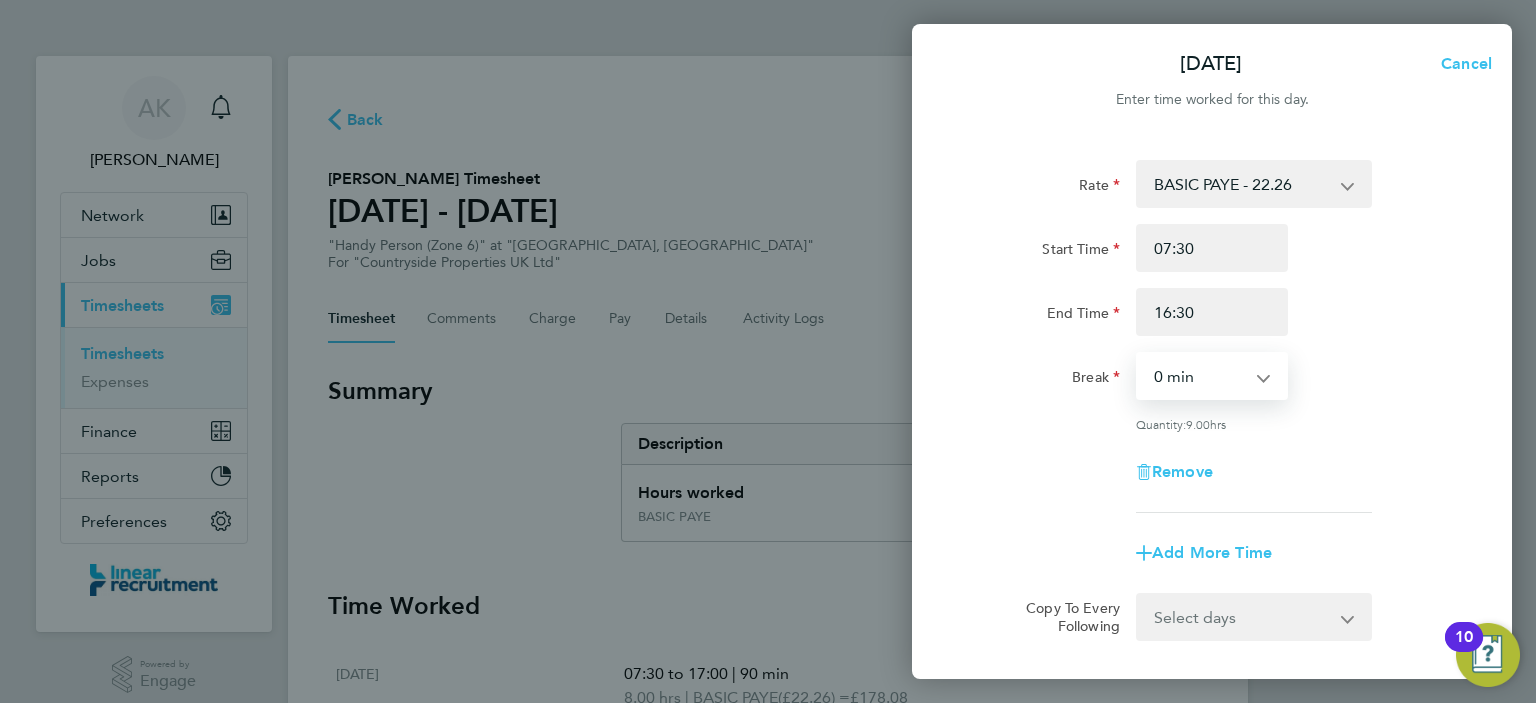 click on "Remove" 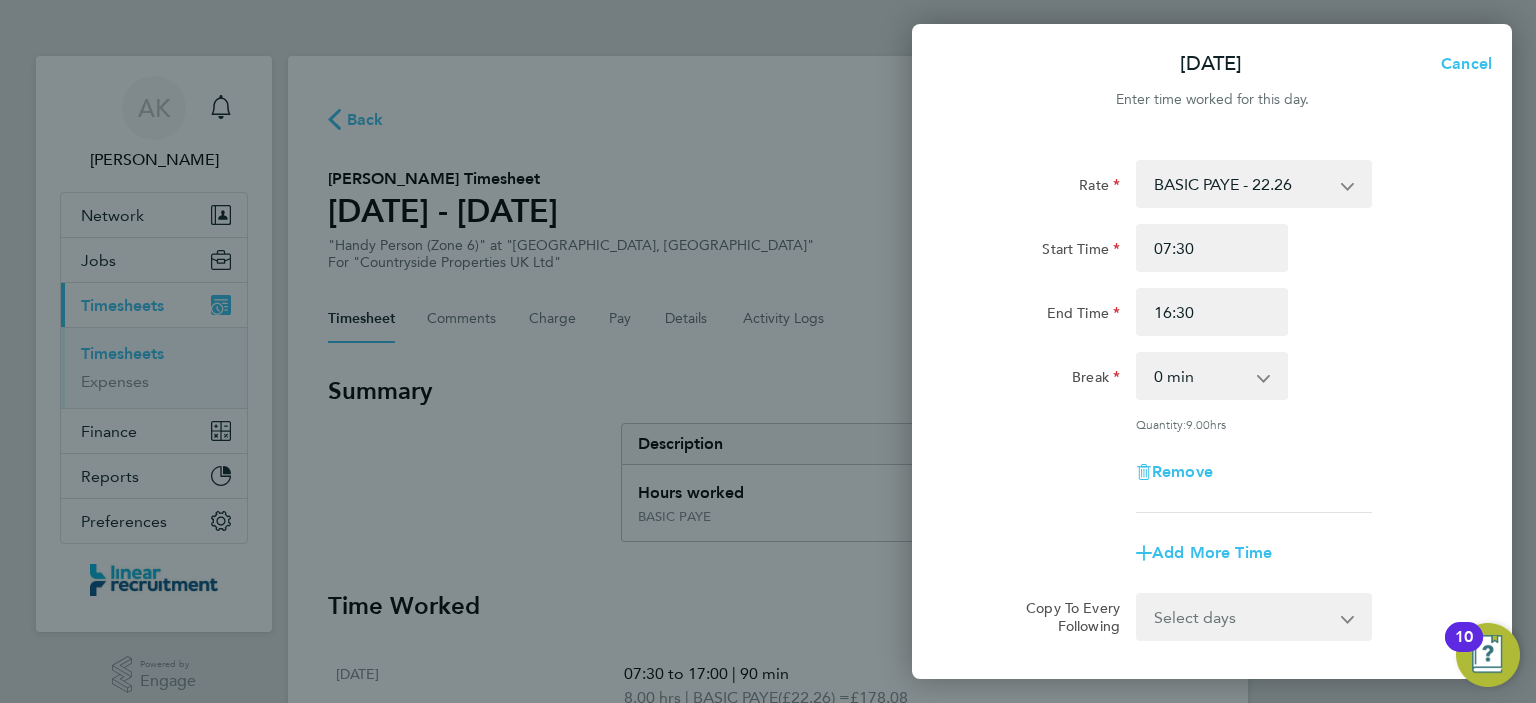 scroll, scrollTop: 199, scrollLeft: 0, axis: vertical 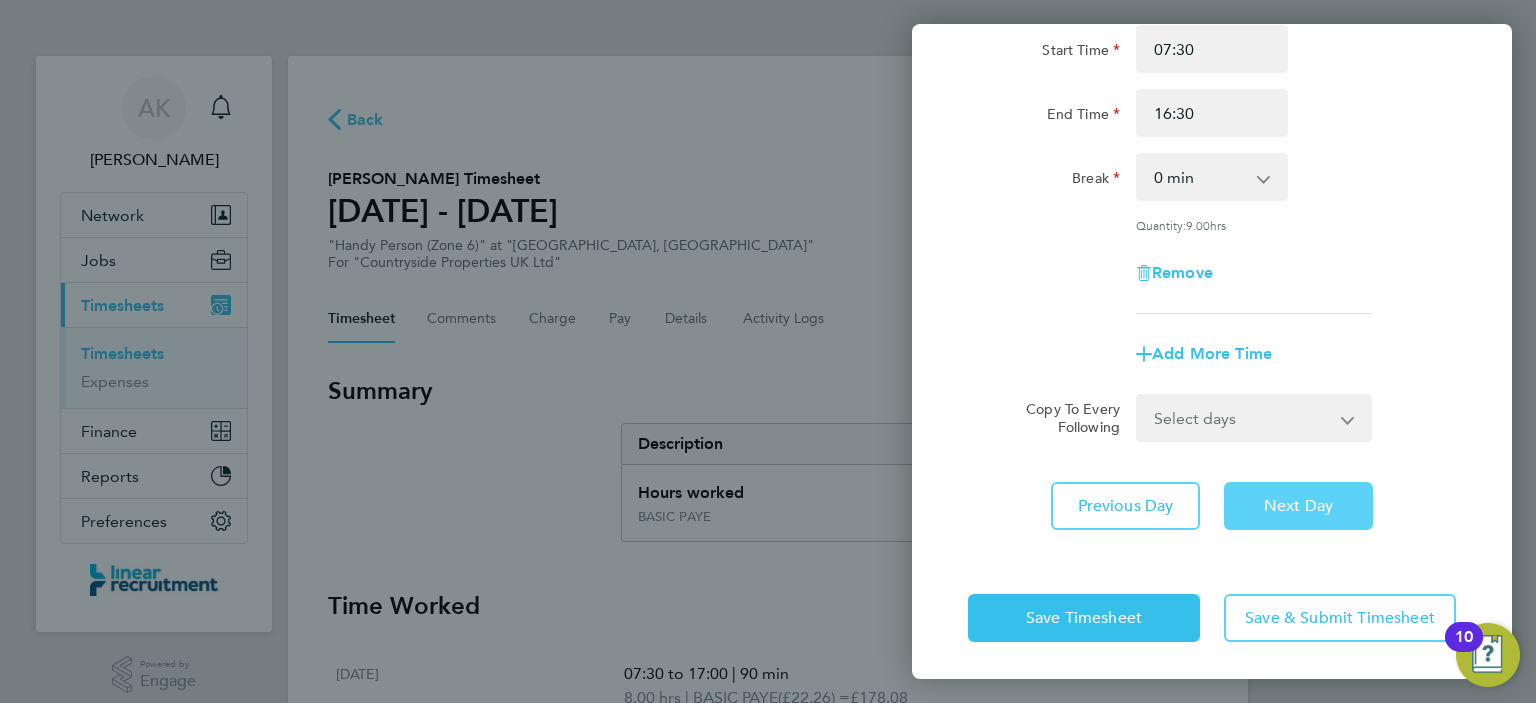 click on "Next Day" 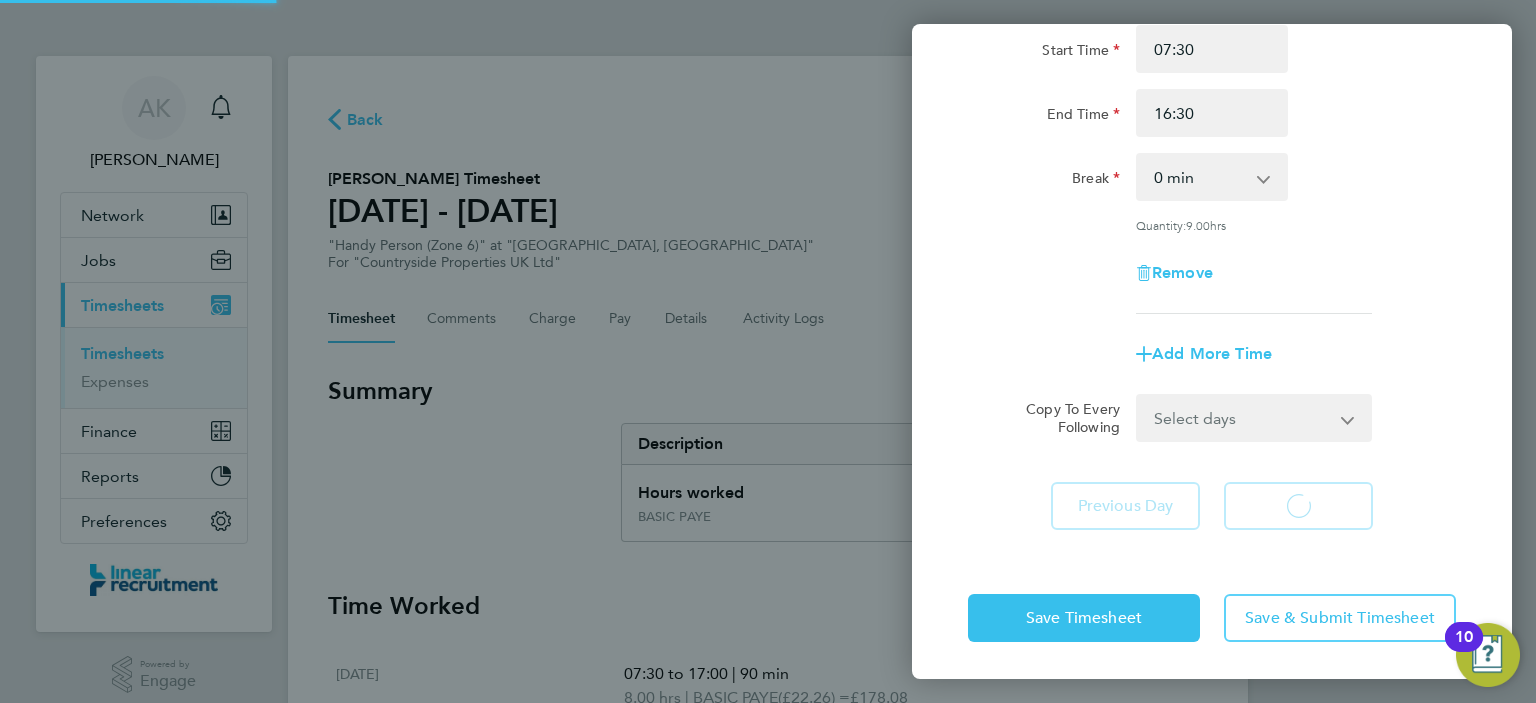 scroll, scrollTop: 168, scrollLeft: 0, axis: vertical 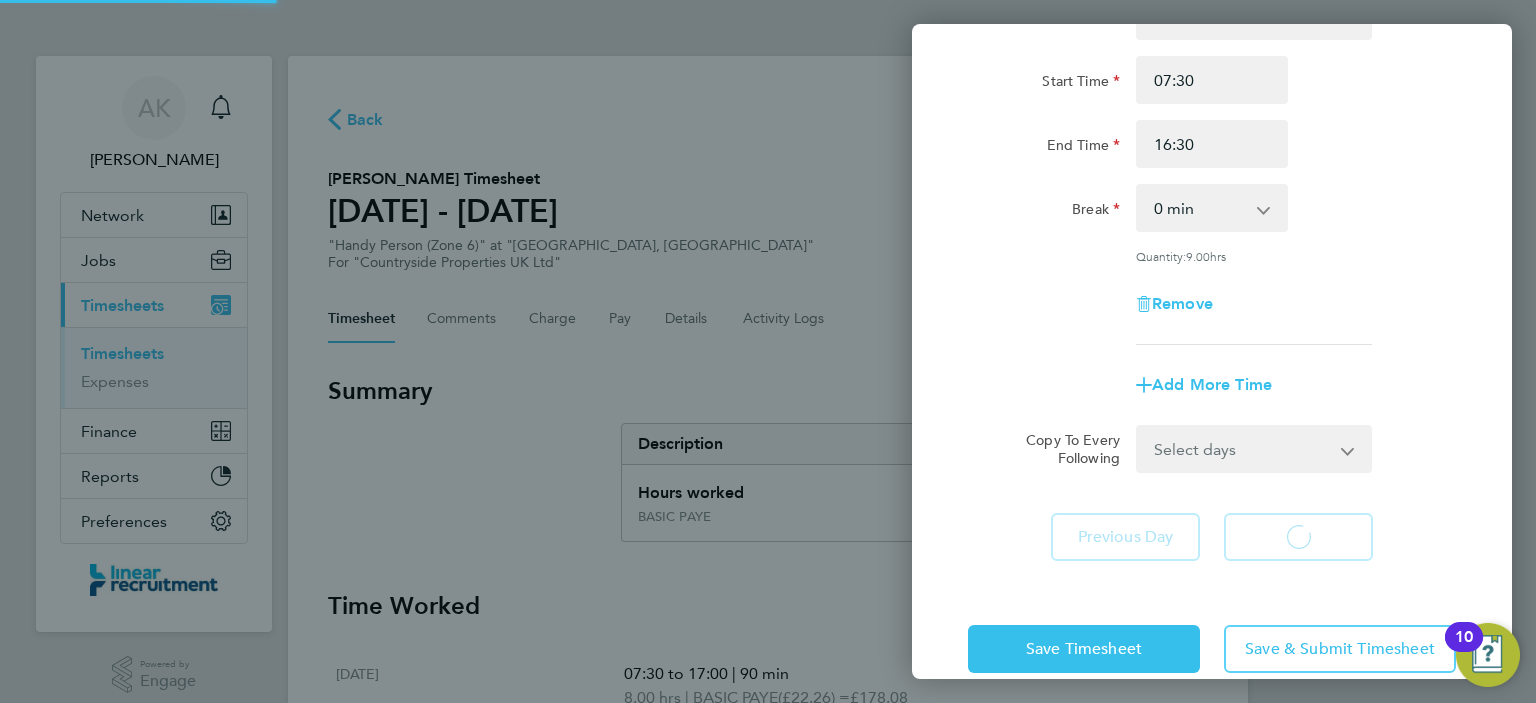 select on "30" 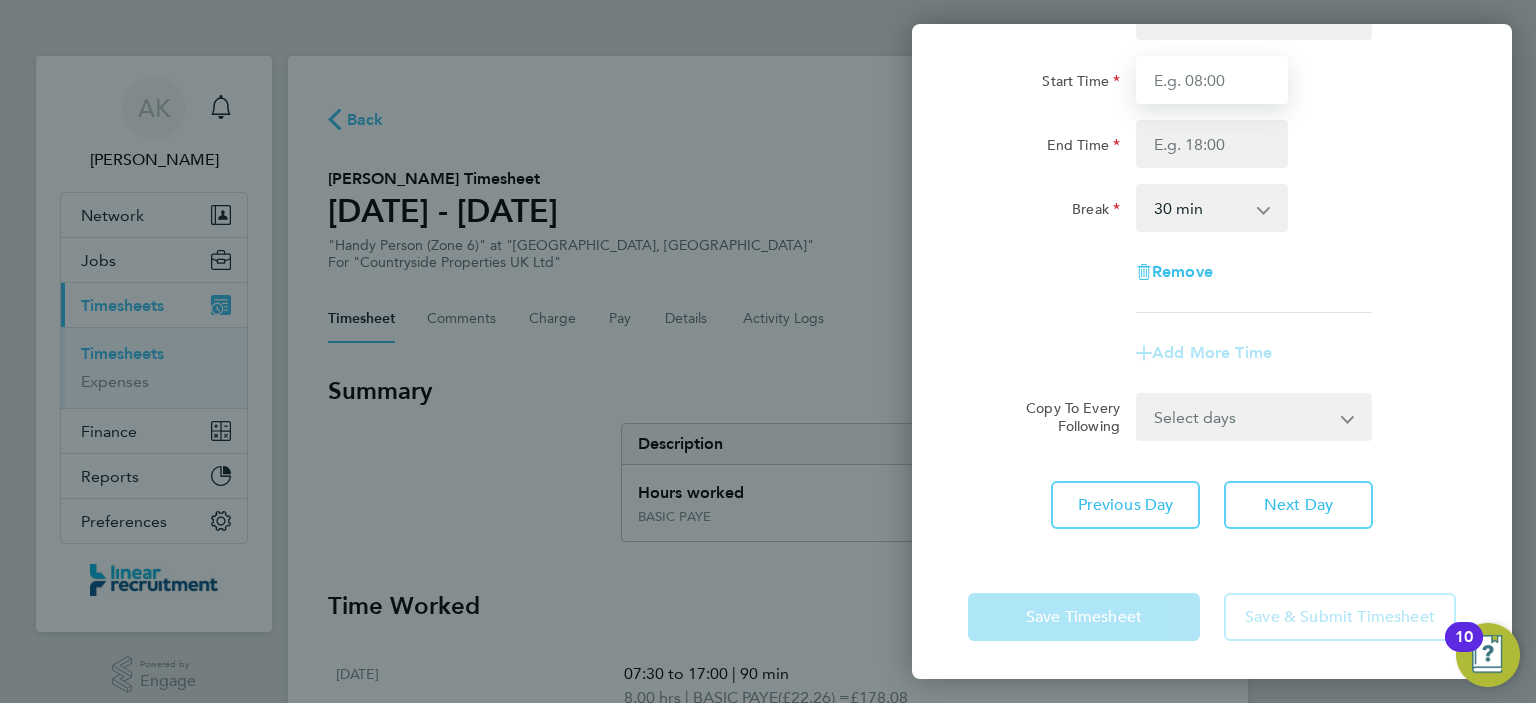 click on "Start Time" at bounding box center (1212, 80) 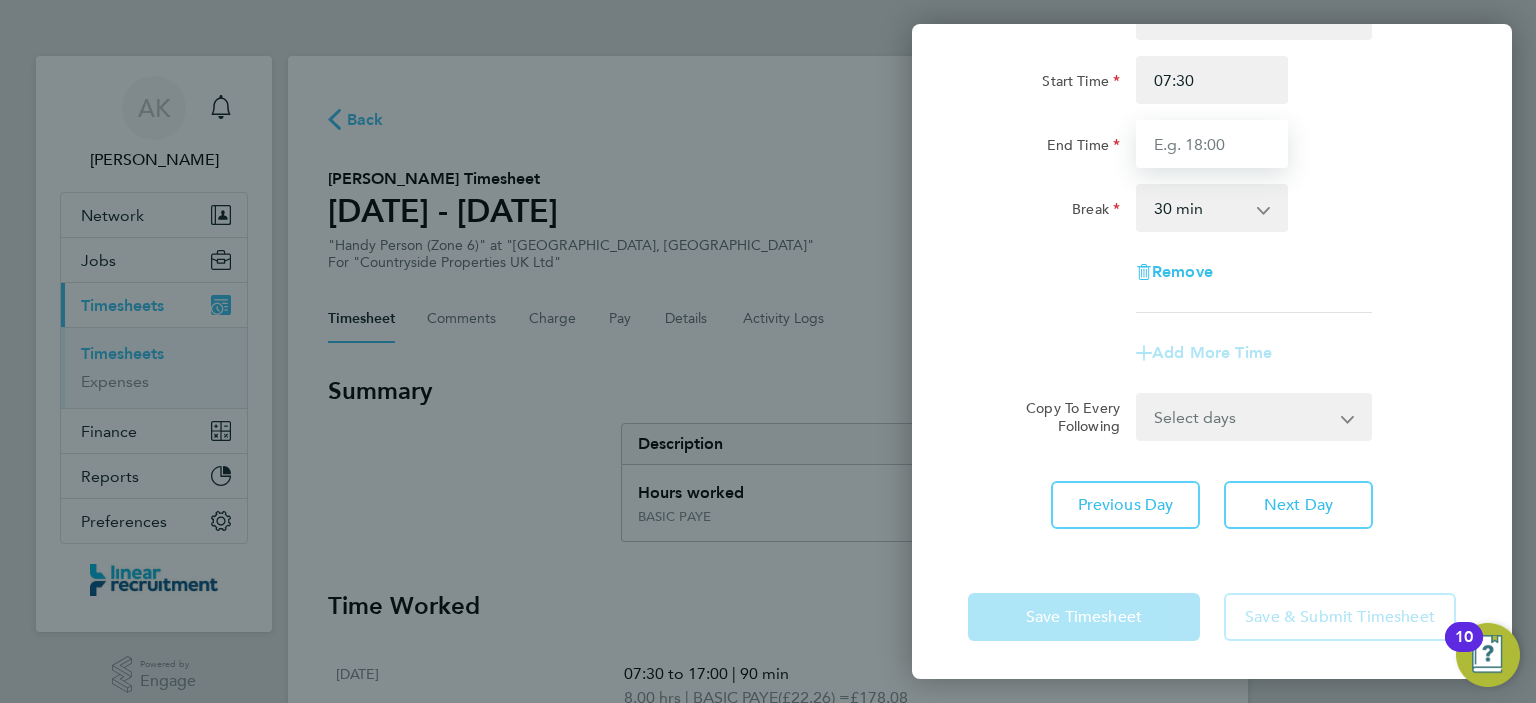click on "End Time" at bounding box center (1212, 144) 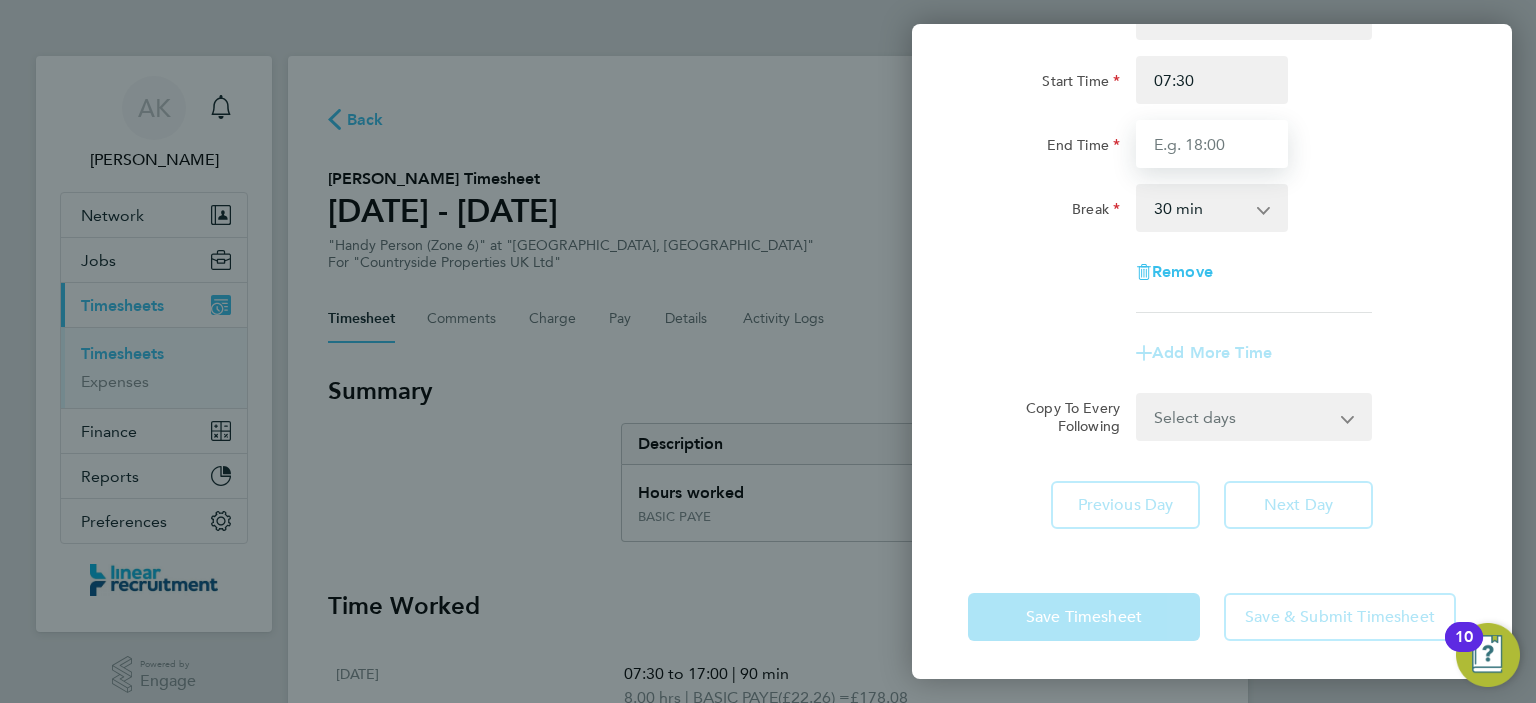 type on "16:30" 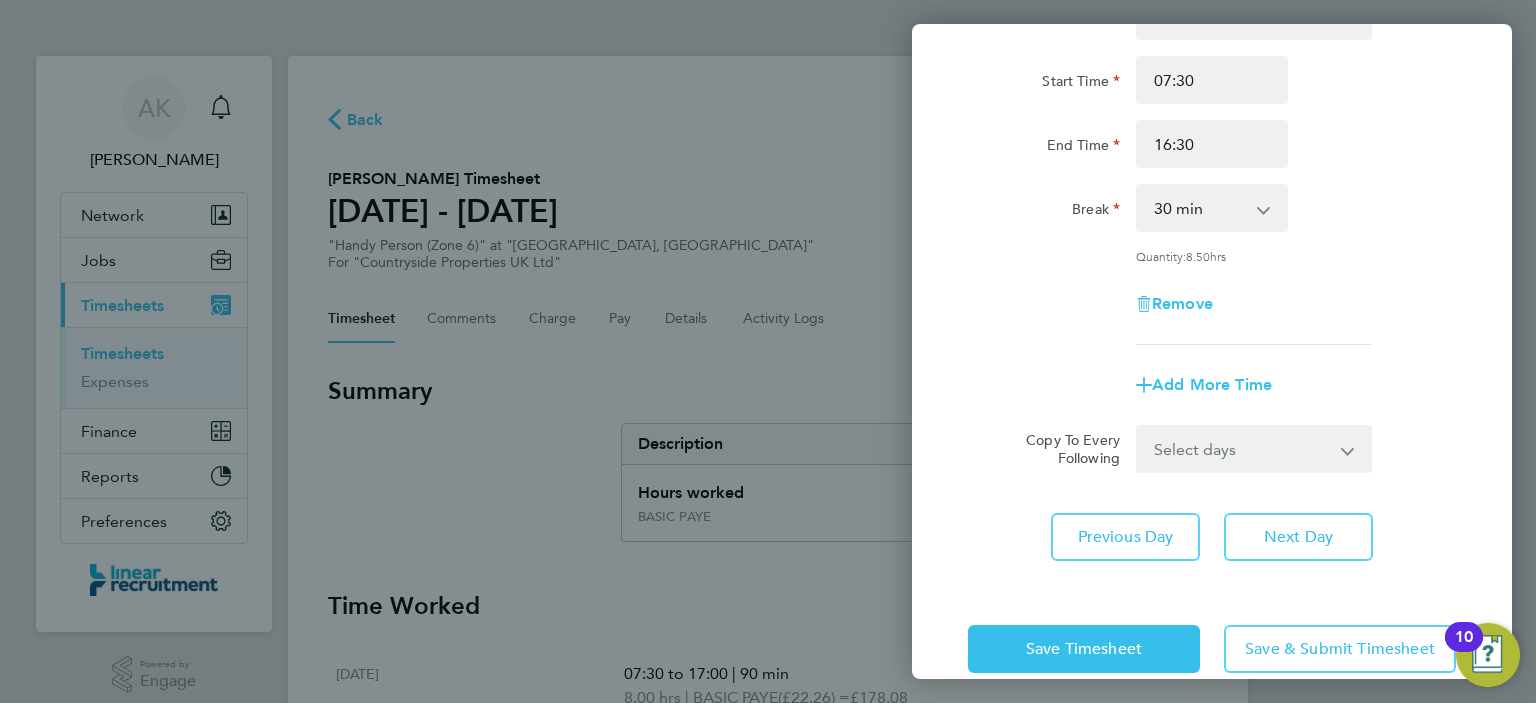 click on "Rate  BASIC PAYE - 22.26   BASIC - 22.26
Start Time 07:30 End Time 16:30 Break  0 min   15 min   30 min   45 min   60 min   75 min   90 min
Quantity:  8.50  hrs
Remove
Add More Time" 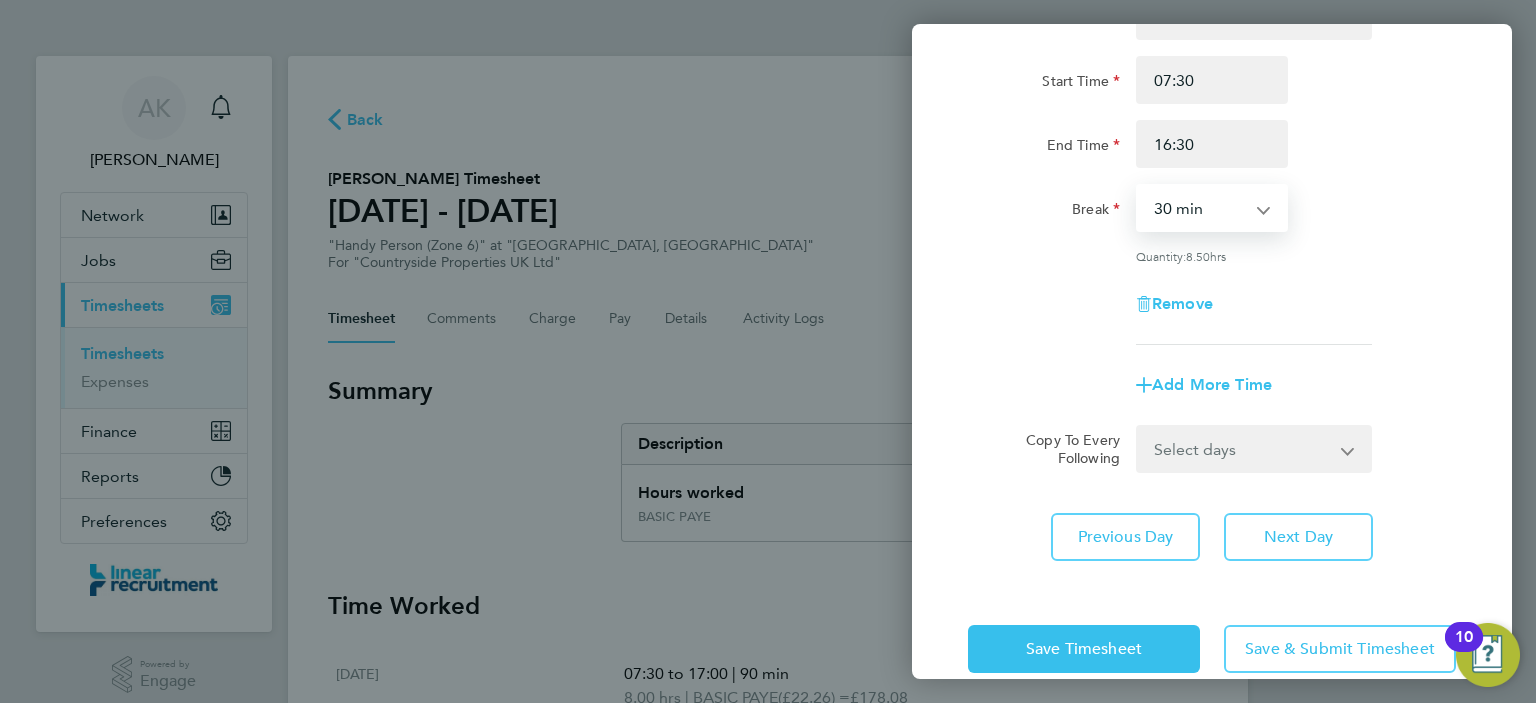 select on "0" 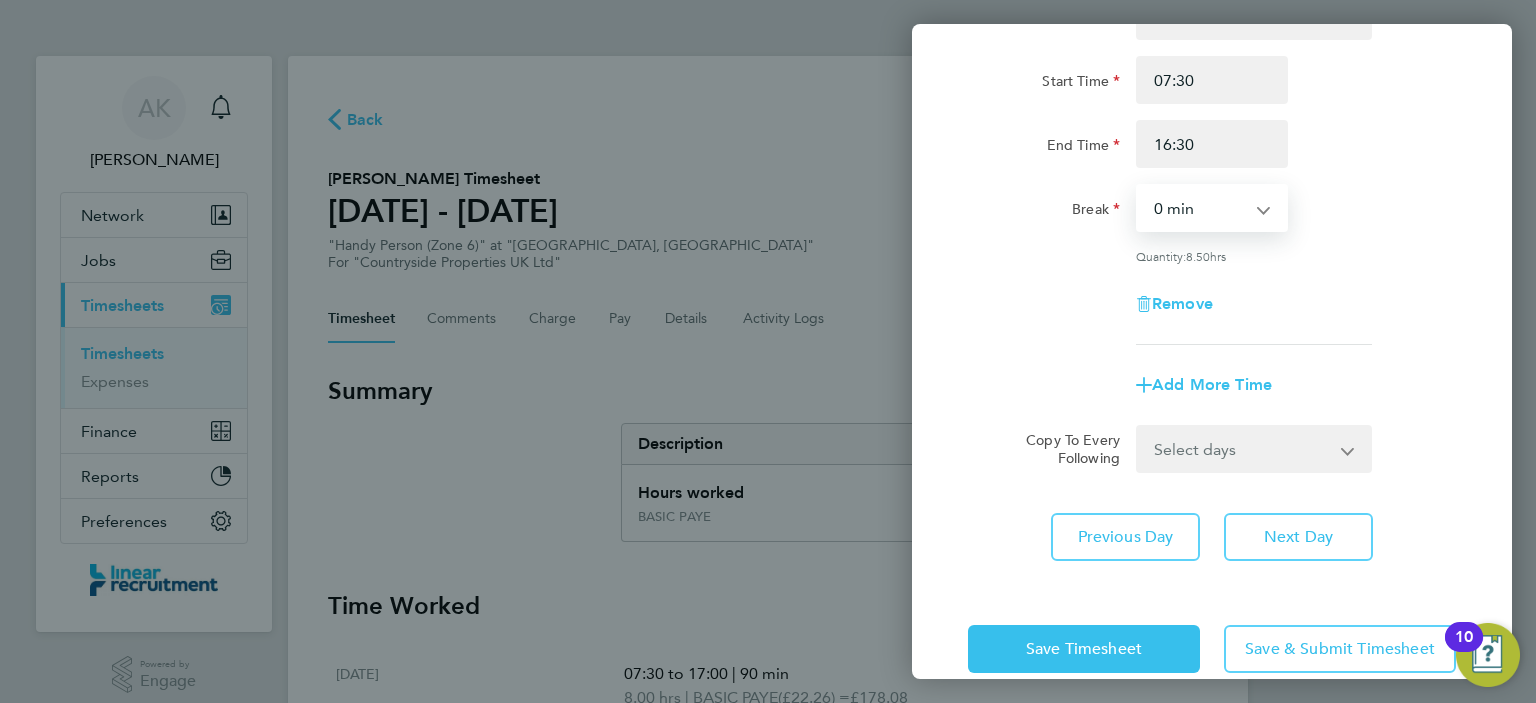 click on "0 min   15 min   30 min   45 min   60 min   75 min   90 min" at bounding box center (1200, 208) 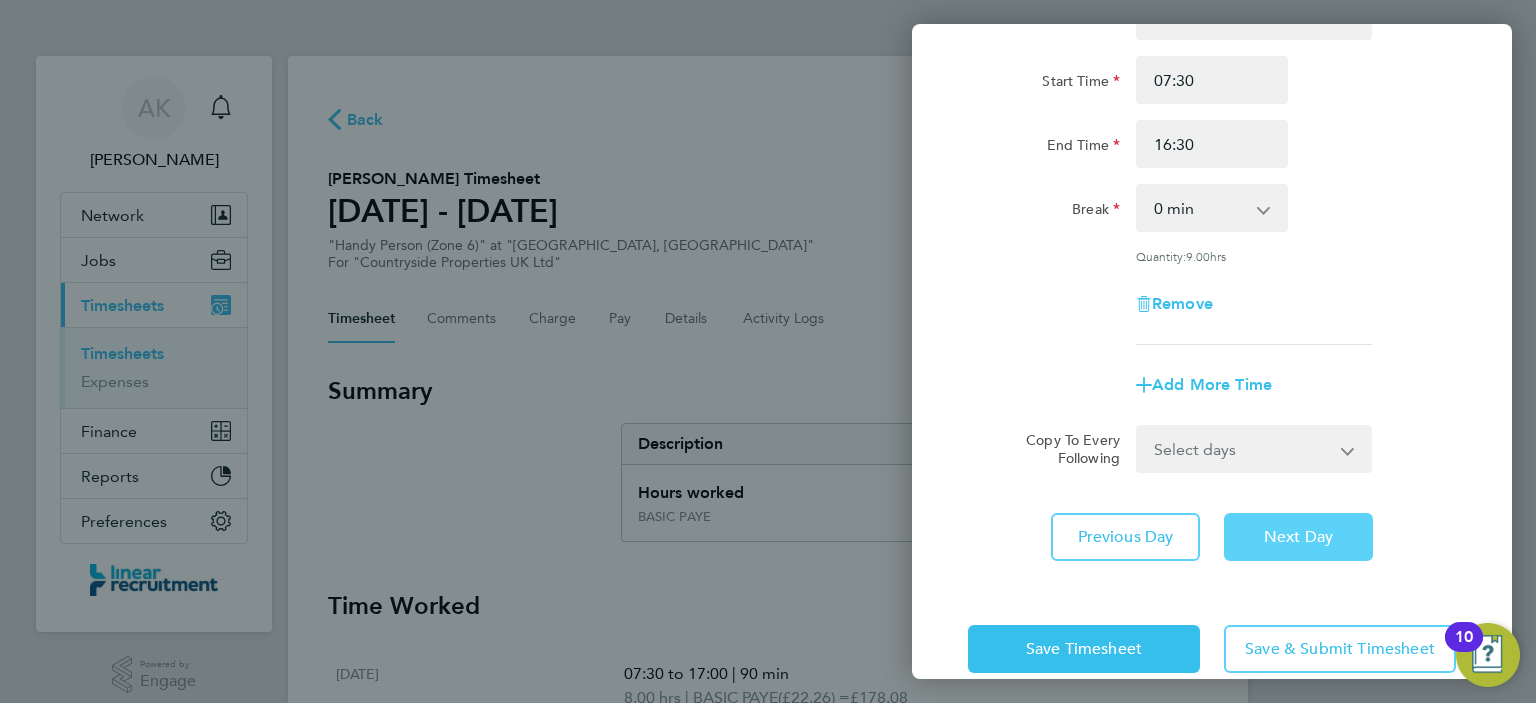click on "Next Day" 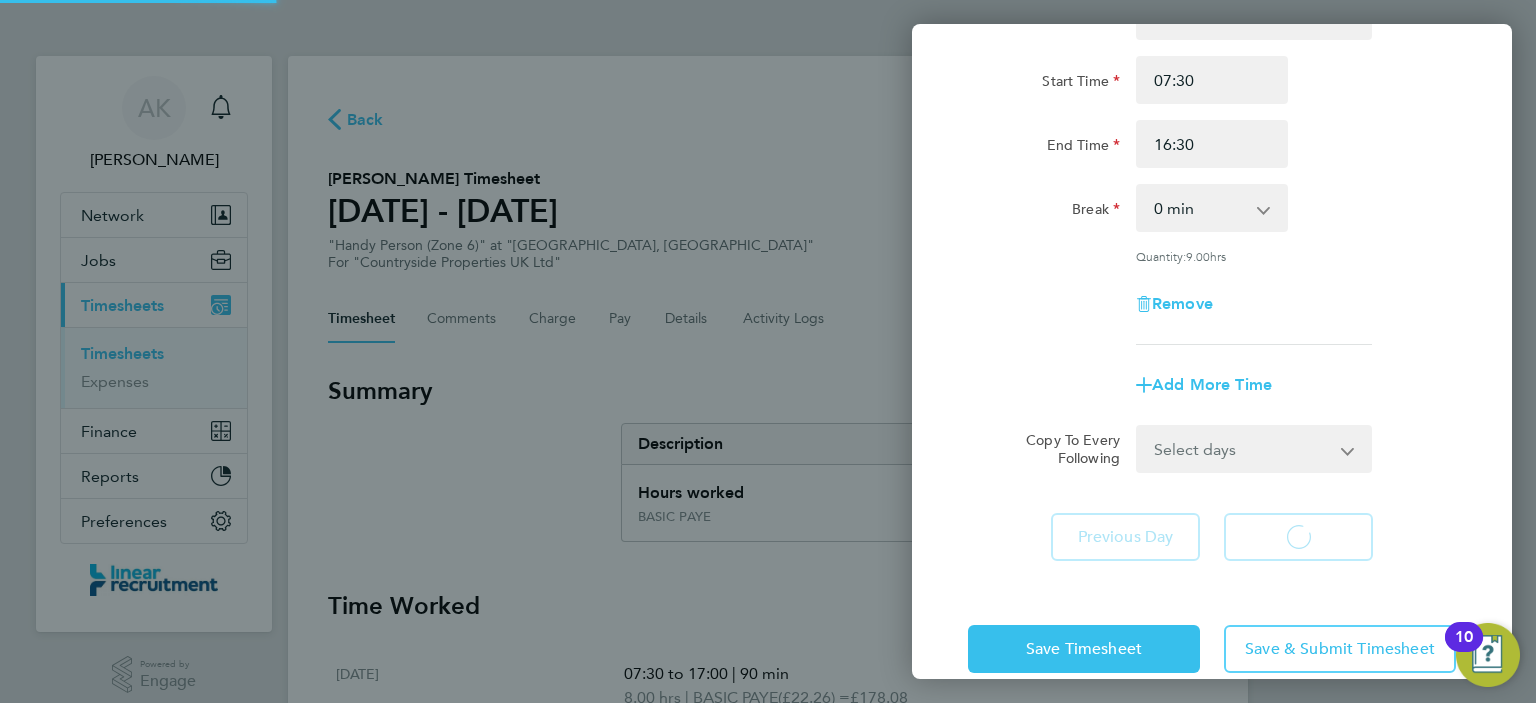 select on "30" 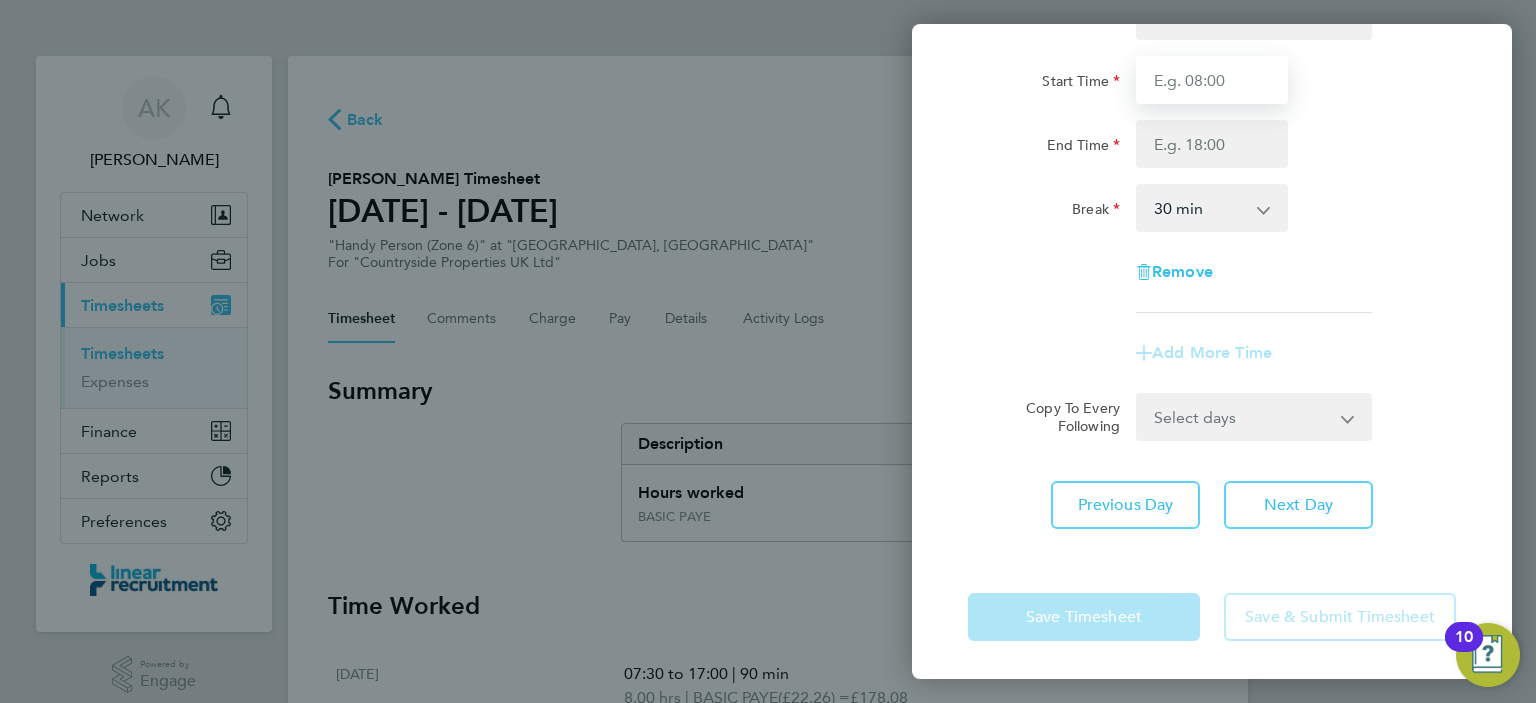 click on "Start Time" at bounding box center [1212, 80] 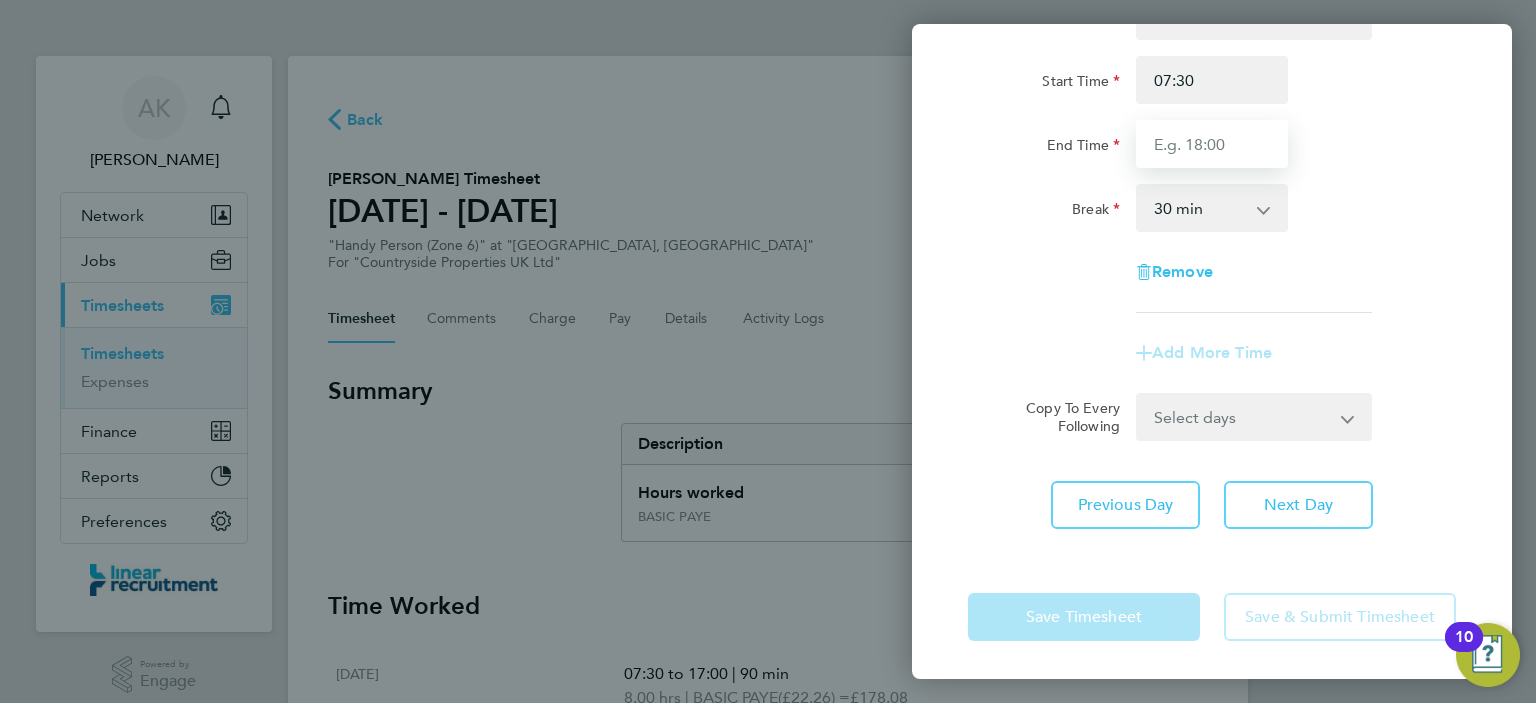click on "End Time" at bounding box center (1212, 144) 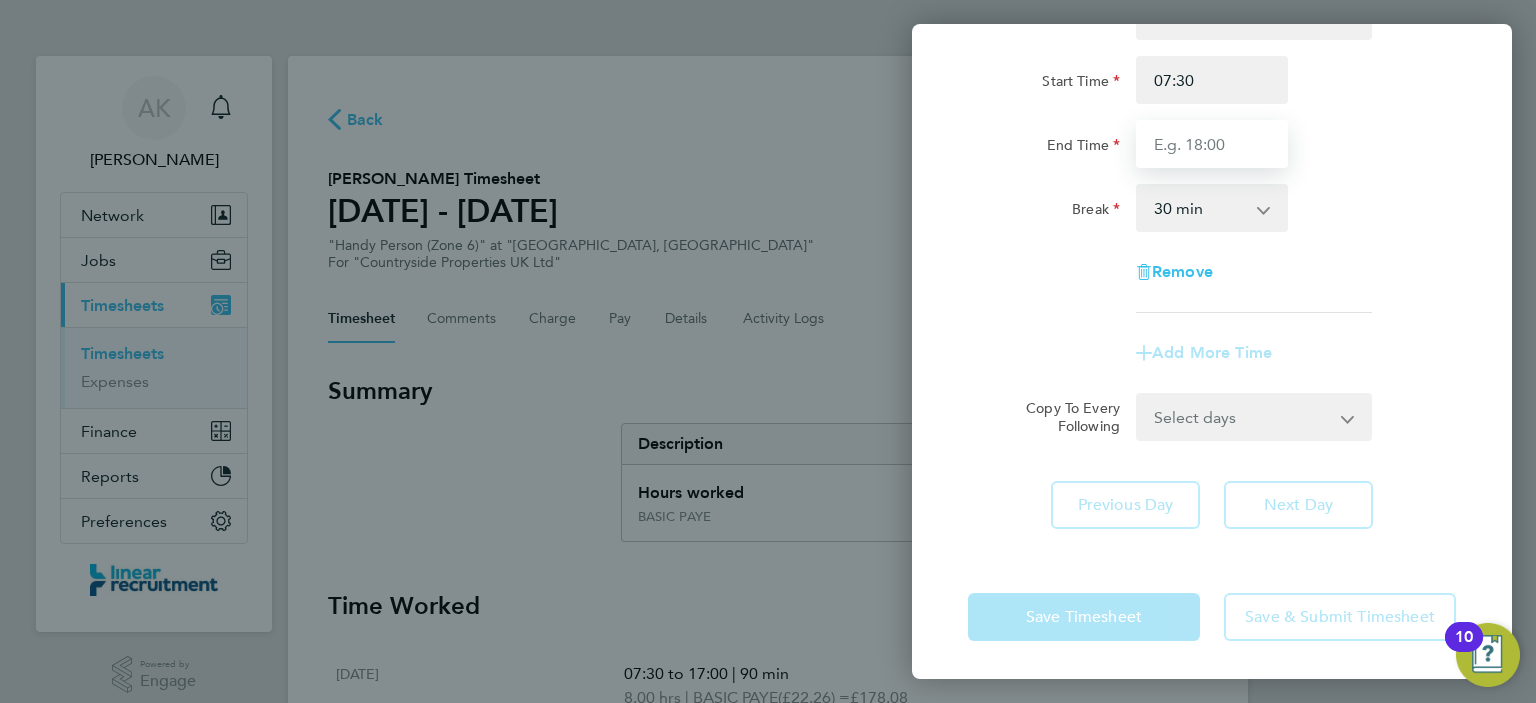 type on "16:30" 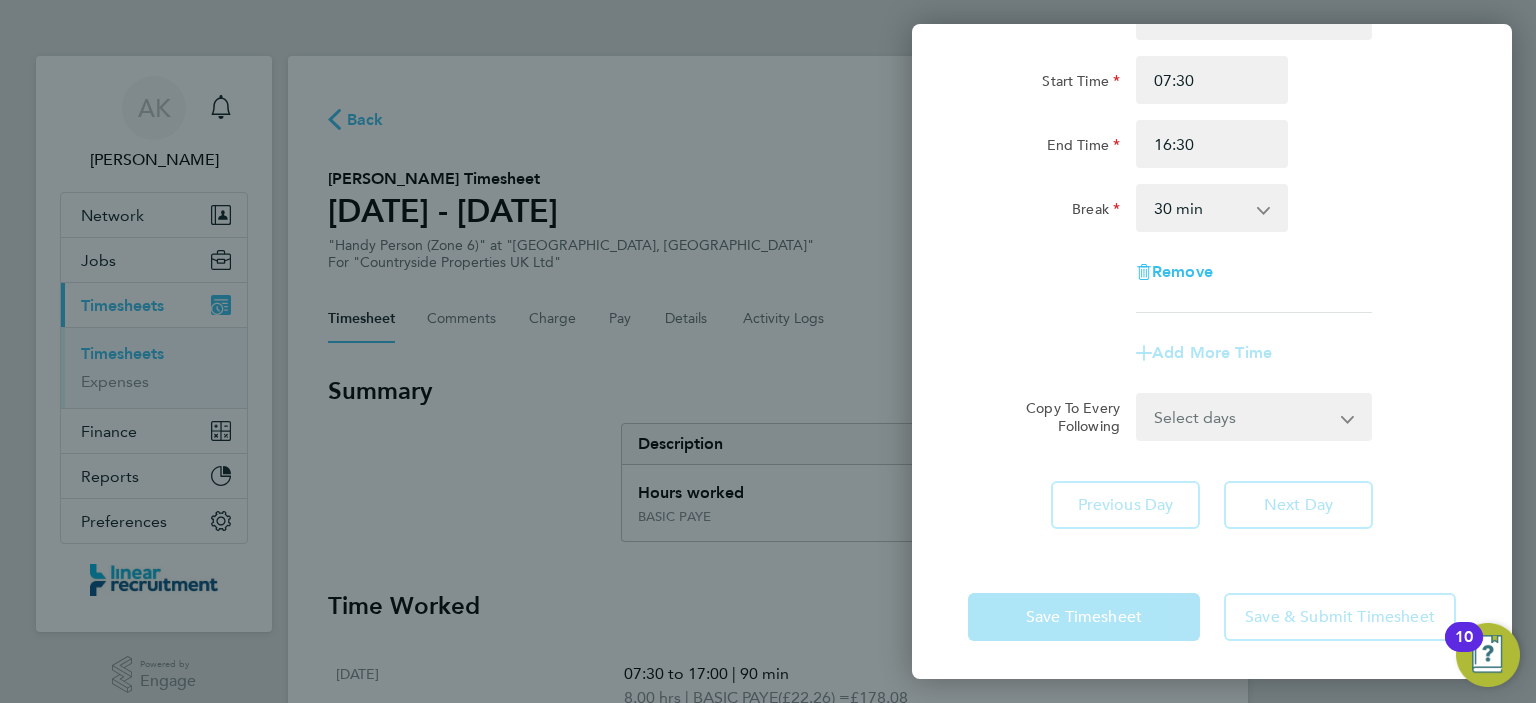 click on "Rate  BASIC PAYE - 22.26   BASIC - 22.26
Start Time 07:30 End Time 16:30 Break  0 min   15 min   30 min   45 min   60 min   75 min   90 min
Remove" 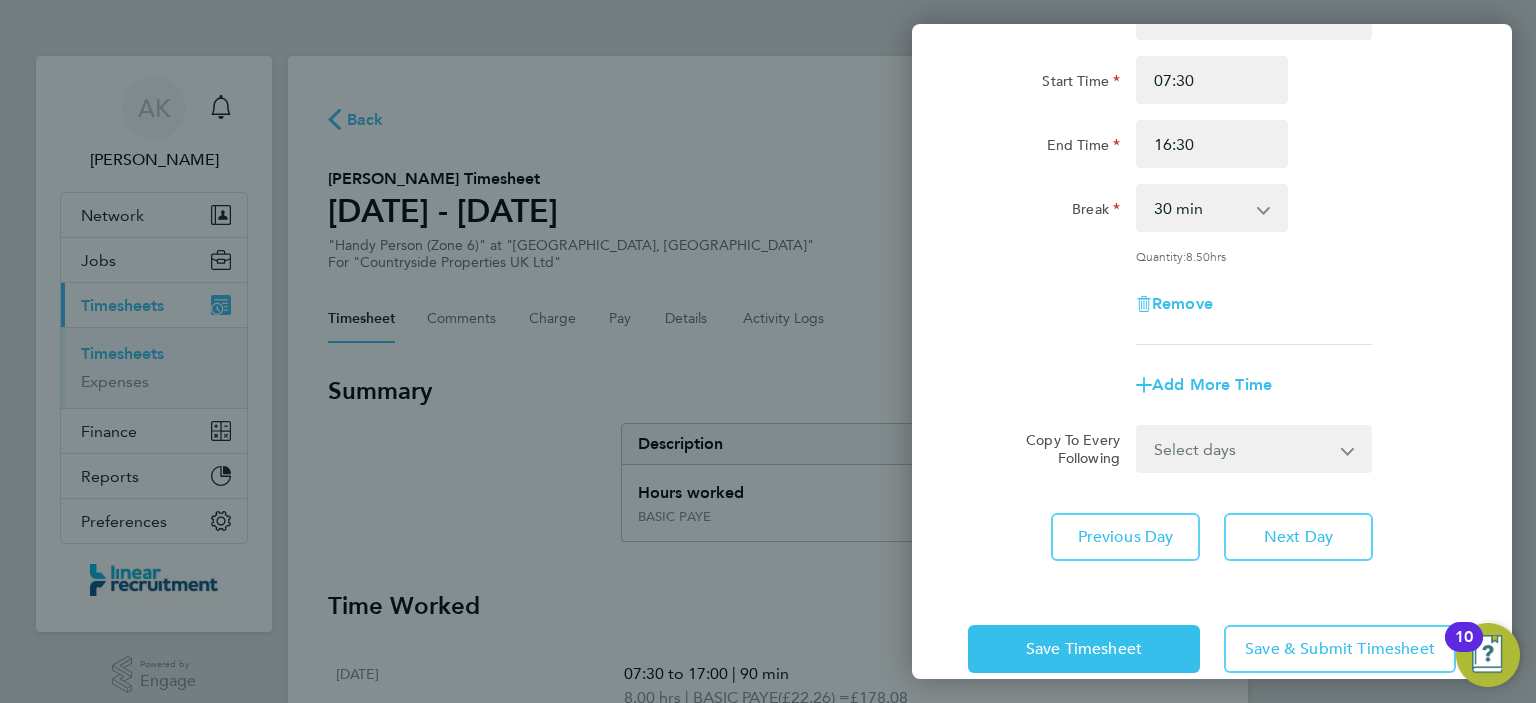 click on "0 min   15 min   30 min   45 min   60 min   75 min   90 min" at bounding box center [1200, 208] 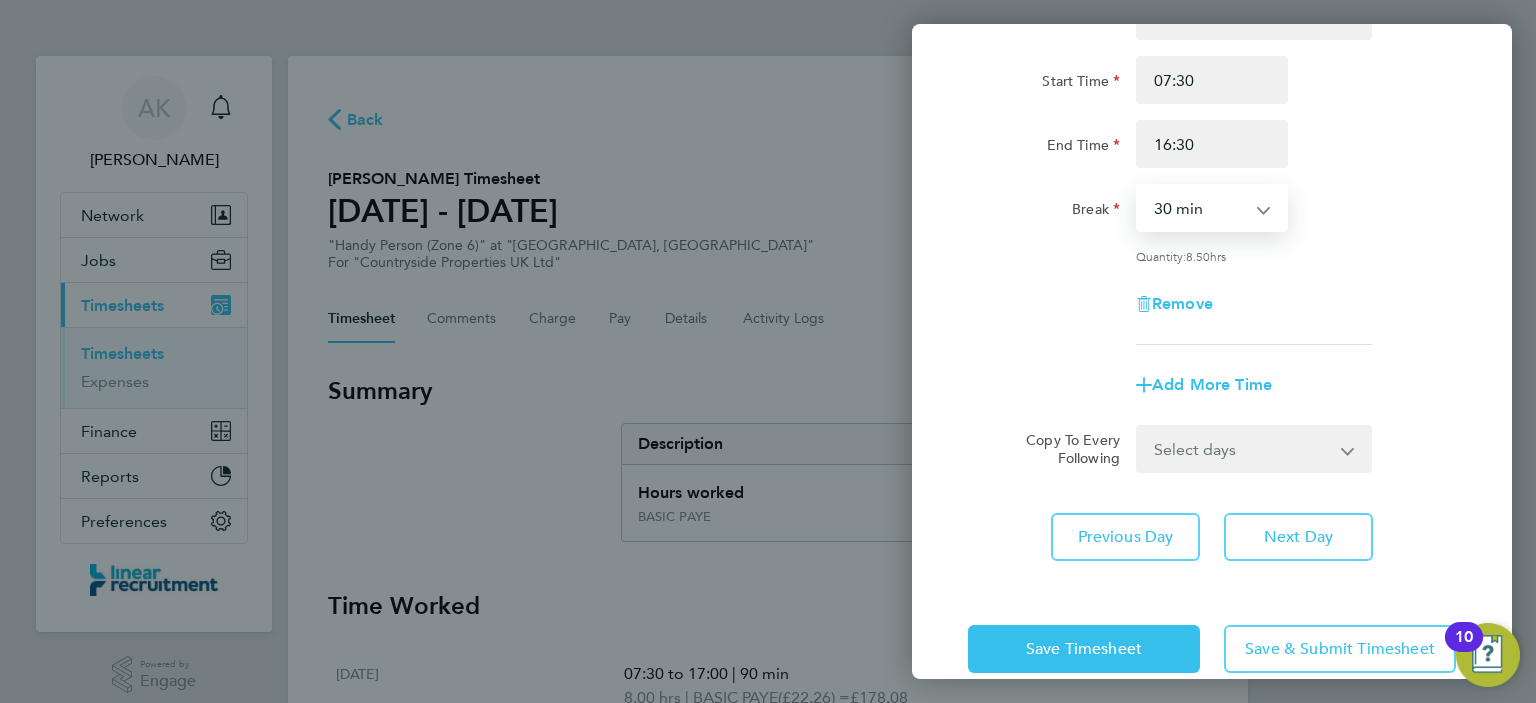 select on "60" 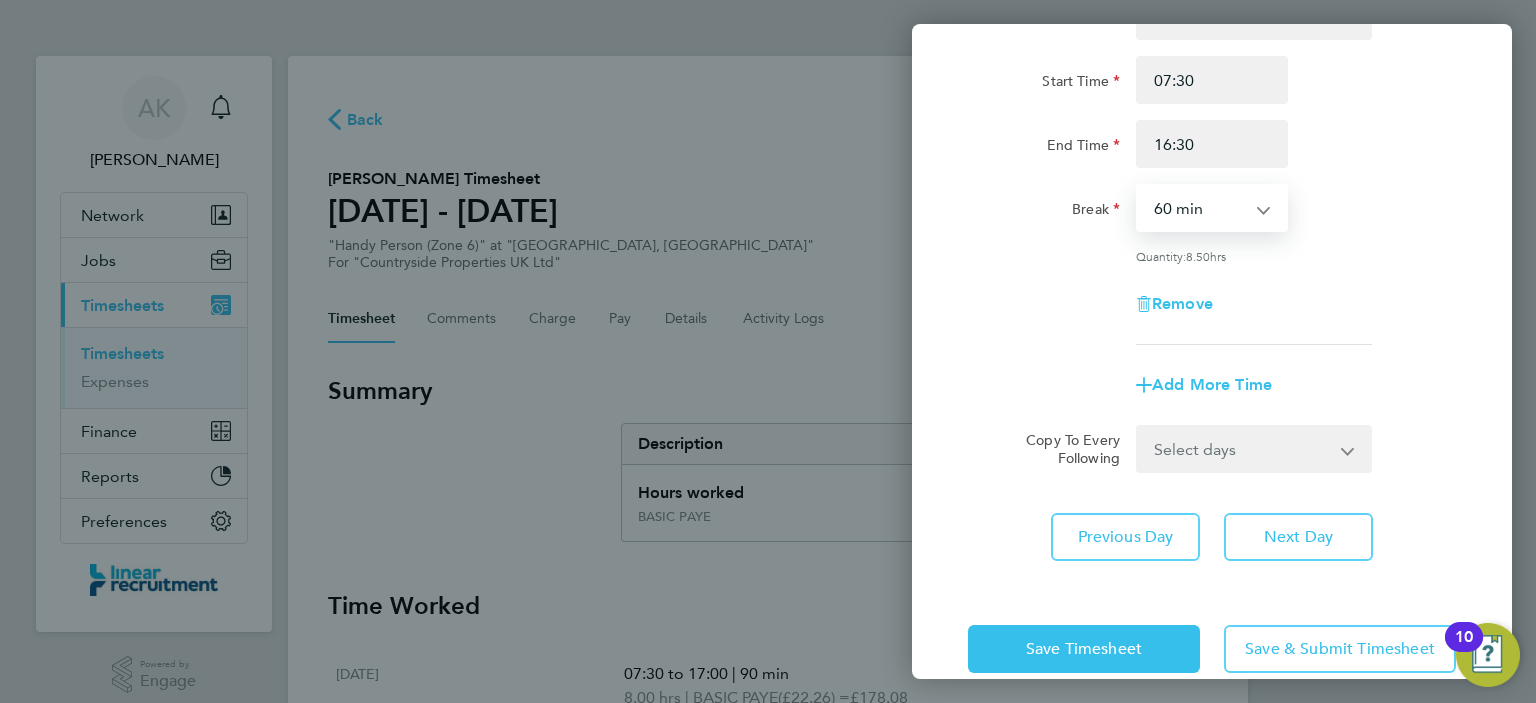 click on "0 min   15 min   30 min   45 min   60 min   75 min   90 min" at bounding box center [1200, 208] 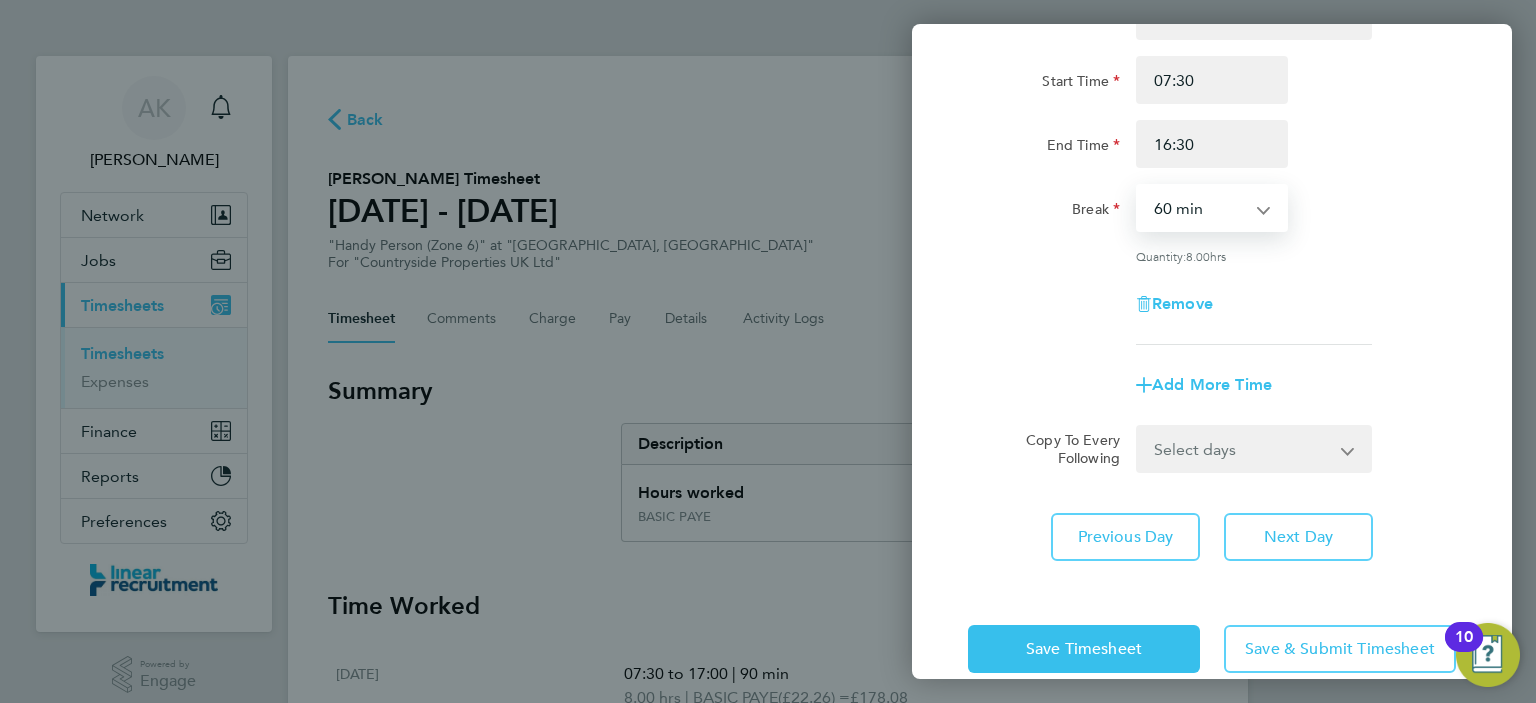 click on "Add More Time" 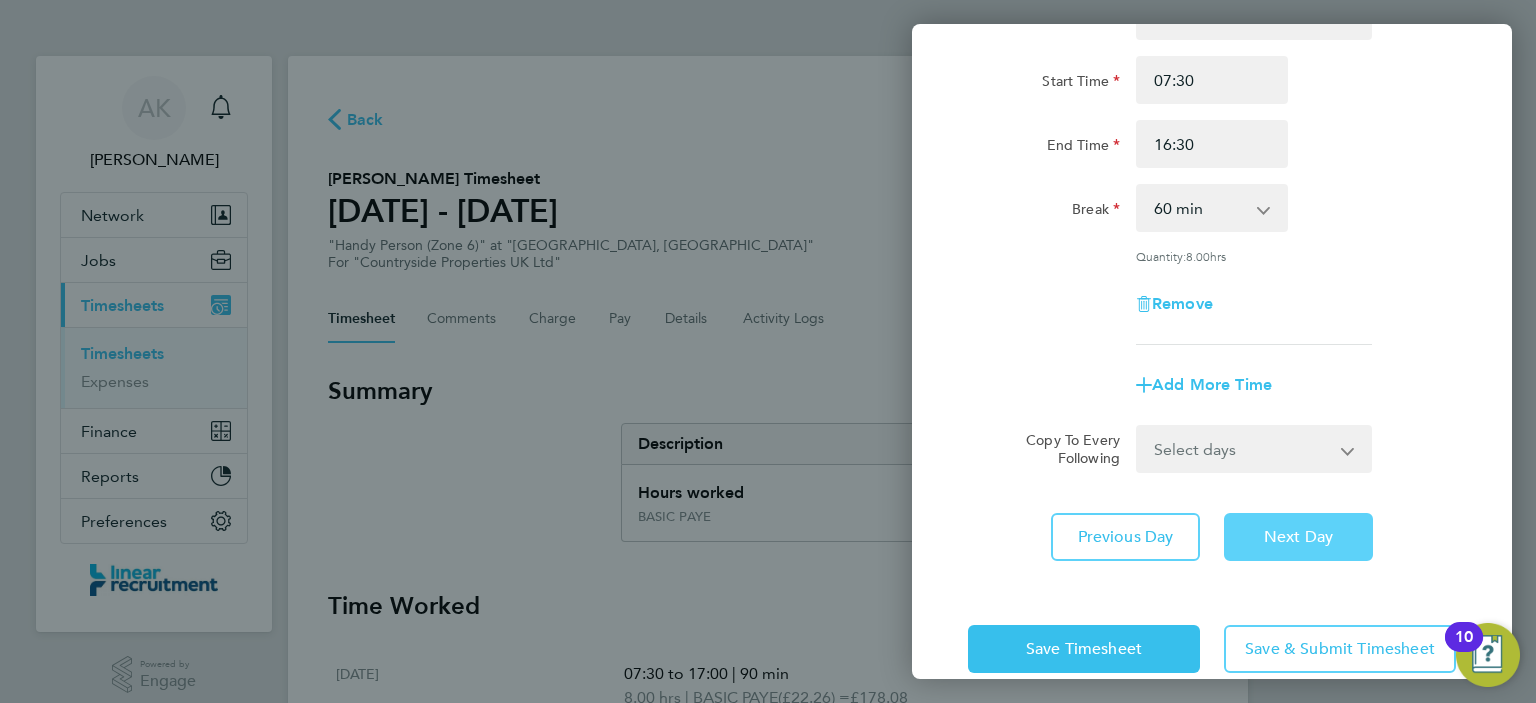 click on "Next Day" 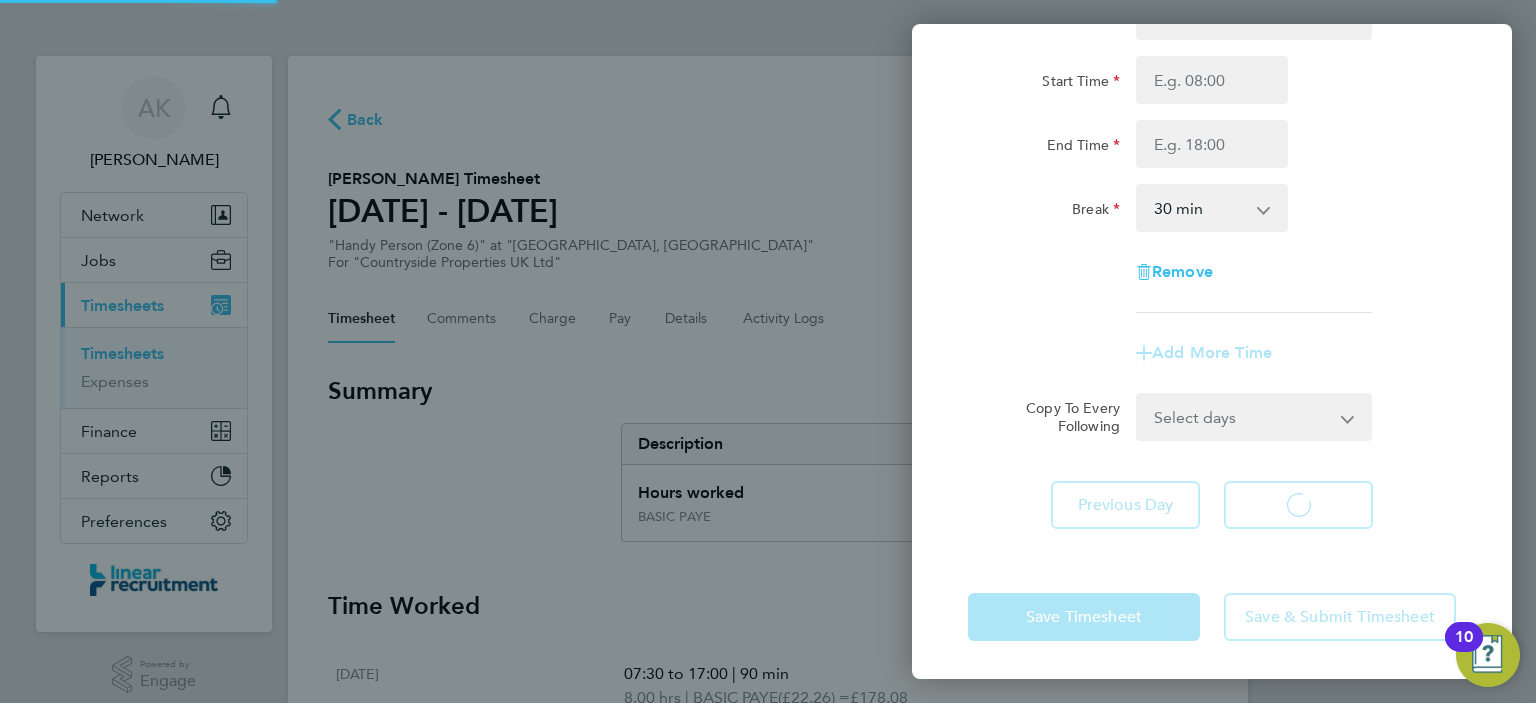 select on "30" 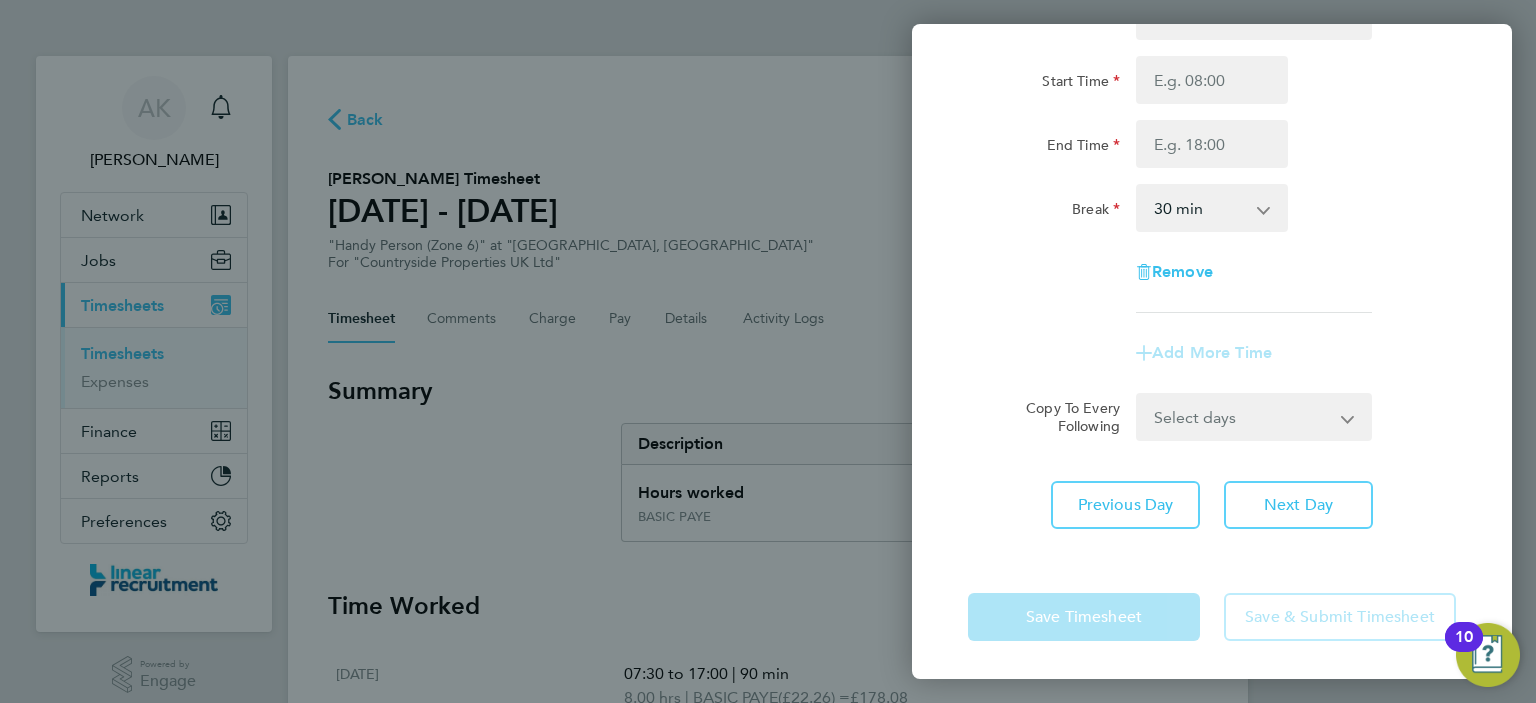 scroll, scrollTop: 0, scrollLeft: 0, axis: both 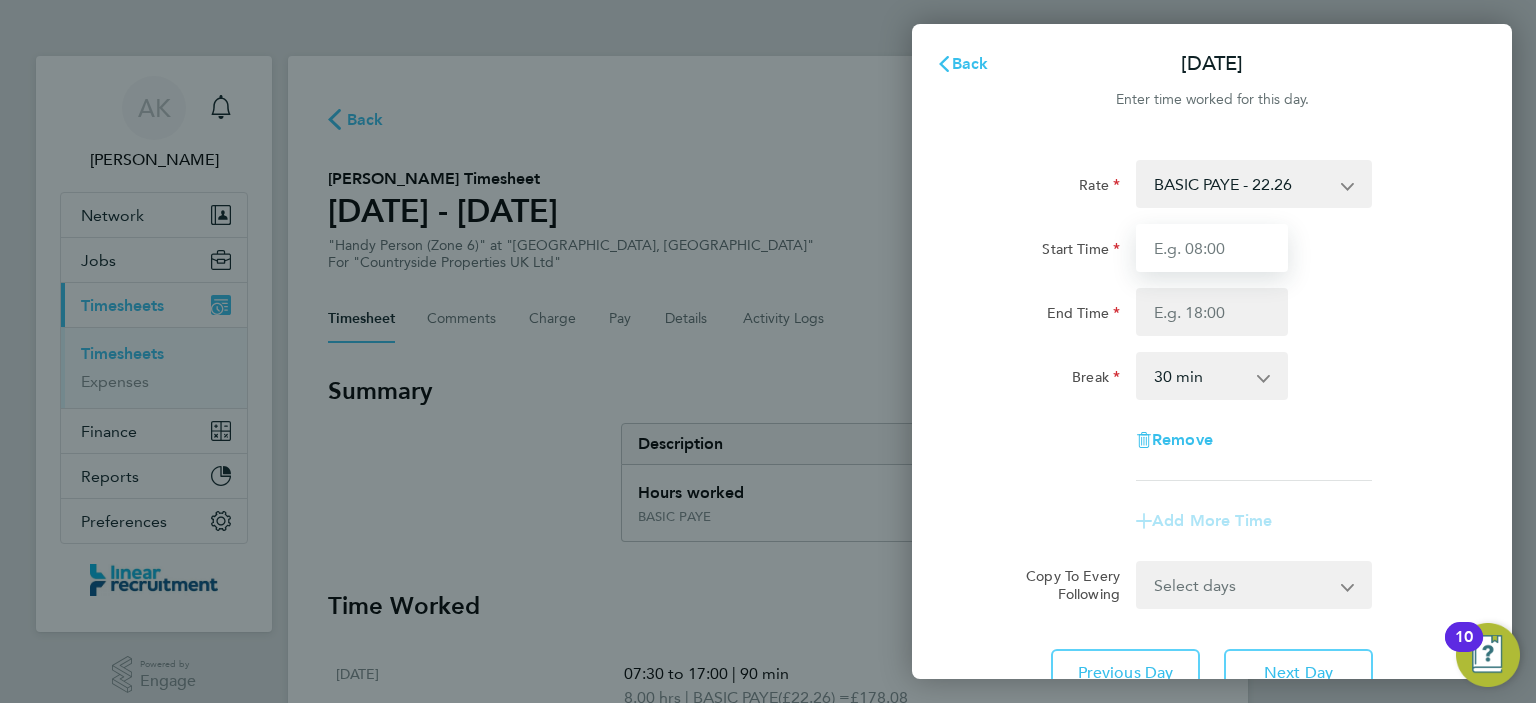 click on "Start Time" at bounding box center [1212, 248] 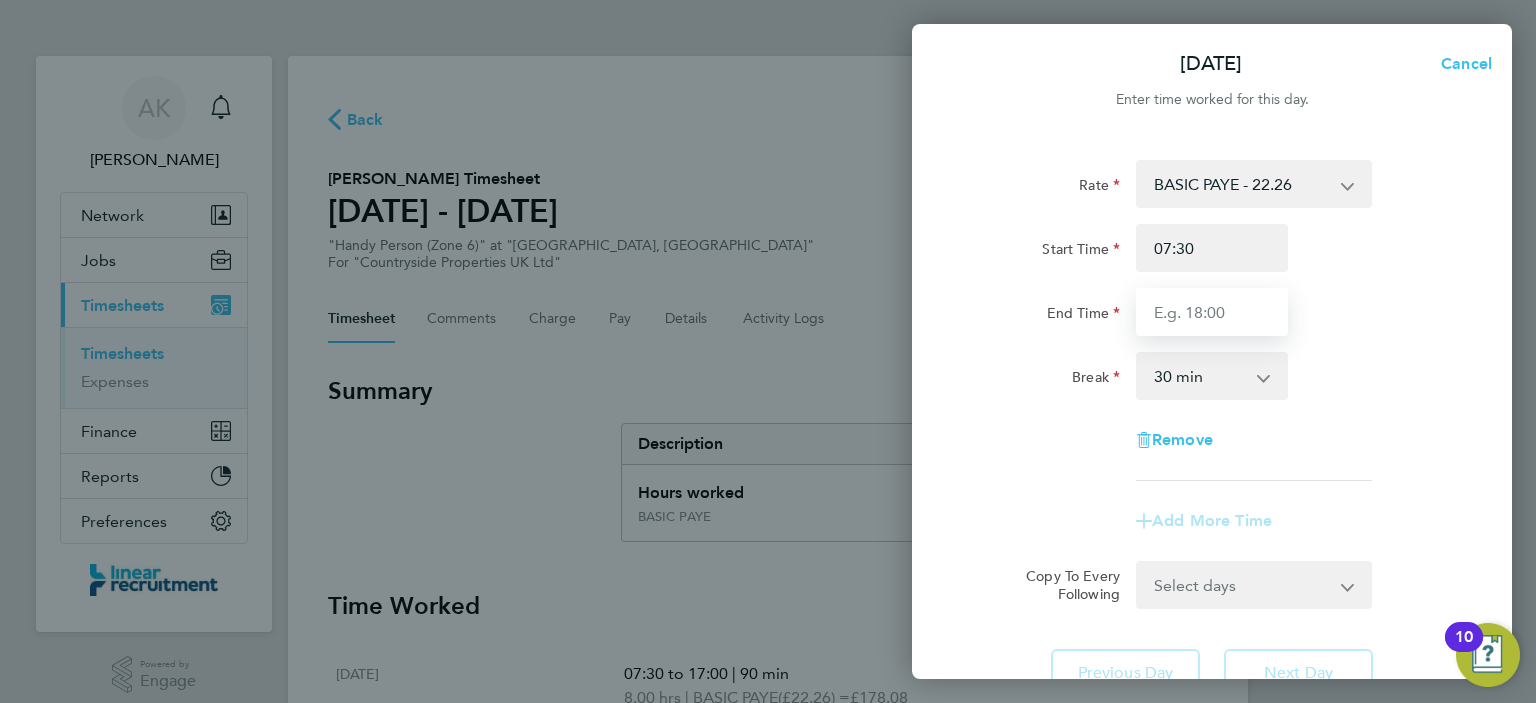 click on "End Time" at bounding box center (1212, 312) 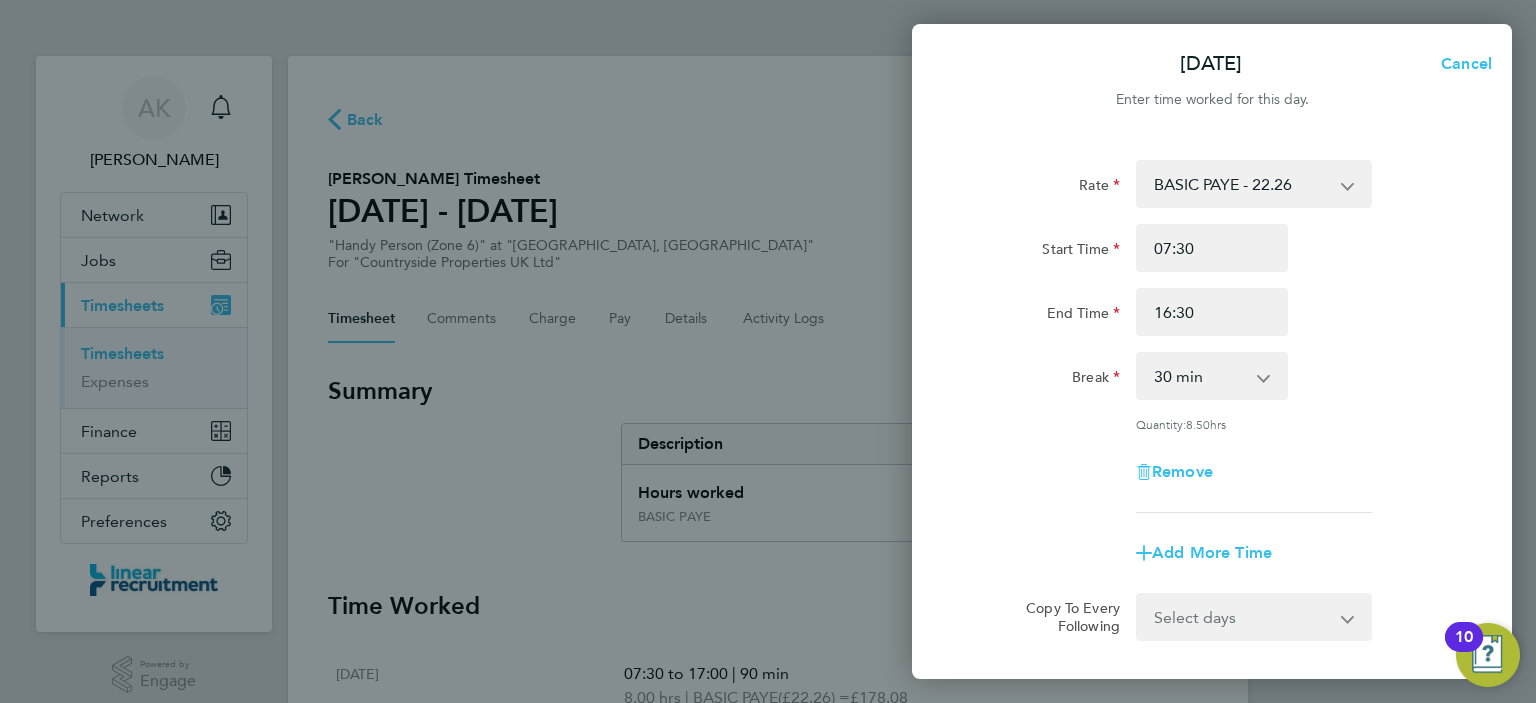 click on "Rate  BASIC PAYE - 22.26   BASIC - 22.26
Start Time 07:30 End Time 16:30 Break  0 min   15 min   30 min   45 min   60 min   75 min   90 min
Quantity:  8.50  hrs
Remove" 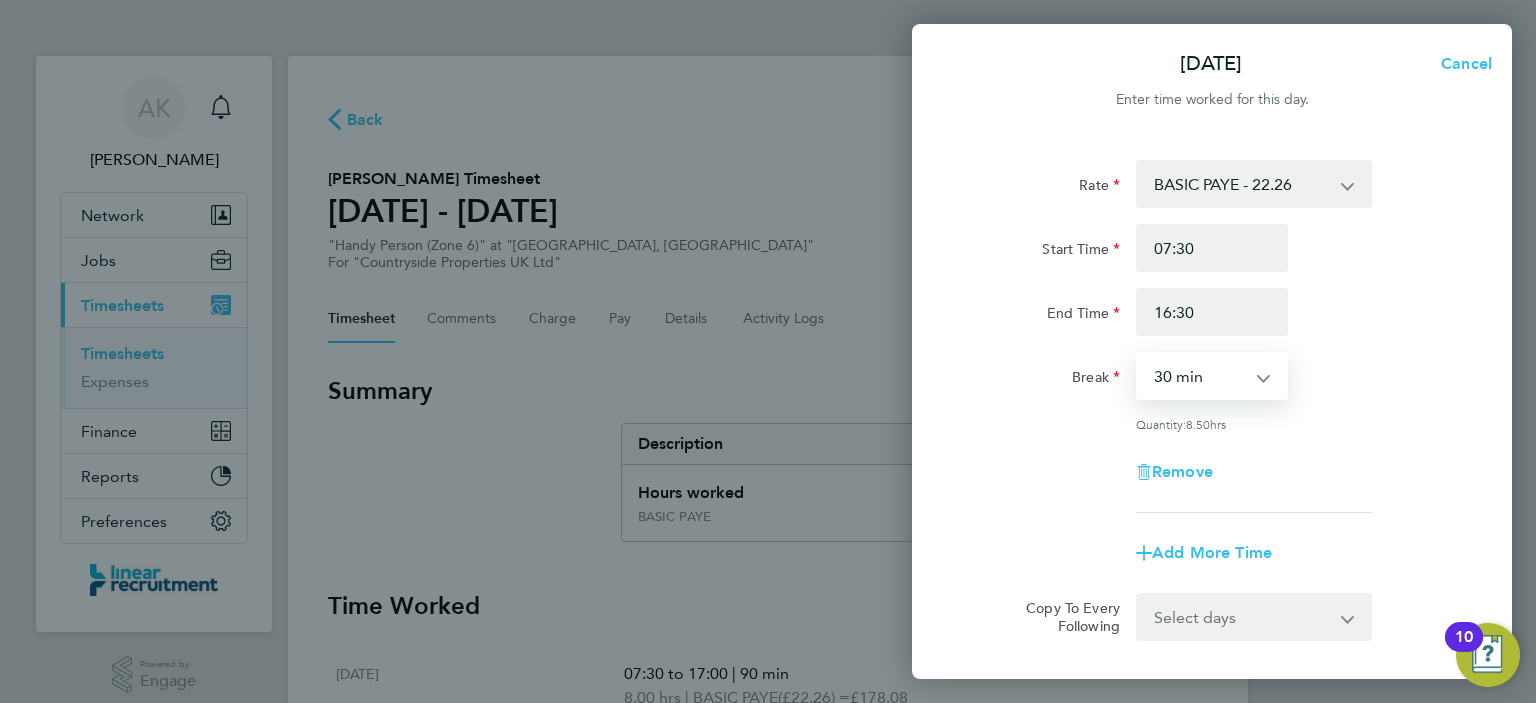 click on "0 min   15 min   30 min   45 min   60 min   75 min   90 min" at bounding box center (1200, 376) 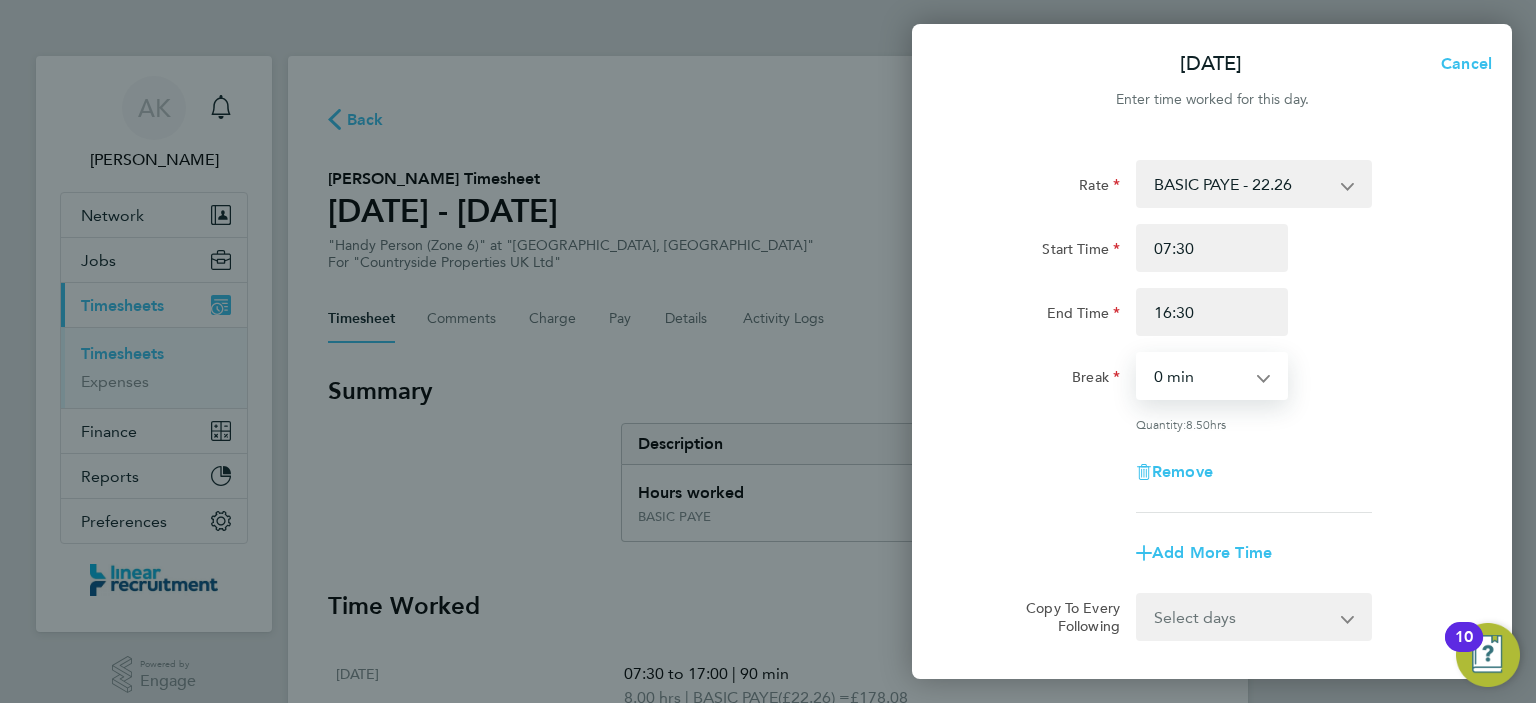 click on "0 min   15 min   30 min   45 min   60 min   75 min   90 min" at bounding box center (1200, 376) 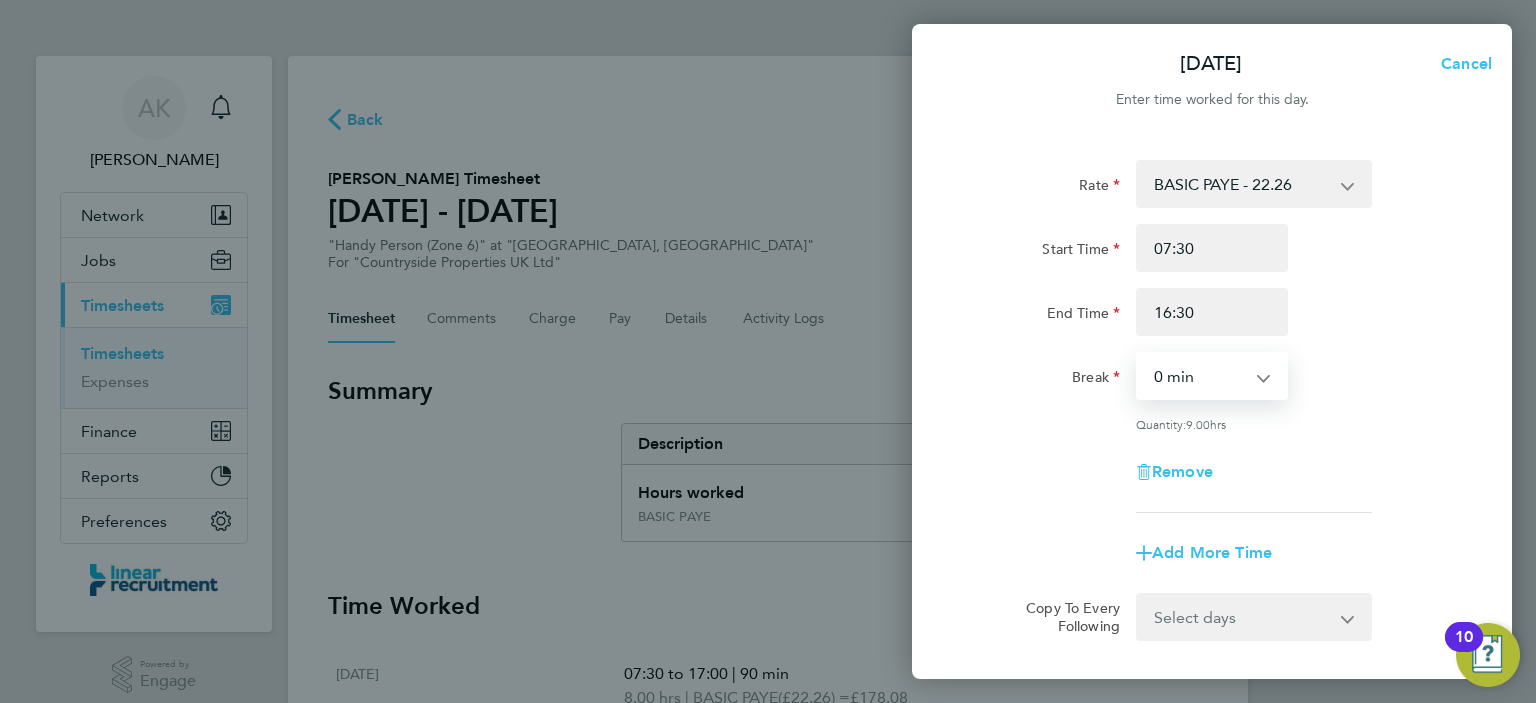 click on "0 min   15 min   30 min   45 min   60 min   75 min   90 min" at bounding box center (1200, 376) 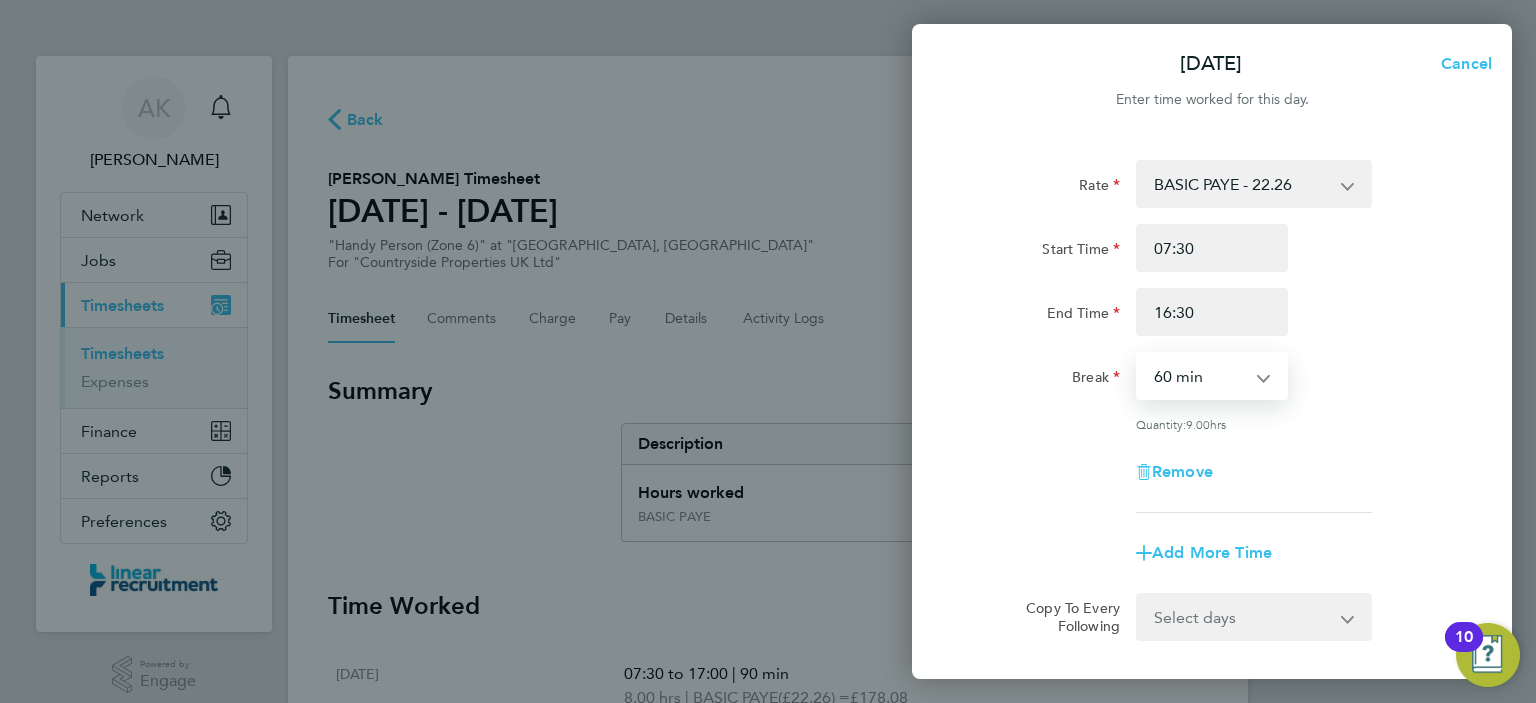 click on "0 min   15 min   30 min   45 min   60 min   75 min   90 min" at bounding box center (1200, 376) 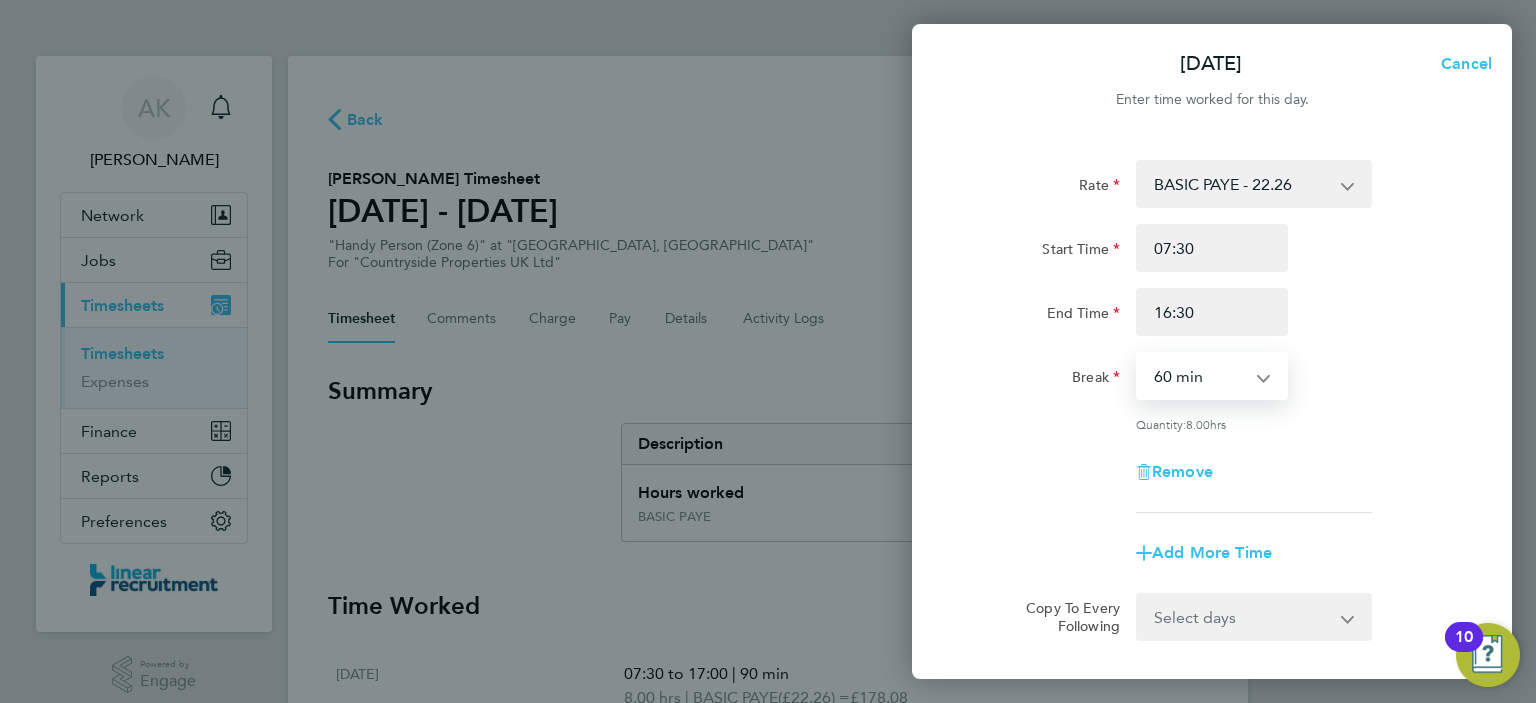 click on "Rate  BASIC PAYE - 22.26   BASIC - 22.26
Start Time 07:30 End Time 16:30 Break  0 min   15 min   30 min   45 min   60 min   75 min   90 min
Quantity:  8.00  hrs
Remove
Add More Time" 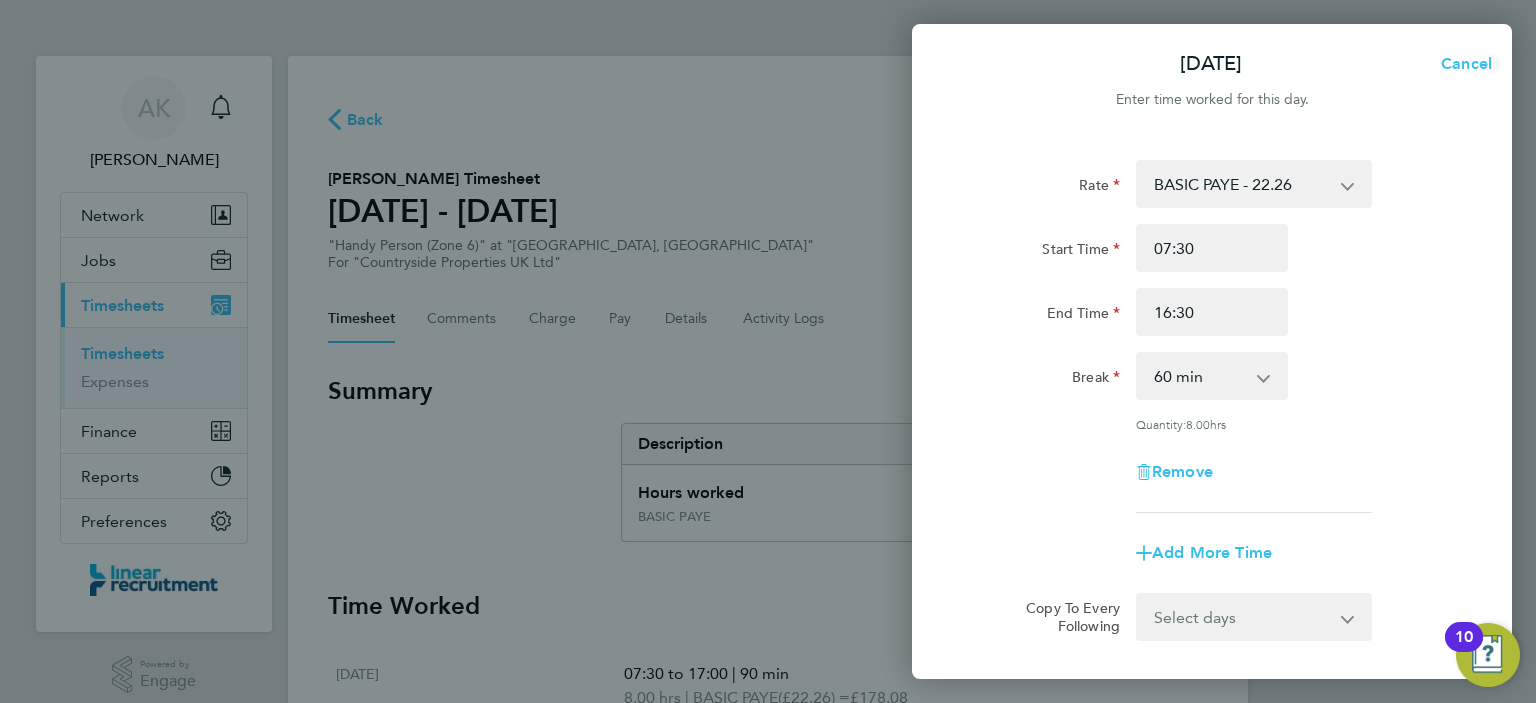 scroll, scrollTop: 199, scrollLeft: 0, axis: vertical 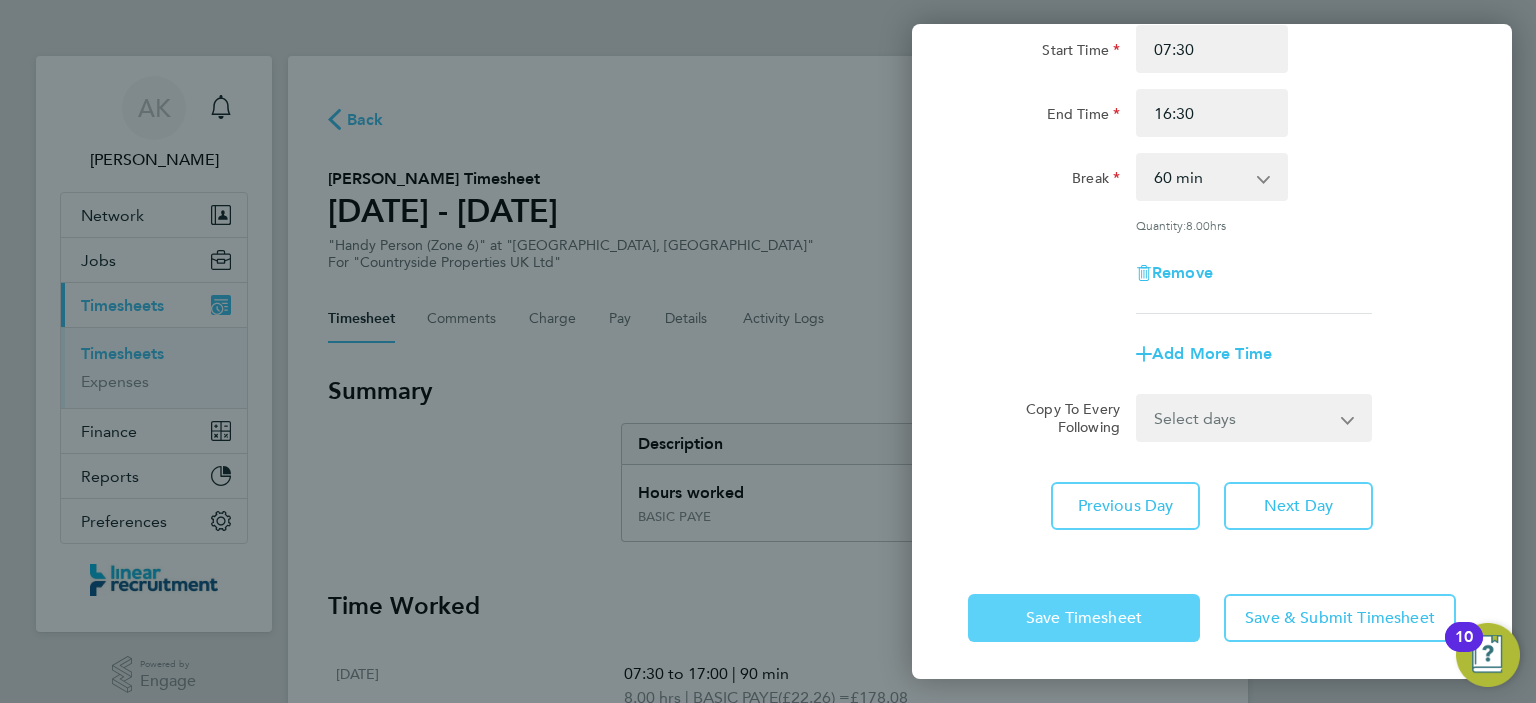 click on "Save Timesheet" 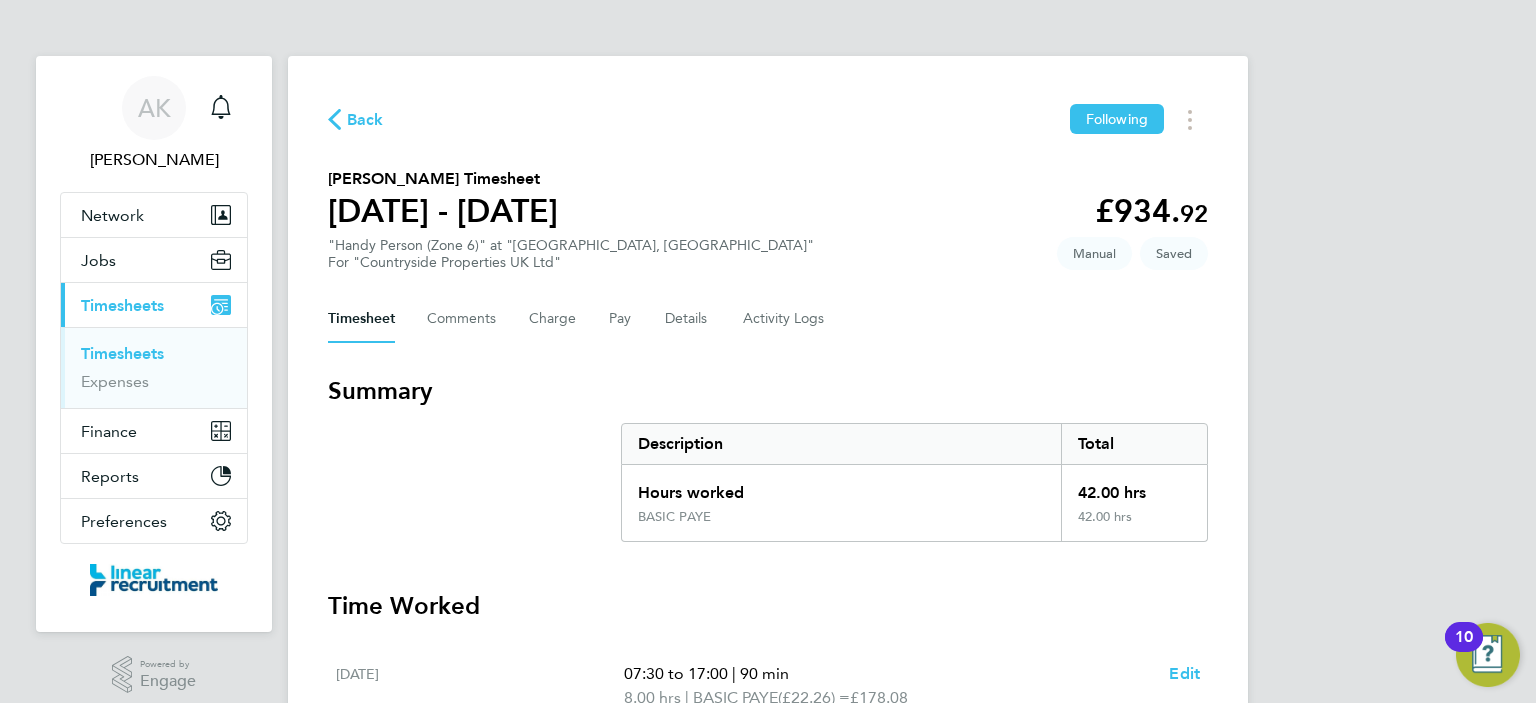 scroll, scrollTop: 739, scrollLeft: 0, axis: vertical 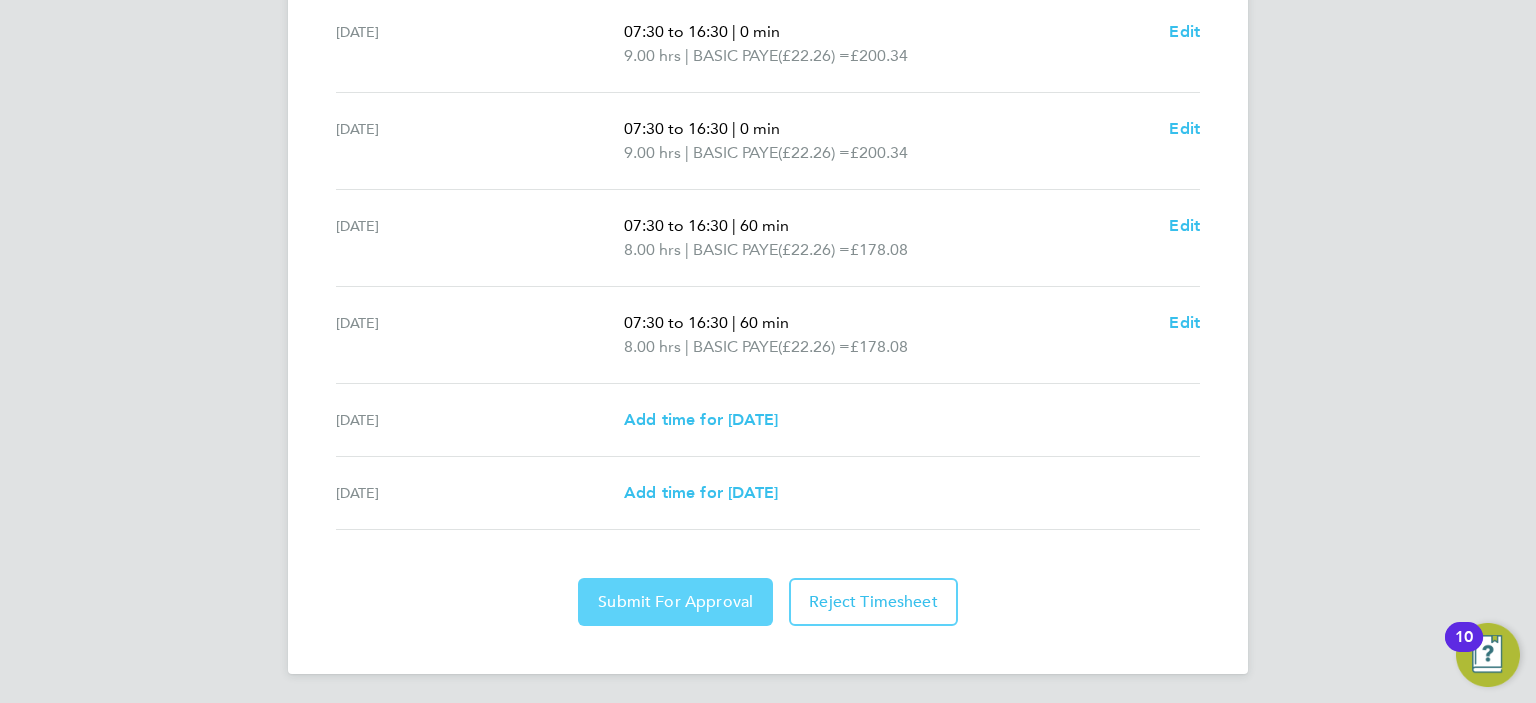 click on "Submit For Approval" 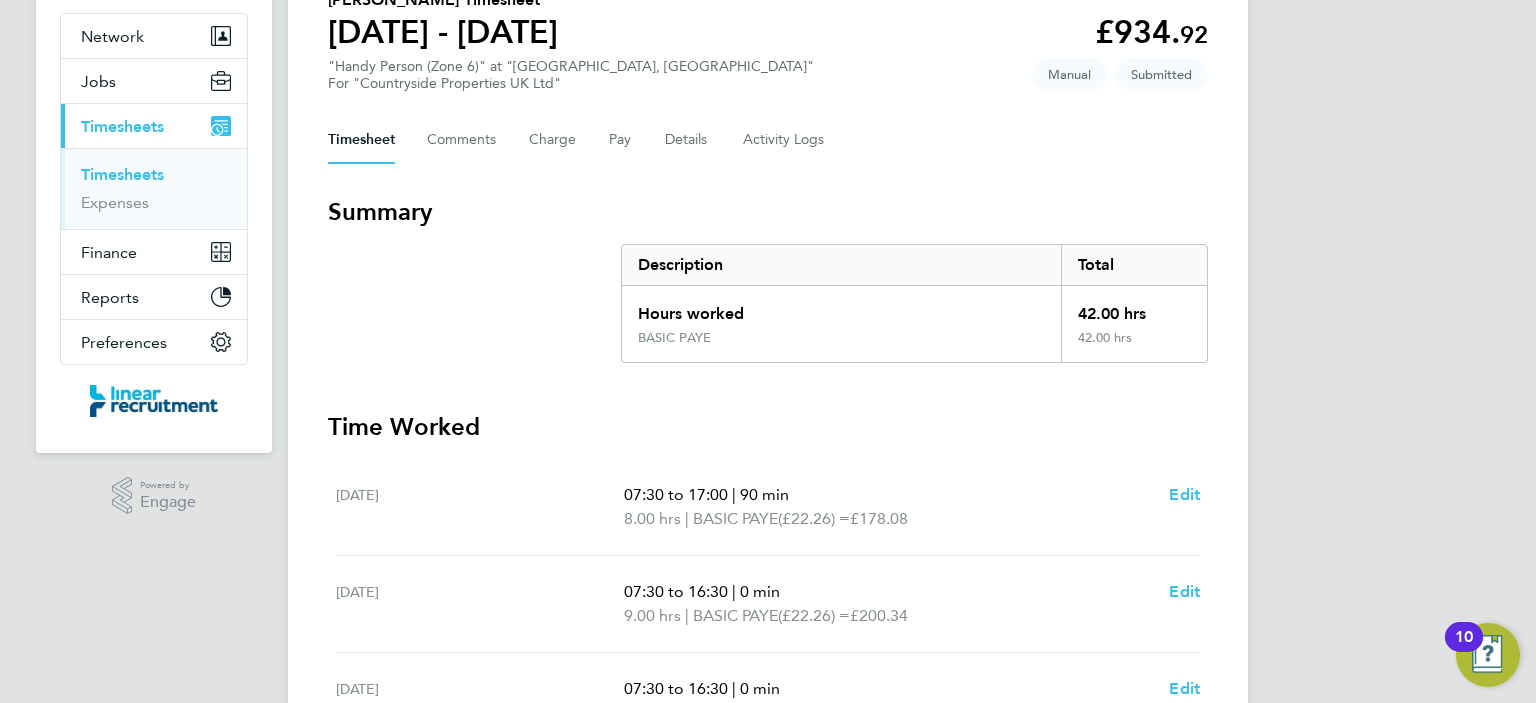 scroll, scrollTop: 0, scrollLeft: 0, axis: both 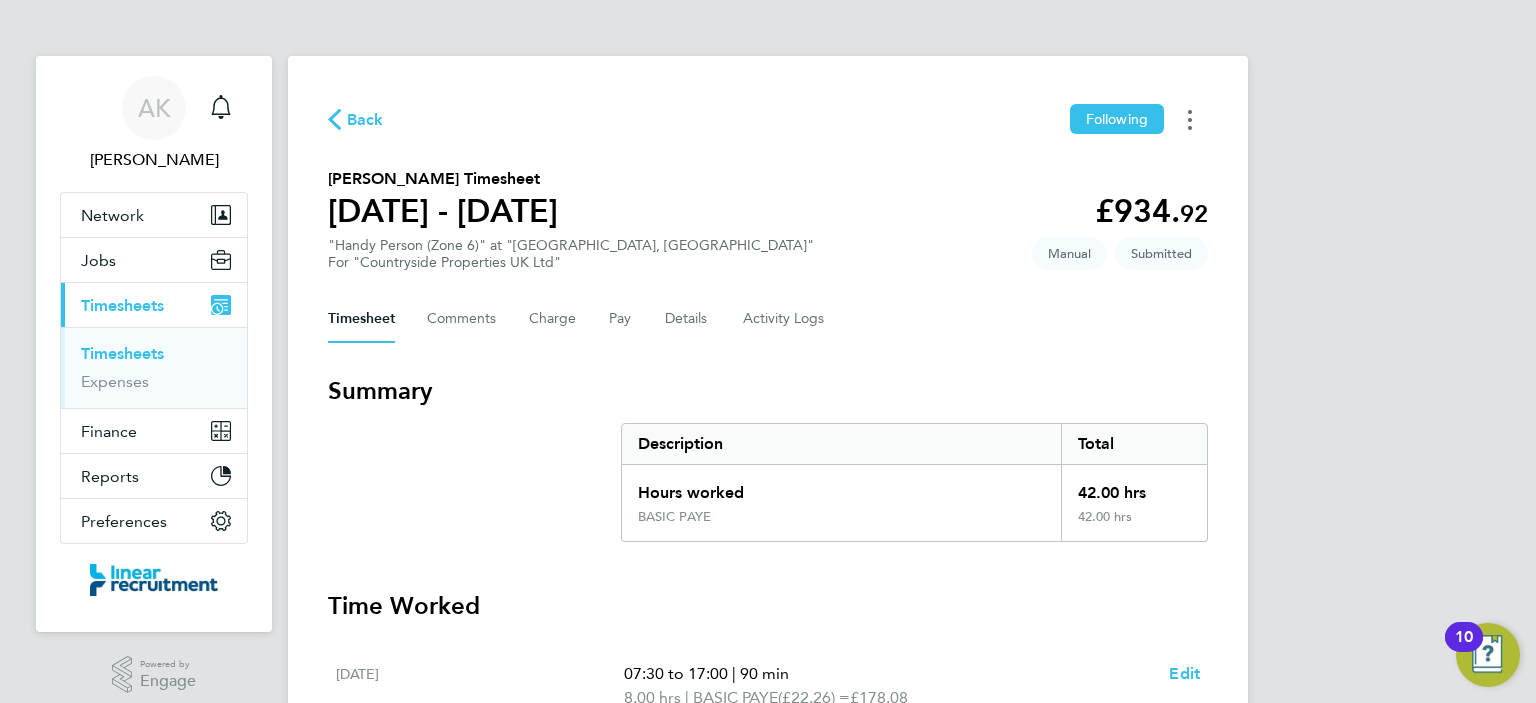 click at bounding box center [1190, 119] 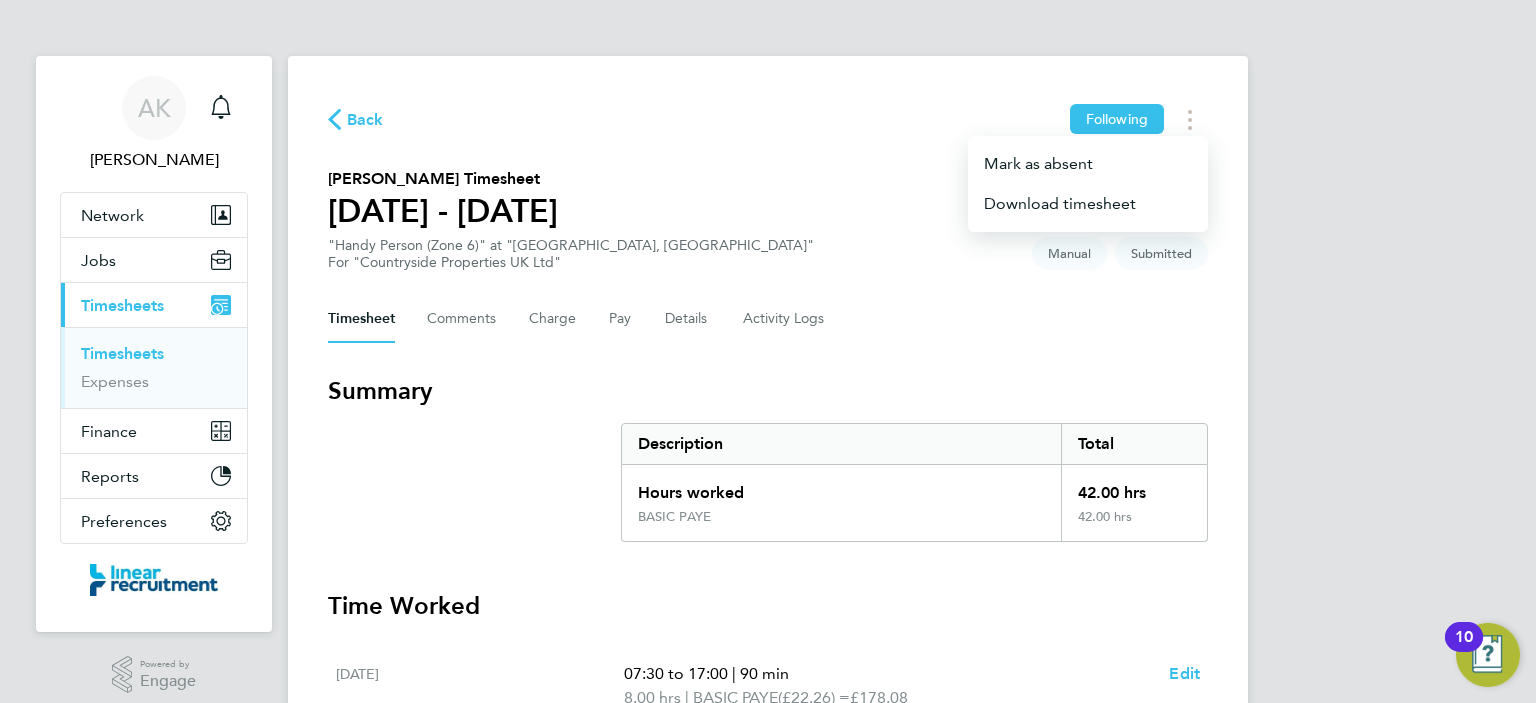 click on "Summary" at bounding box center (768, 391) 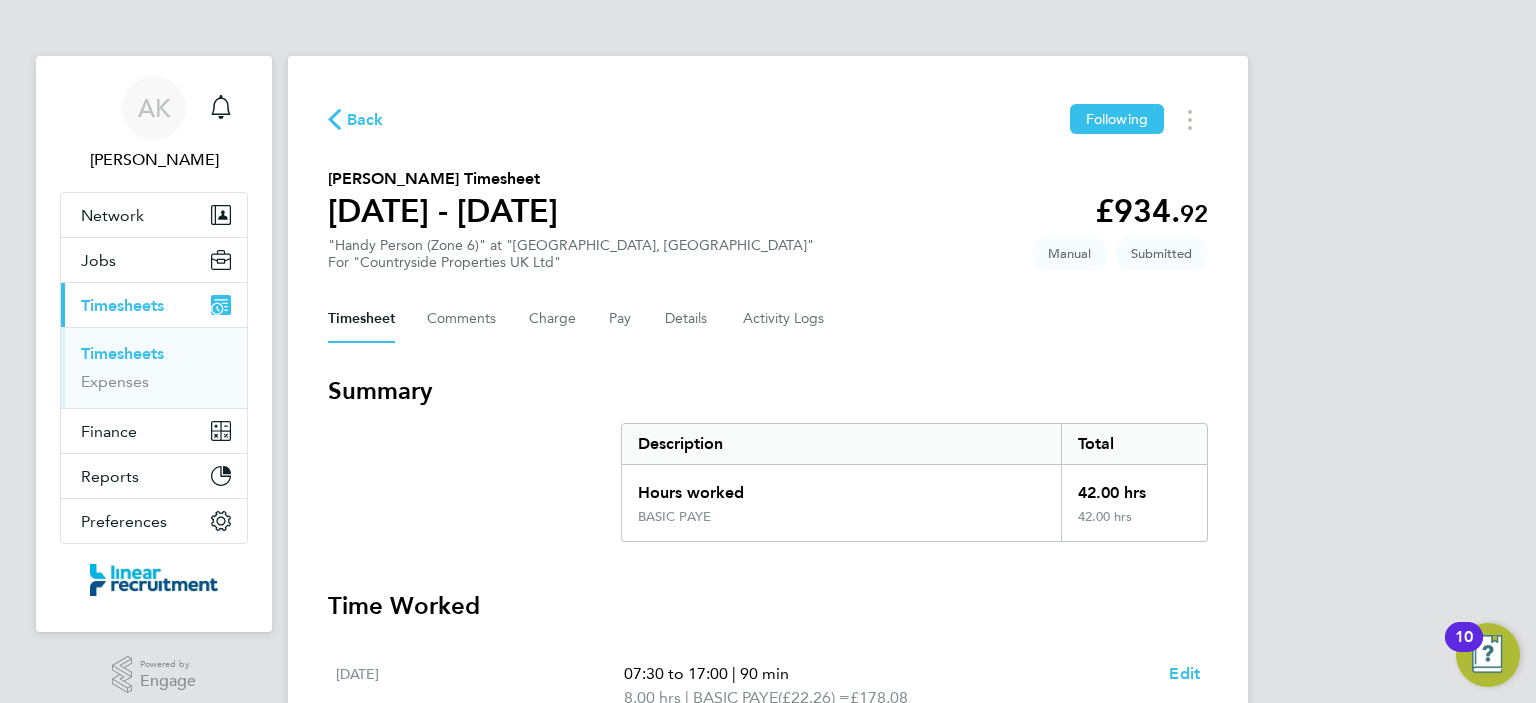click on "Back" 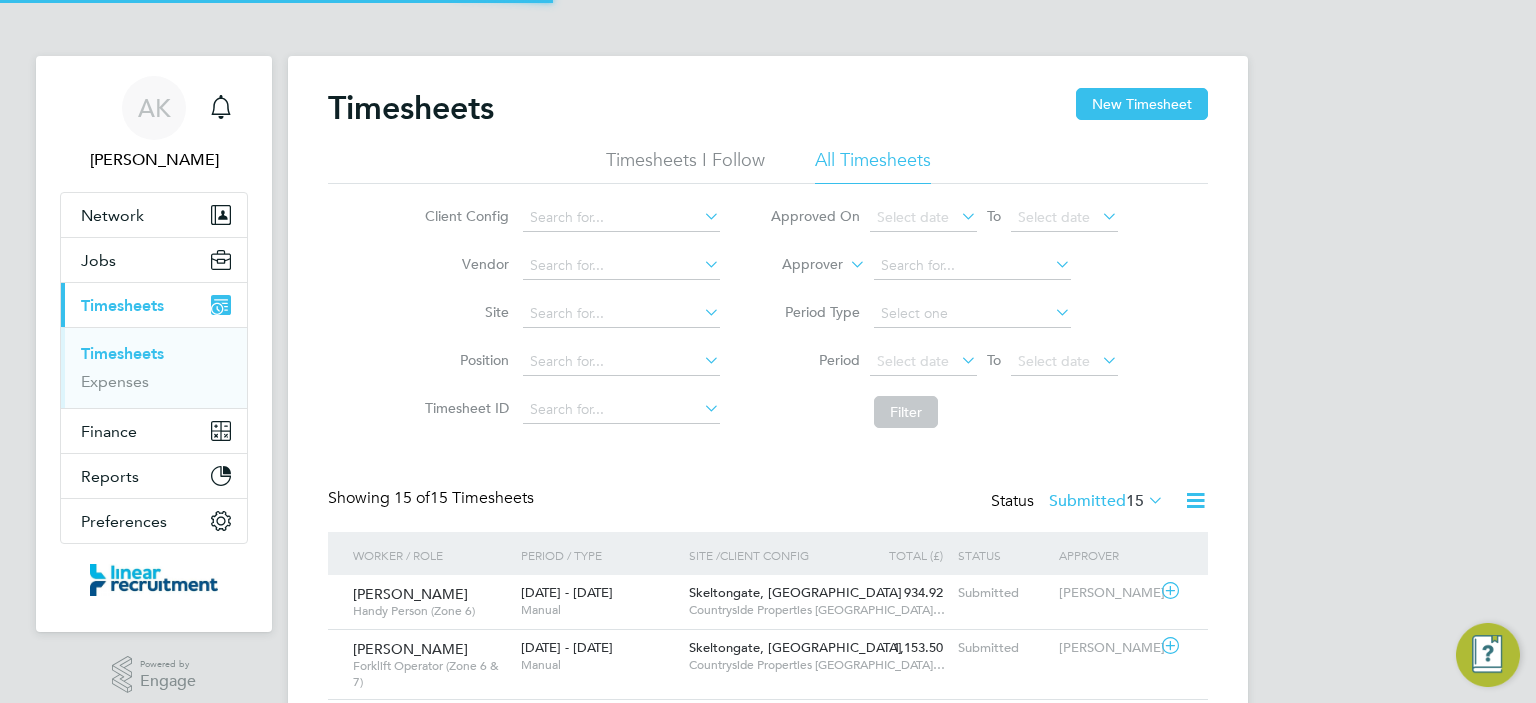 scroll, scrollTop: 9, scrollLeft: 10, axis: both 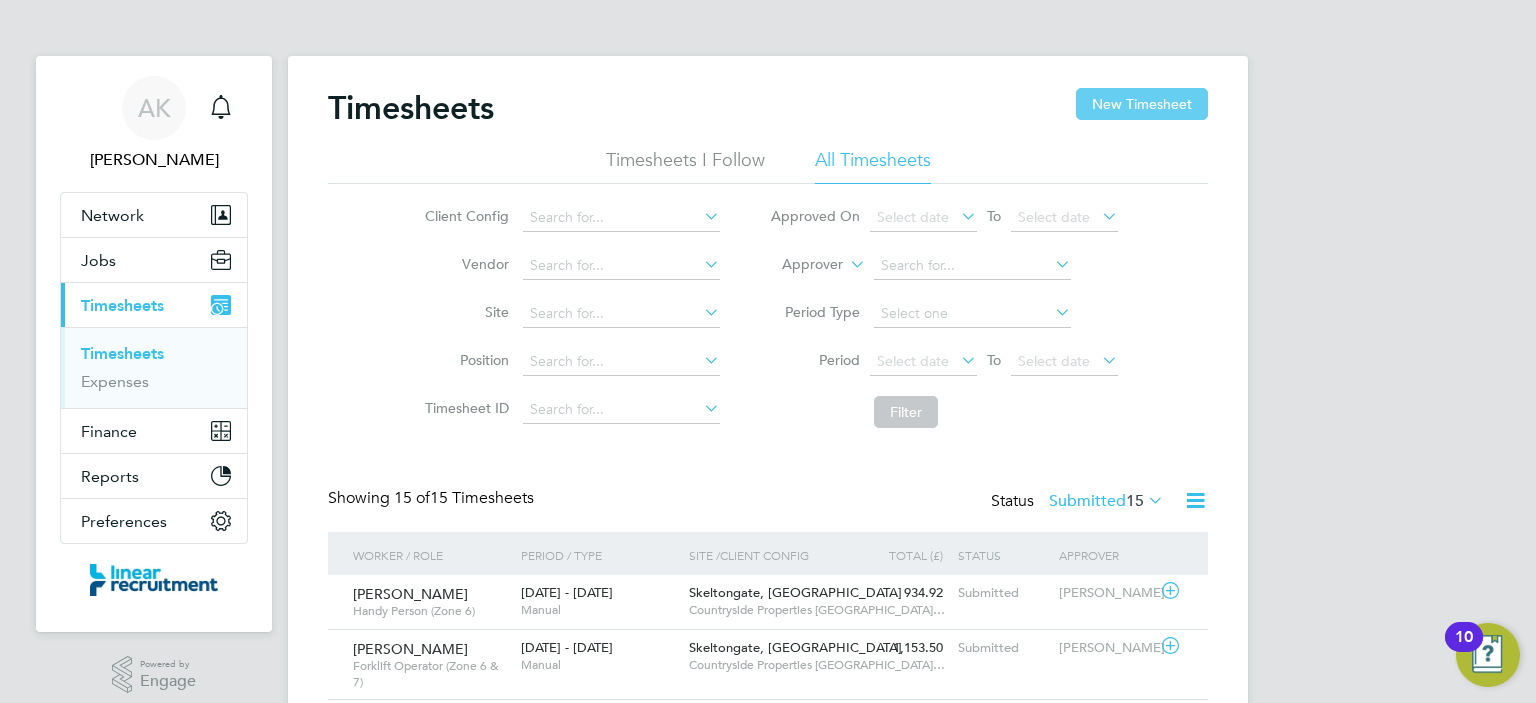 click on "New Timesheet" 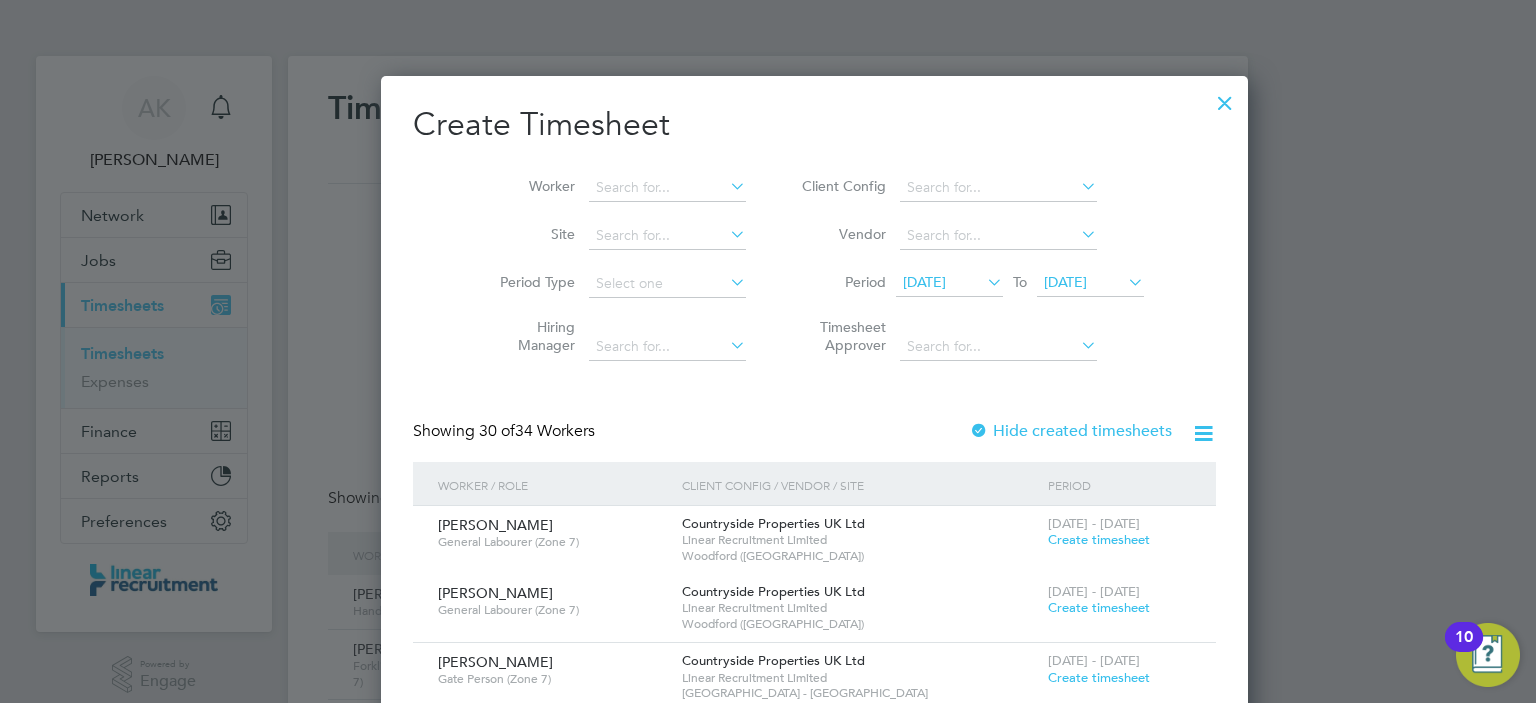 click on "[DATE]" at bounding box center [924, 282] 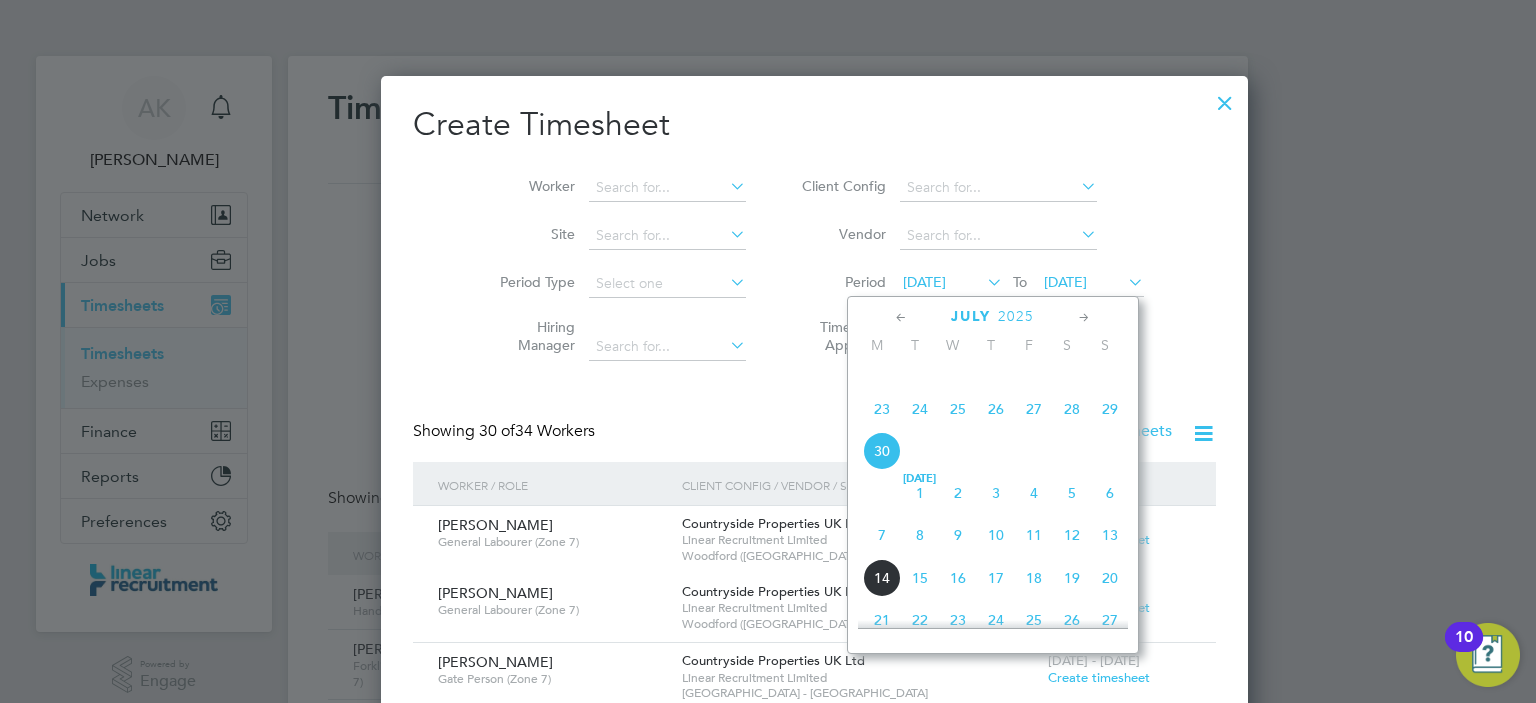 click on "7" 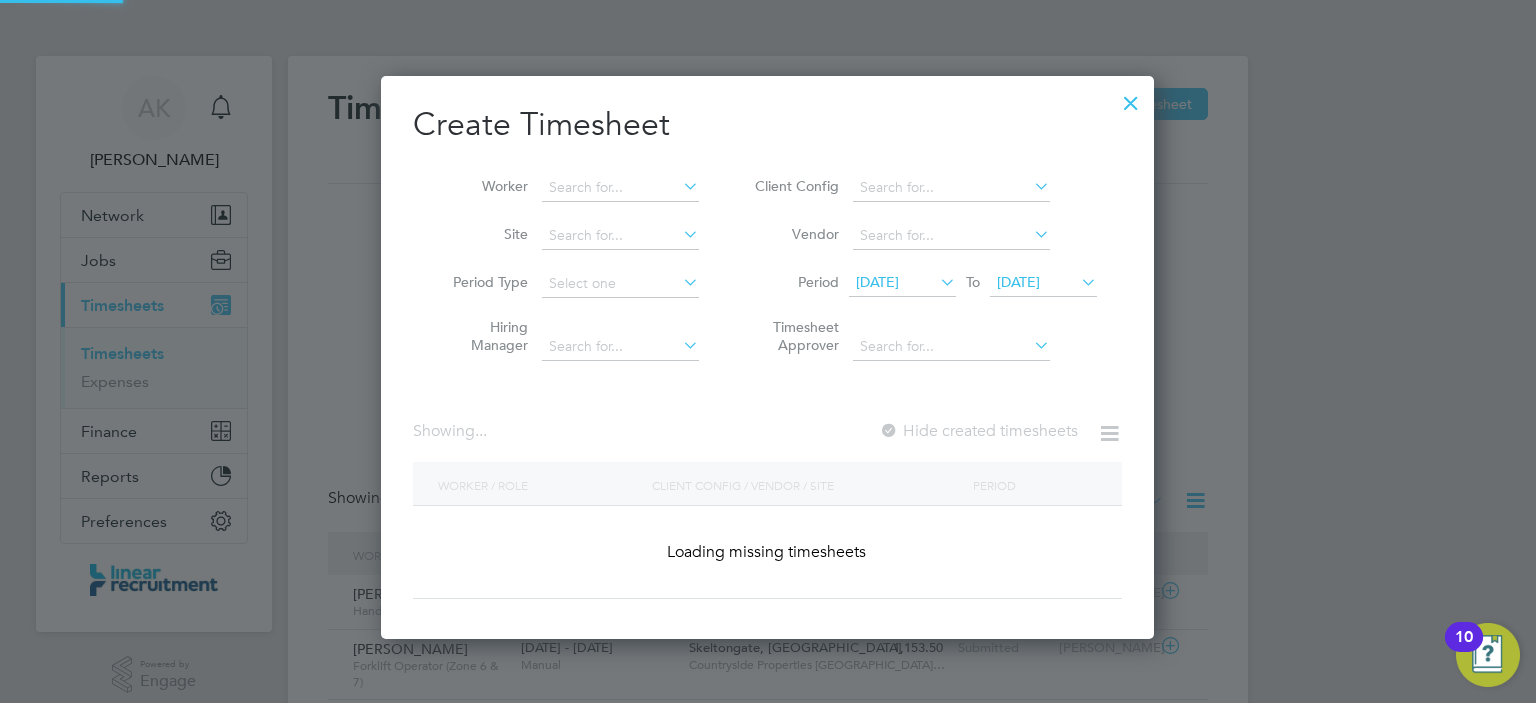click on "[DATE]" at bounding box center [1018, 282] 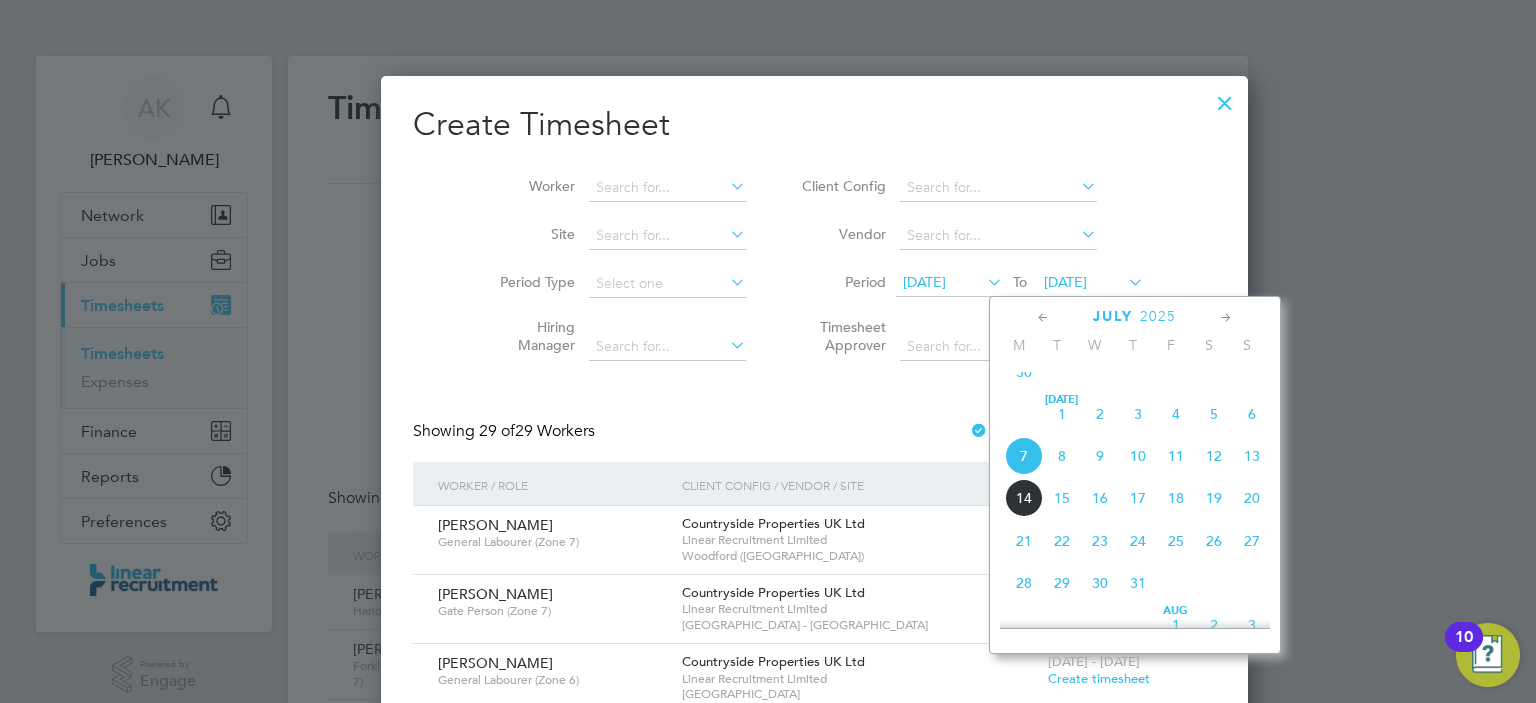 click on "13" 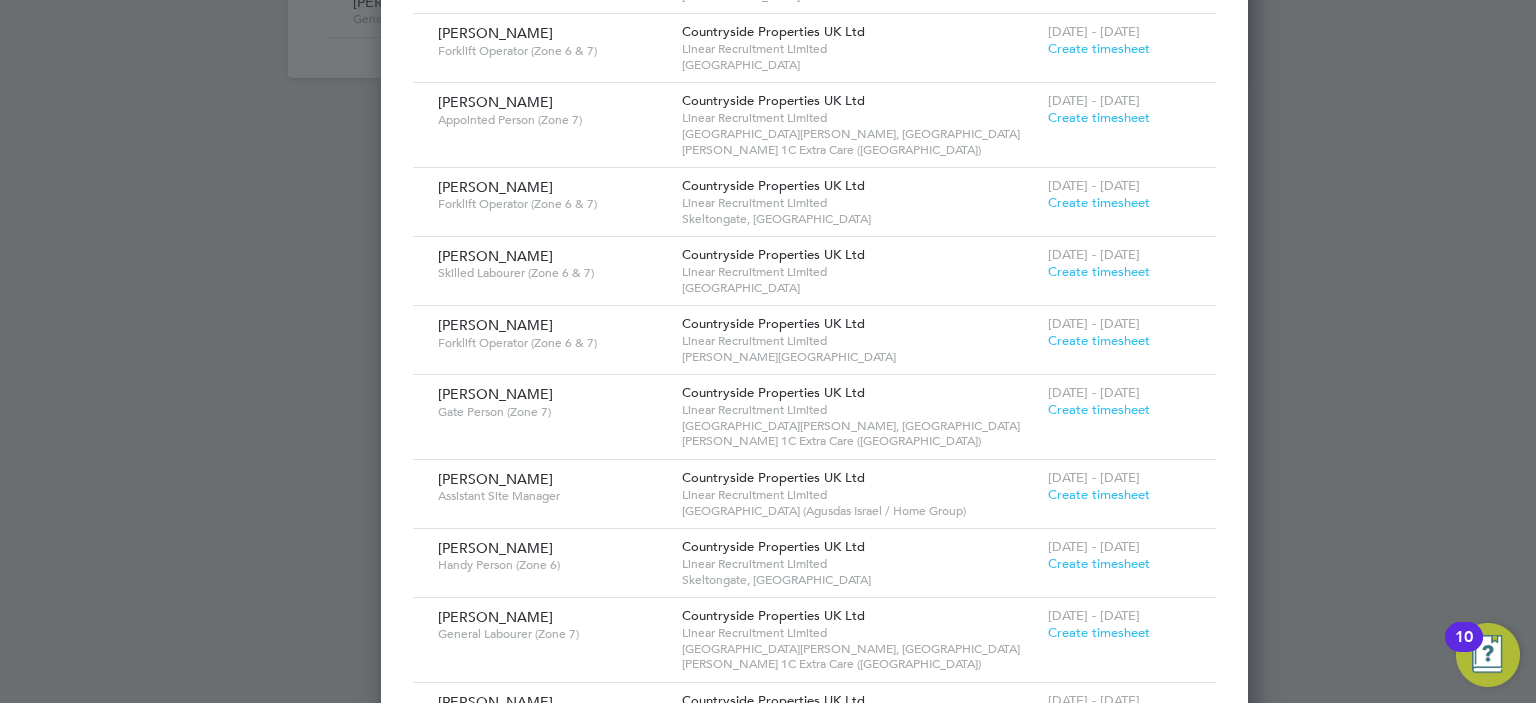 click on "Create timesheet" at bounding box center (1099, 202) 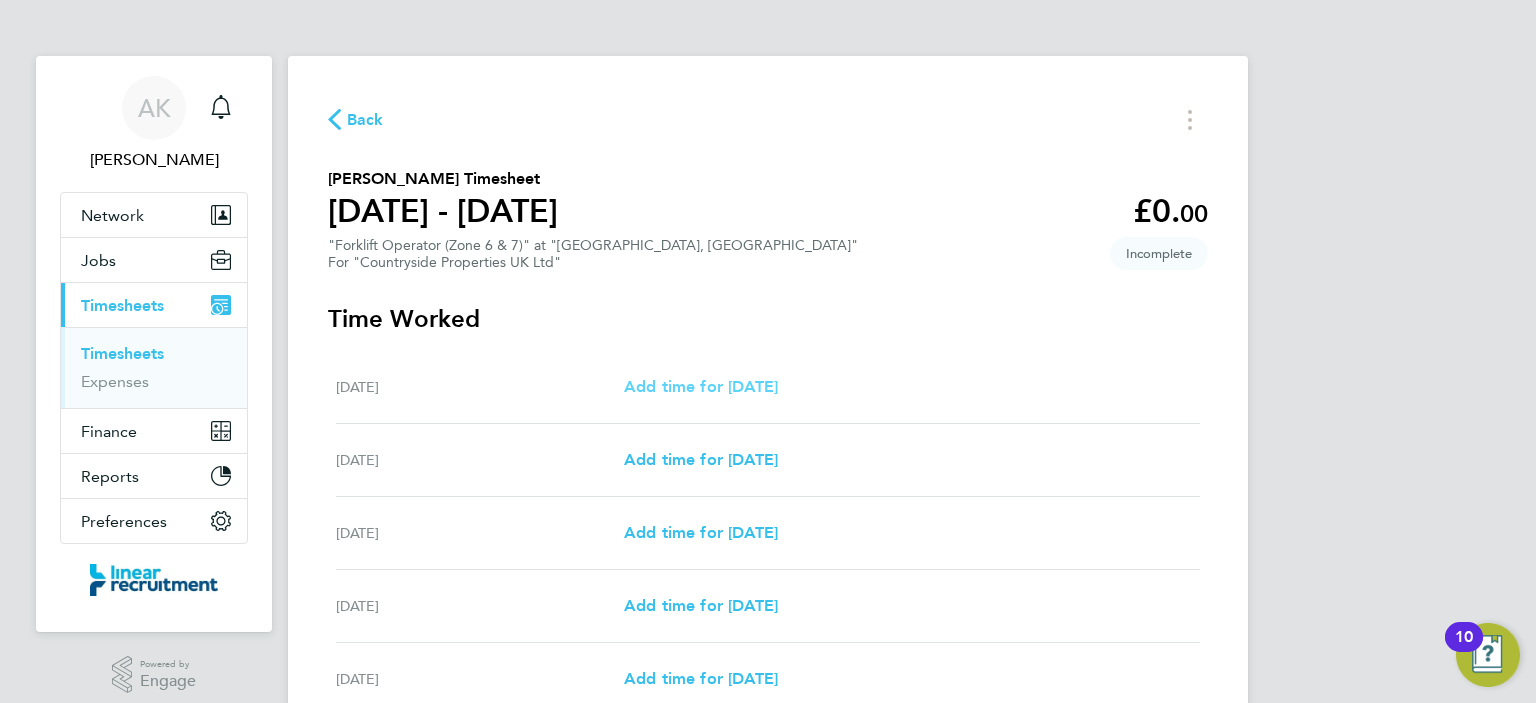 click on "Add time for [DATE]" at bounding box center [701, 386] 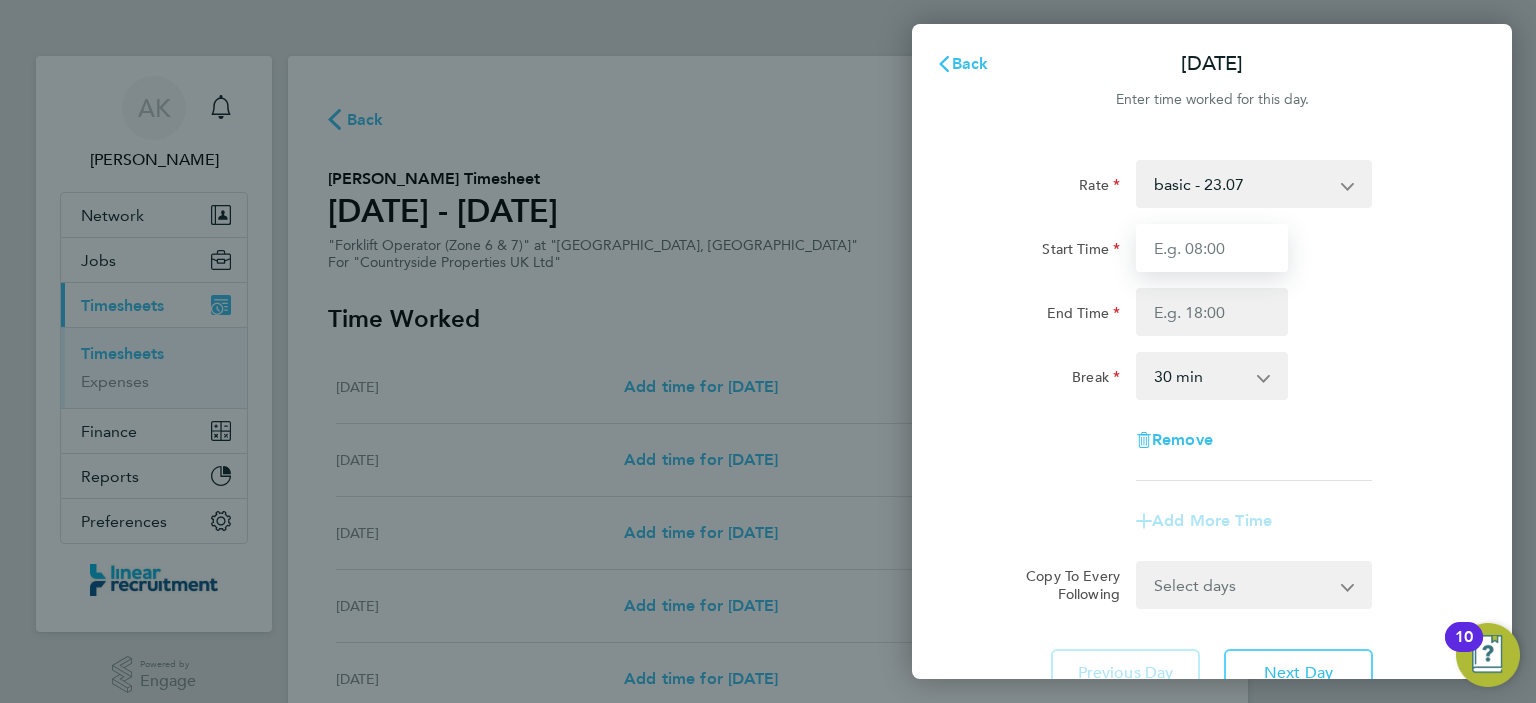 click on "Start Time" at bounding box center [1212, 248] 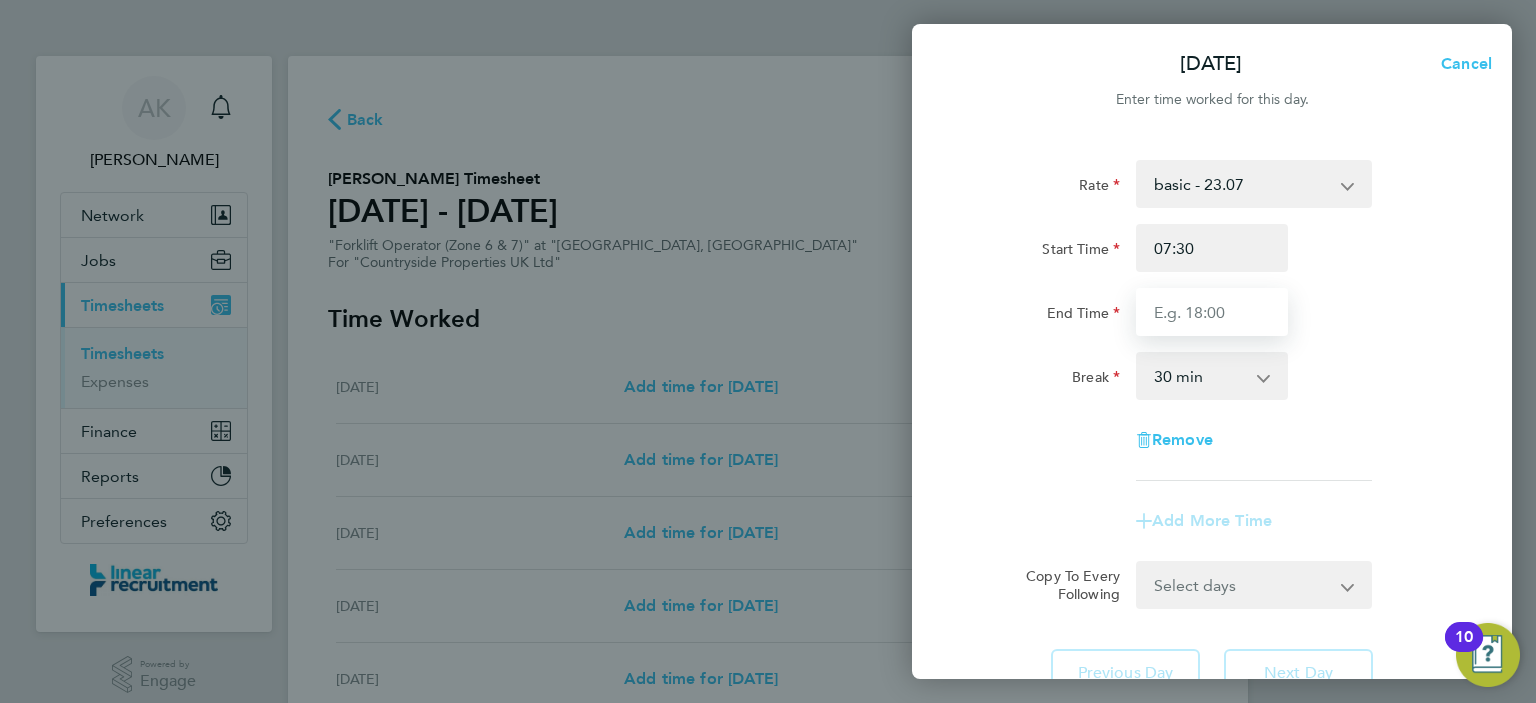 click on "End Time" at bounding box center (1212, 312) 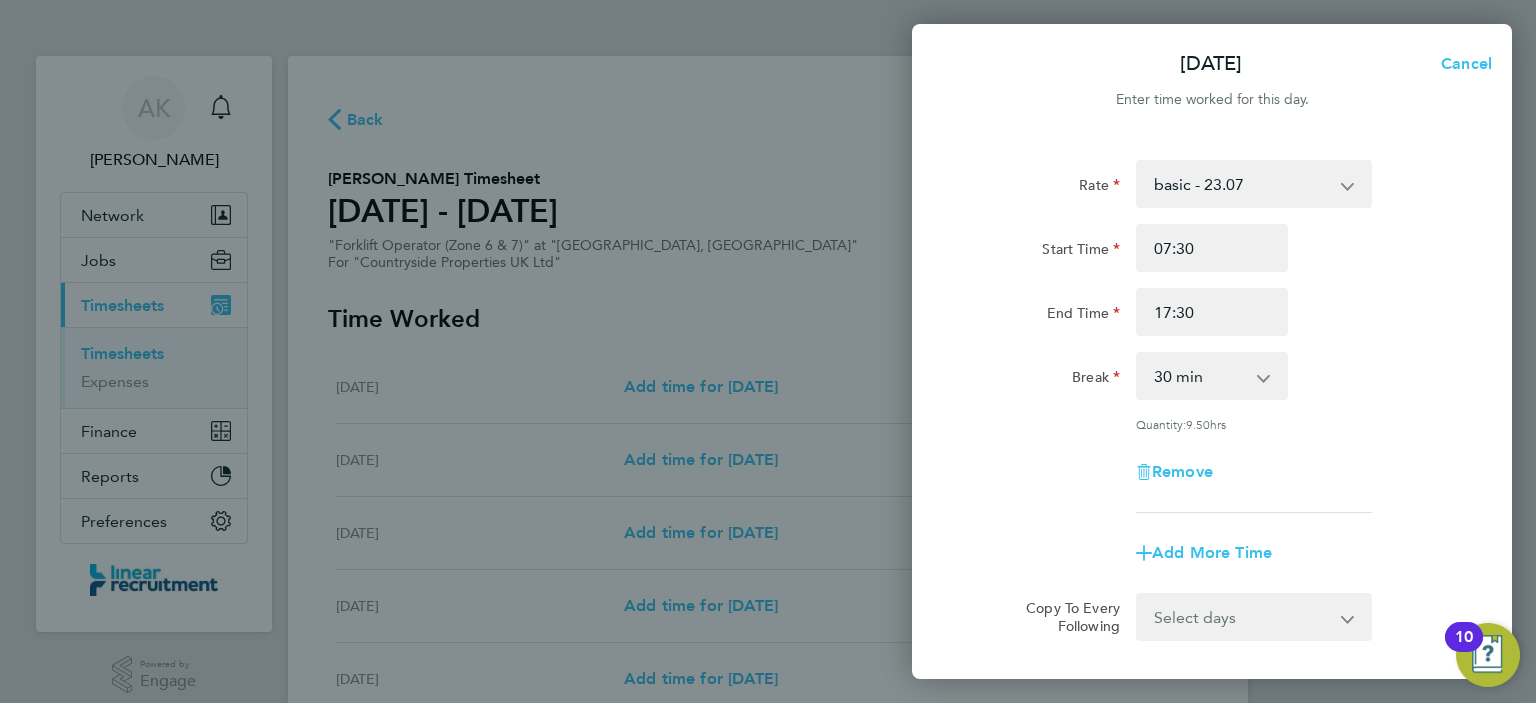 click on "Remove" 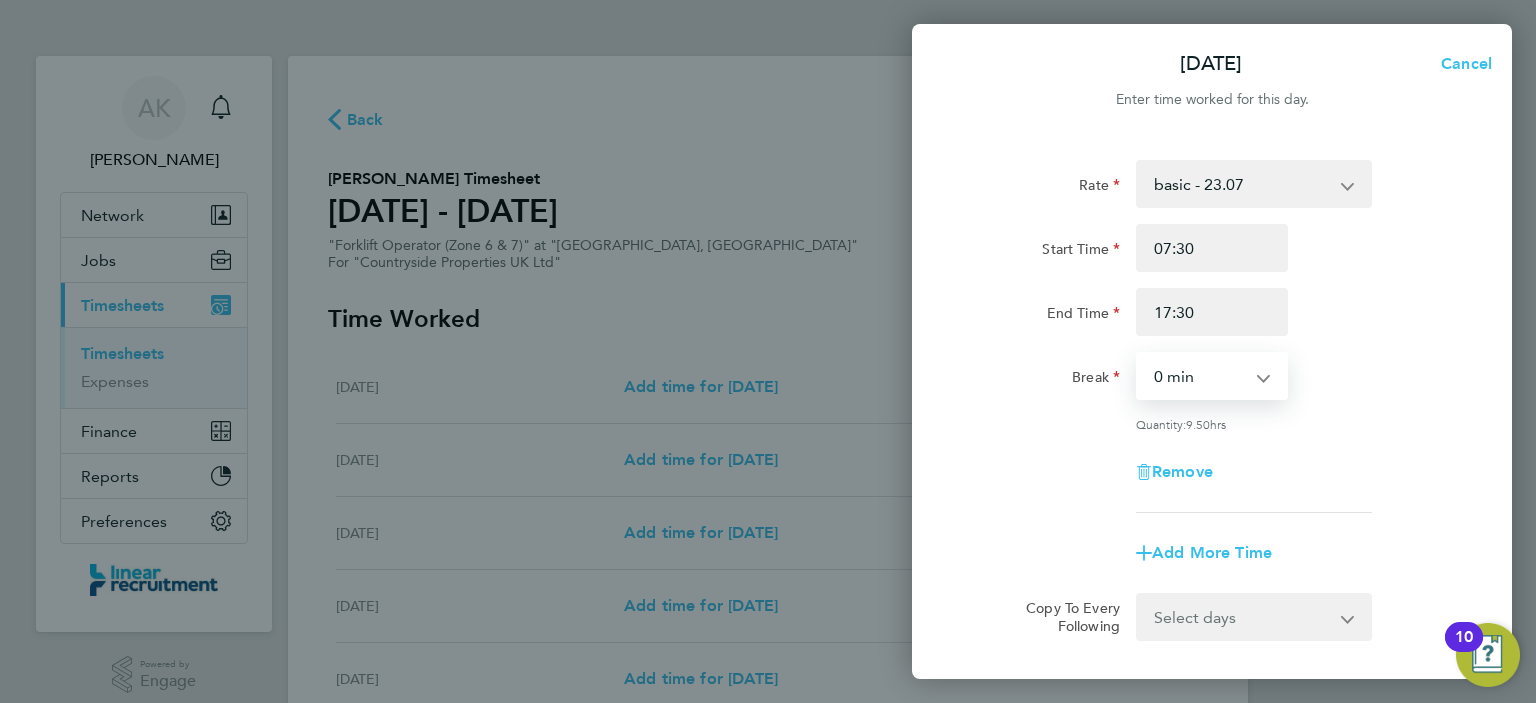 click on "0 min   15 min   30 min   45 min   60 min   75 min   90 min" at bounding box center (1200, 376) 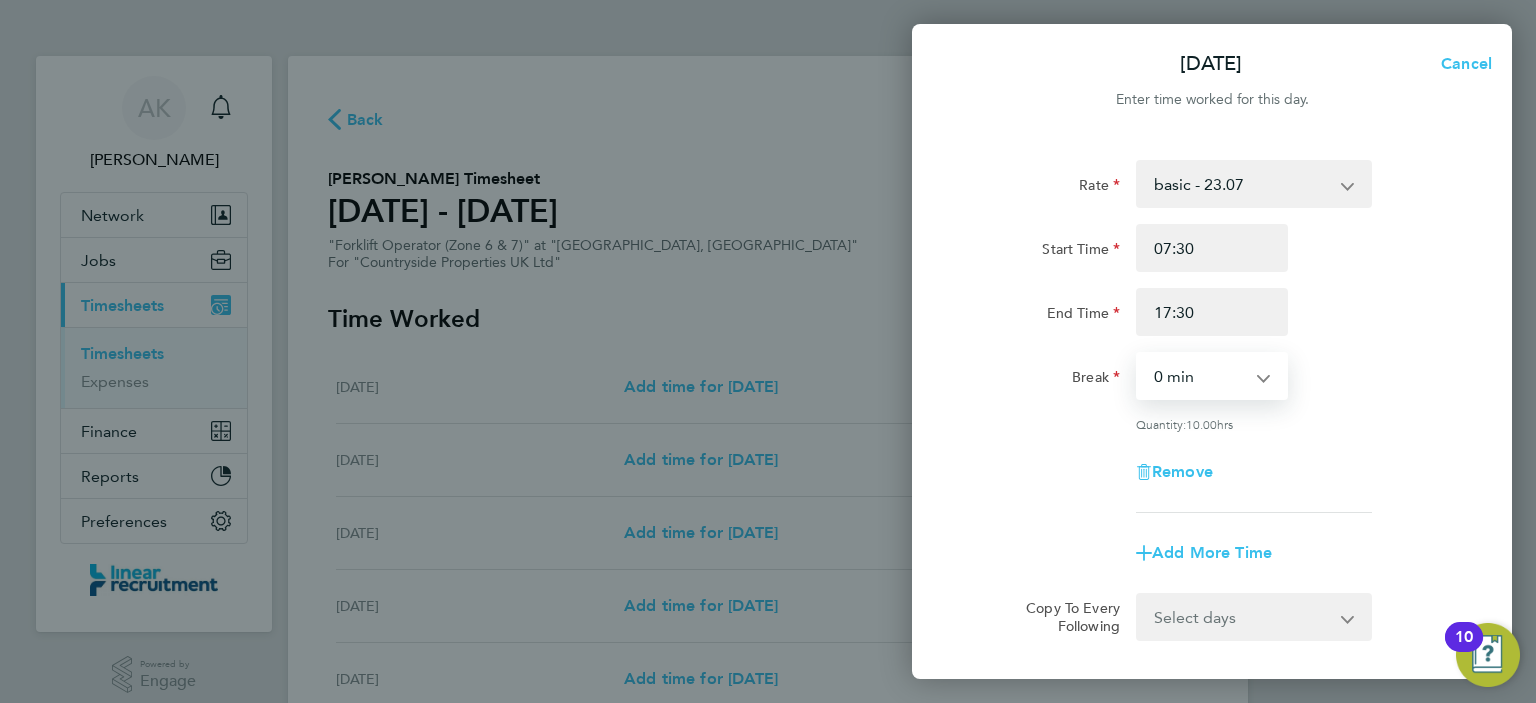 click on "0 min   15 min   30 min   45 min   60 min   75 min   90 min" at bounding box center (1200, 376) 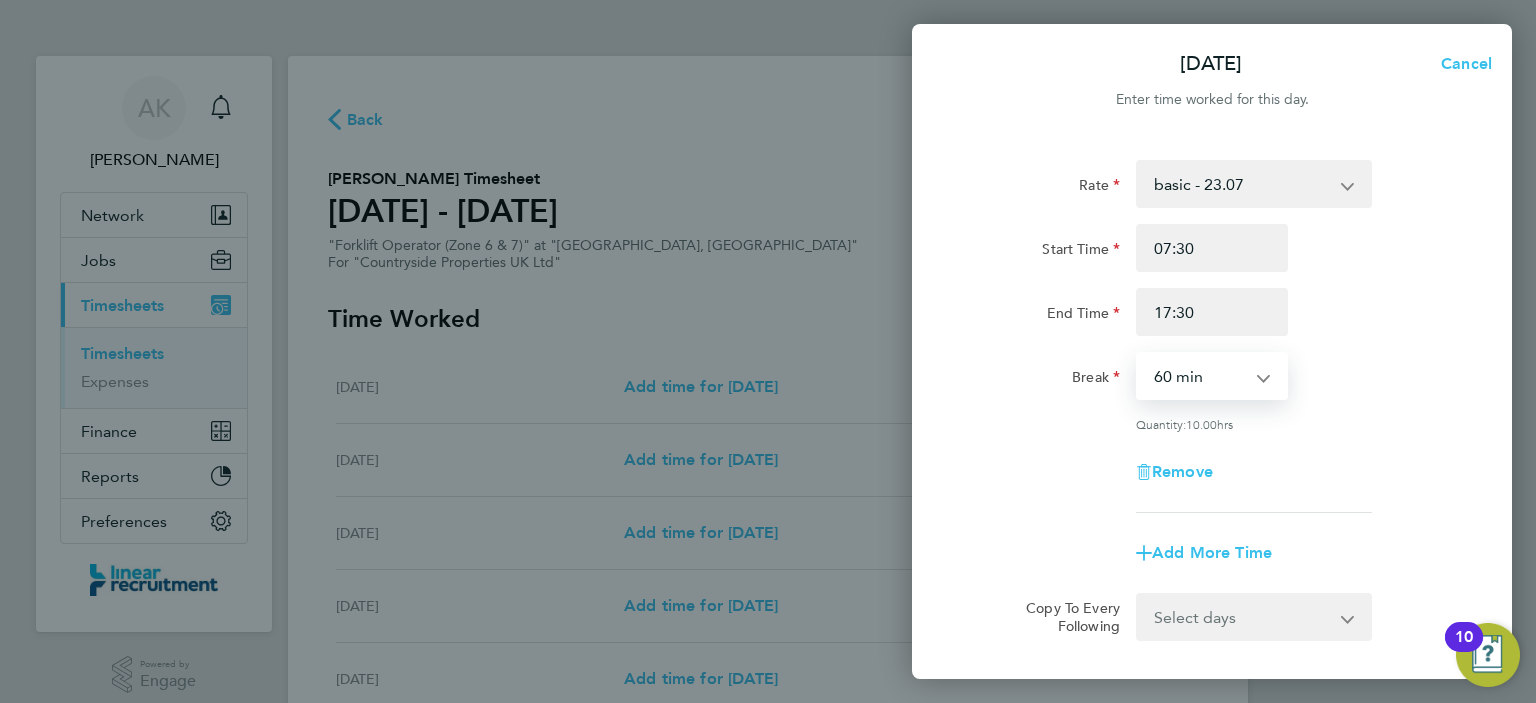 click on "0 min   15 min   30 min   45 min   60 min   75 min   90 min" at bounding box center (1200, 376) 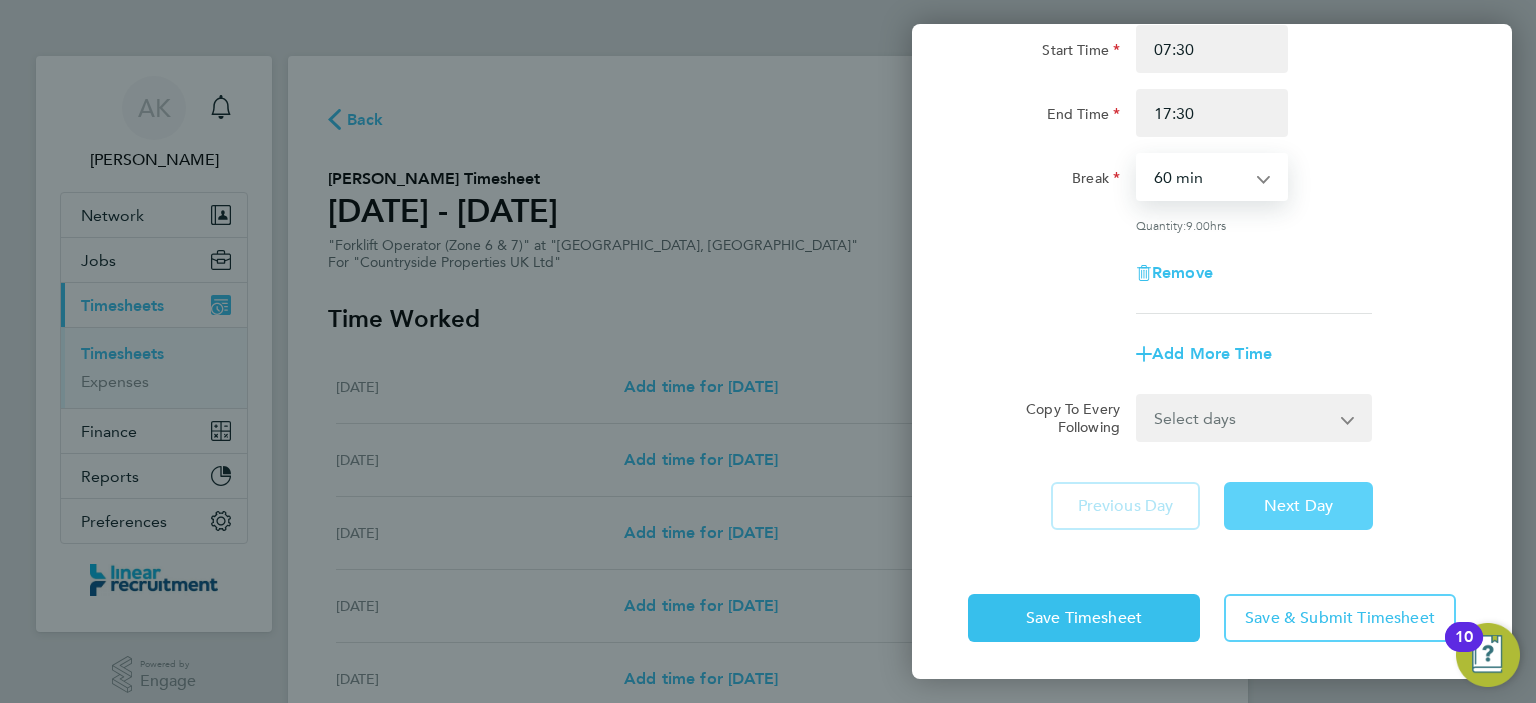 click on "Next Day" 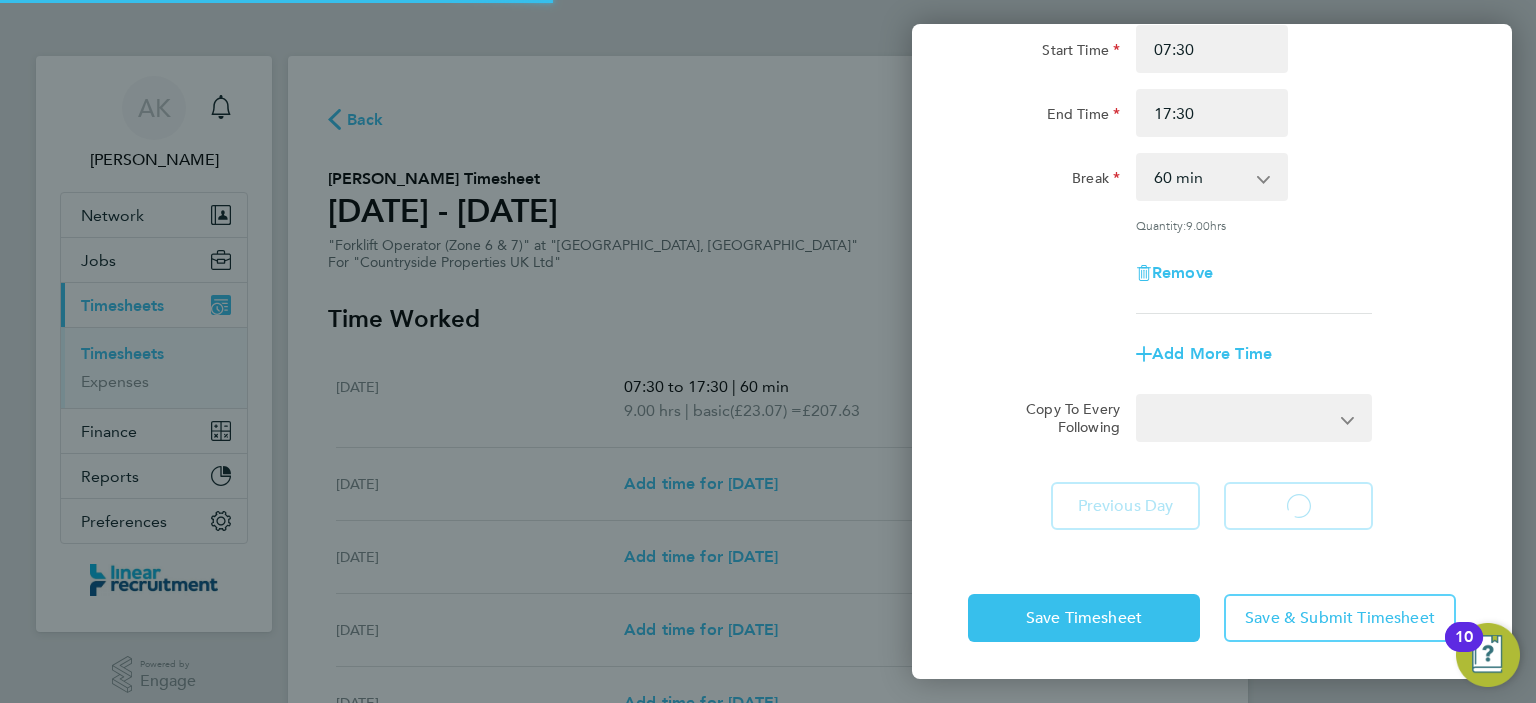 select on "30" 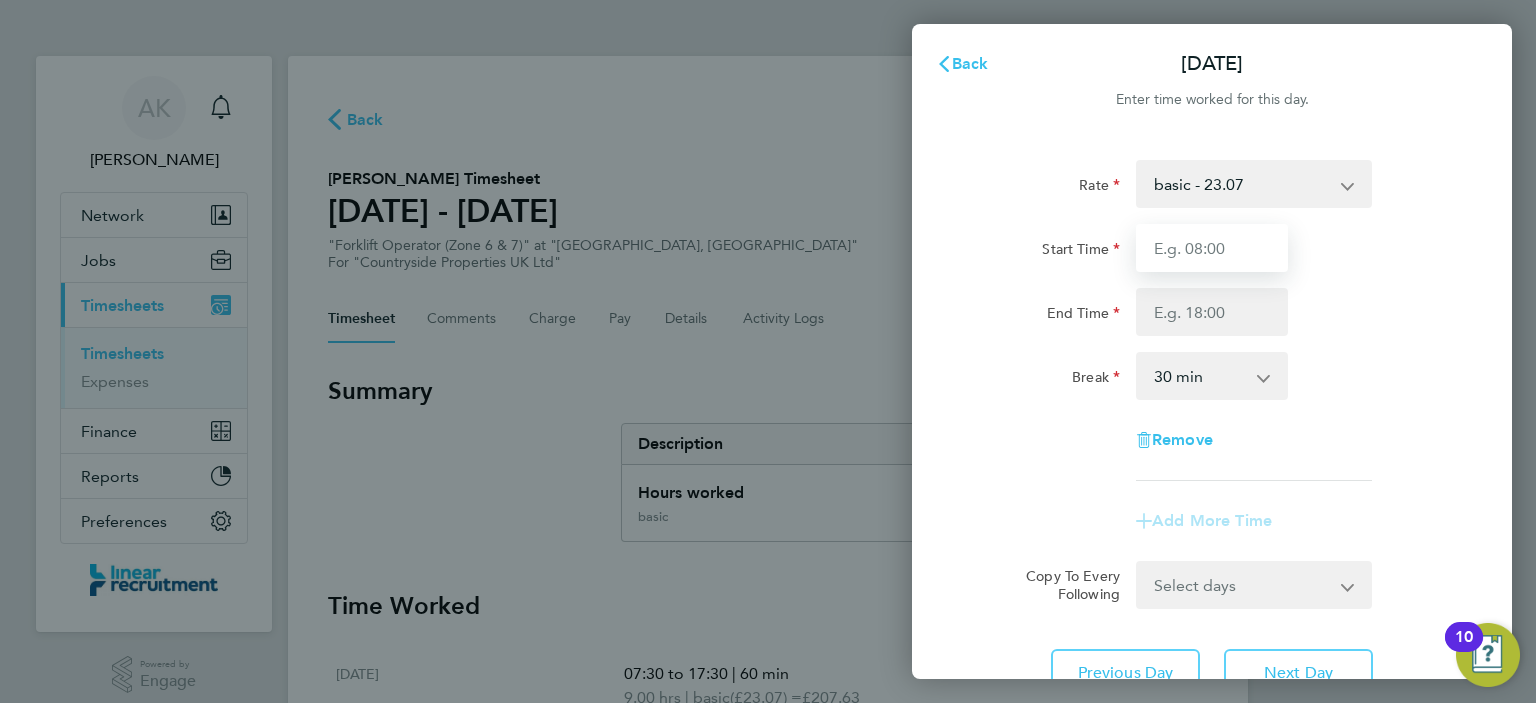 click on "Start Time" at bounding box center [1212, 248] 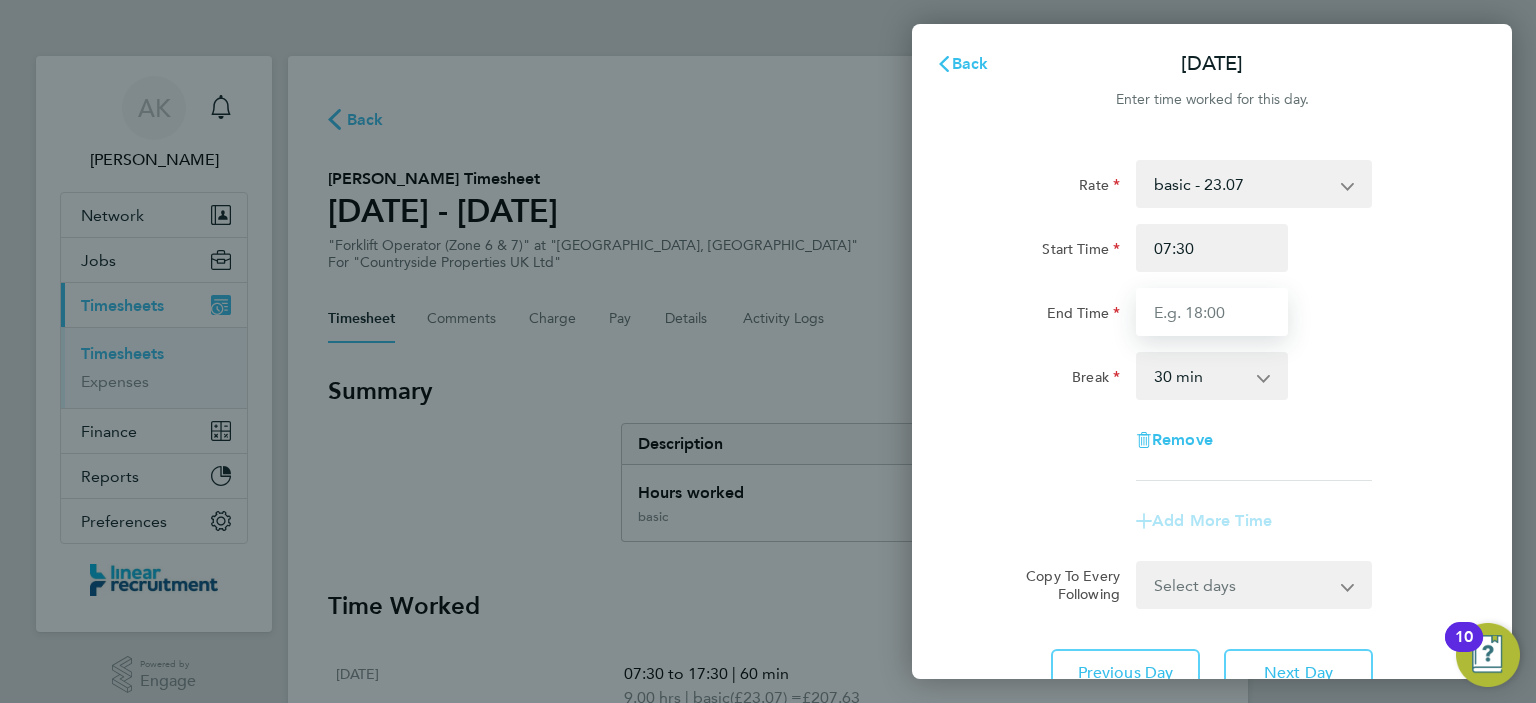 click on "End Time" at bounding box center [1212, 312] 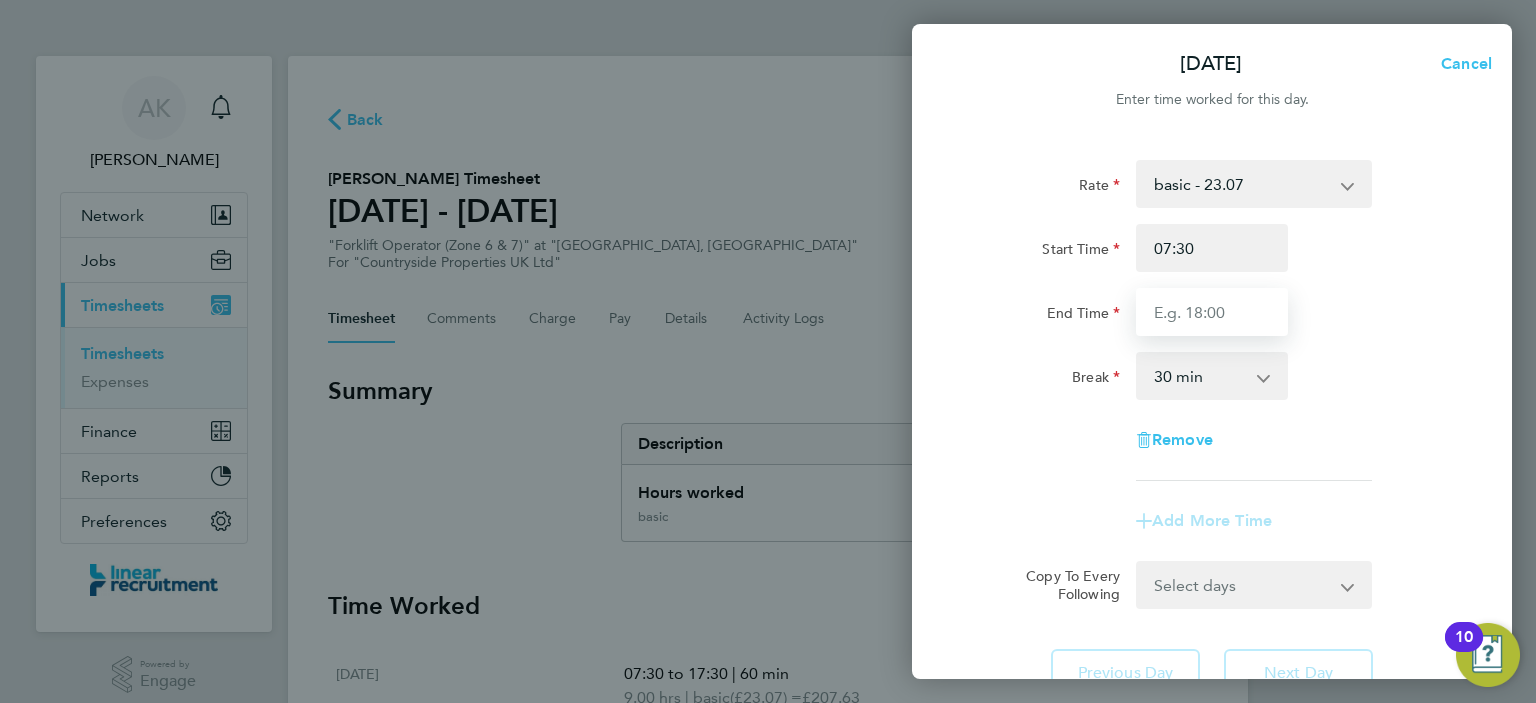 type on "17:30" 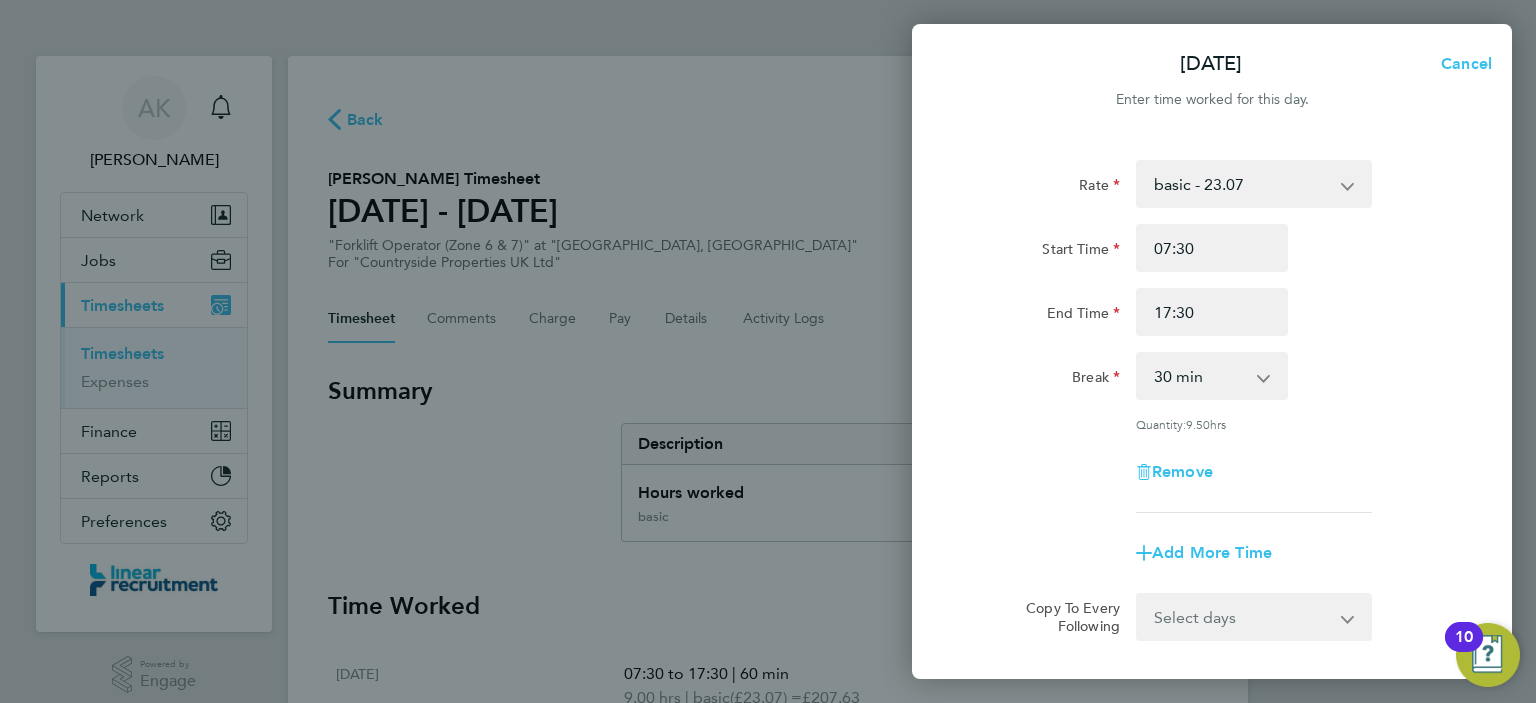 click on "Rate  basic - 23.07
Start Time 07:30 End Time 17:30 Break  0 min   15 min   30 min   45 min   60 min   75 min   90 min
Quantity:  9.50  hrs
Remove" 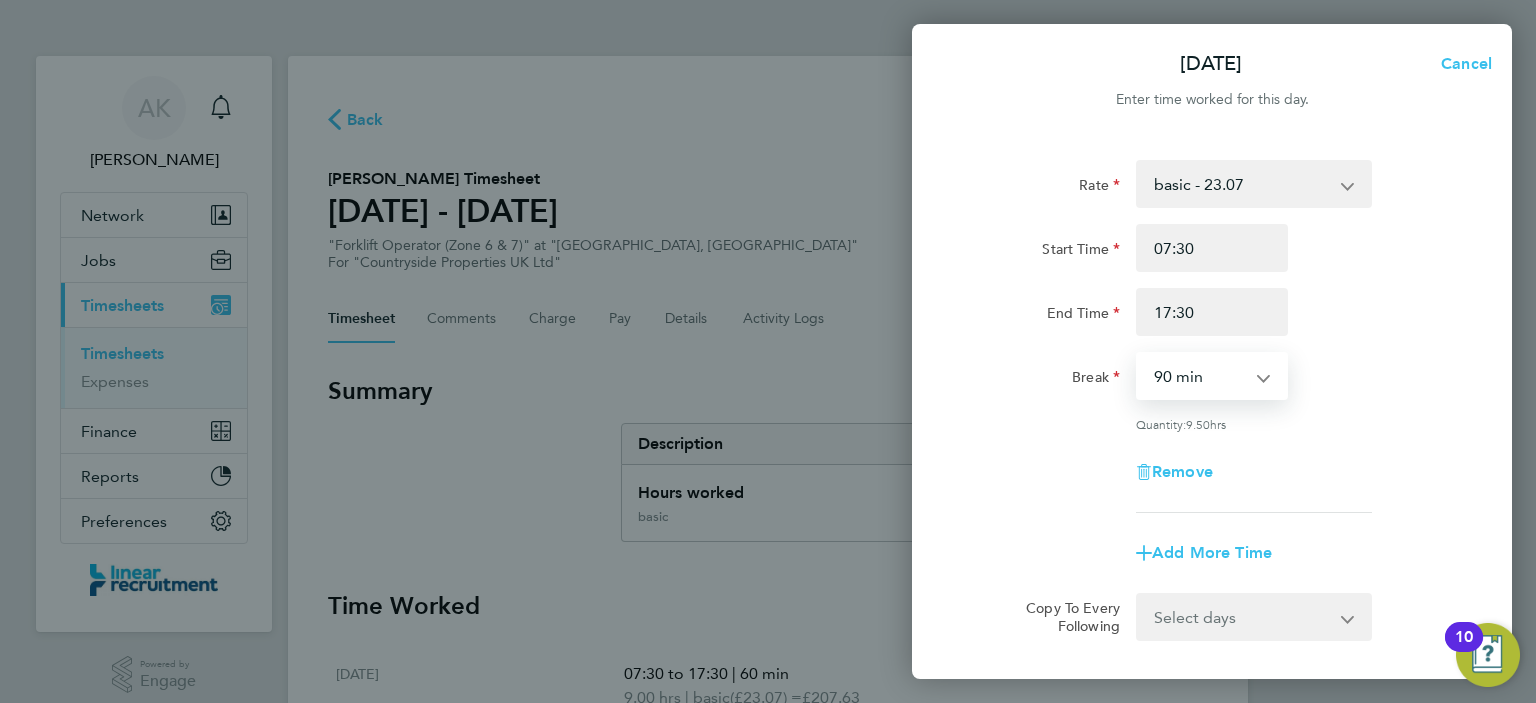 click on "0 min   15 min   30 min   45 min   60 min   75 min   90 min" at bounding box center [1200, 376] 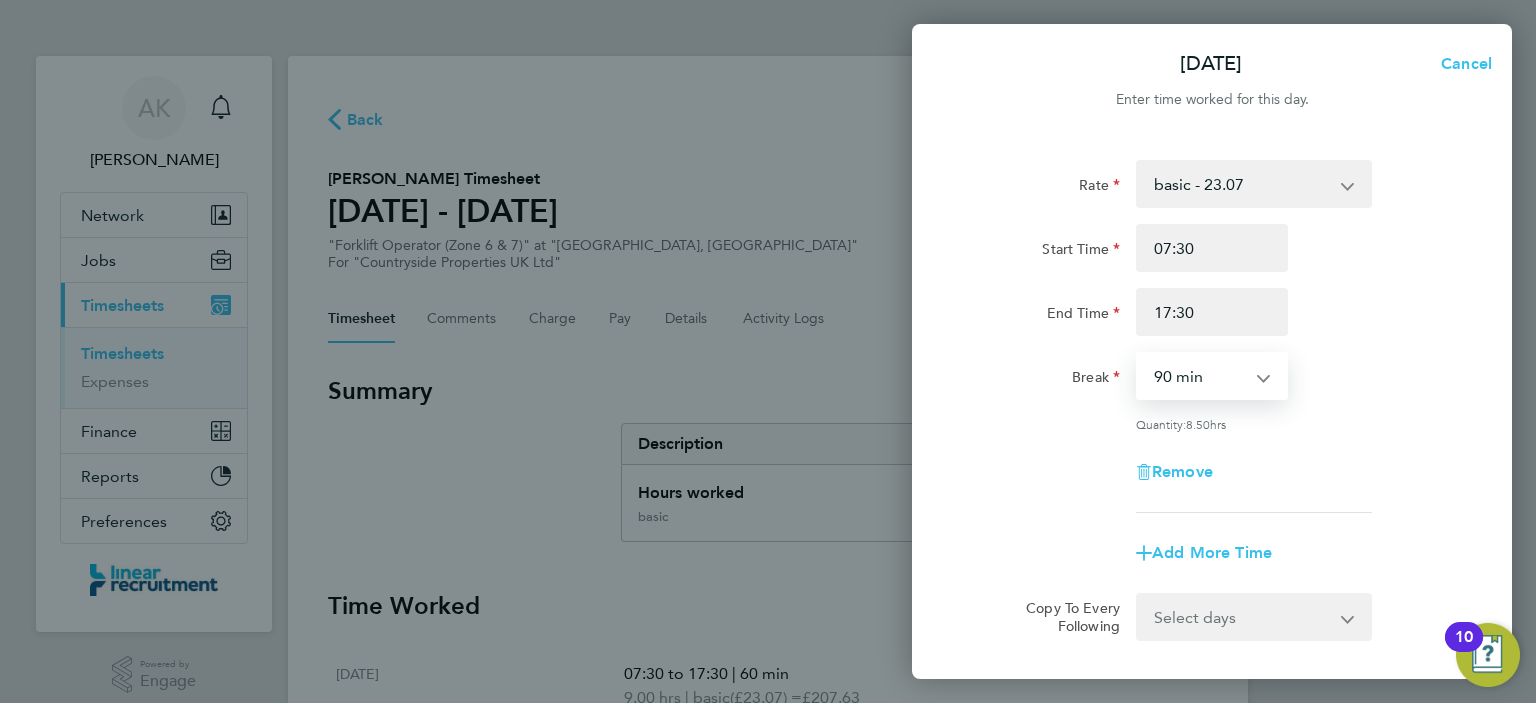 click on "0 min   15 min   30 min   45 min   60 min   75 min   90 min" at bounding box center (1200, 376) 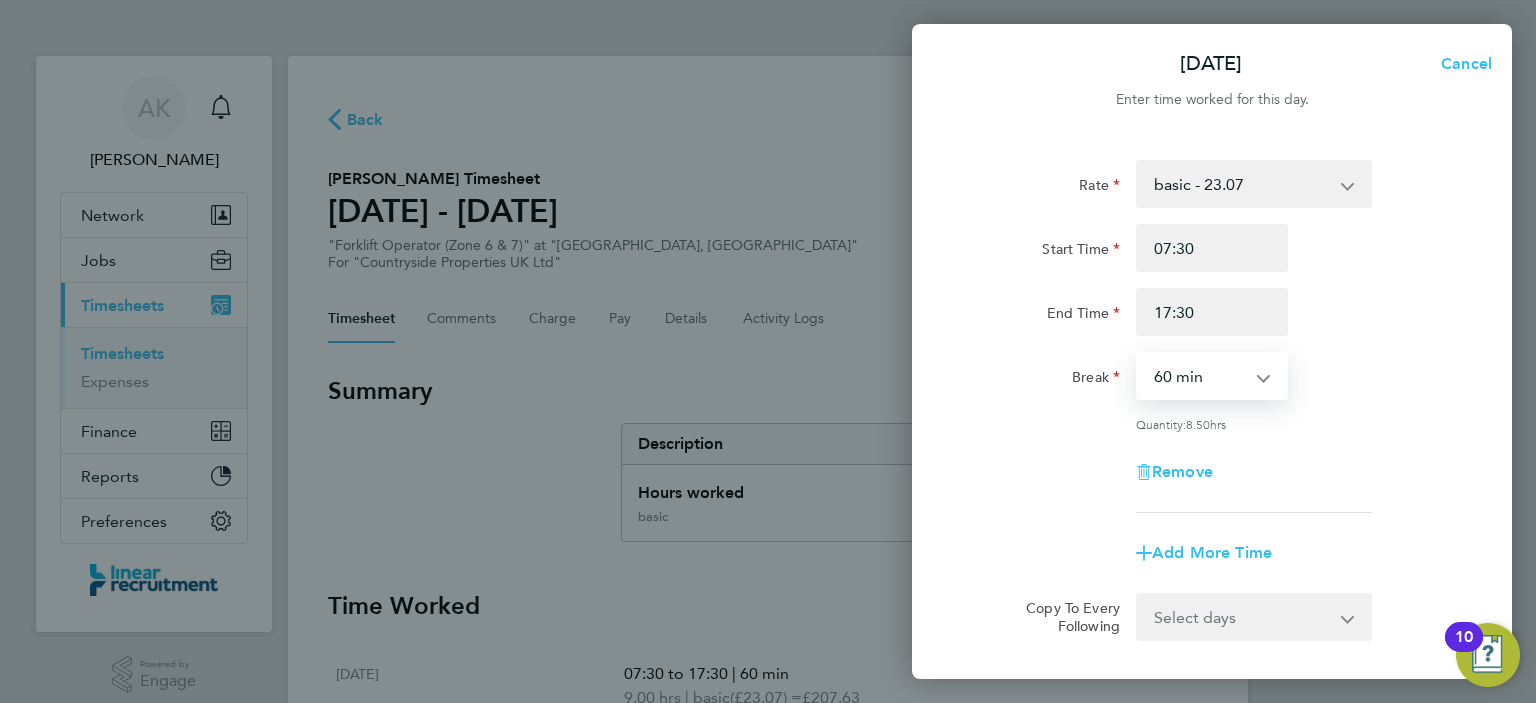 click on "0 min   15 min   30 min   45 min   60 min   75 min   90 min" at bounding box center (1200, 376) 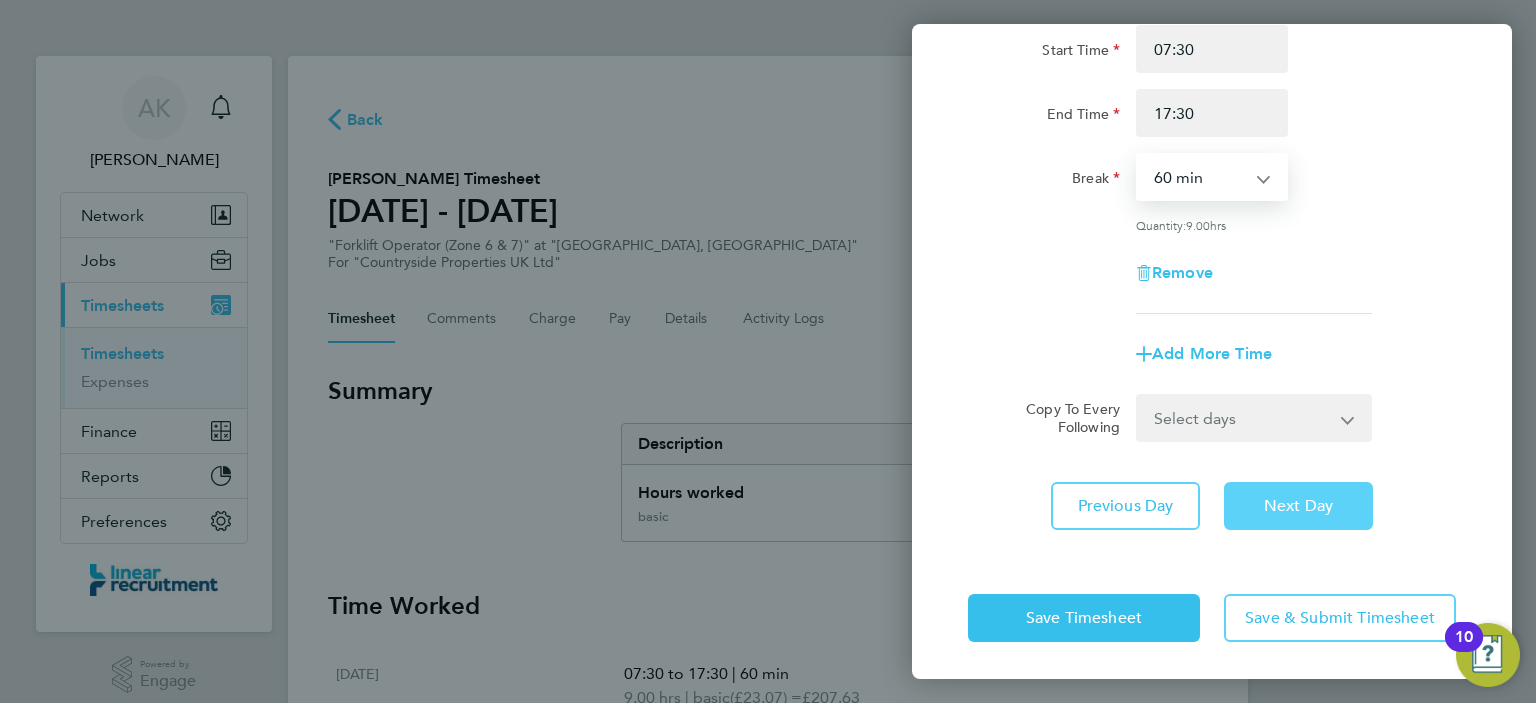 click on "Next Day" 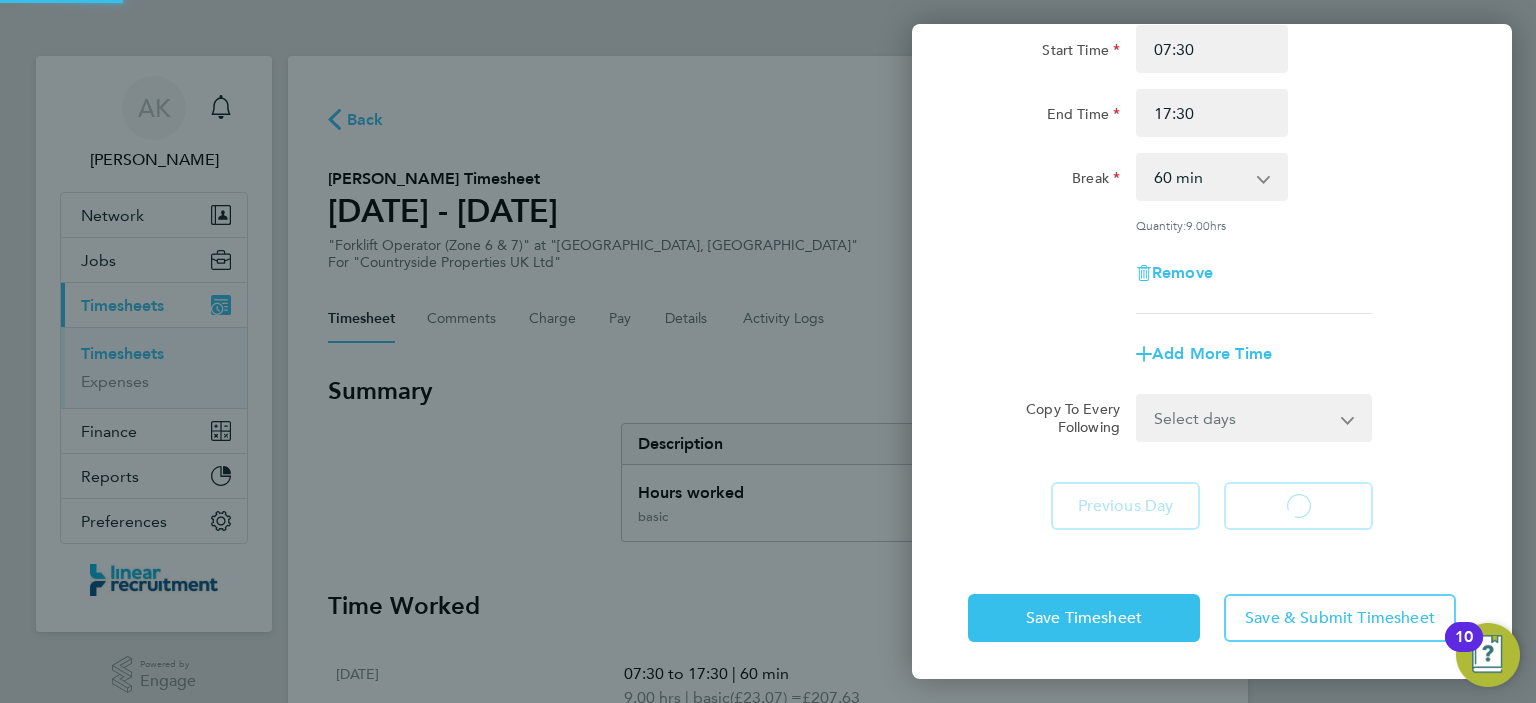 select on "30" 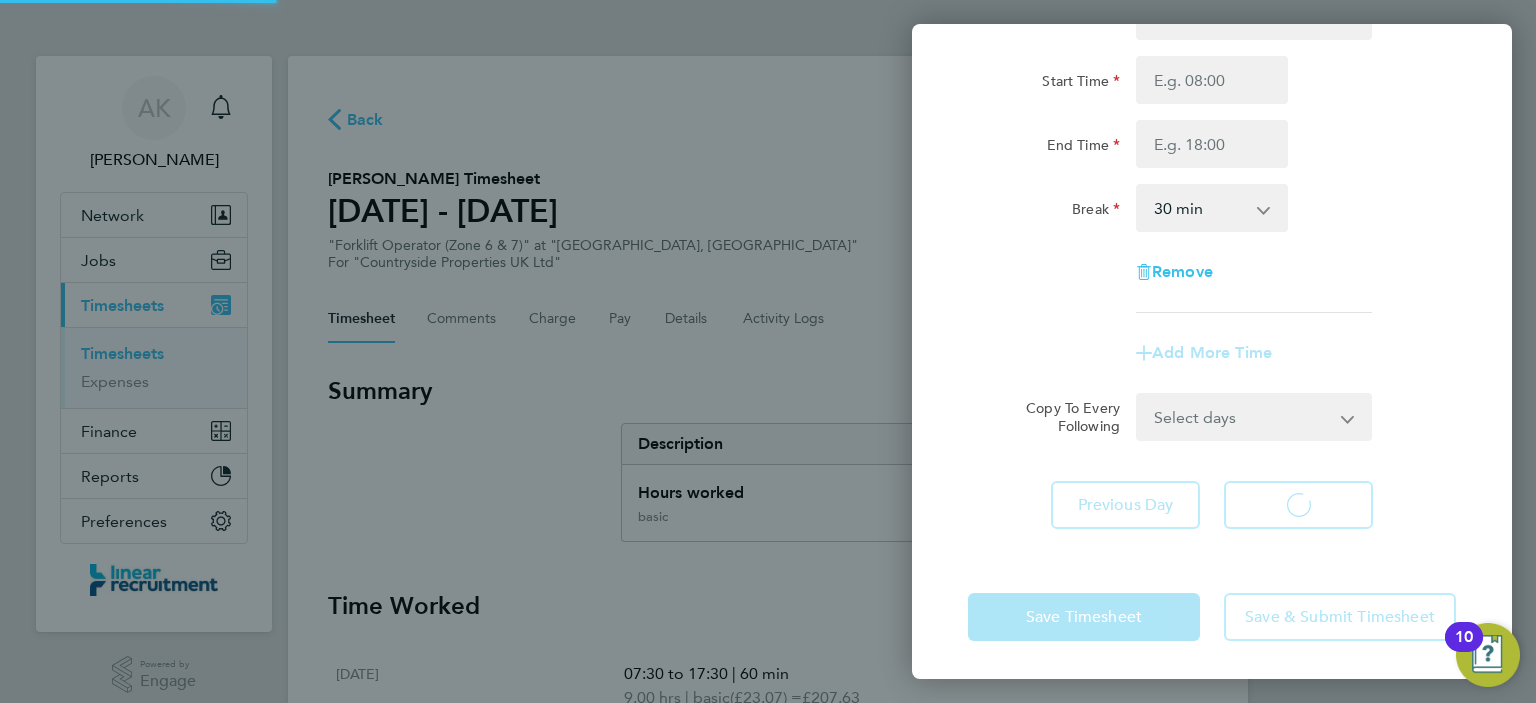 select on "30" 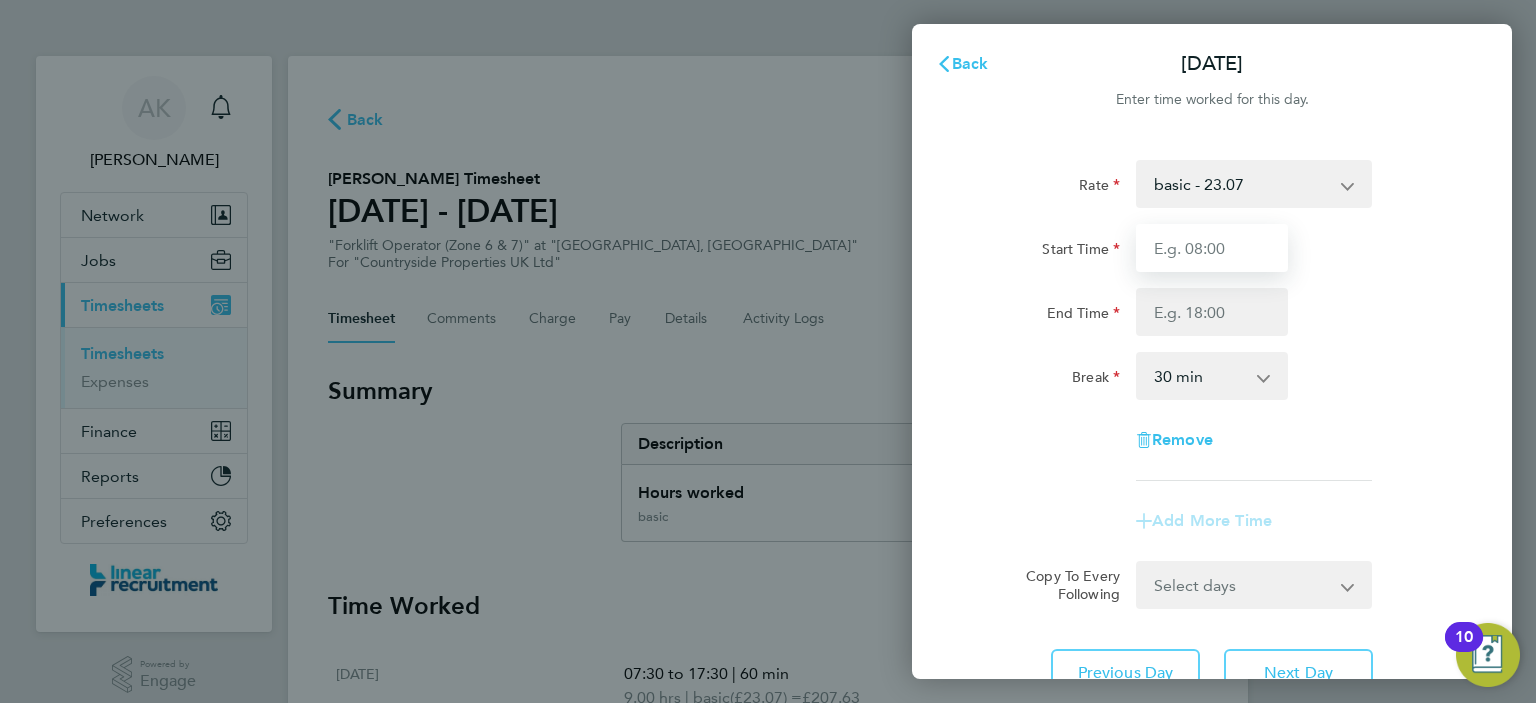 click on "Start Time" at bounding box center (1212, 248) 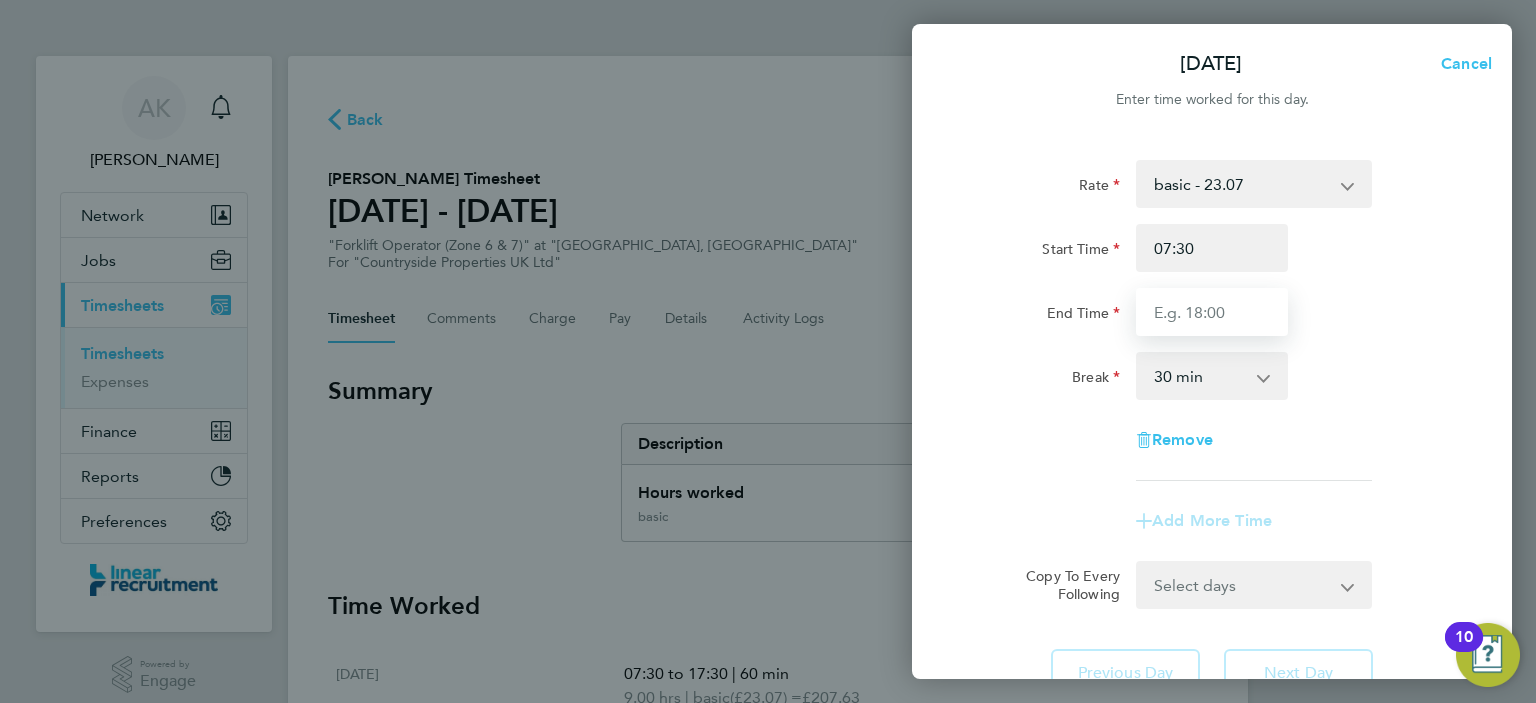 click on "End Time" at bounding box center (1212, 312) 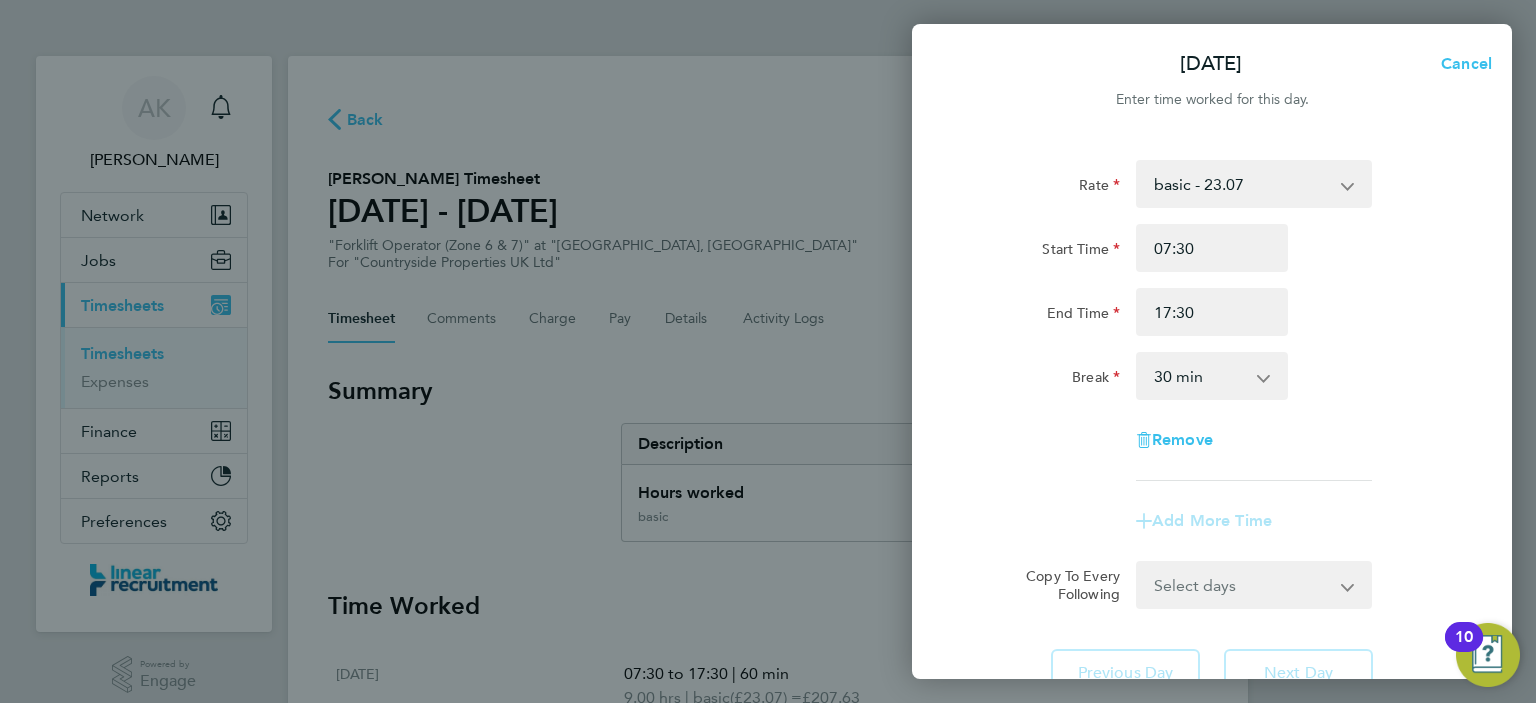 click on "Rate  basic - 23.07
Start Time 07:30 End Time 17:30 Break  0 min   15 min   30 min   45 min   60 min   75 min   90 min
Remove" 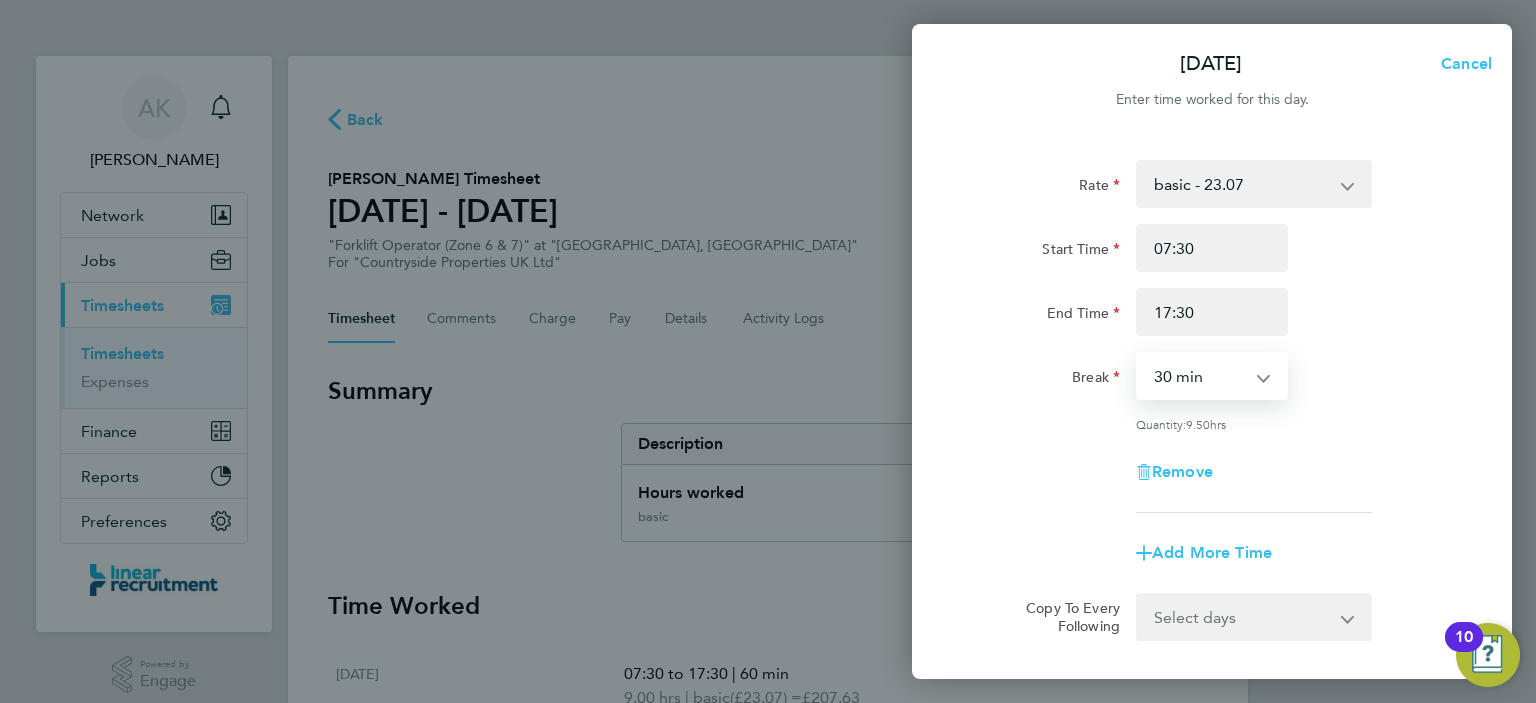 click on "0 min   15 min   30 min   45 min   60 min   75 min   90 min" at bounding box center (1200, 376) 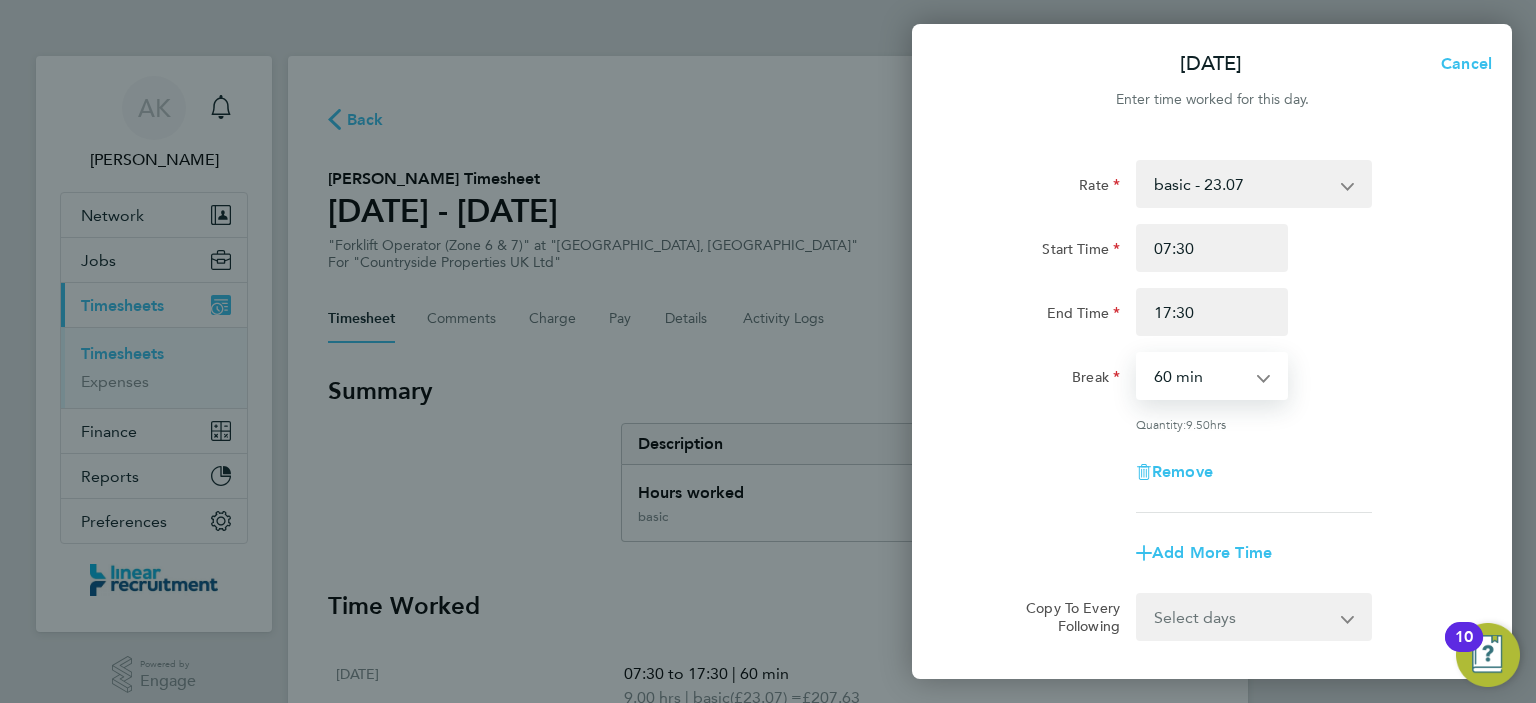 click on "0 min   15 min   30 min   45 min   60 min   75 min   90 min" at bounding box center [1200, 376] 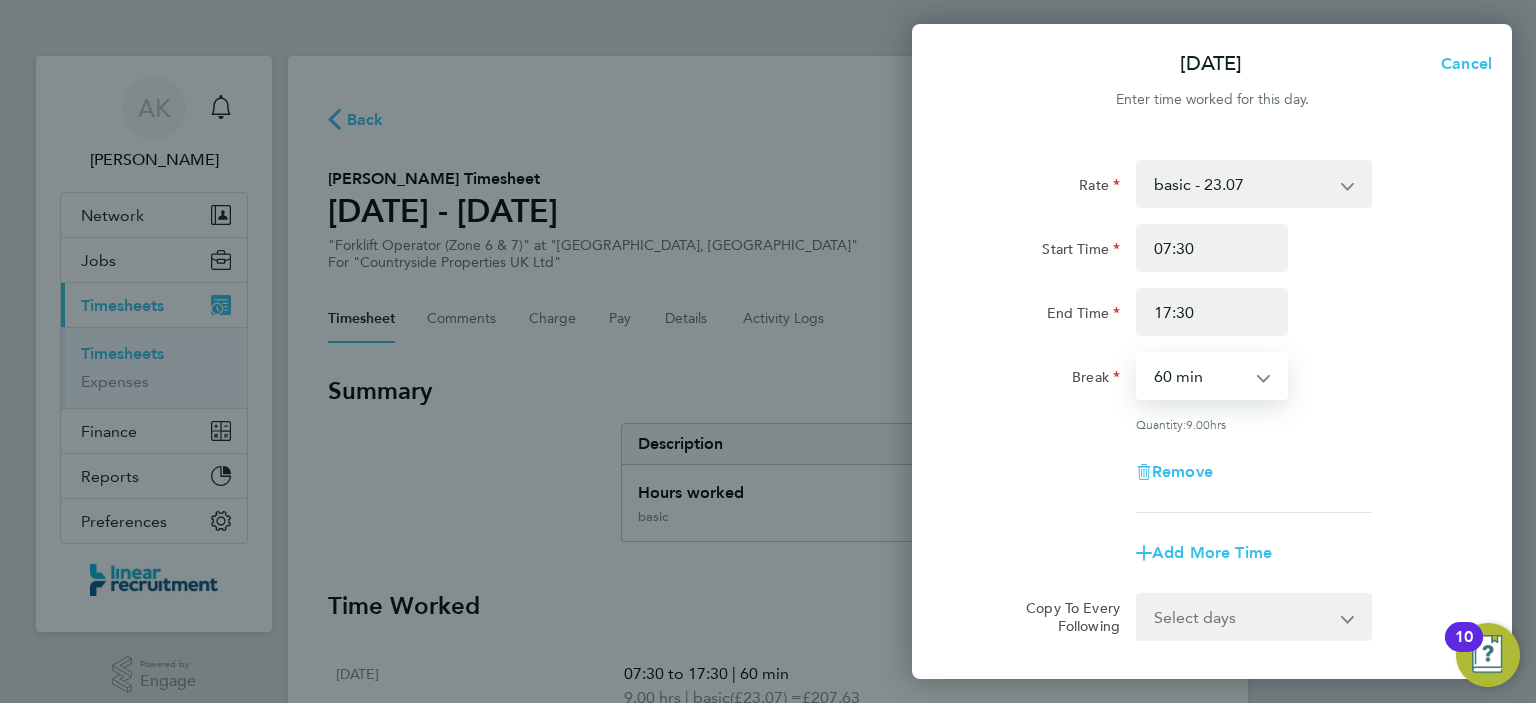 click on "Rate  basic - 23.07
Start Time 07:30 End Time 17:30 Break  0 min   15 min   30 min   45 min   60 min   75 min   90 min
Quantity:  9.00  hrs
Remove" 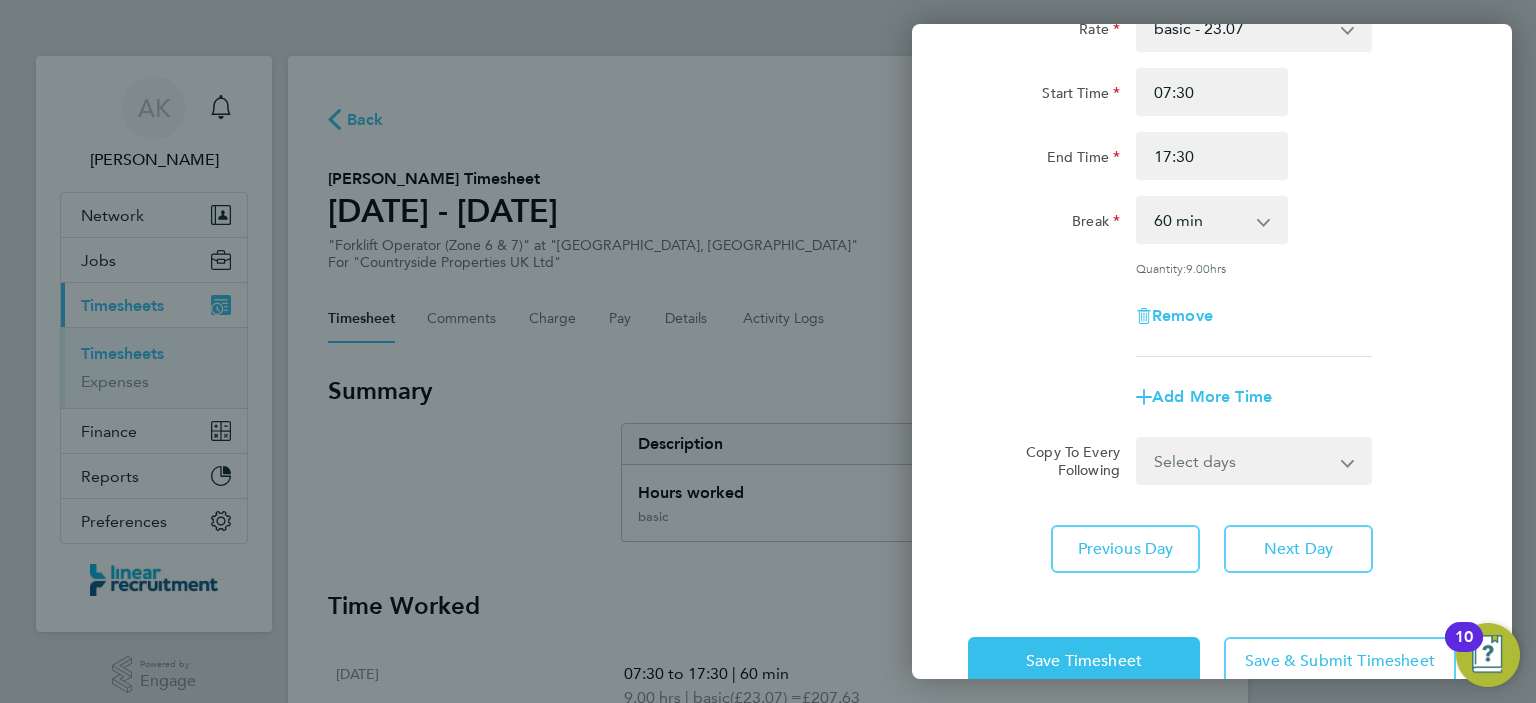 scroll, scrollTop: 184, scrollLeft: 0, axis: vertical 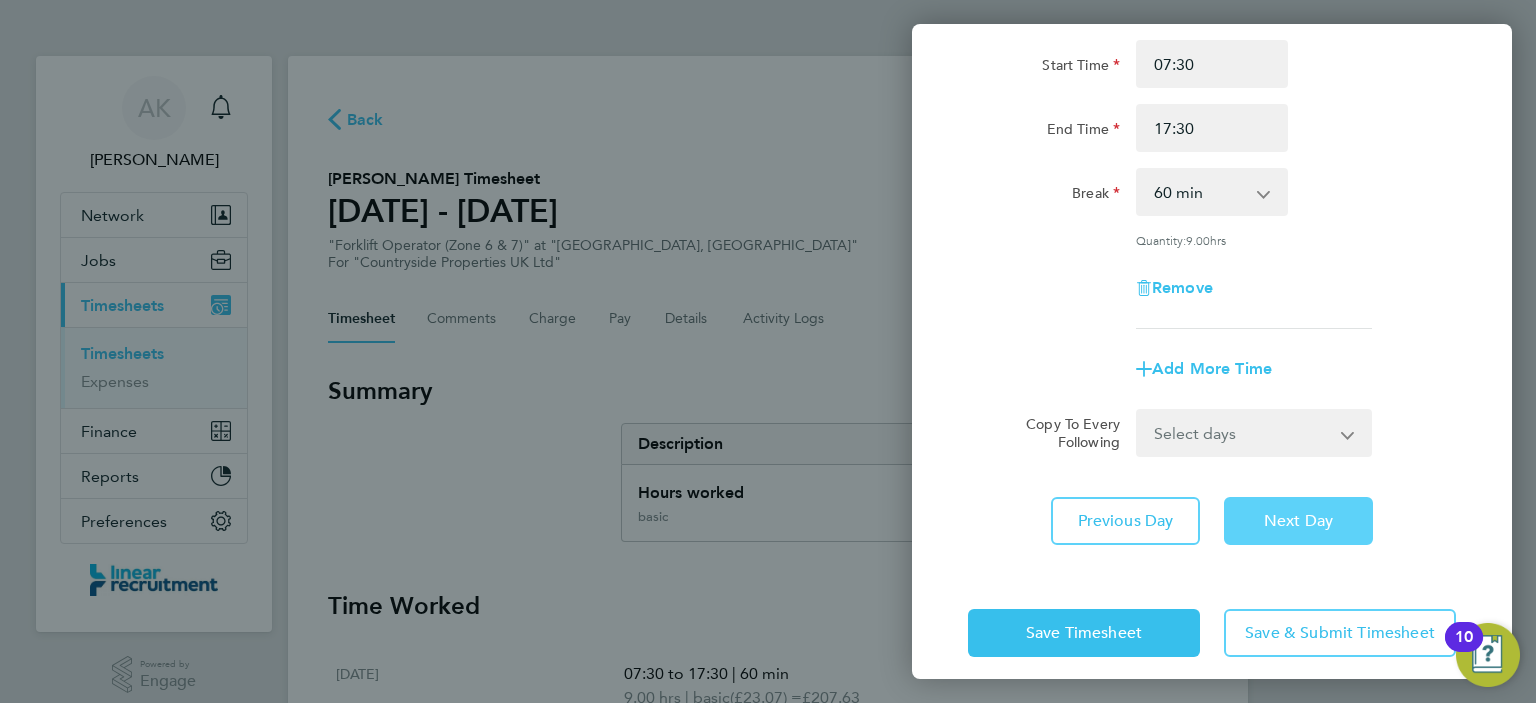 click on "Next Day" 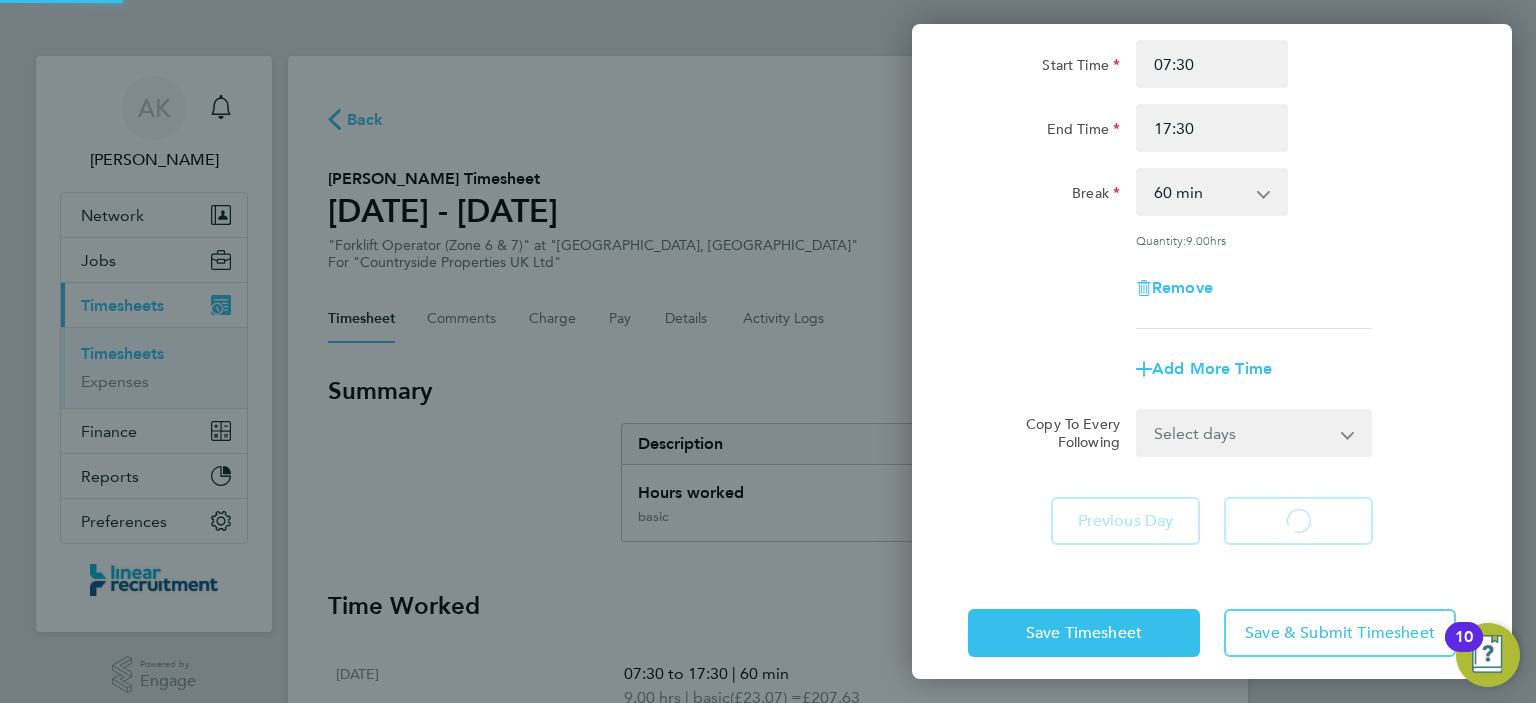 select on "30" 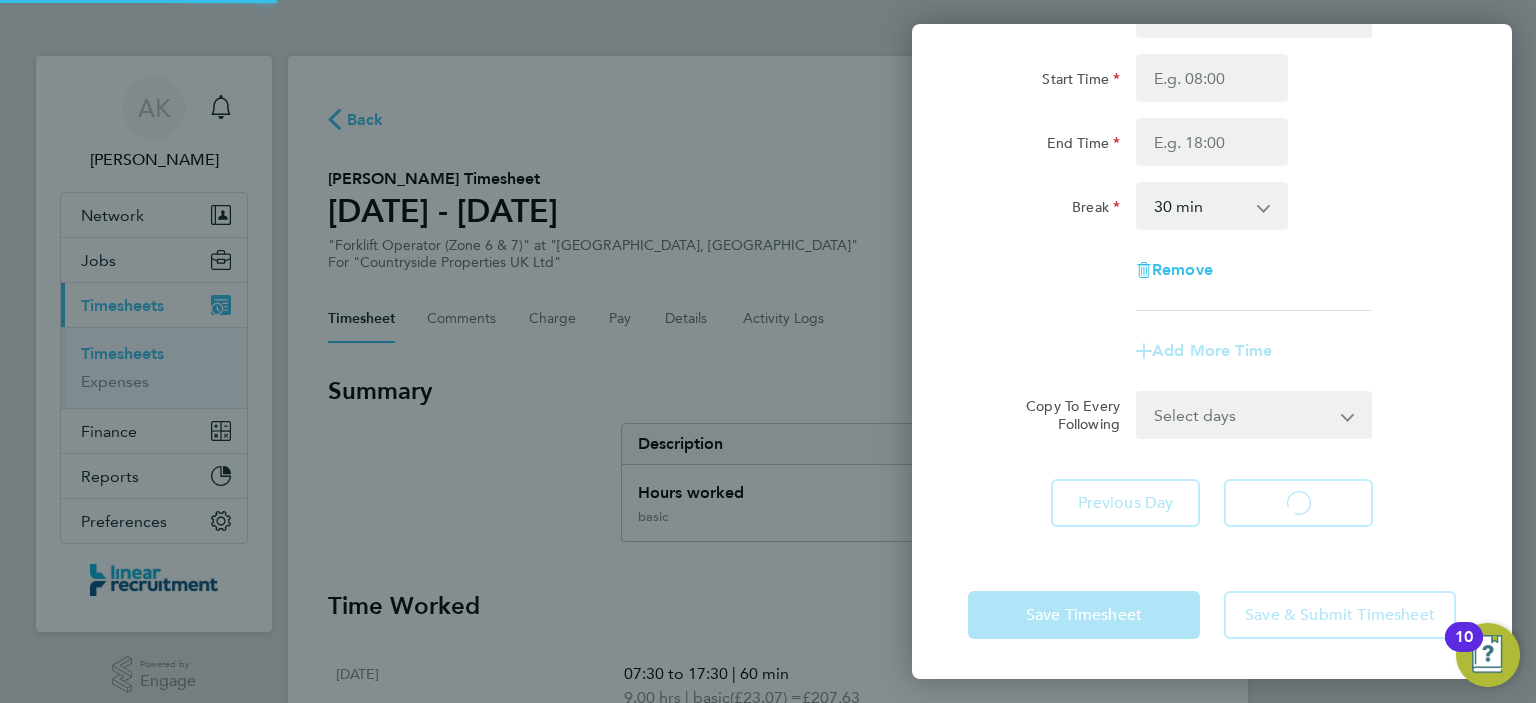 scroll, scrollTop: 168, scrollLeft: 0, axis: vertical 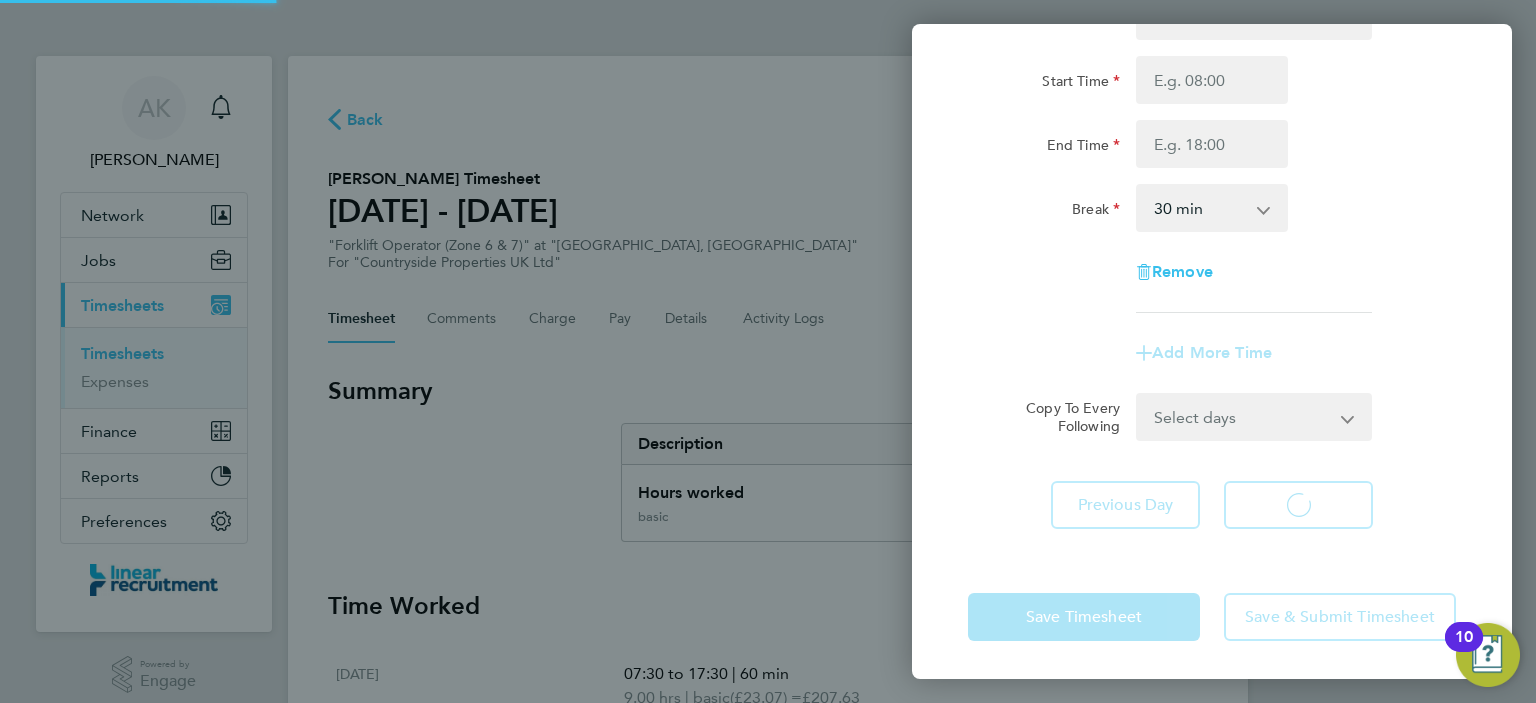 select on "30" 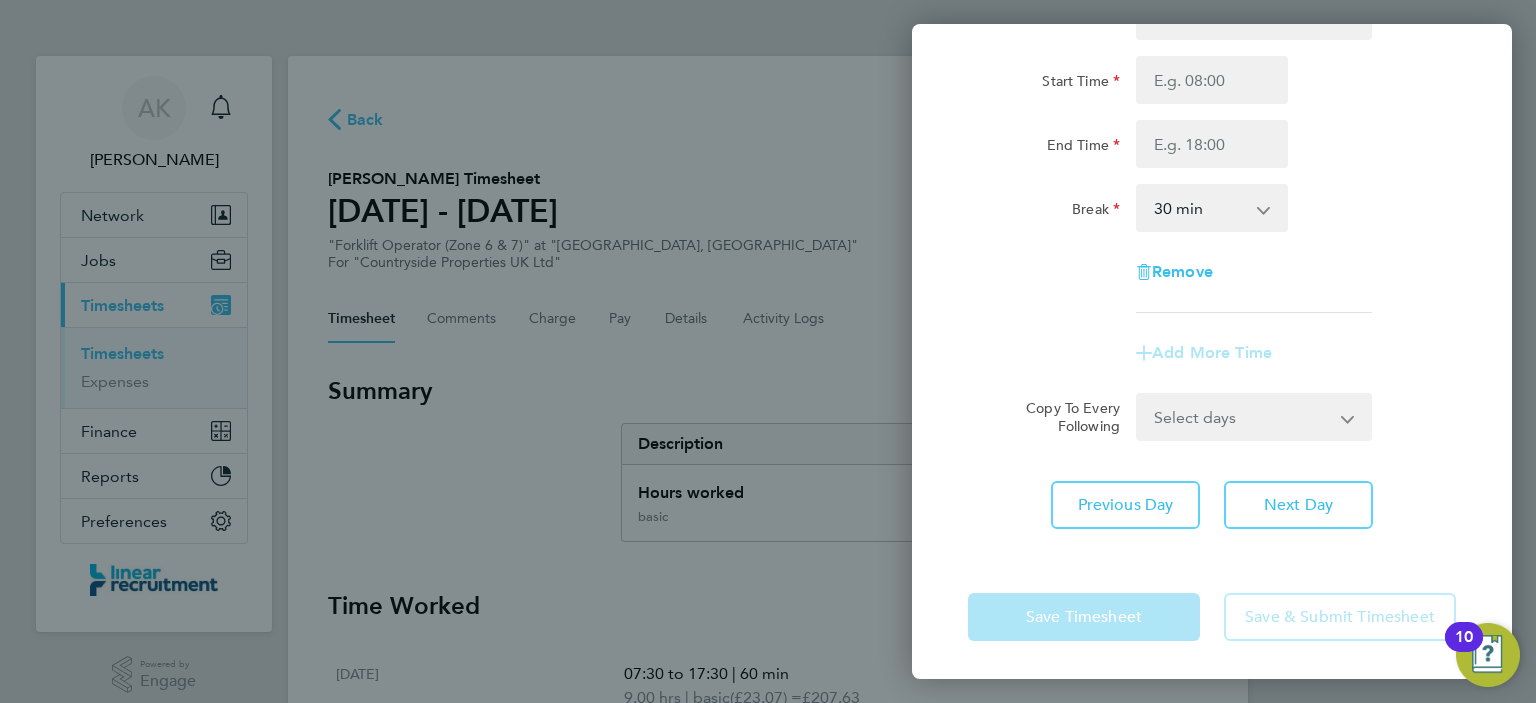 scroll, scrollTop: 0, scrollLeft: 0, axis: both 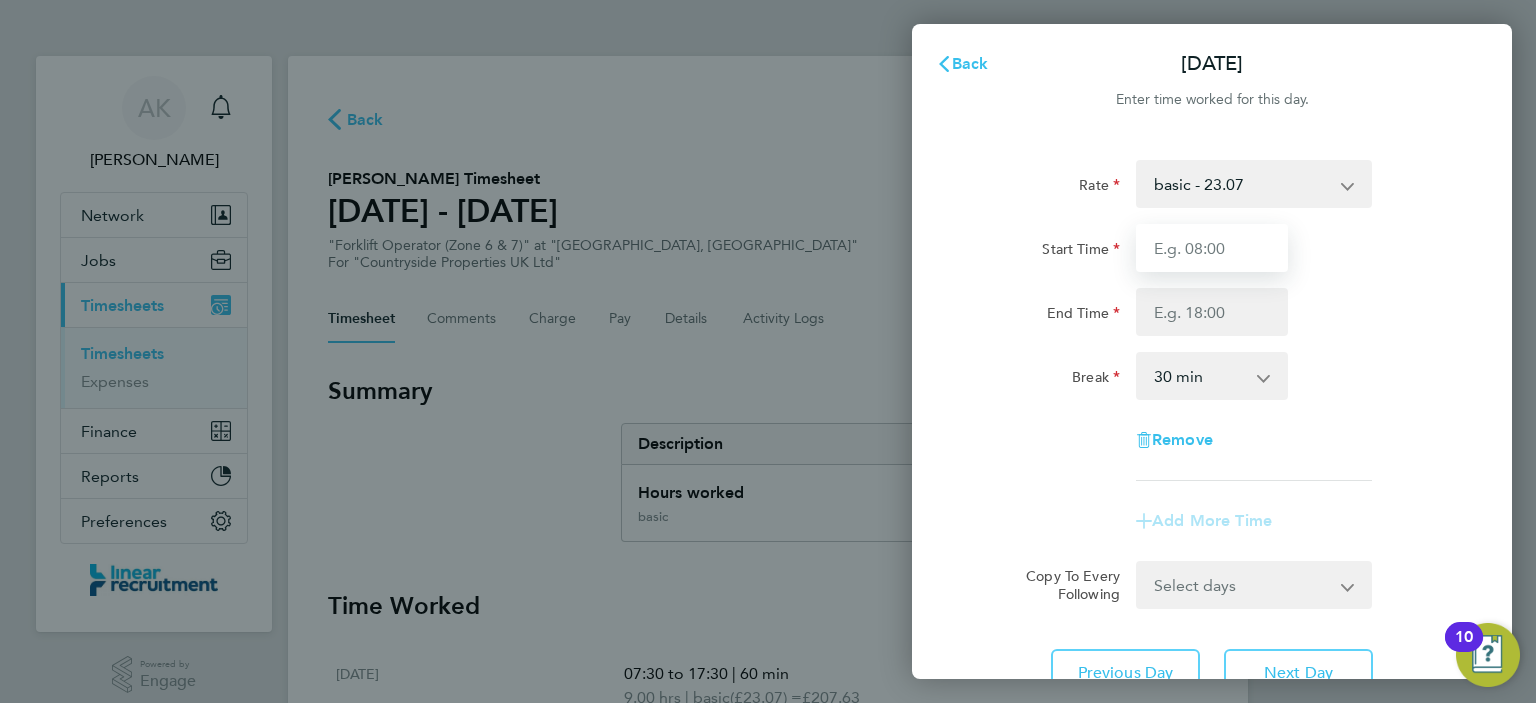 click on "Start Time" at bounding box center [1212, 248] 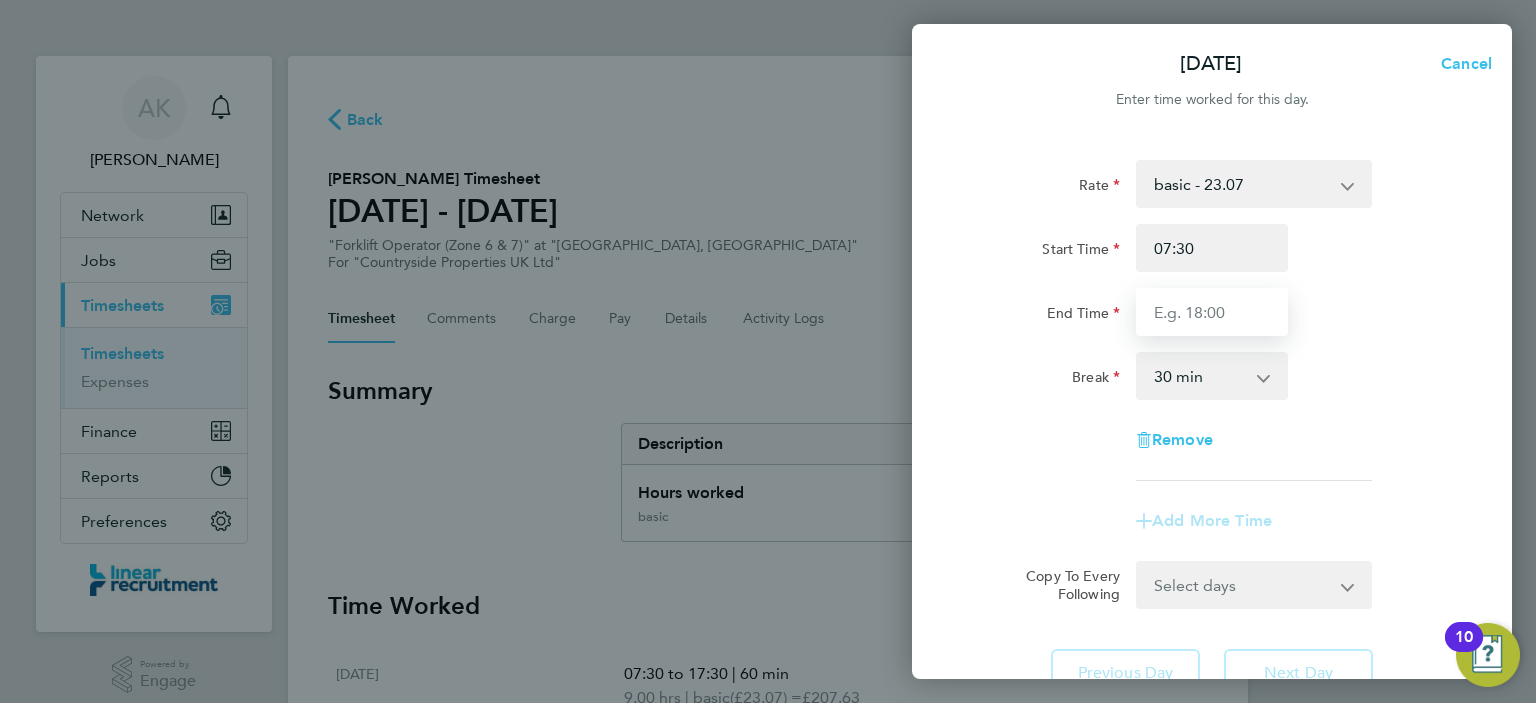 click on "End Time" at bounding box center (1212, 312) 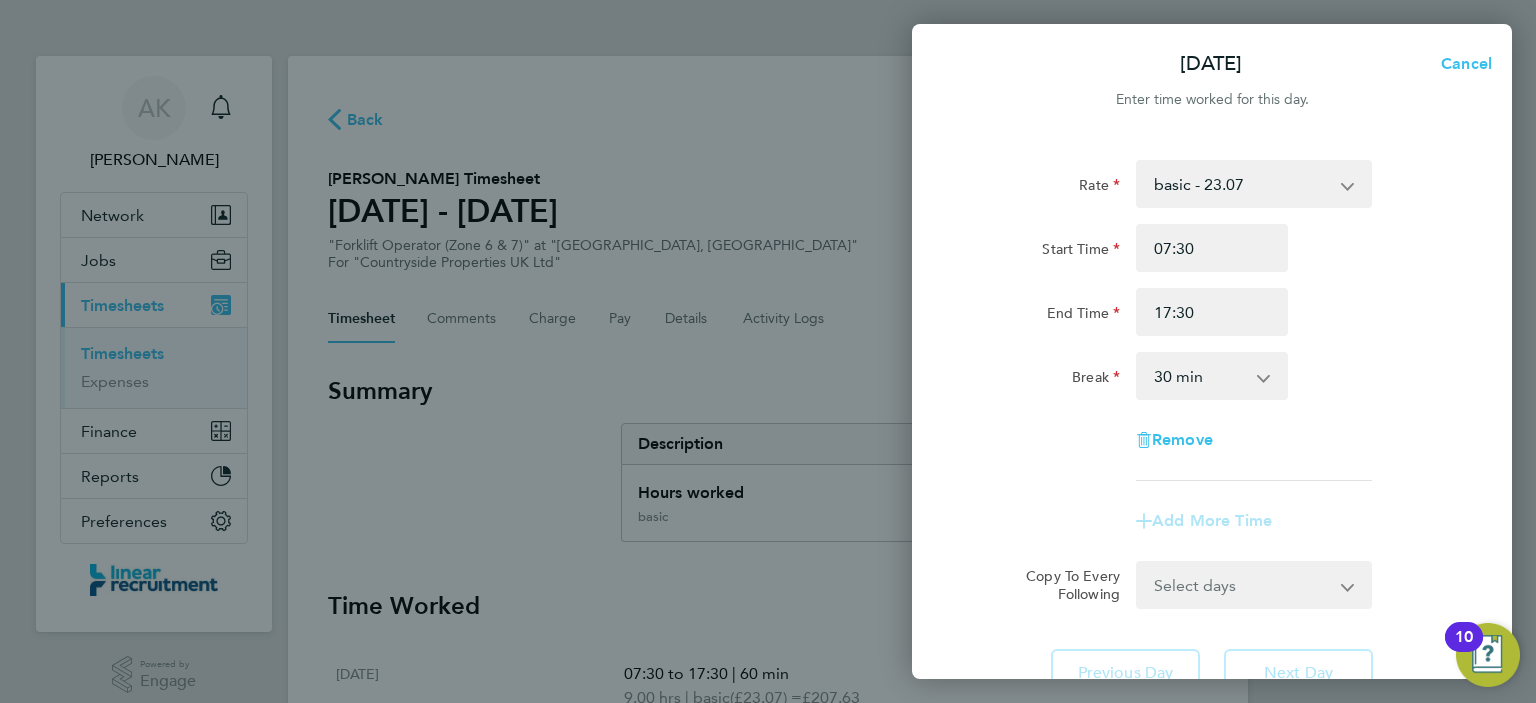 click on "Rate  basic - 23.07
Start Time 07:30 End Time 17:30 Break  0 min   15 min   30 min   45 min   60 min   75 min   90 min
Remove" 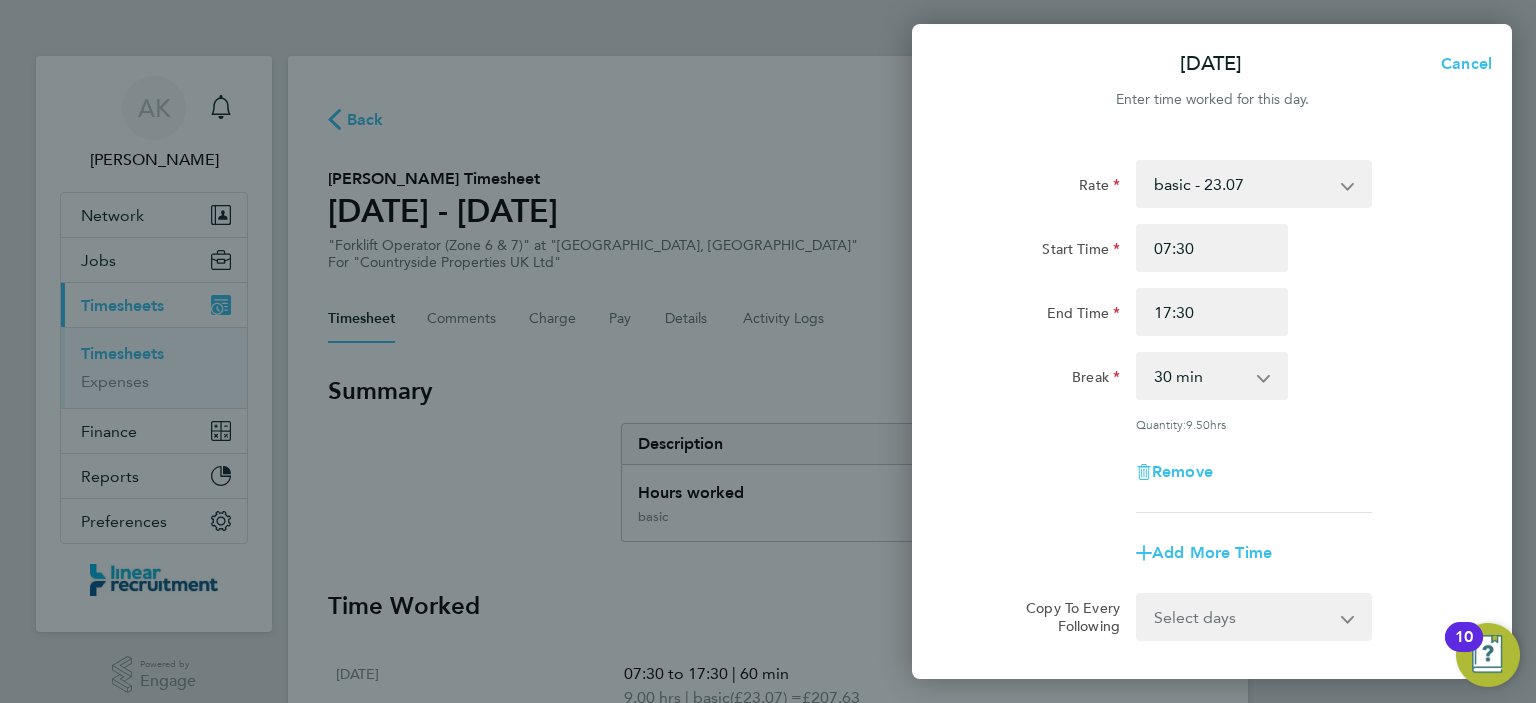 click on "Rate  basic - 23.07
Start Time 07:30 End Time 17:30 Break  0 min   15 min   30 min   45 min   60 min   75 min   90 min
Quantity:  9.50  hrs
Remove" 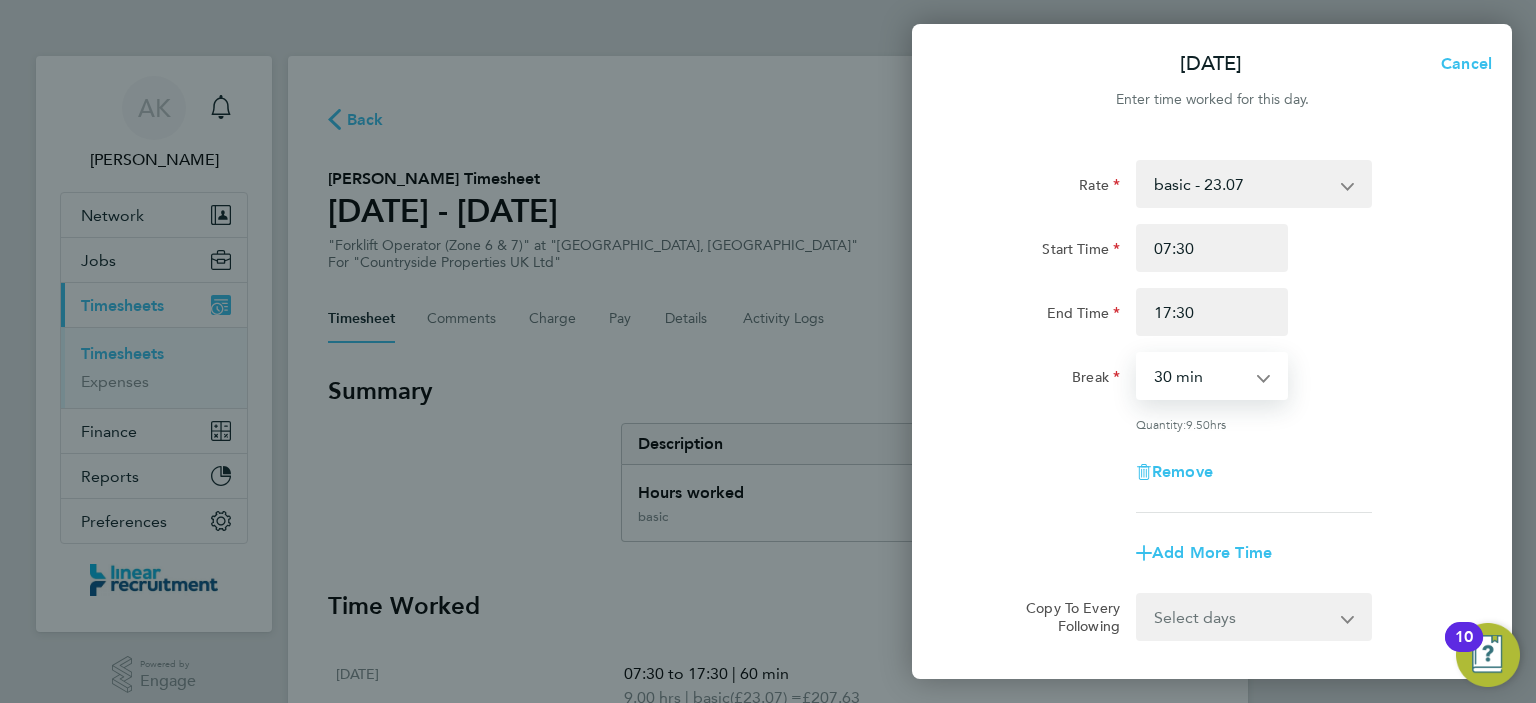 select on "60" 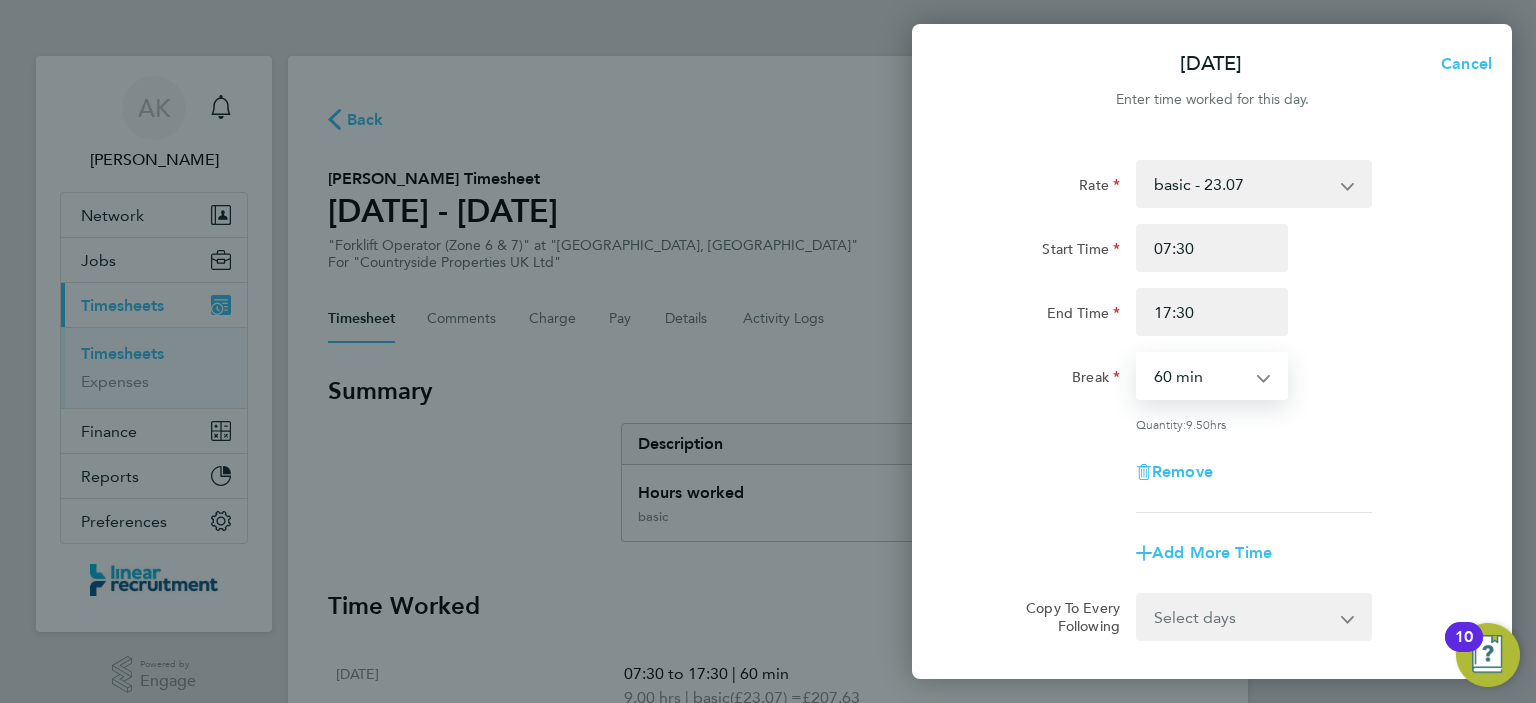 click on "0 min   15 min   30 min   45 min   60 min   75 min   90 min" at bounding box center (1200, 376) 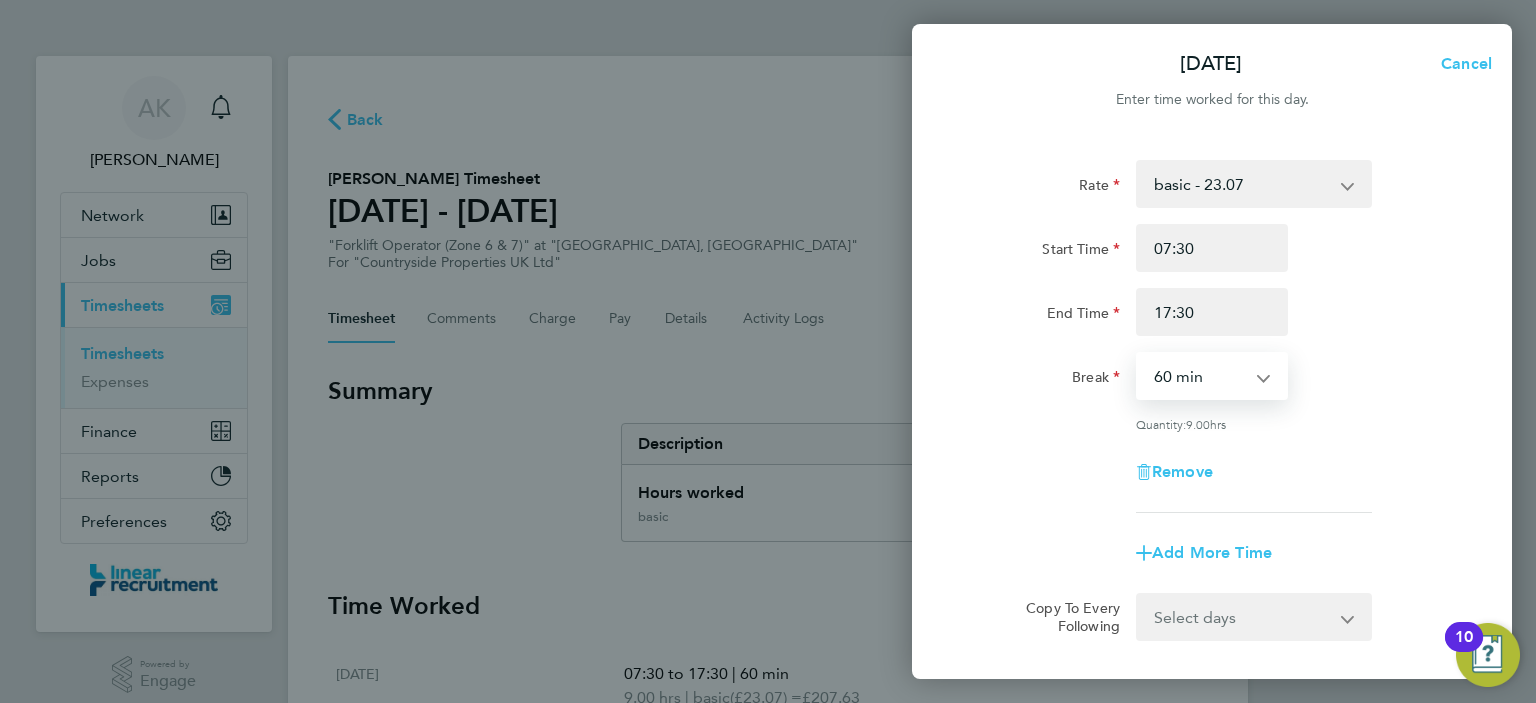 click on "Add More Time" 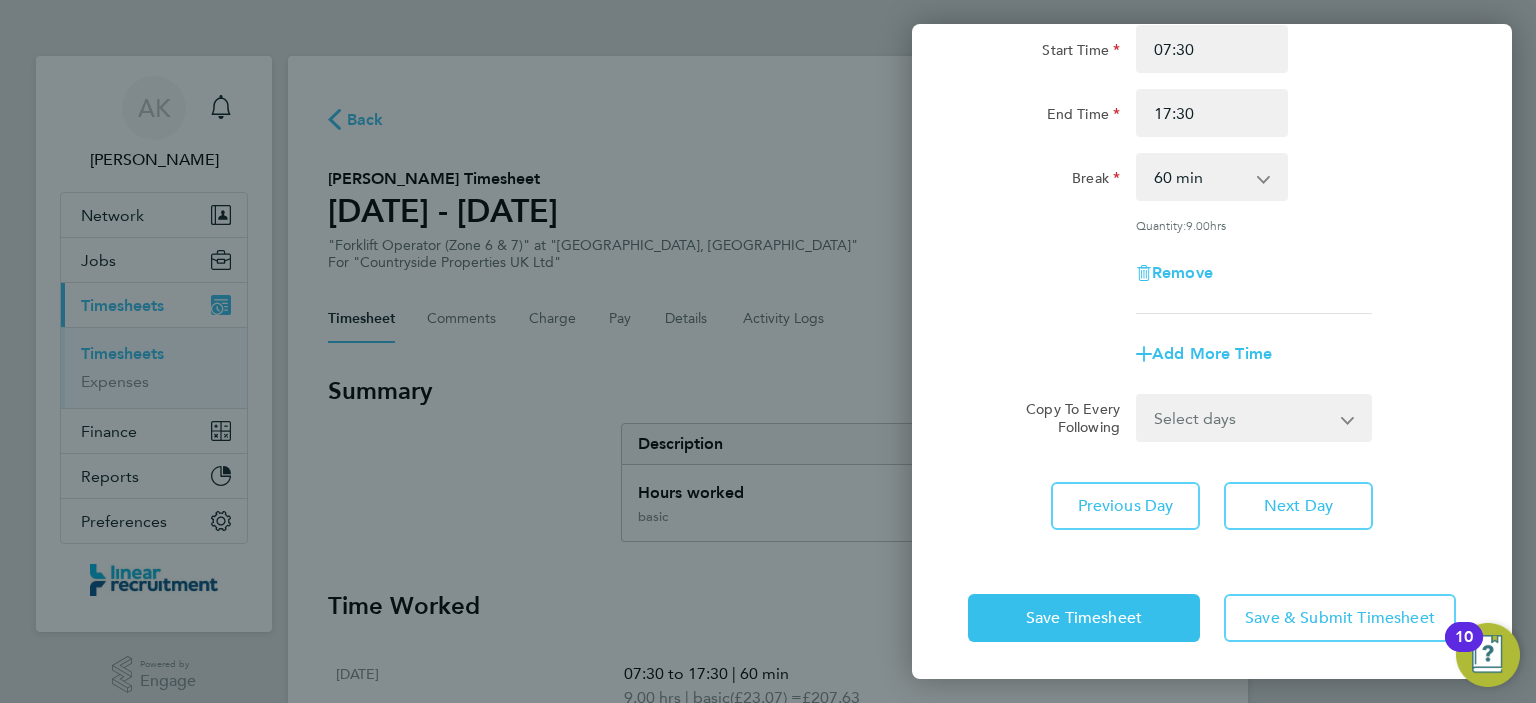 scroll, scrollTop: 199, scrollLeft: 0, axis: vertical 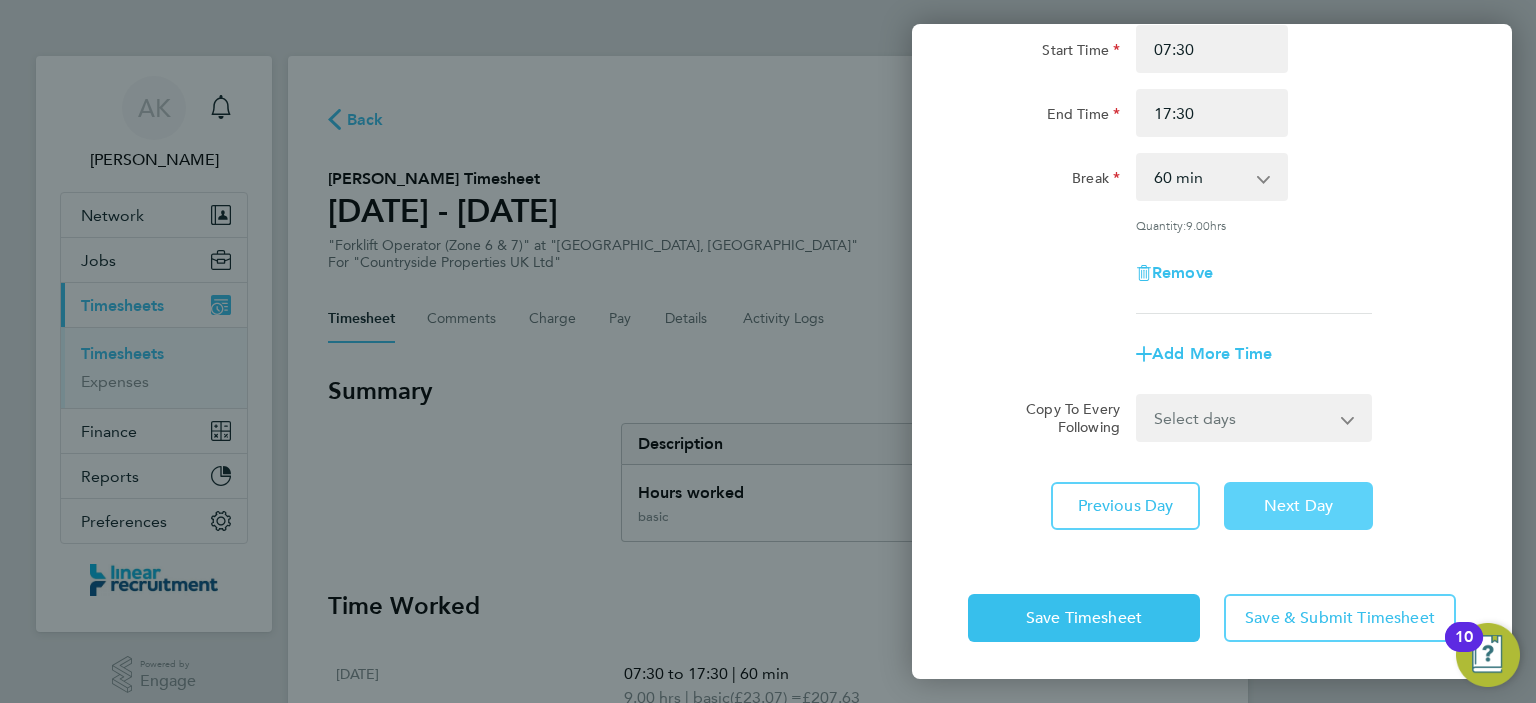 click on "Next Day" 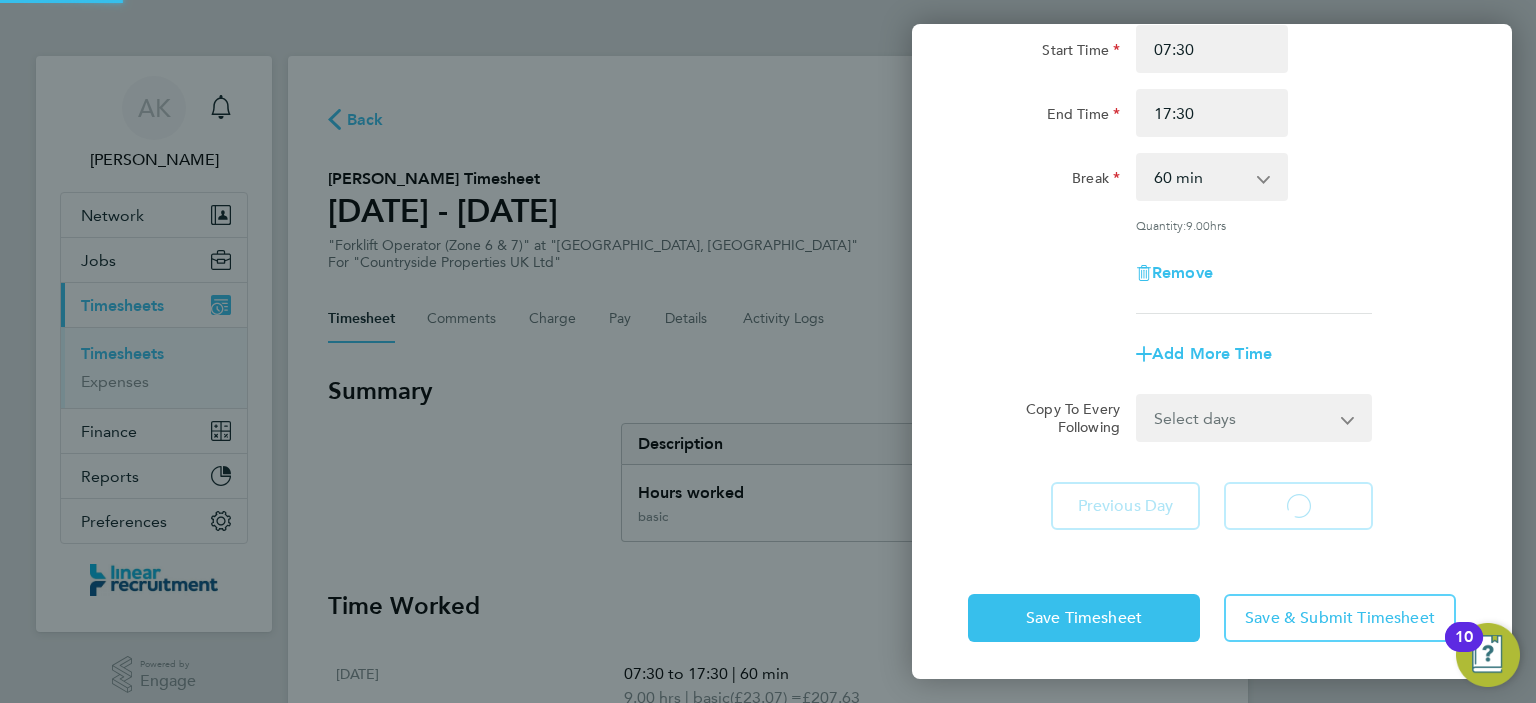 select on "30" 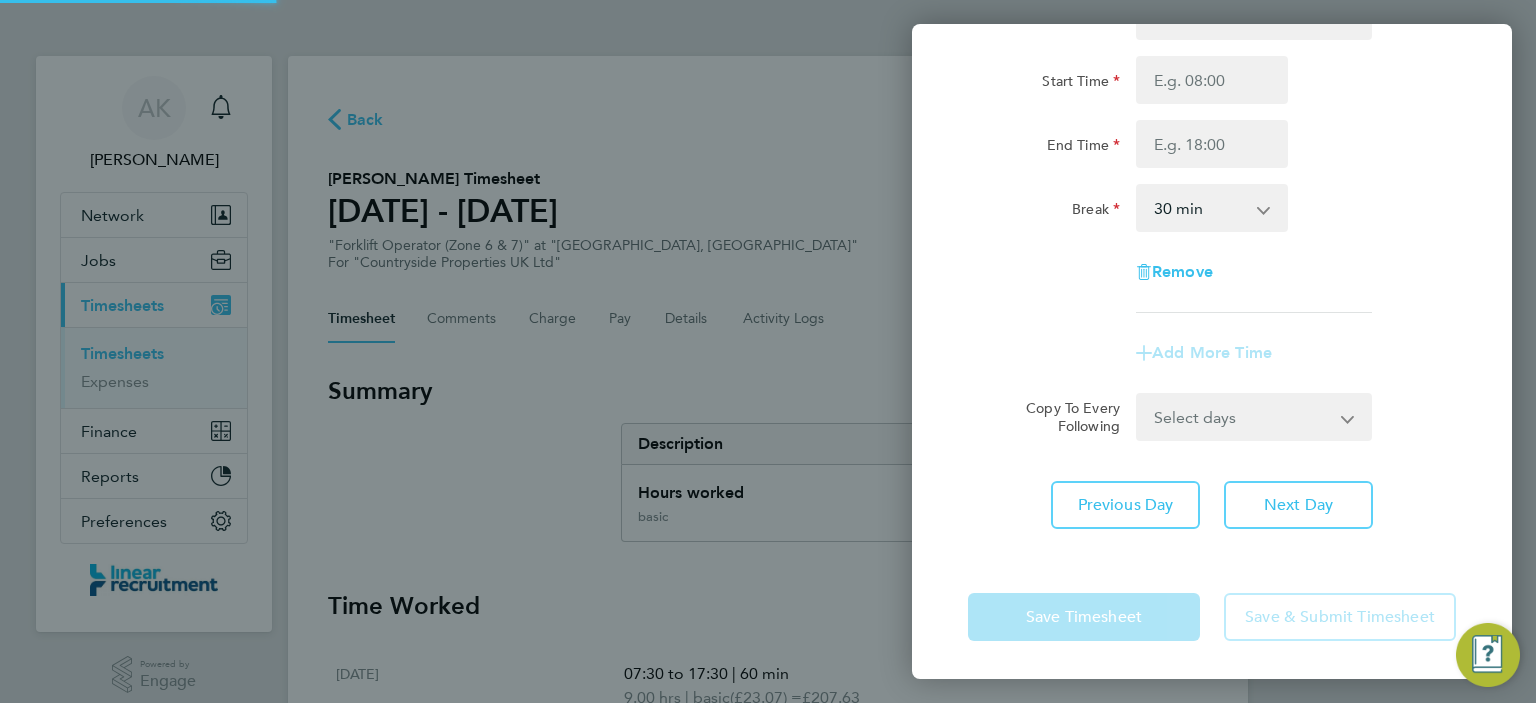 scroll, scrollTop: 0, scrollLeft: 0, axis: both 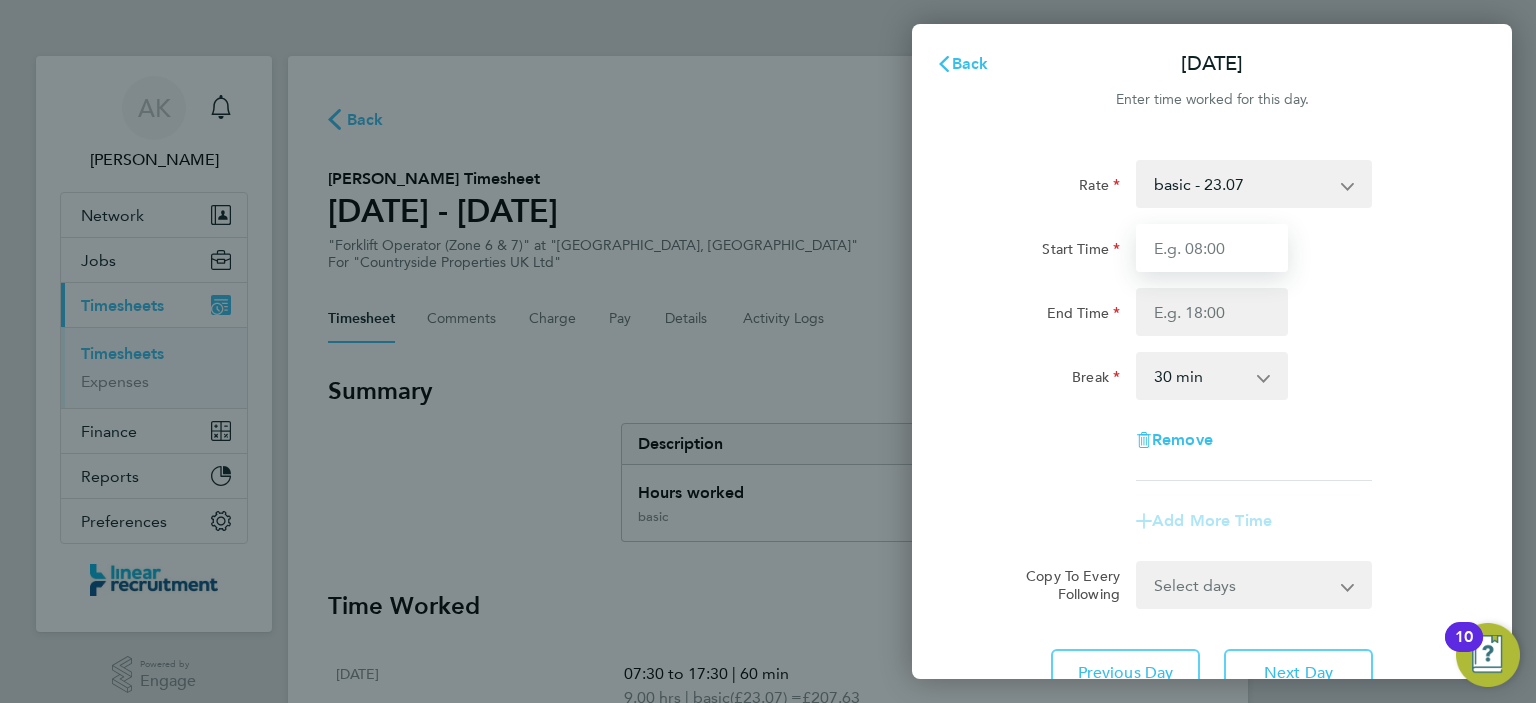 click on "Start Time" at bounding box center (1212, 248) 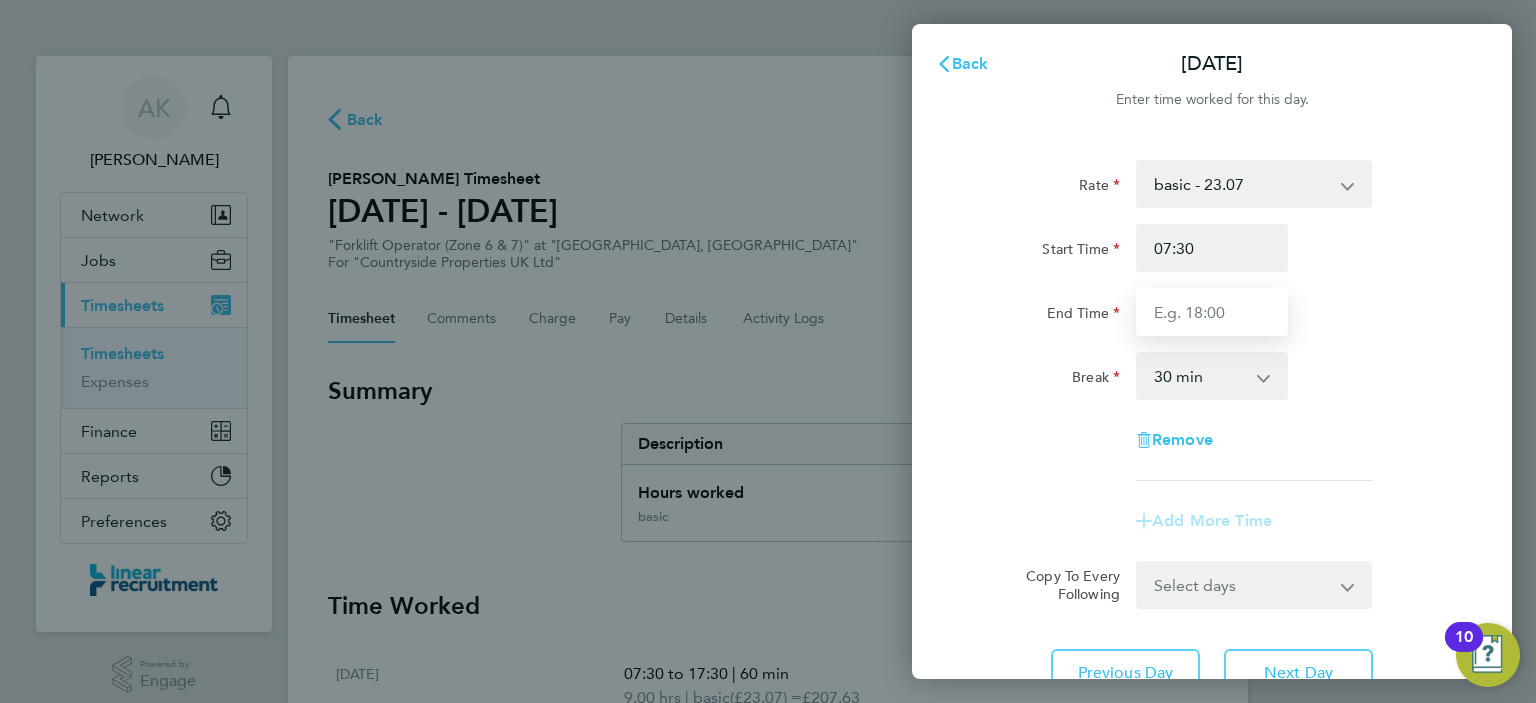 click on "End Time" at bounding box center (1212, 312) 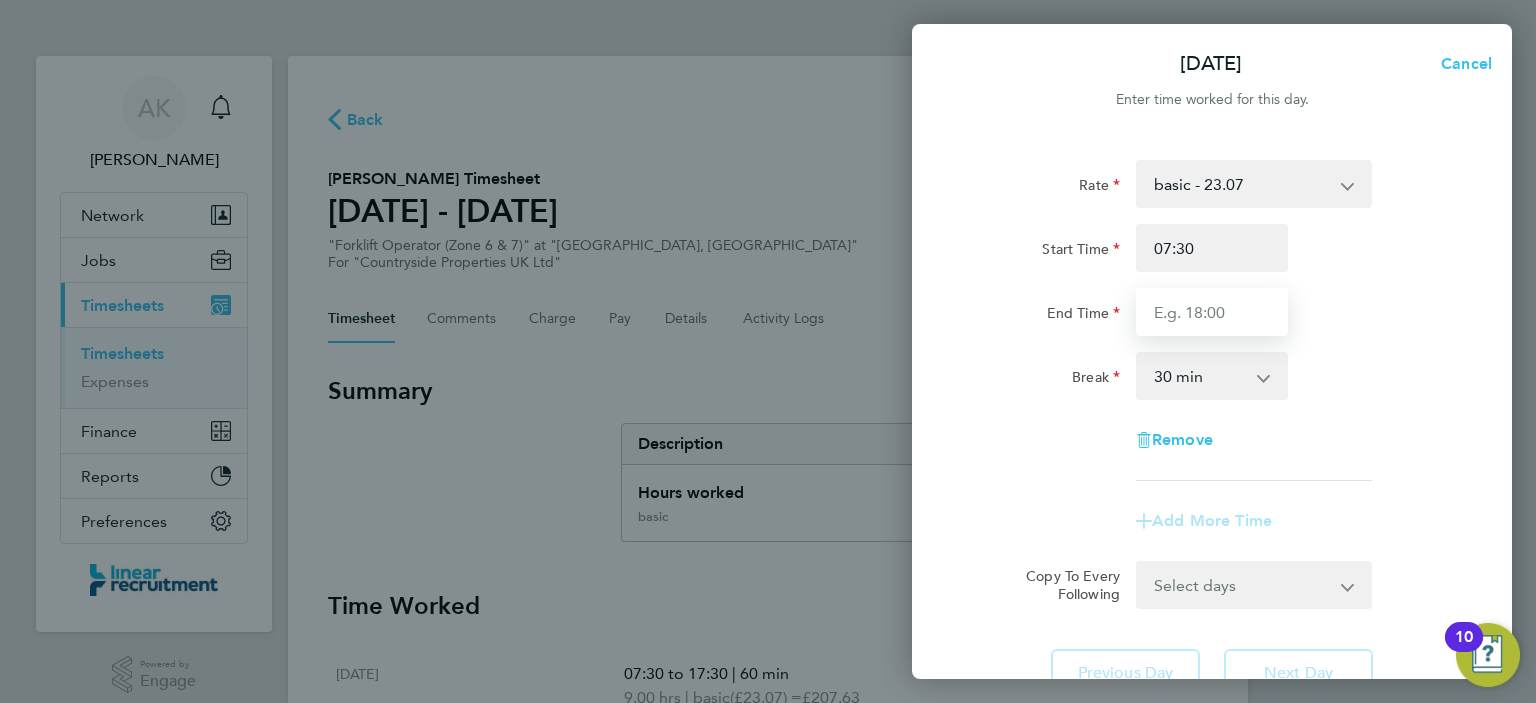 type on "17:30" 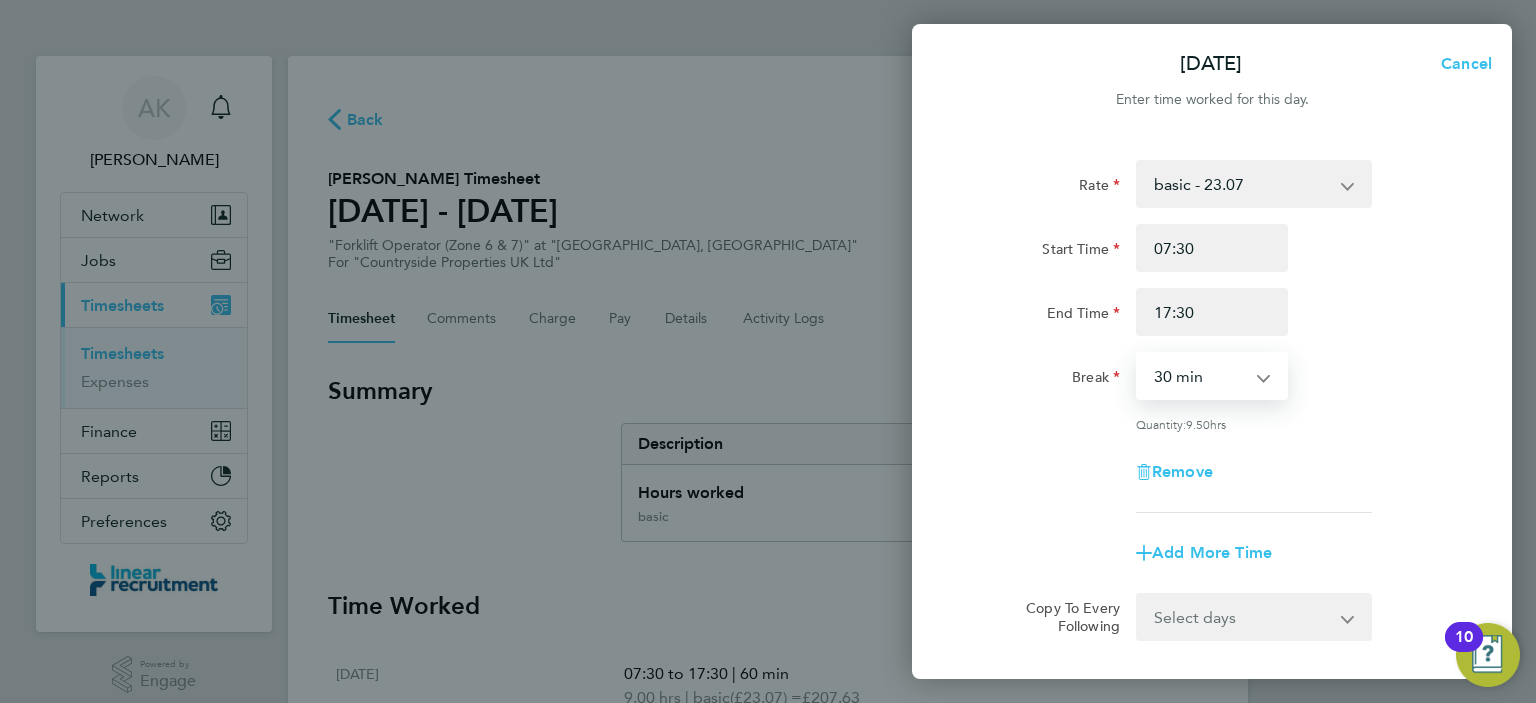 click on "0 min   15 min   30 min   45 min   60 min   75 min   90 min" at bounding box center [1200, 376] 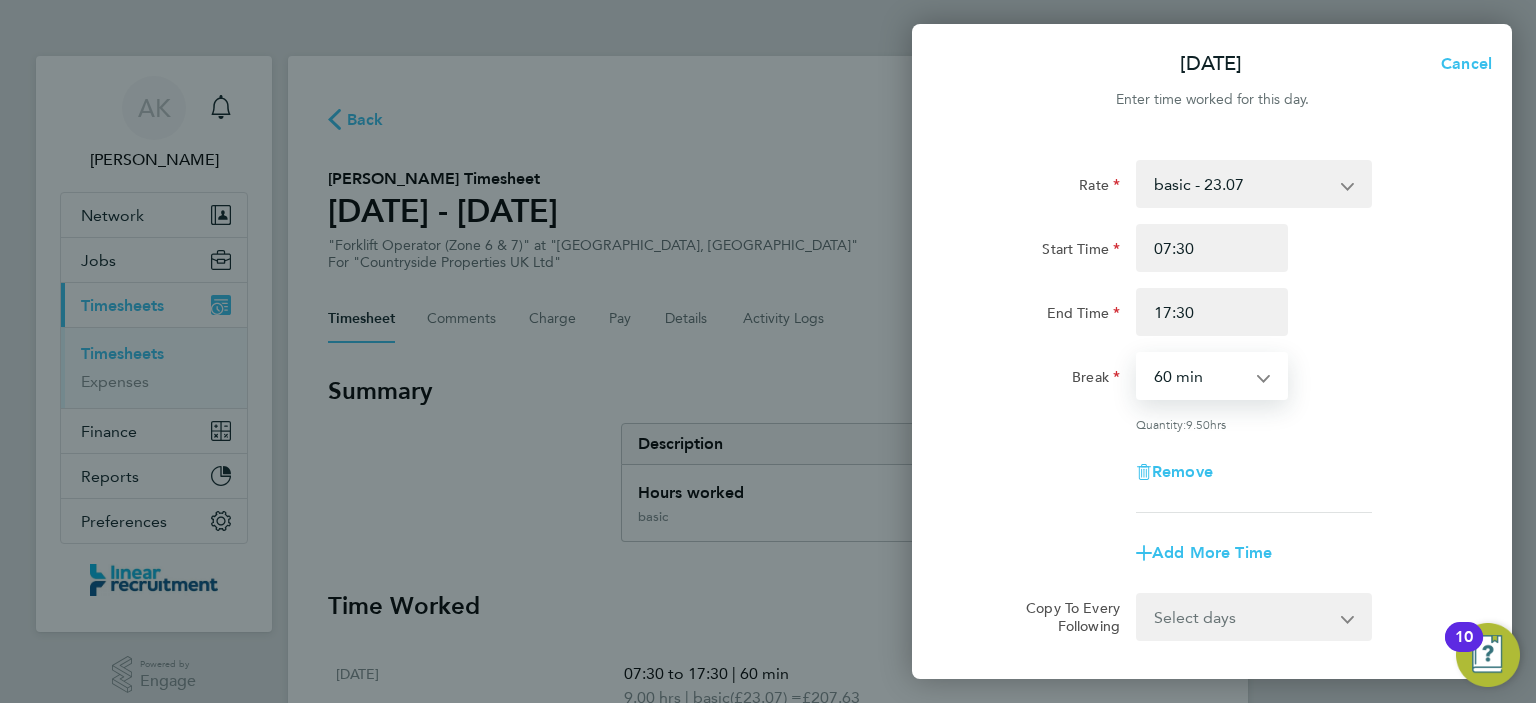 click on "0 min   15 min   30 min   45 min   60 min   75 min   90 min" at bounding box center [1200, 376] 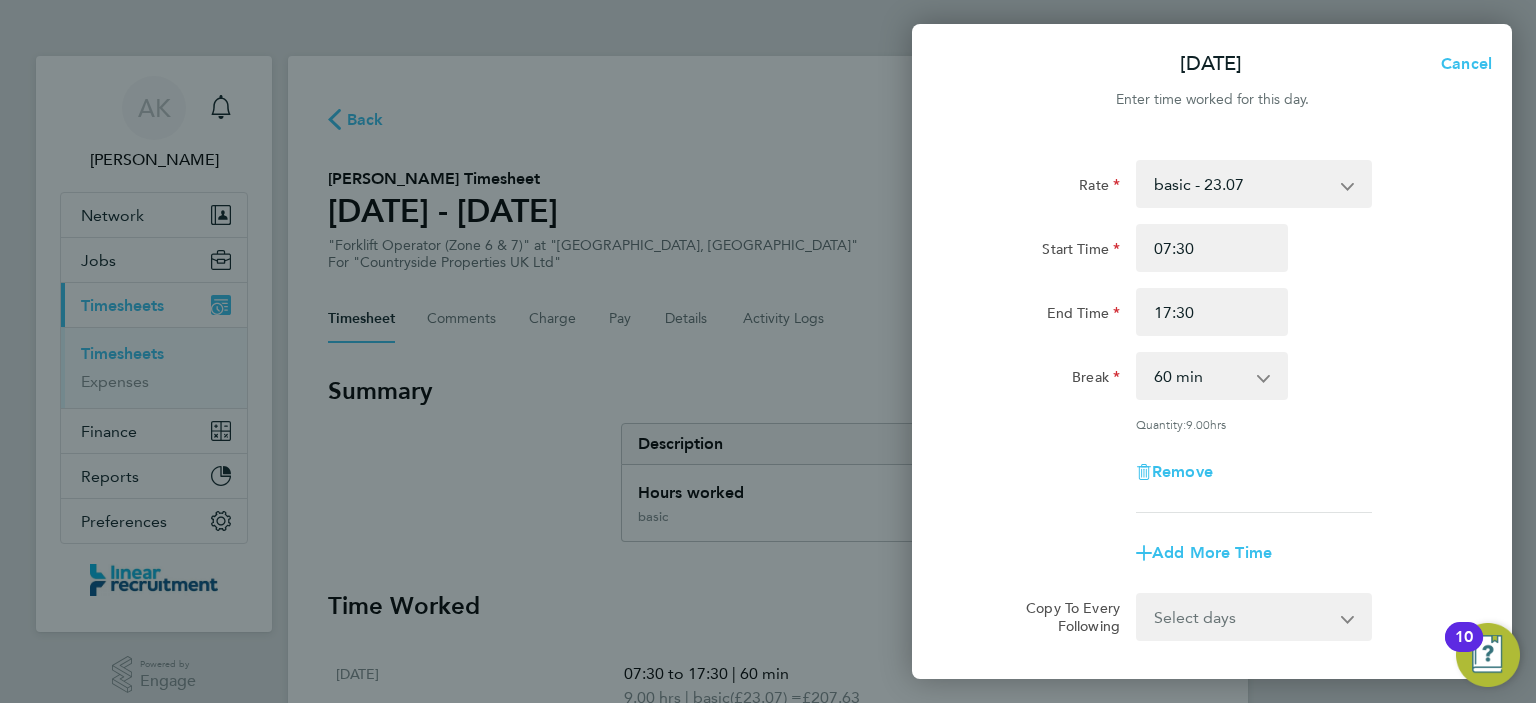 click on "Add More Time" 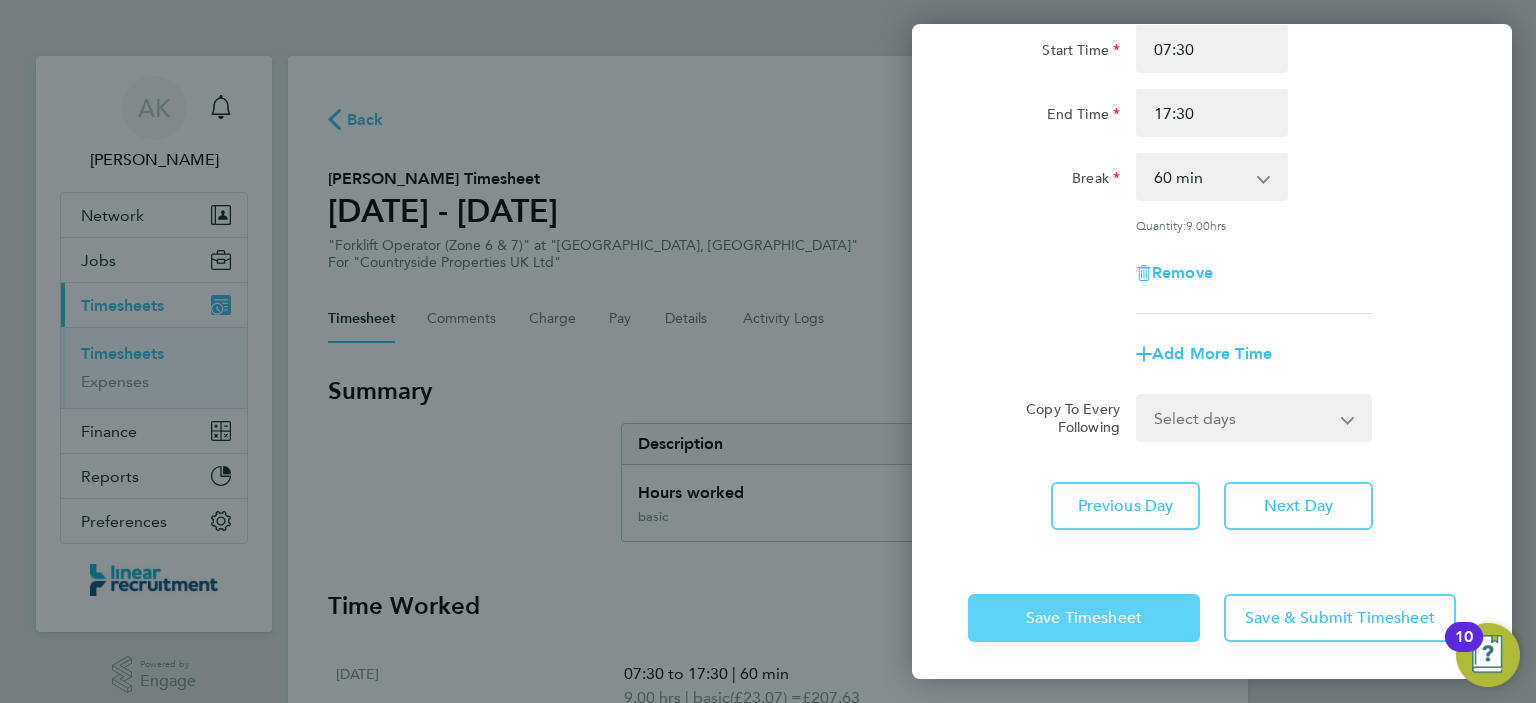 click on "Save Timesheet" 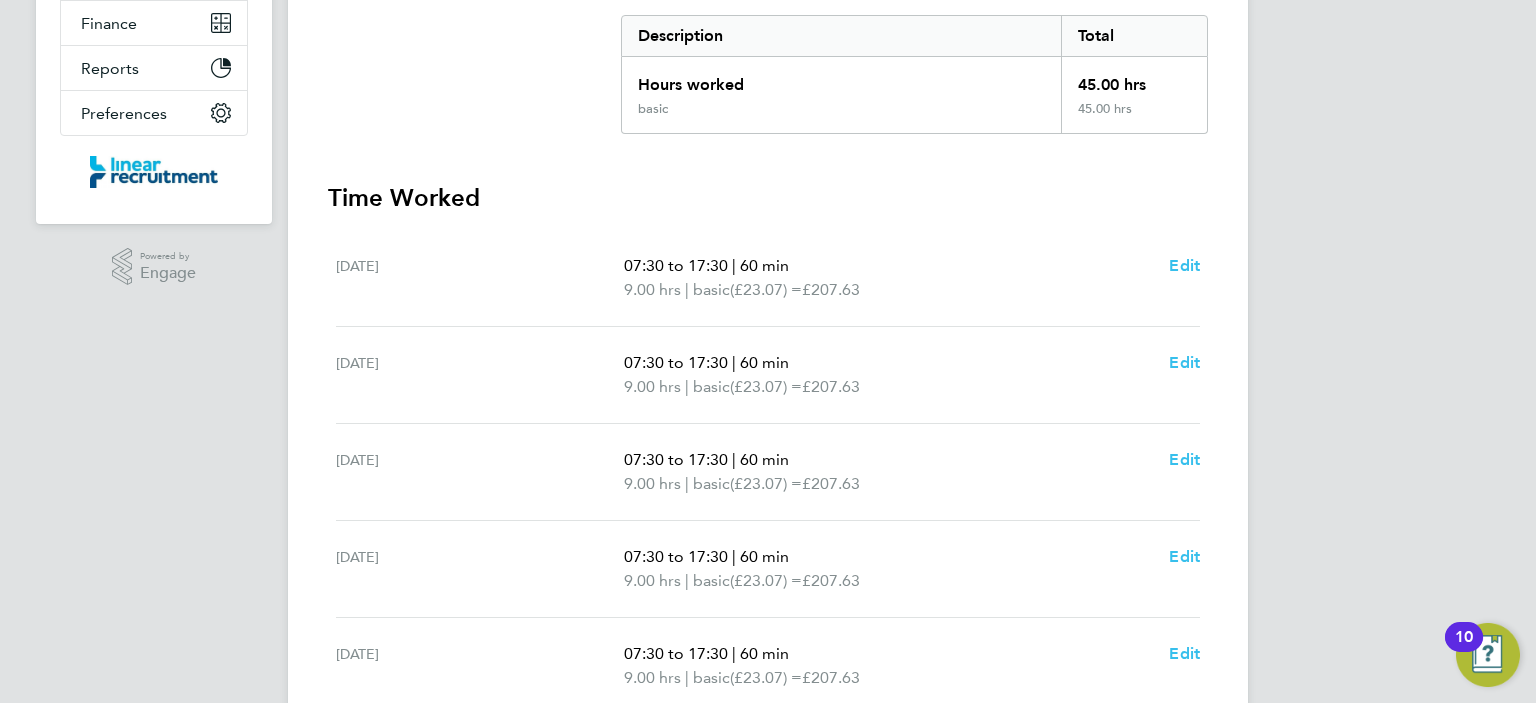 scroll, scrollTop: 739, scrollLeft: 0, axis: vertical 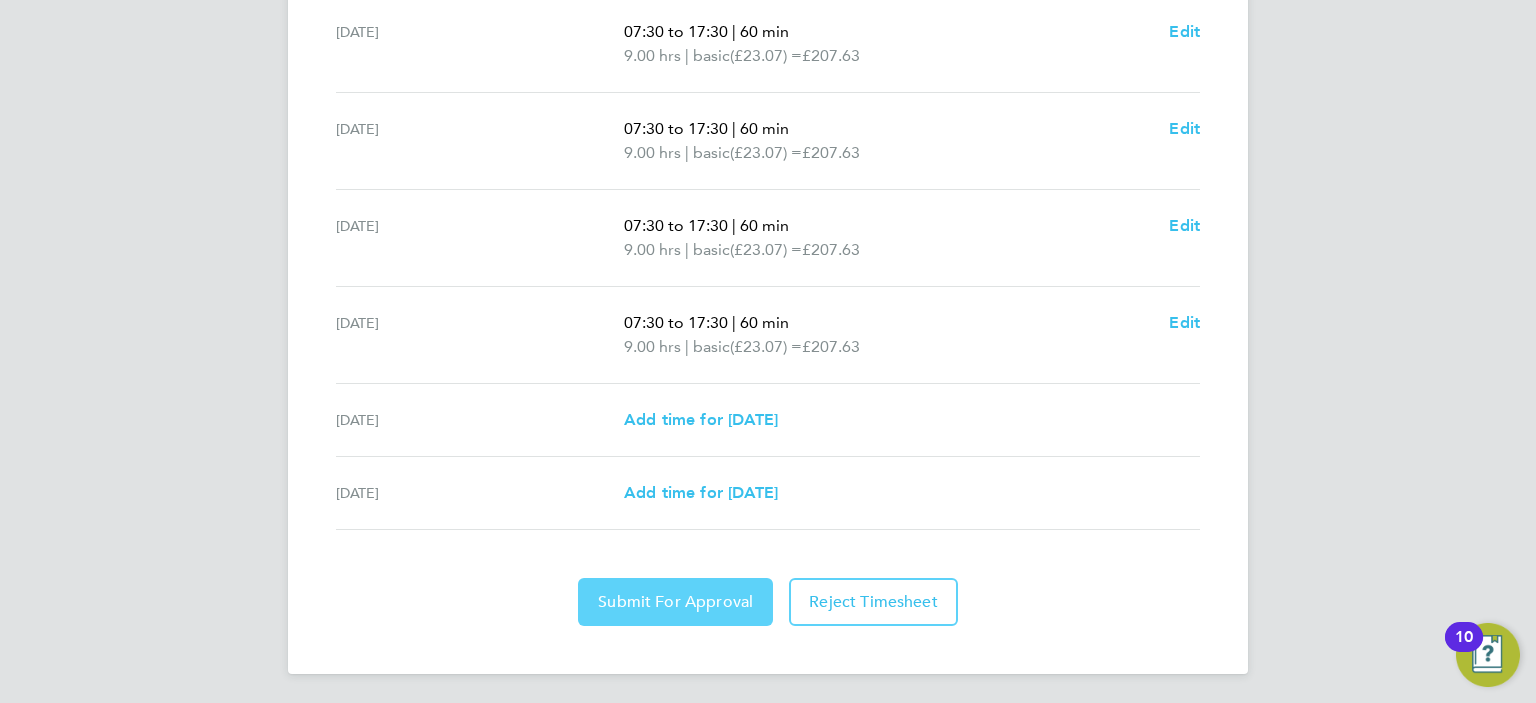click on "Submit For Approval" 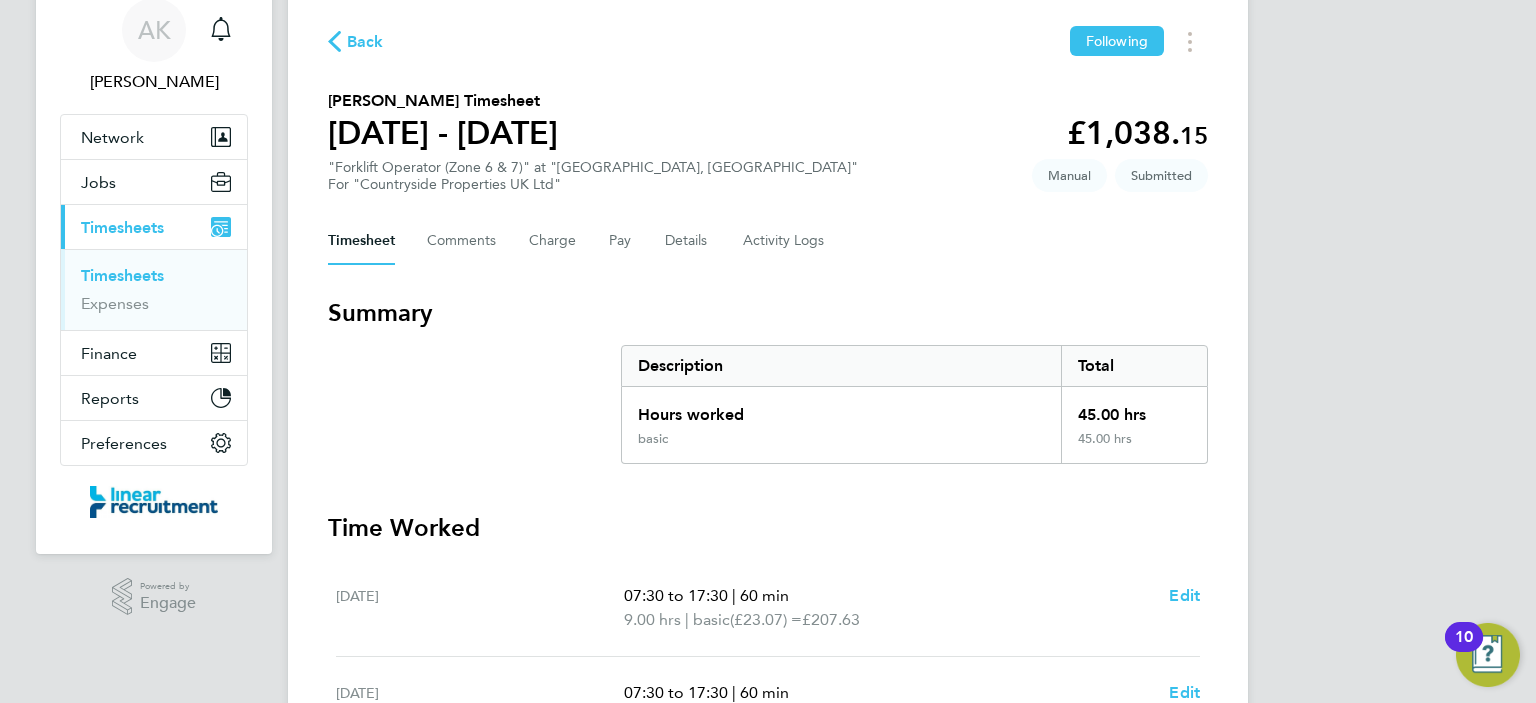 scroll, scrollTop: 0, scrollLeft: 0, axis: both 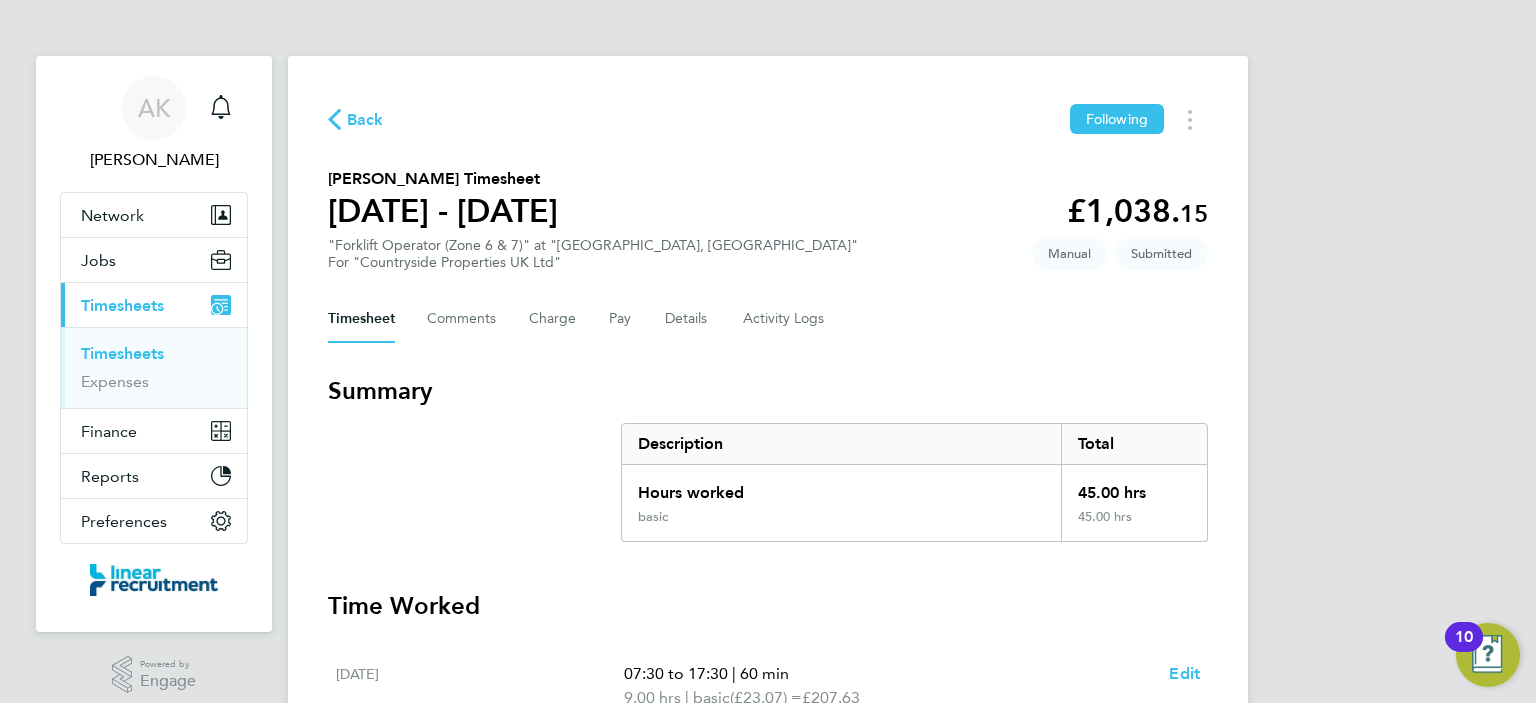 click on "Back" 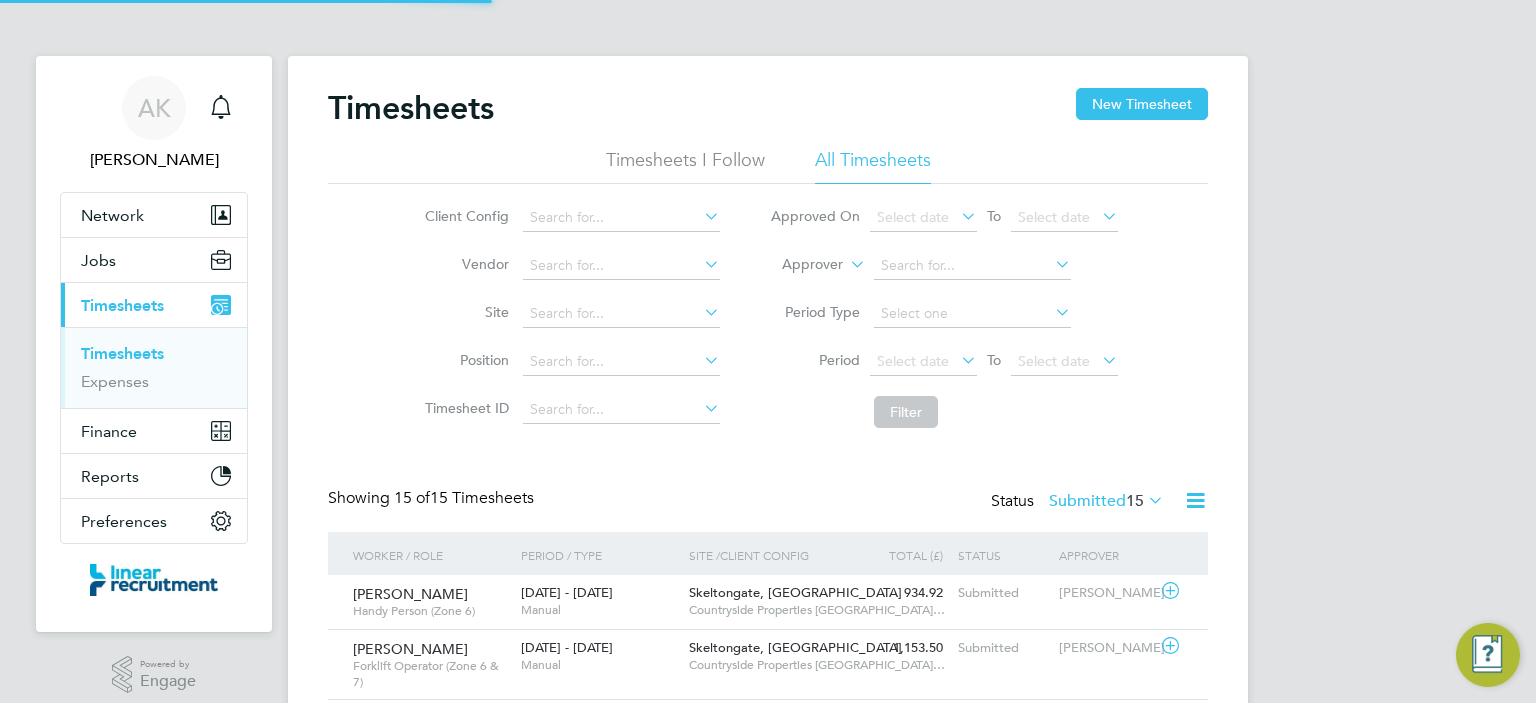 scroll, scrollTop: 9, scrollLeft: 10, axis: both 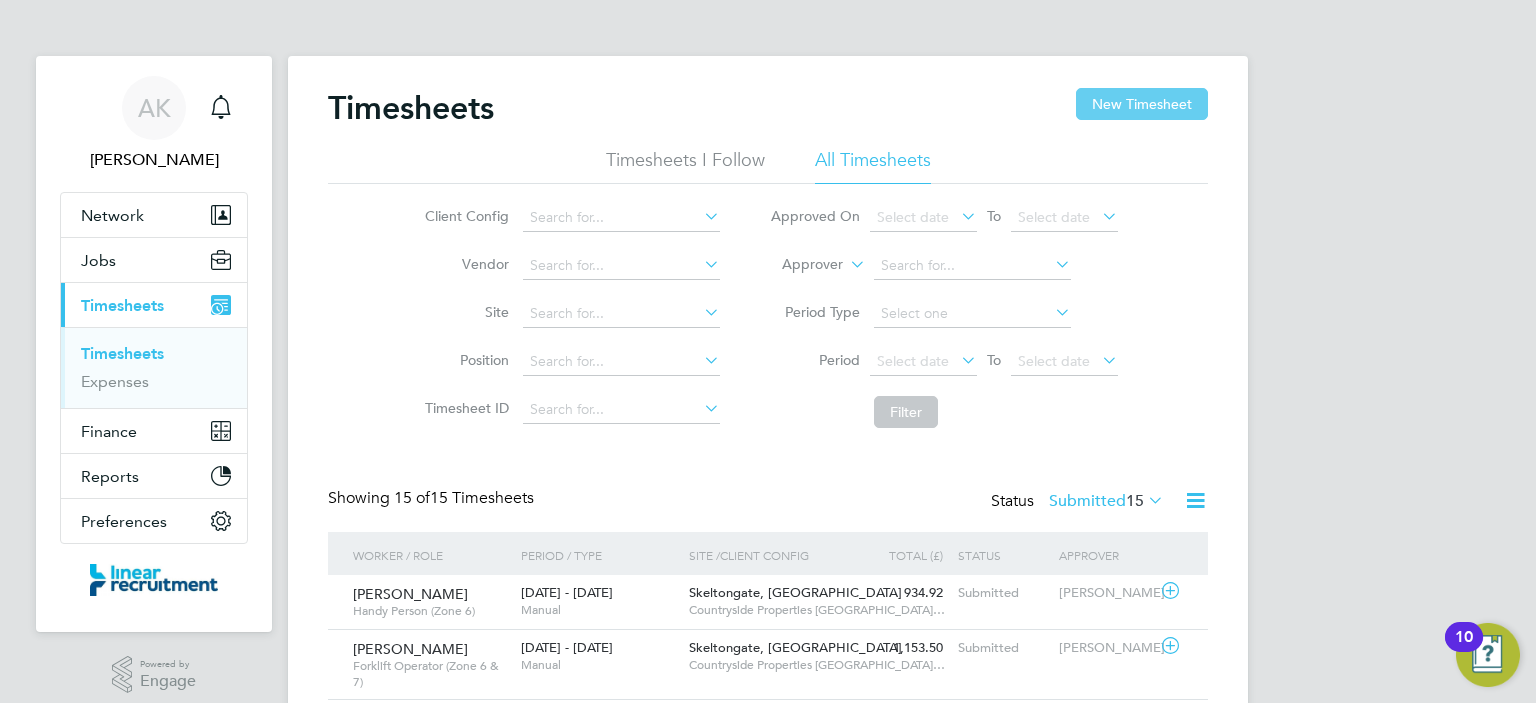 click on "New Timesheet" 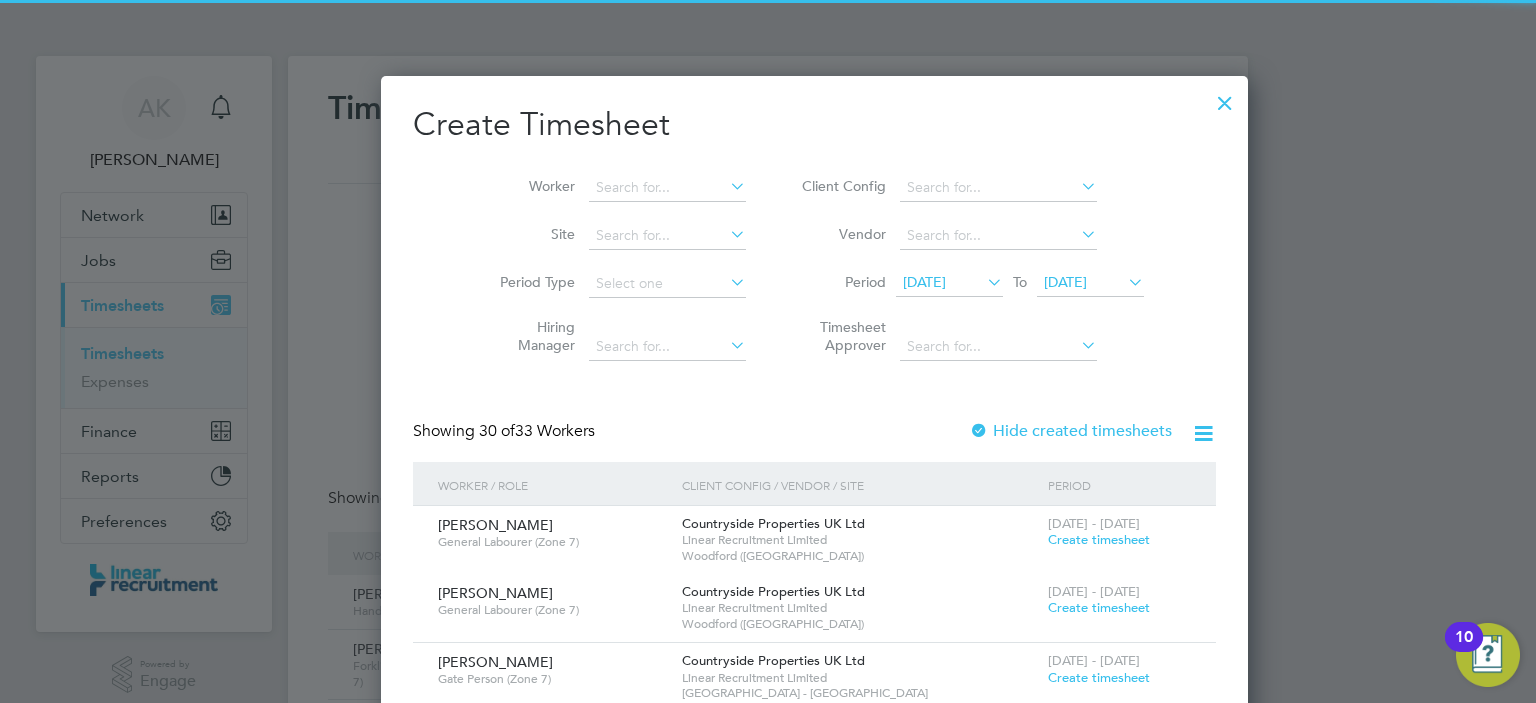 click on "[DATE]" at bounding box center [924, 282] 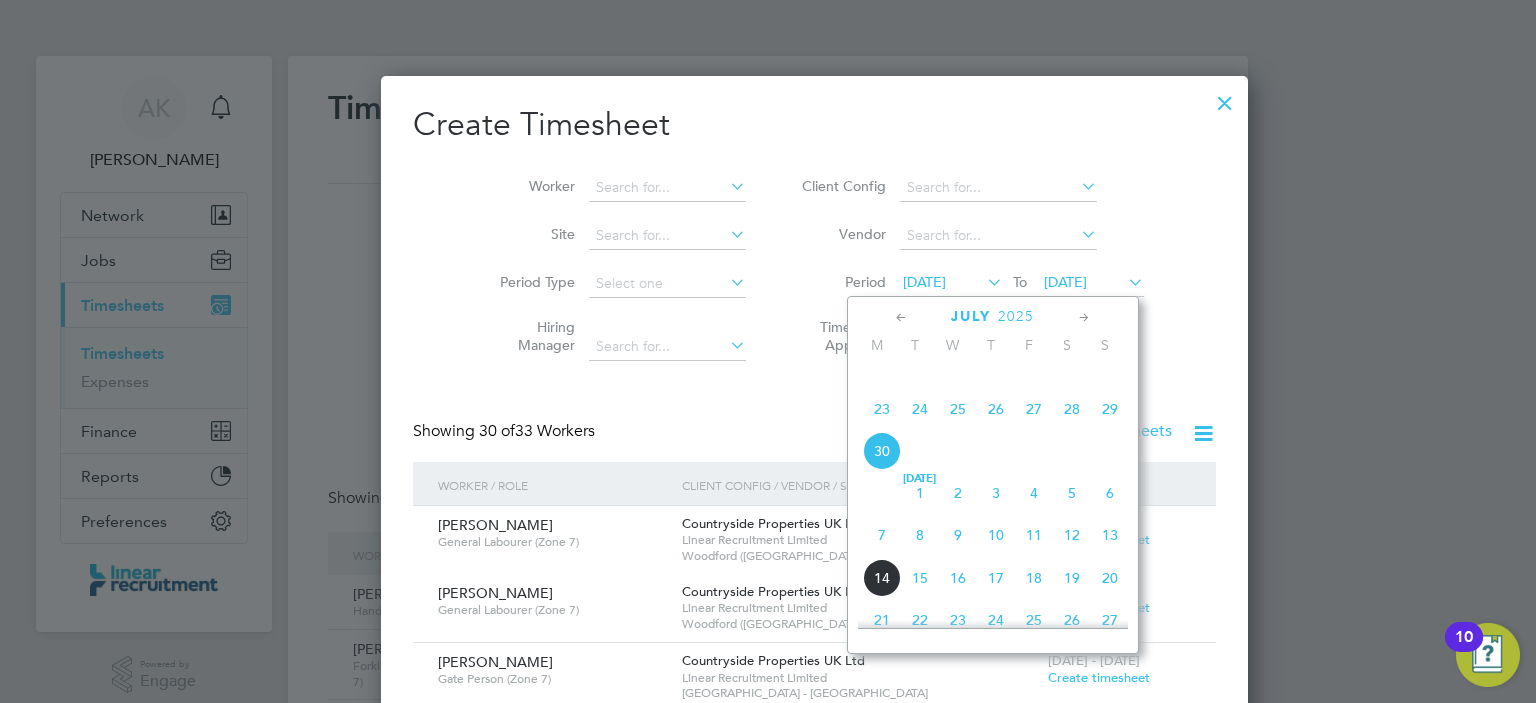 click on "7" 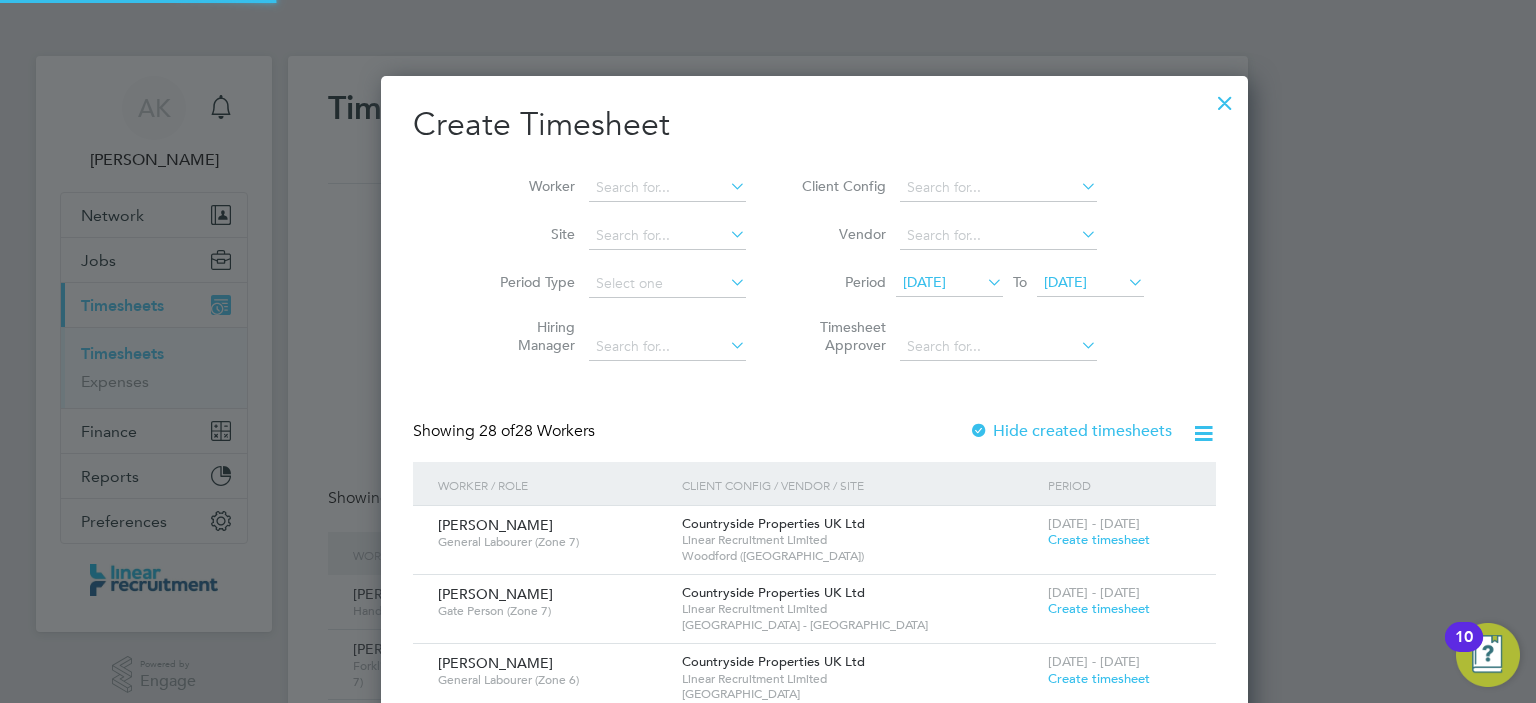 click on "[DATE]" at bounding box center (1065, 282) 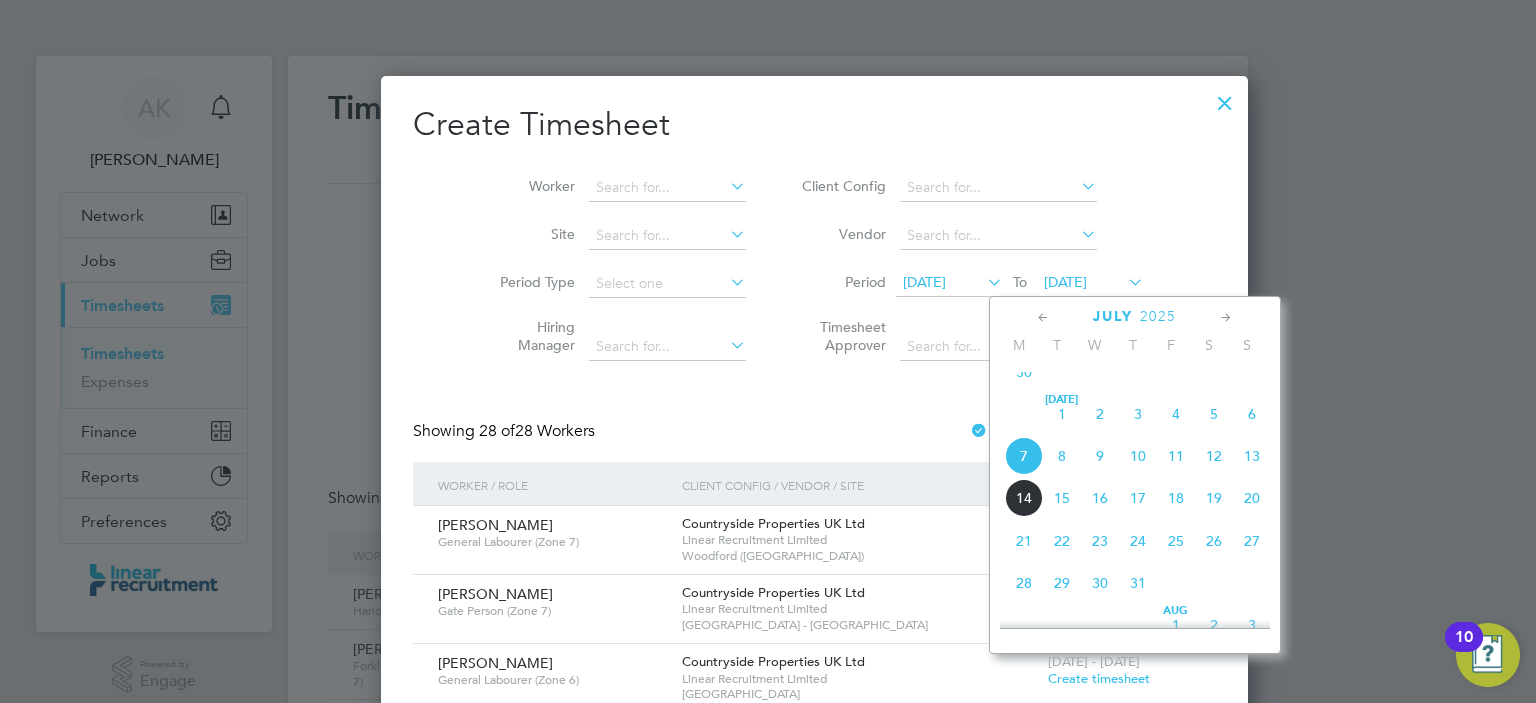 click on "13" 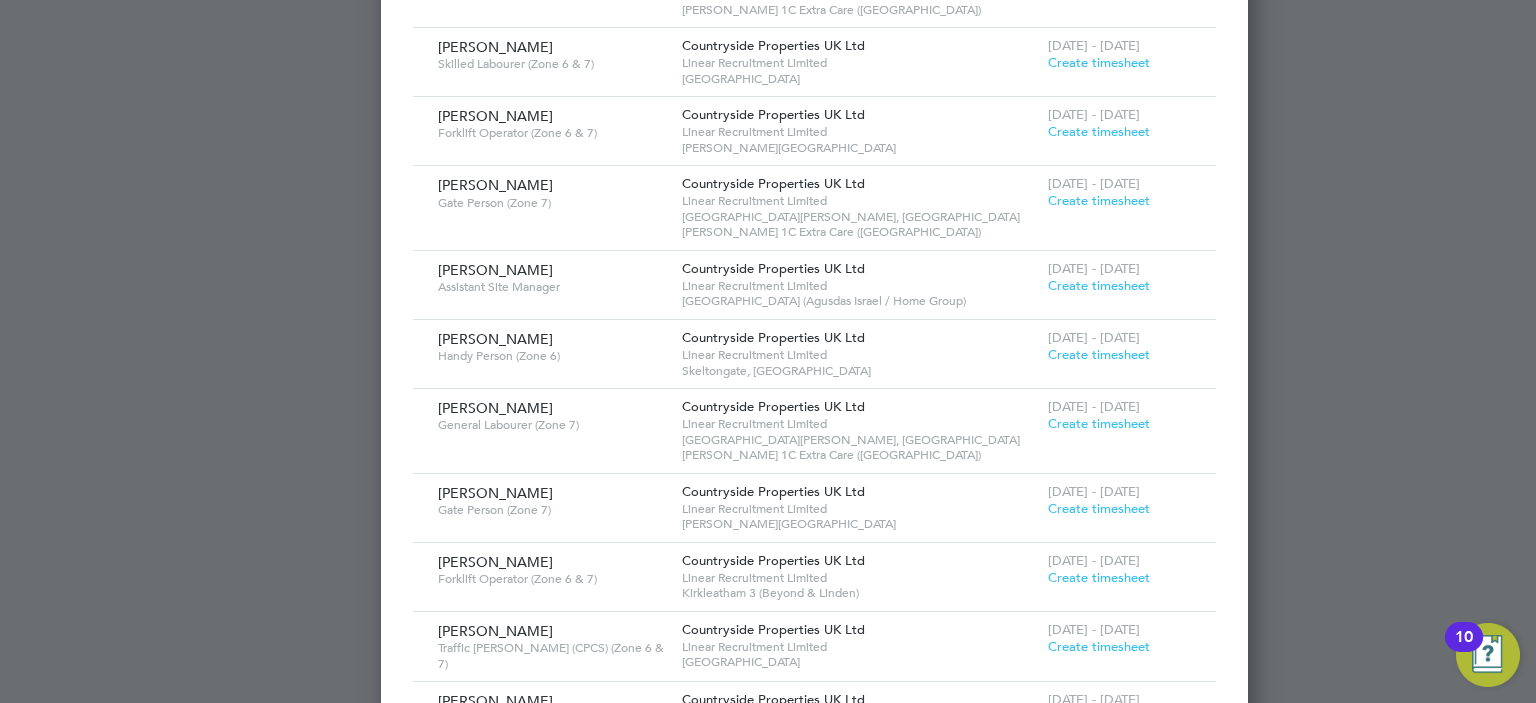 click on "Create timesheet" at bounding box center (1099, 354) 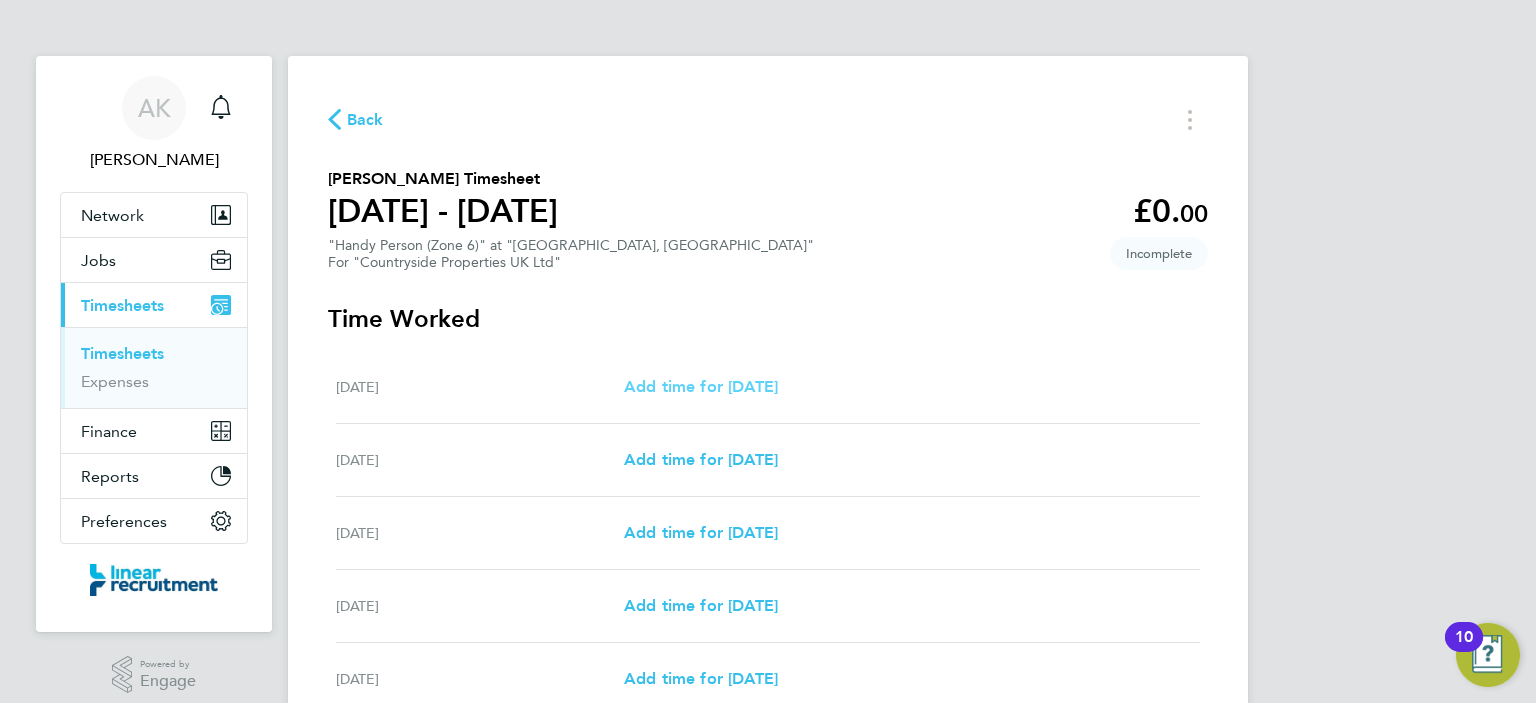 click on "Add time for [DATE]" at bounding box center [701, 386] 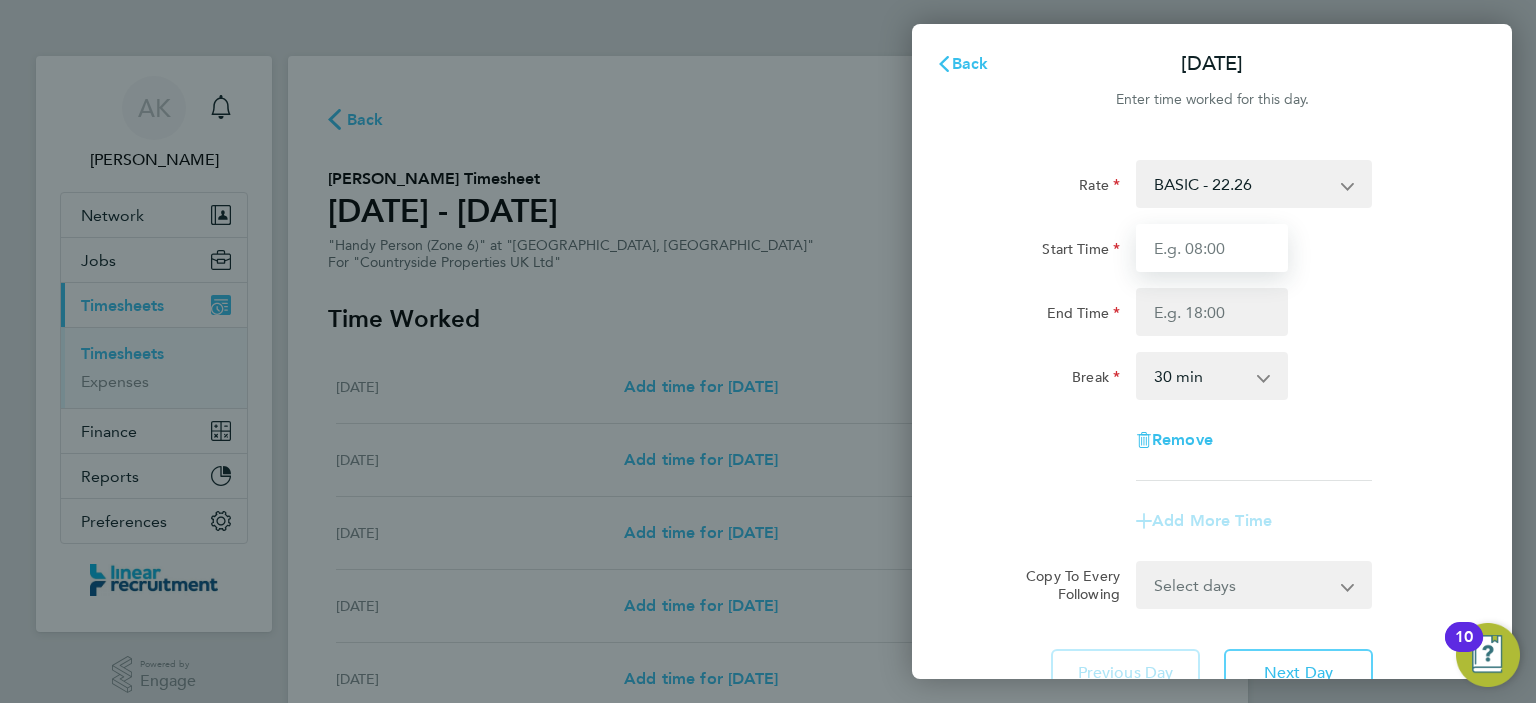 click on "Start Time" at bounding box center [1212, 248] 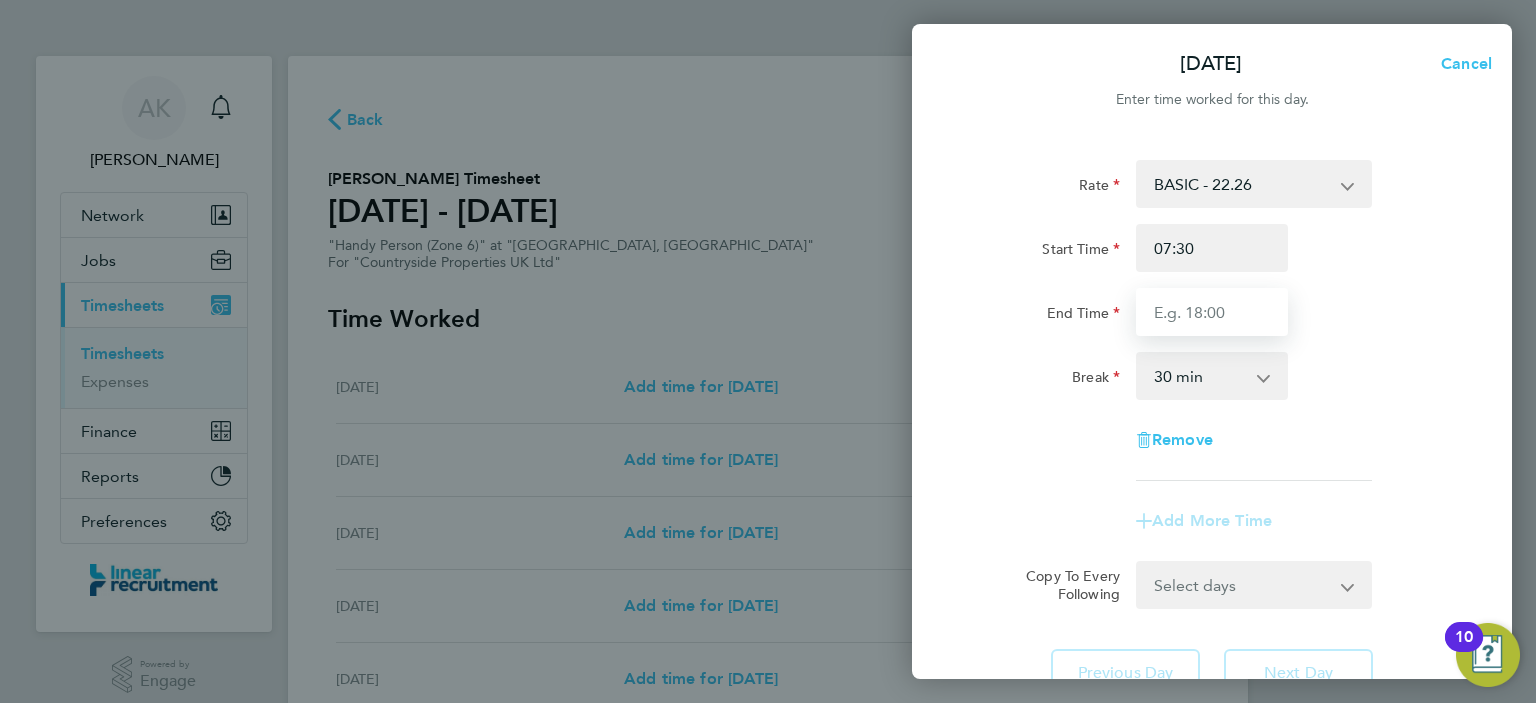 click on "End Time" at bounding box center (1212, 312) 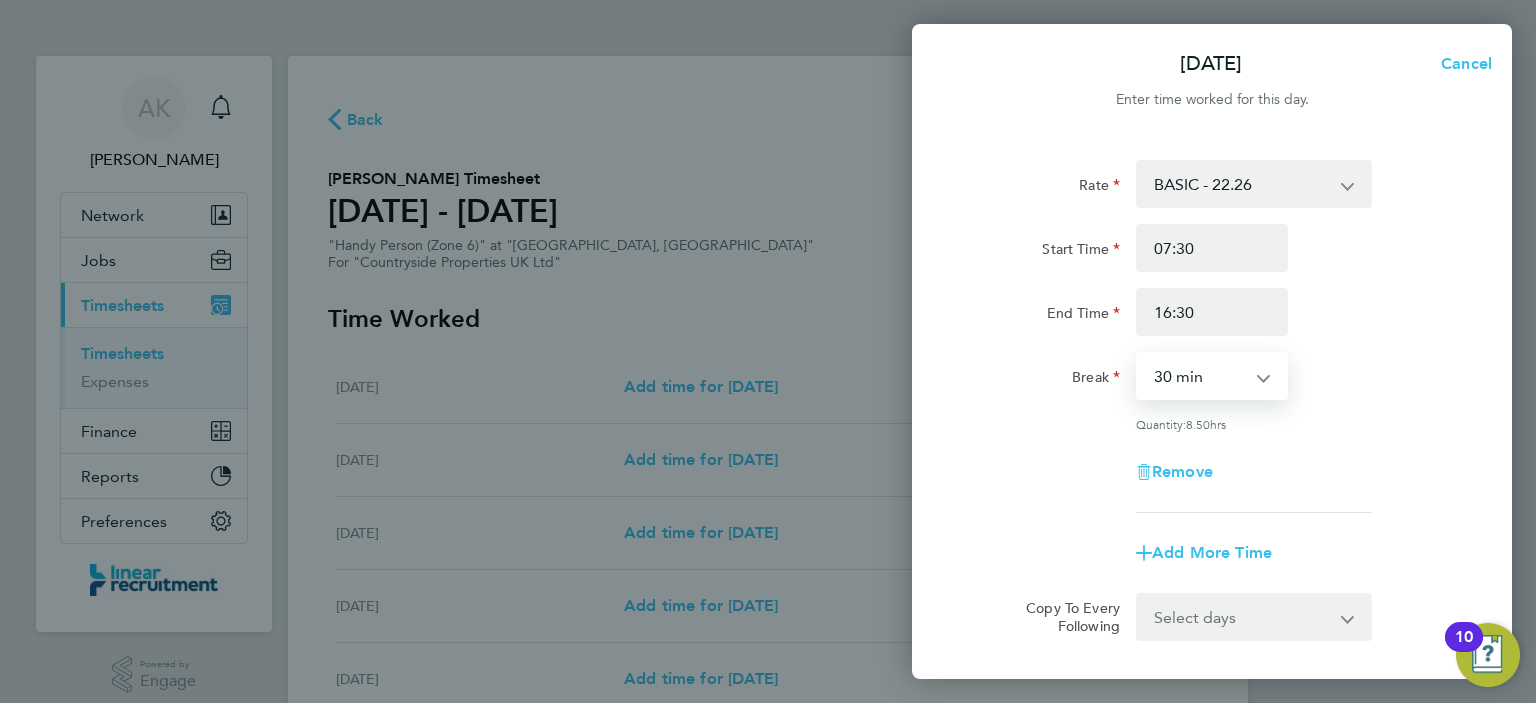 click on "0 min   15 min   30 min   45 min   60 min   75 min   90 min" at bounding box center (1200, 376) 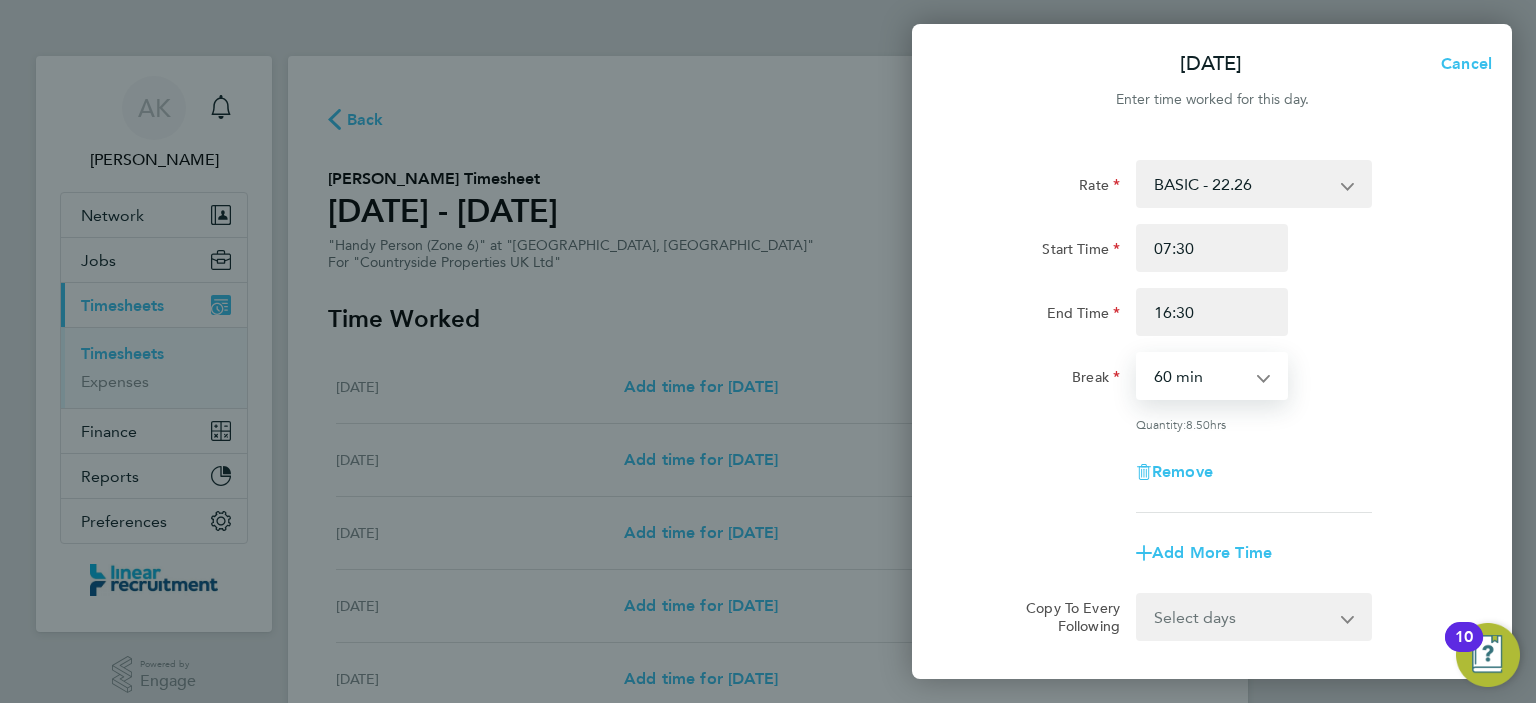 click on "0 min   15 min   30 min   45 min   60 min   75 min   90 min" at bounding box center [1200, 376] 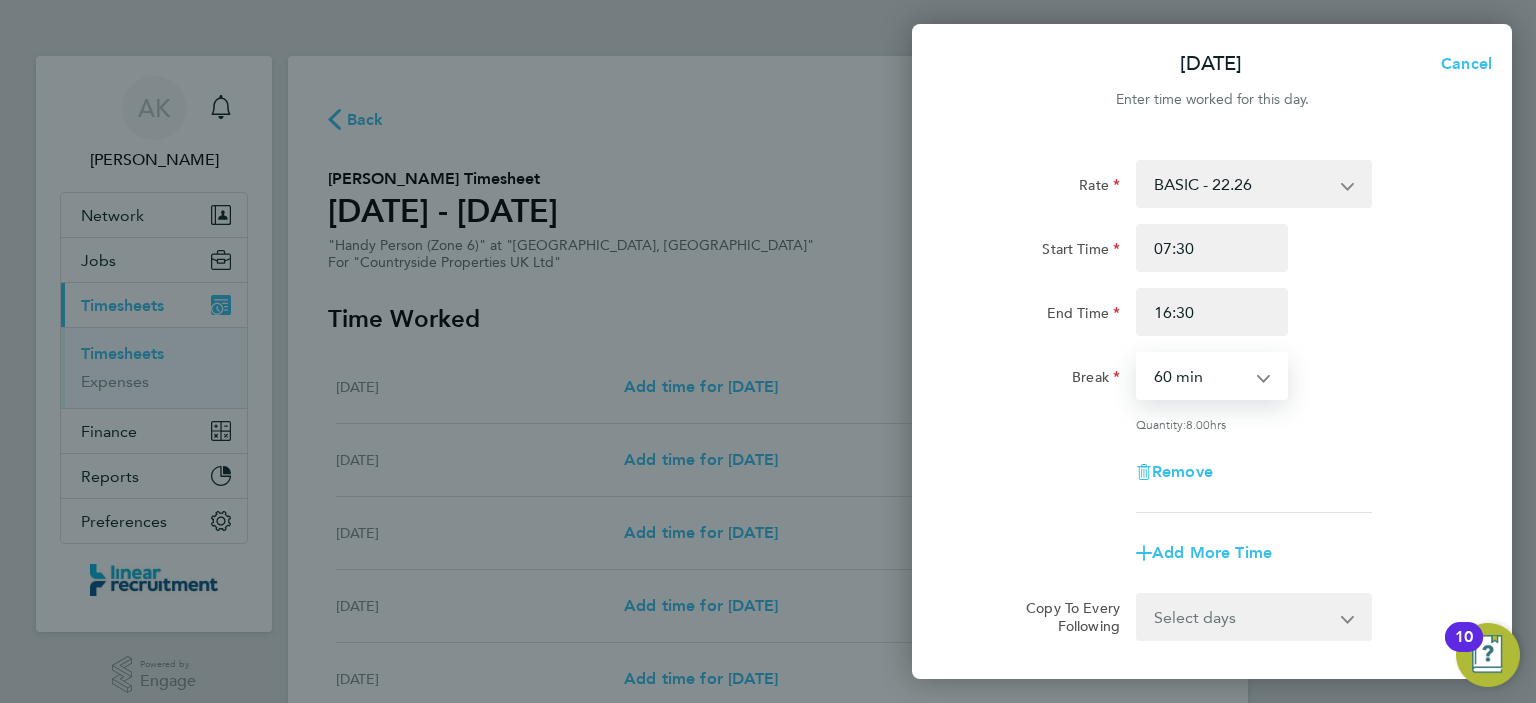 click on "Rate  BASIC - 22.26
Start Time 07:30 End Time 16:30 Break  0 min   15 min   30 min   45 min   60 min   75 min   90 min
Quantity:  8.00  hrs
Remove
Add More Time" 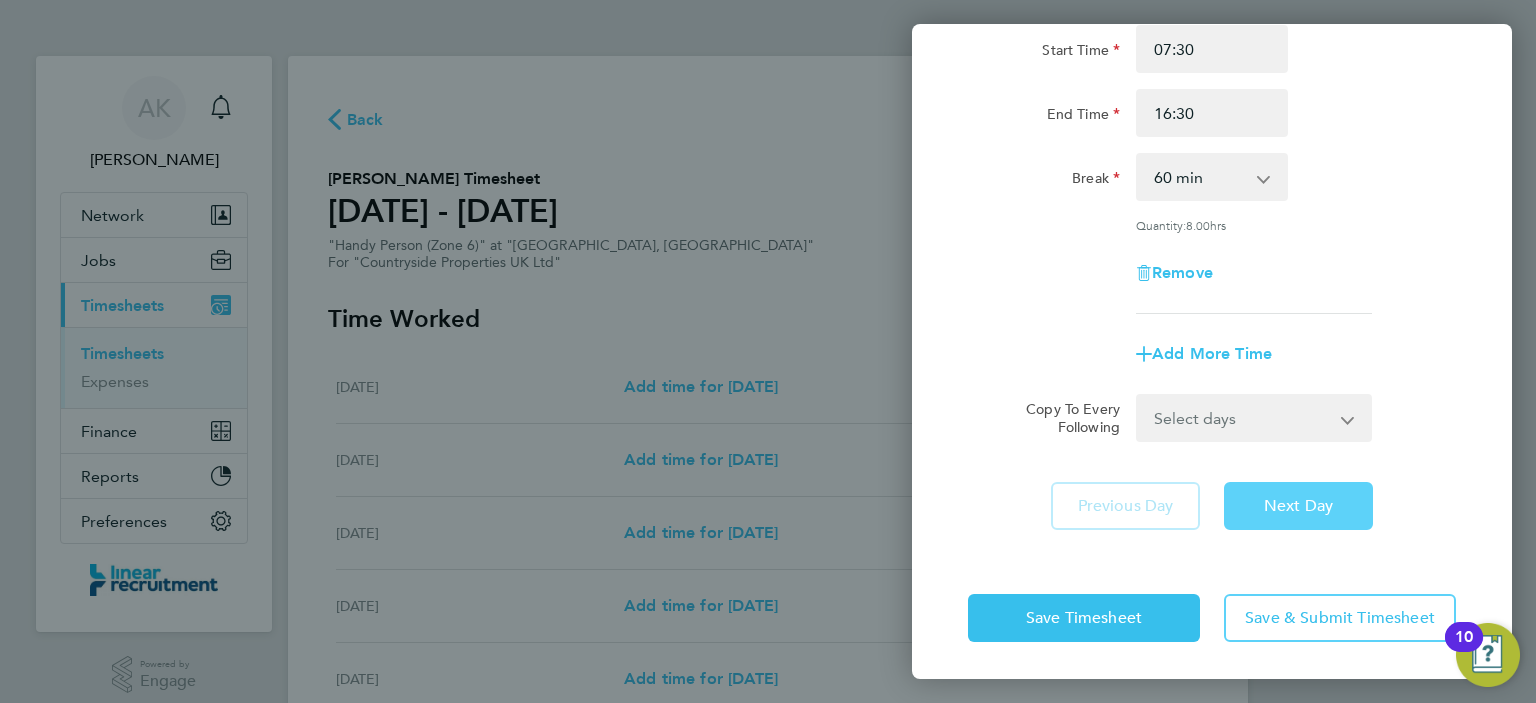 click on "Next Day" 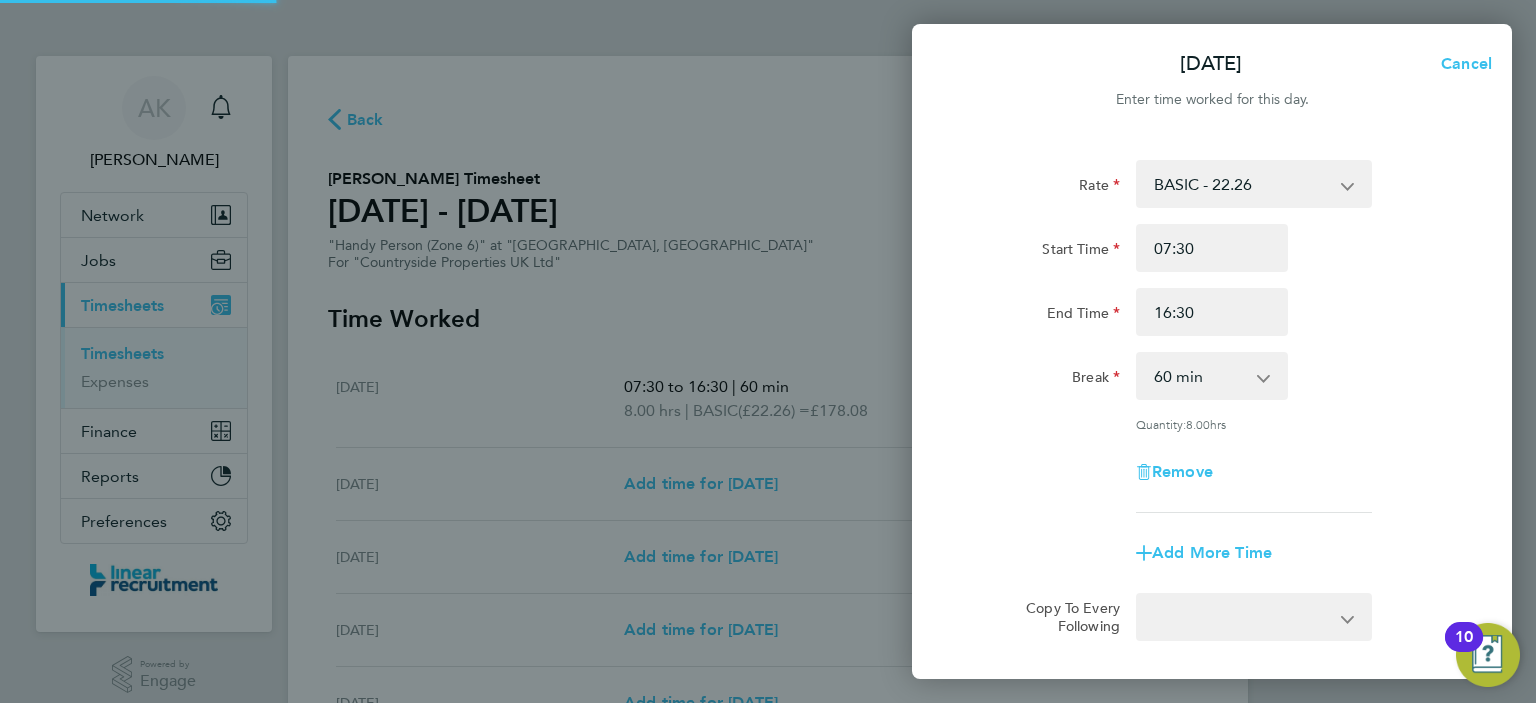 select on "30" 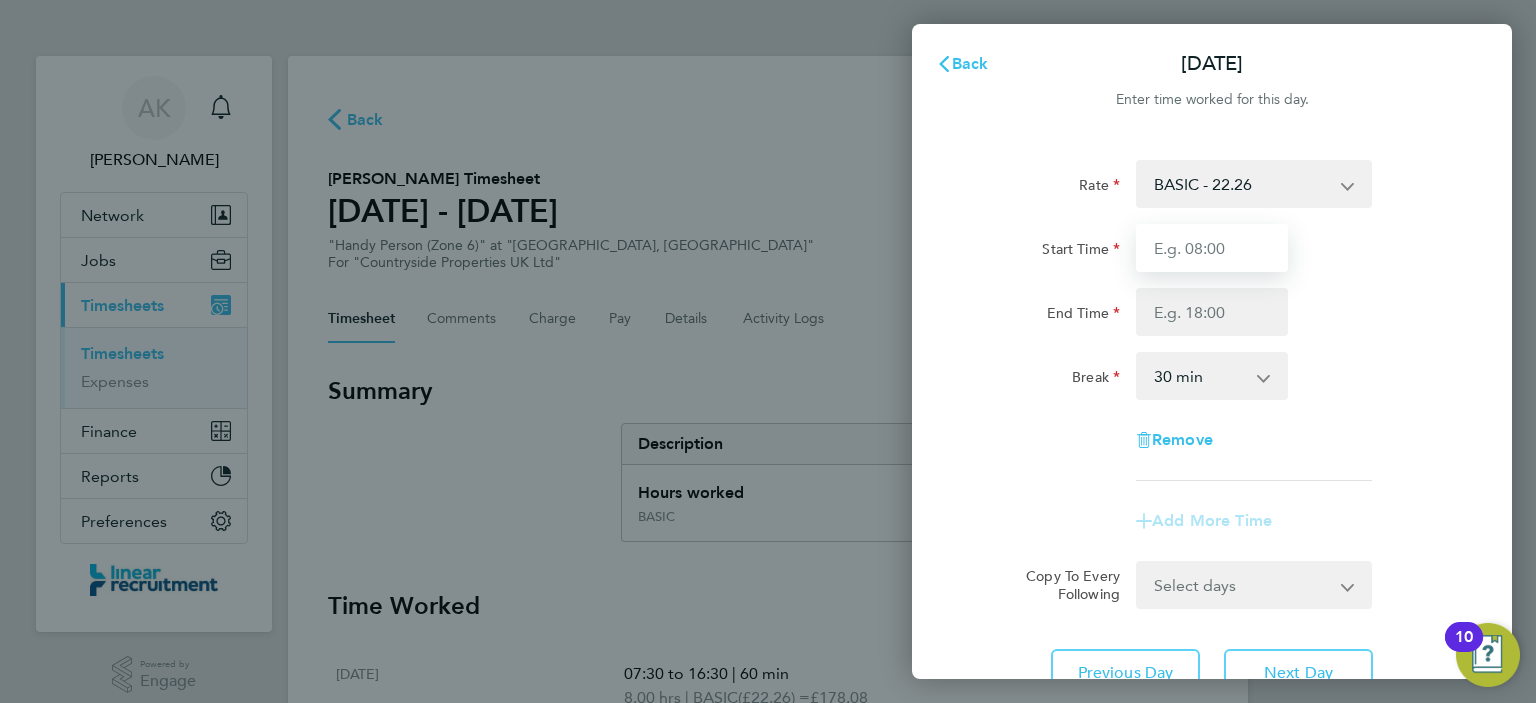 click on "Start Time" at bounding box center [1212, 248] 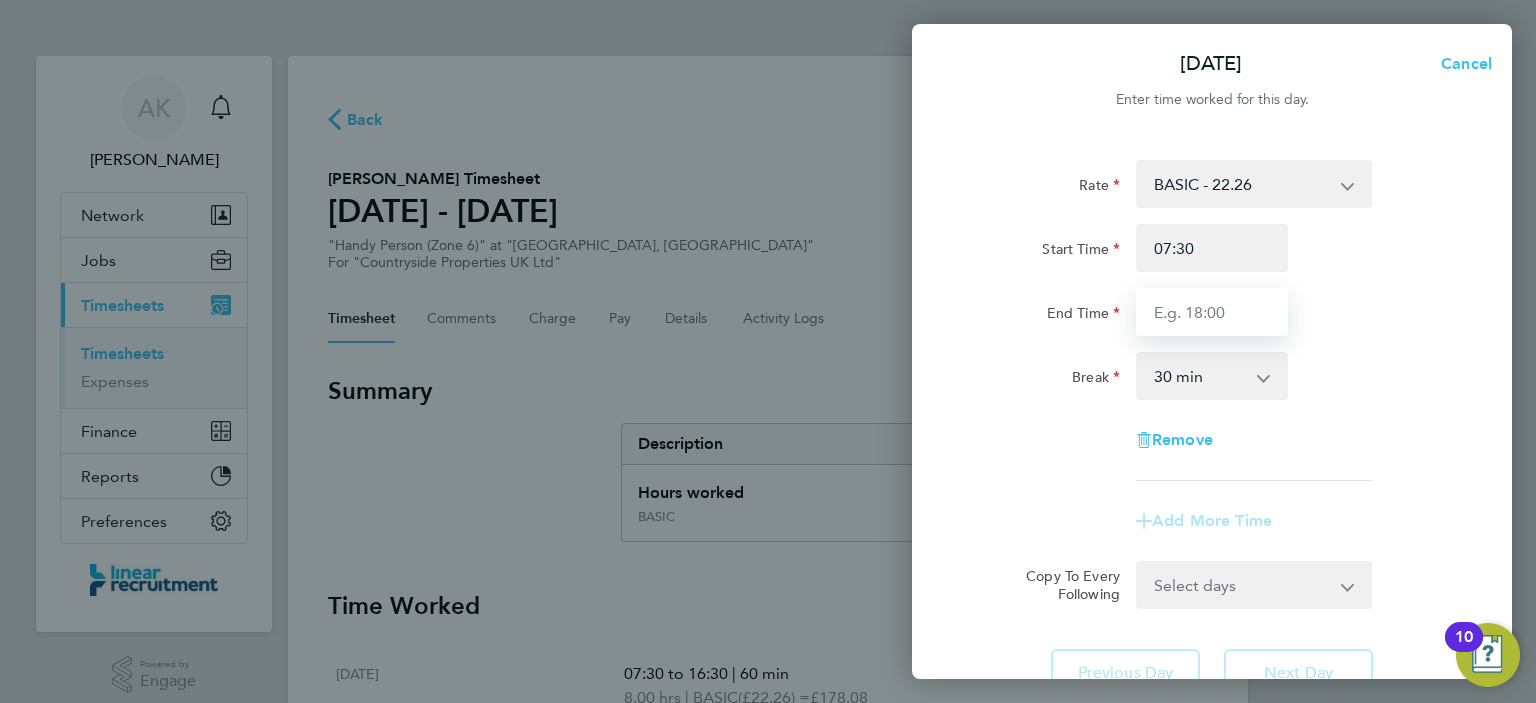drag, startPoint x: 1182, startPoint y: 309, endPoint x: 1211, endPoint y: 305, distance: 29.274563 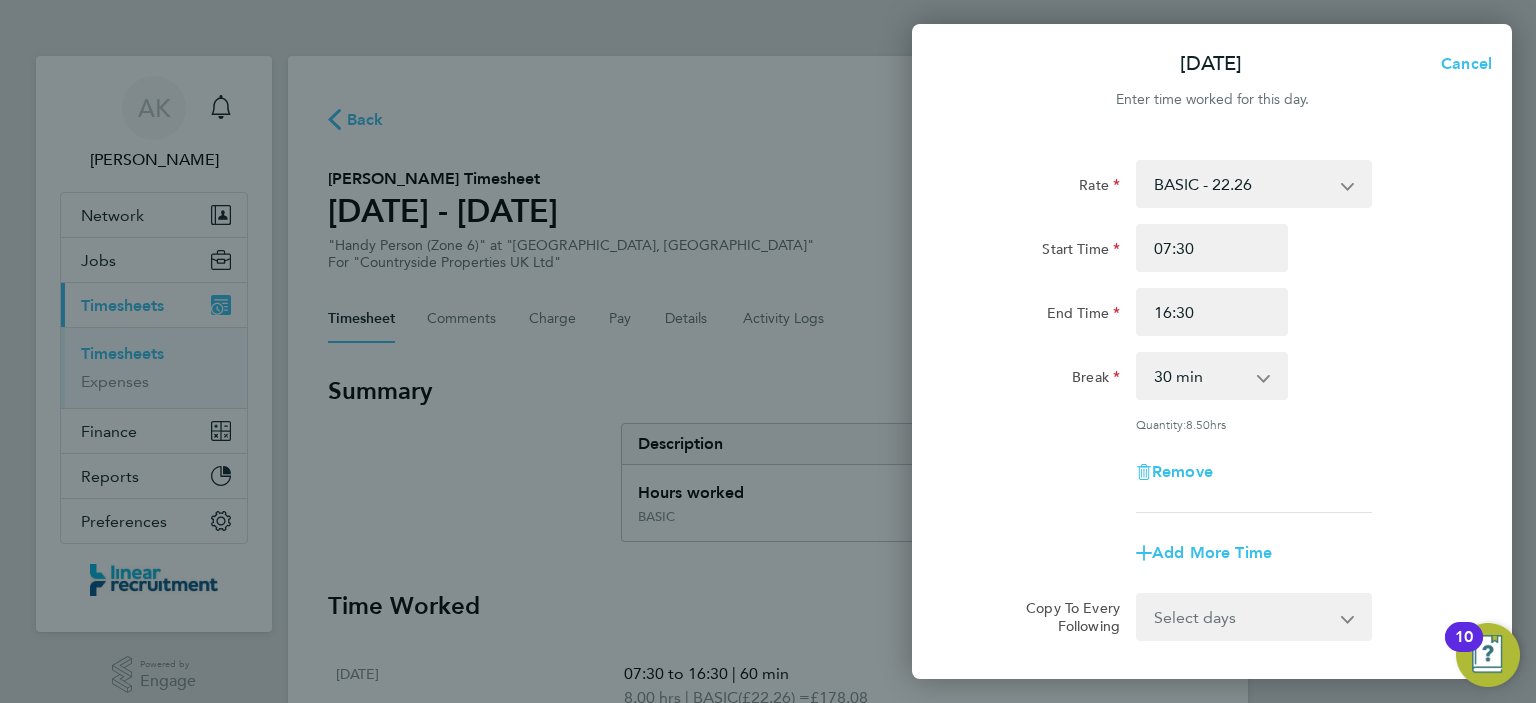 click 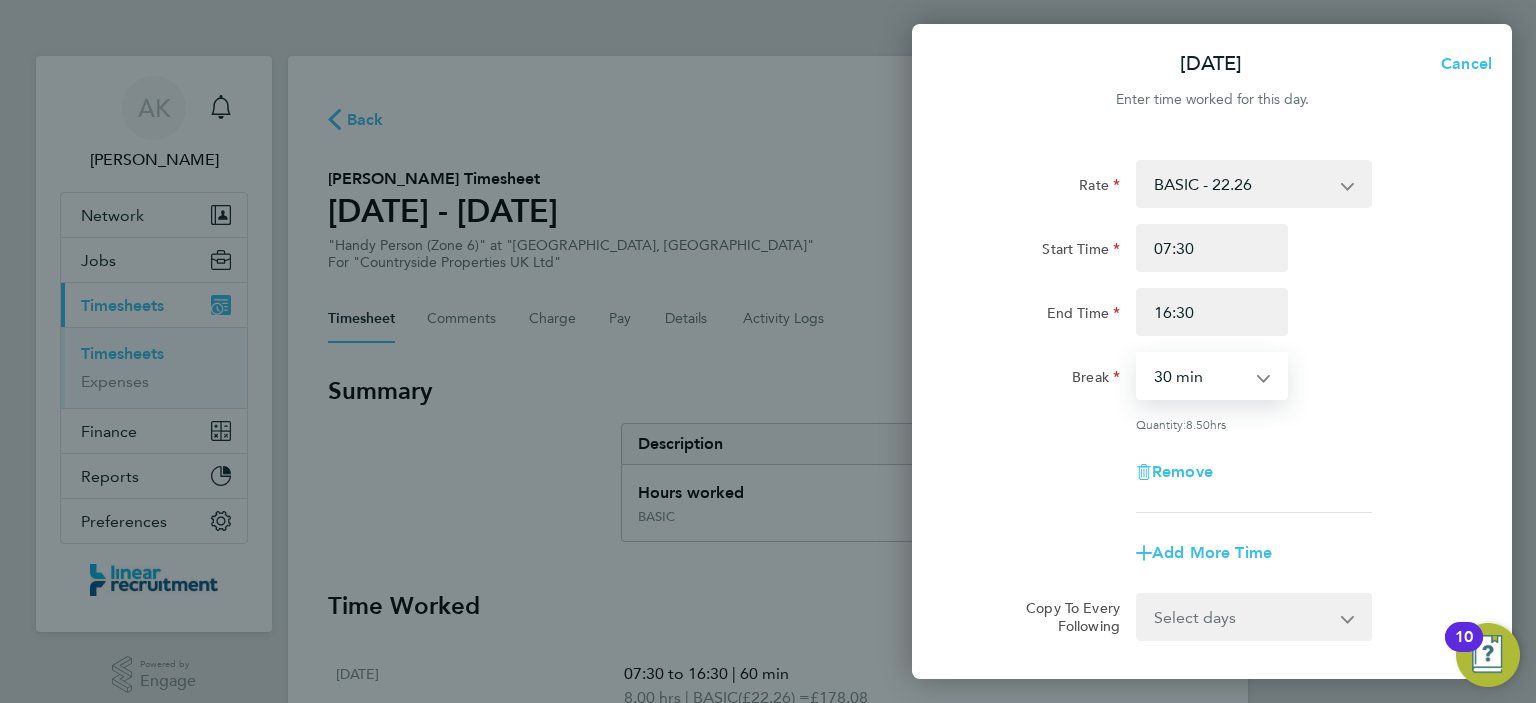 click on "0 min   15 min   30 min   45 min   60 min   75 min   90 min" at bounding box center [1200, 376] 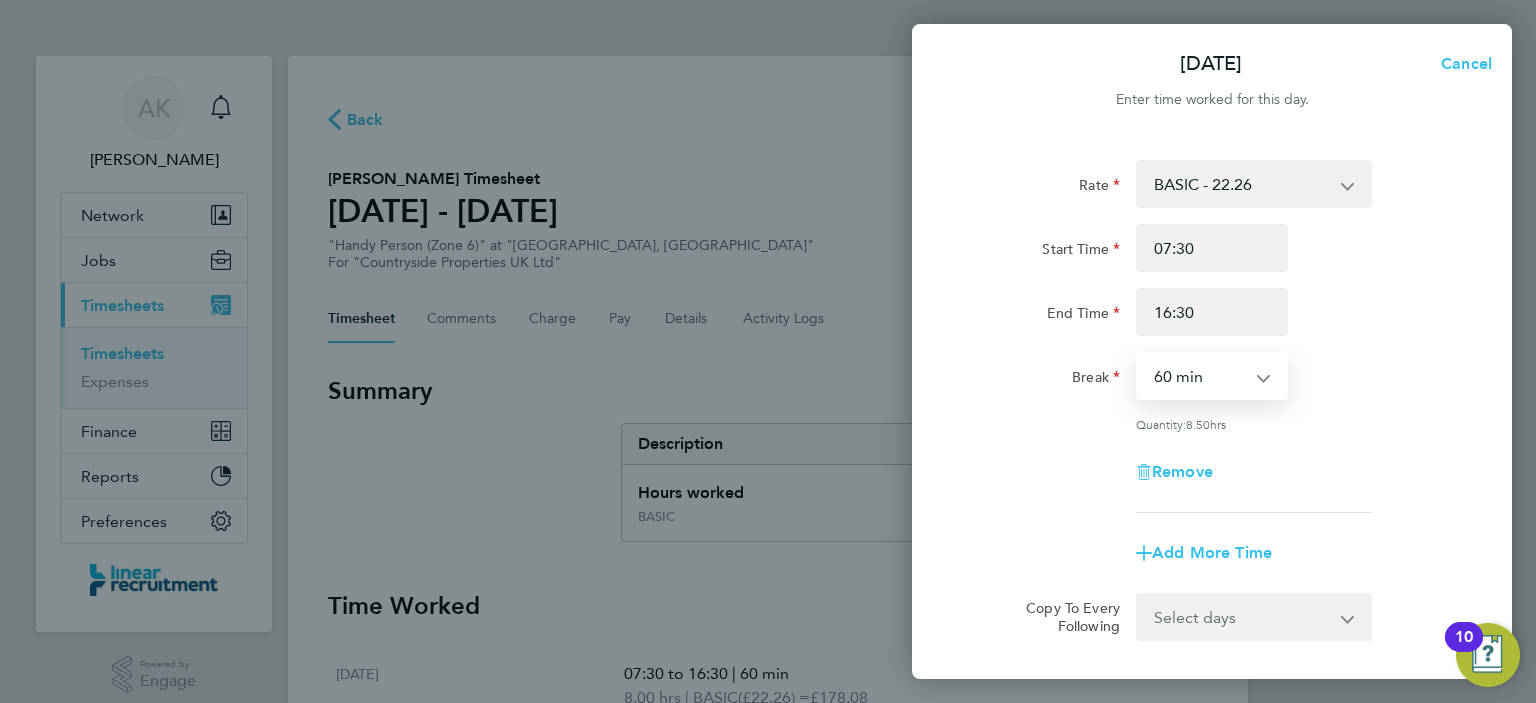 click on "0 min   15 min   30 min   45 min   60 min   75 min   90 min" at bounding box center (1200, 376) 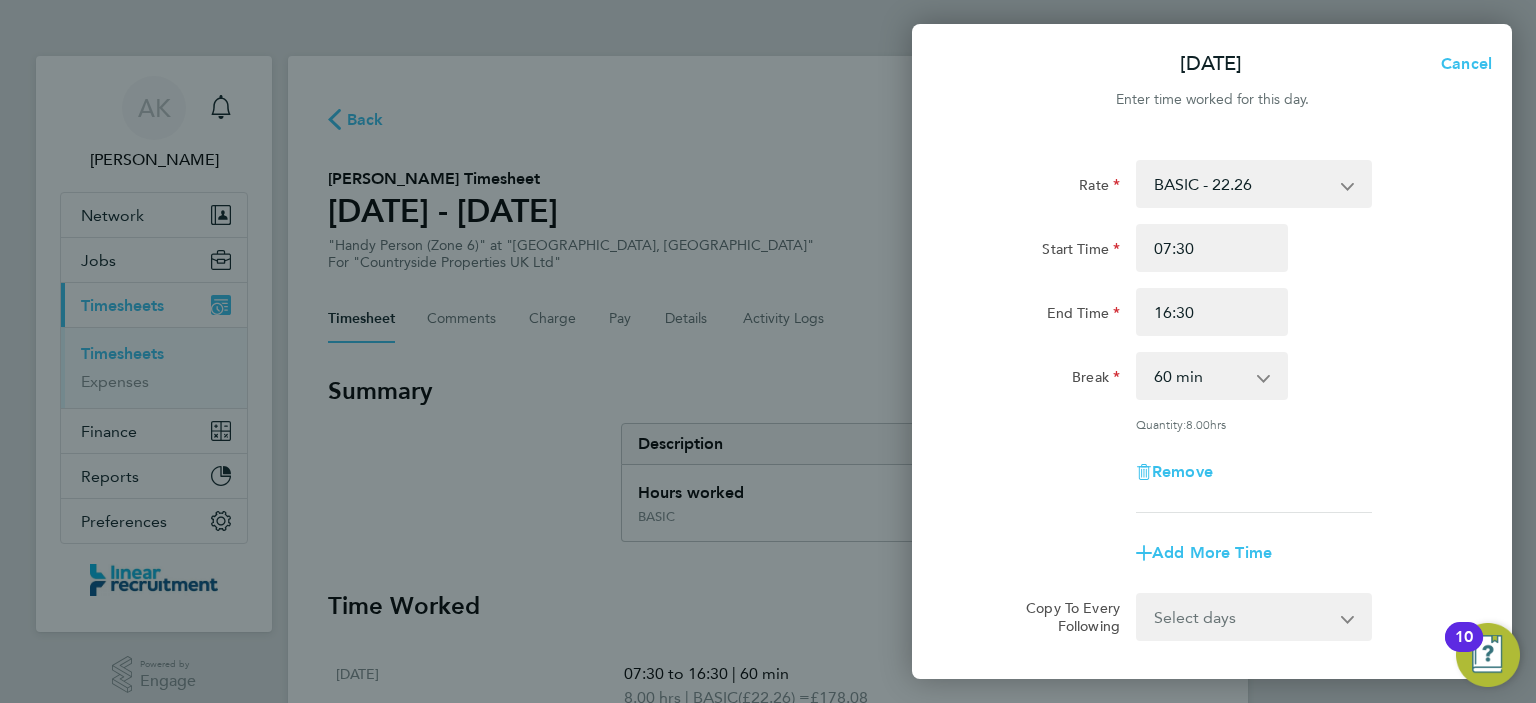 click on "Rate  BASIC - 22.26
Start Time 07:30 End Time 16:30 Break  0 min   15 min   30 min   45 min   60 min   75 min   90 min
Quantity:  8.00  hrs
Remove
Add More Time" 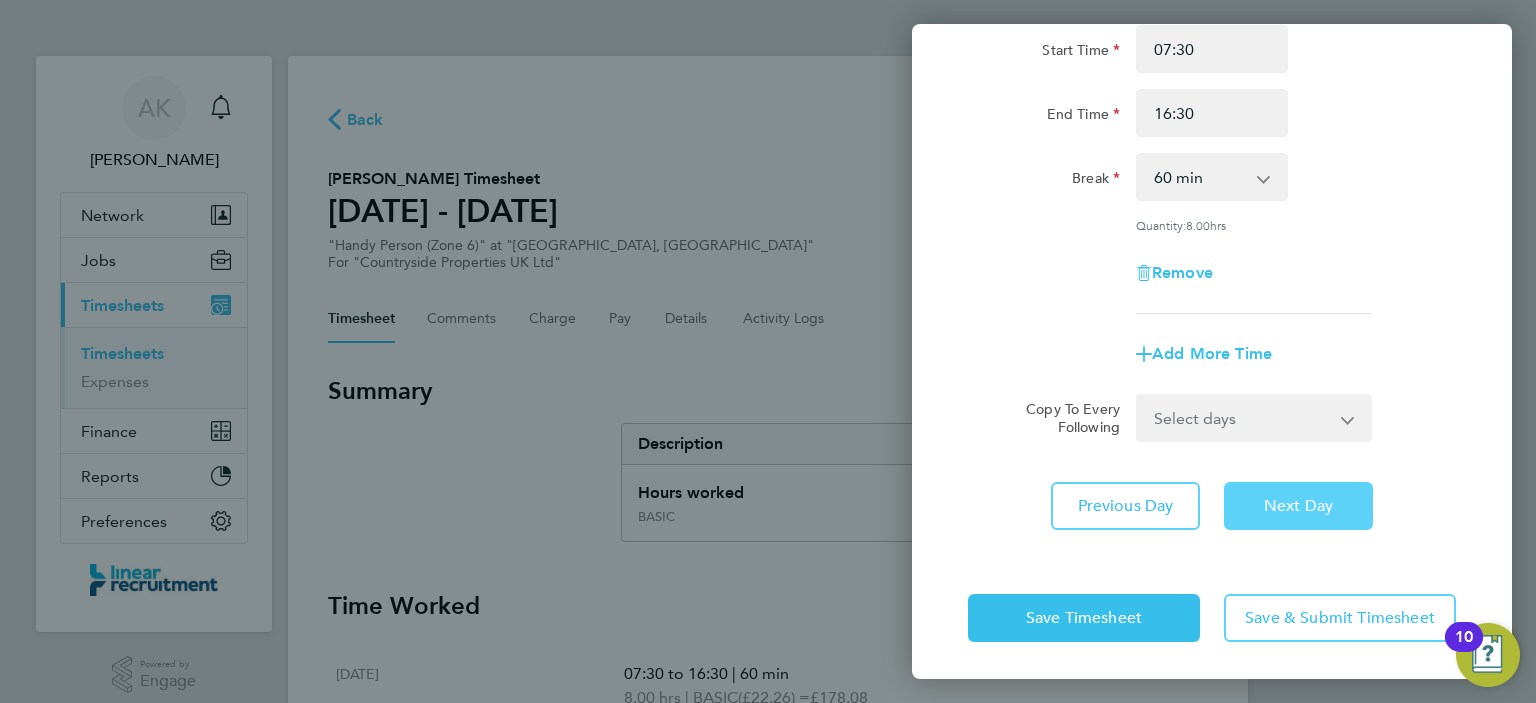 click on "Next Day" 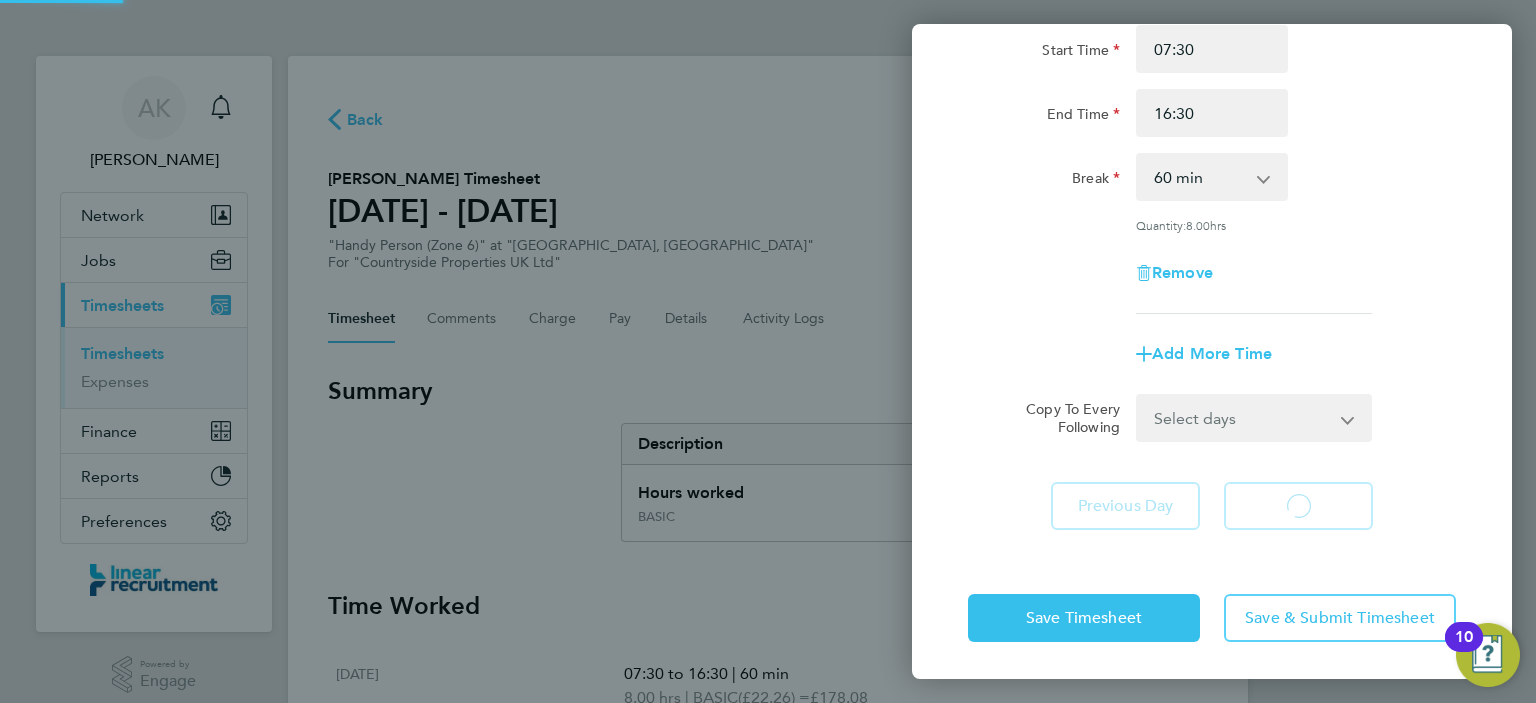 select on "30" 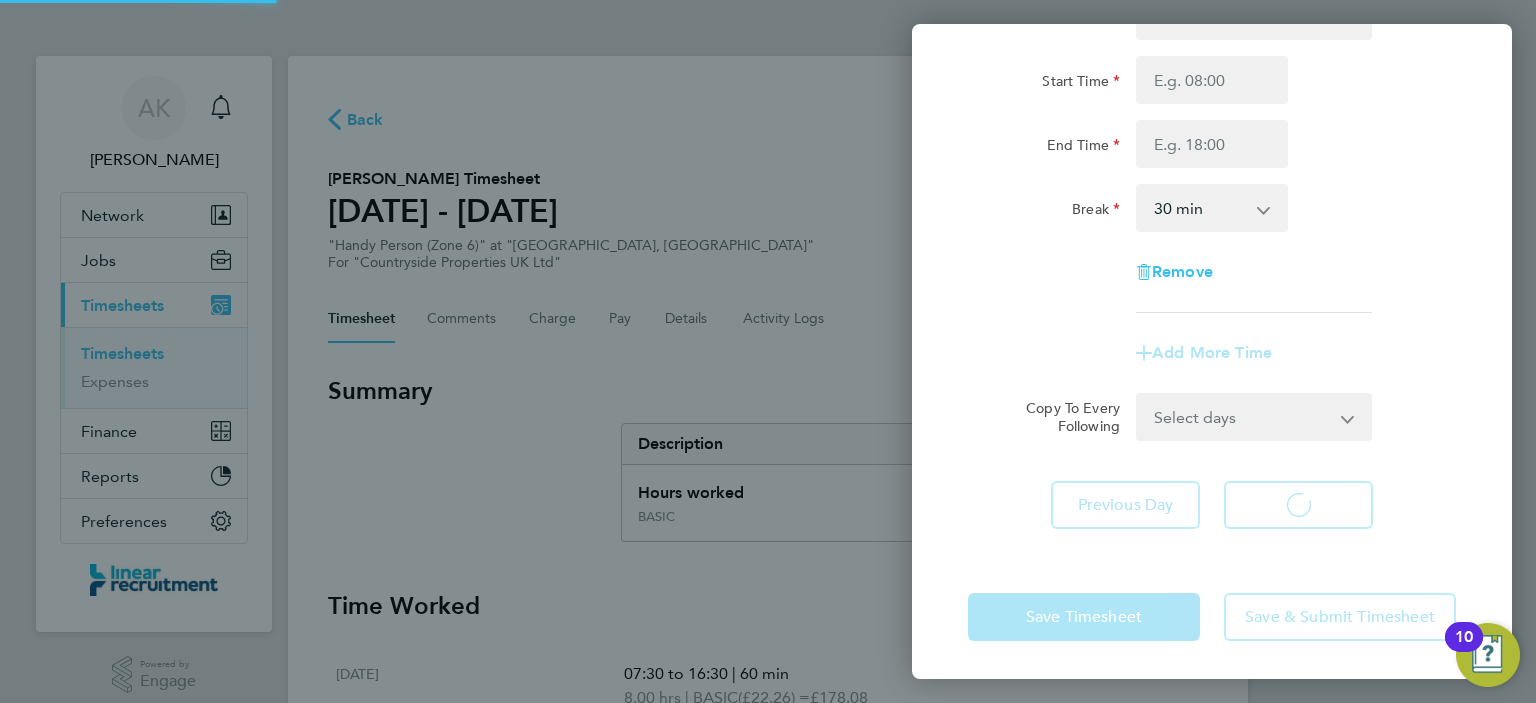 select on "30" 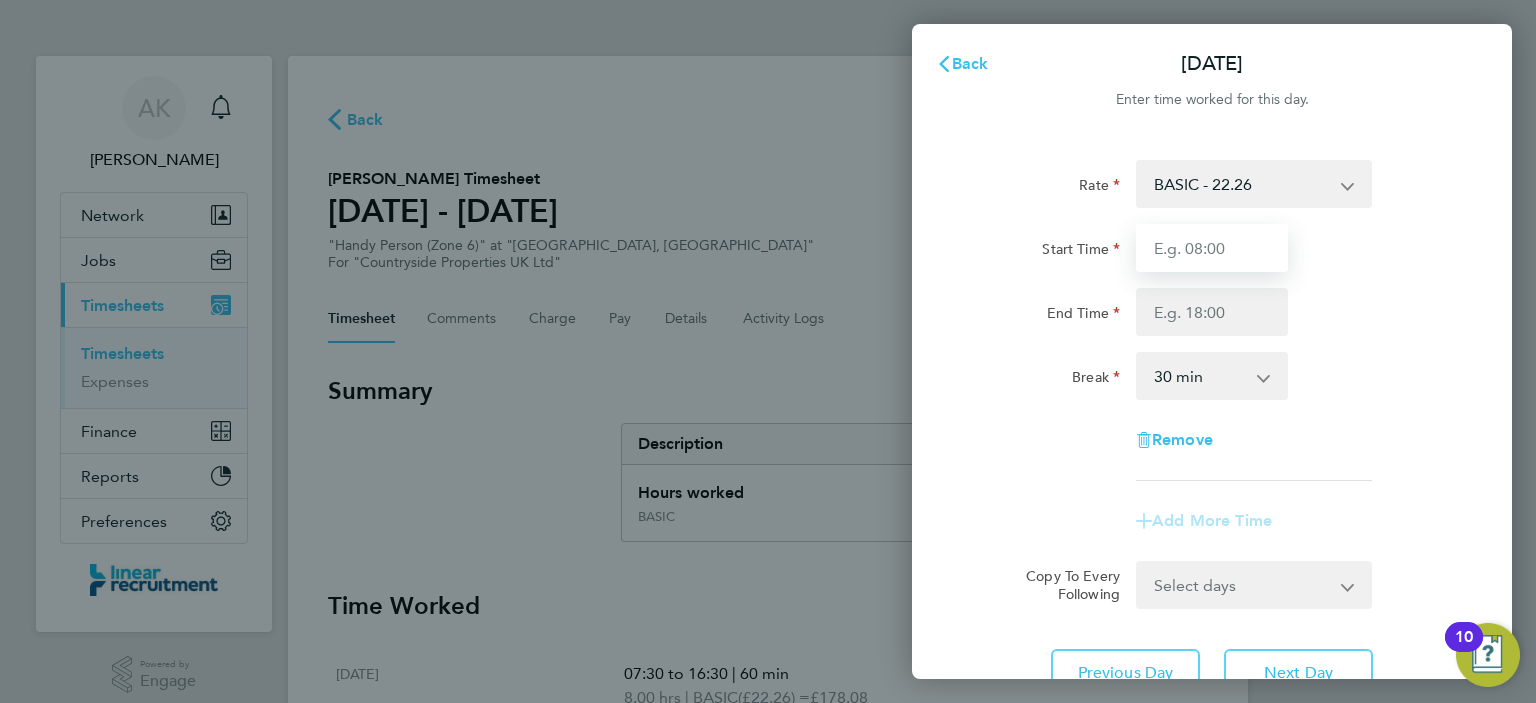 click on "Start Time" at bounding box center [1212, 248] 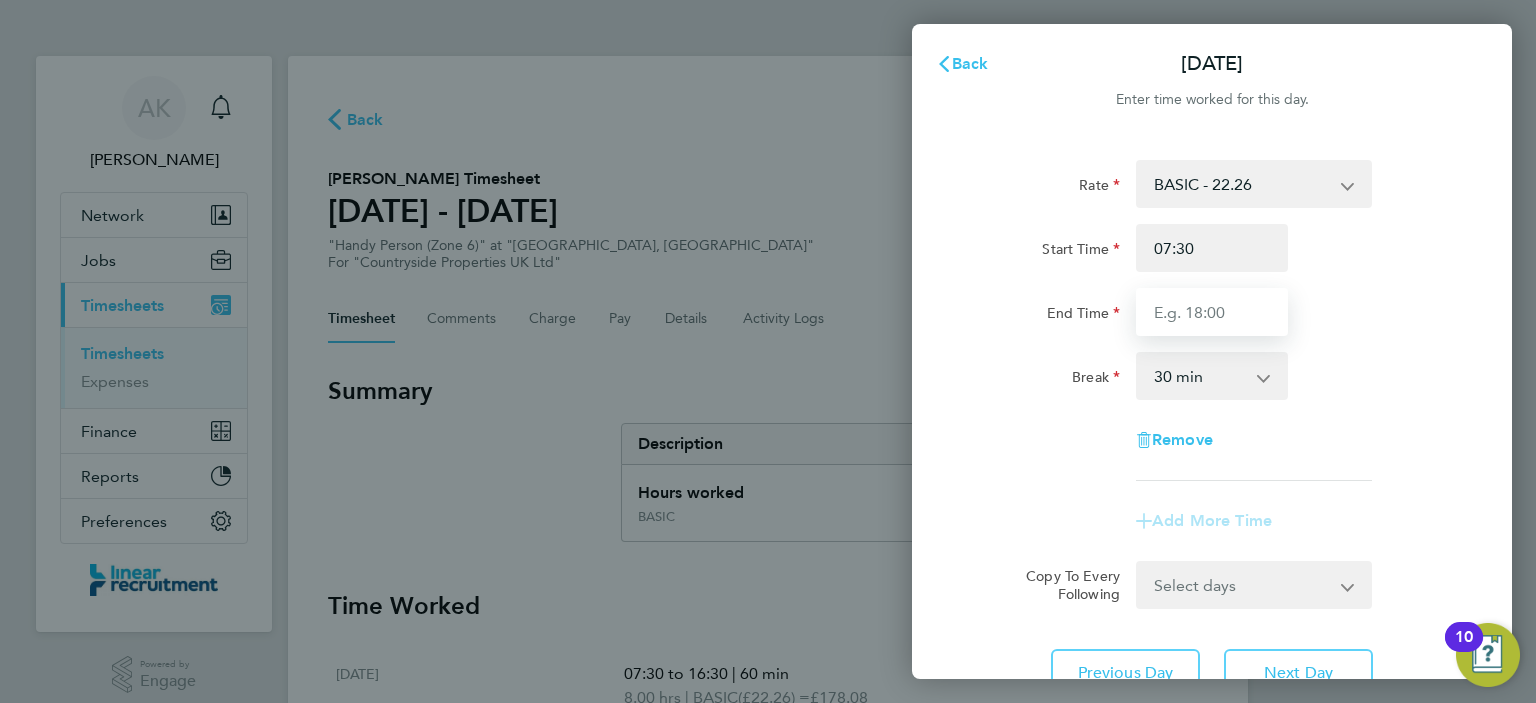 click on "End Time" at bounding box center (1212, 312) 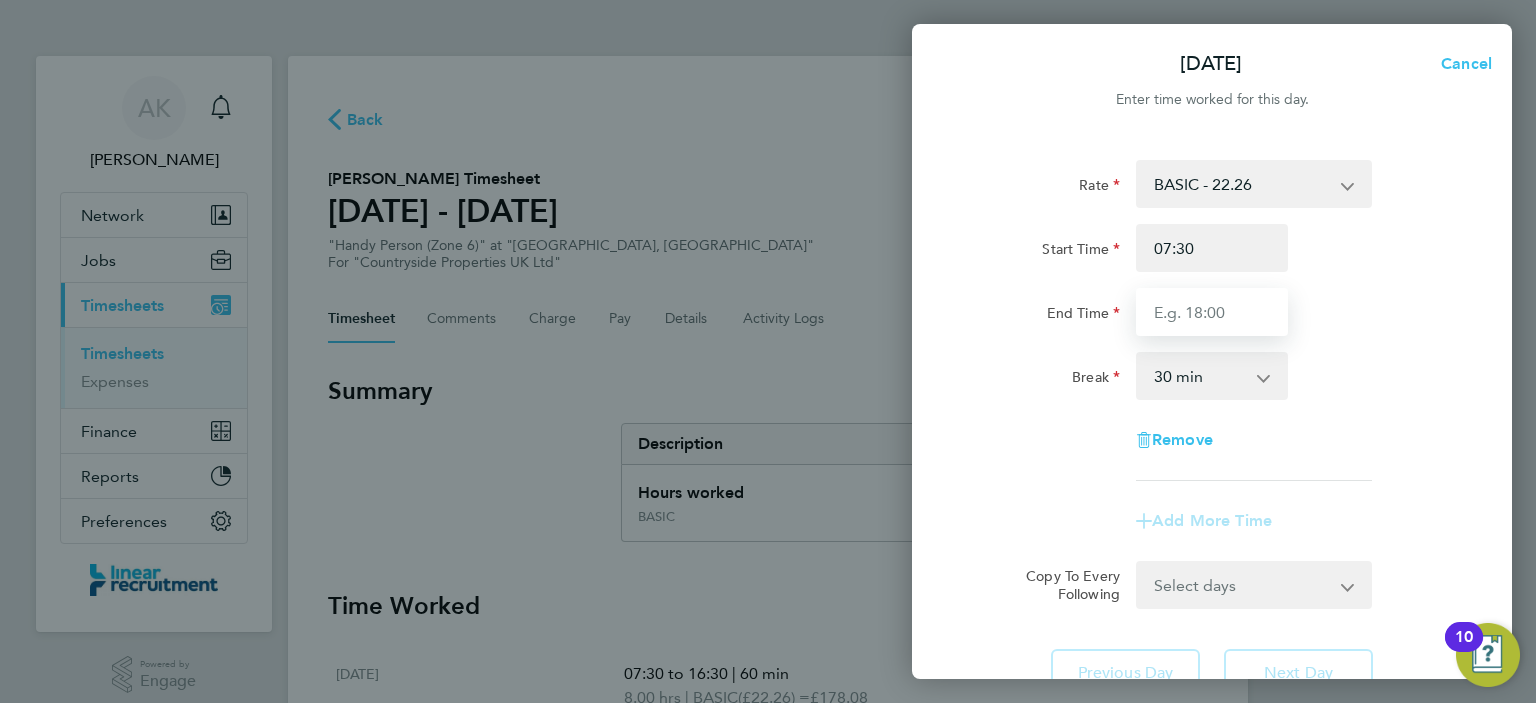 type on "16:30" 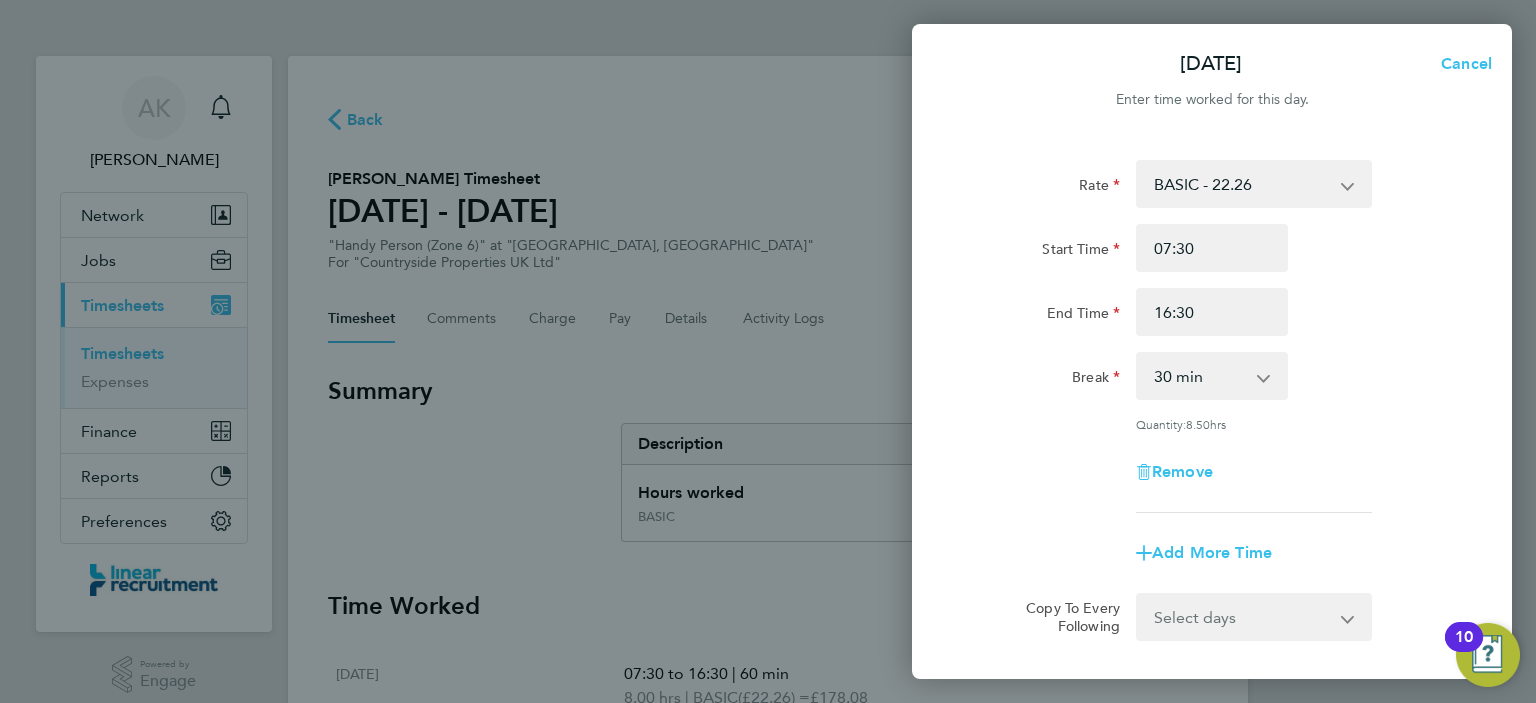 click on "Rate  BASIC - 22.26
Start Time 07:30 End Time 16:30 Break  0 min   15 min   30 min   45 min   60 min   75 min   90 min
Quantity:  8.50  hrs
Remove" 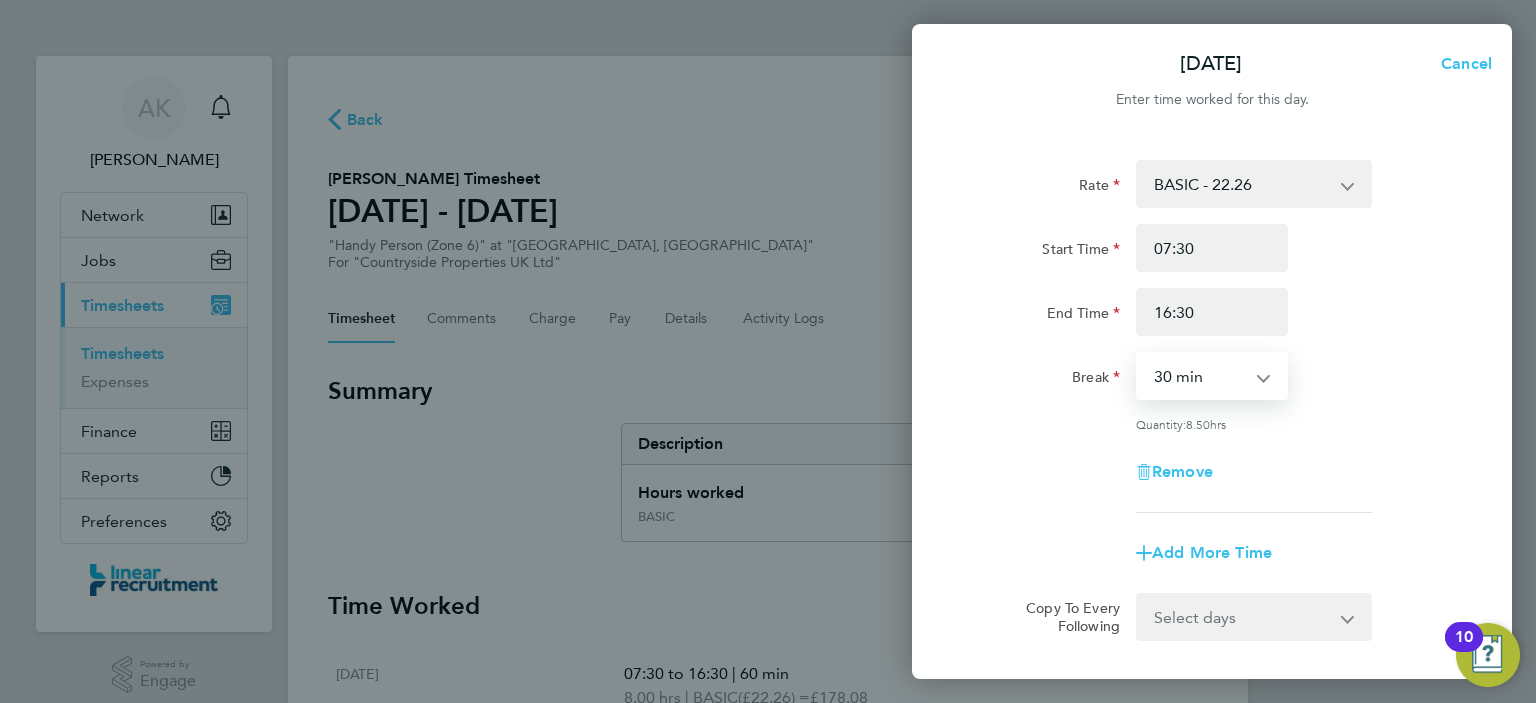 click on "0 min   15 min   30 min   45 min   60 min   75 min   90 min" at bounding box center (1200, 376) 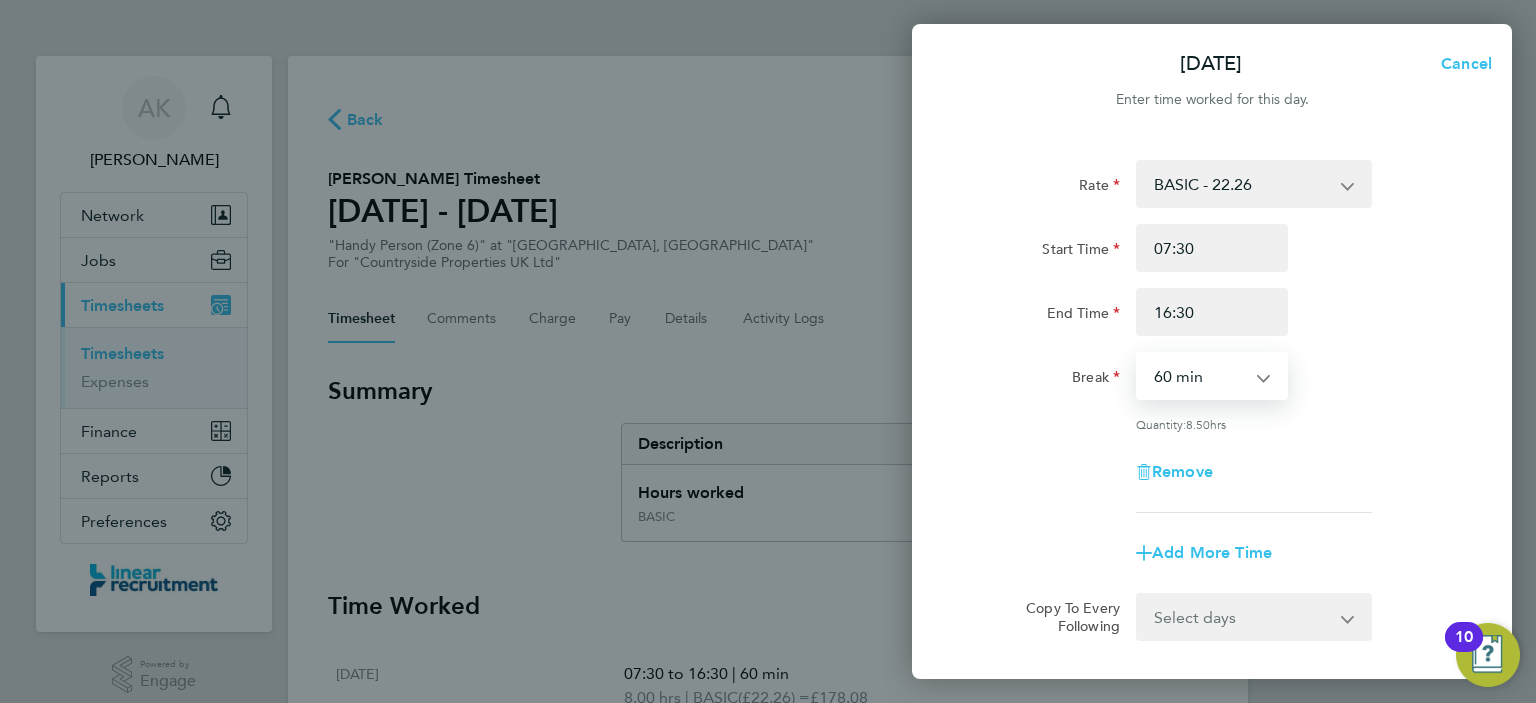 click on "0 min   15 min   30 min   45 min   60 min   75 min   90 min" at bounding box center (1200, 376) 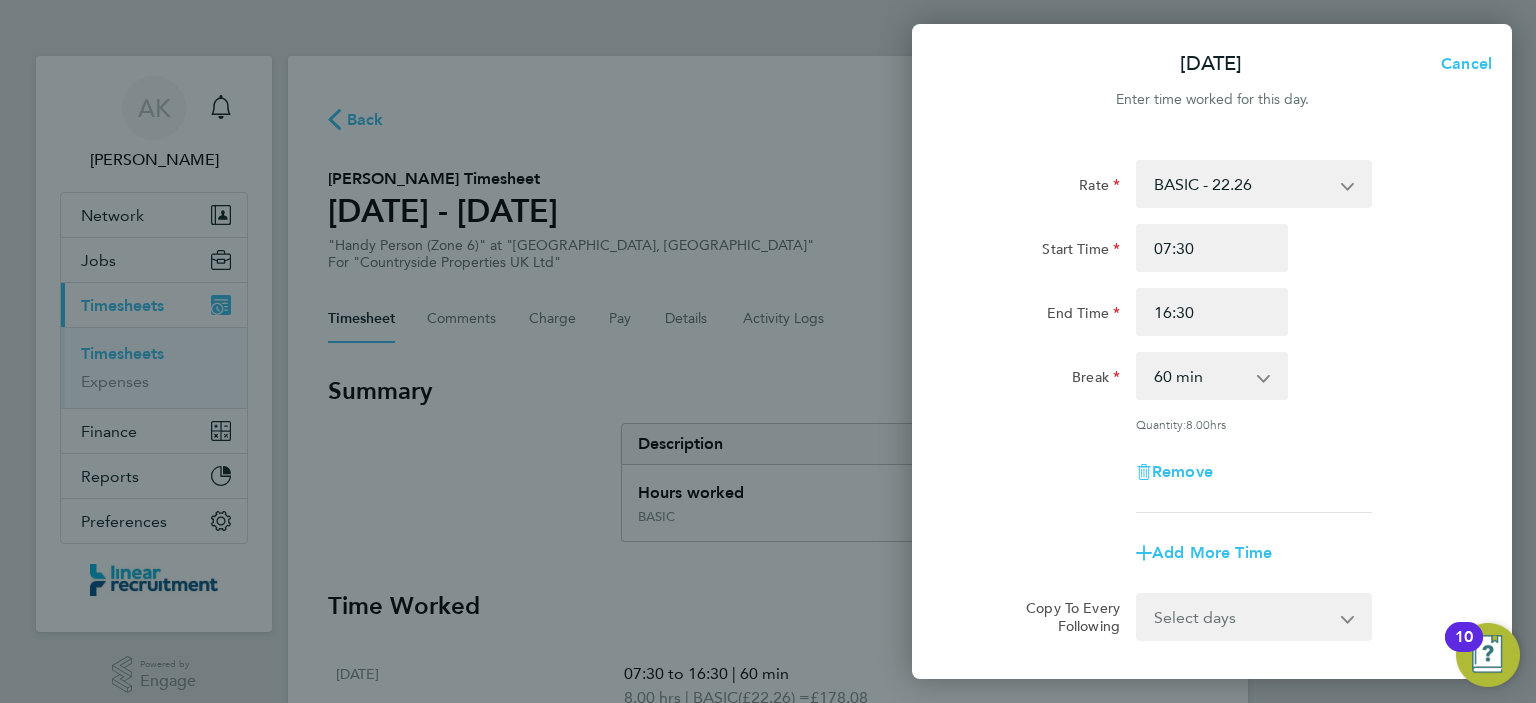 click on "Remove" 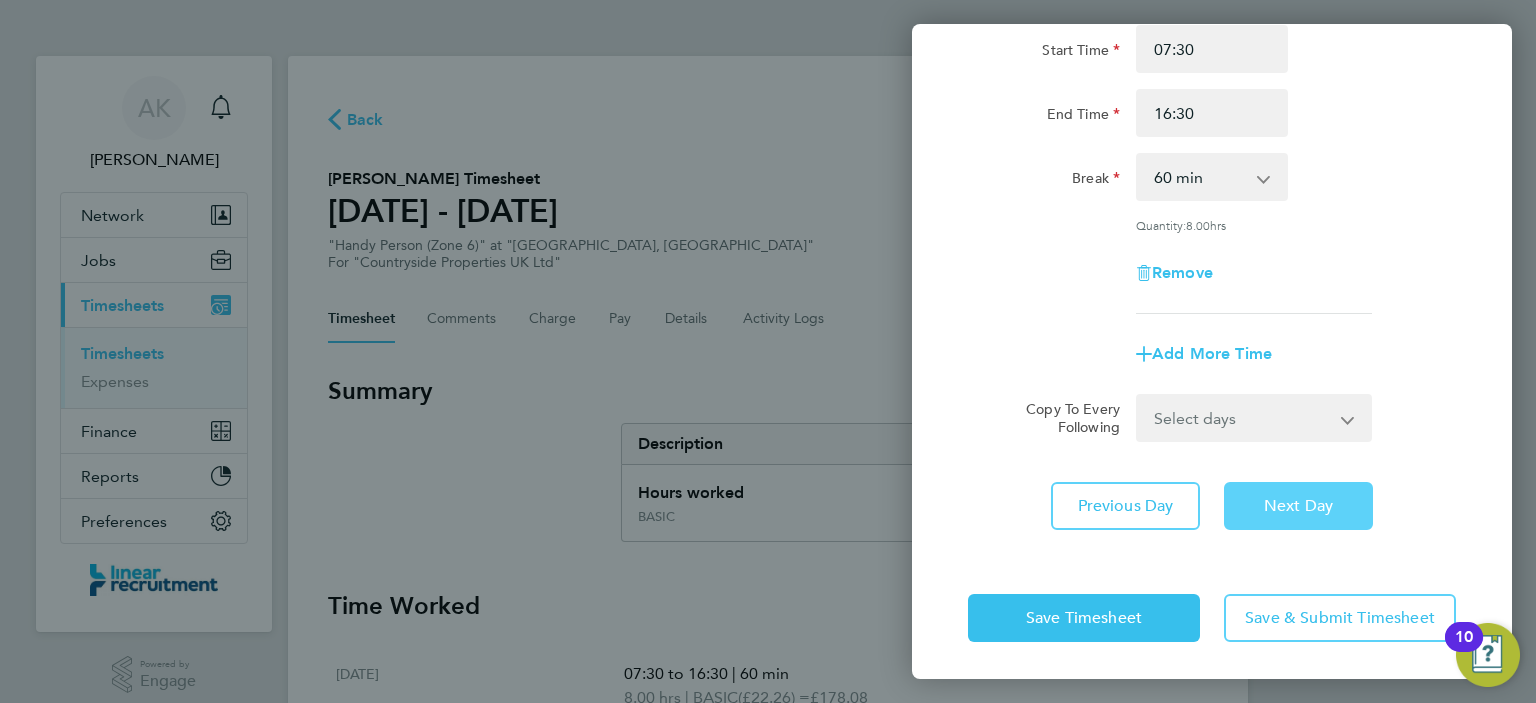 click on "Next Day" 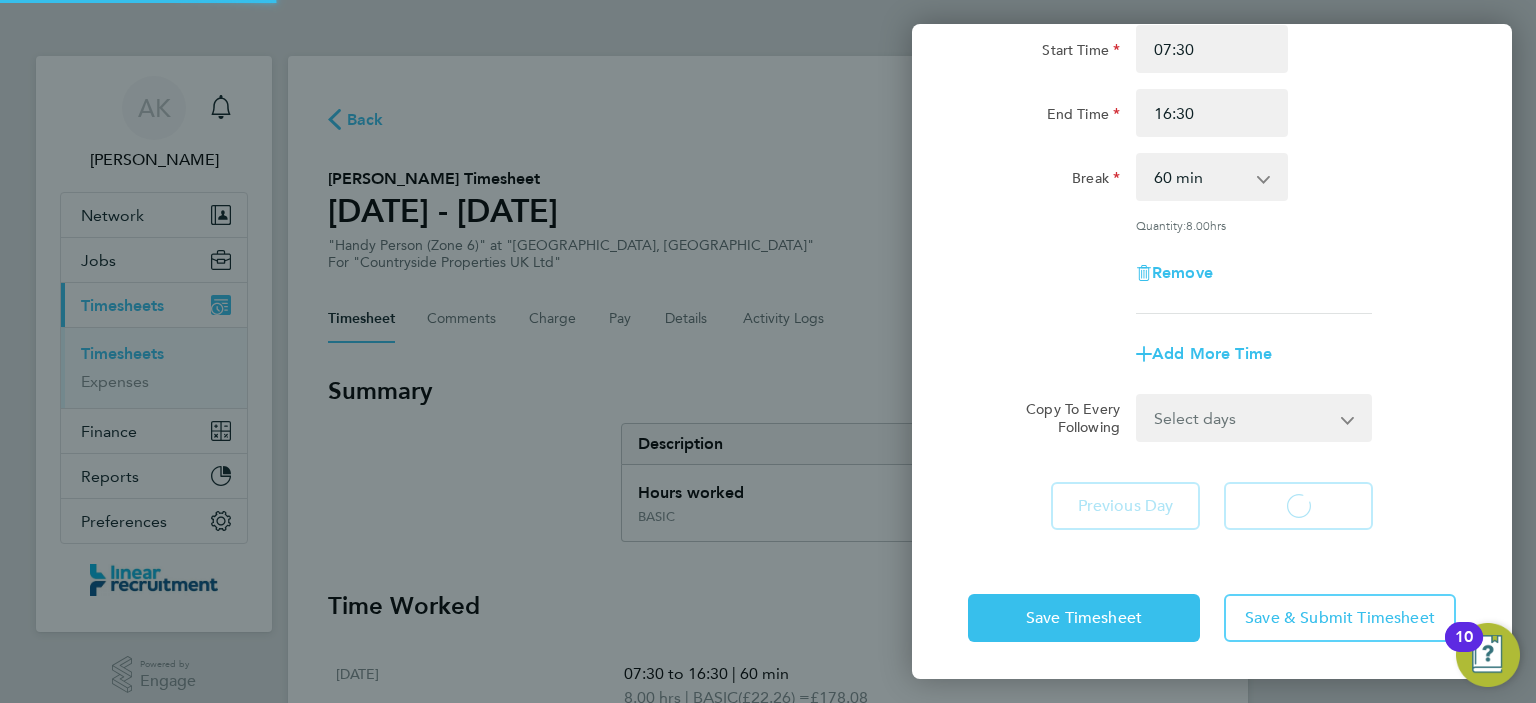 type 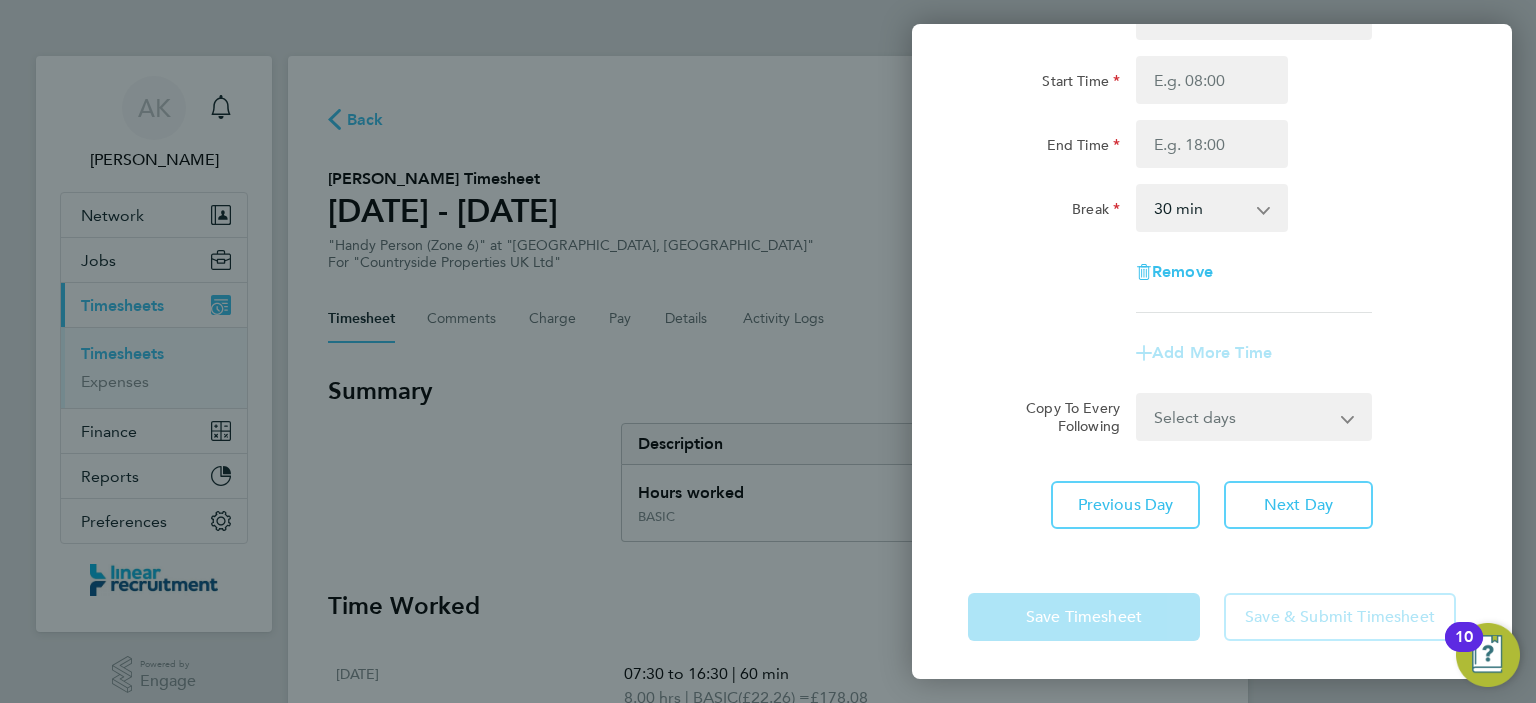 scroll, scrollTop: 0, scrollLeft: 0, axis: both 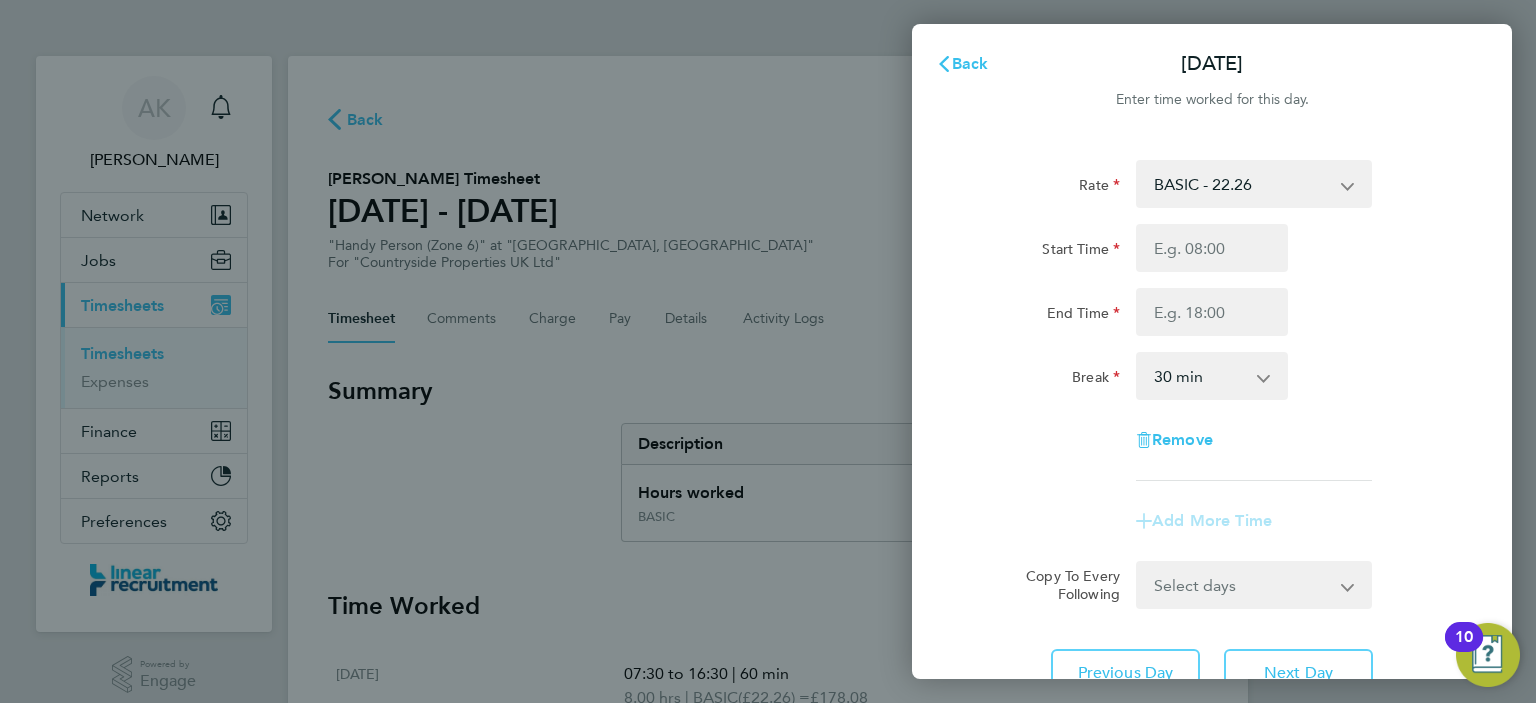 click on "Rate  BASIC - 22.26
Start Time End Time Break  0 min   15 min   30 min   45 min   60 min   75 min   90 min
Remove" 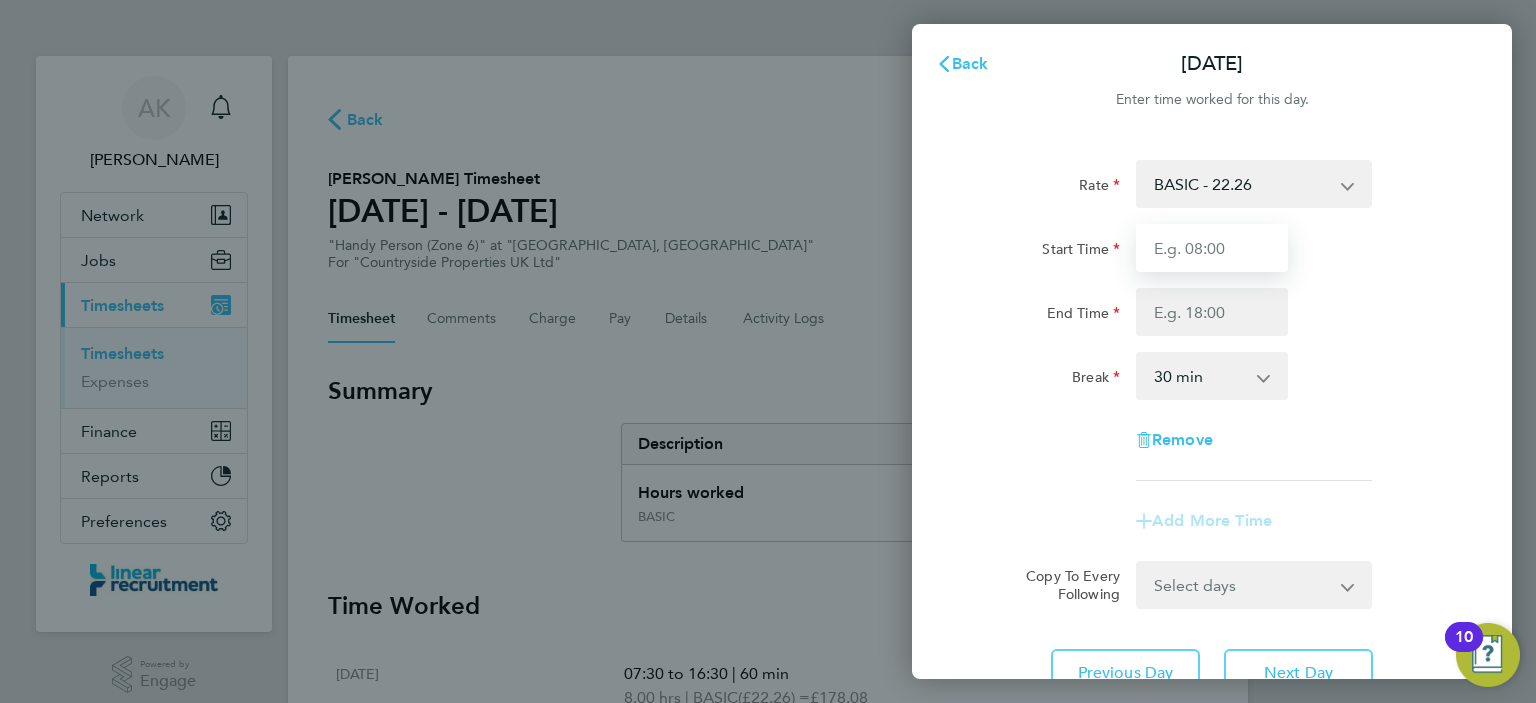 click on "Start Time" at bounding box center (1212, 248) 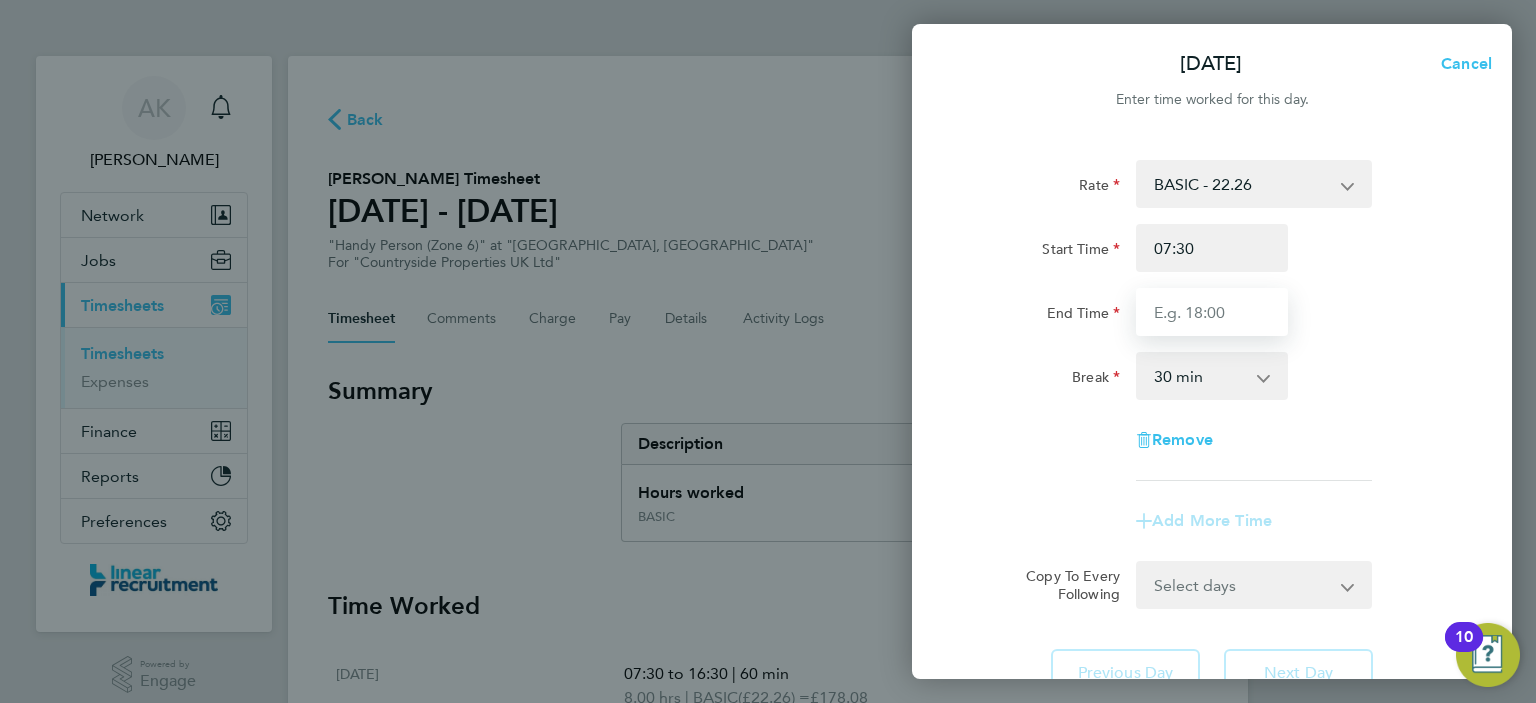 click on "End Time" at bounding box center (1212, 312) 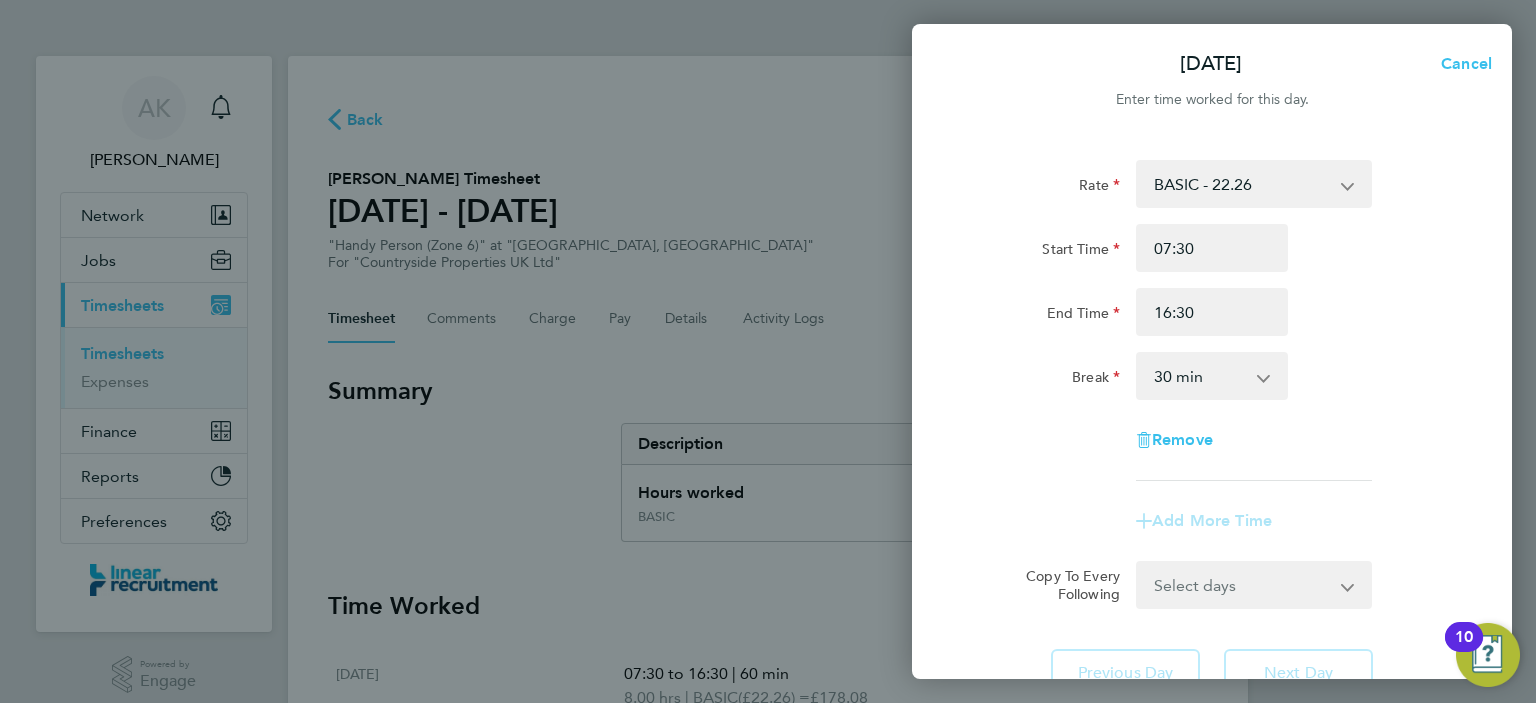 click on "Rate  BASIC - 22.26
Start Time 07:30 End Time 16:30 Break  0 min   15 min   30 min   45 min   60 min   75 min   90 min
Remove
Add More Time" 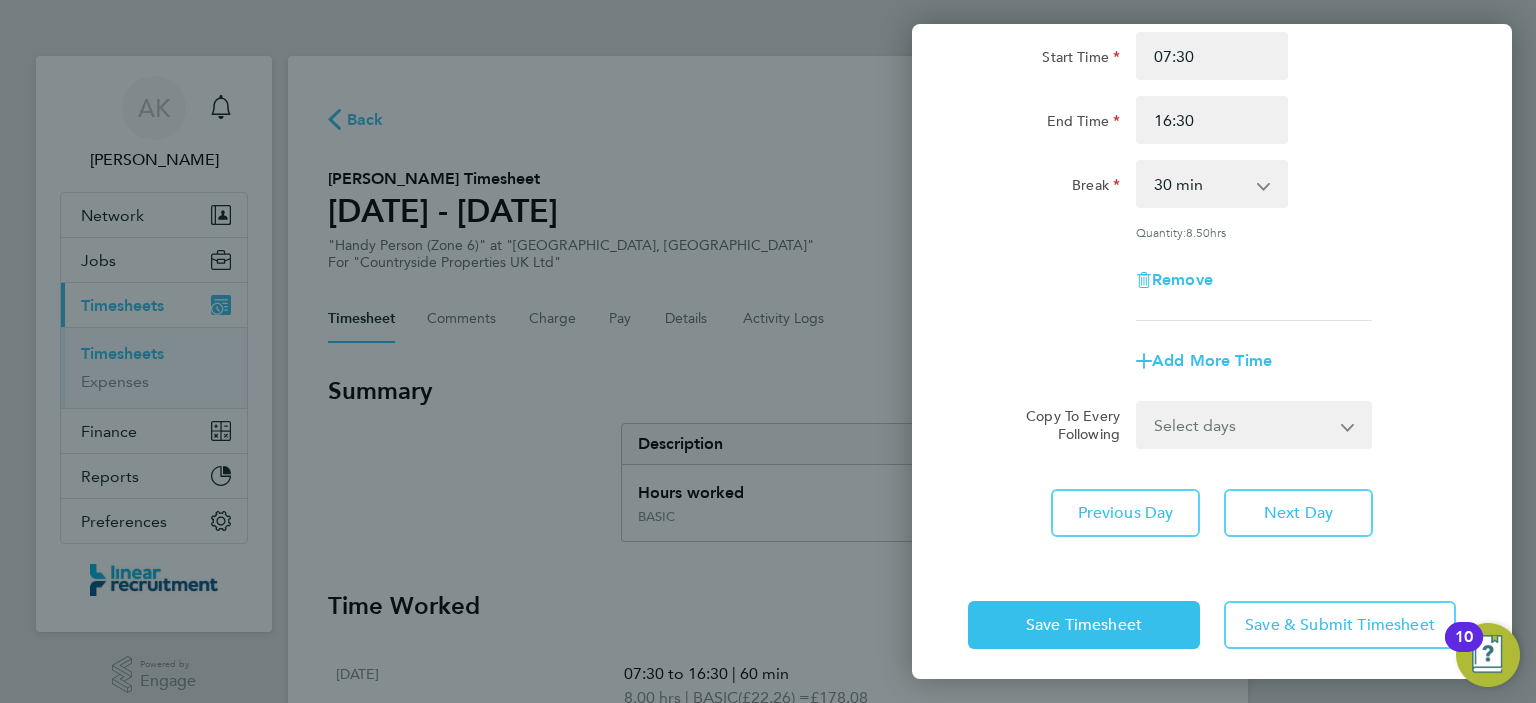 scroll, scrollTop: 78, scrollLeft: 0, axis: vertical 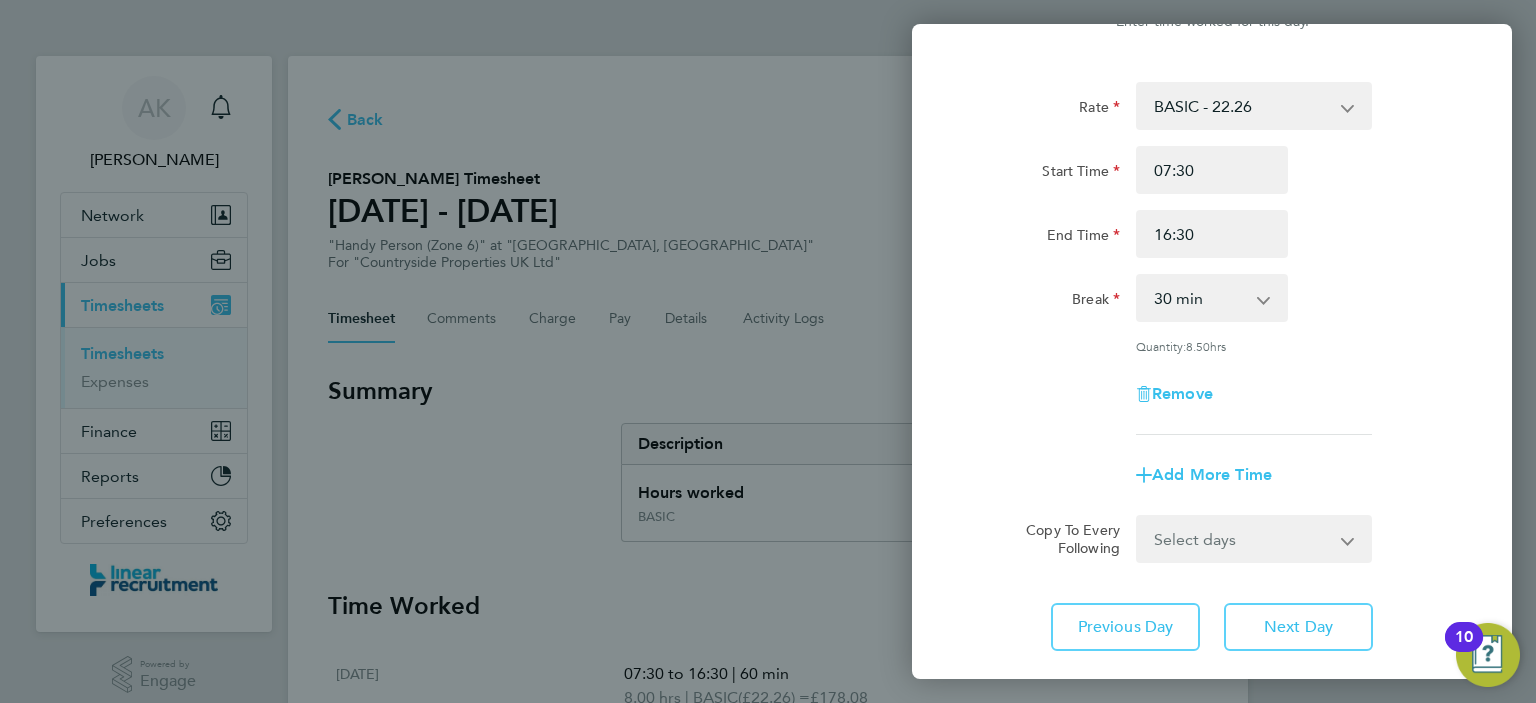 click on "0 min   15 min   30 min   45 min   60 min   75 min   90 min" at bounding box center (1200, 298) 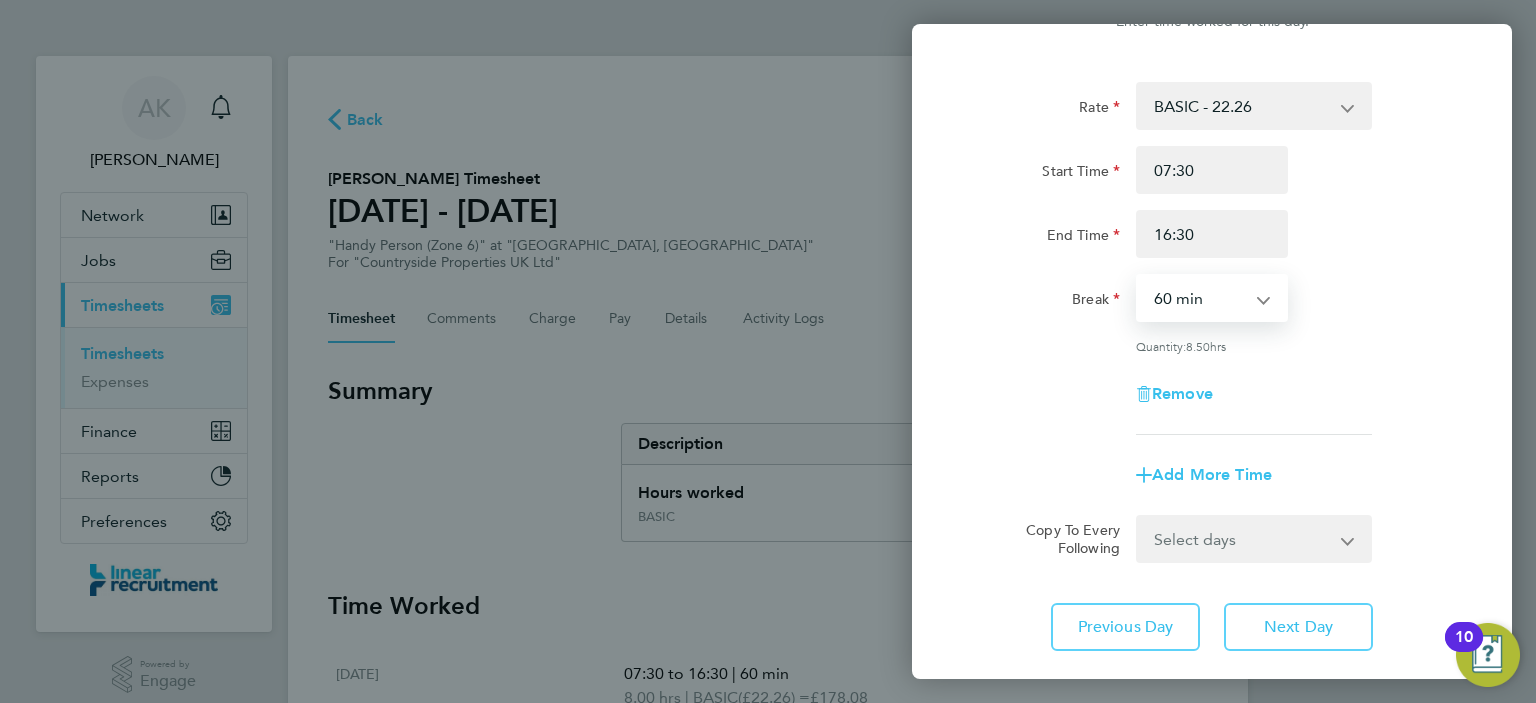 click on "0 min   15 min   30 min   45 min   60 min   75 min   90 min" at bounding box center (1200, 298) 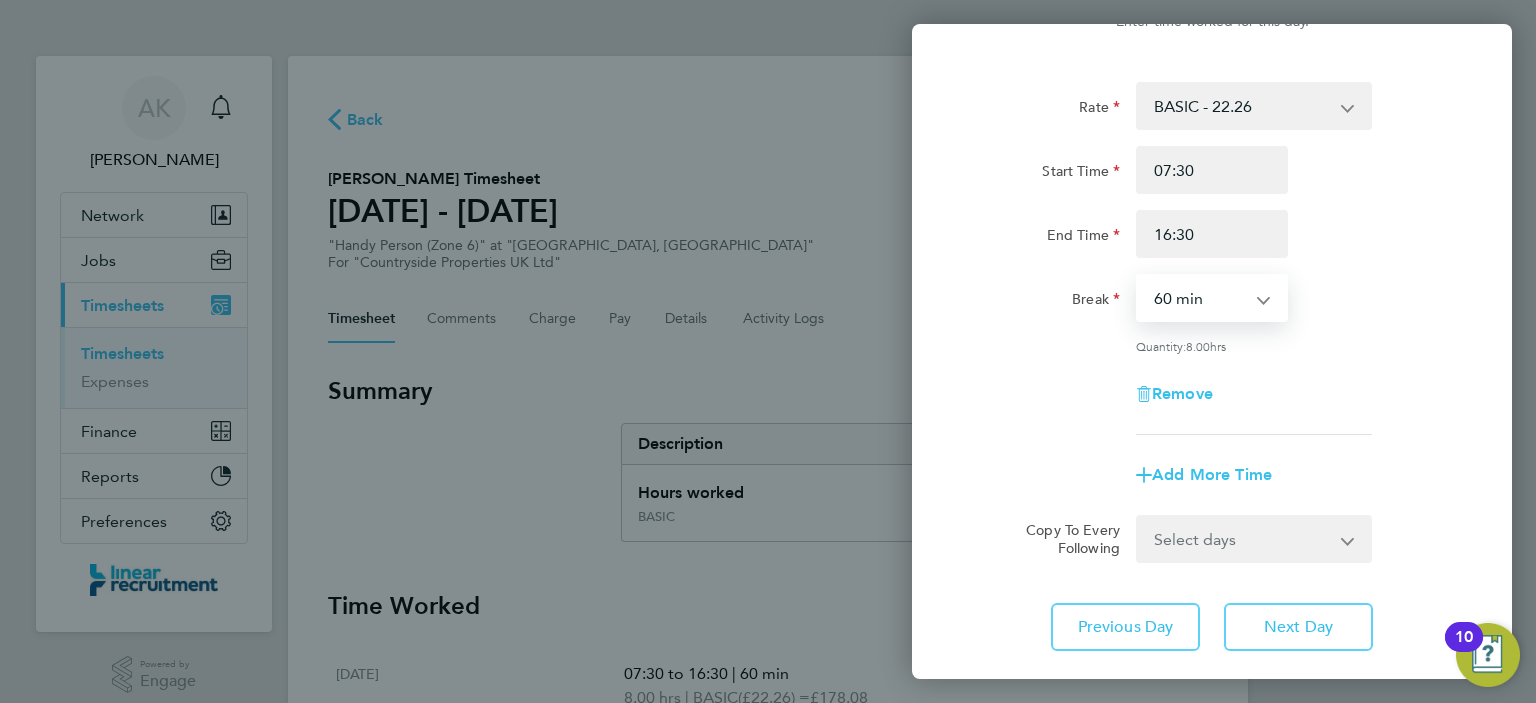 click on "Remove" 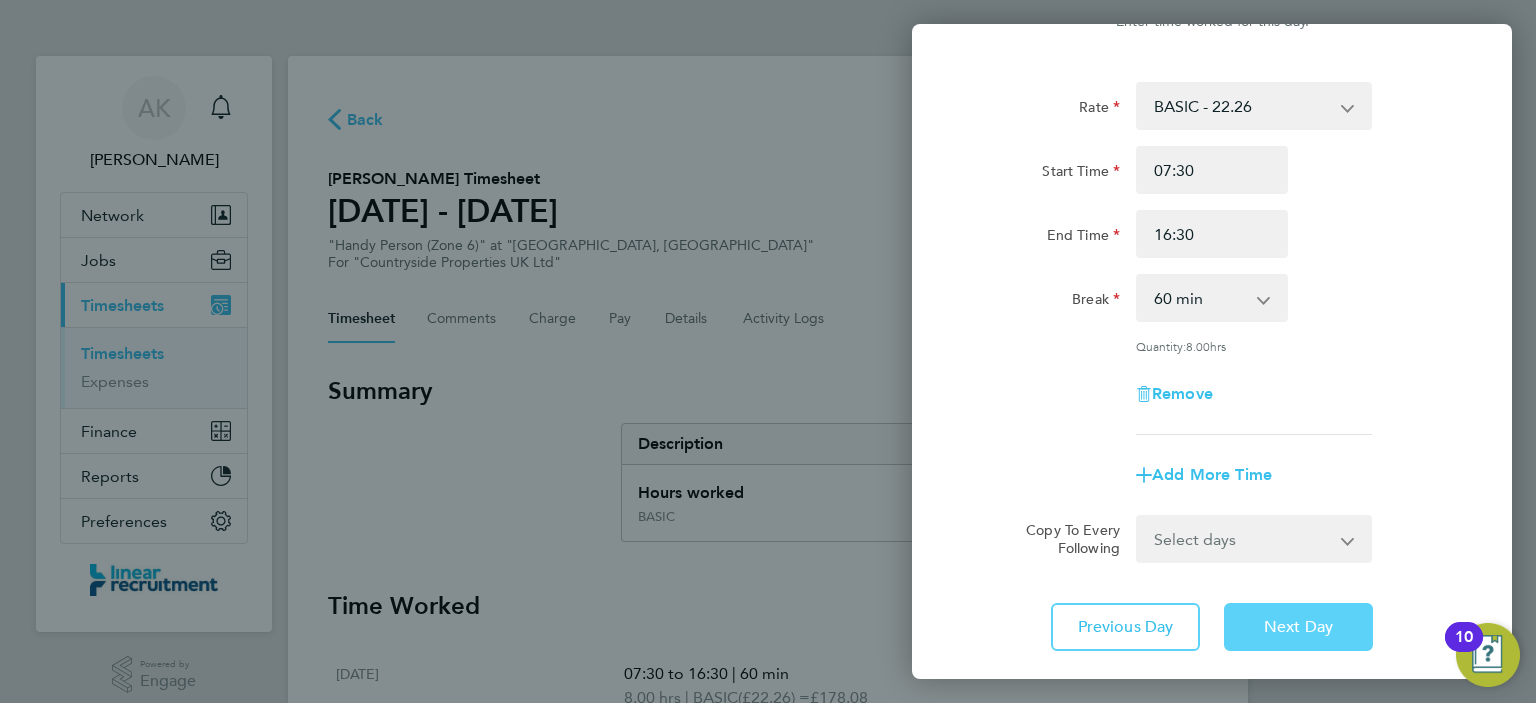 click on "Next Day" 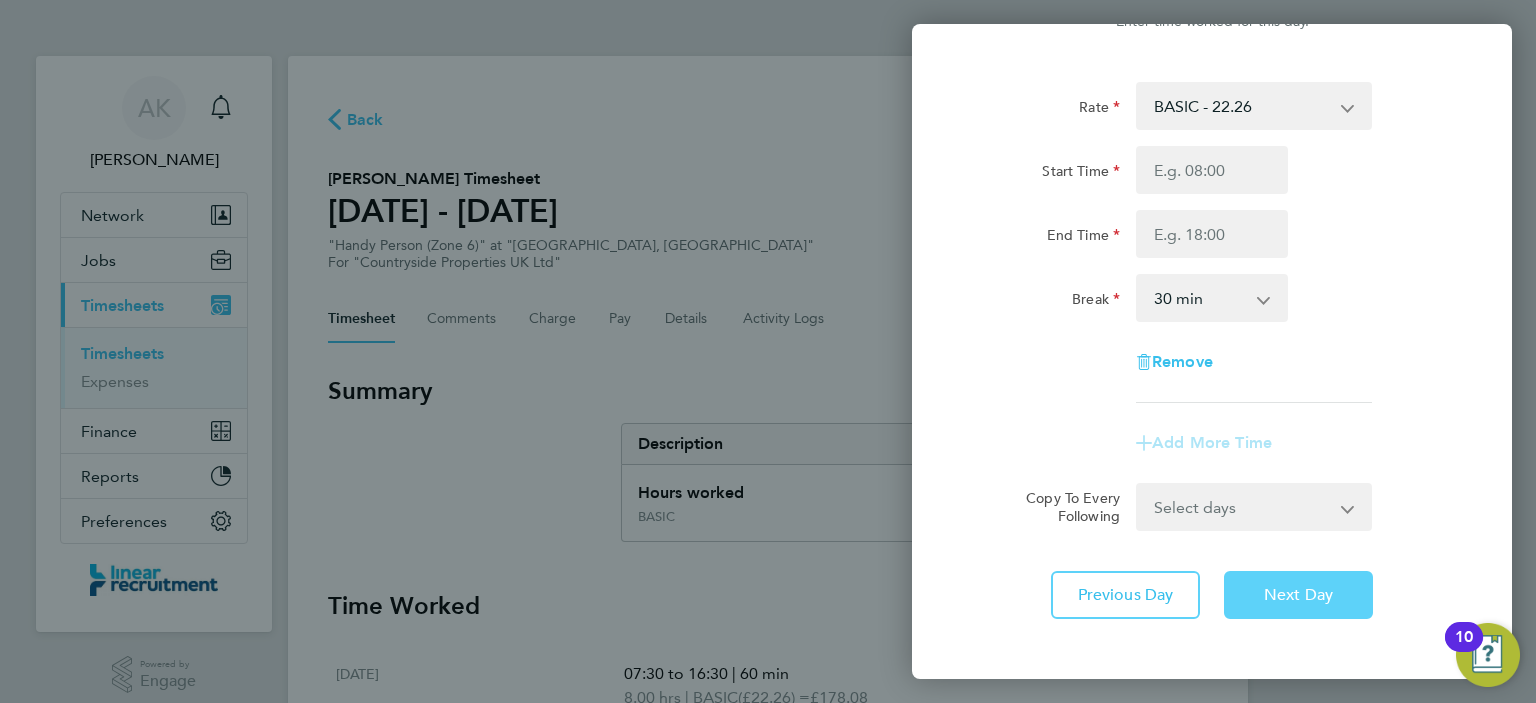scroll, scrollTop: 0, scrollLeft: 0, axis: both 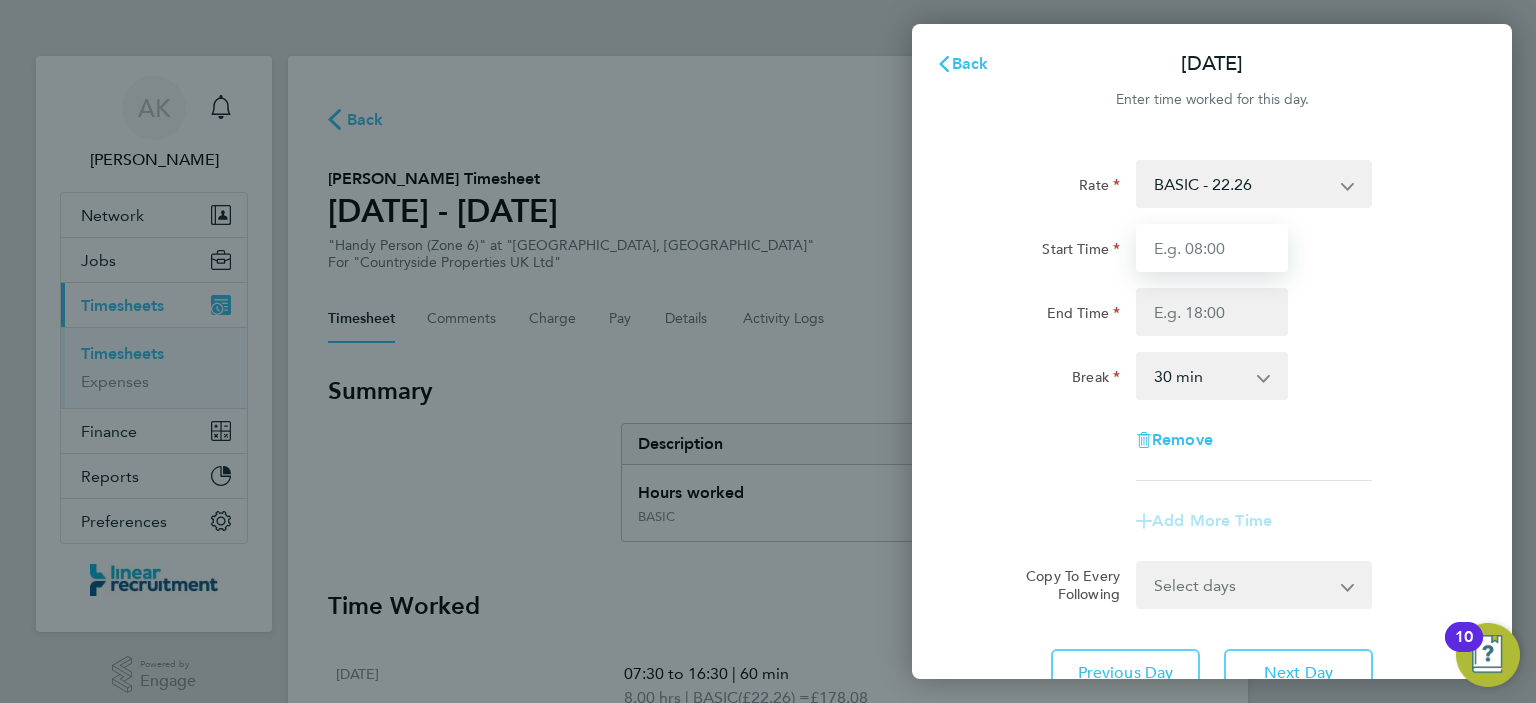 click on "Start Time" at bounding box center (1212, 248) 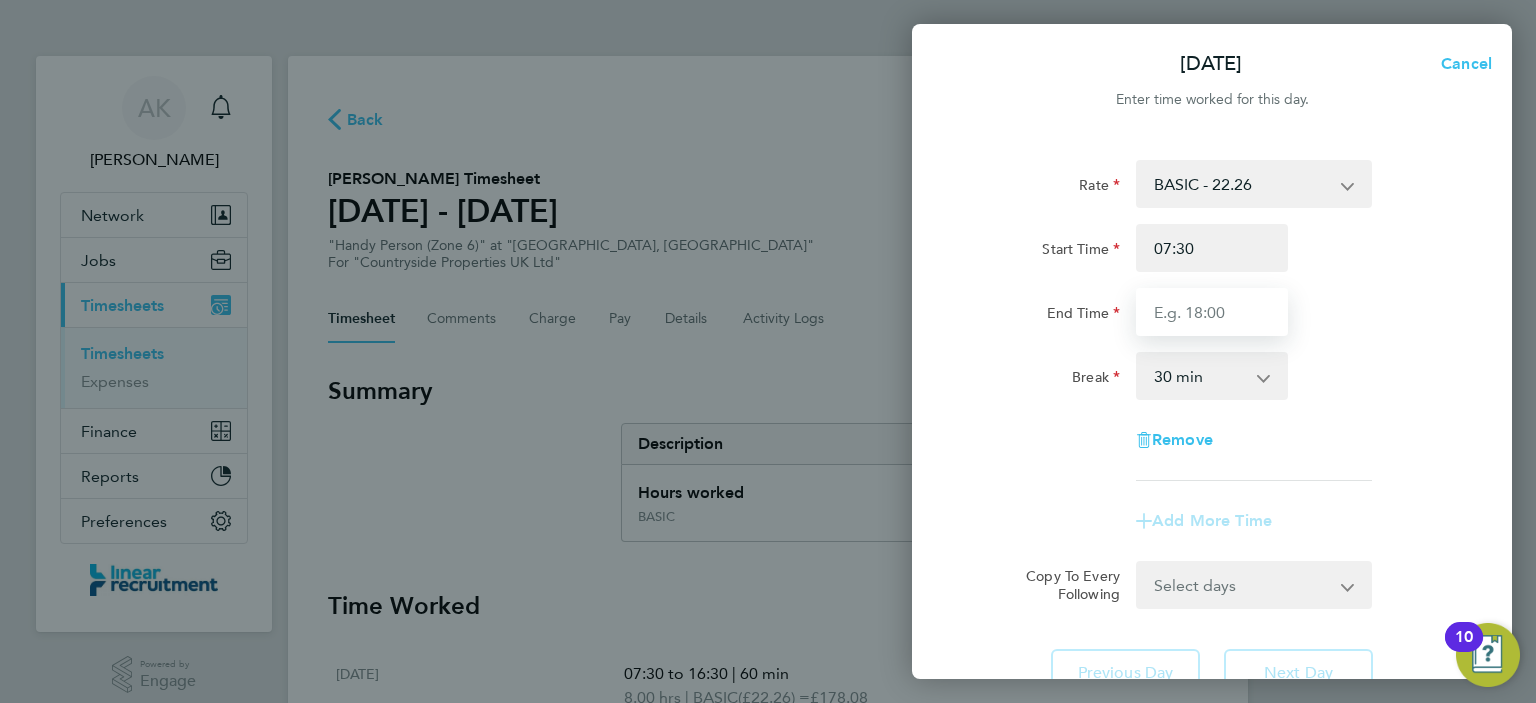 click on "End Time" at bounding box center (1212, 312) 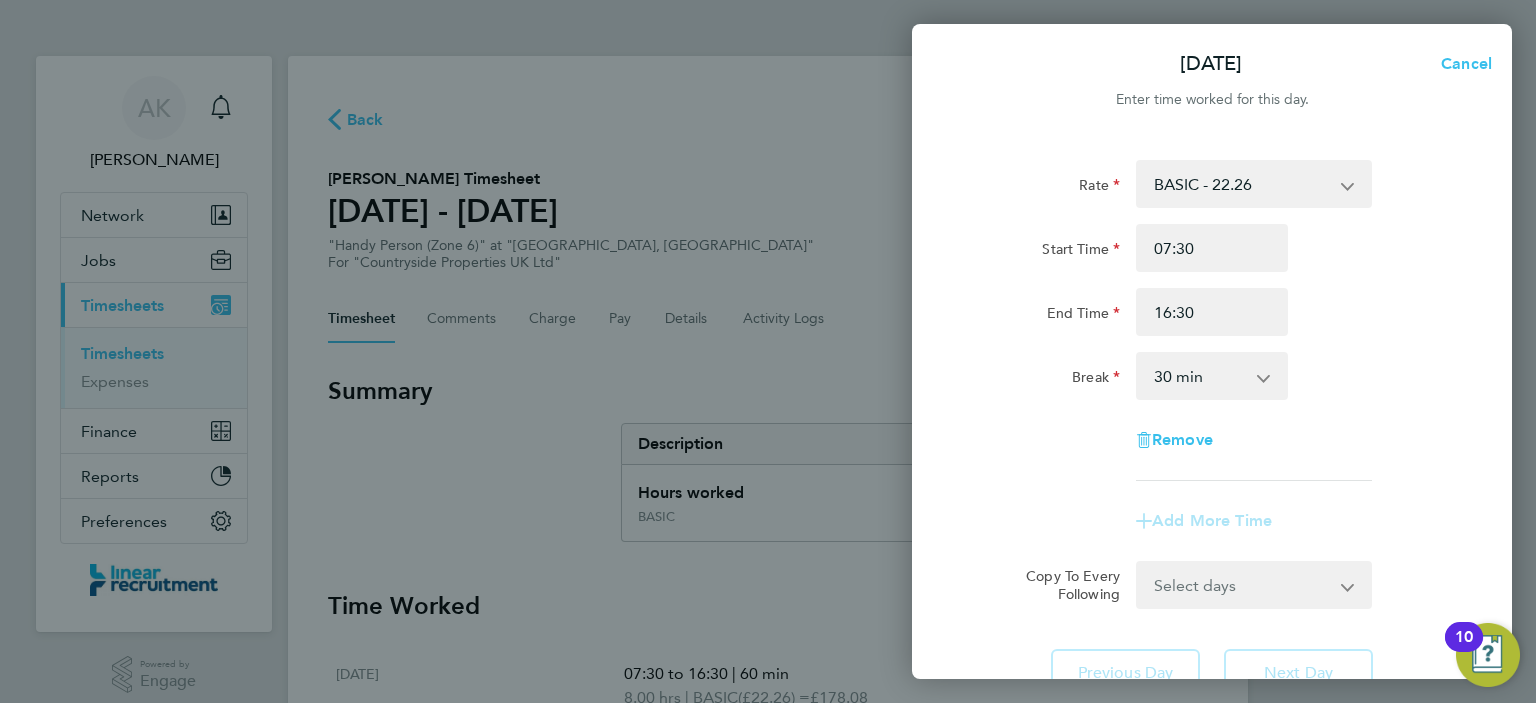 click on "0 min   15 min   30 min   45 min   60 min   75 min   90 min" at bounding box center [1200, 376] 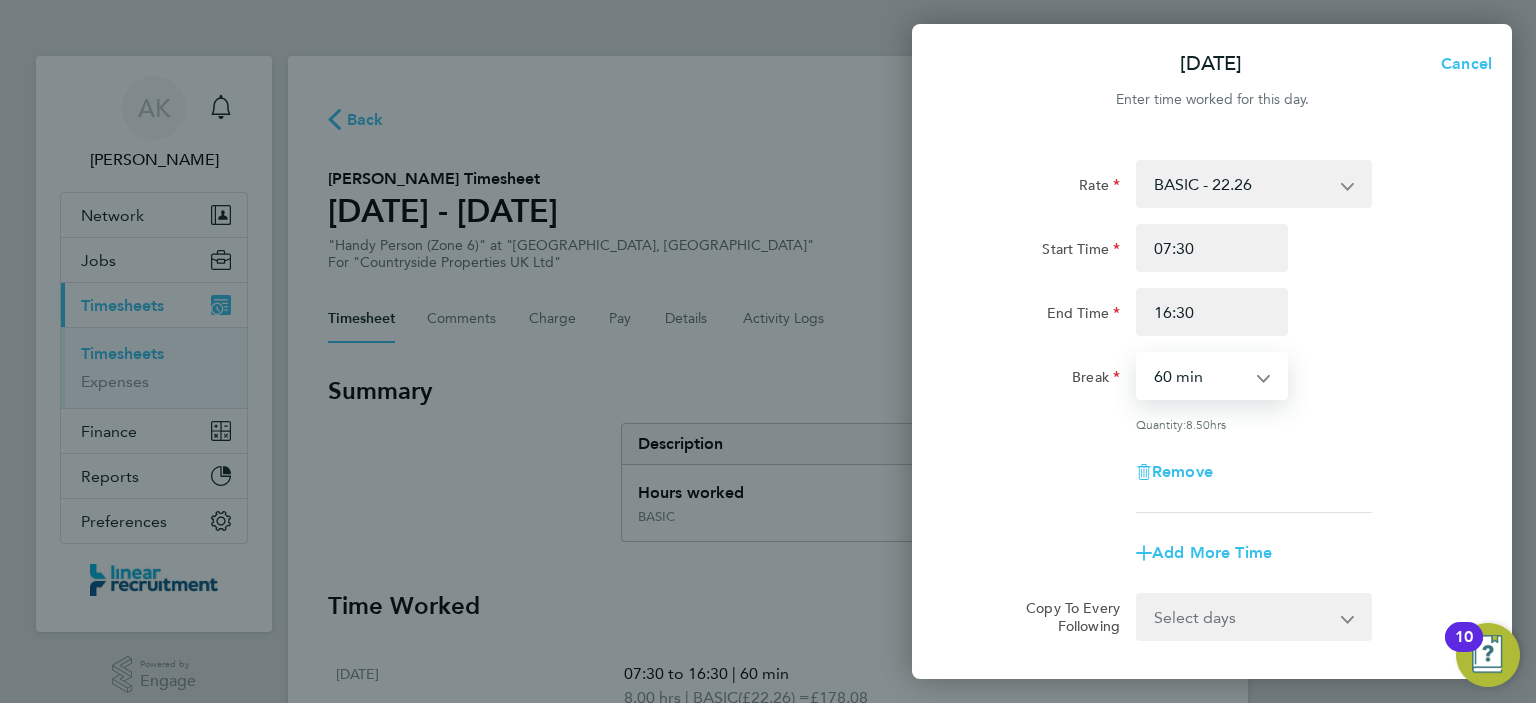 click on "0 min   15 min   30 min   45 min   60 min   75 min   90 min" at bounding box center (1200, 376) 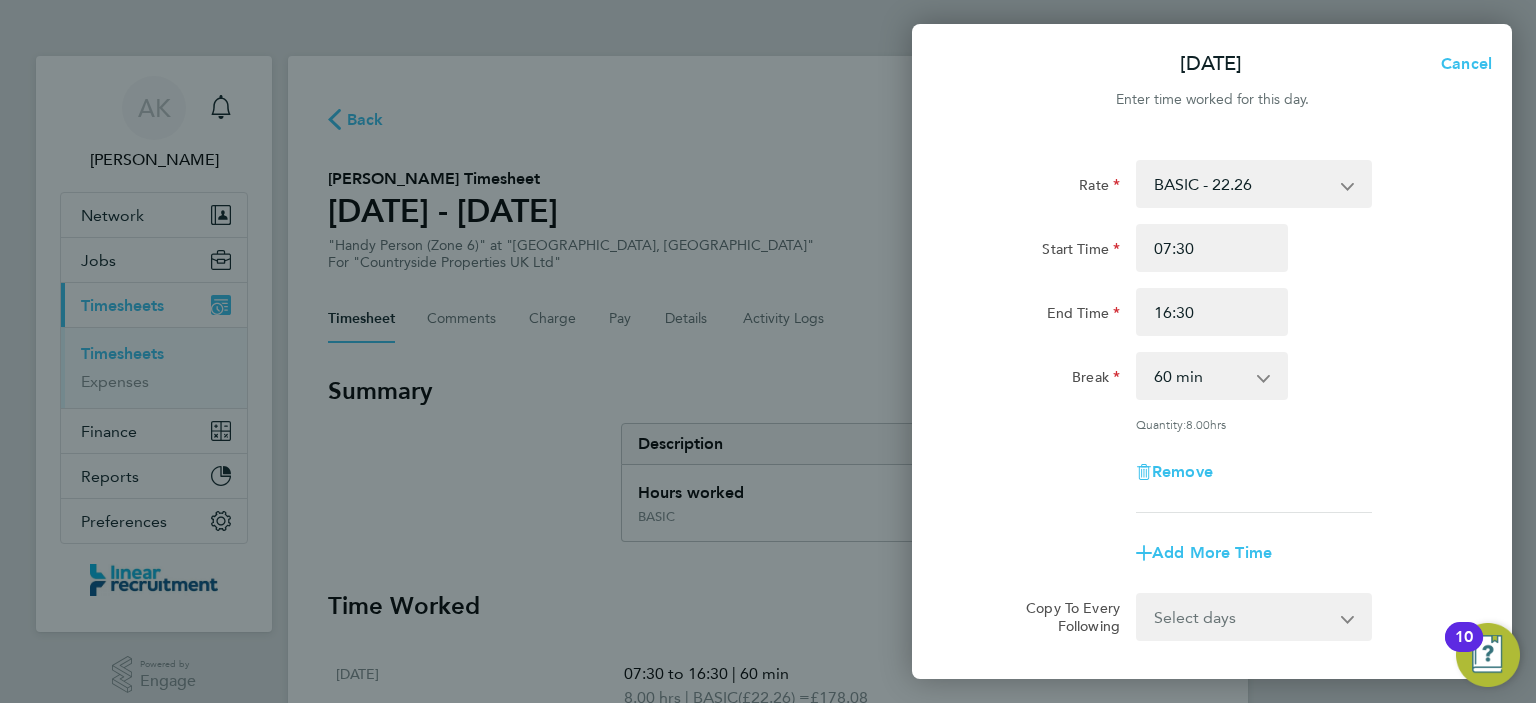 click on "Rate  BASIC - 22.26
Start Time 07:30 End Time 16:30 Break  0 min   15 min   30 min   45 min   60 min   75 min   90 min
Quantity:  8.00  hrs
Remove
Add More Time" 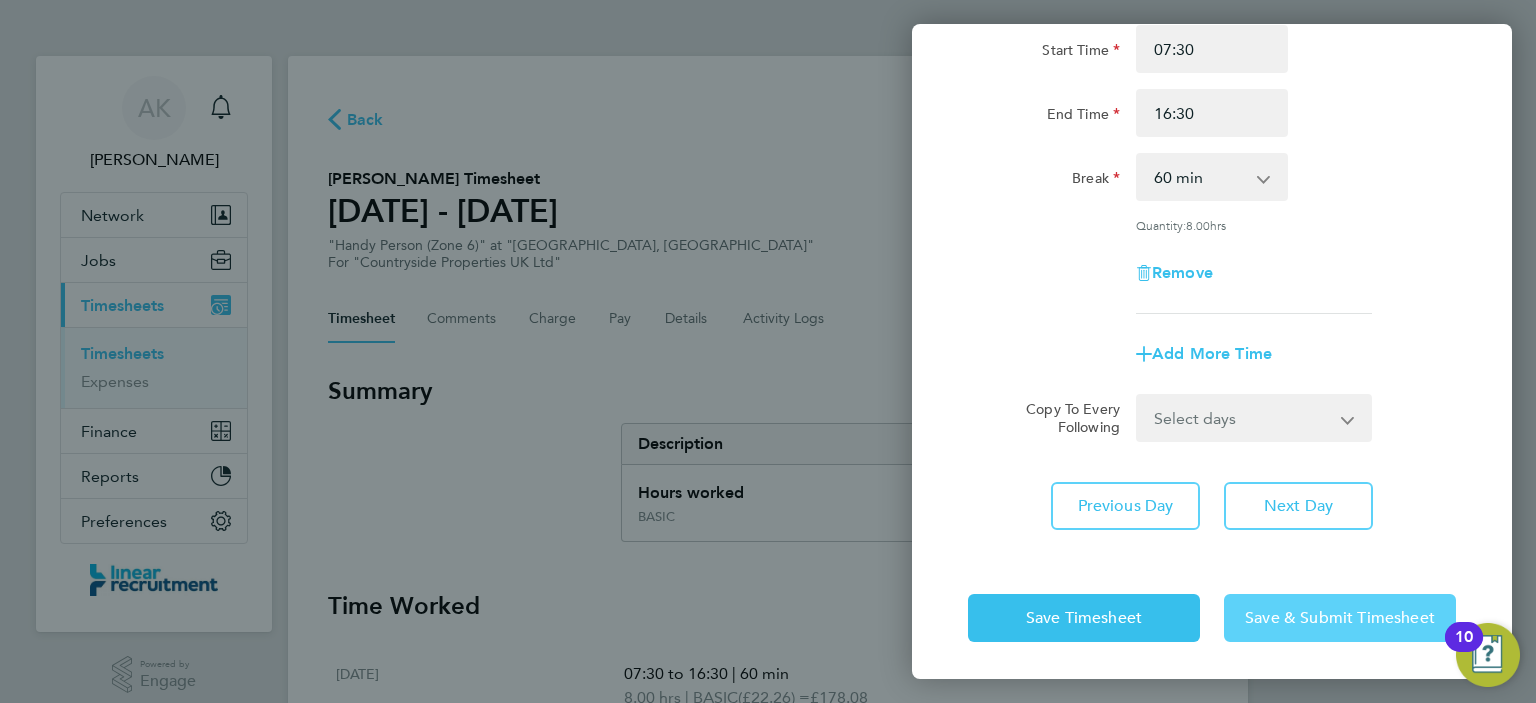 click on "Save & Submit Timesheet" 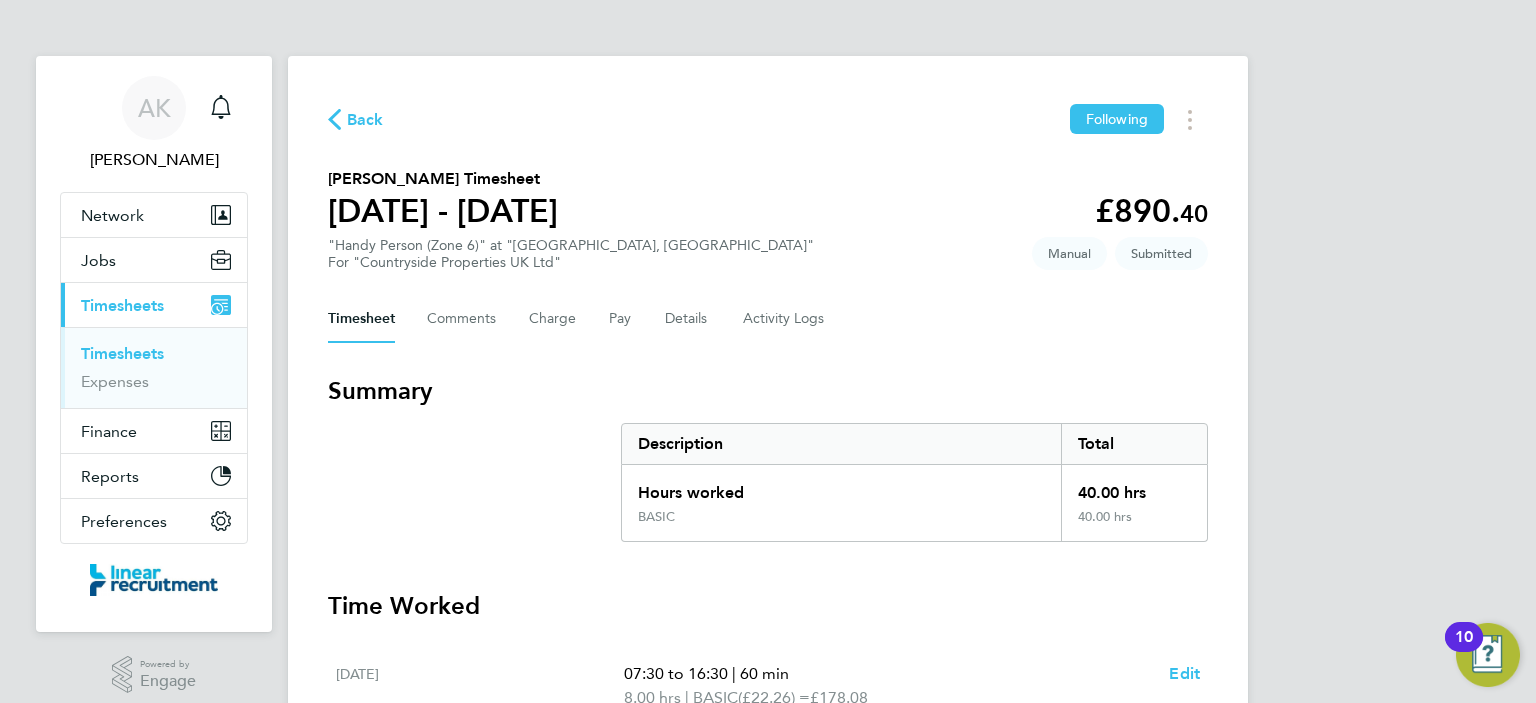 click on "Back" 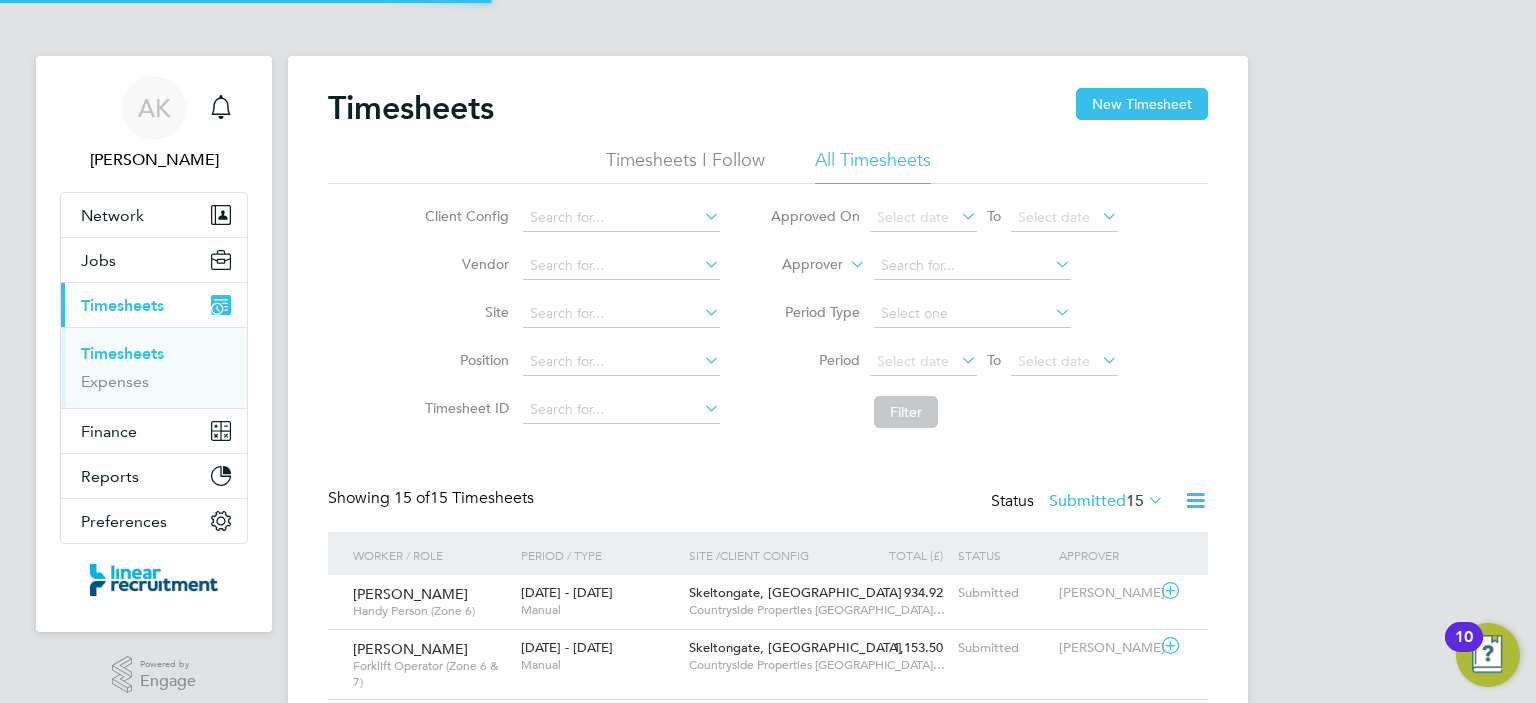 scroll, scrollTop: 9, scrollLeft: 10, axis: both 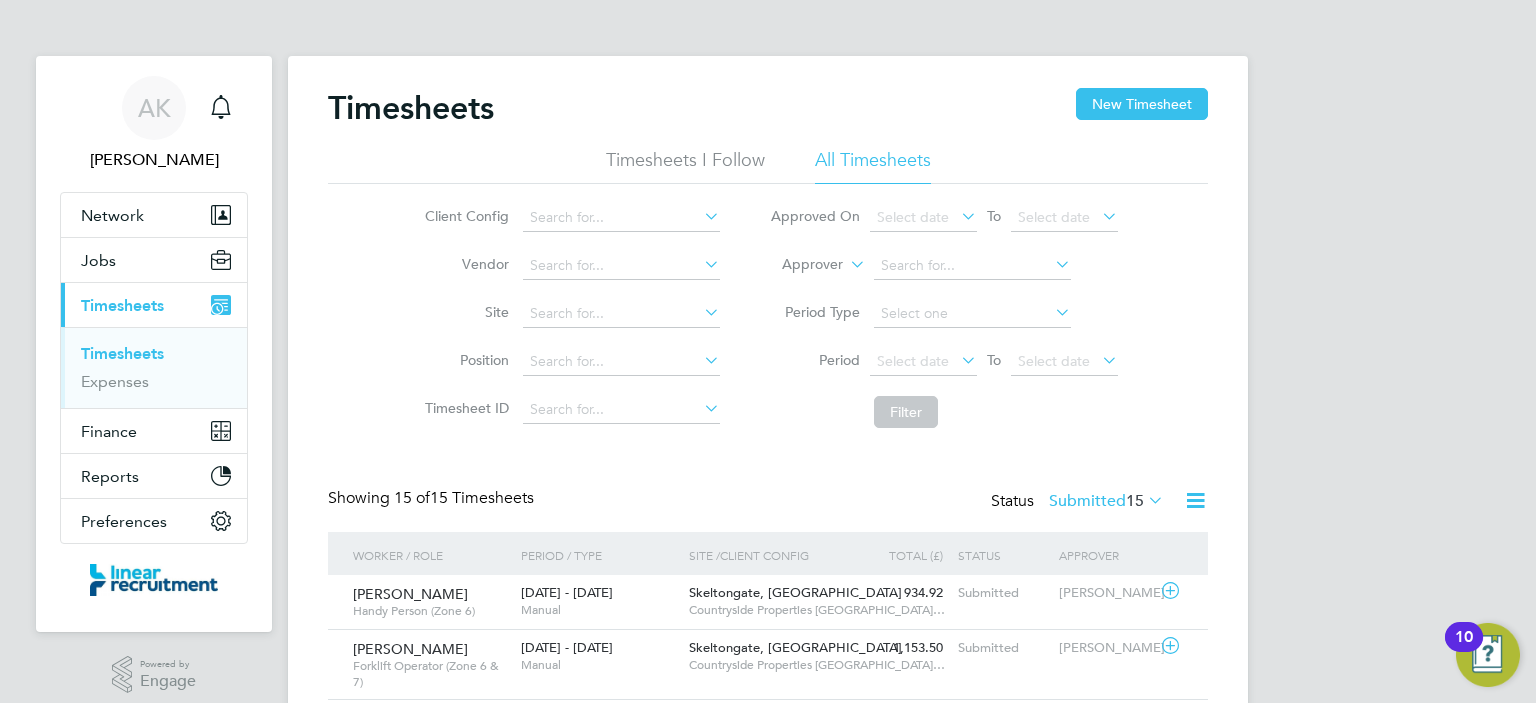 click on "Timesheets New Timesheet" 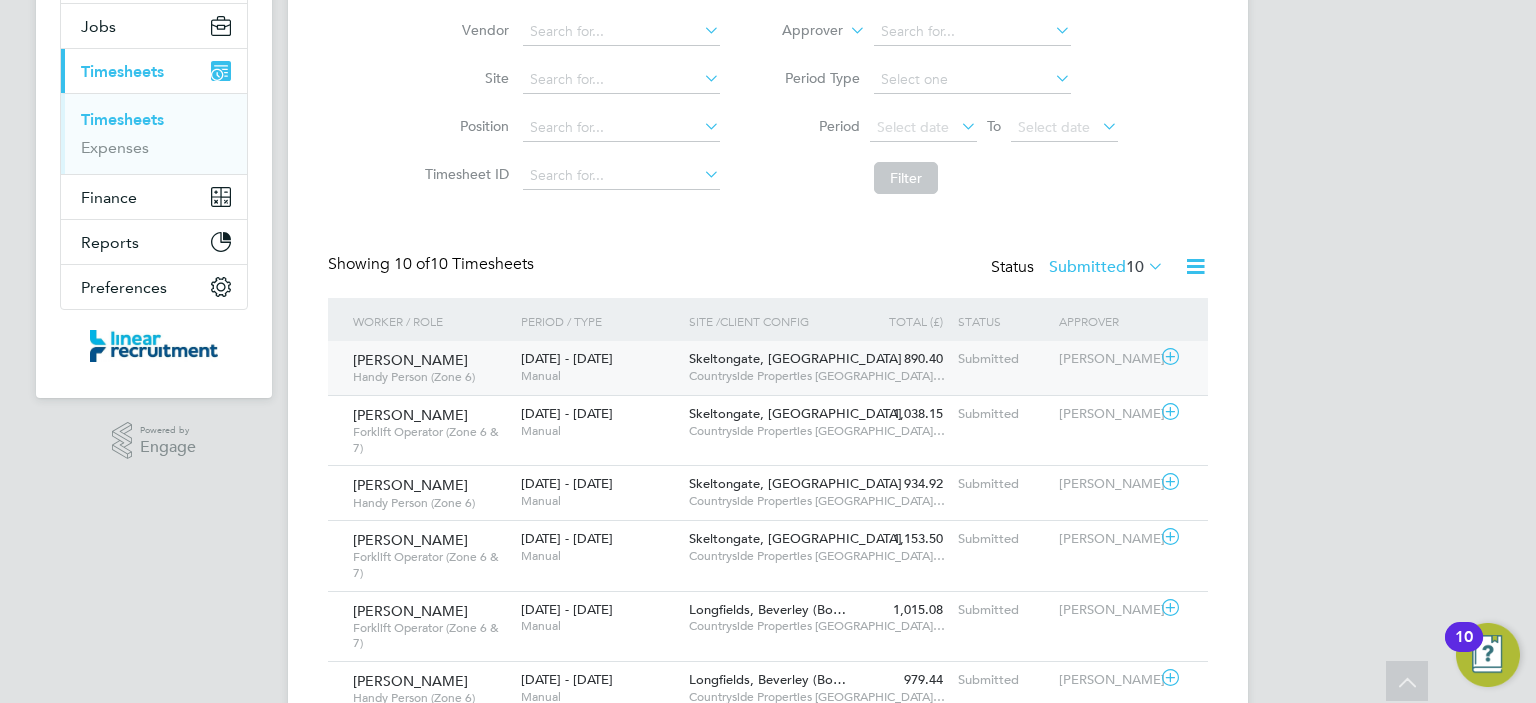 click on "[PERSON_NAME]" 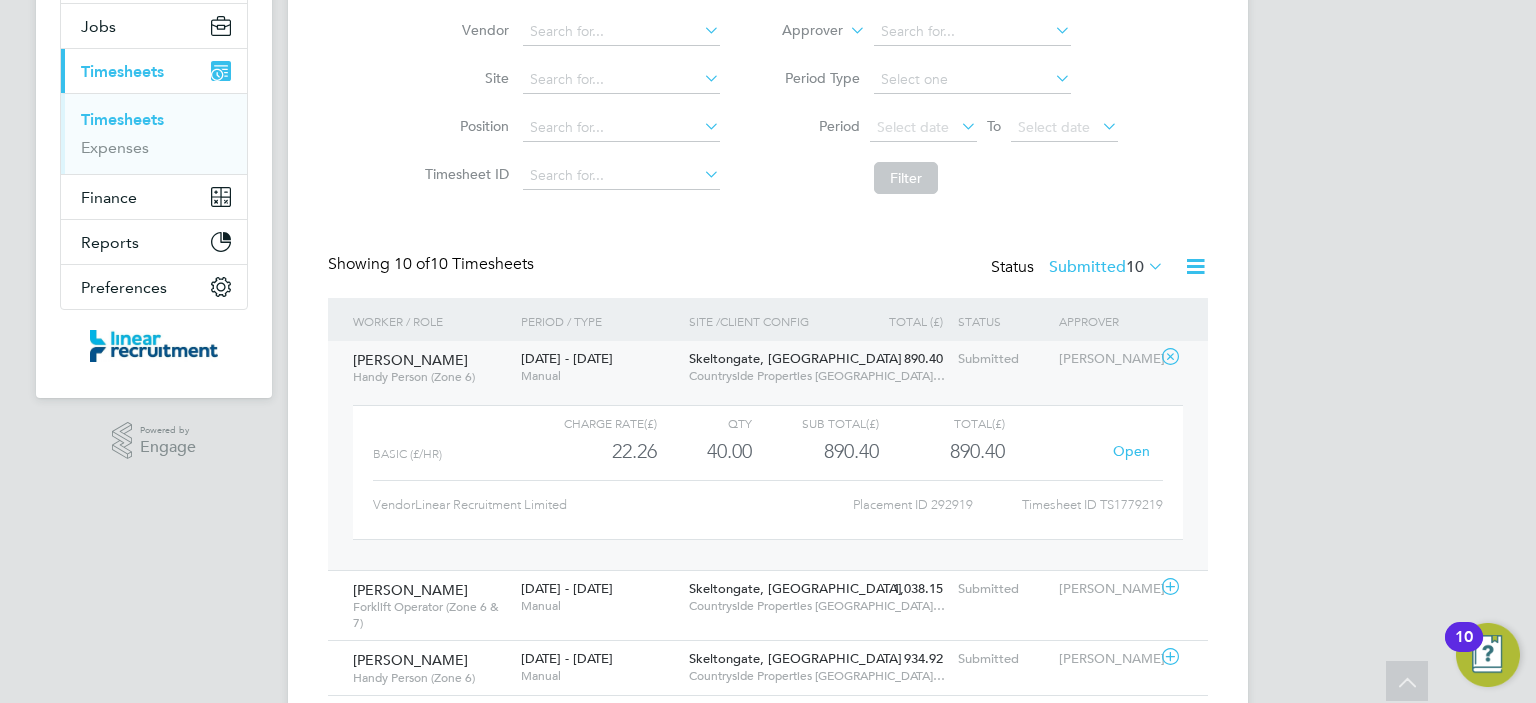 click on "[PERSON_NAME]" 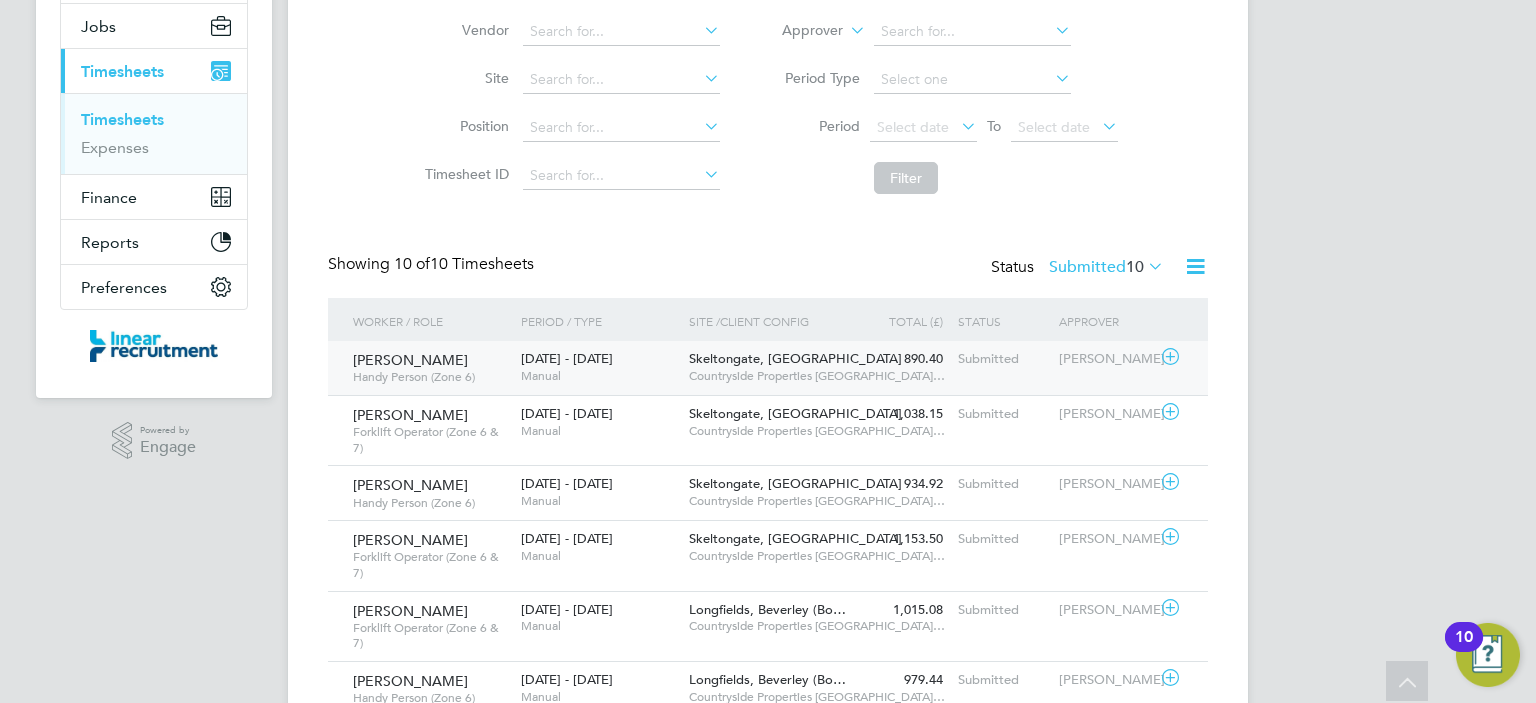click on "Submitted" 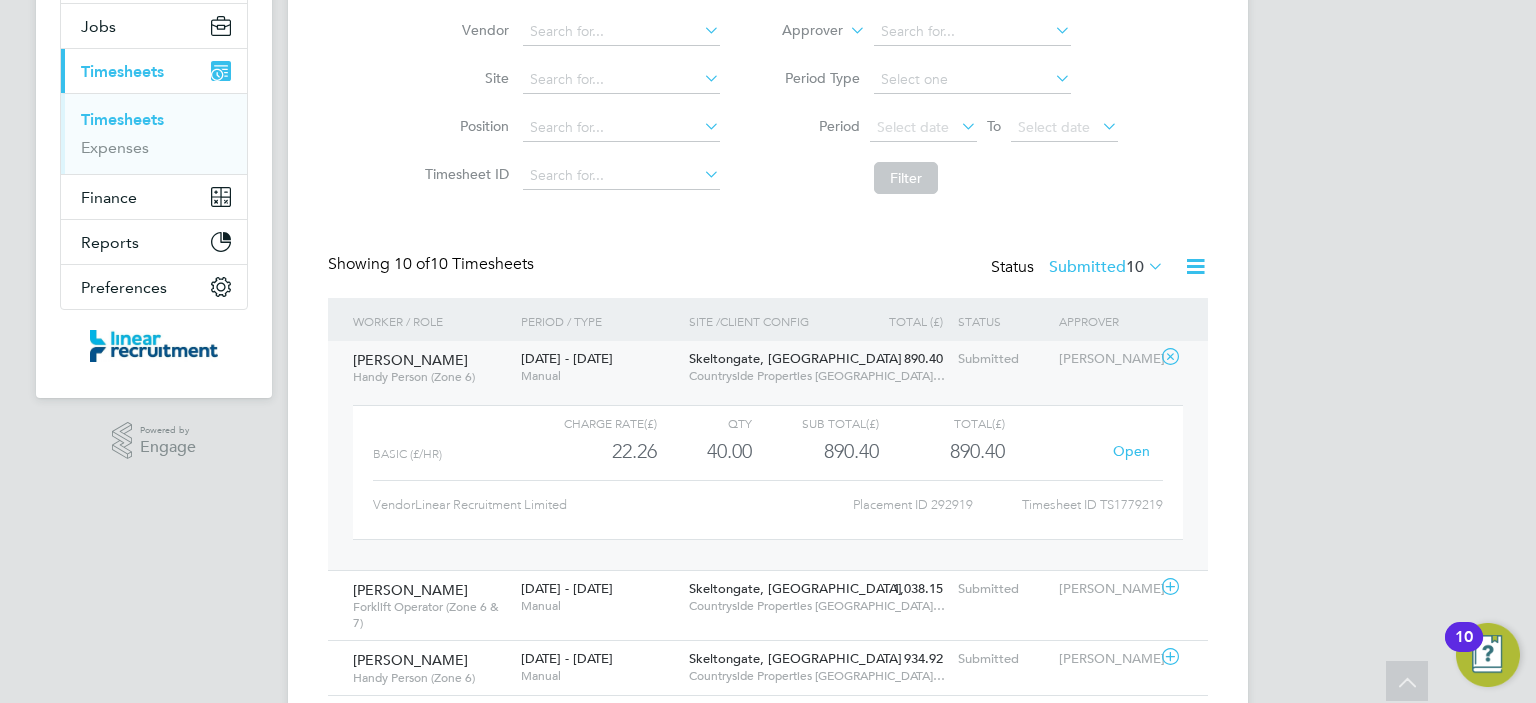 click on "Open" 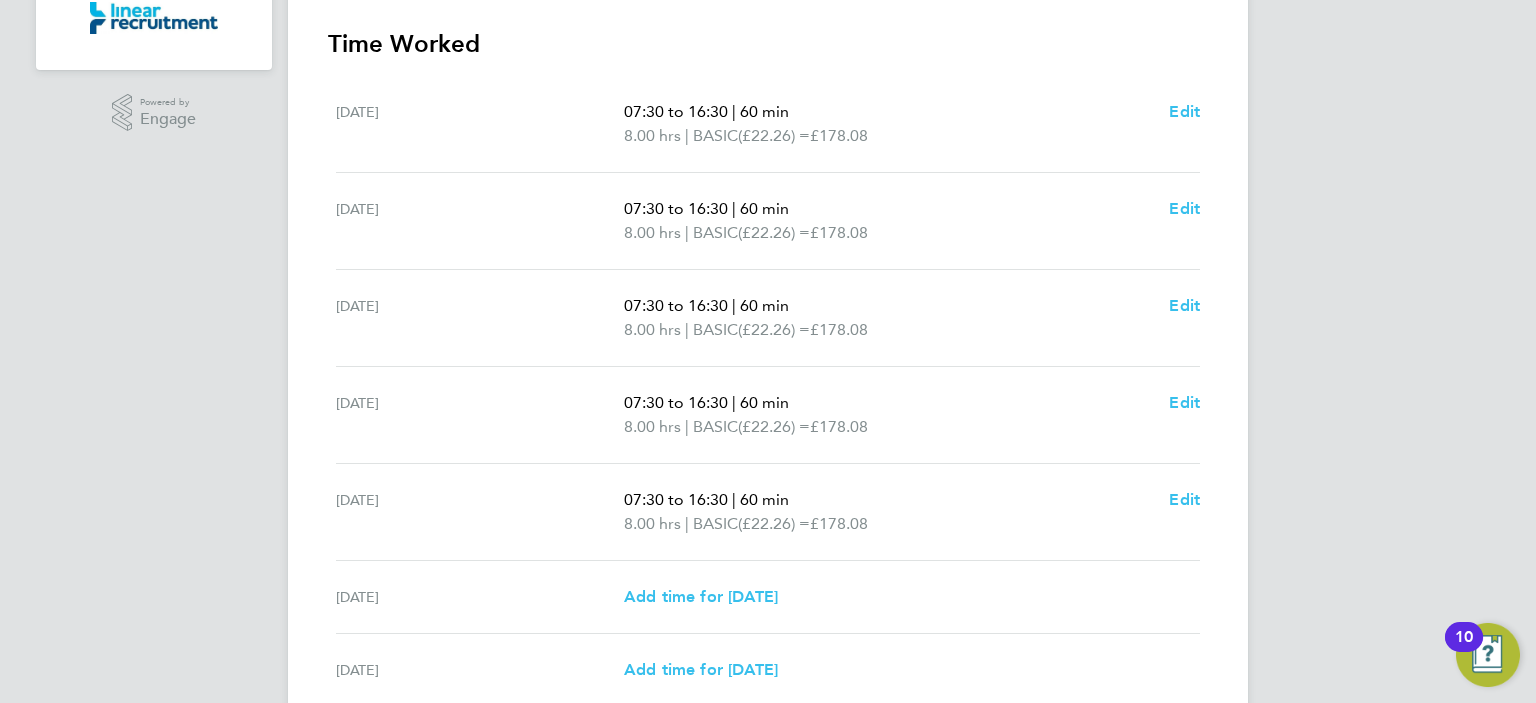 scroll, scrollTop: 576, scrollLeft: 0, axis: vertical 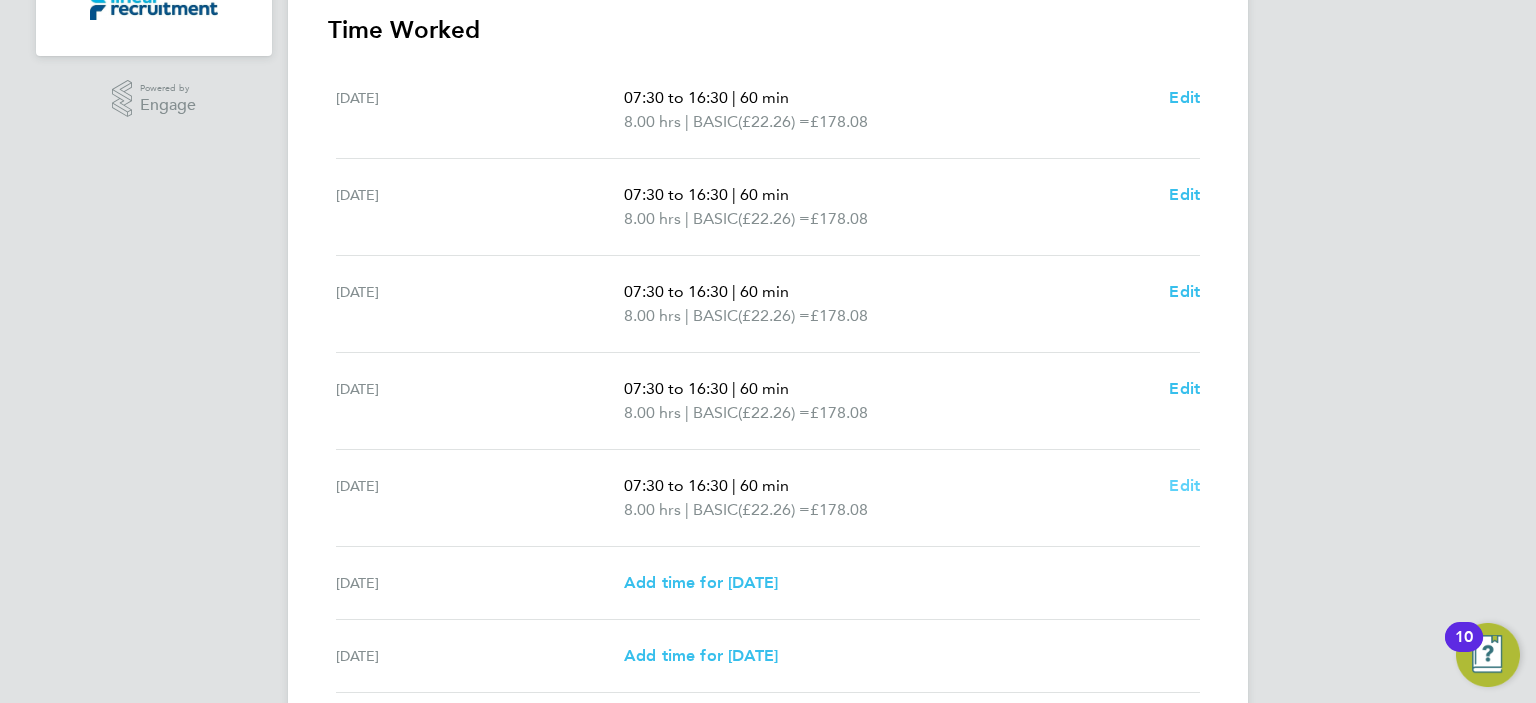 click on "Edit" at bounding box center (1184, 485) 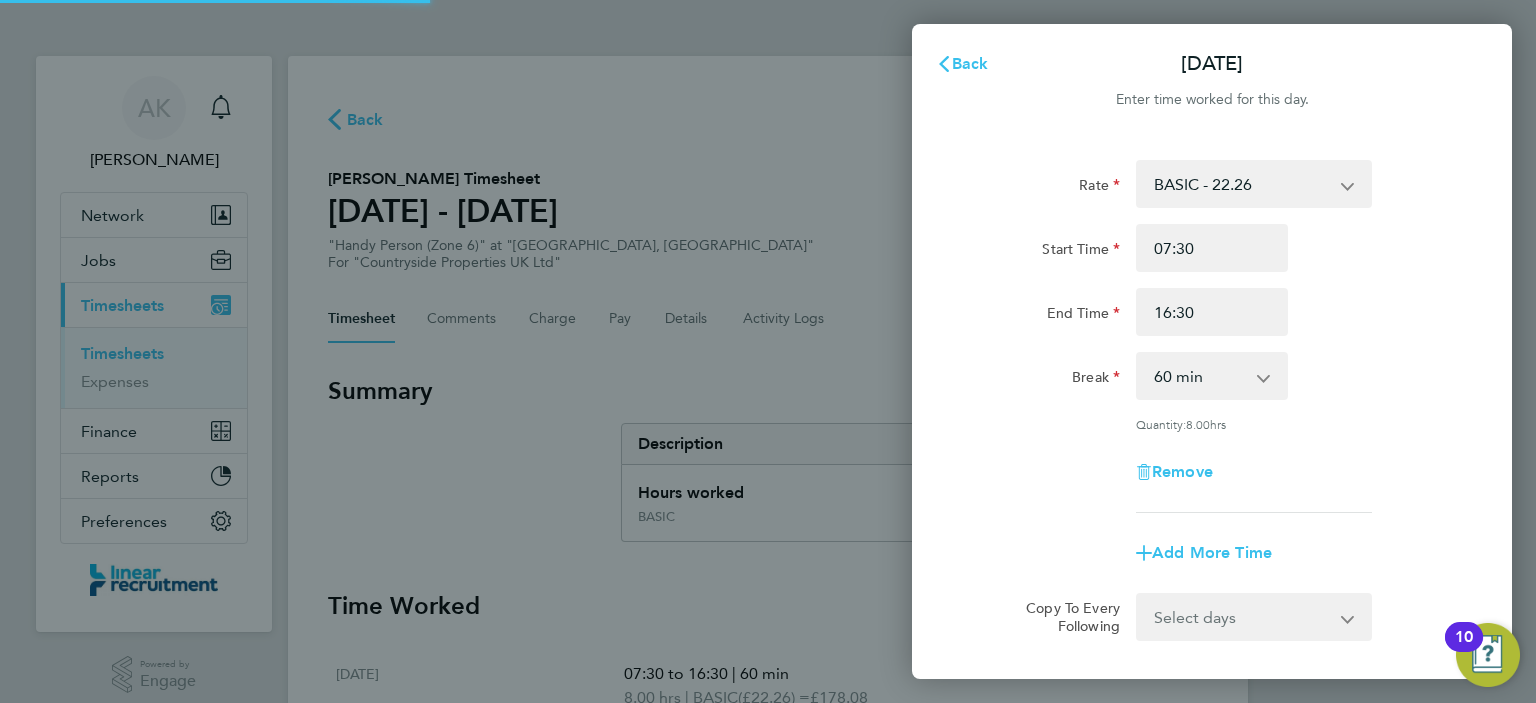 scroll, scrollTop: 0, scrollLeft: 0, axis: both 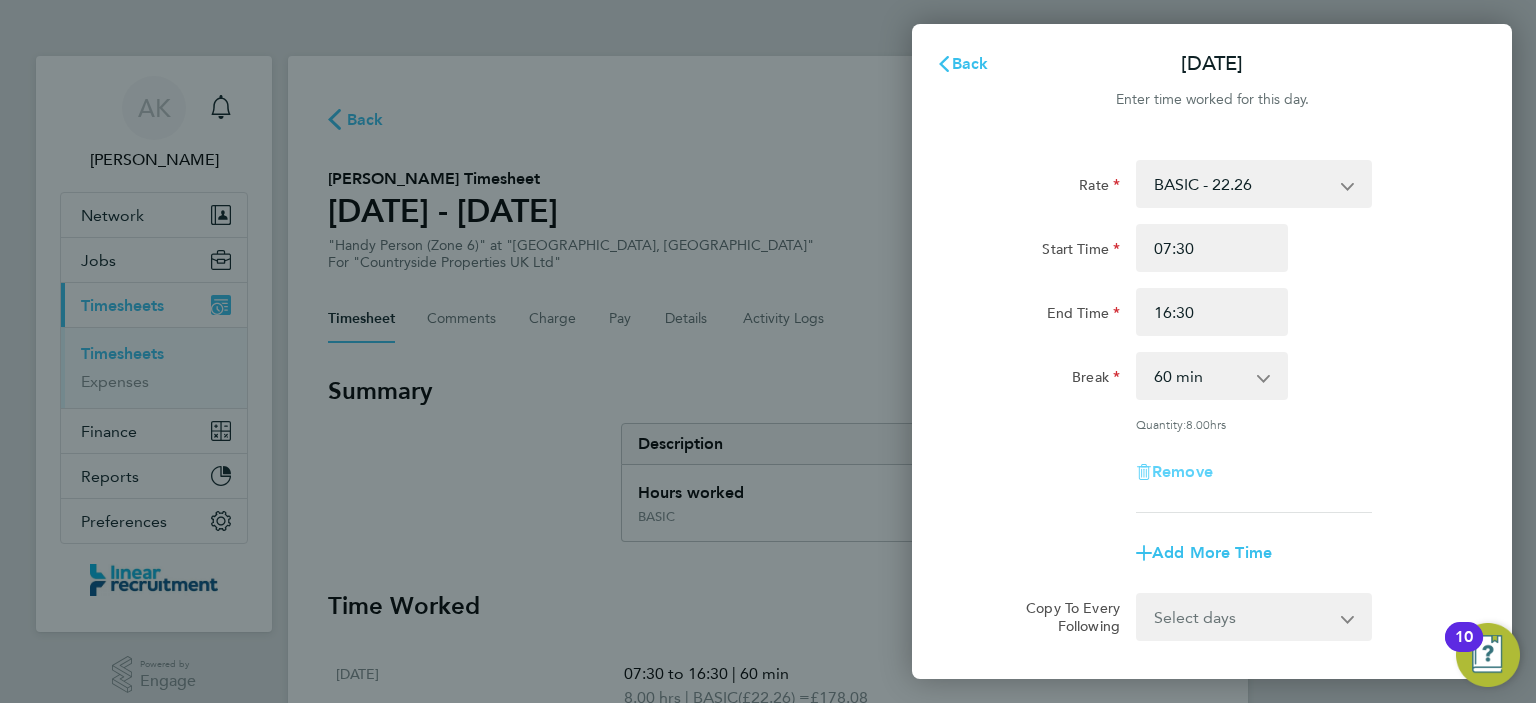 click on "Remove" 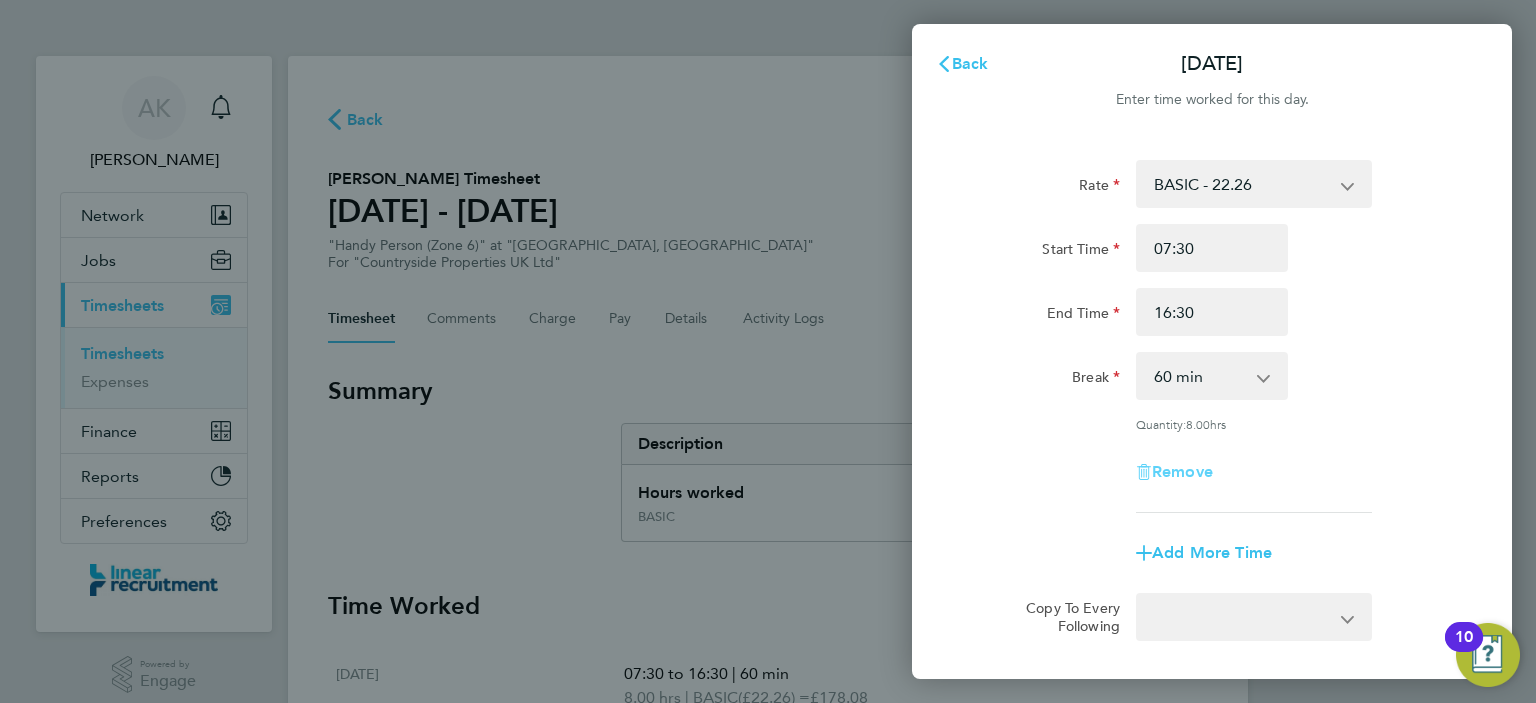 select on "null" 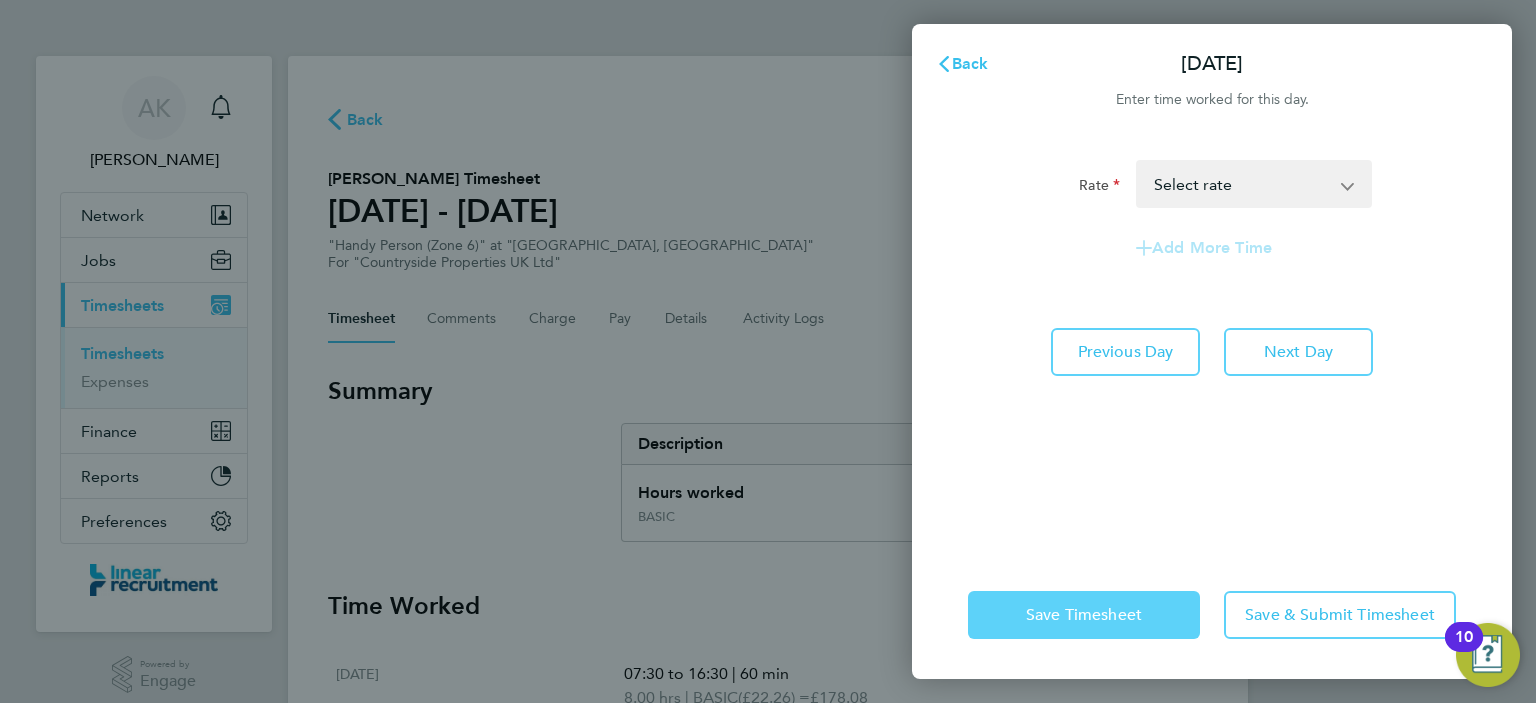 click on "Save Timesheet" 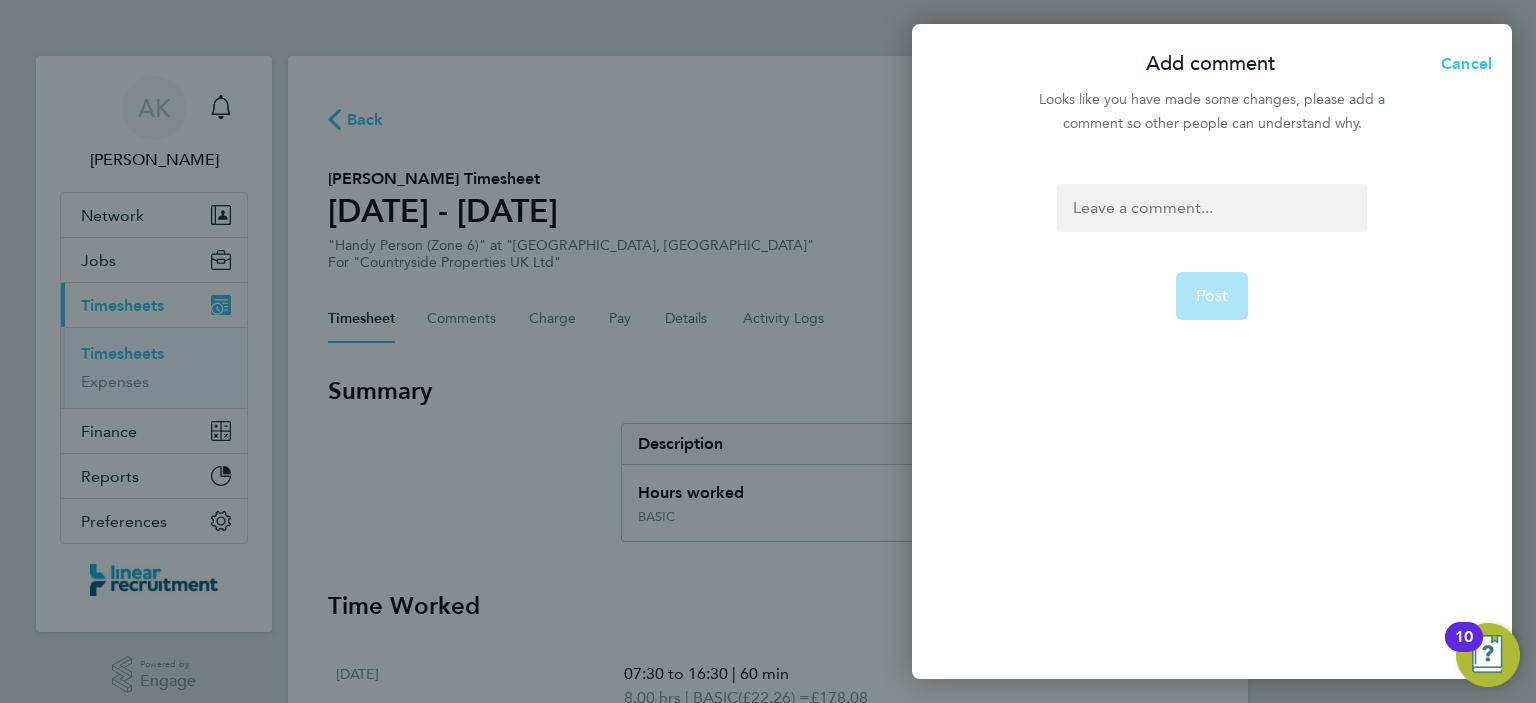 click at bounding box center (1211, 208) 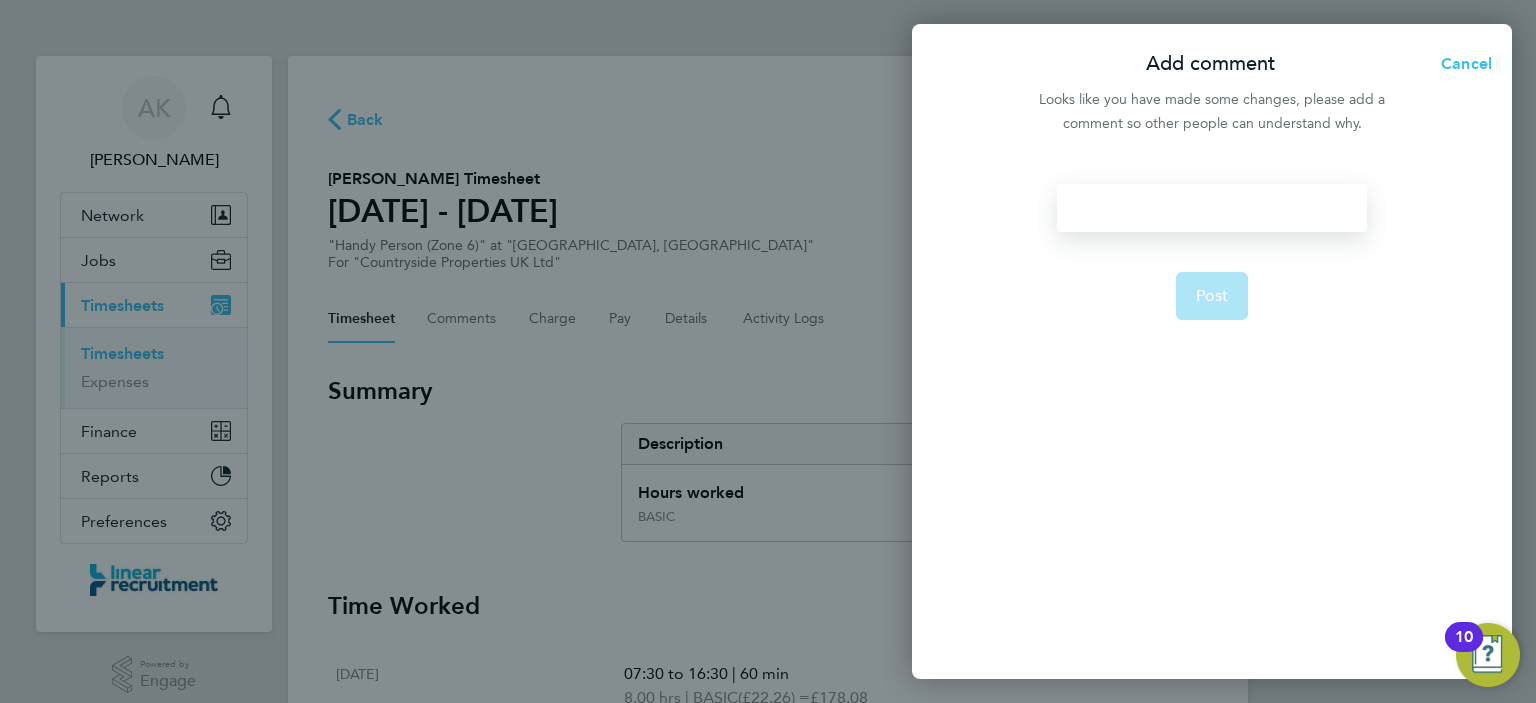 click at bounding box center (1211, 208) 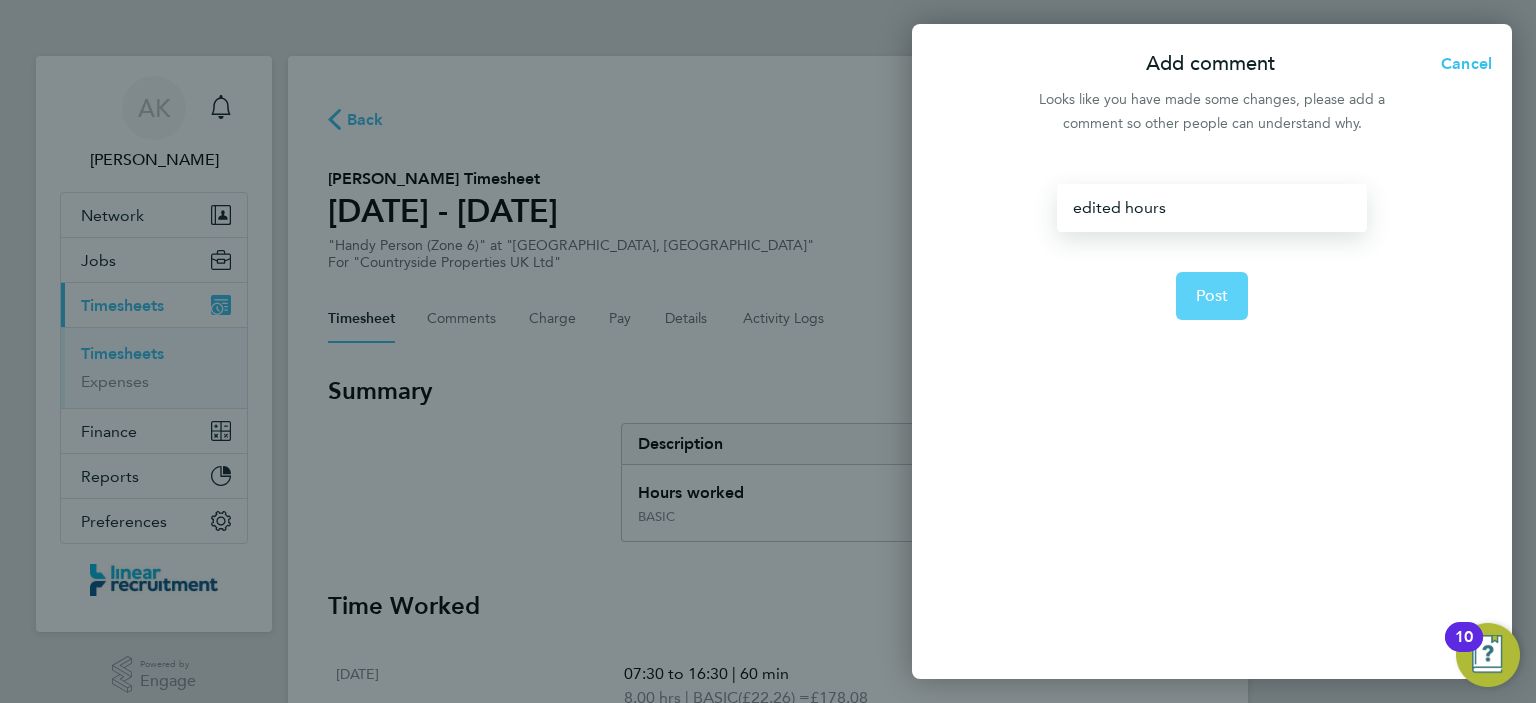 click on "Post" 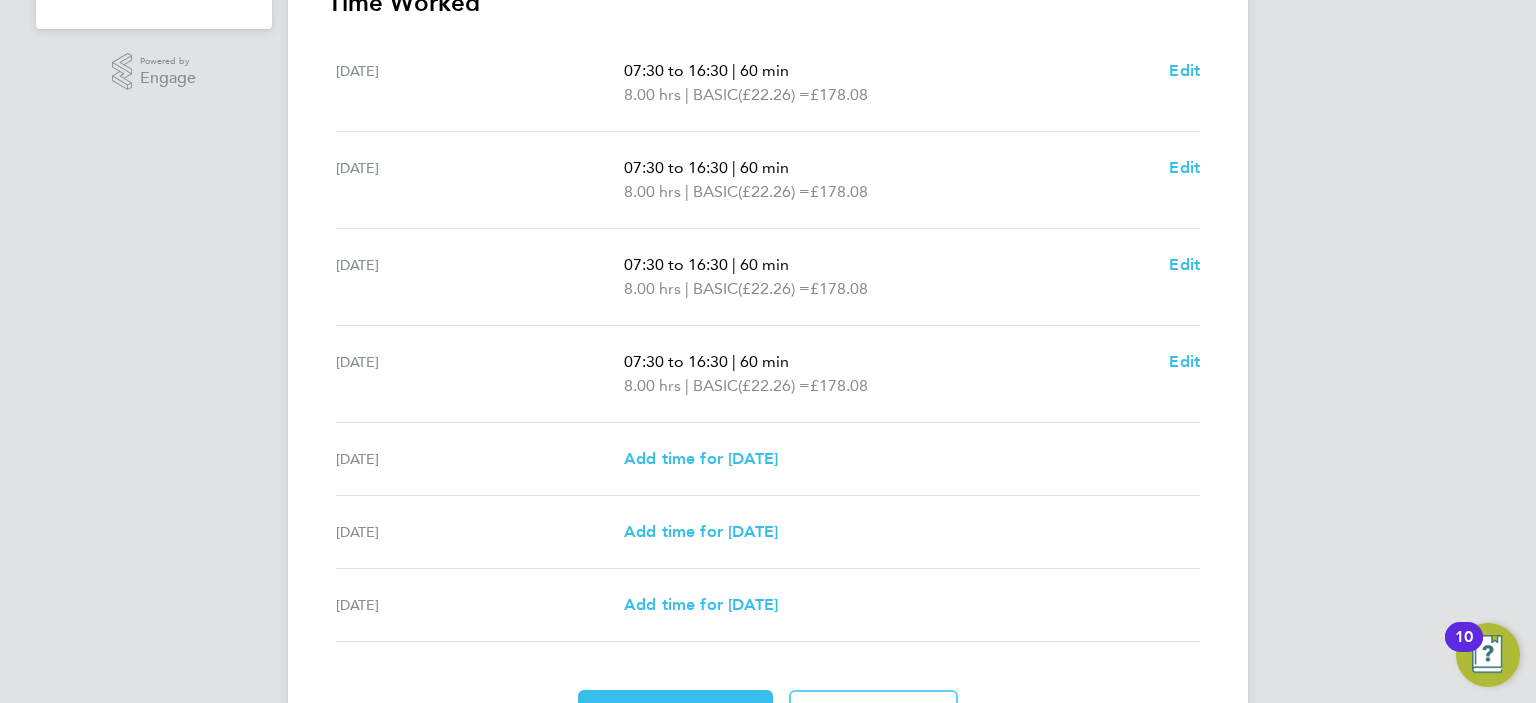 scroll, scrollTop: 715, scrollLeft: 0, axis: vertical 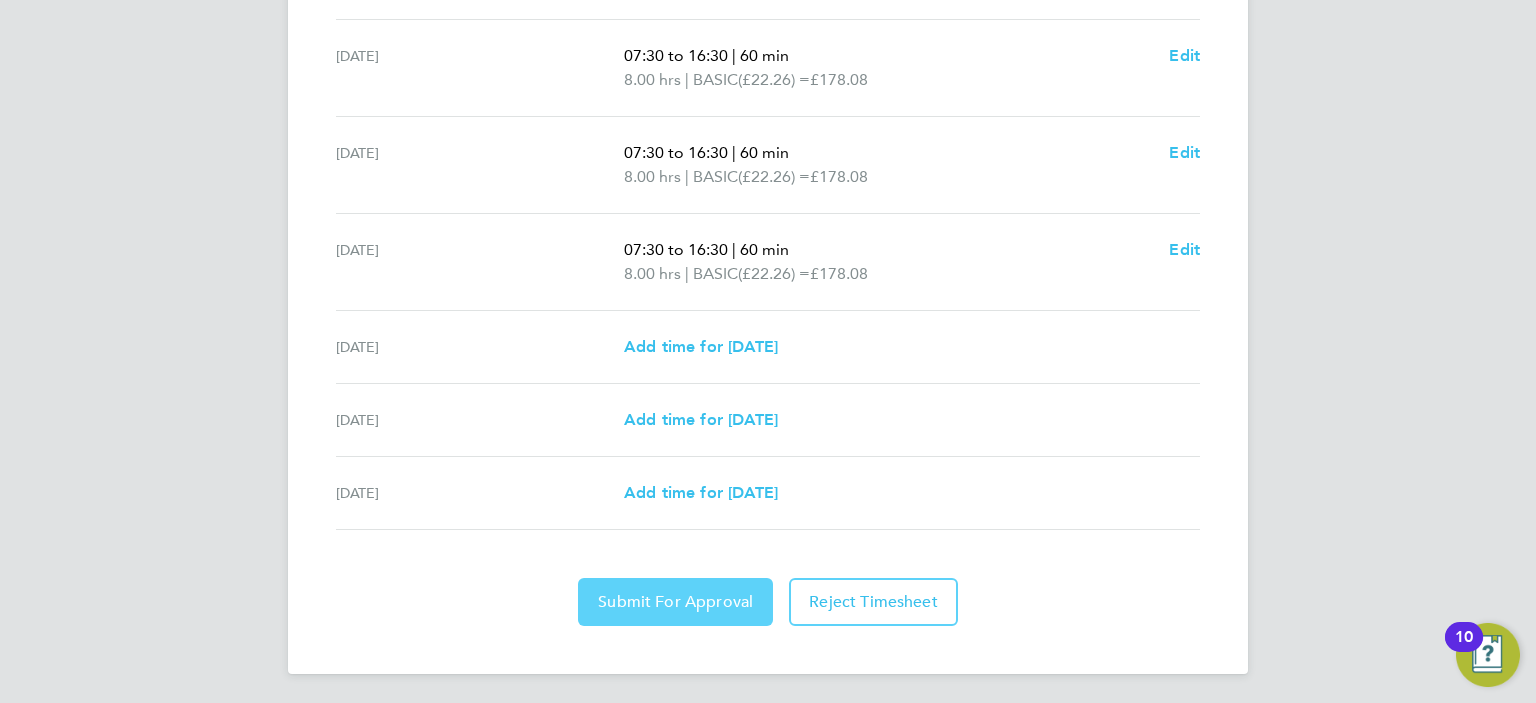 click on "Submit For Approval" 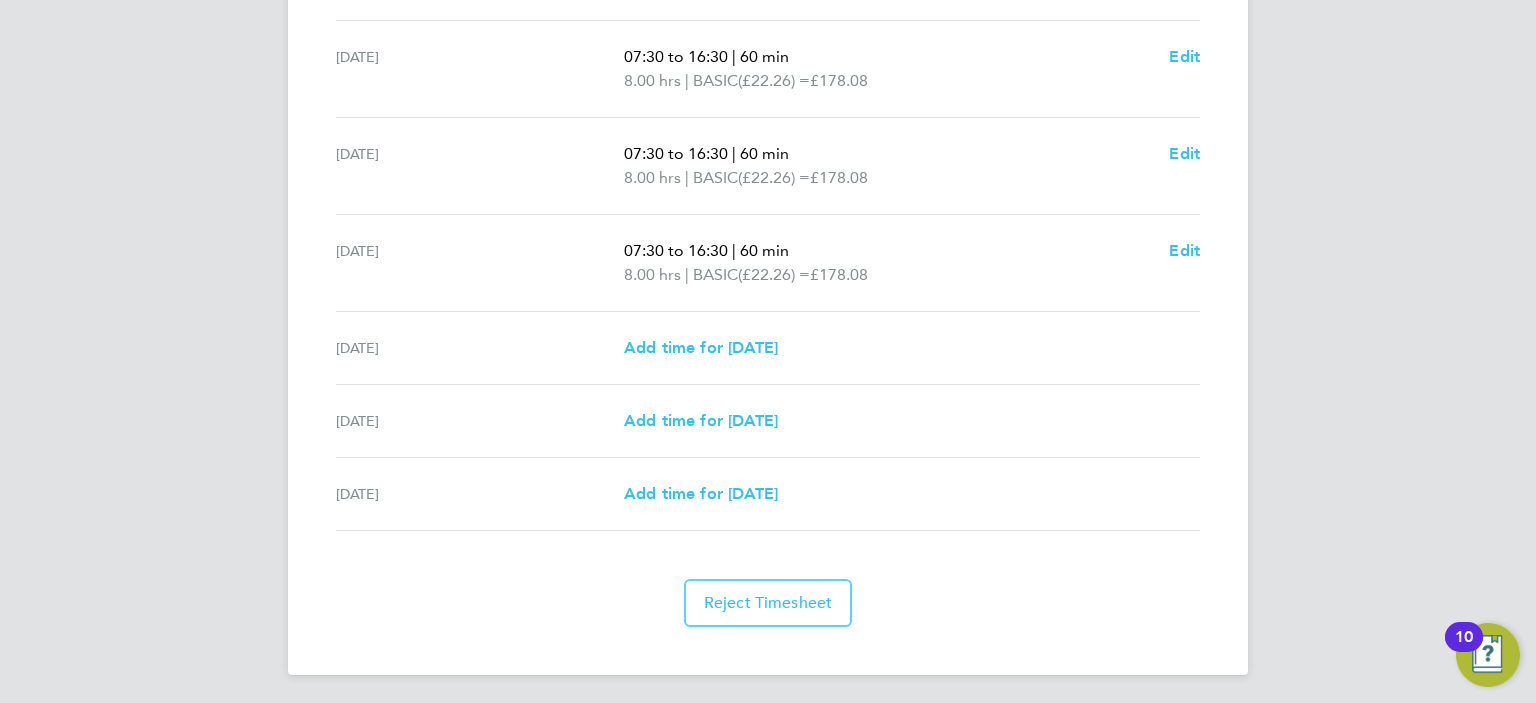 scroll, scrollTop: 0, scrollLeft: 0, axis: both 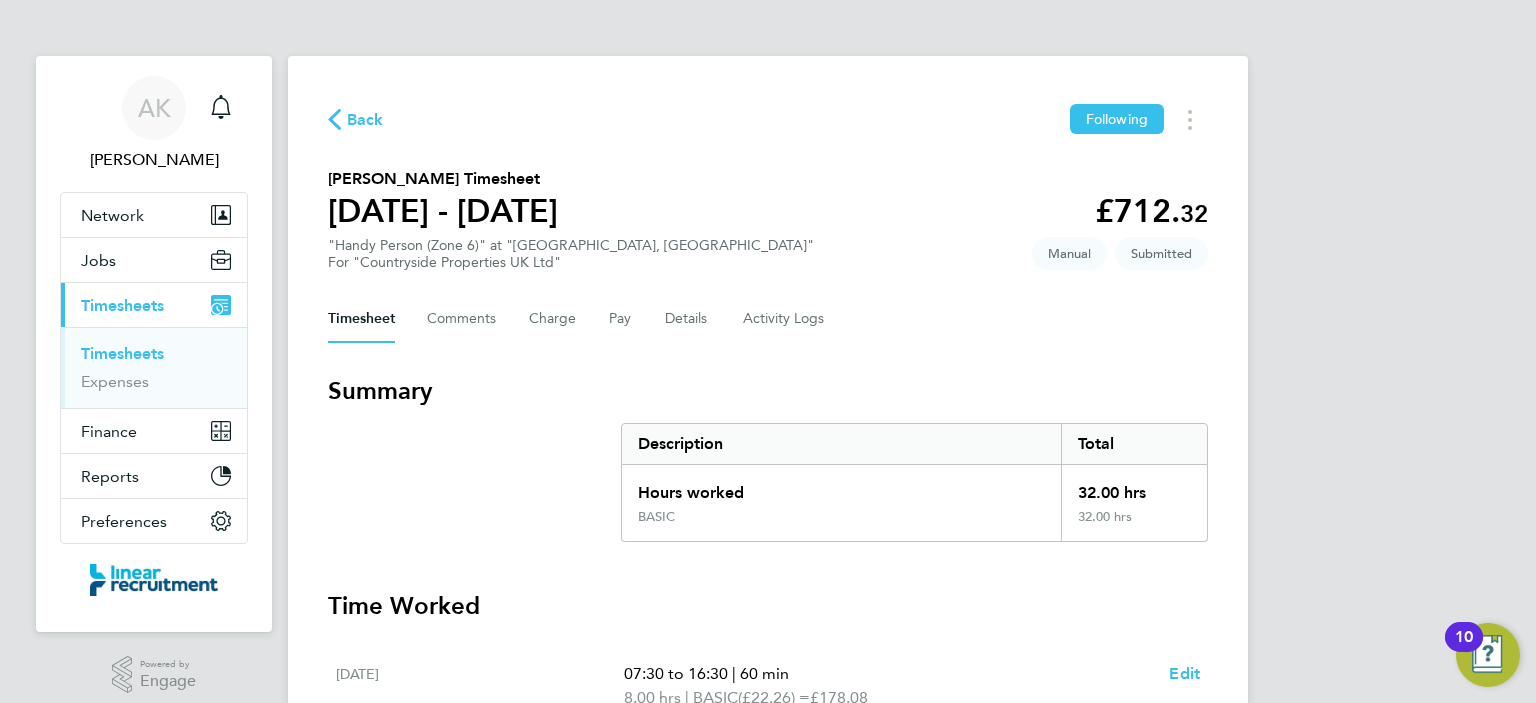 click on "Back" 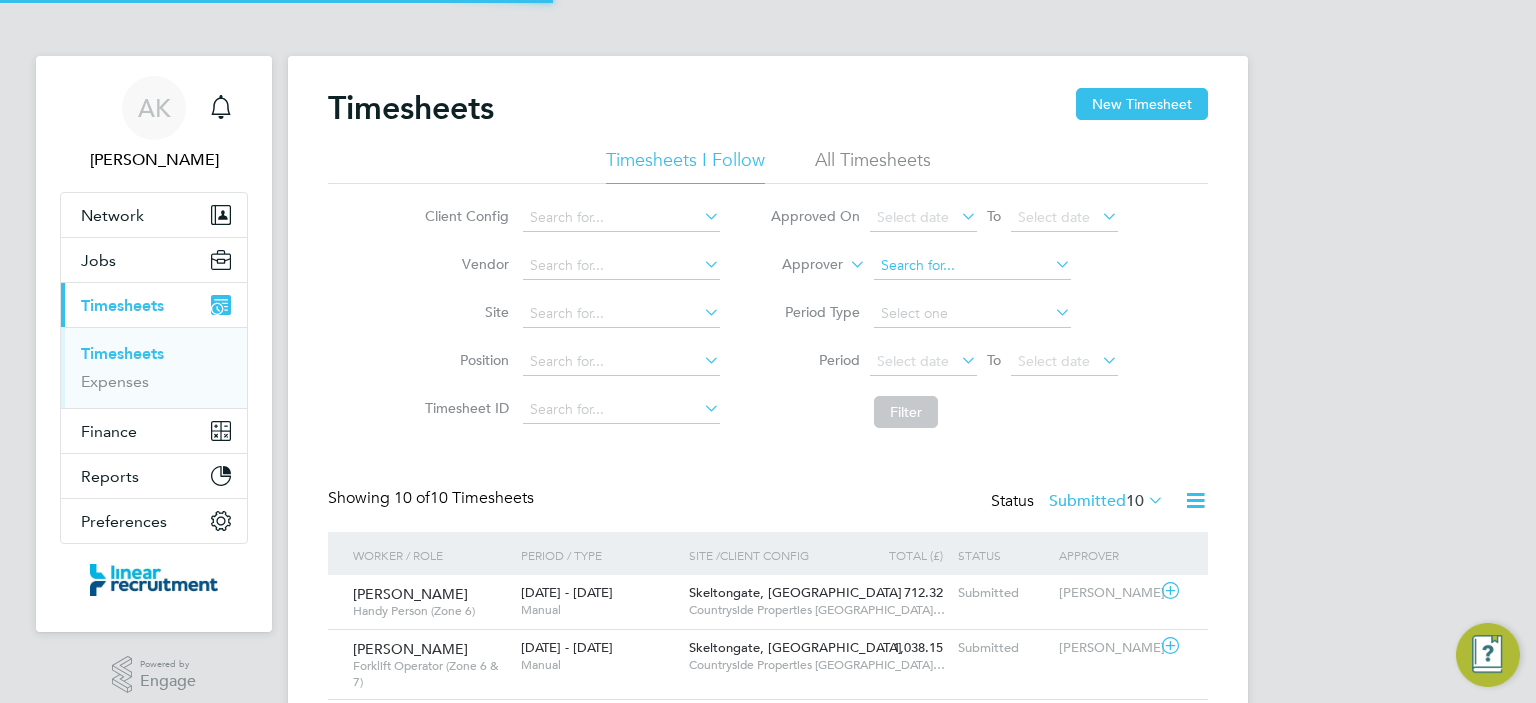 scroll, scrollTop: 9, scrollLeft: 10, axis: both 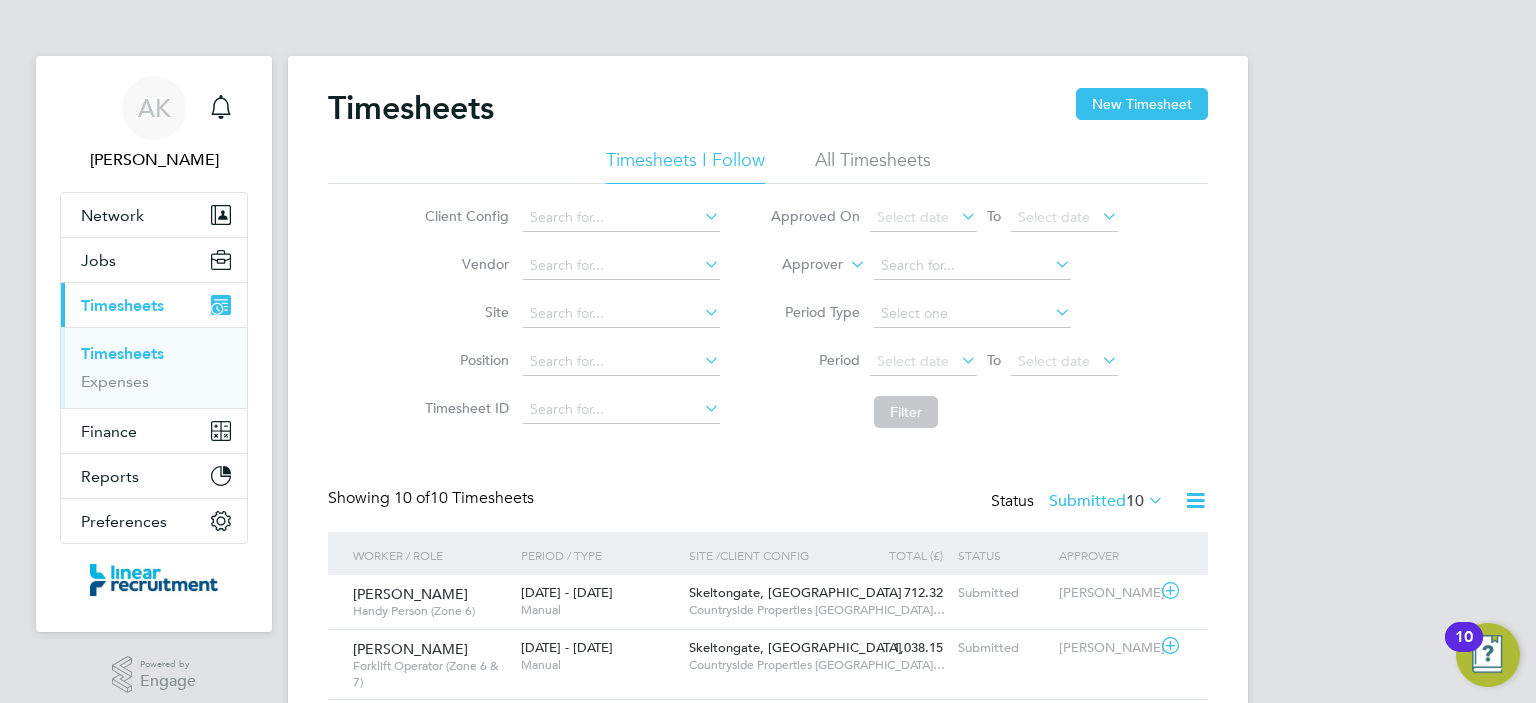 click on "All Timesheets" 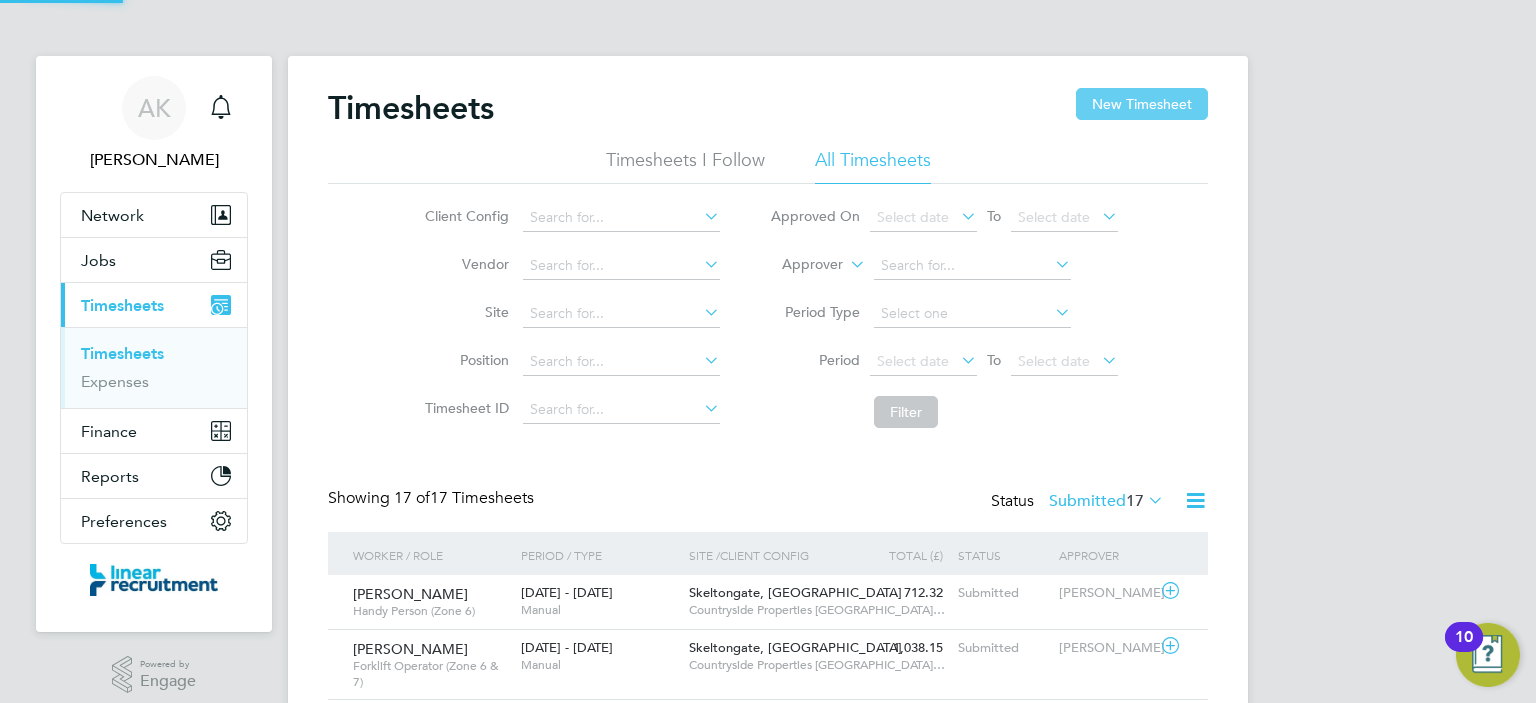 click on "New Timesheet" 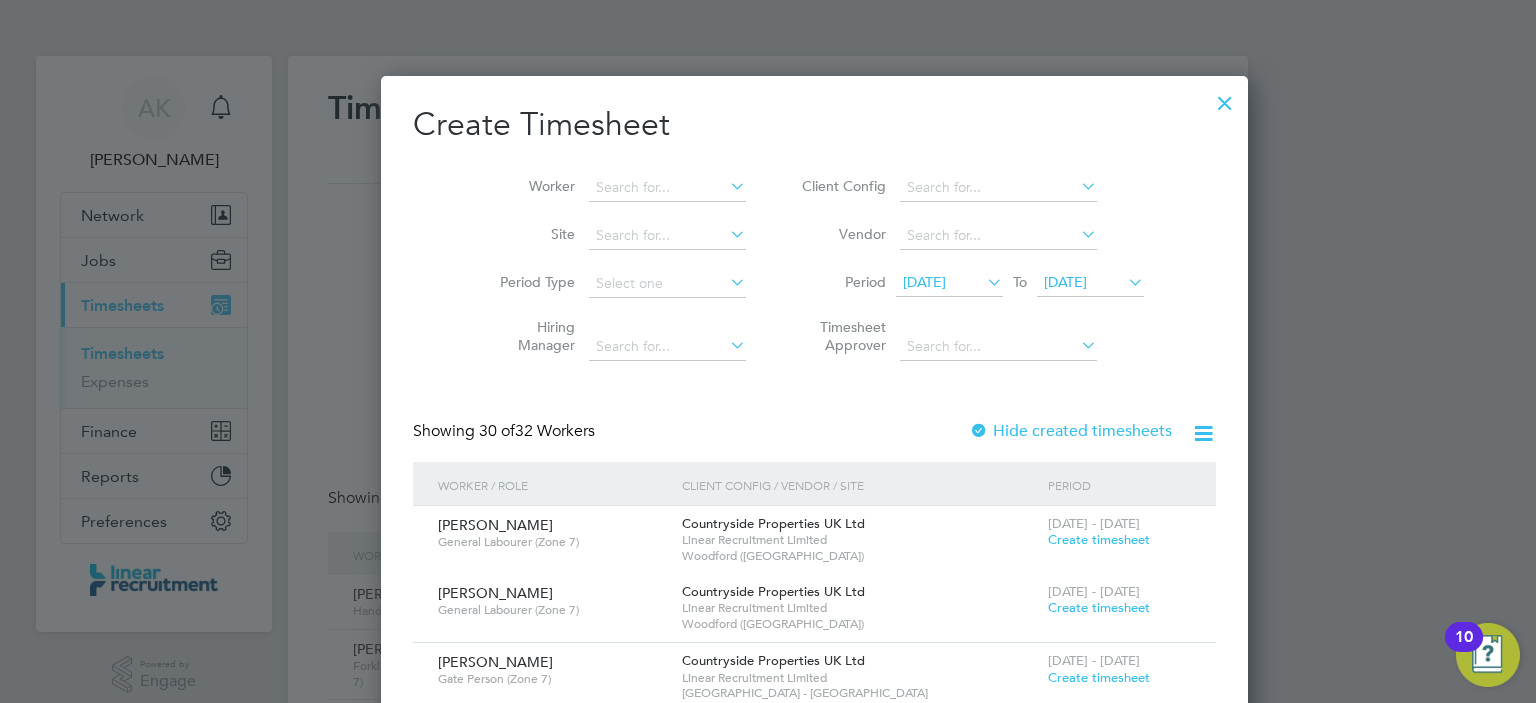 click on "[DATE]" at bounding box center [924, 282] 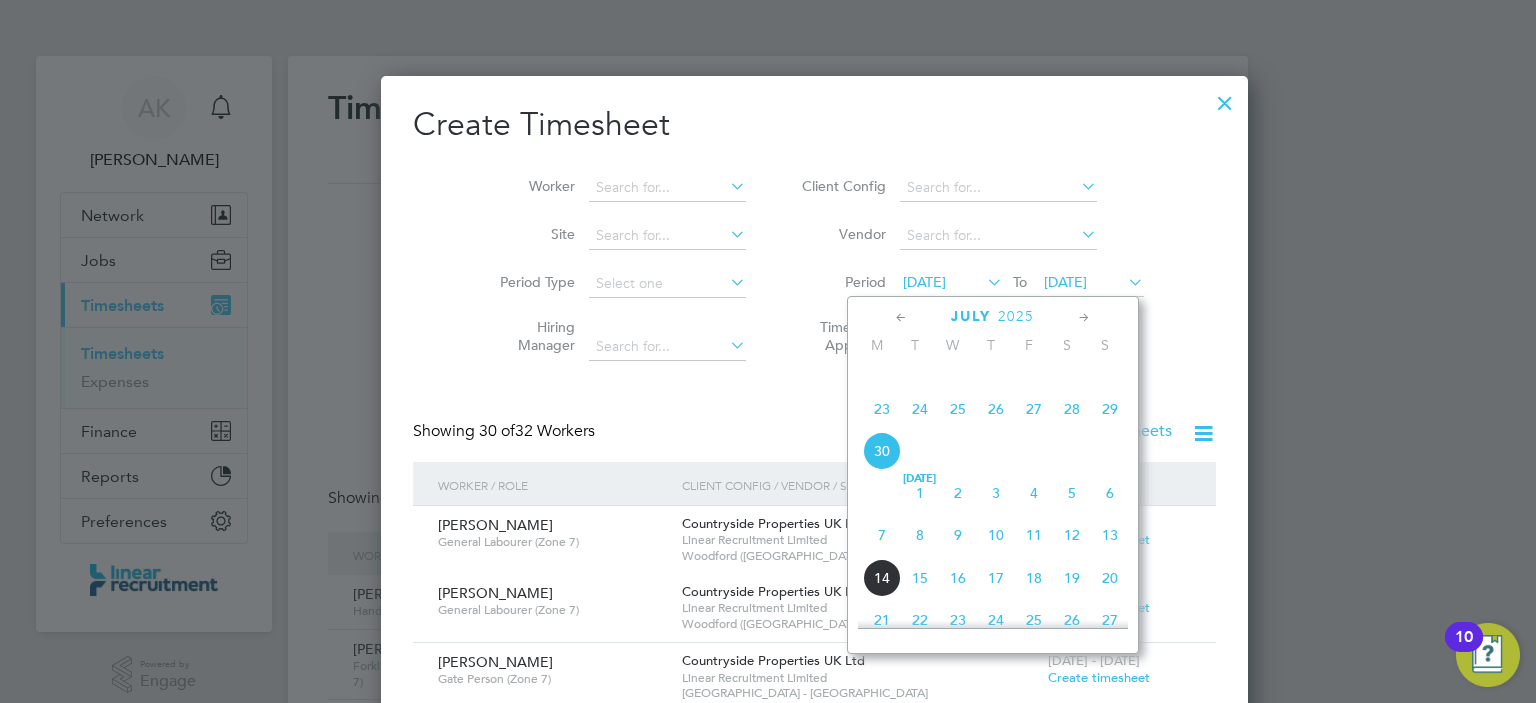 click on "7" 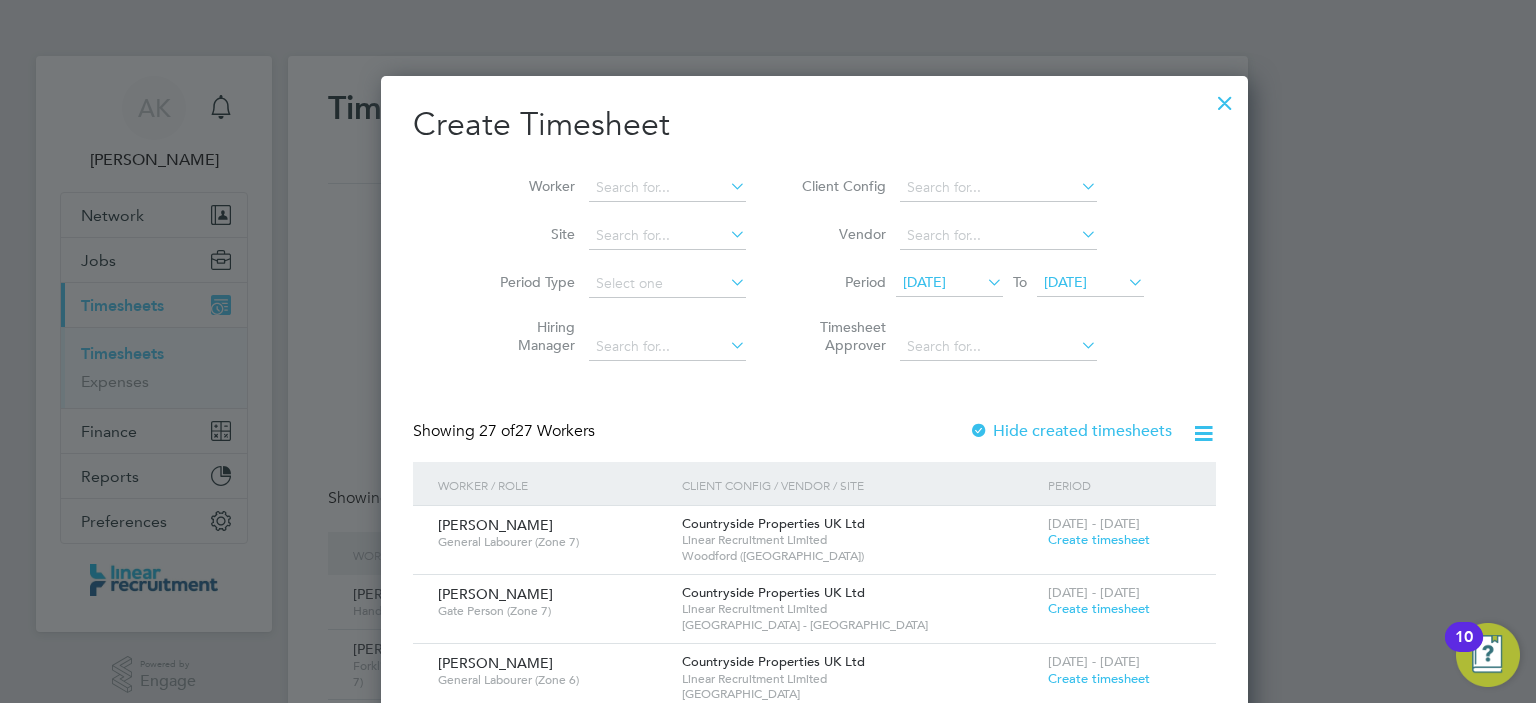click on "[DATE]" at bounding box center (1065, 282) 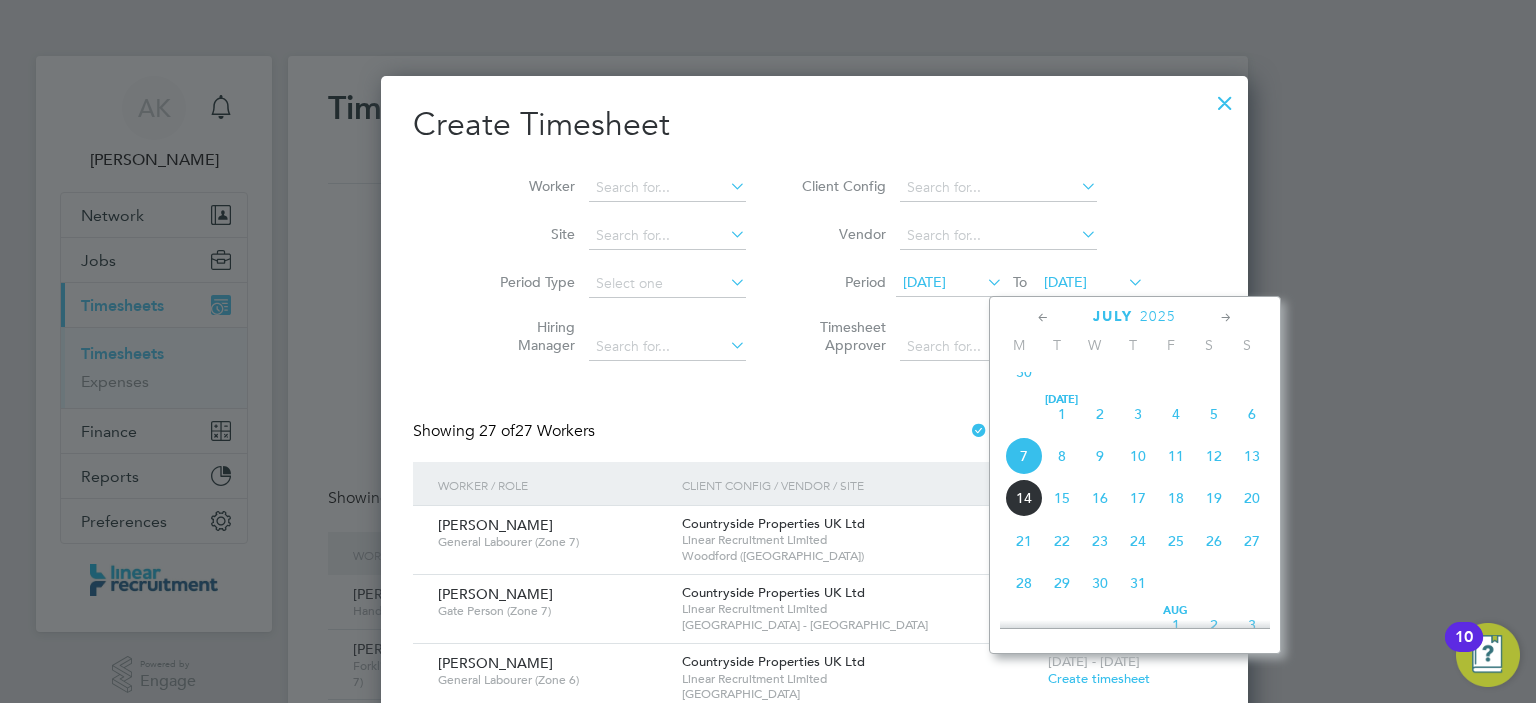click on "13" 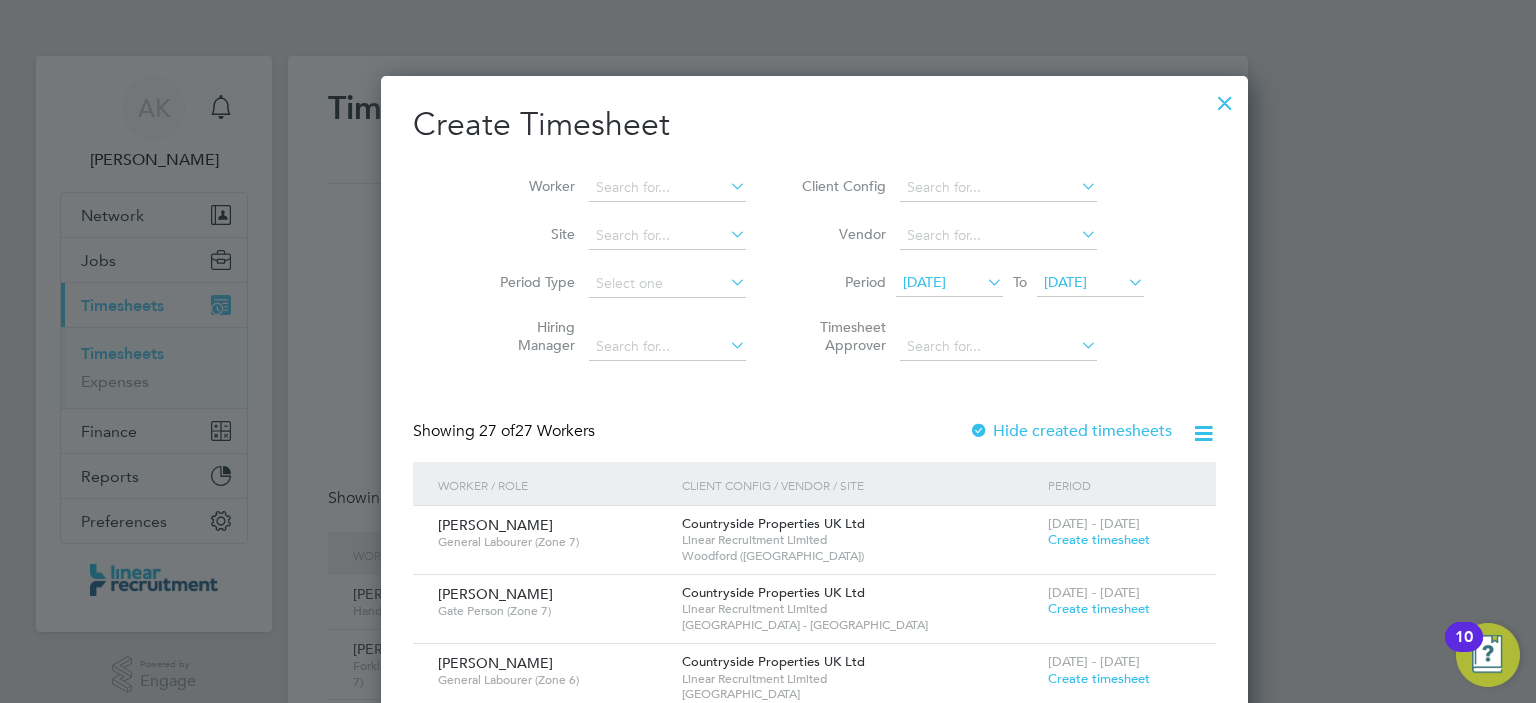 click at bounding box center [1225, 98] 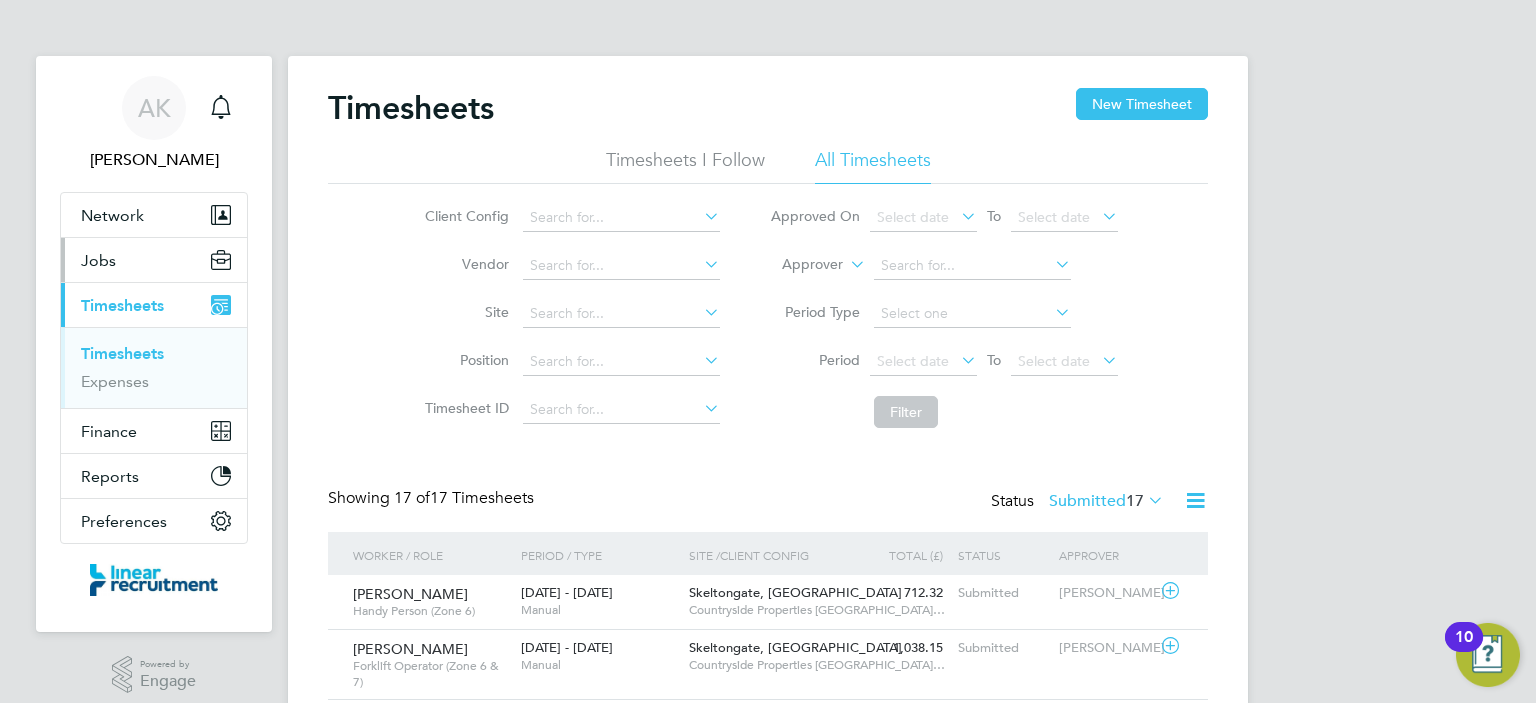 click on "Jobs" at bounding box center [98, 260] 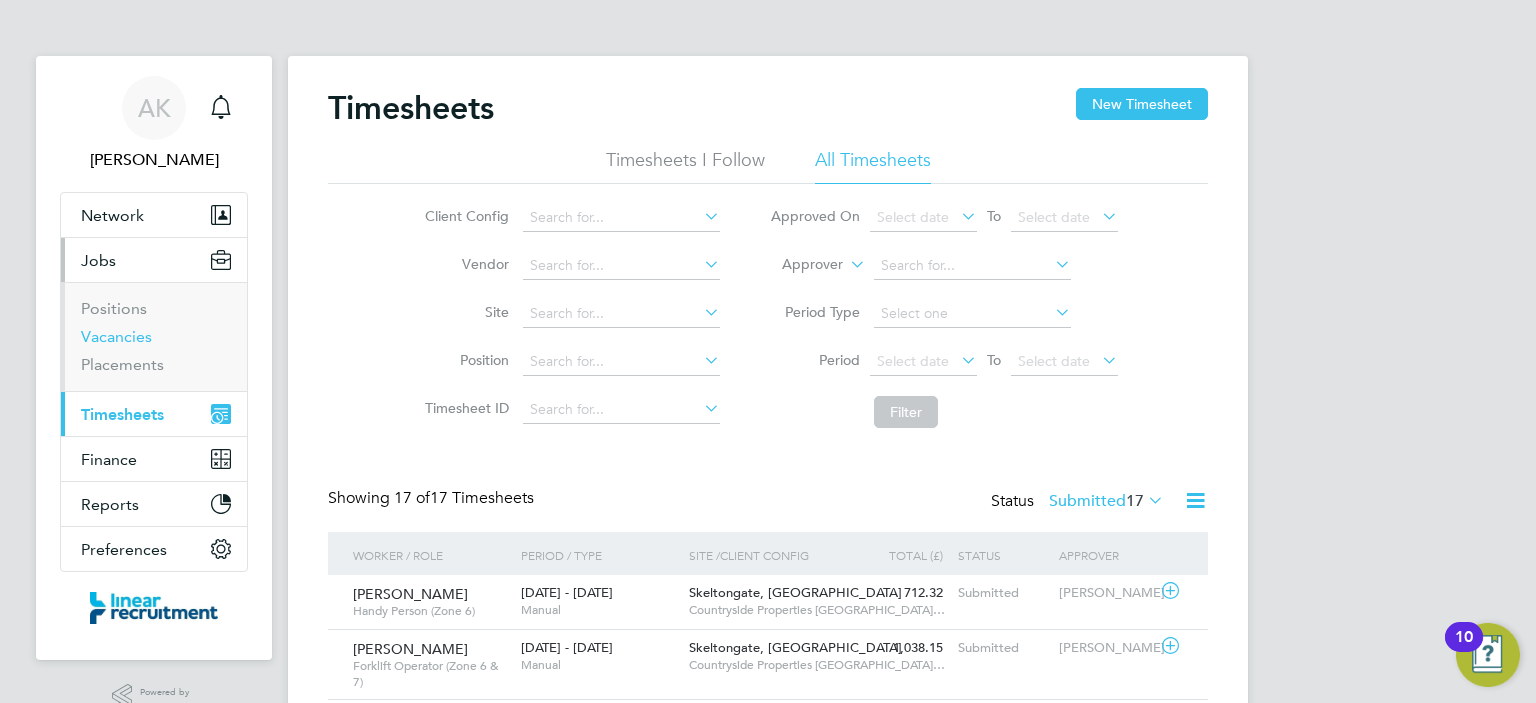 click on "Vacancies" at bounding box center (116, 336) 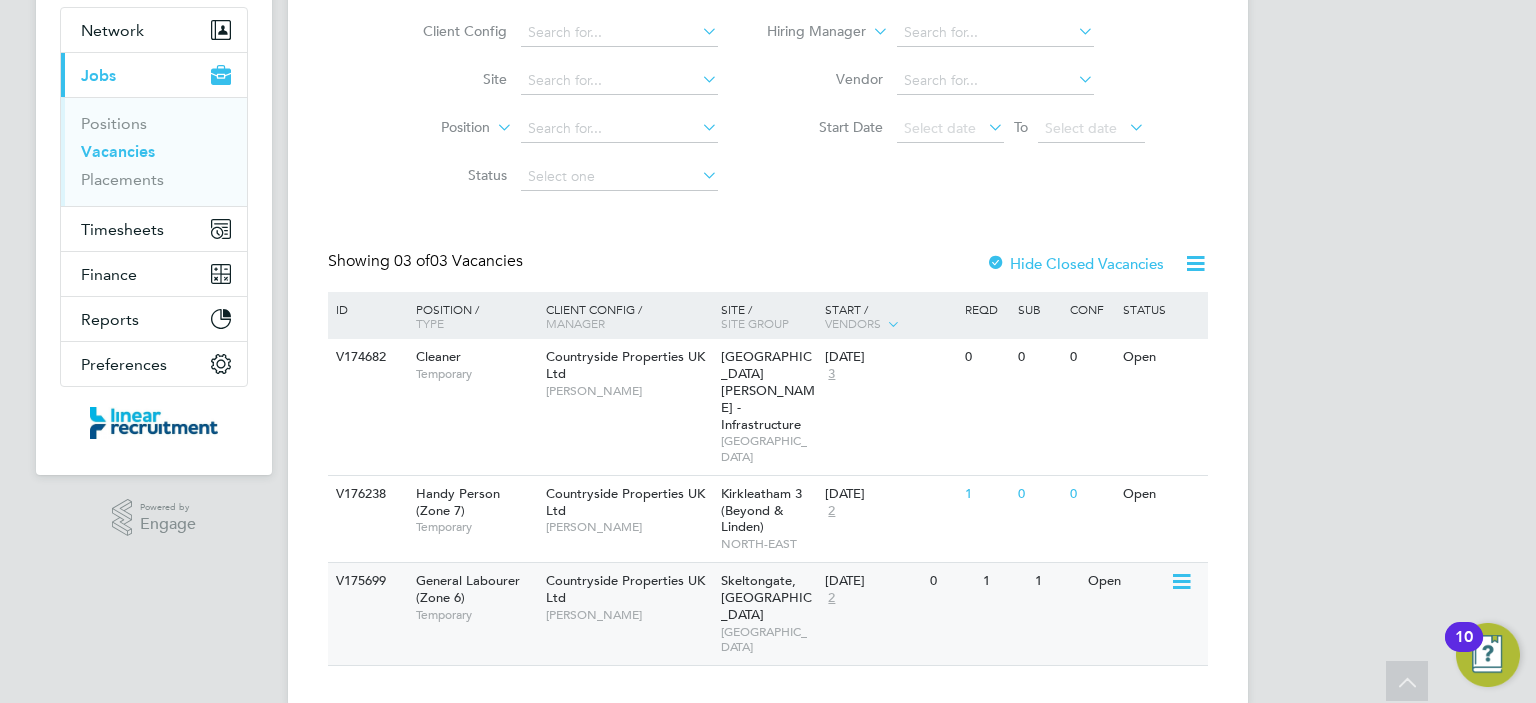 click 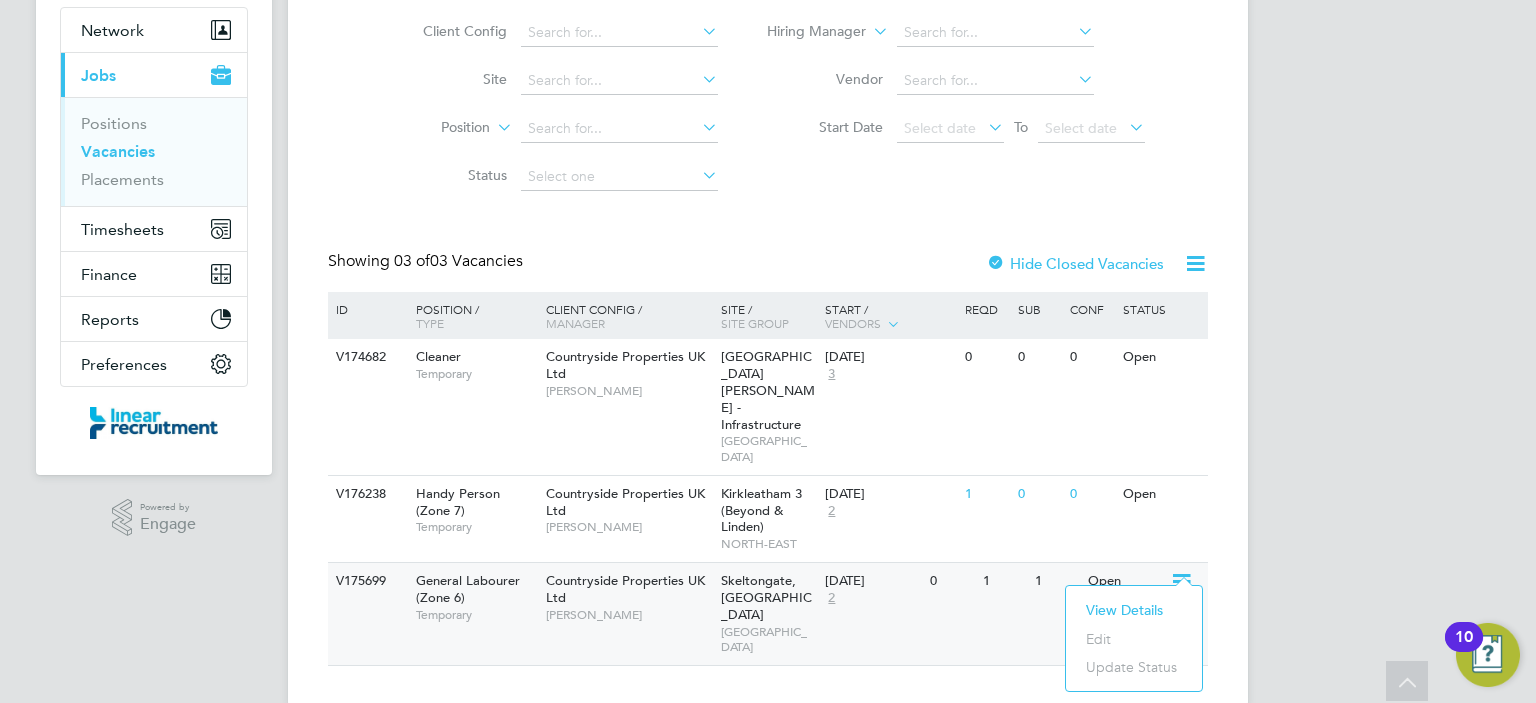 click on "View Details" 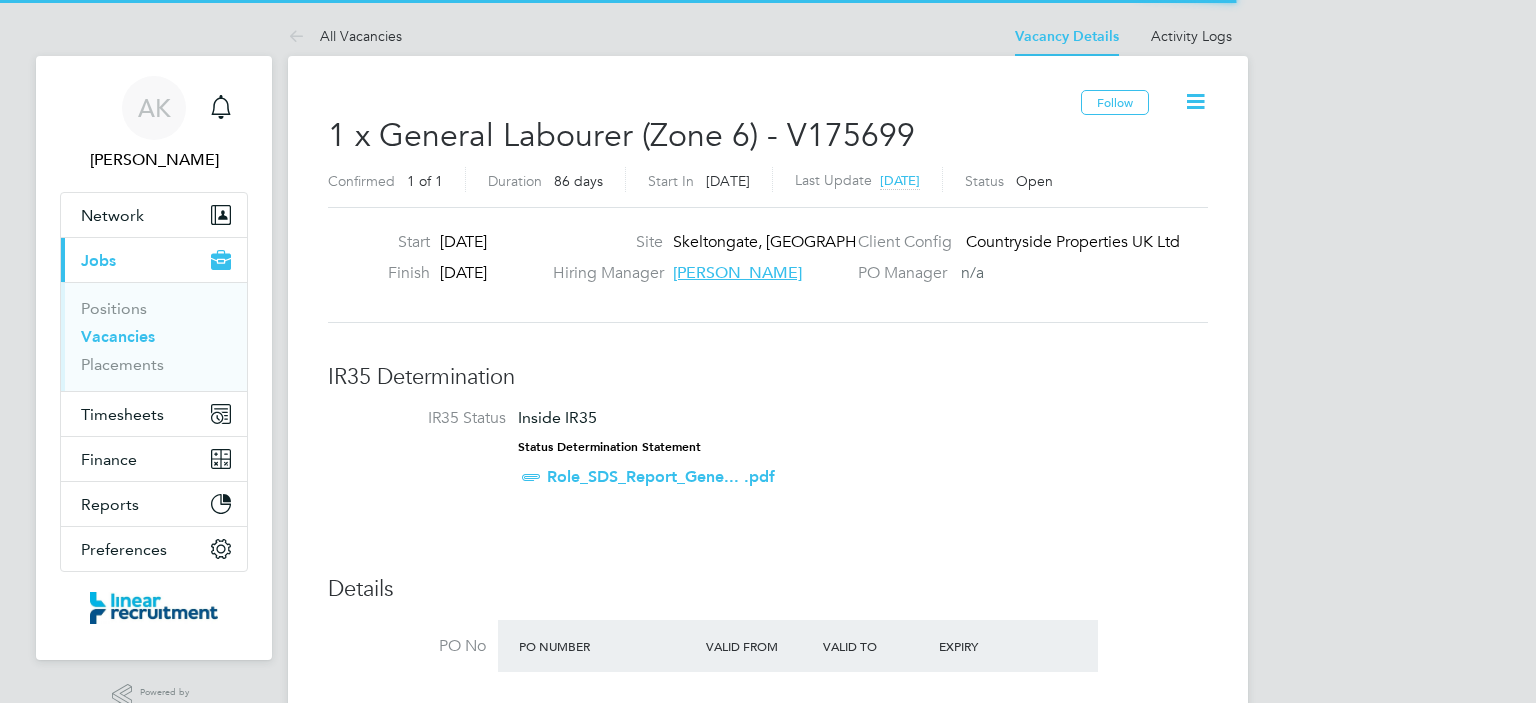 scroll, scrollTop: 0, scrollLeft: 0, axis: both 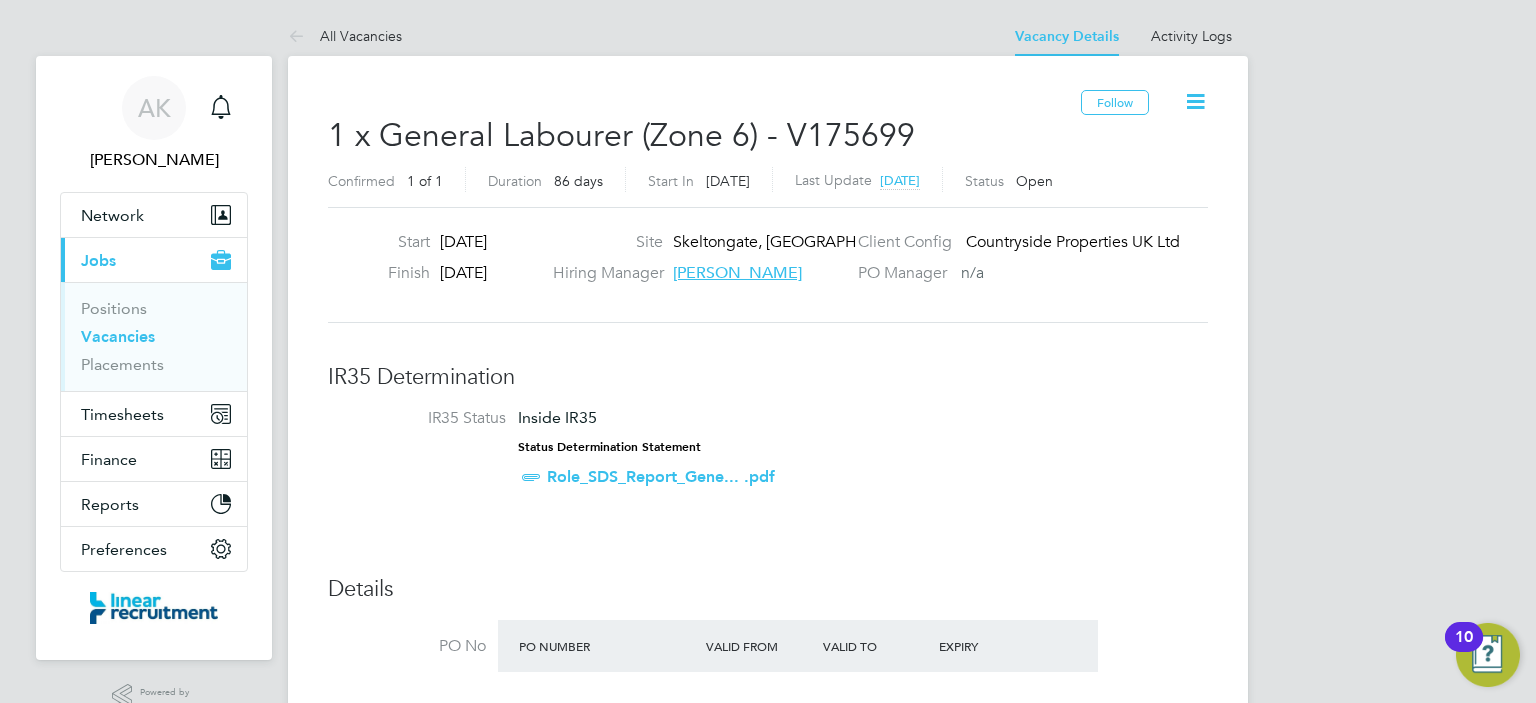 click 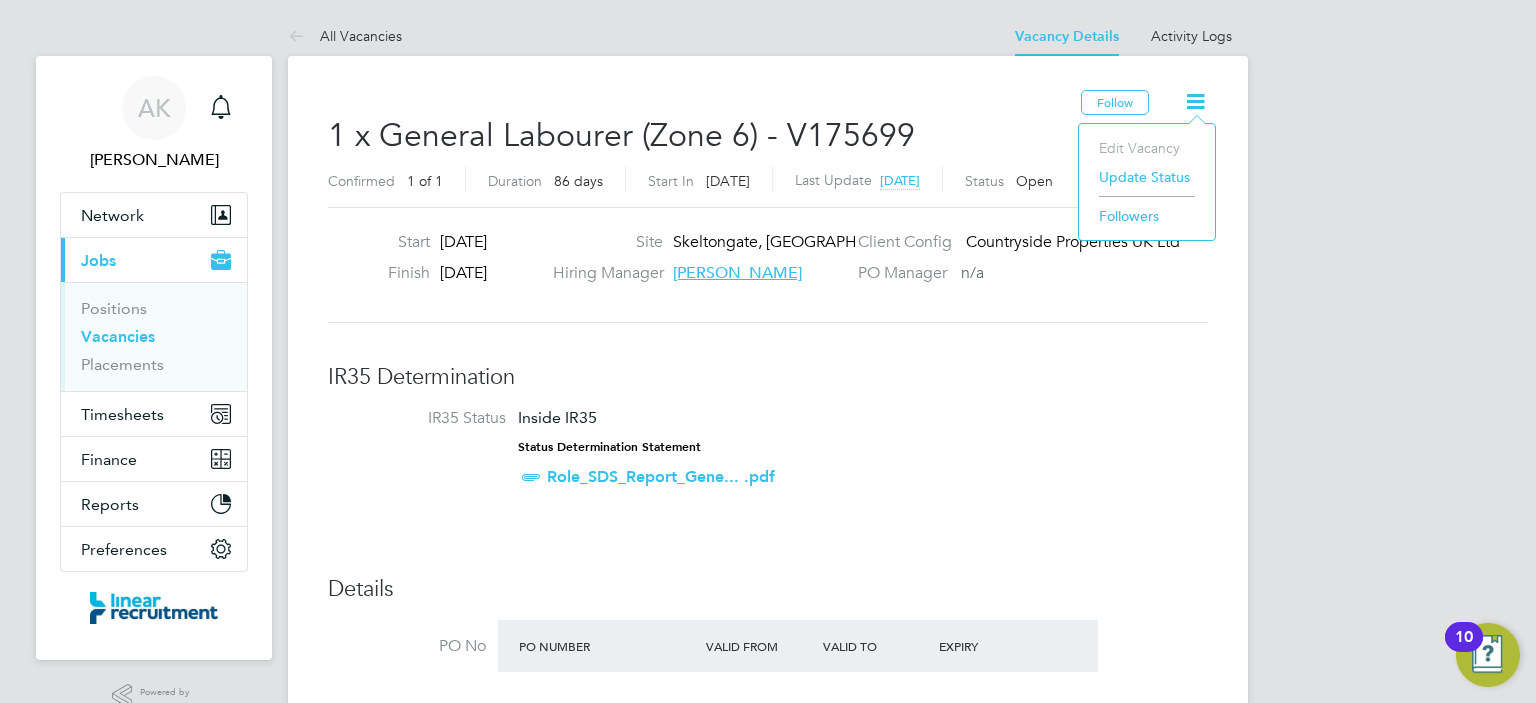 click on "IR35 Determination" 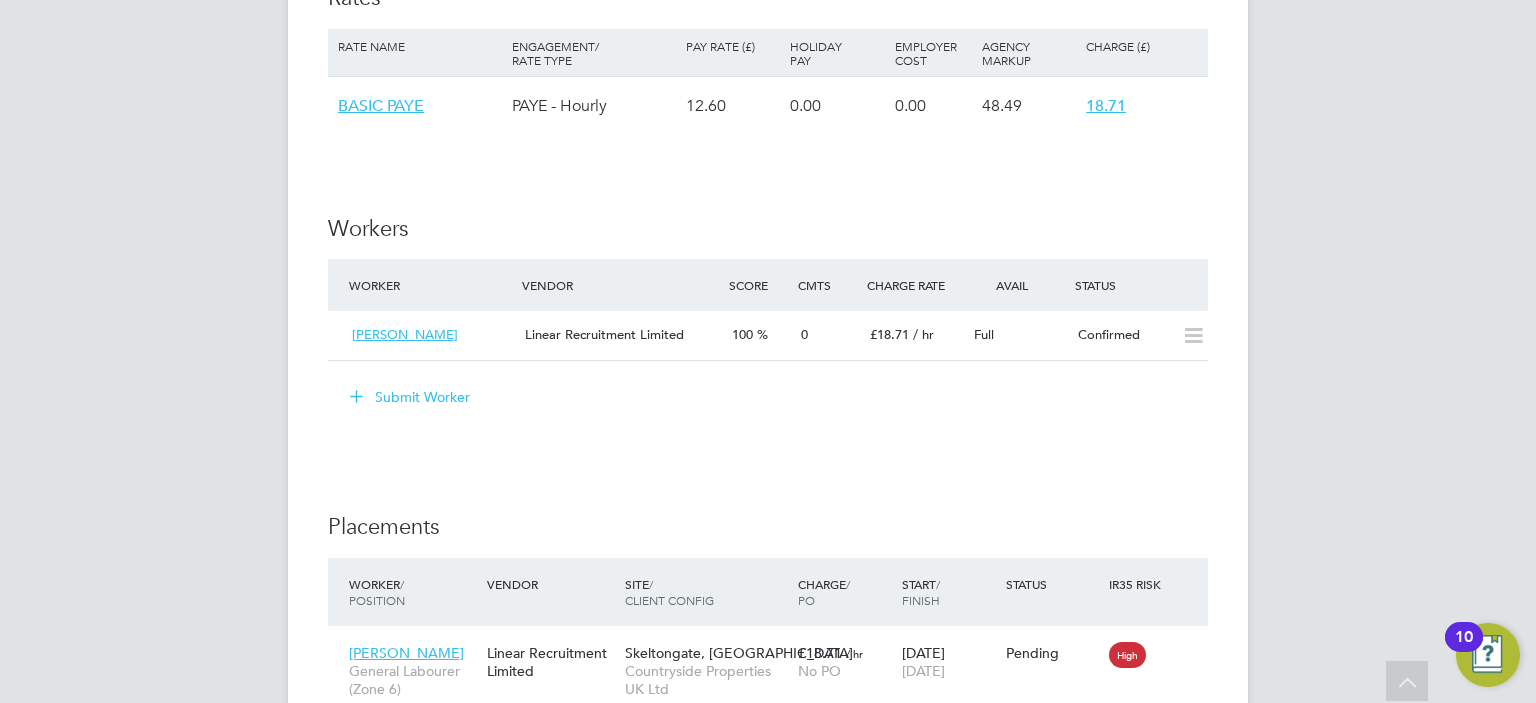 scroll, scrollTop: 1356, scrollLeft: 0, axis: vertical 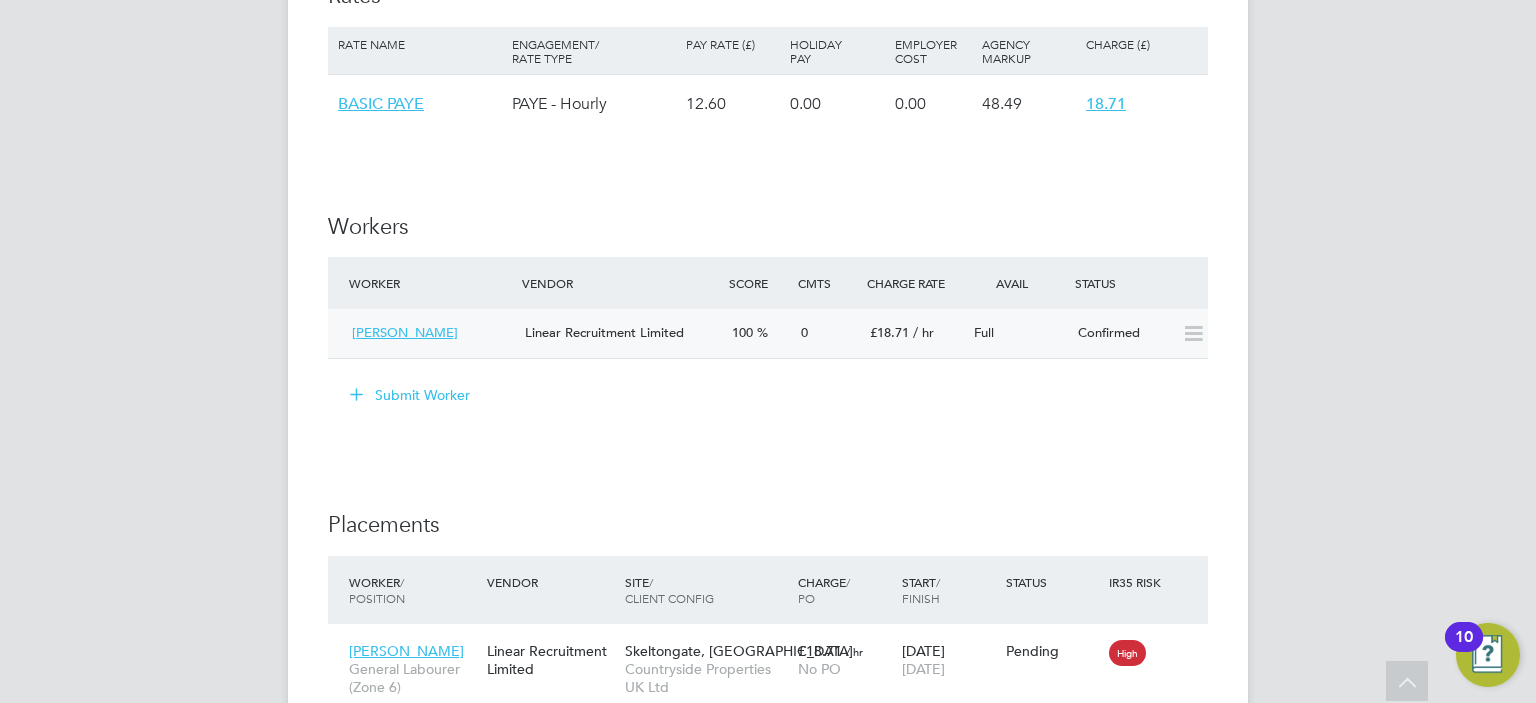 click 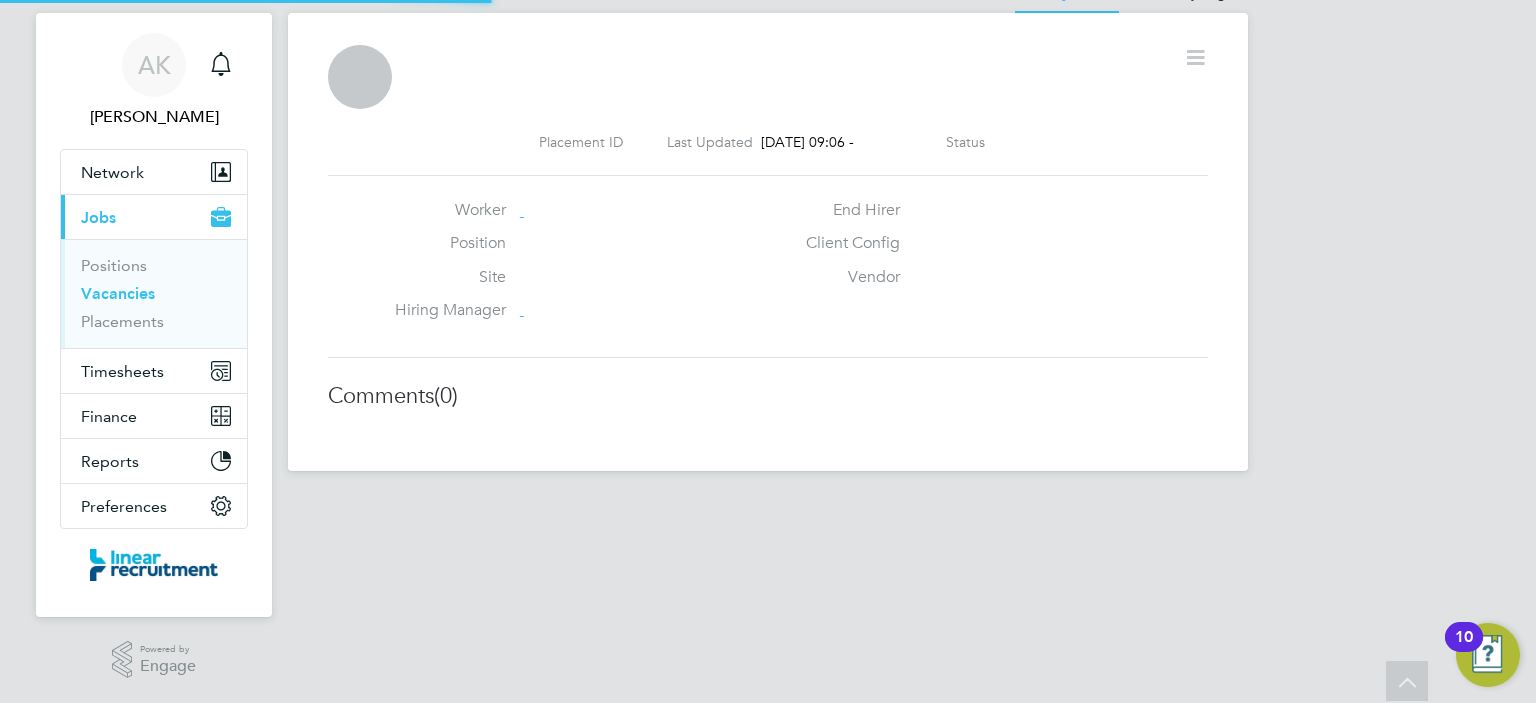 scroll, scrollTop: 40, scrollLeft: 0, axis: vertical 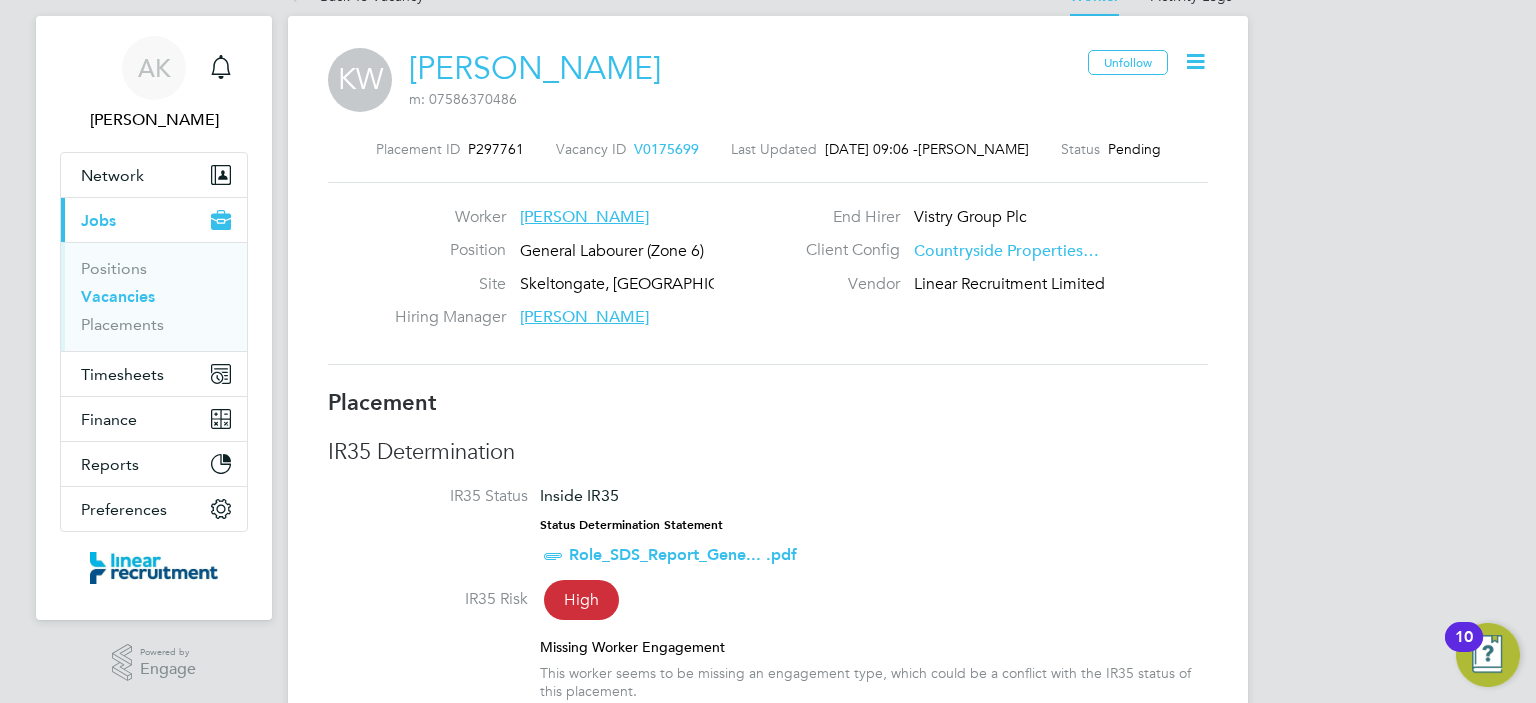 click 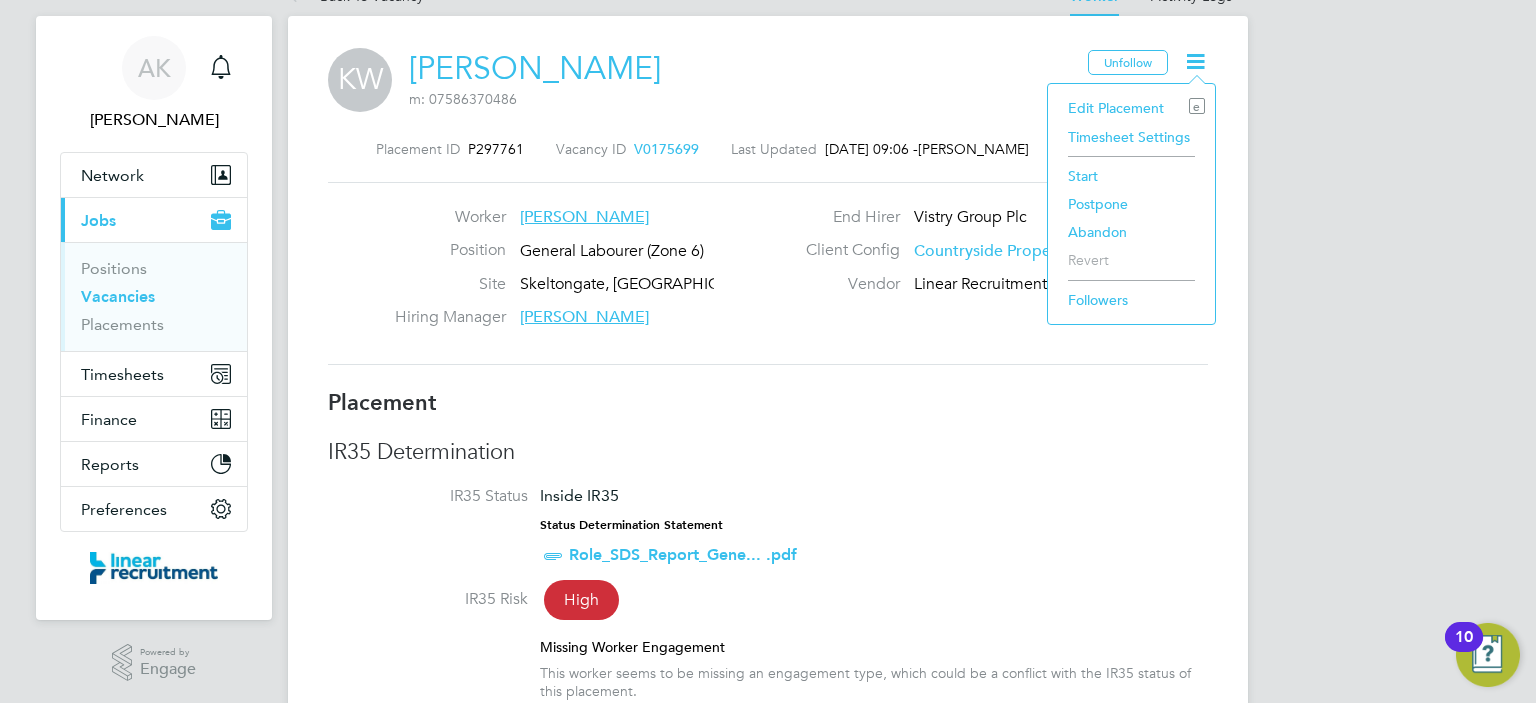 click on "Start" 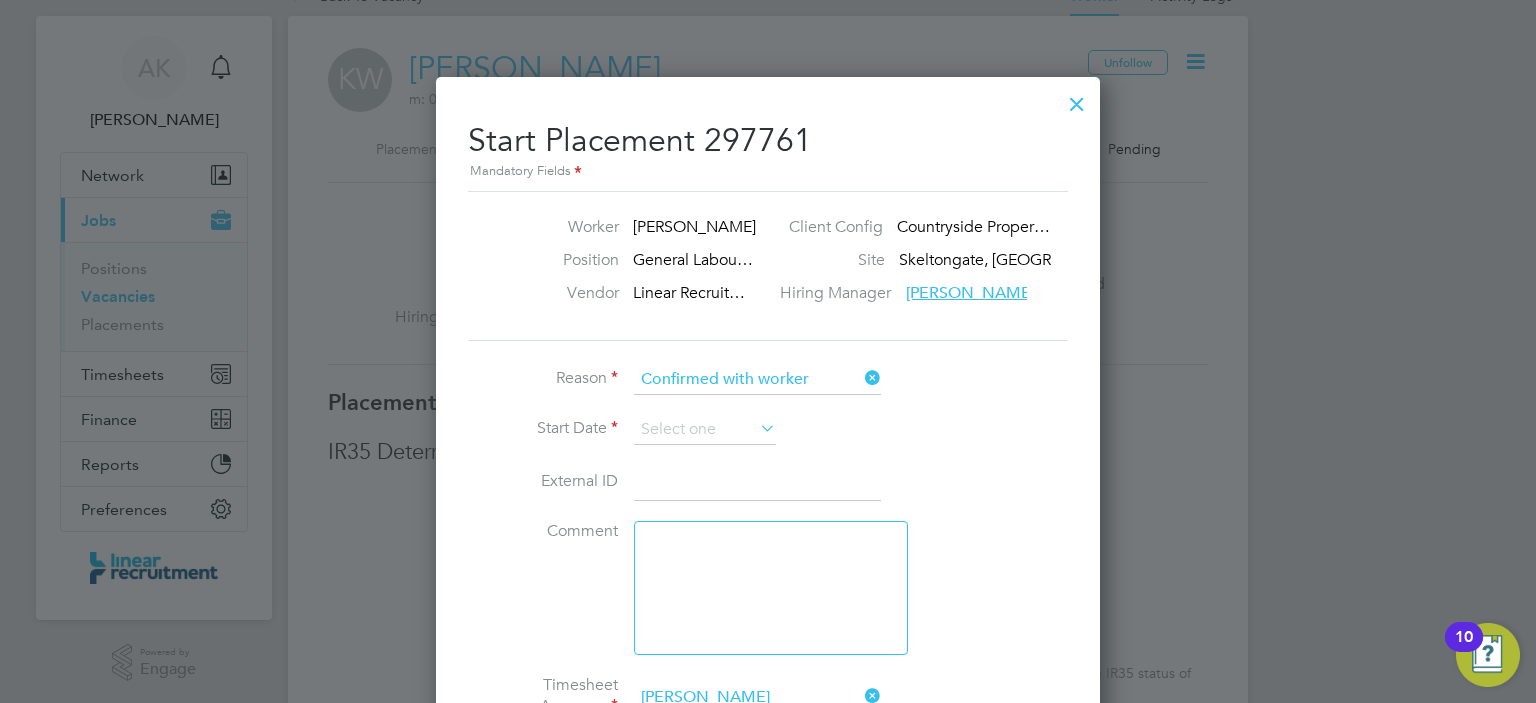 click on "Start Date" 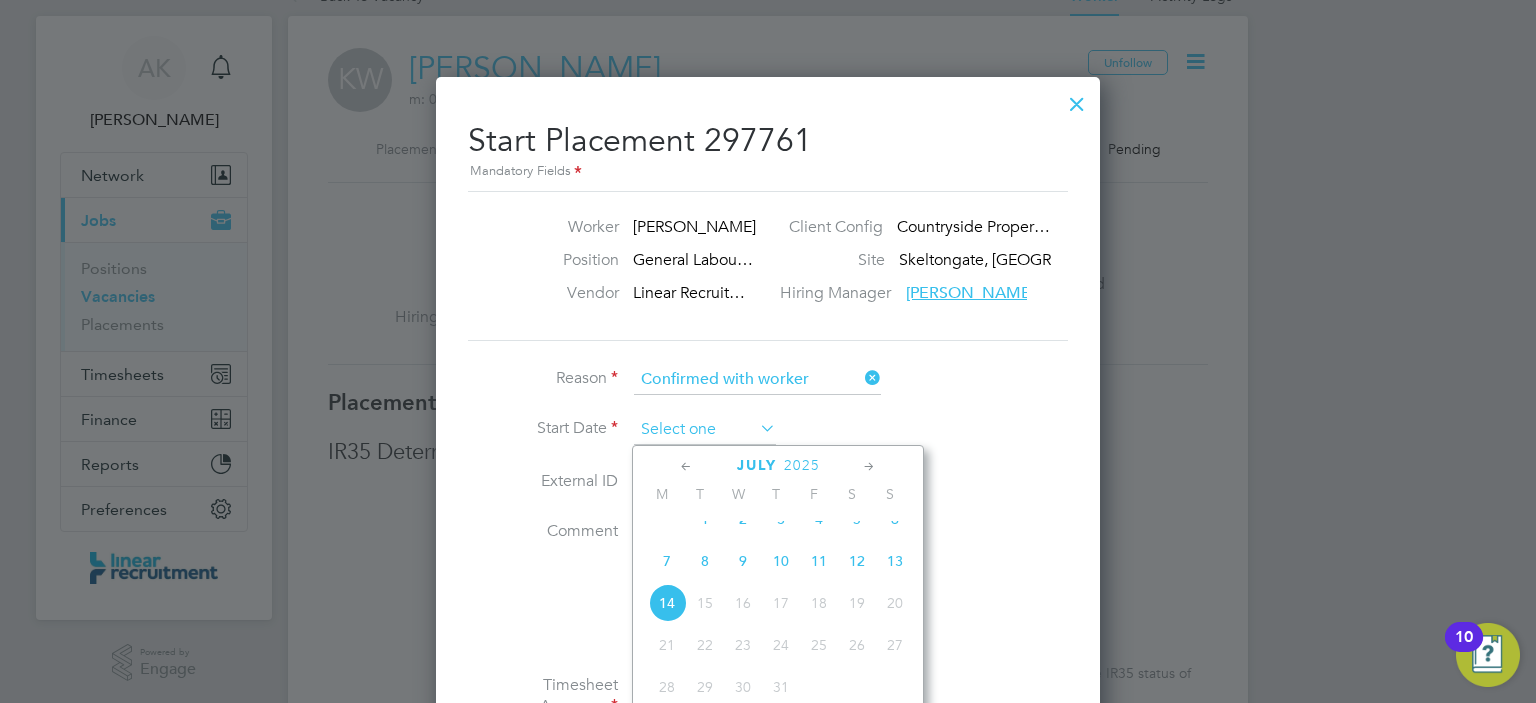 click 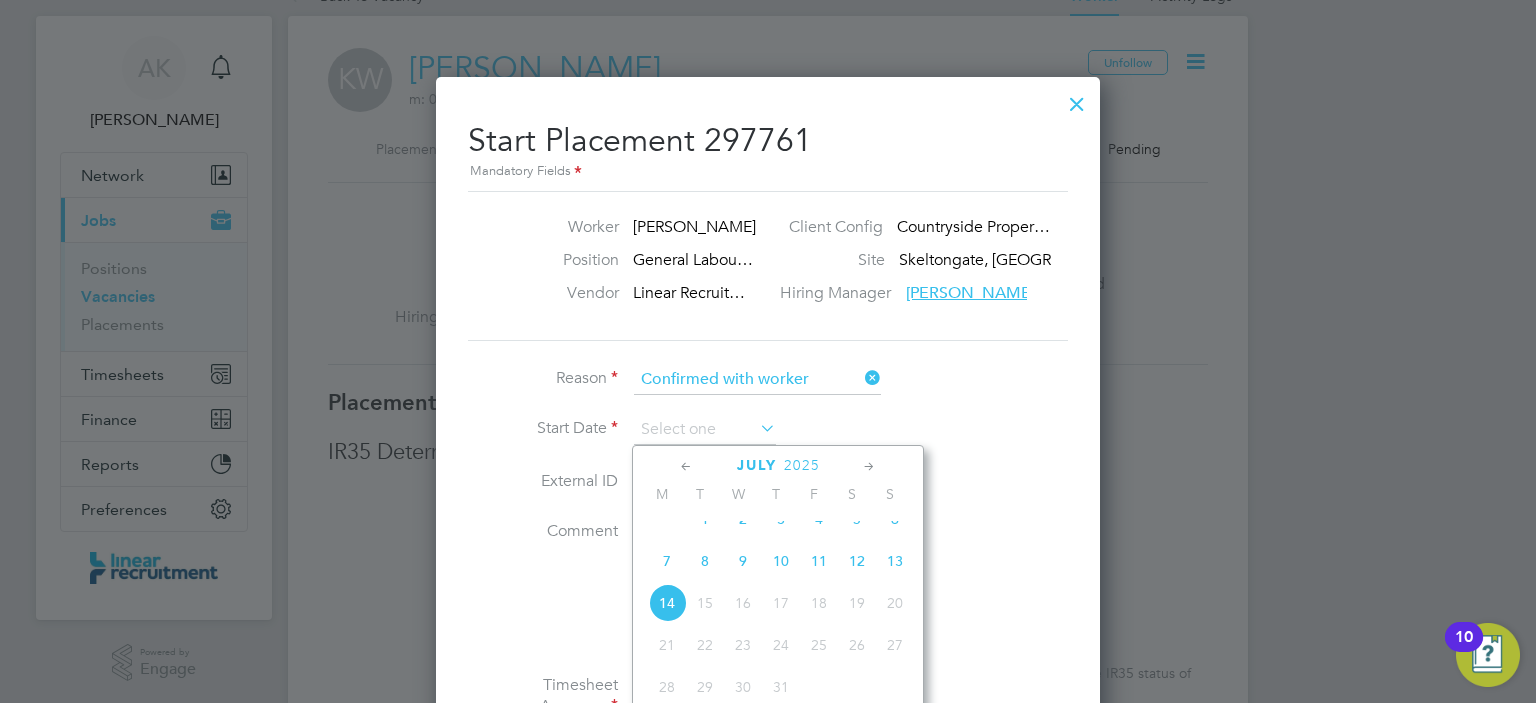 click on "7" 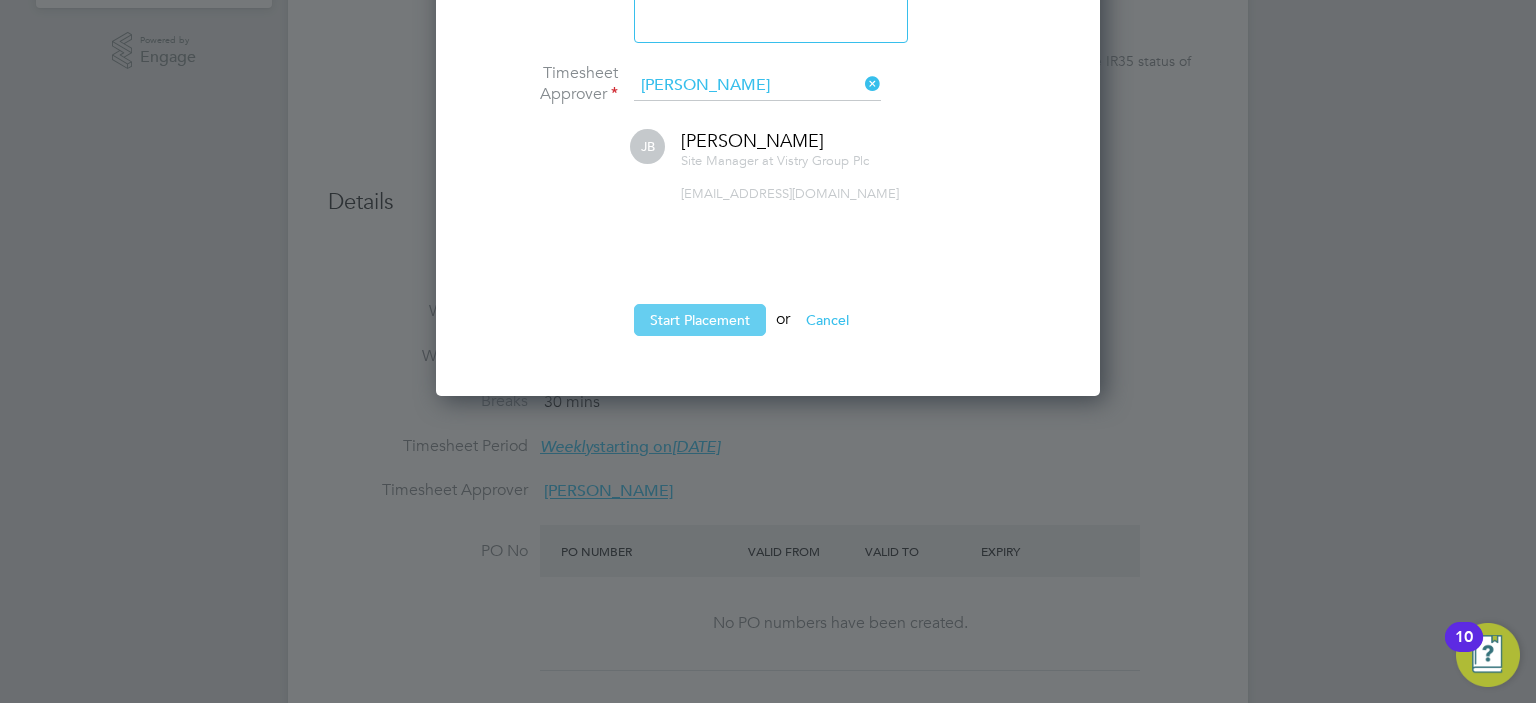 click on "Start Placement" 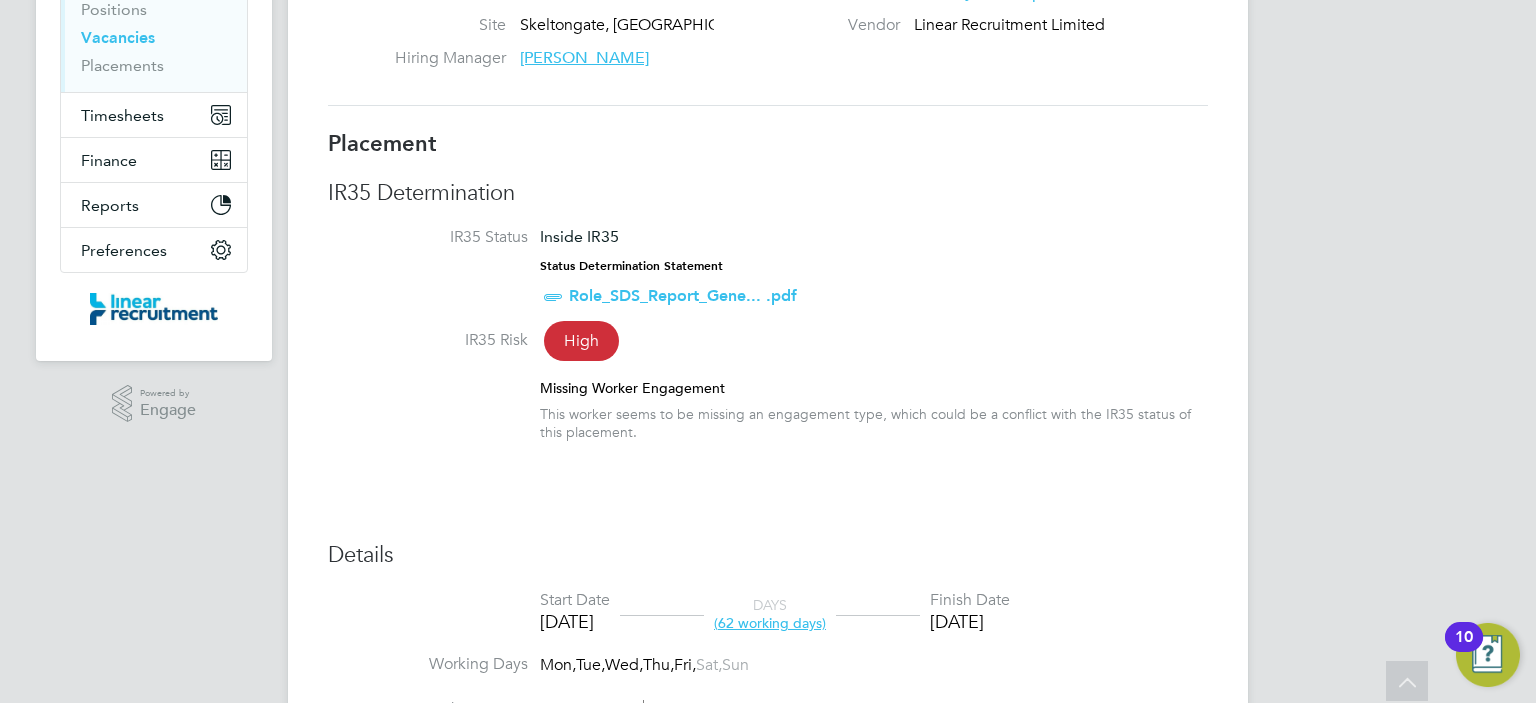 scroll, scrollTop: 0, scrollLeft: 0, axis: both 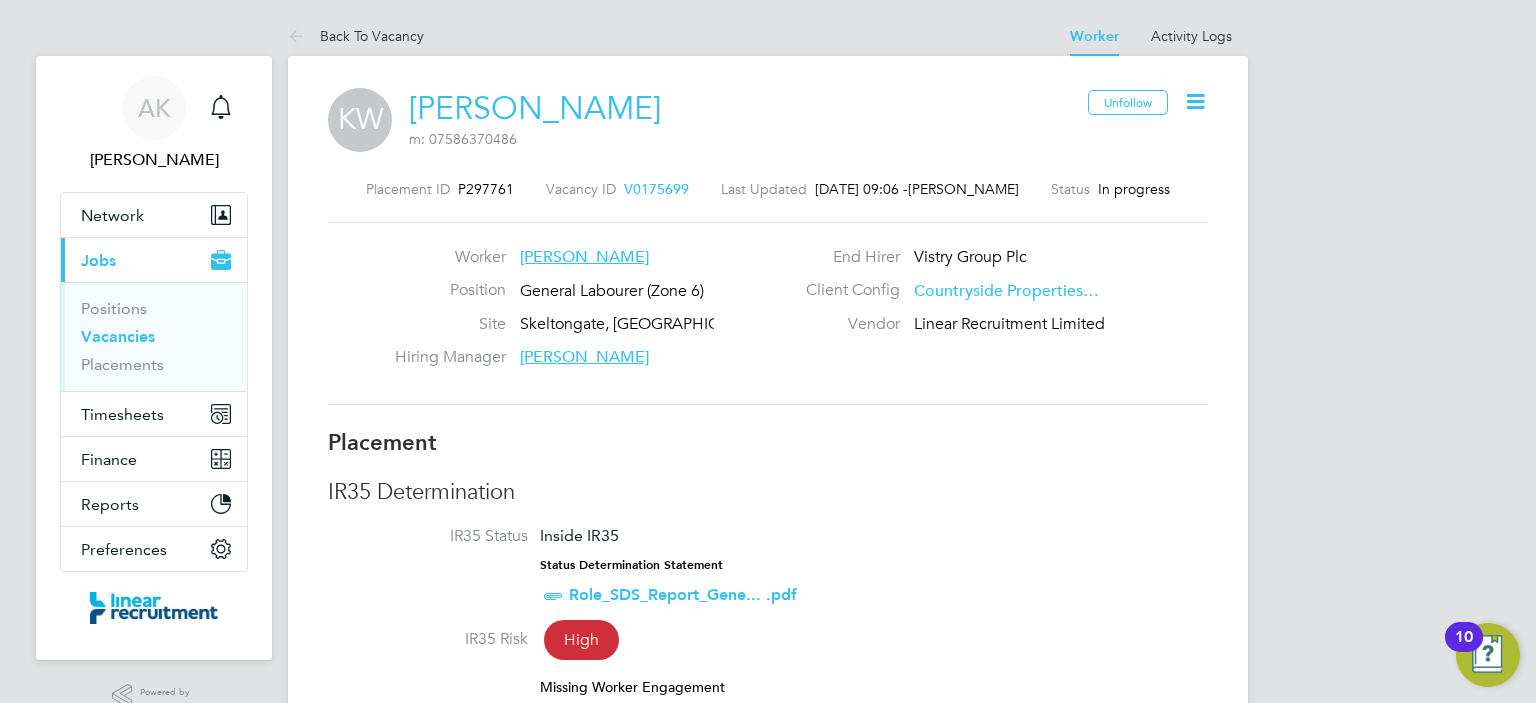 click on "Vacancies" at bounding box center (118, 336) 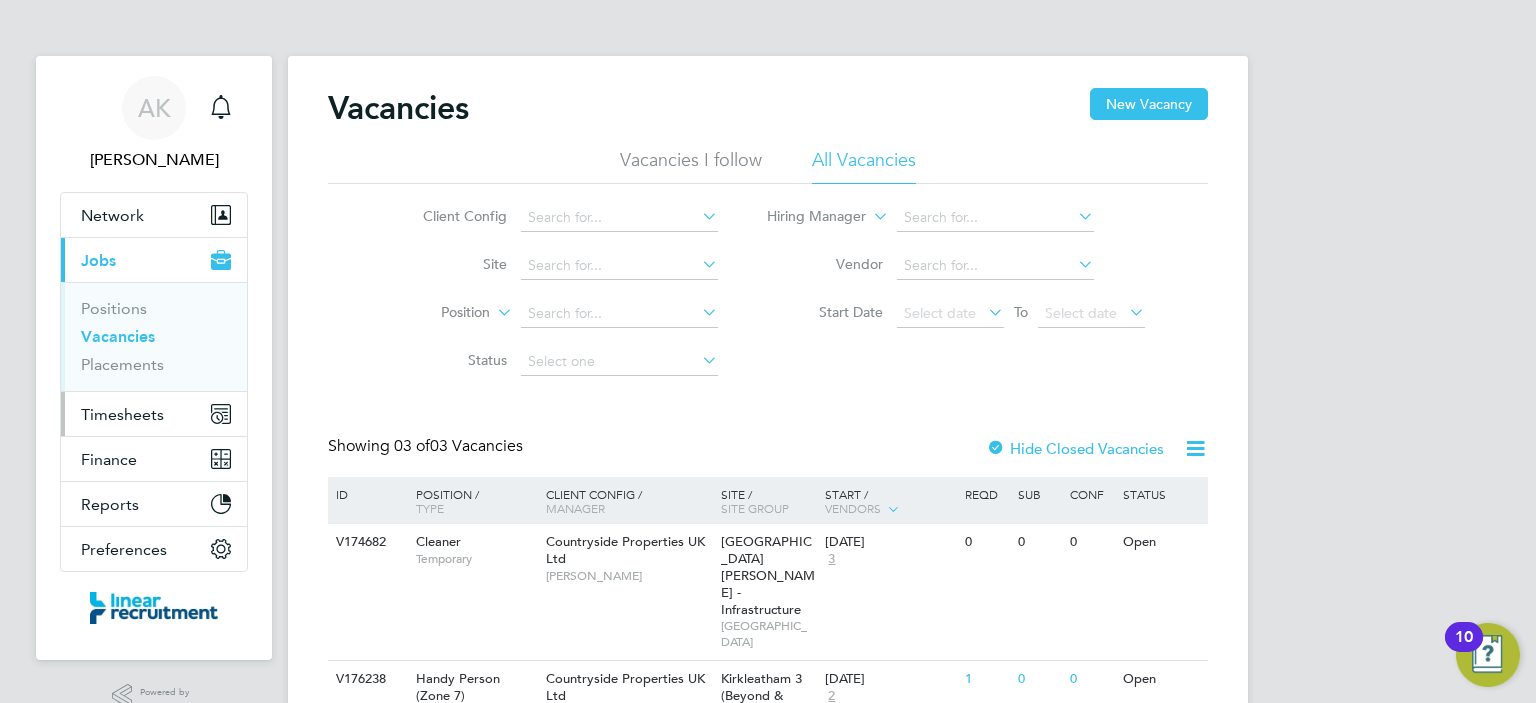 click on "Timesheets" at bounding box center [122, 414] 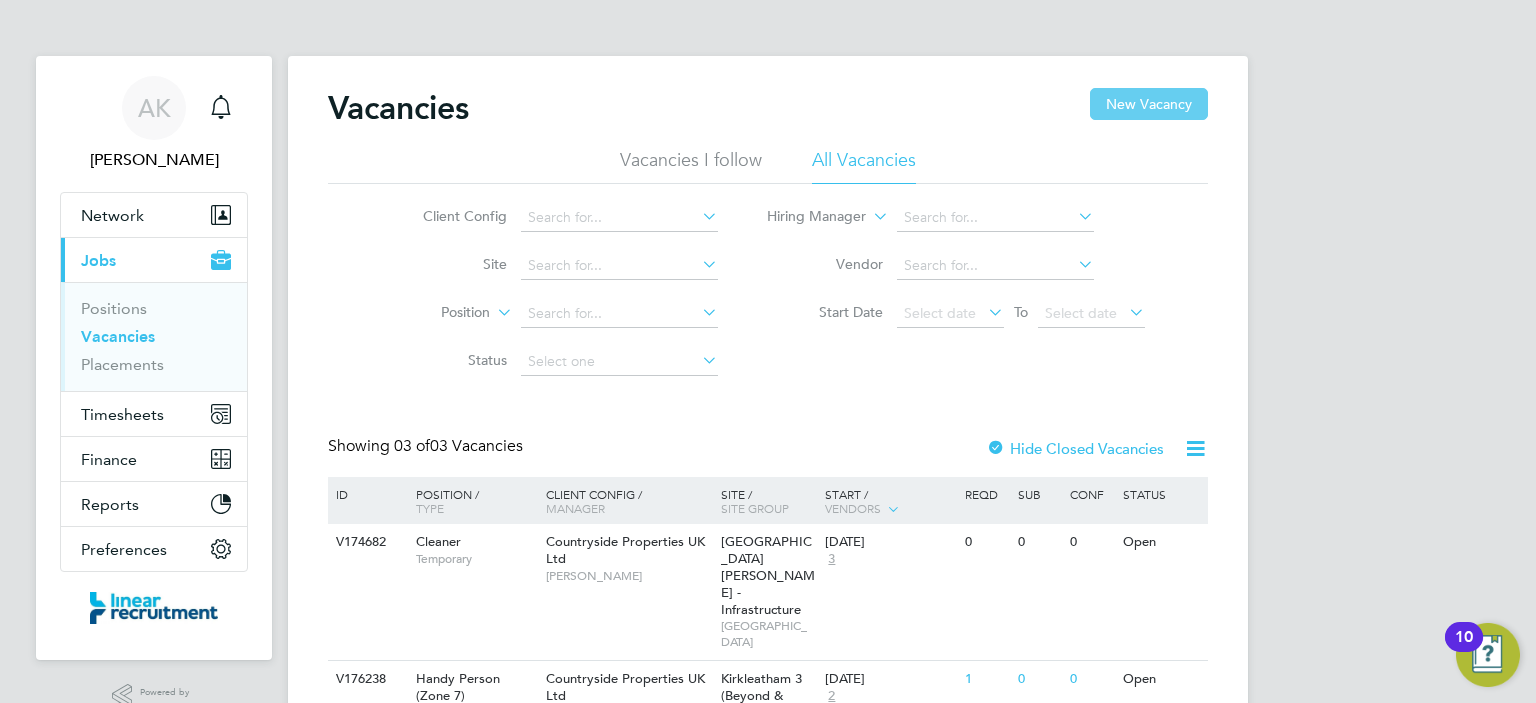 click on "New Vacancy" 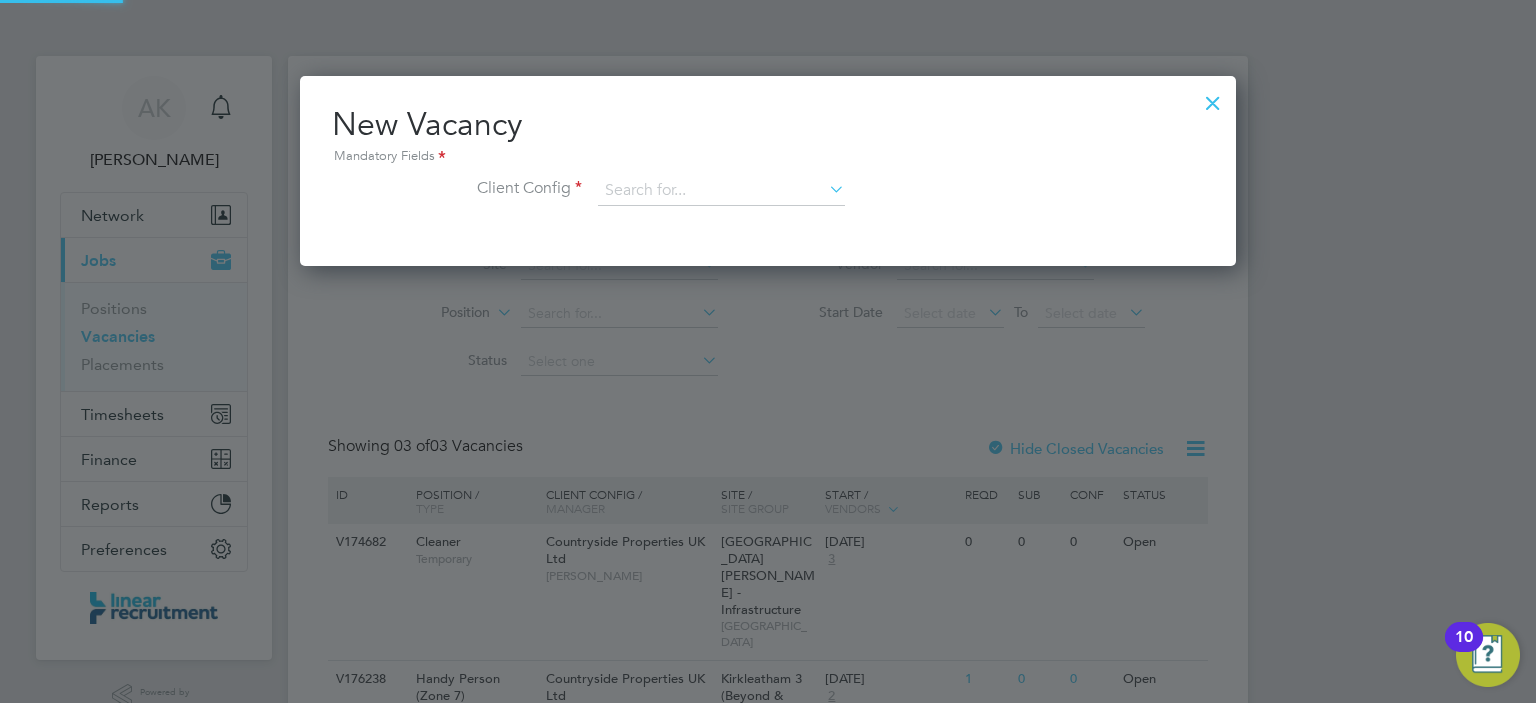 scroll, scrollTop: 10, scrollLeft: 10, axis: both 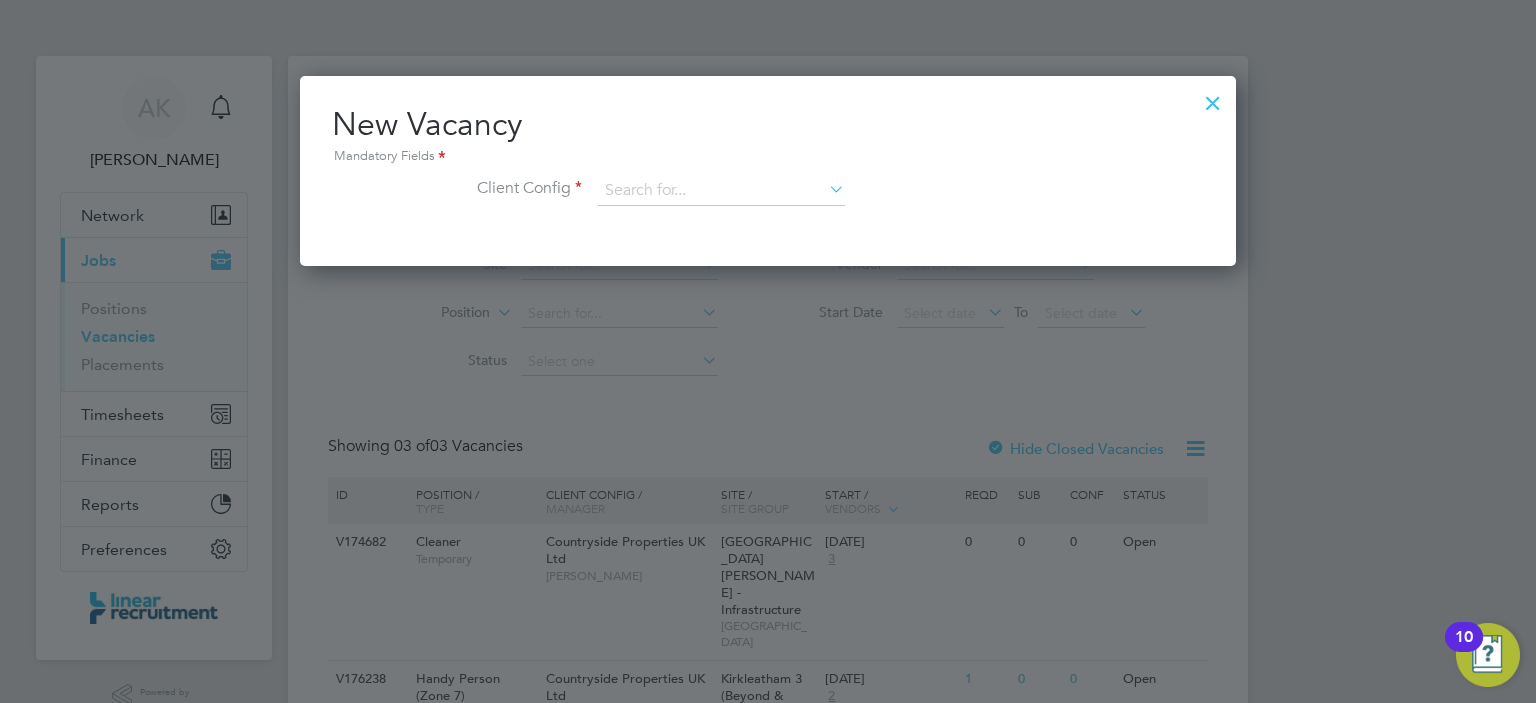 click at bounding box center (1213, 98) 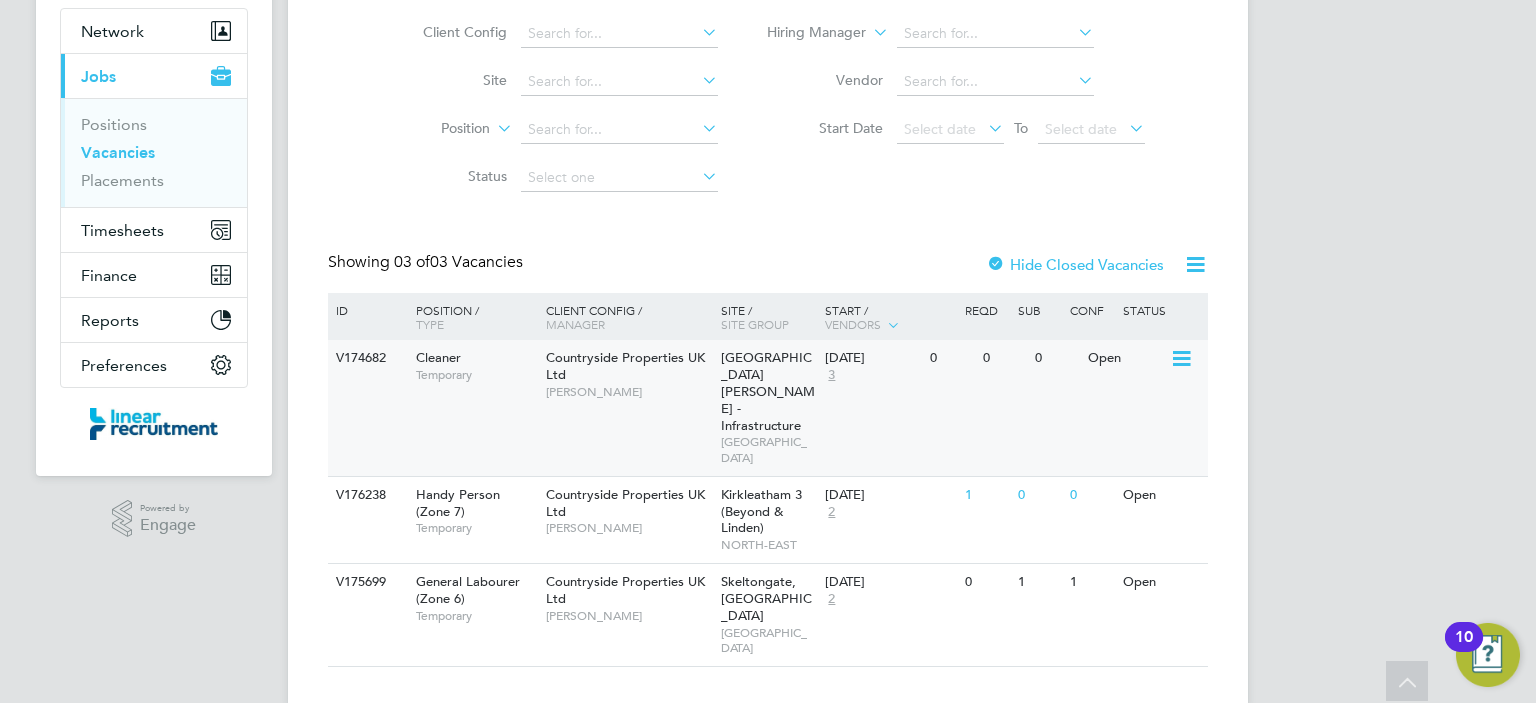 scroll, scrollTop: 0, scrollLeft: 0, axis: both 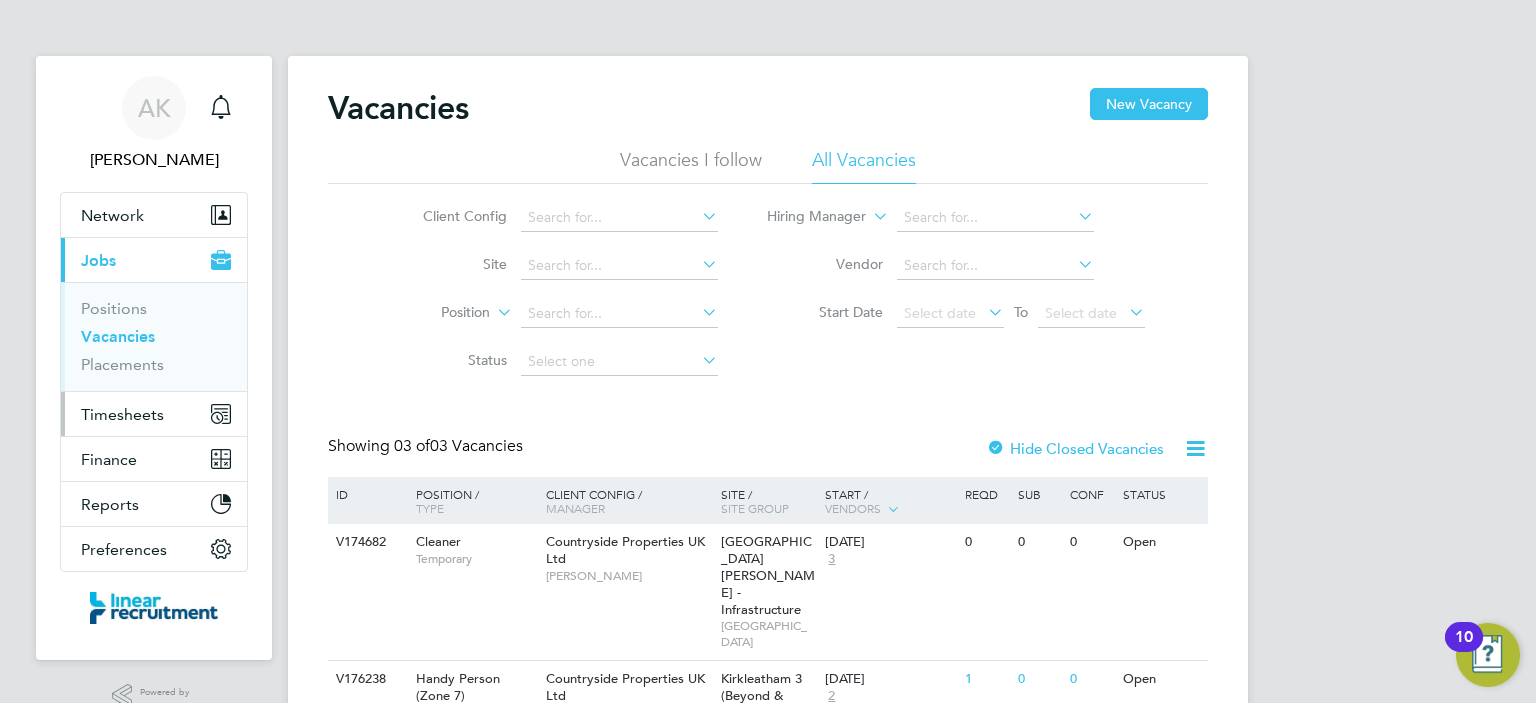 click on "Timesheets" at bounding box center (122, 414) 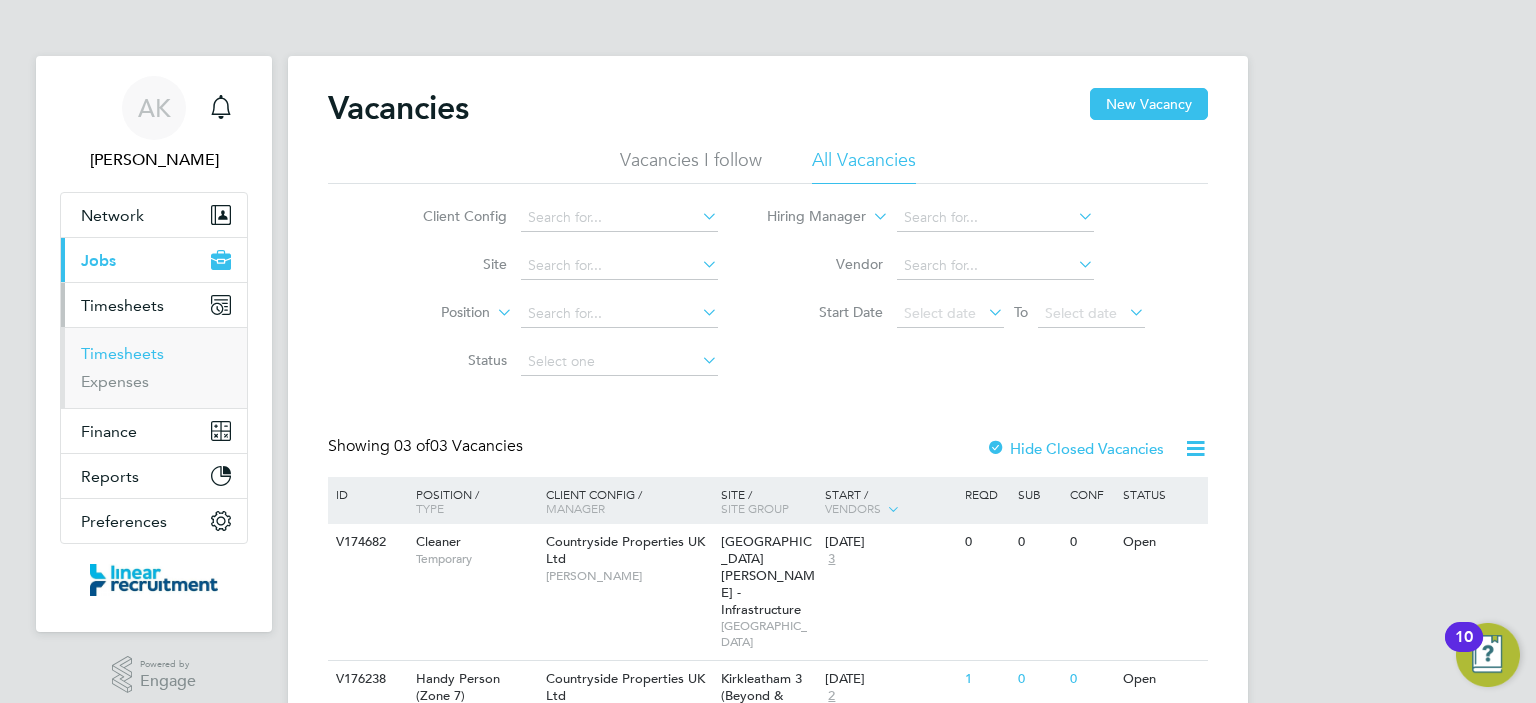 click on "Timesheets" at bounding box center (122, 353) 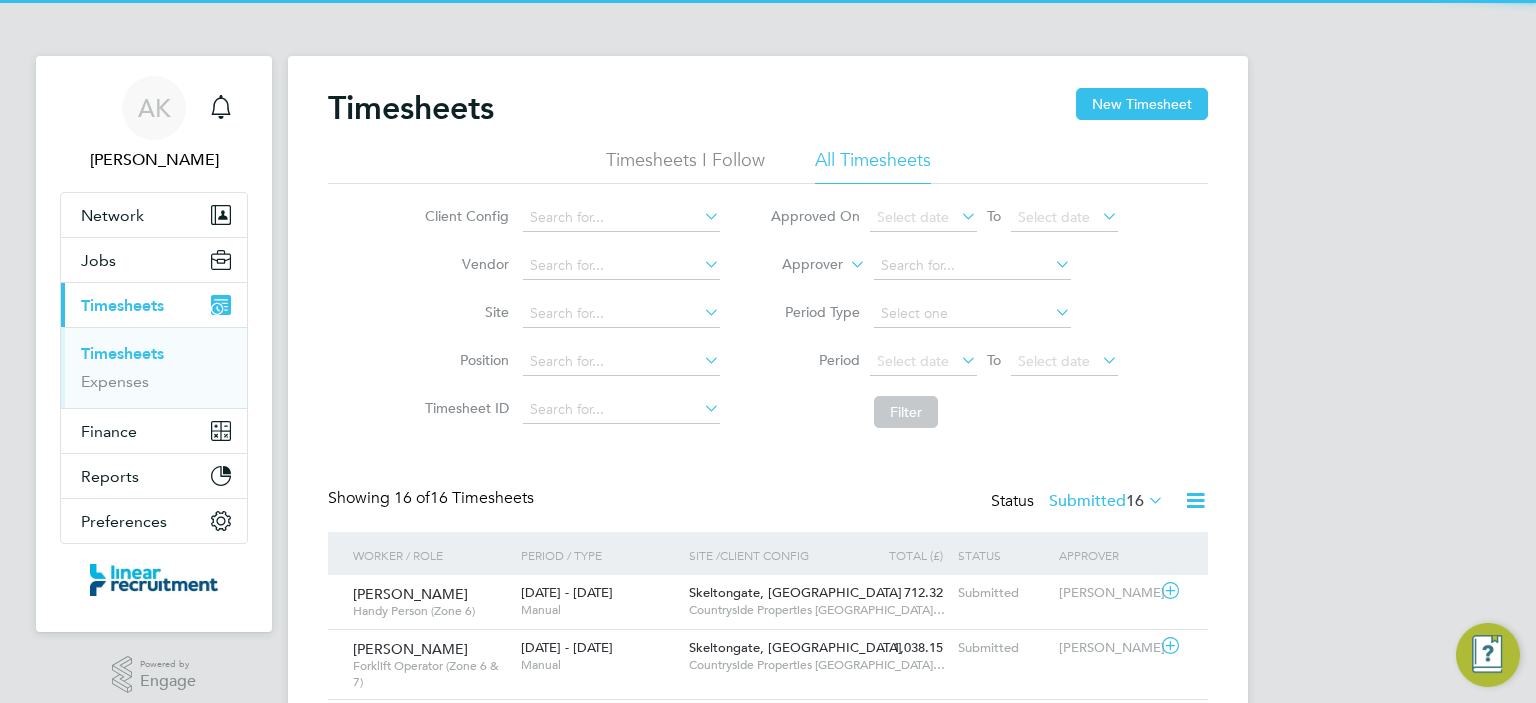 scroll, scrollTop: 9, scrollLeft: 10, axis: both 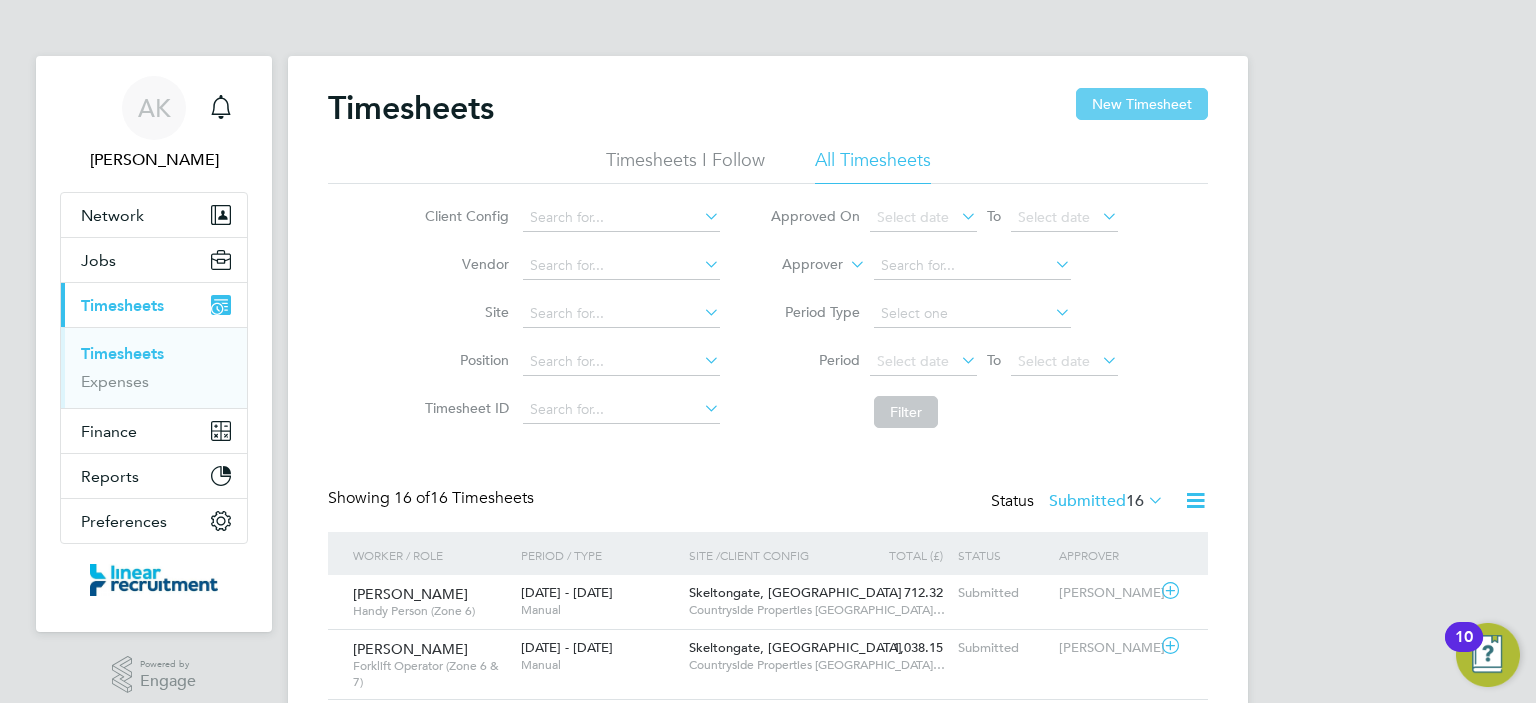 click on "New Timesheet" 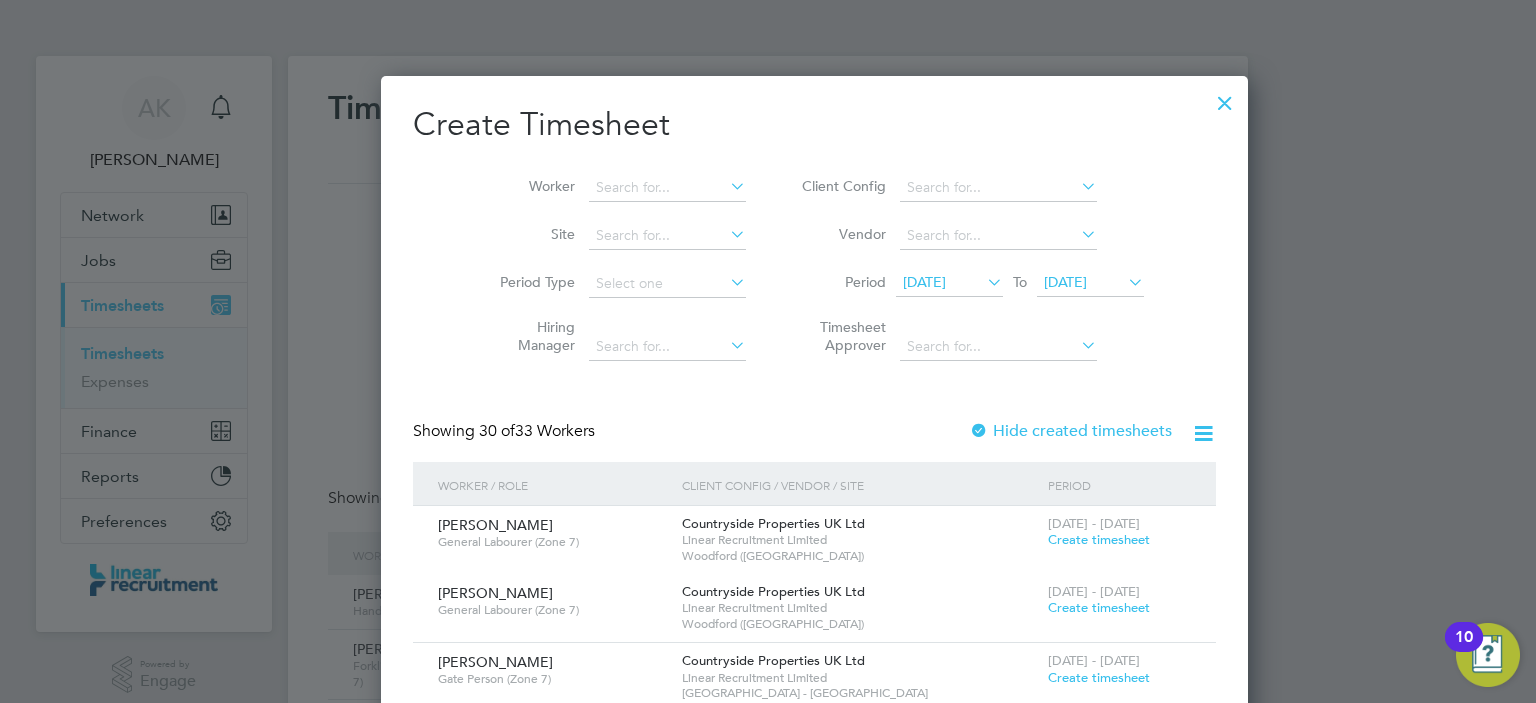 click on "[DATE]" at bounding box center (924, 282) 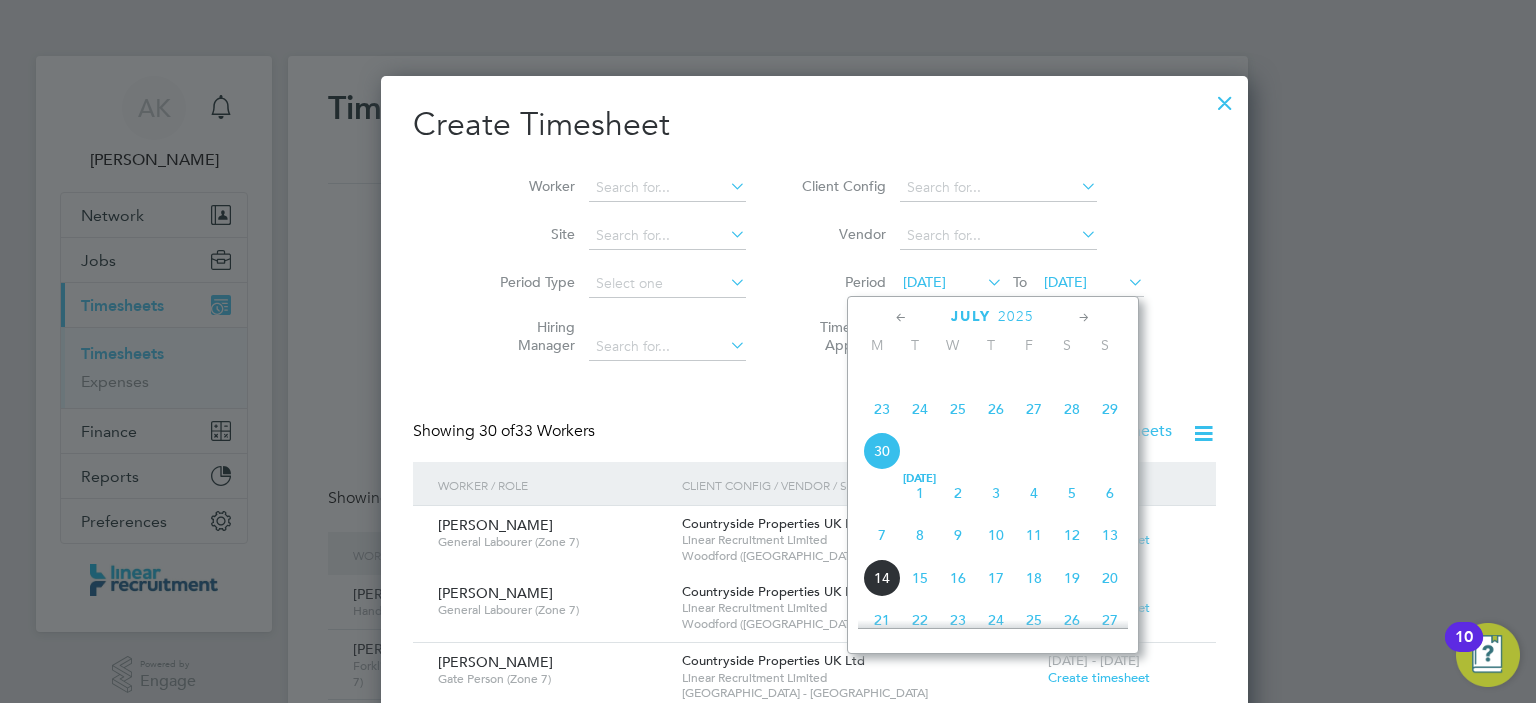click on "7" 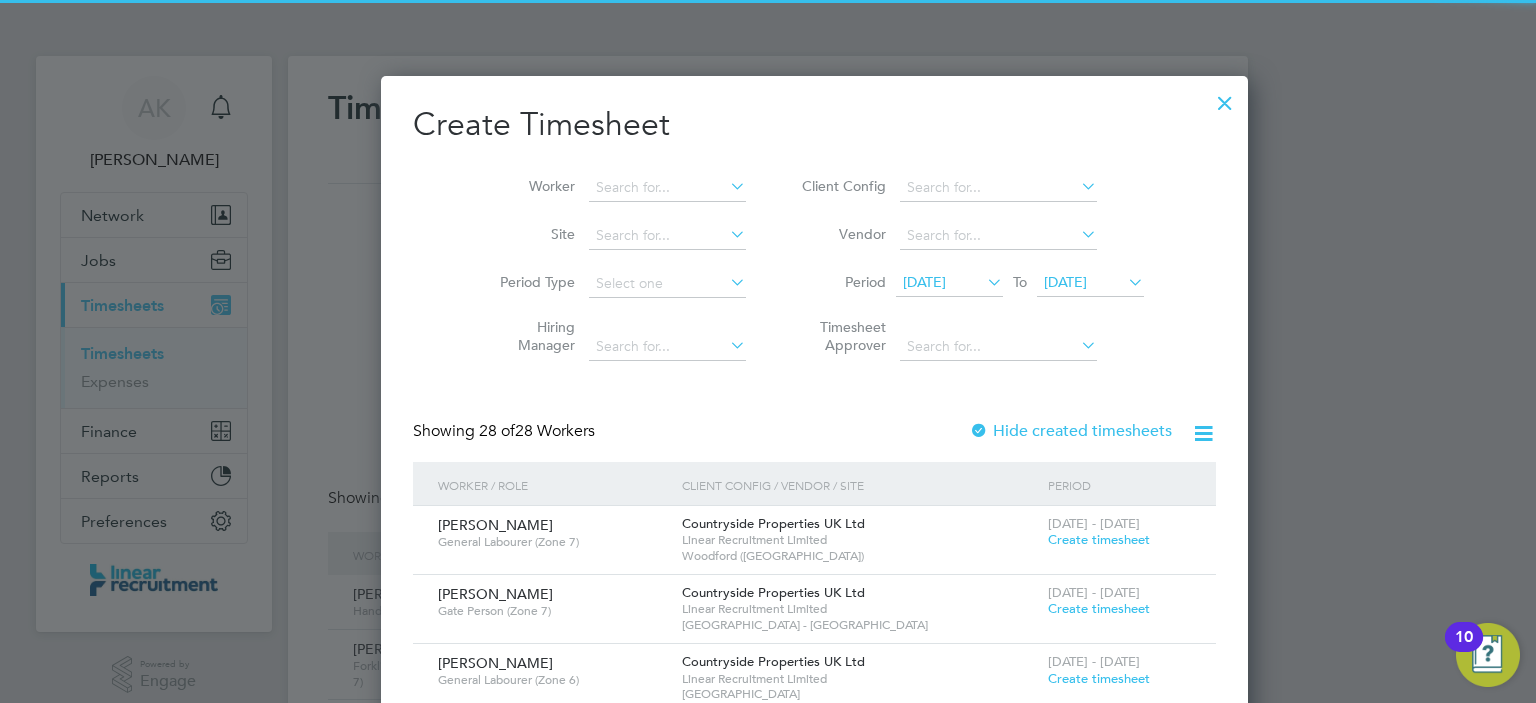 click on "[DATE]" at bounding box center [1065, 282] 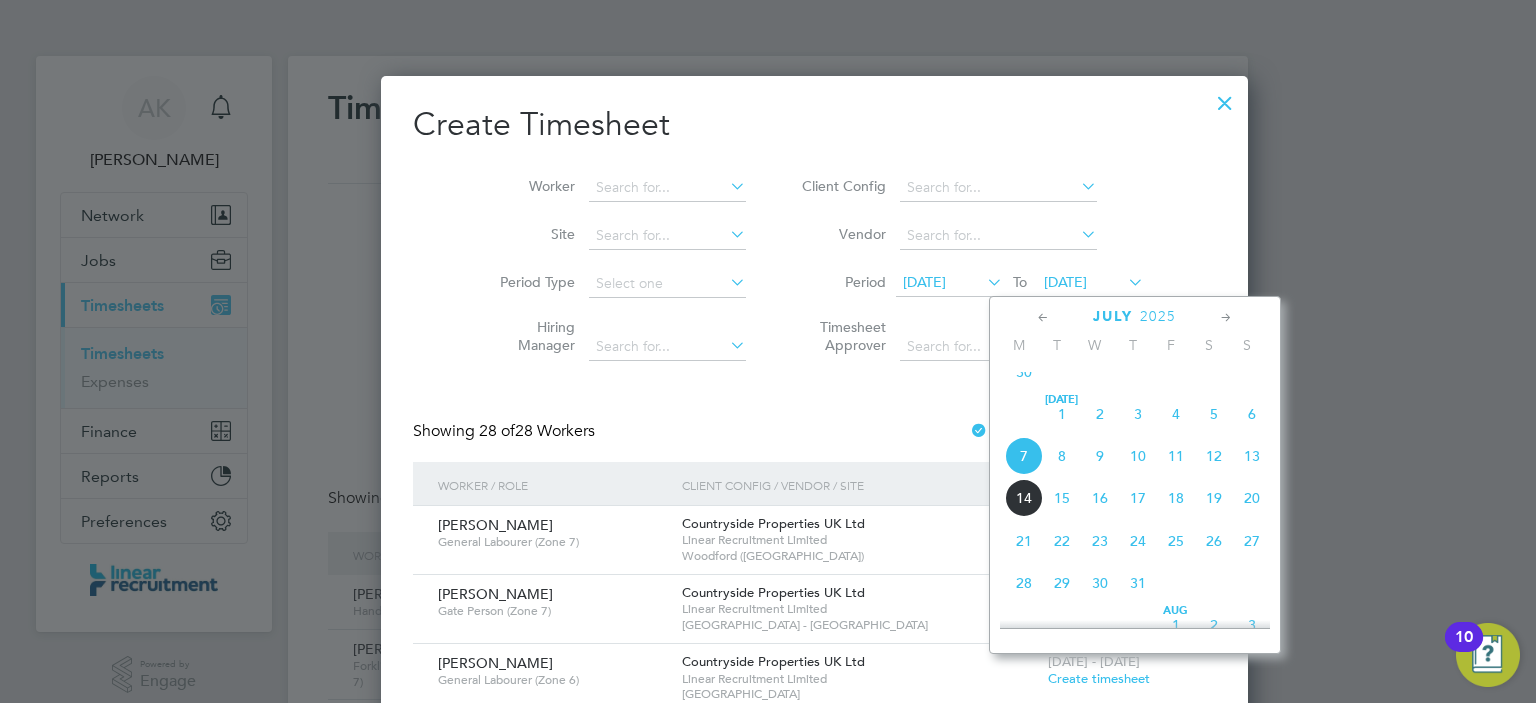 click on "13" 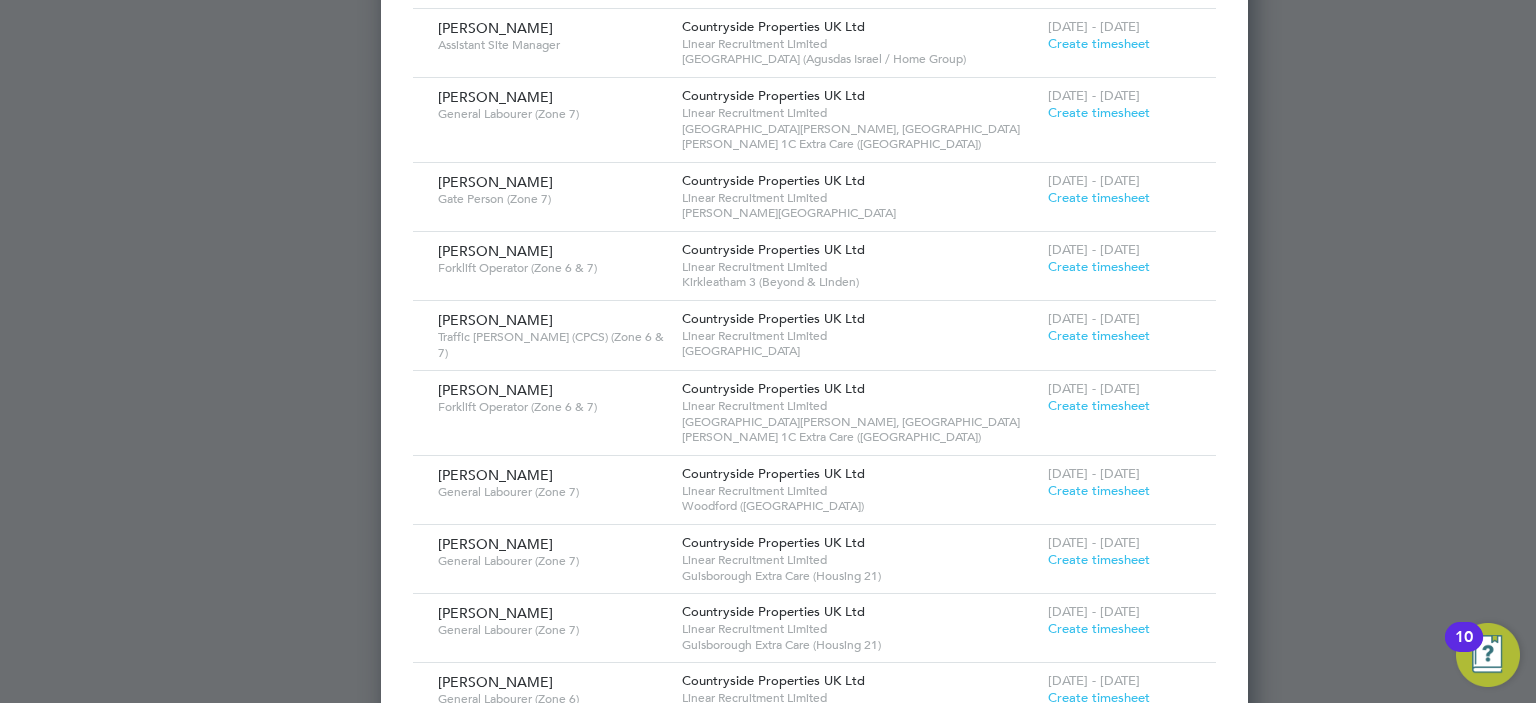 click on "Create timesheet" at bounding box center (1099, 697) 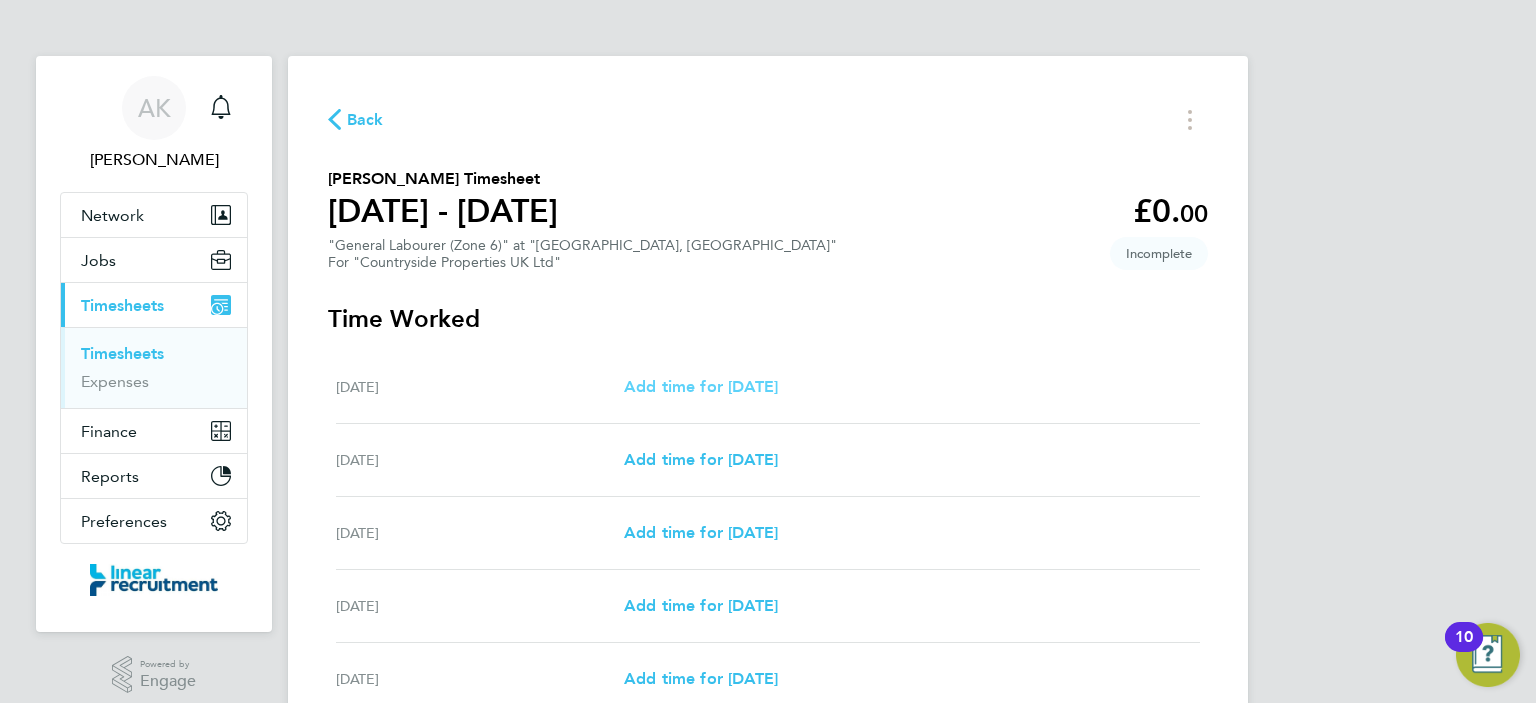 click on "Add time for [DATE]" at bounding box center [701, 386] 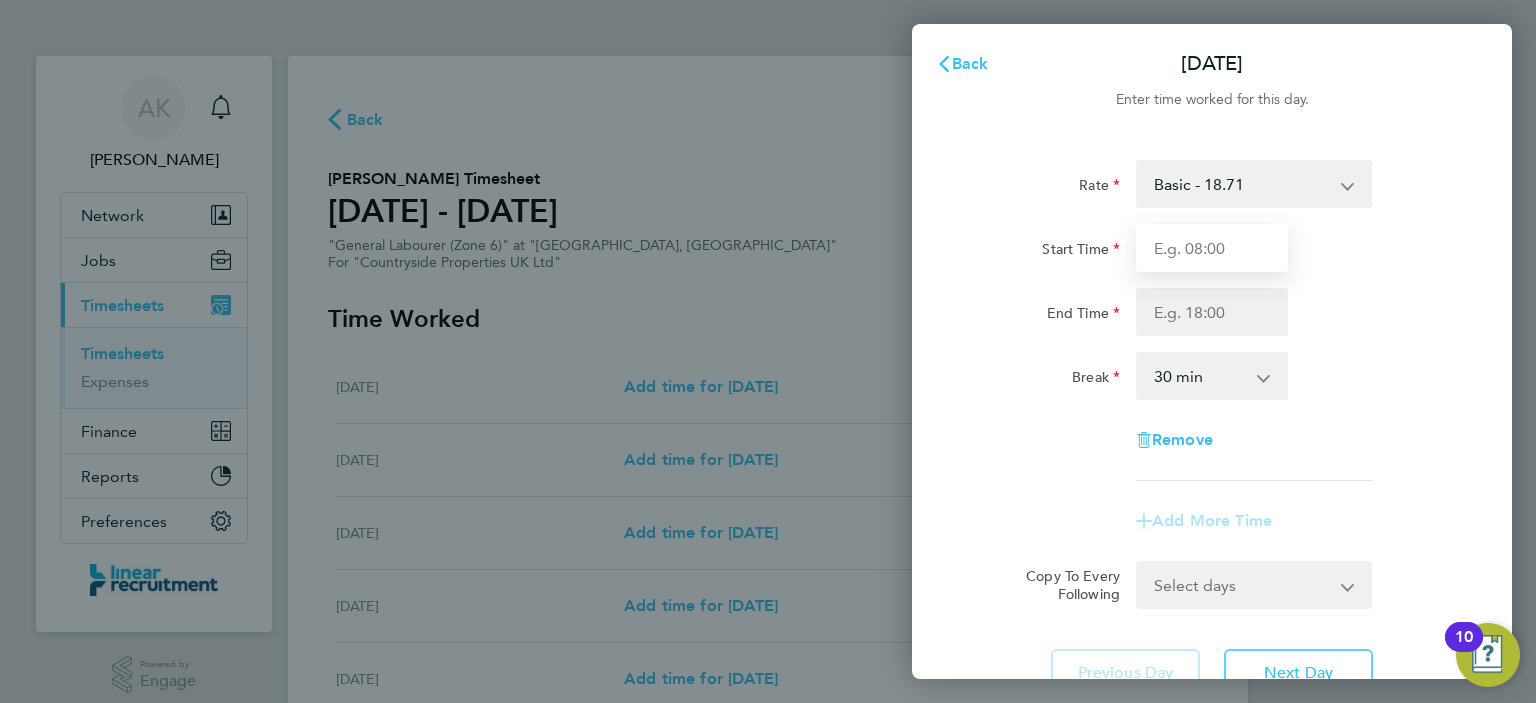 click on "Start Time" at bounding box center [1212, 248] 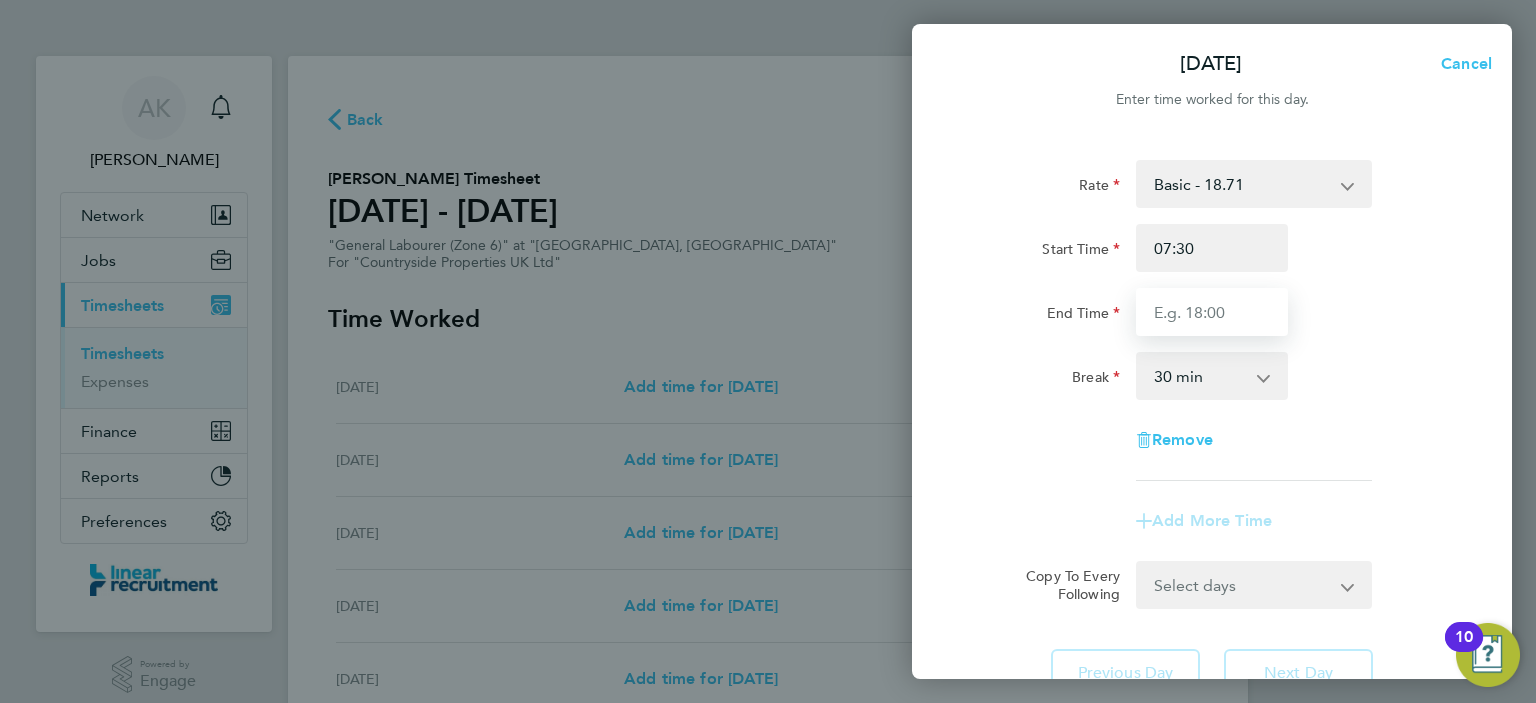 click on "End Time" at bounding box center [1212, 312] 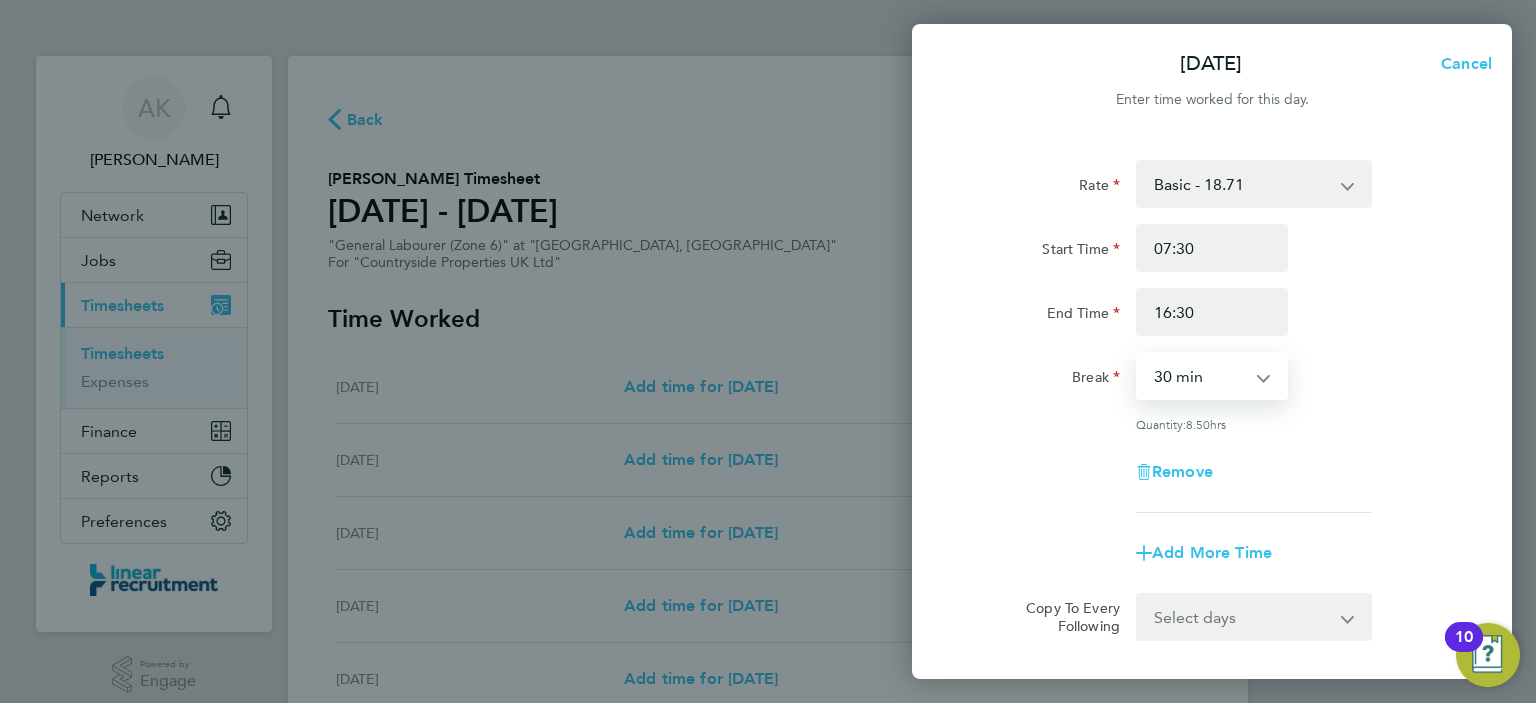 click on "0 min   15 min   30 min   45 min   60 min   75 min   90 min" at bounding box center [1200, 376] 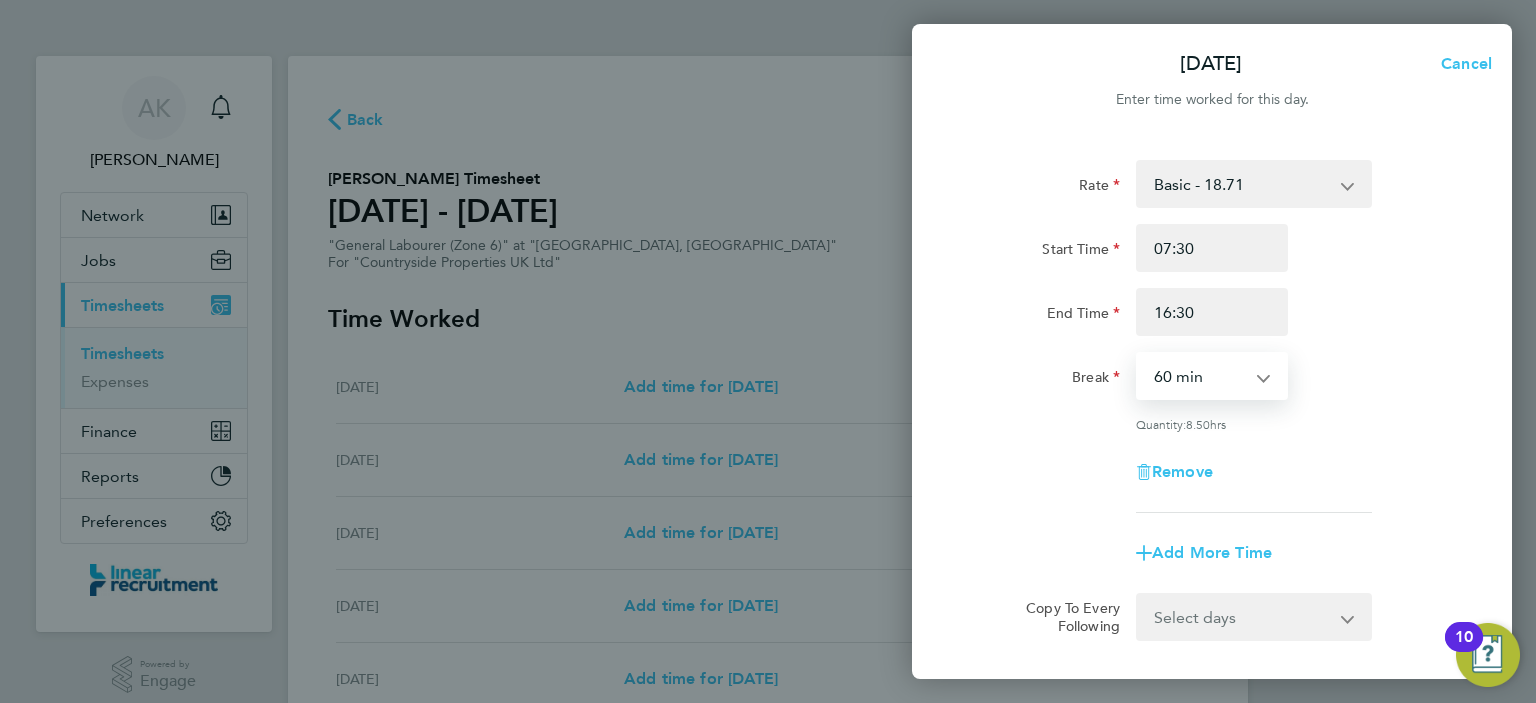 click on "0 min   15 min   30 min   45 min   60 min   75 min   90 min" at bounding box center [1200, 376] 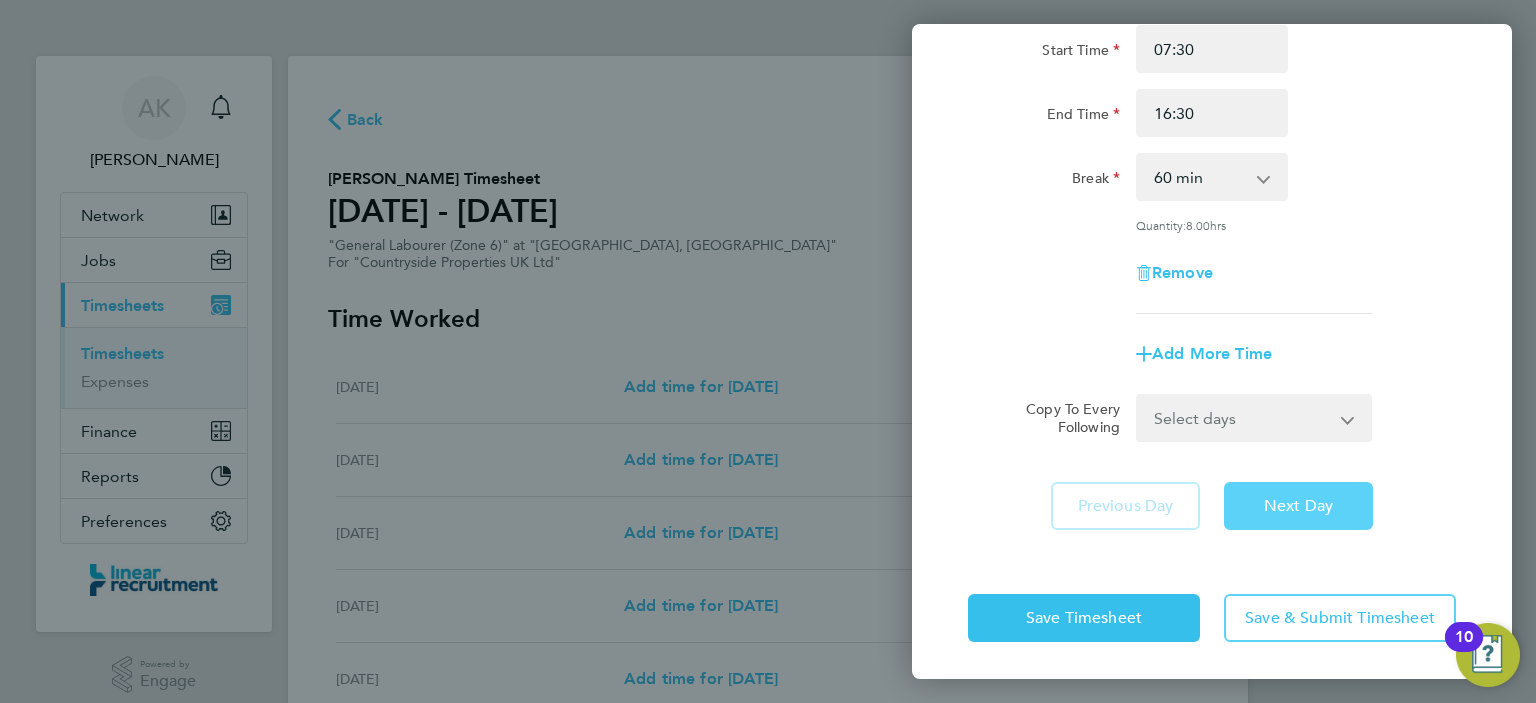 click on "Next Day" 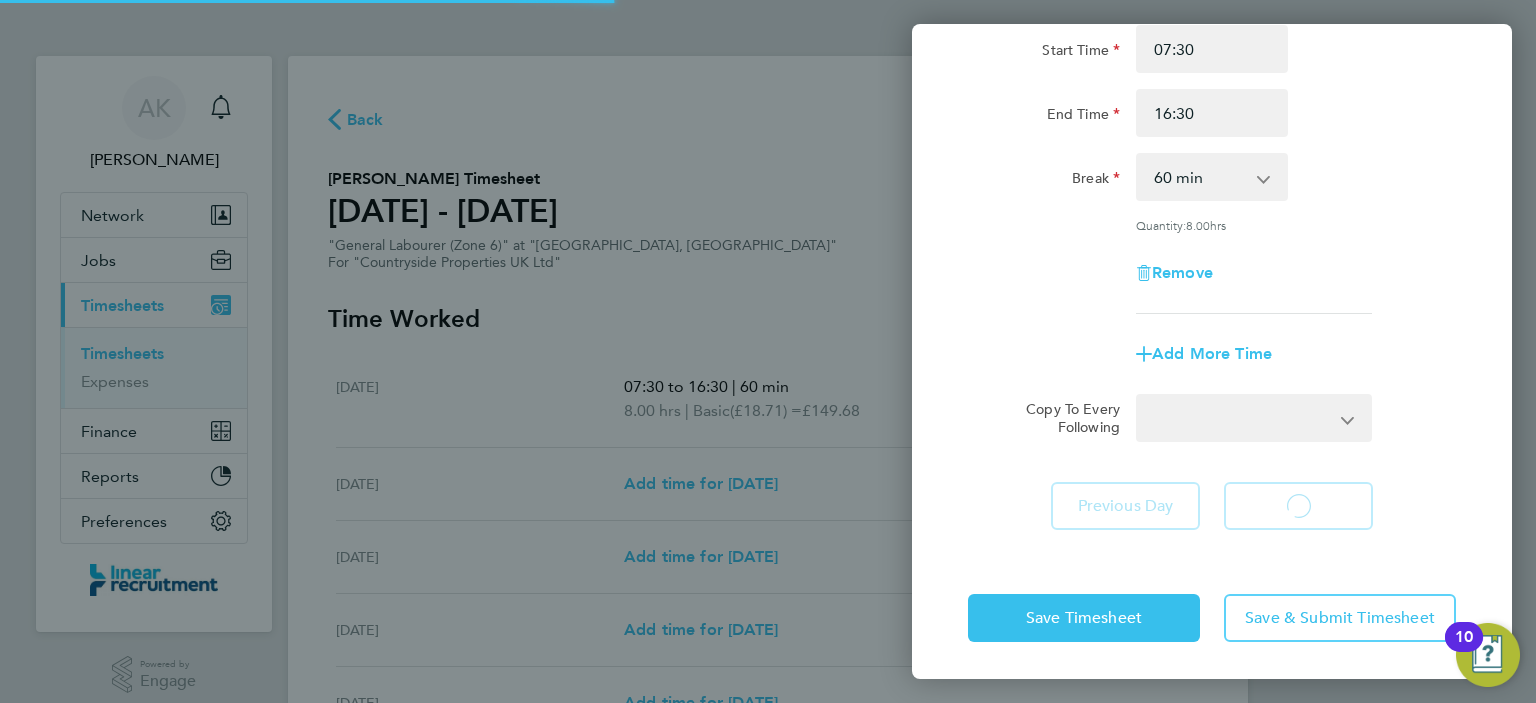 select on "30" 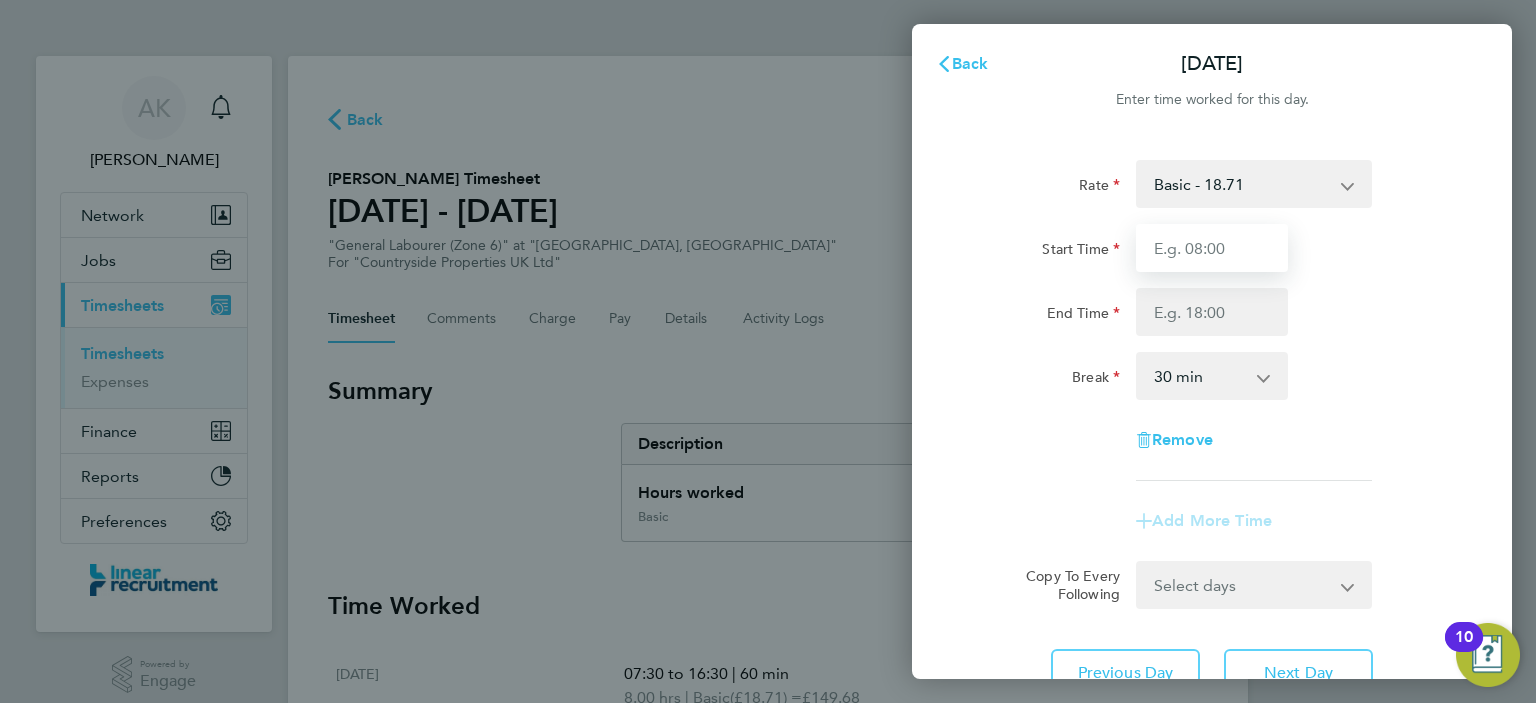 click on "Start Time" at bounding box center [1212, 248] 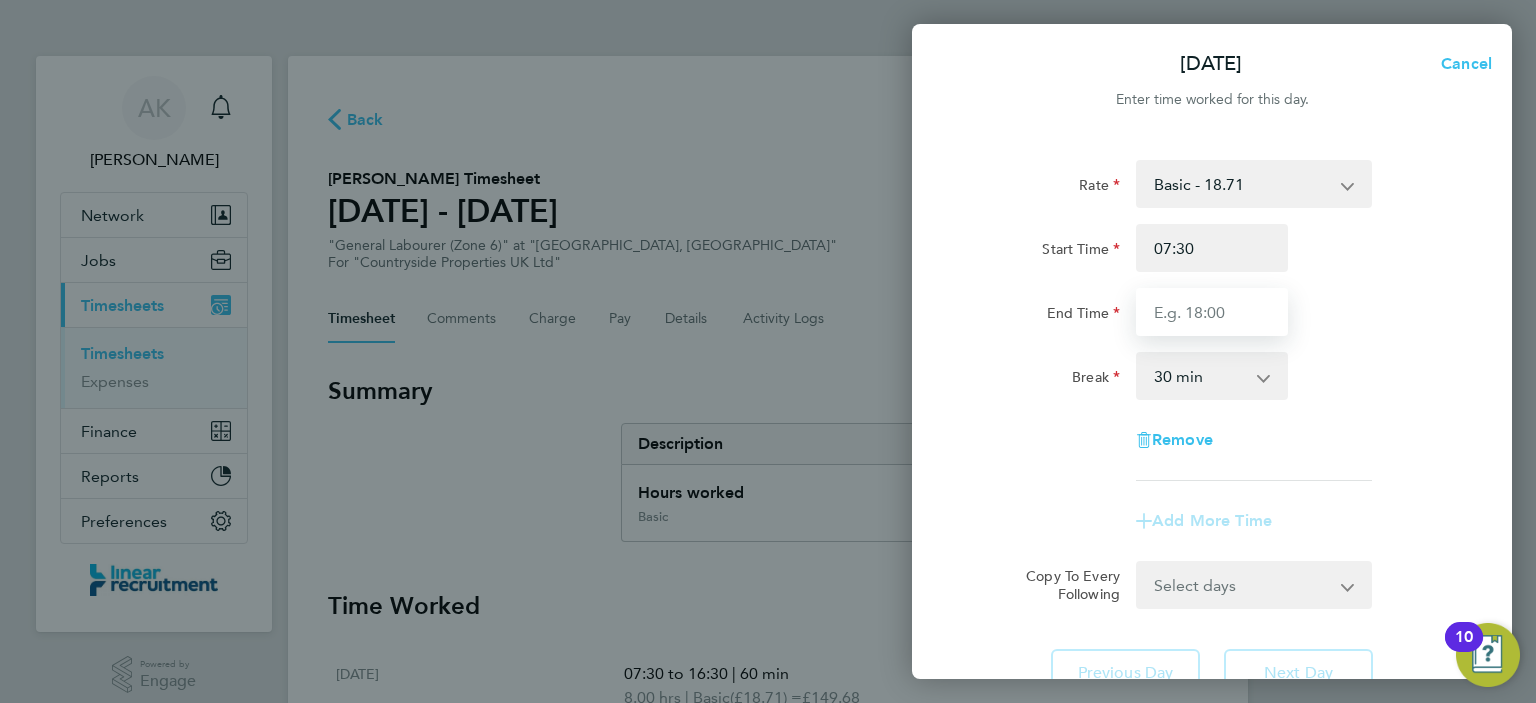 click on "End Time" at bounding box center (1212, 312) 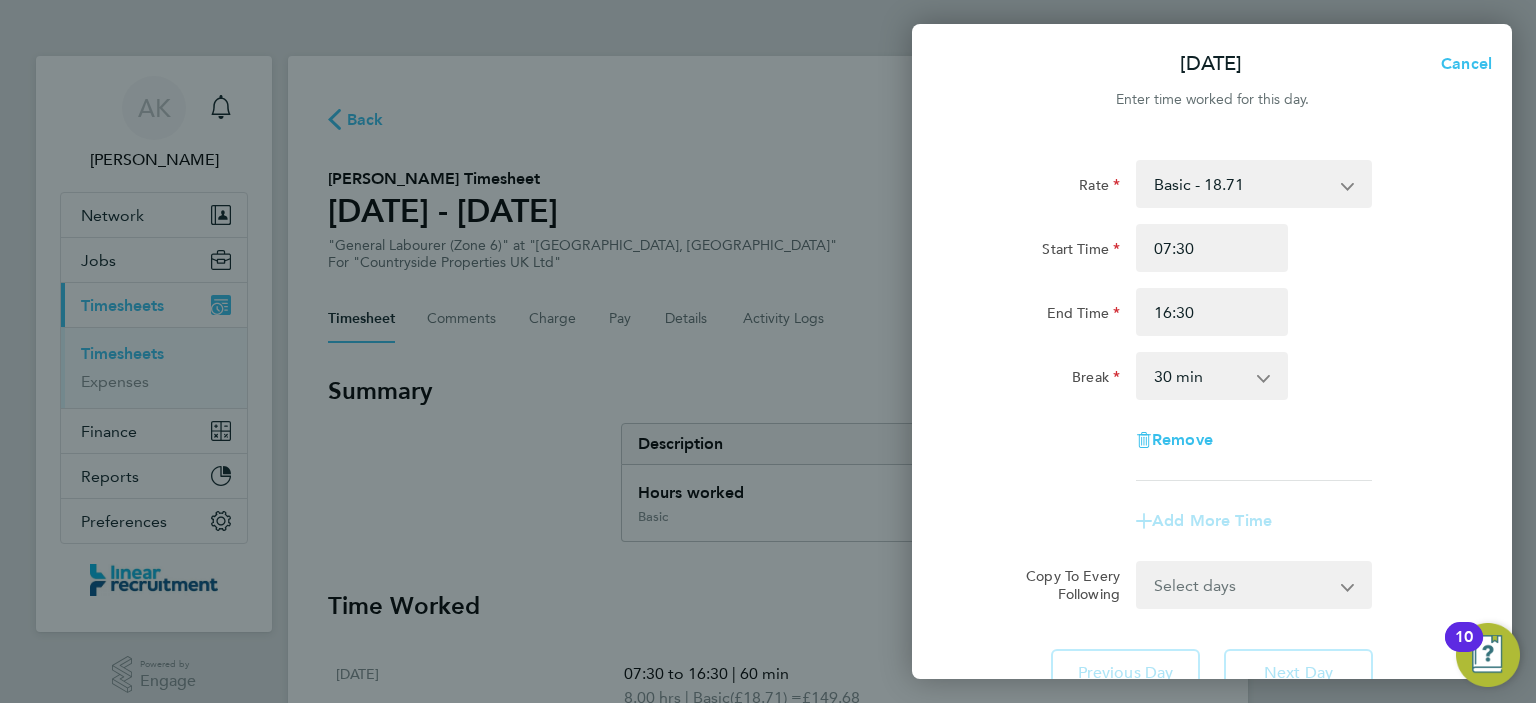 click on "0 min   15 min   30 min   45 min   60 min   75 min   90 min" at bounding box center [1200, 376] 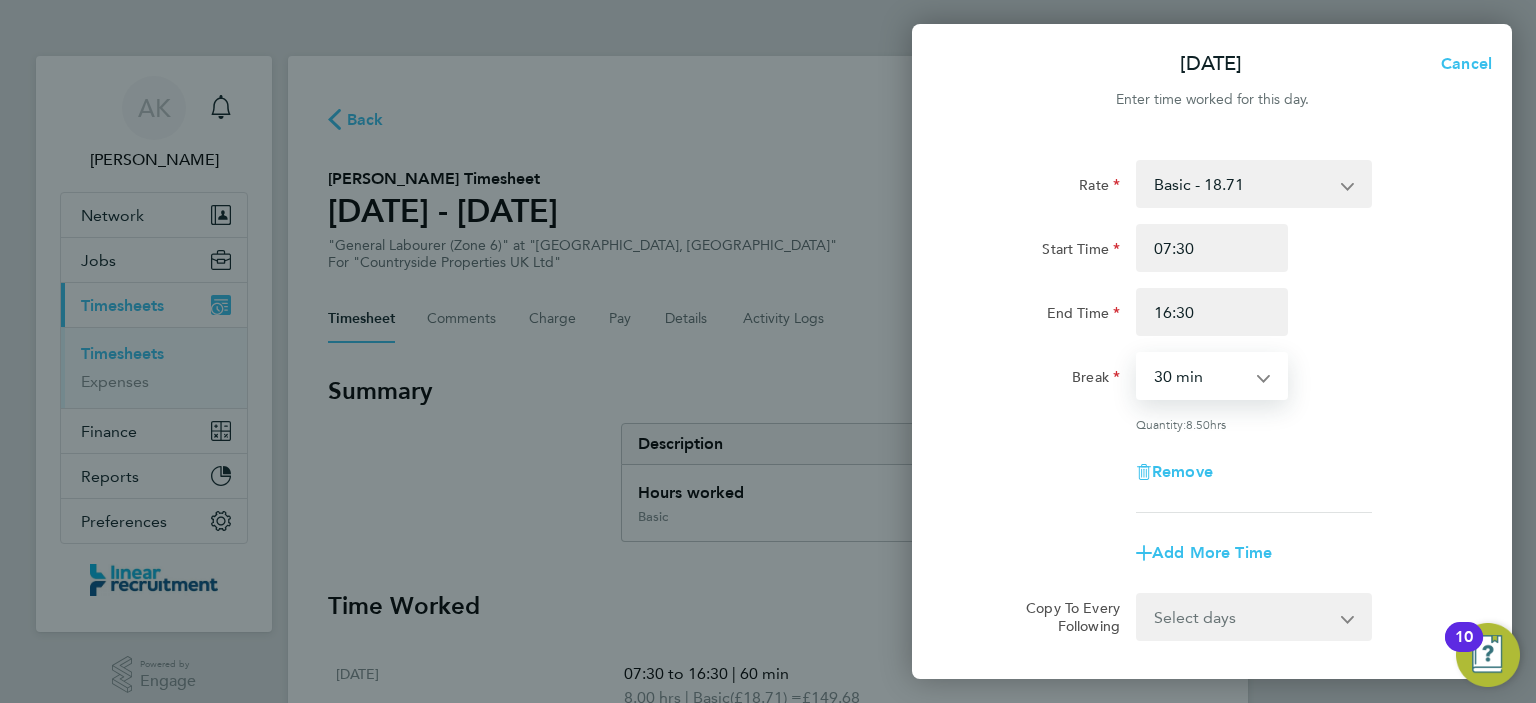 select on "60" 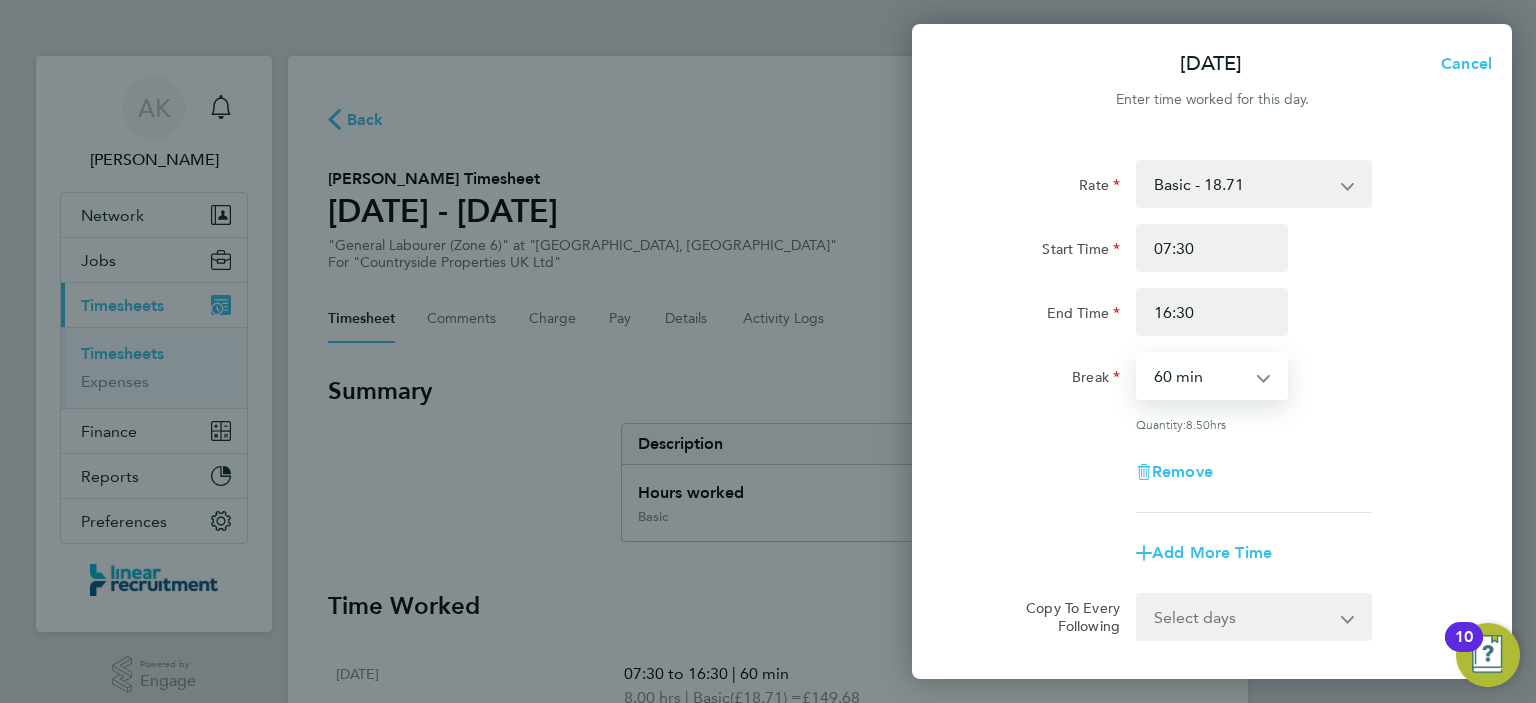 click on "0 min   15 min   30 min   45 min   60 min   75 min   90 min" at bounding box center (1200, 376) 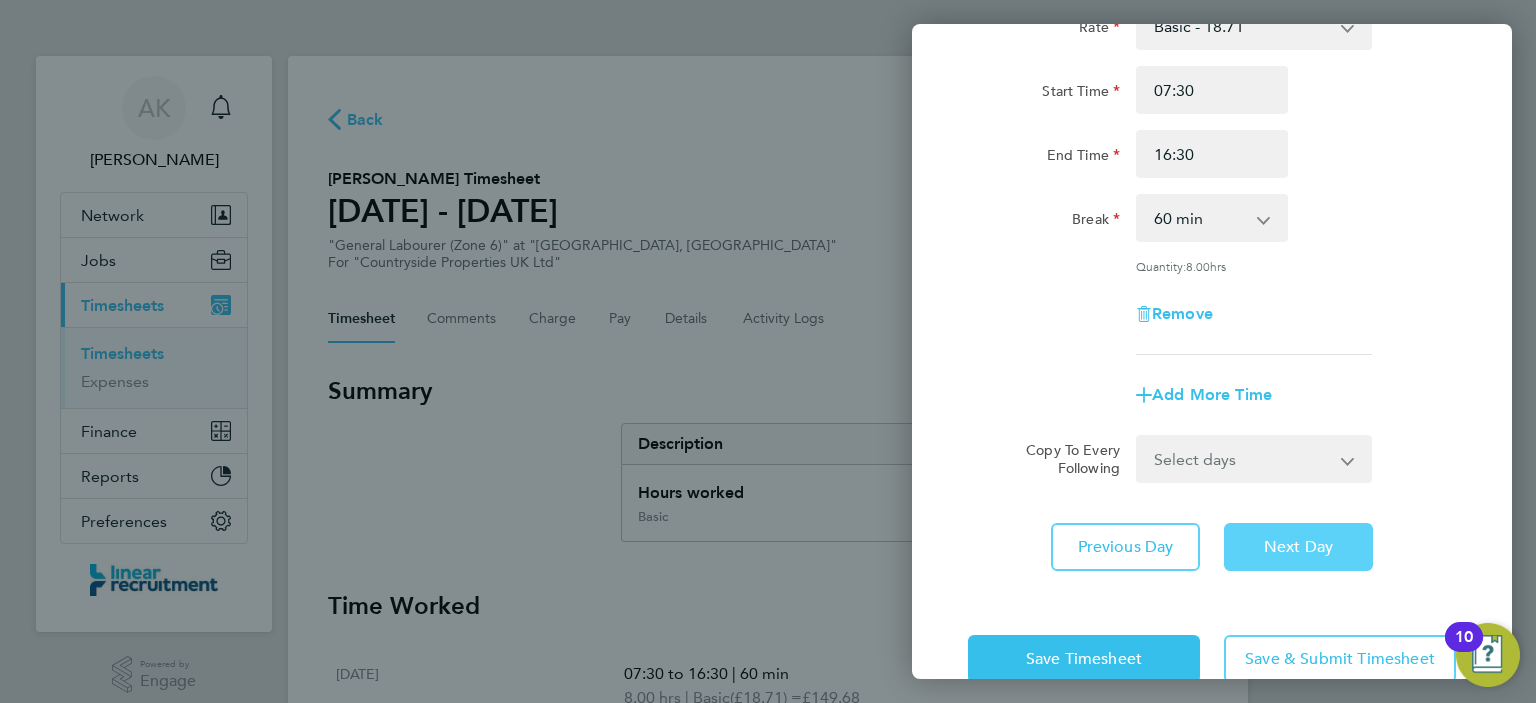 click on "Next Day" 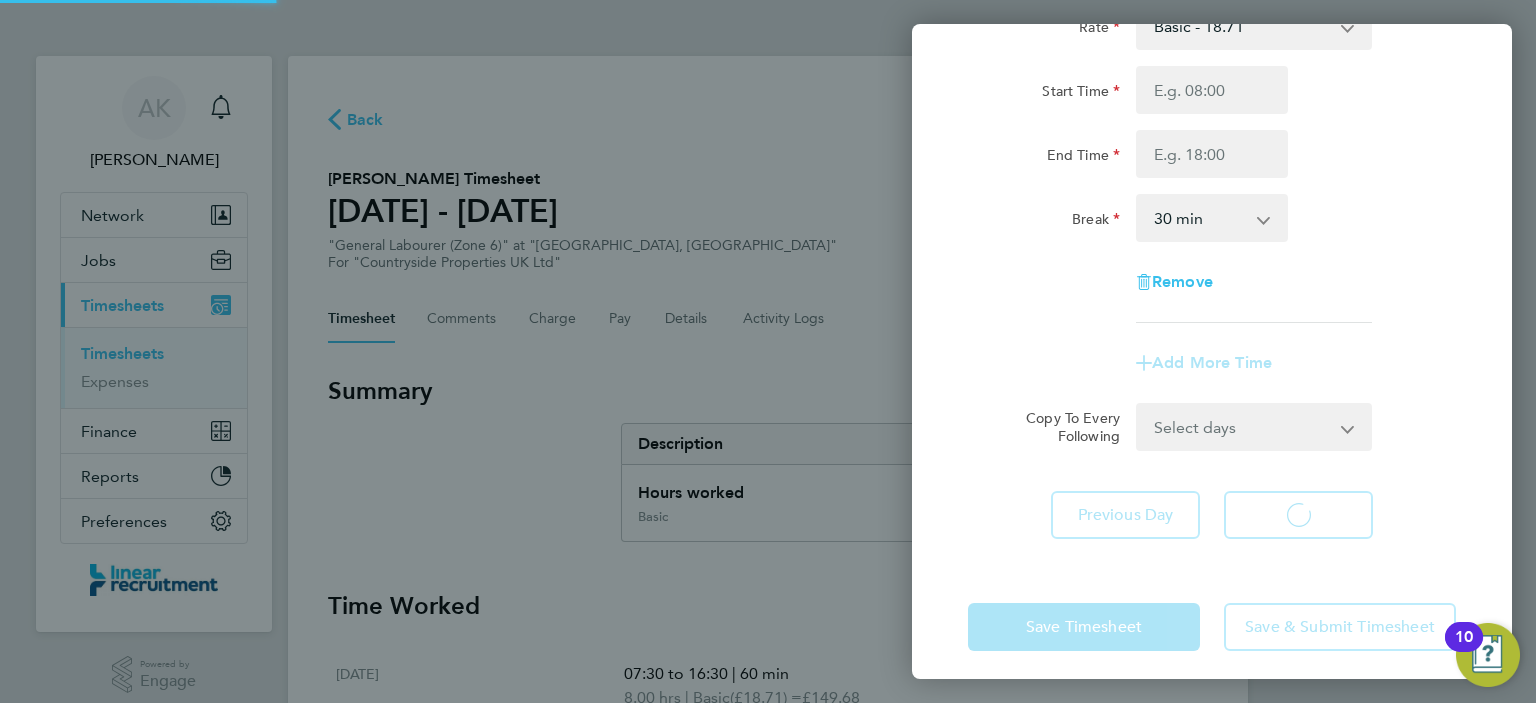 select on "30" 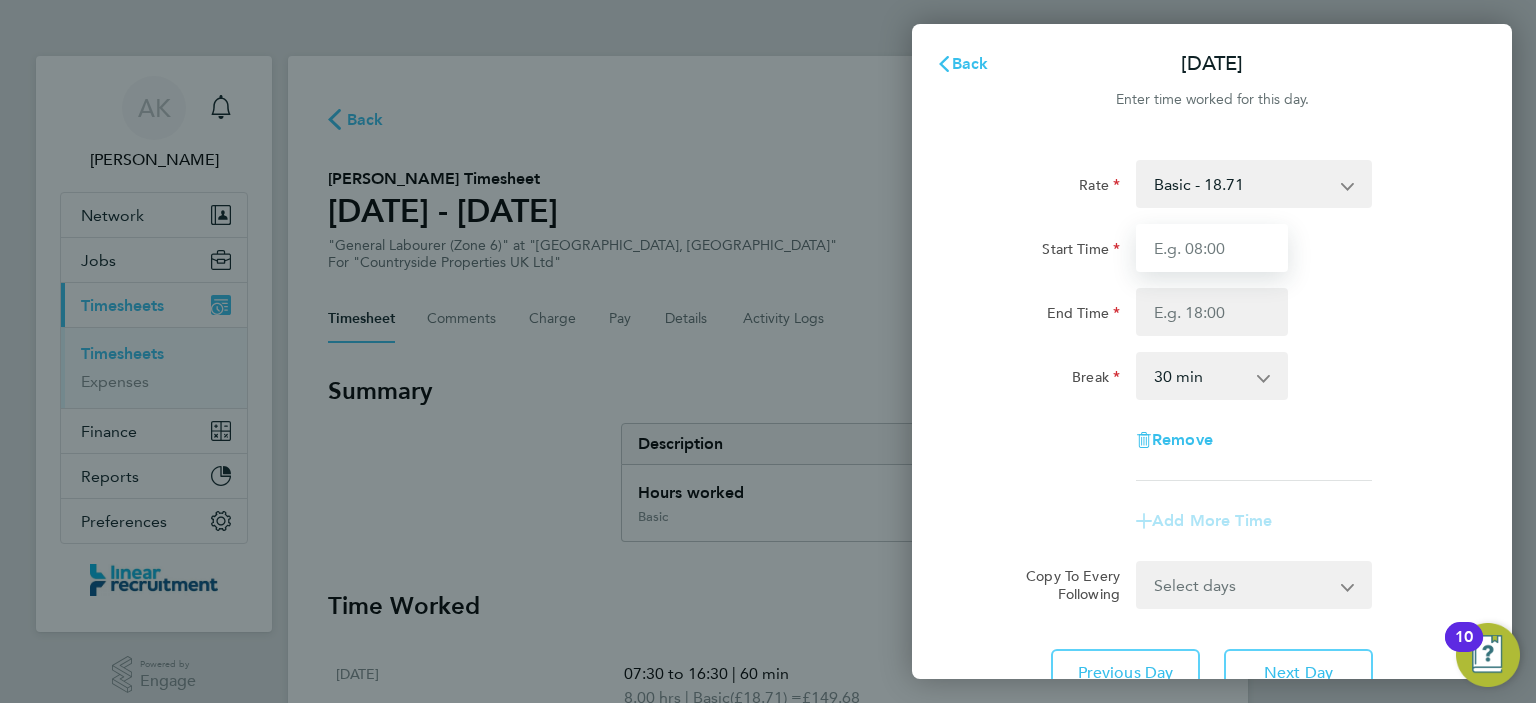 click on "Start Time" at bounding box center (1212, 248) 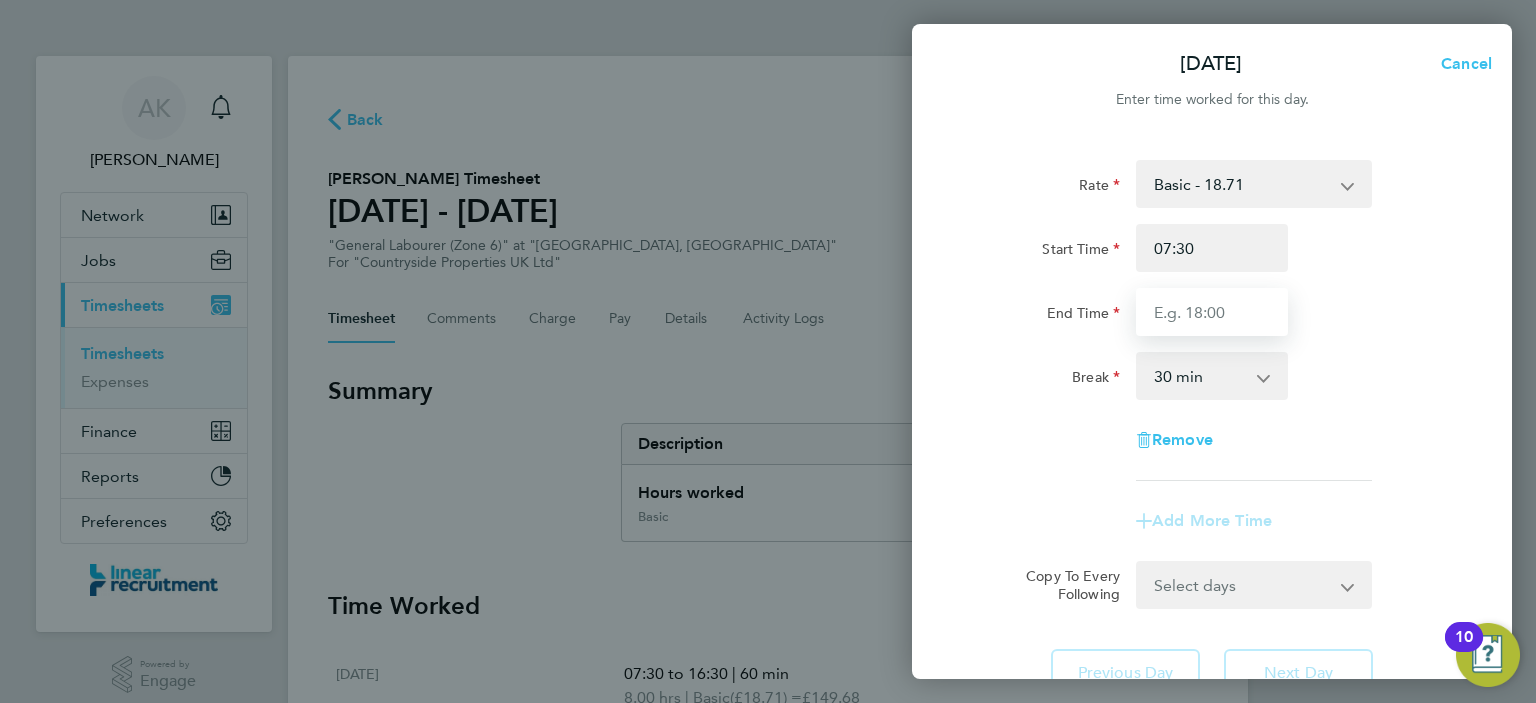 click on "End Time" at bounding box center [1212, 312] 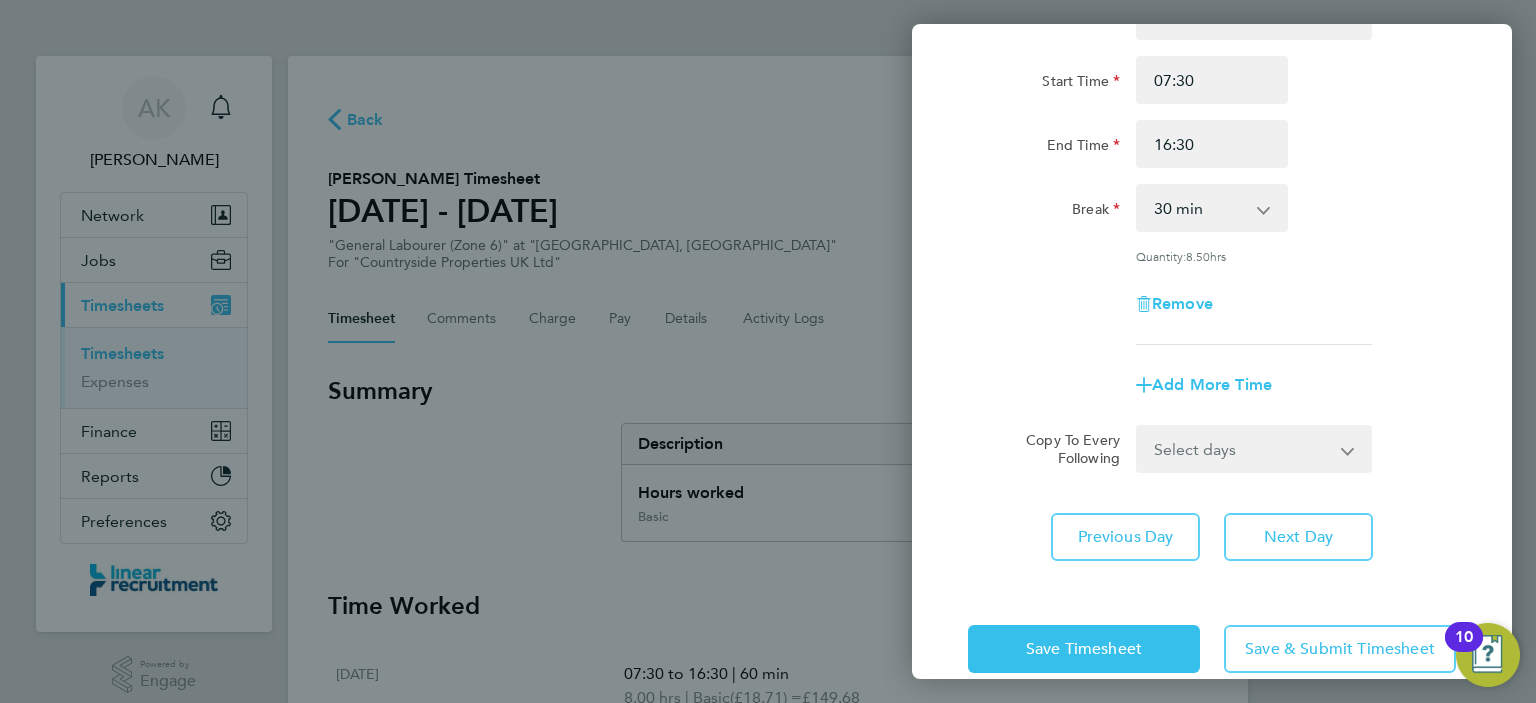 click on "Rate  Basic - 18.71
Start Time 07:30 End Time 16:30 Break  0 min   15 min   30 min   45 min   60 min   75 min   90 min
Quantity:  8.50  hrs
Remove
Add More Time" 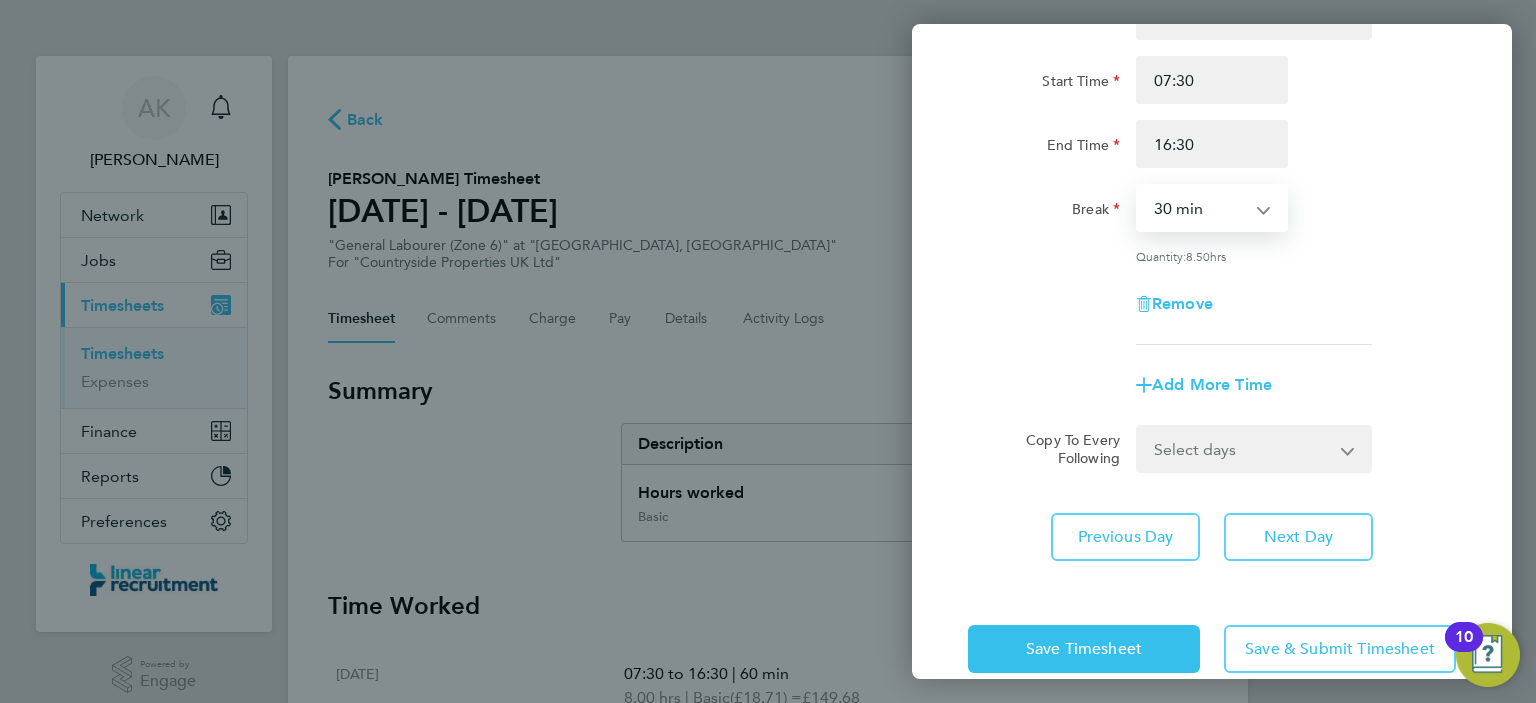 drag, startPoint x: 1221, startPoint y: 202, endPoint x: 1196, endPoint y: 355, distance: 155.02902 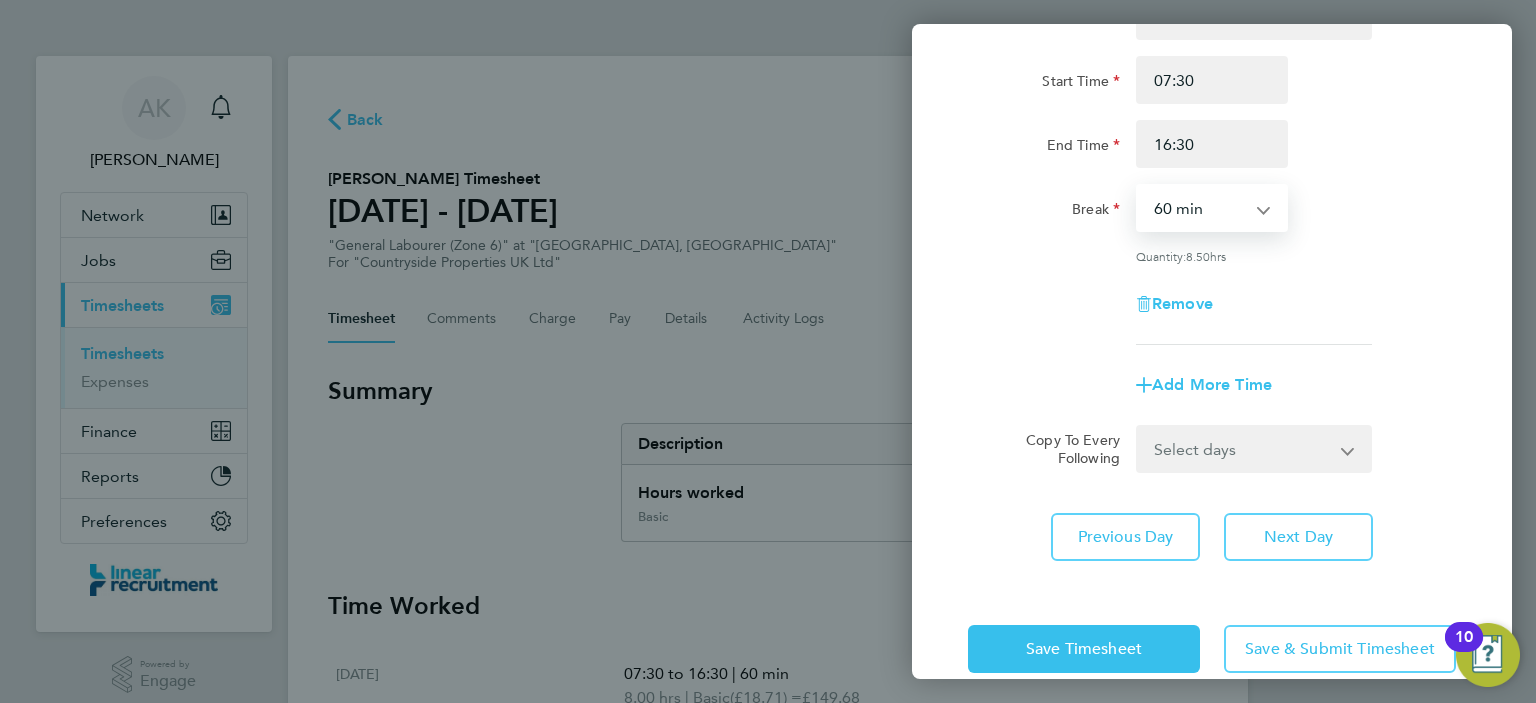 click on "0 min   15 min   30 min   45 min   60 min   75 min   90 min" at bounding box center (1200, 208) 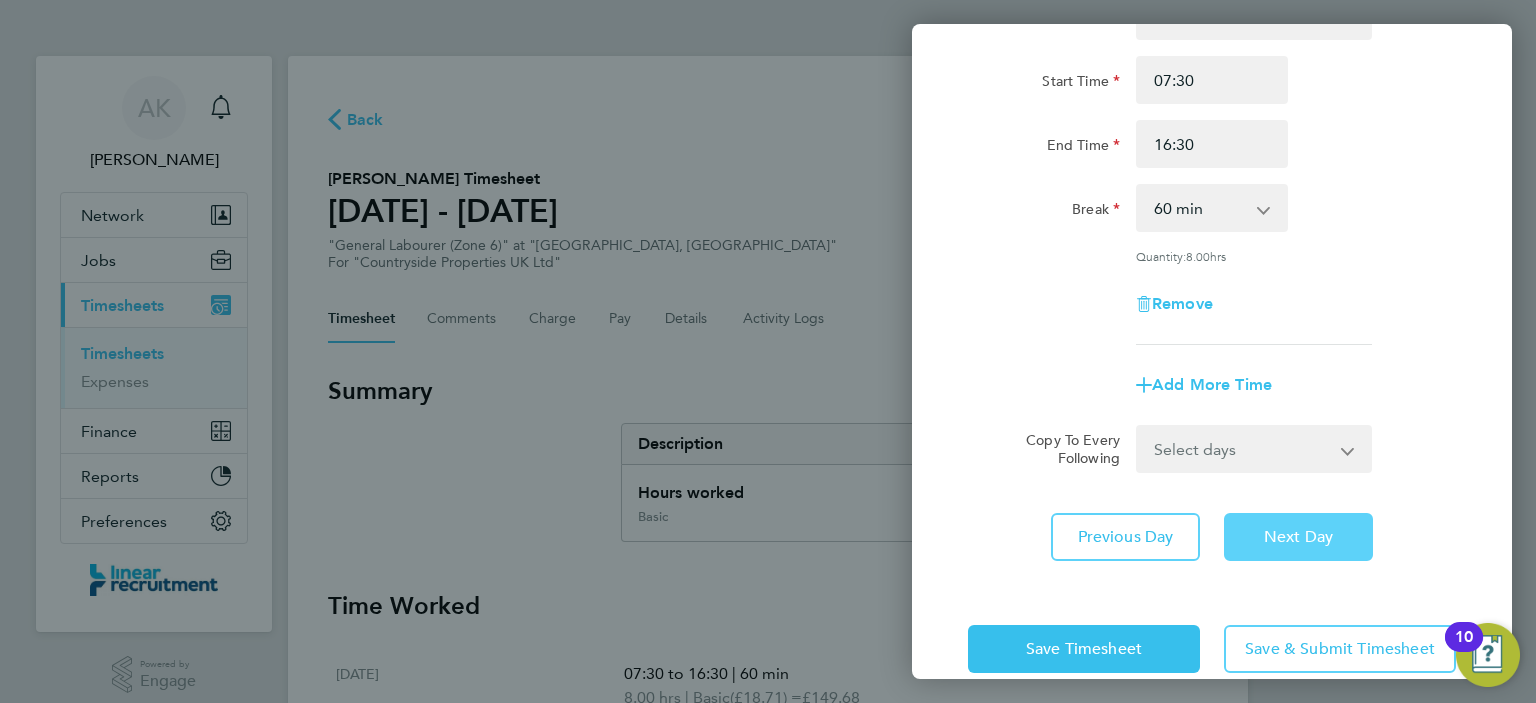 click on "Next Day" 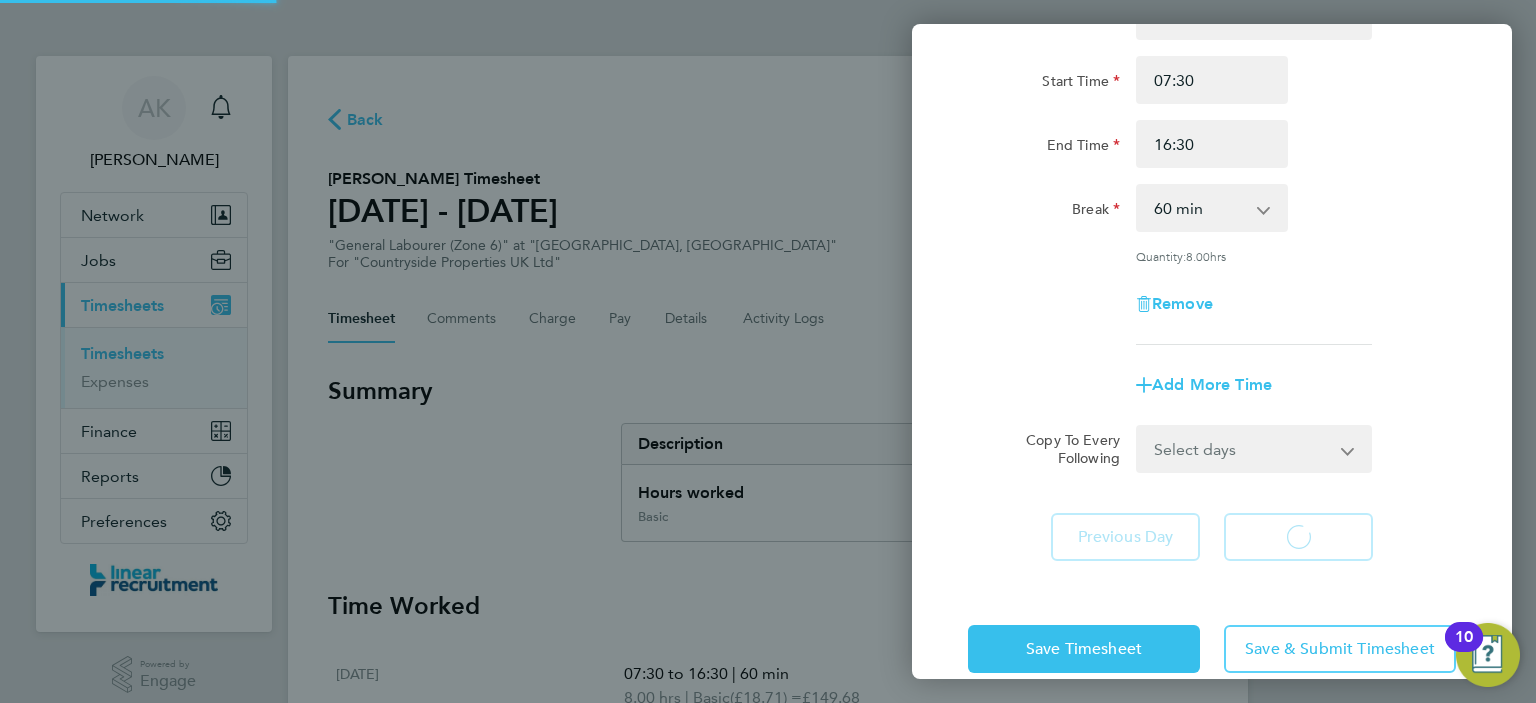 select on "30" 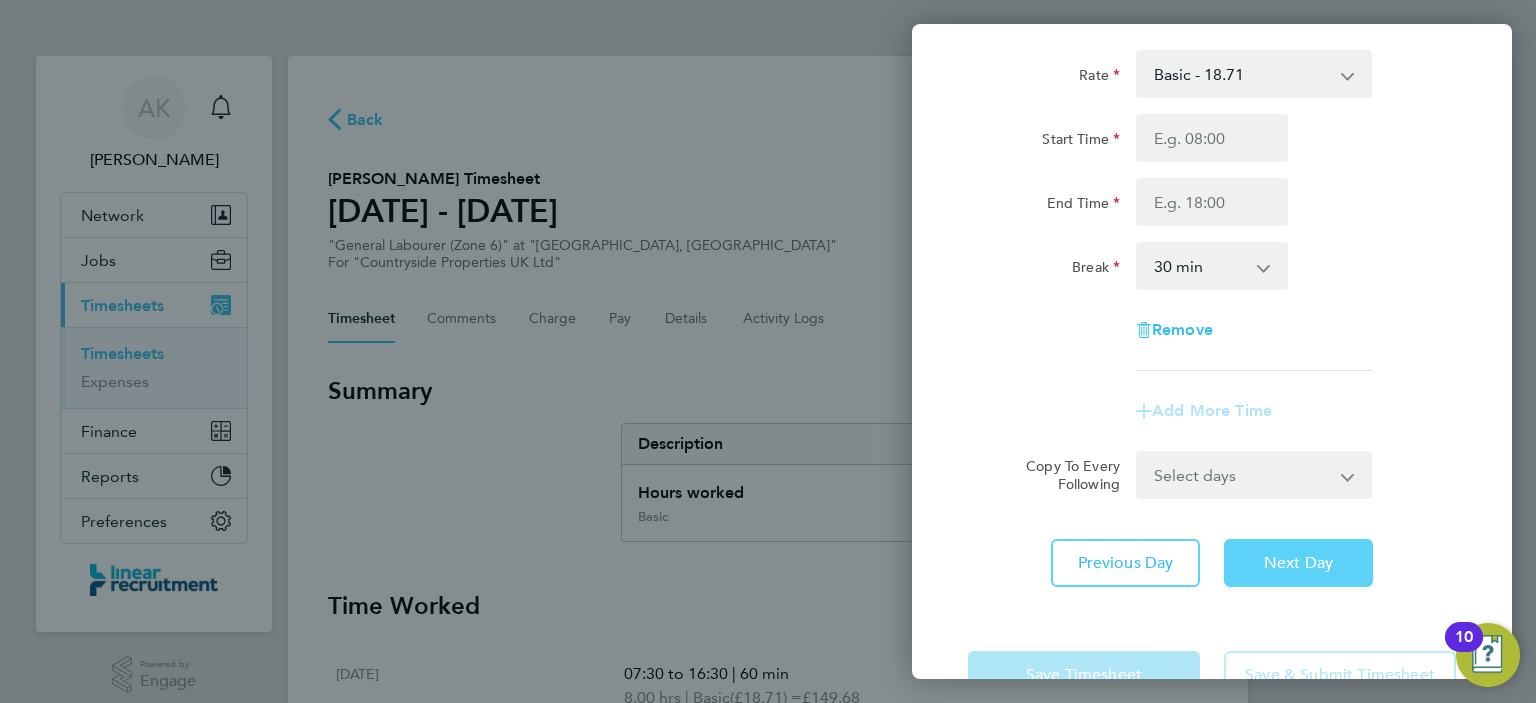 click on "Next Day" 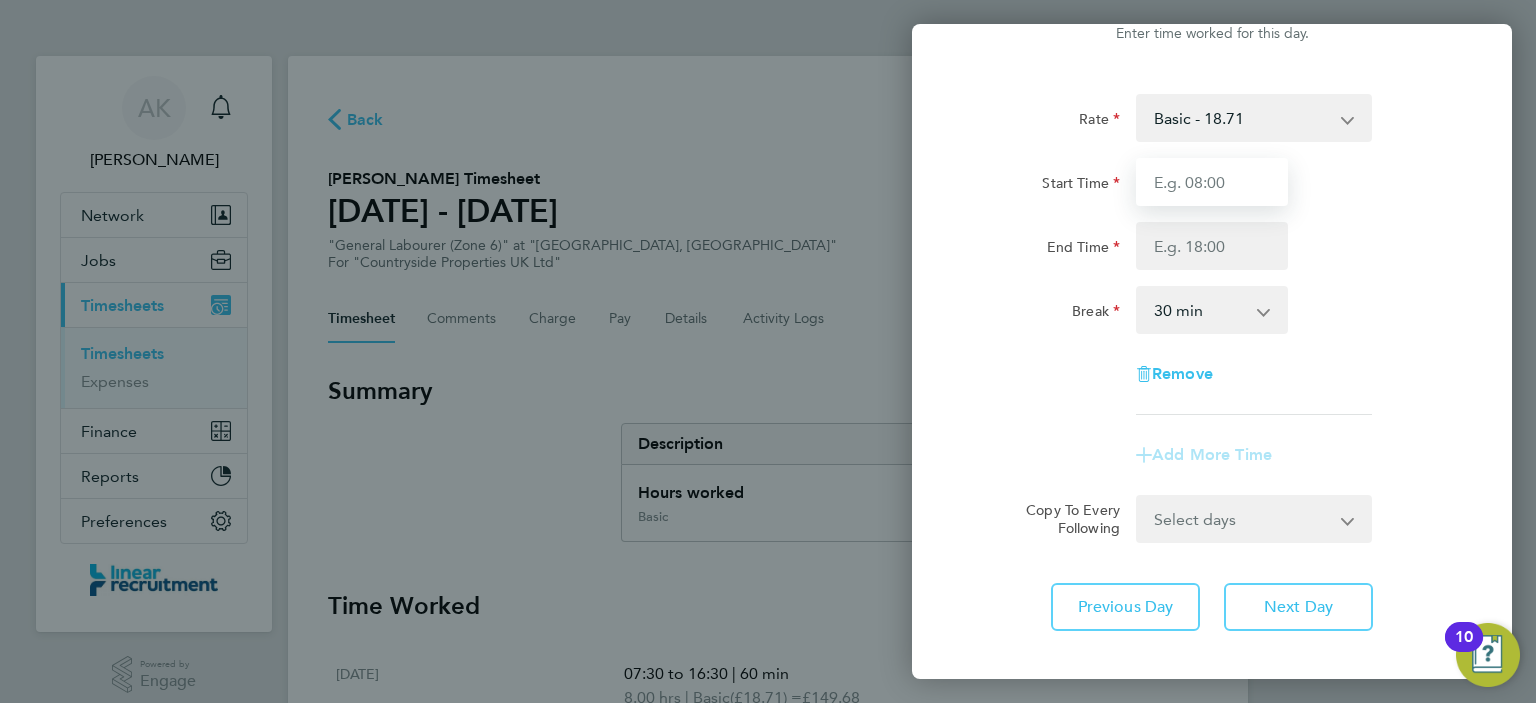 click on "Start Time" at bounding box center (1212, 182) 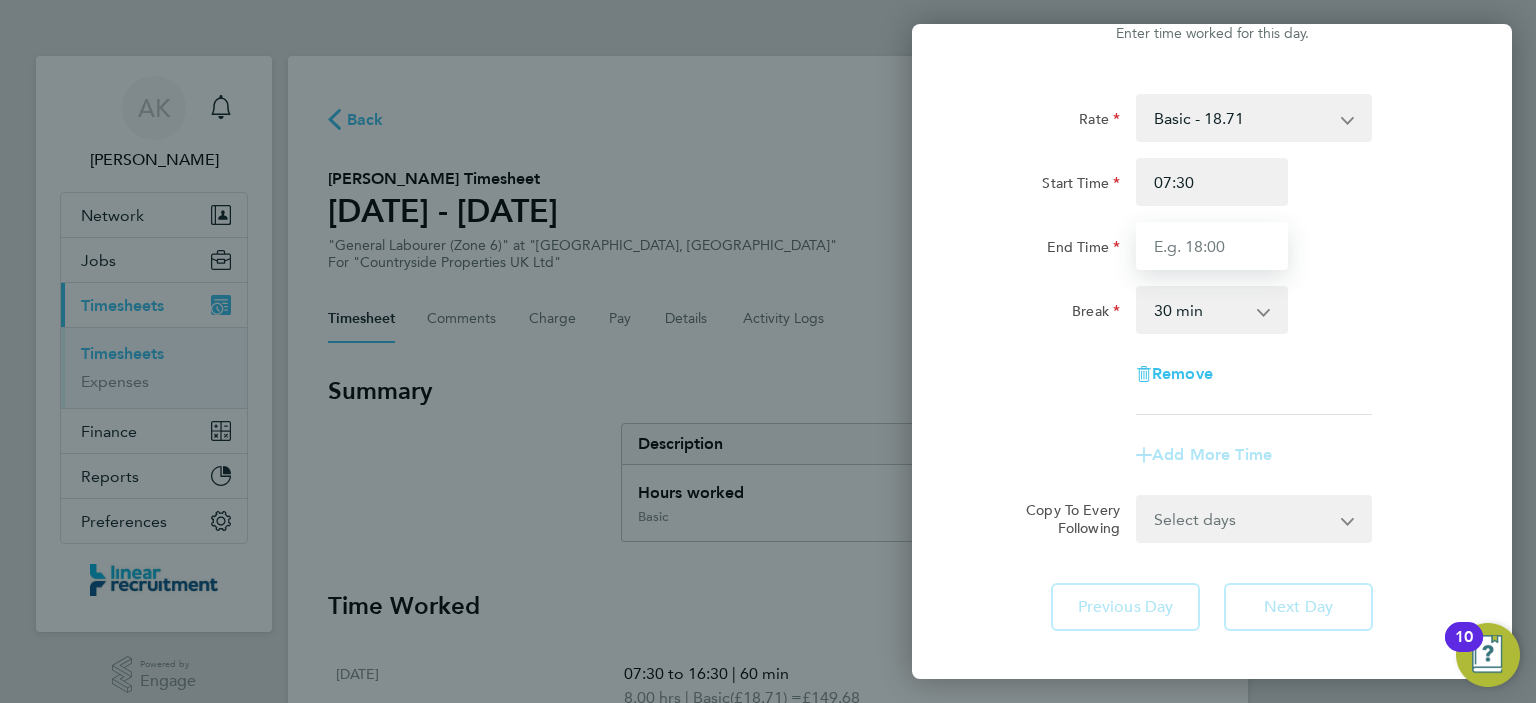 click on "End Time" at bounding box center [1212, 246] 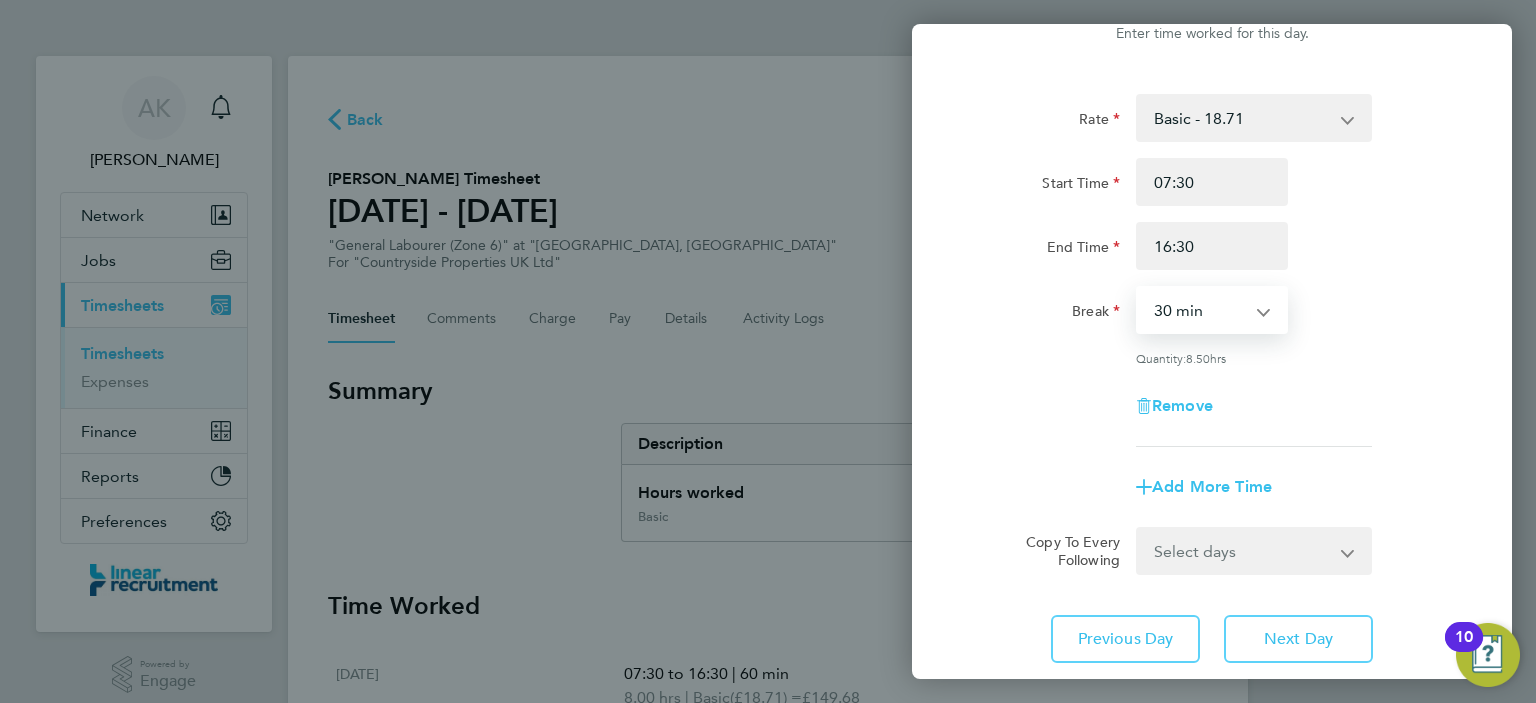 click on "0 min   15 min   30 min   45 min   60 min   75 min   90 min" at bounding box center (1200, 310) 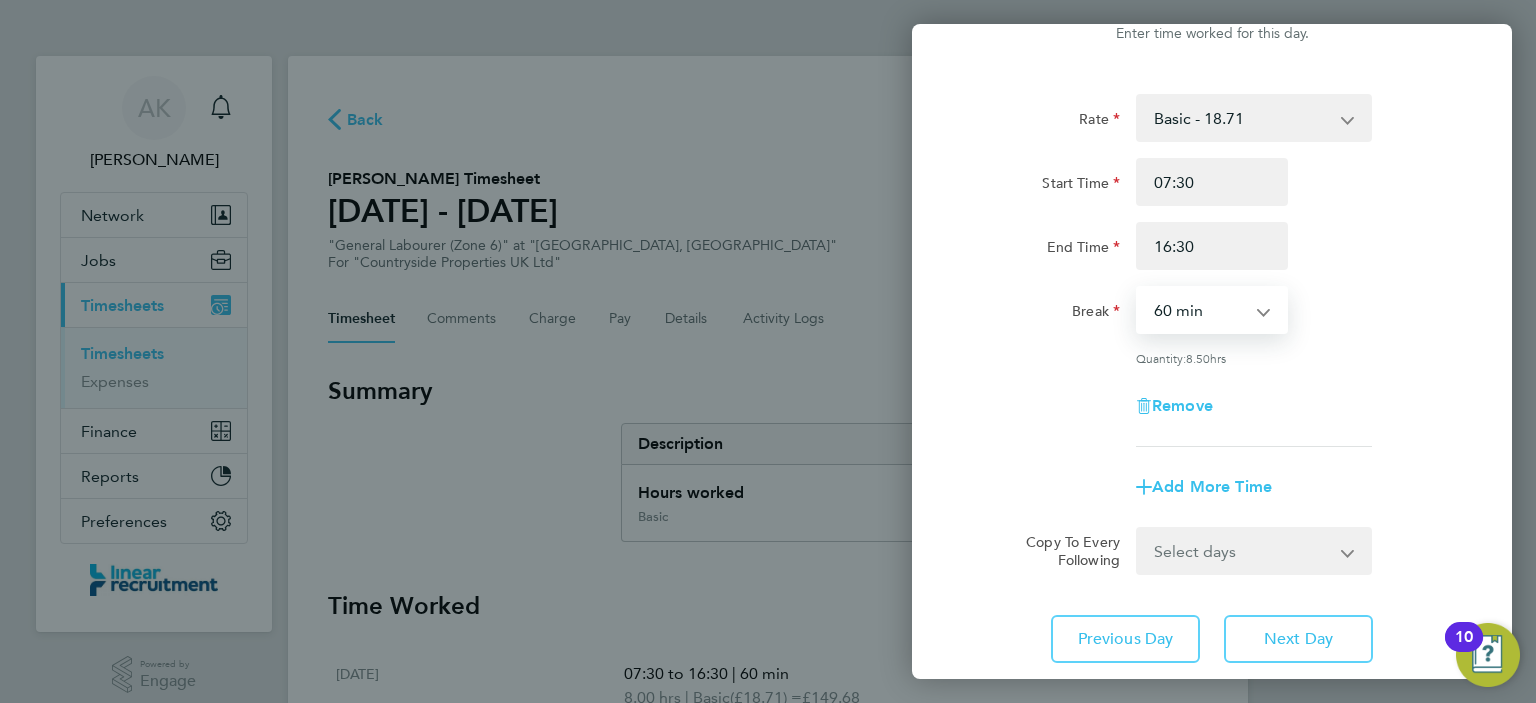 click on "0 min   15 min   30 min   45 min   60 min   75 min   90 min" at bounding box center (1200, 310) 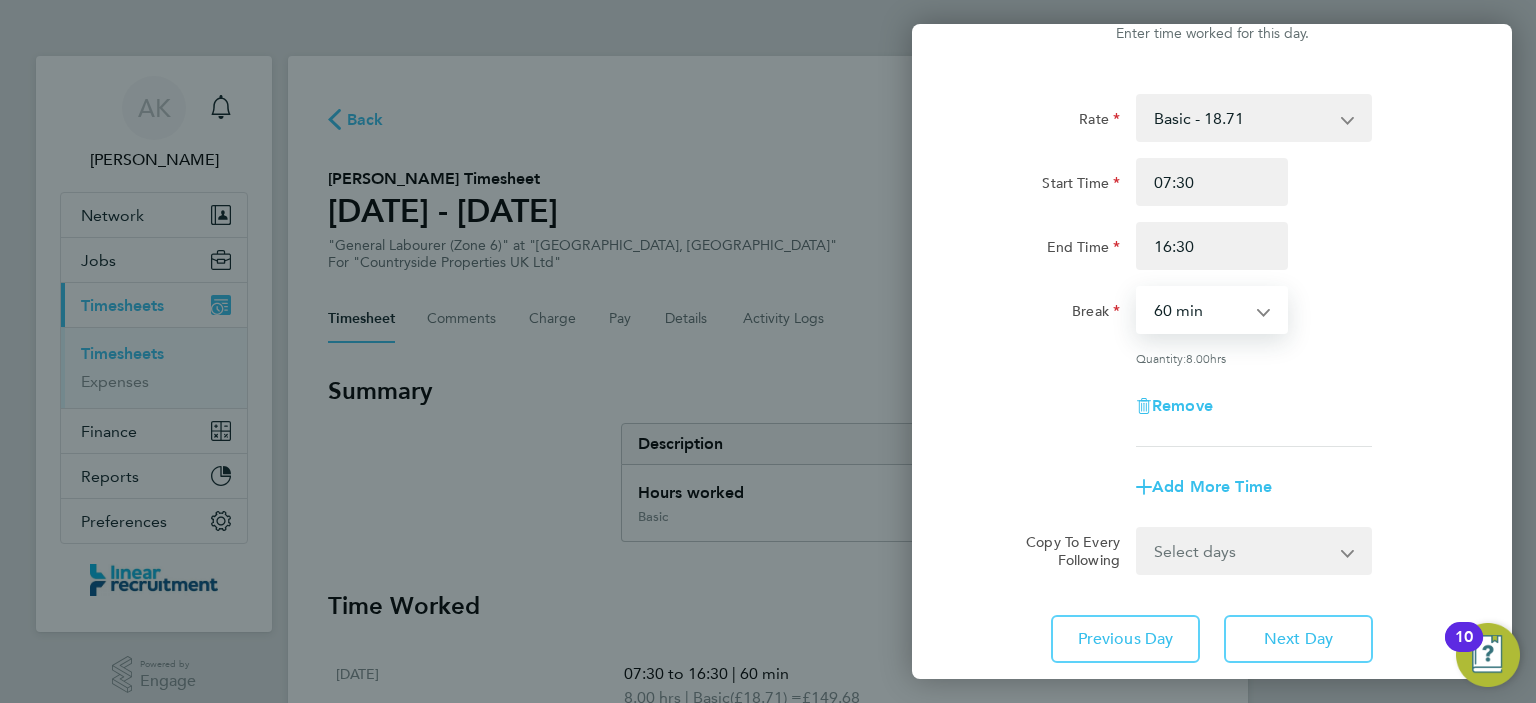 scroll, scrollTop: 199, scrollLeft: 0, axis: vertical 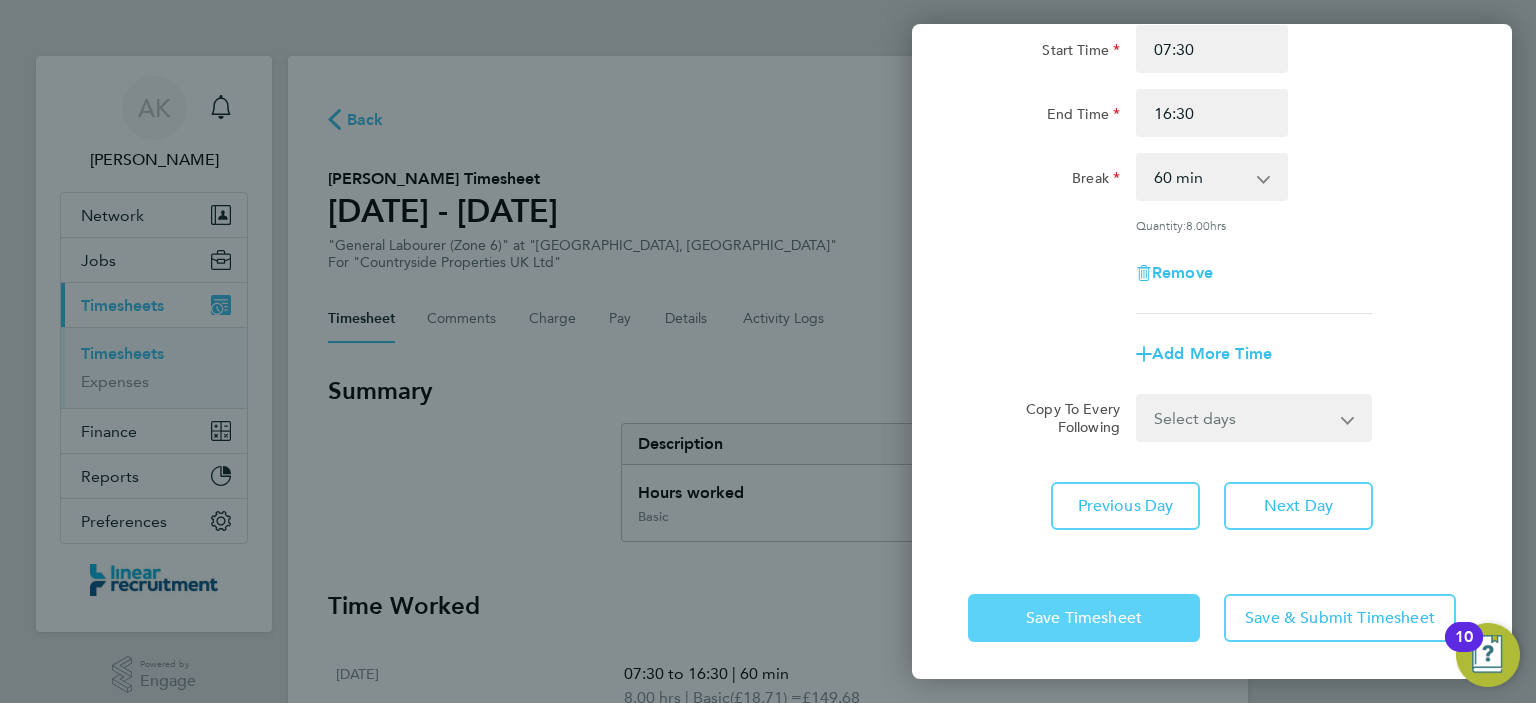 click on "Save Timesheet" 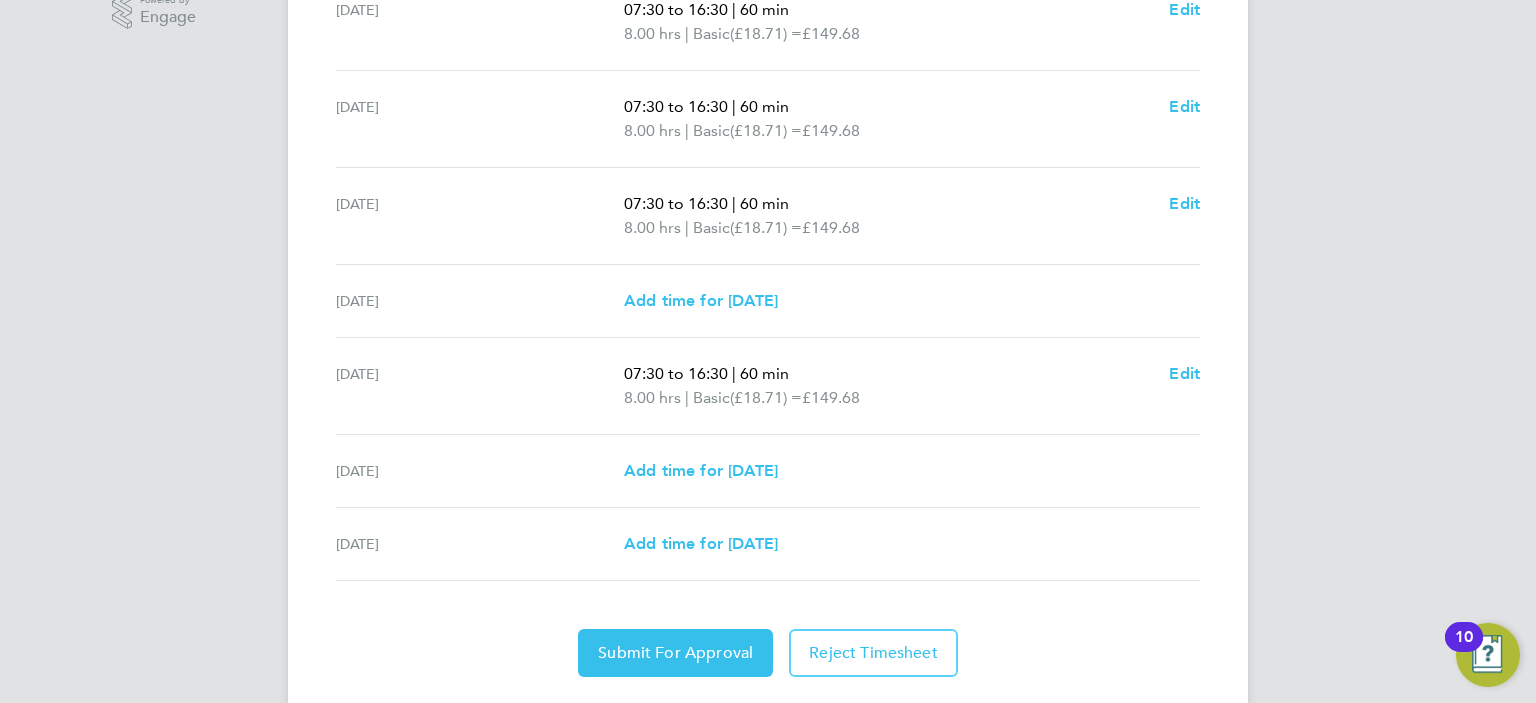 scroll, scrollTop: 665, scrollLeft: 0, axis: vertical 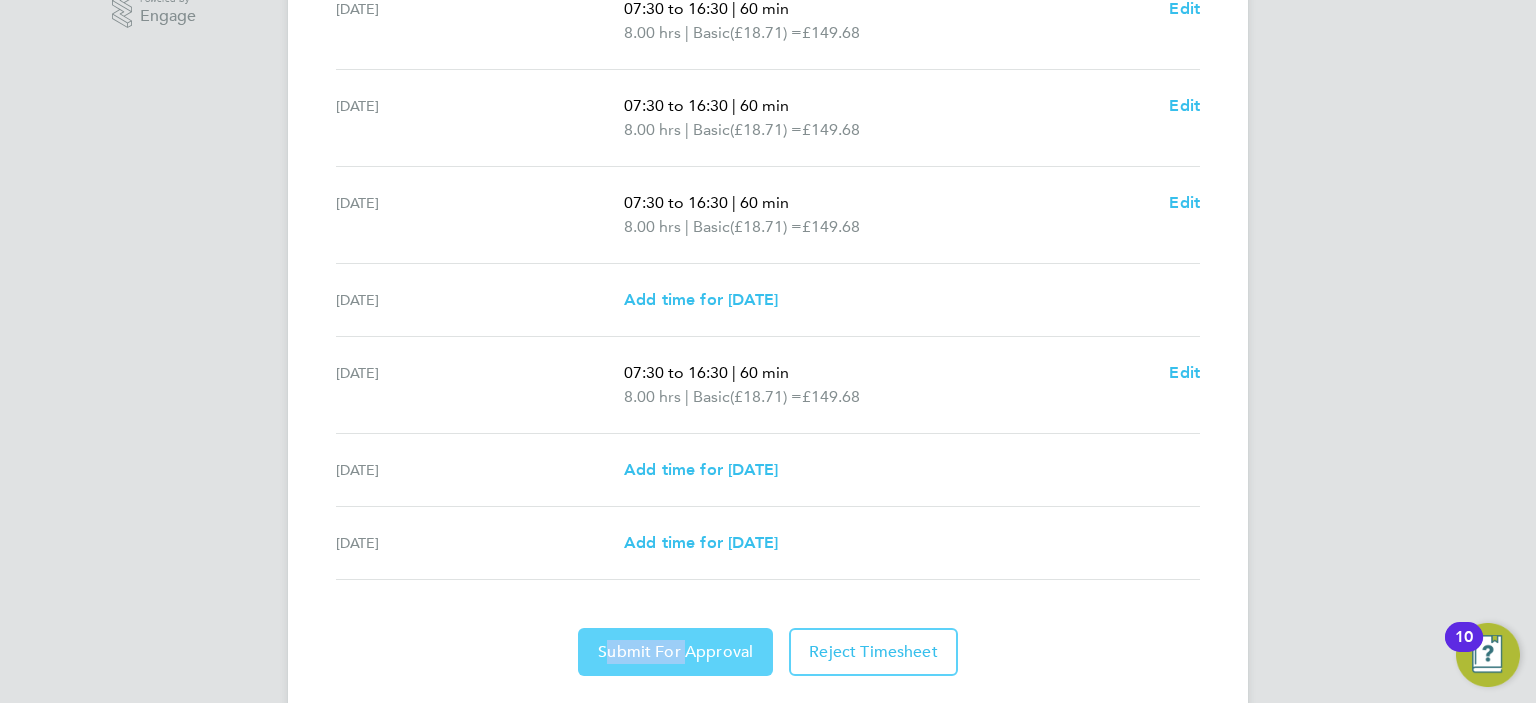 drag, startPoint x: 683, startPoint y: 623, endPoint x: 681, endPoint y: 639, distance: 16.124516 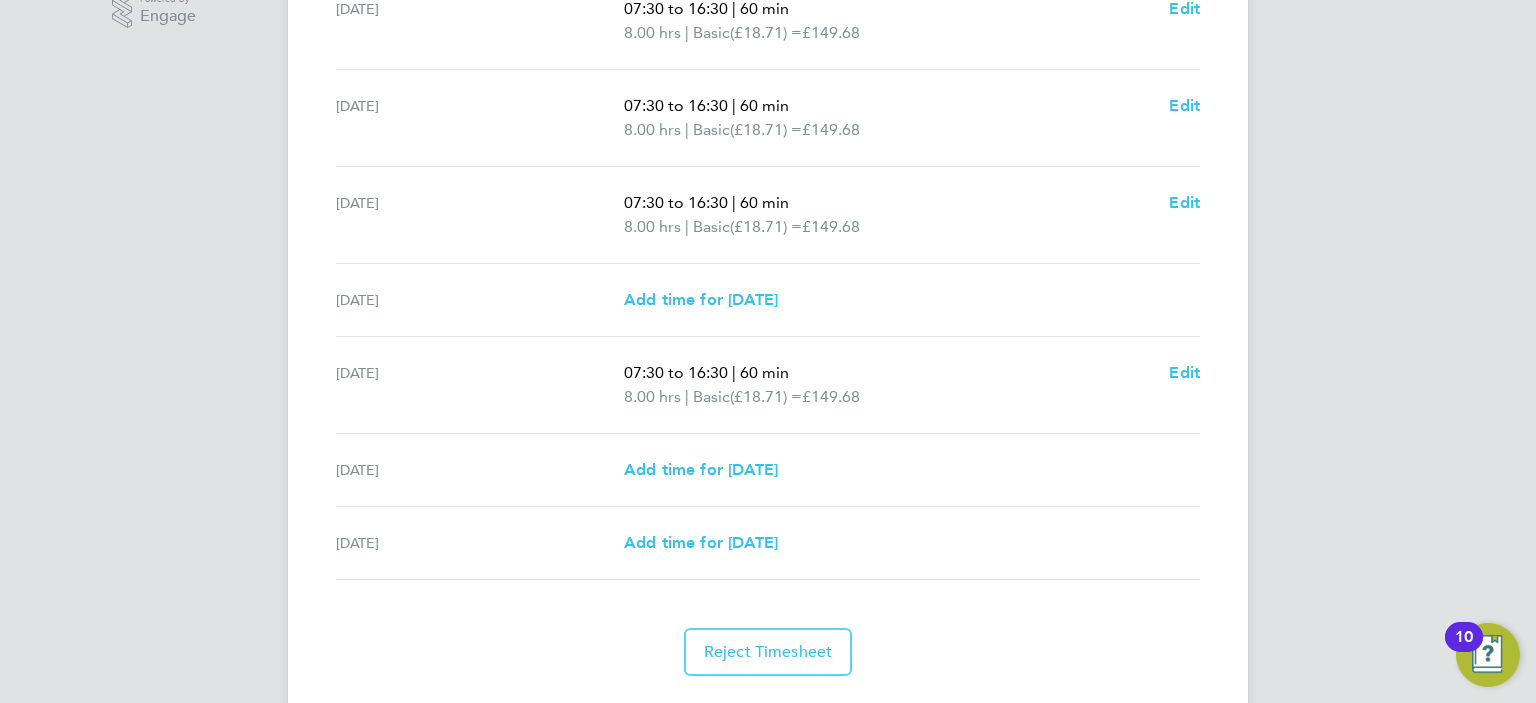 scroll, scrollTop: 0, scrollLeft: 0, axis: both 